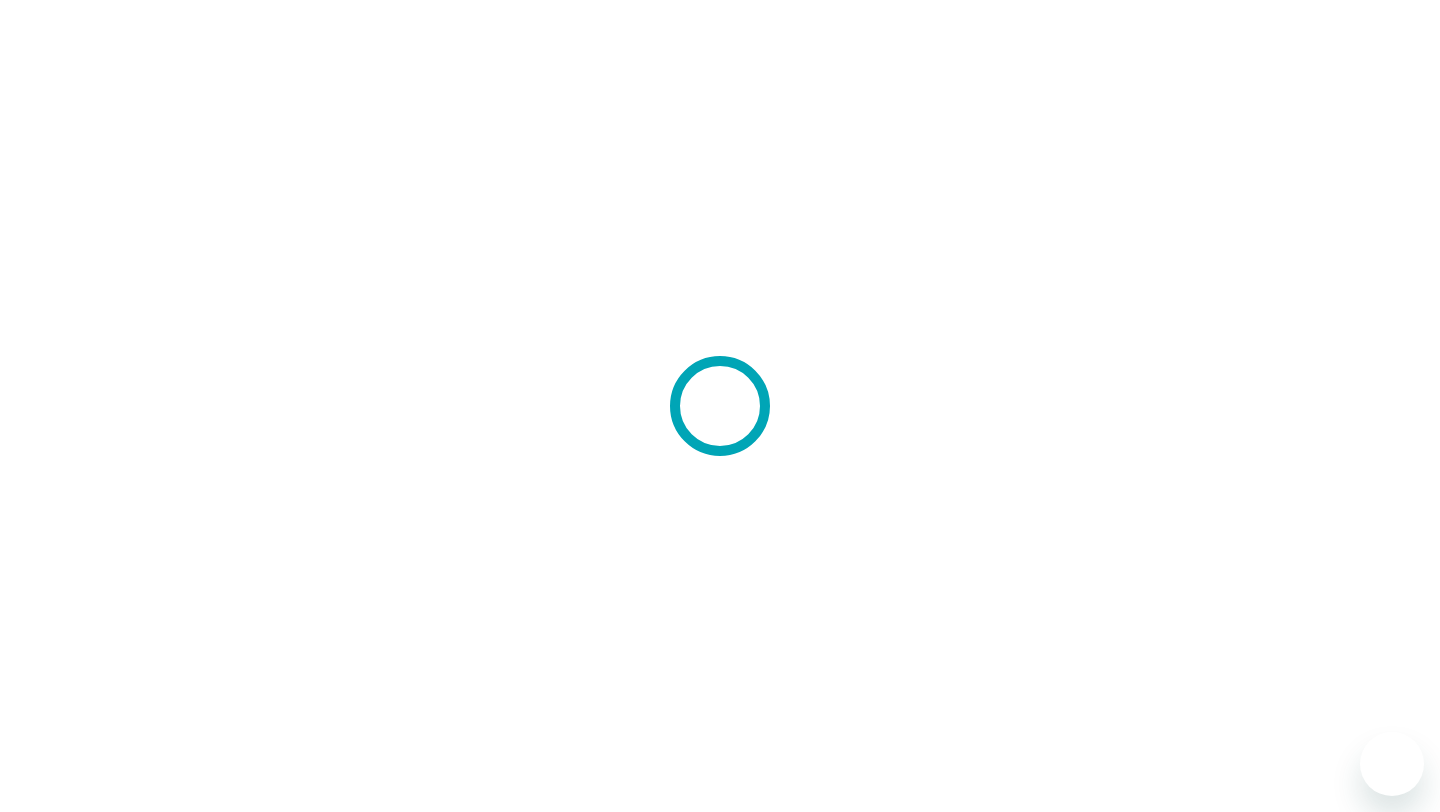 scroll, scrollTop: 0, scrollLeft: 0, axis: both 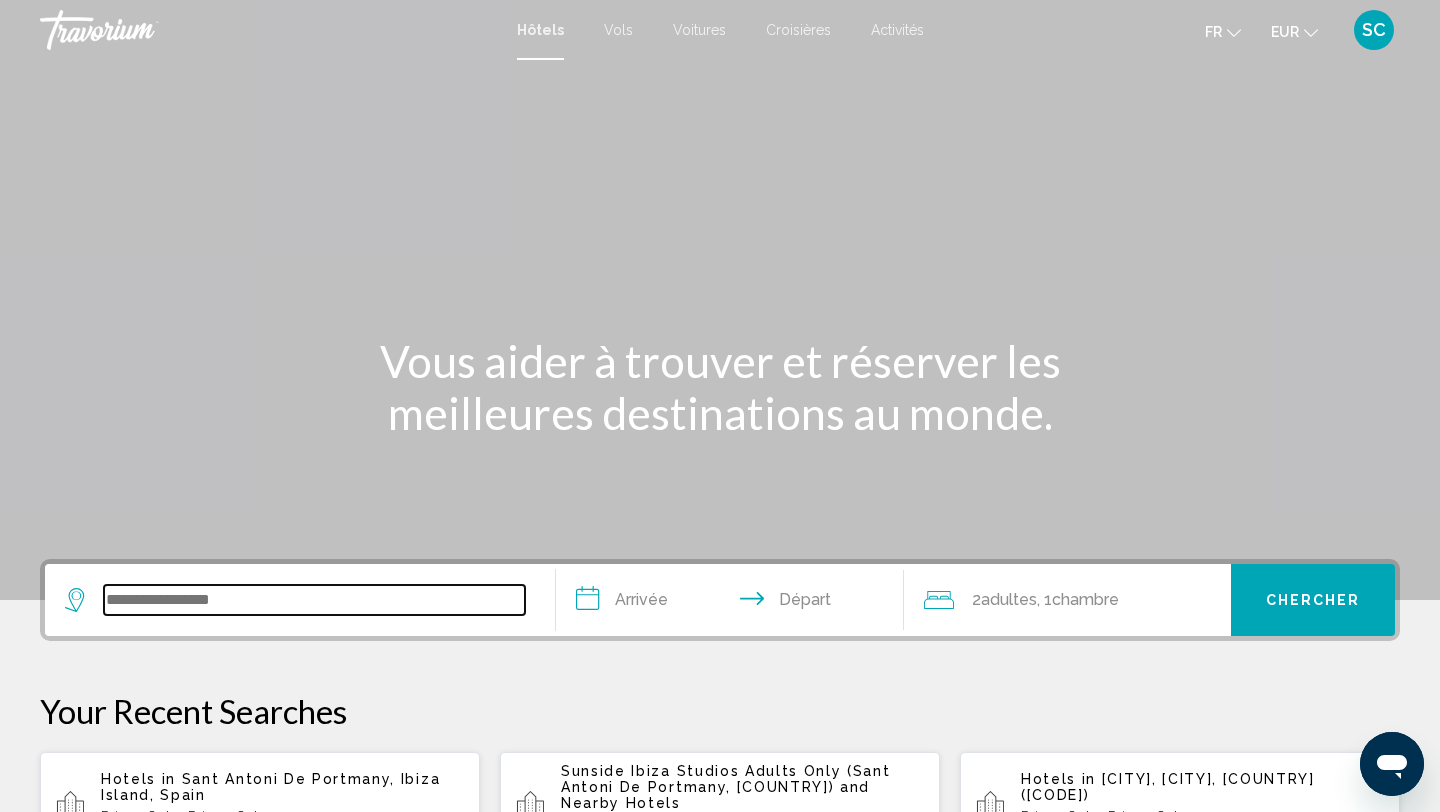 click at bounding box center (314, 600) 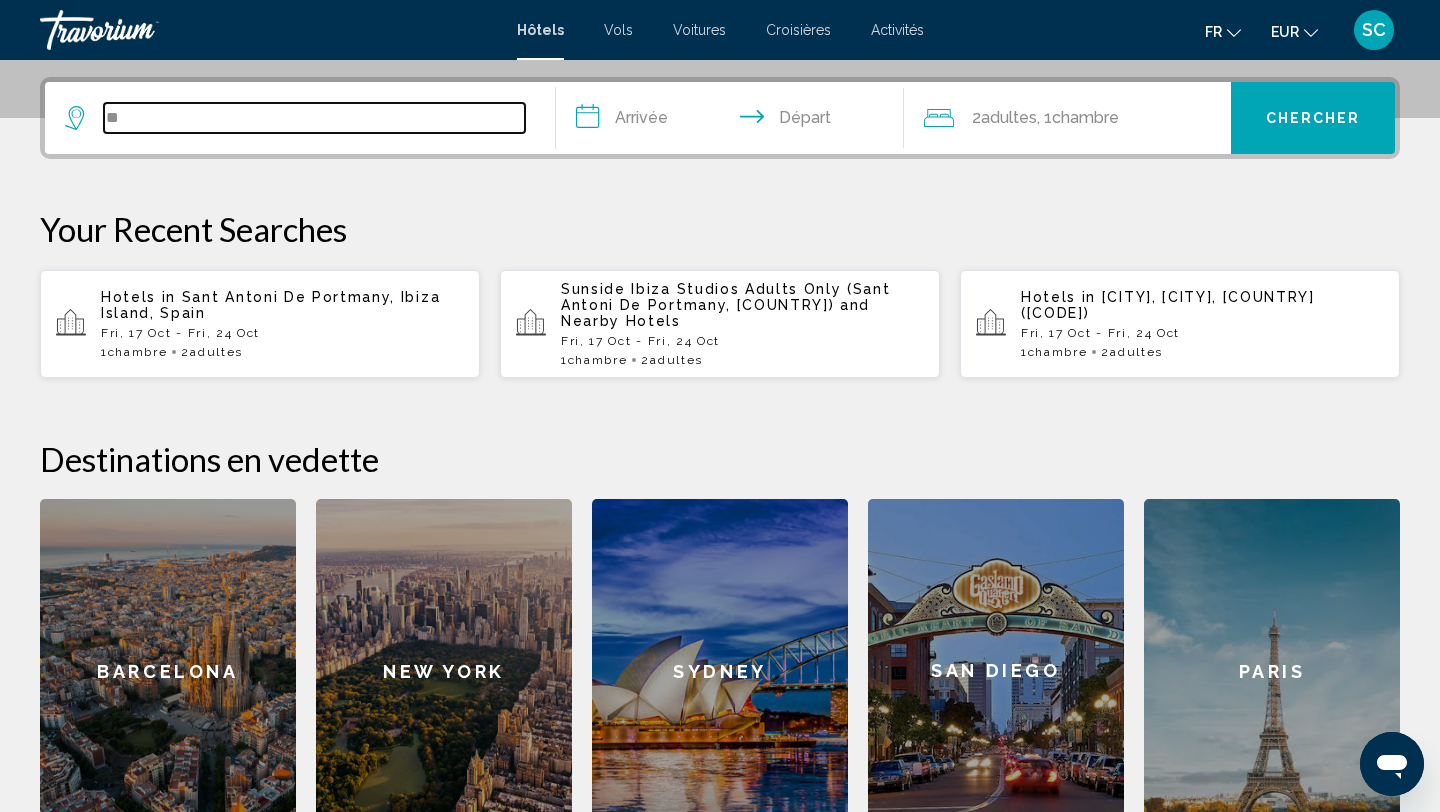 scroll, scrollTop: 494, scrollLeft: 0, axis: vertical 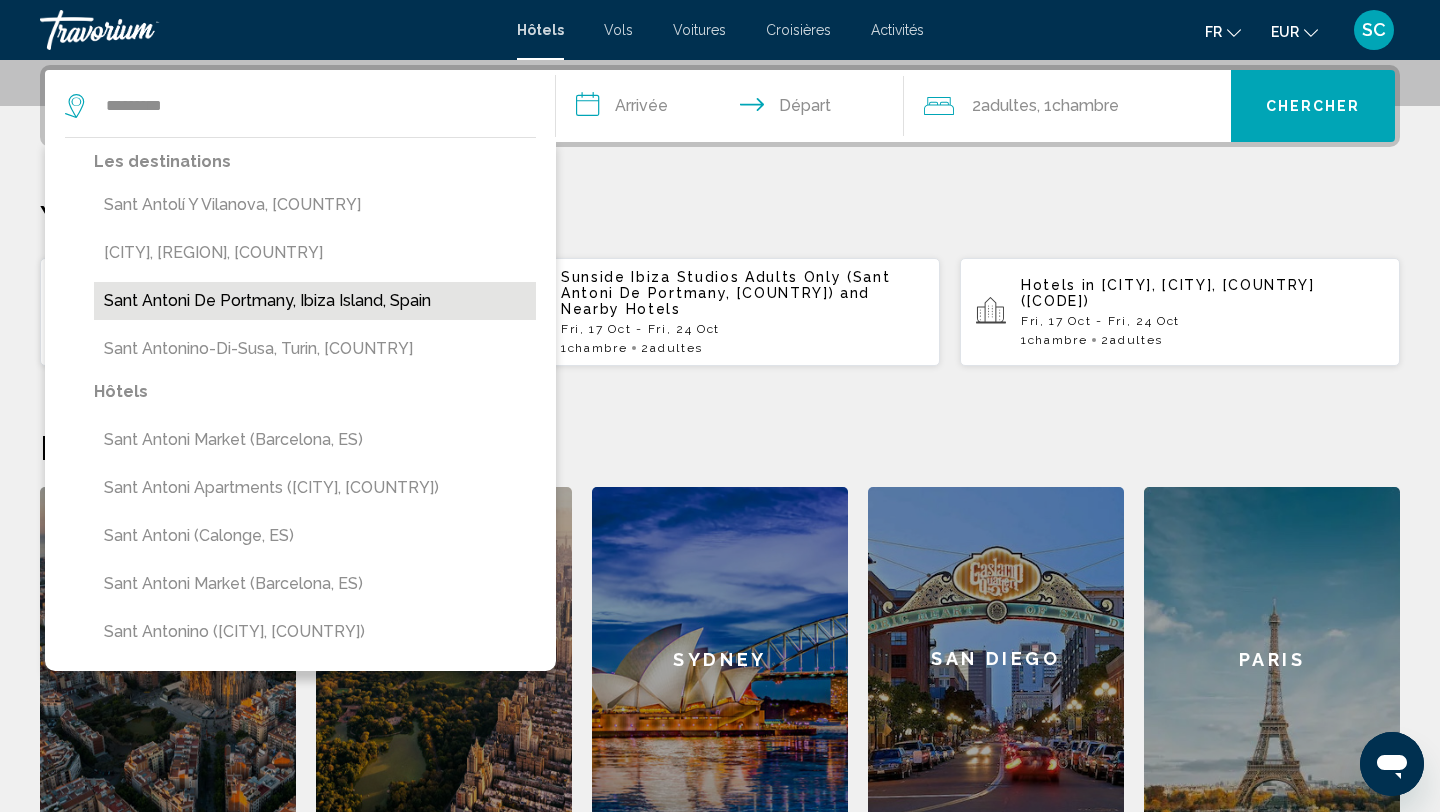 click on "Sant Antoni De Portmany, Ibiza Island, Spain" at bounding box center (315, 301) 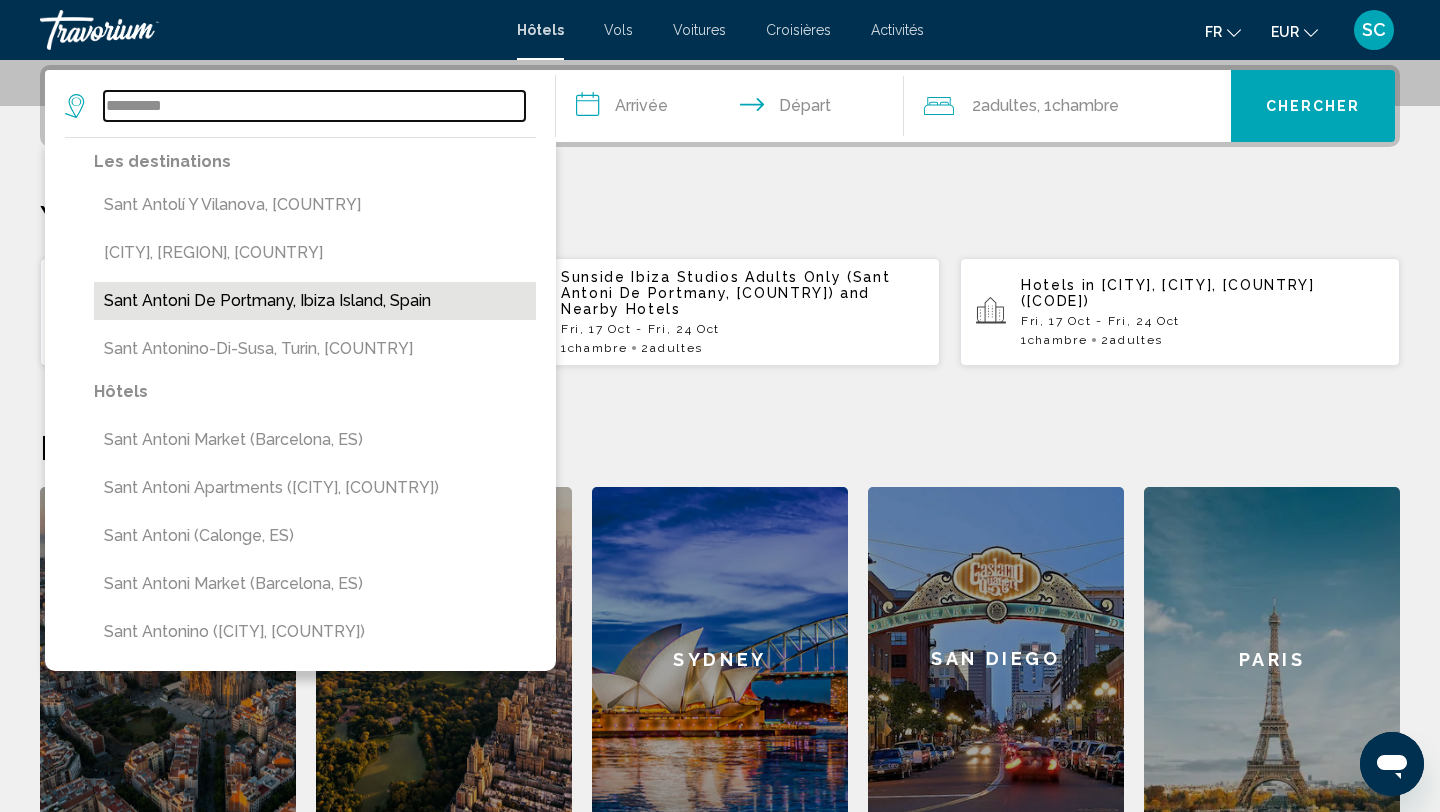 type on "**********" 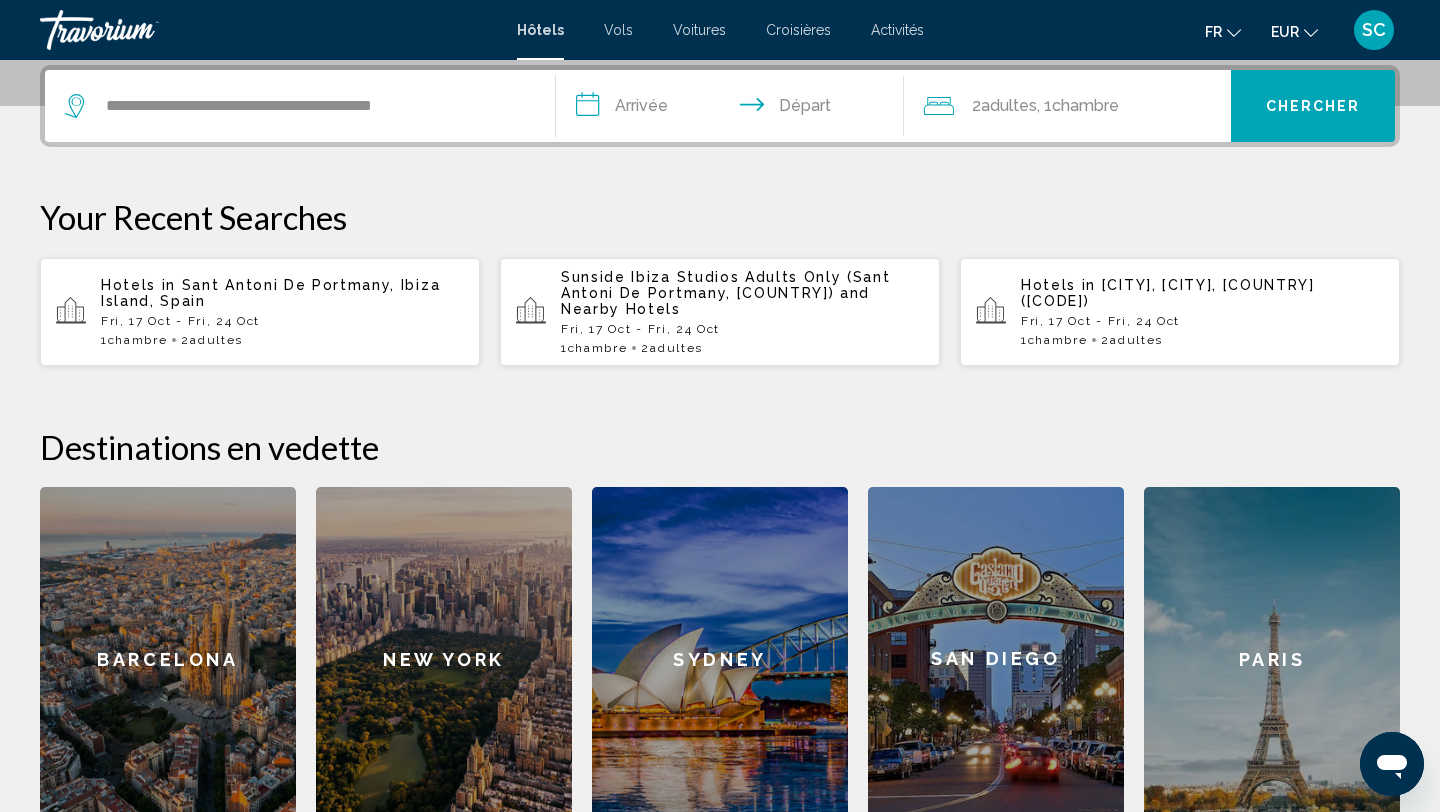 click on "**********" at bounding box center [734, 109] 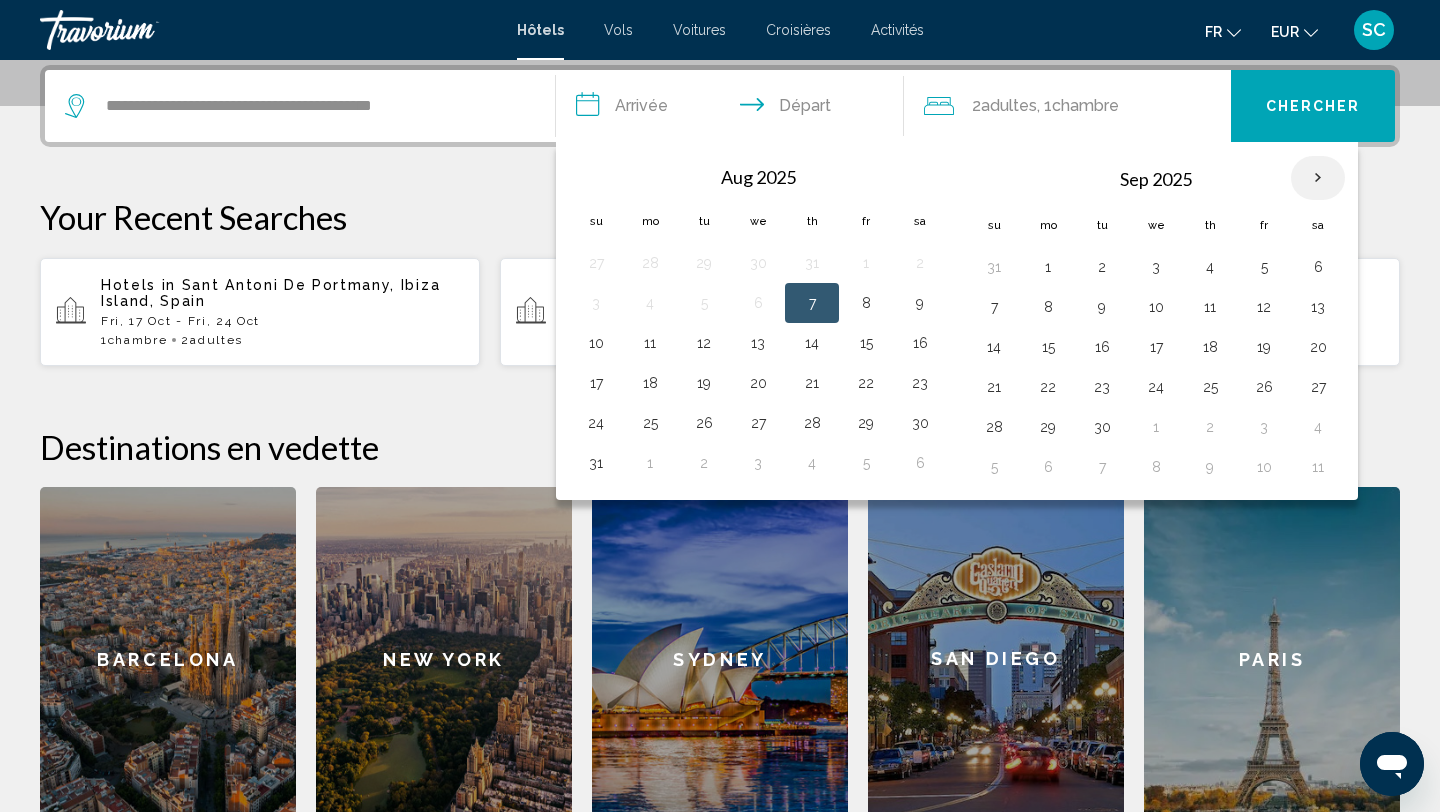 click at bounding box center [1318, 178] 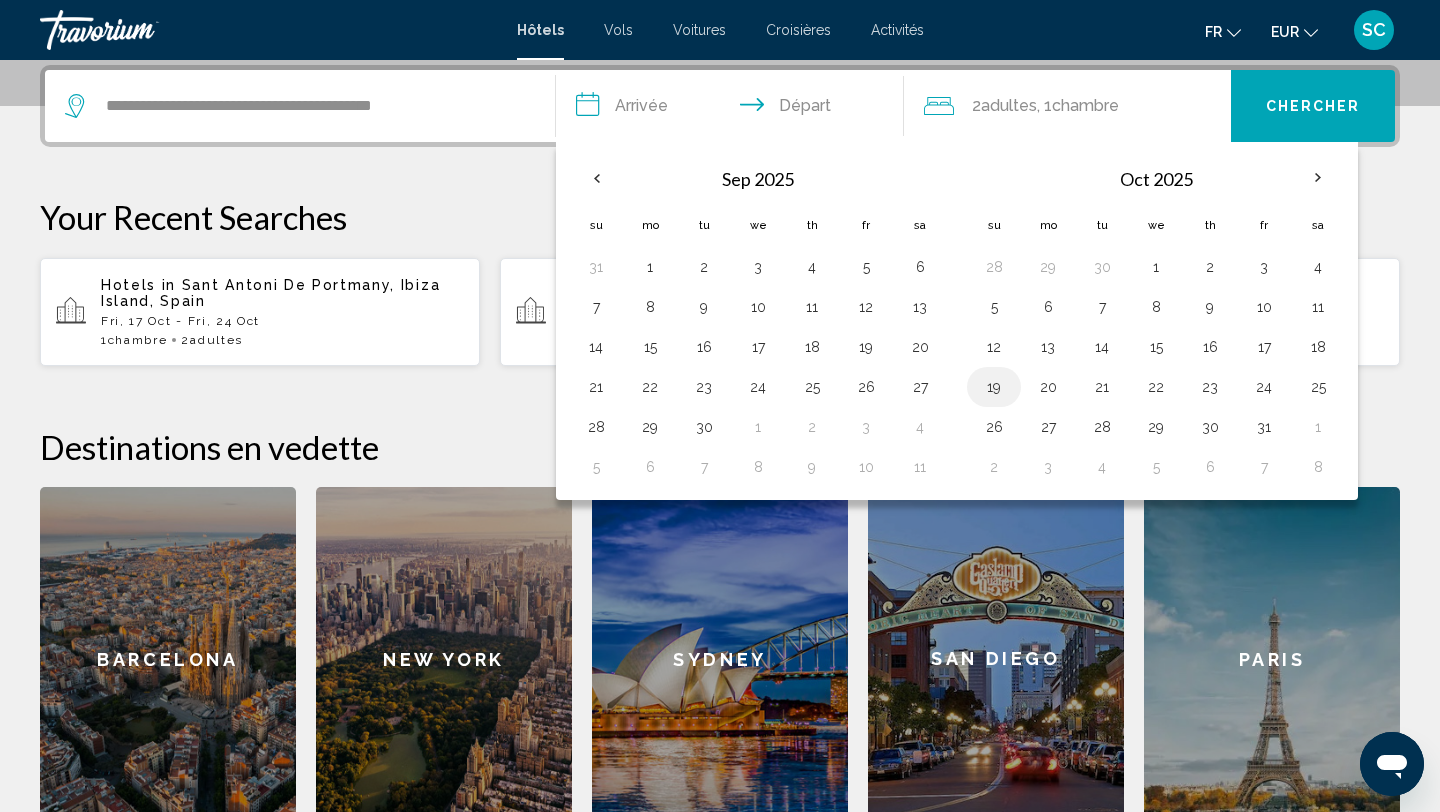 click on "19" at bounding box center [994, 387] 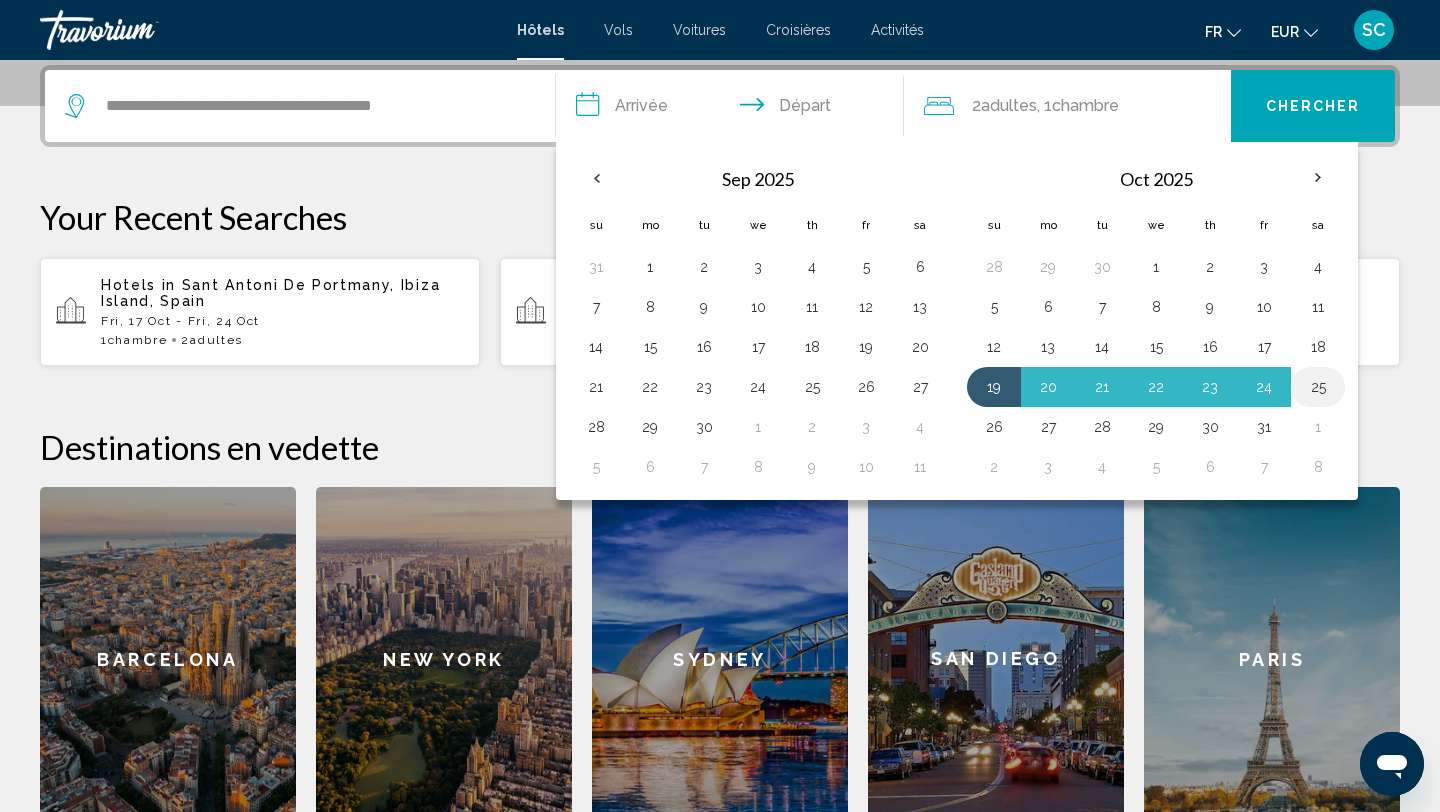 click on "25" at bounding box center (1318, 387) 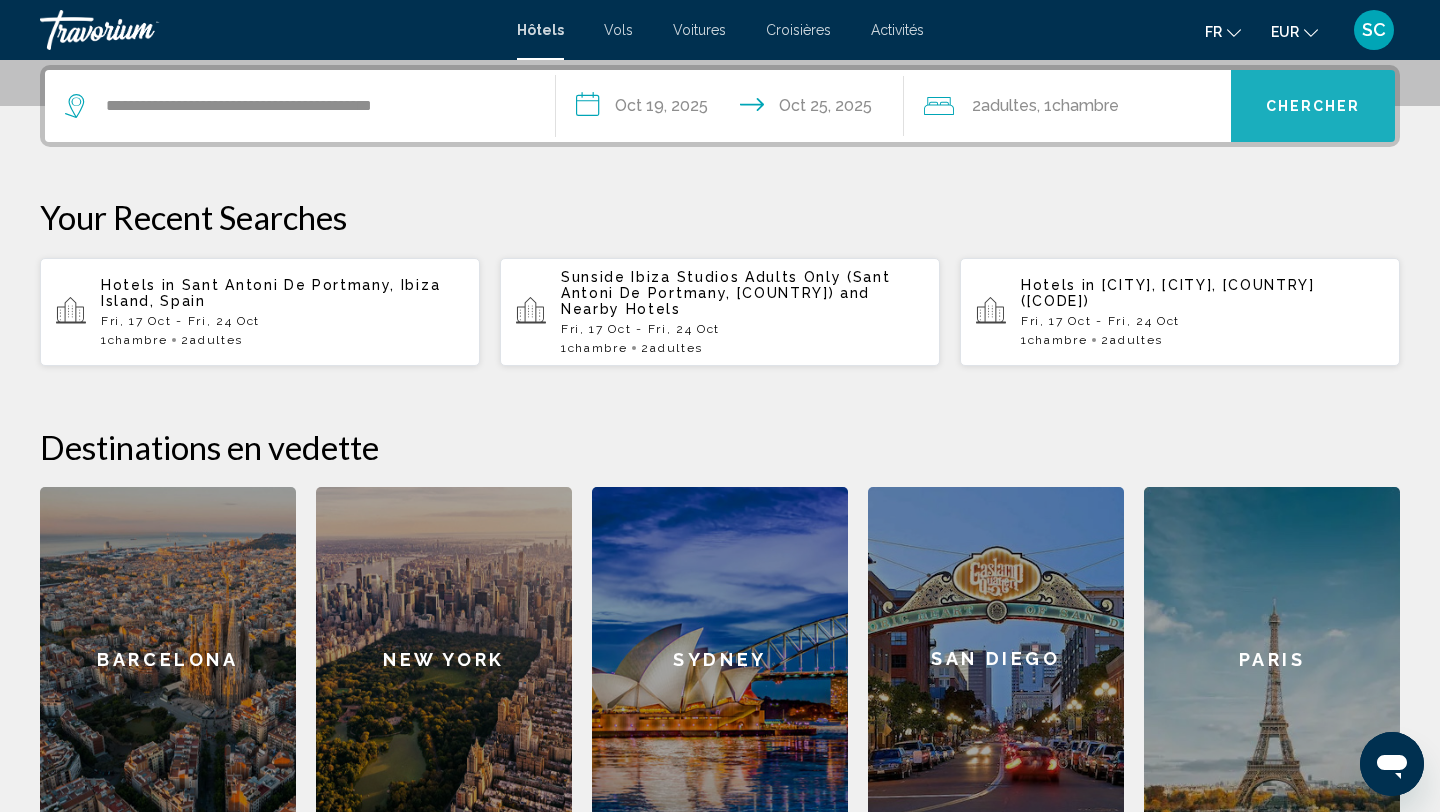 click on "Chercher" at bounding box center [1313, 107] 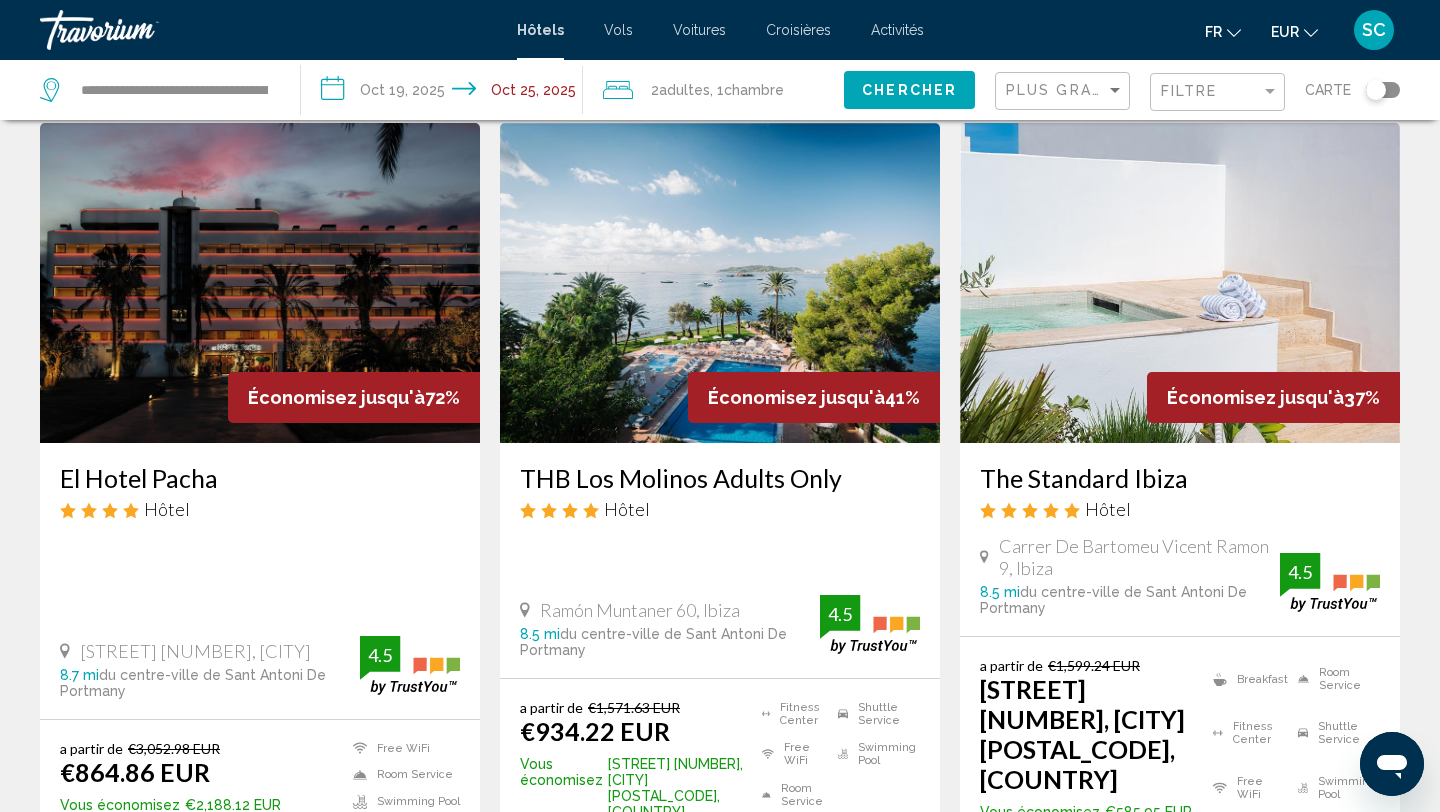 scroll, scrollTop: 97, scrollLeft: 0, axis: vertical 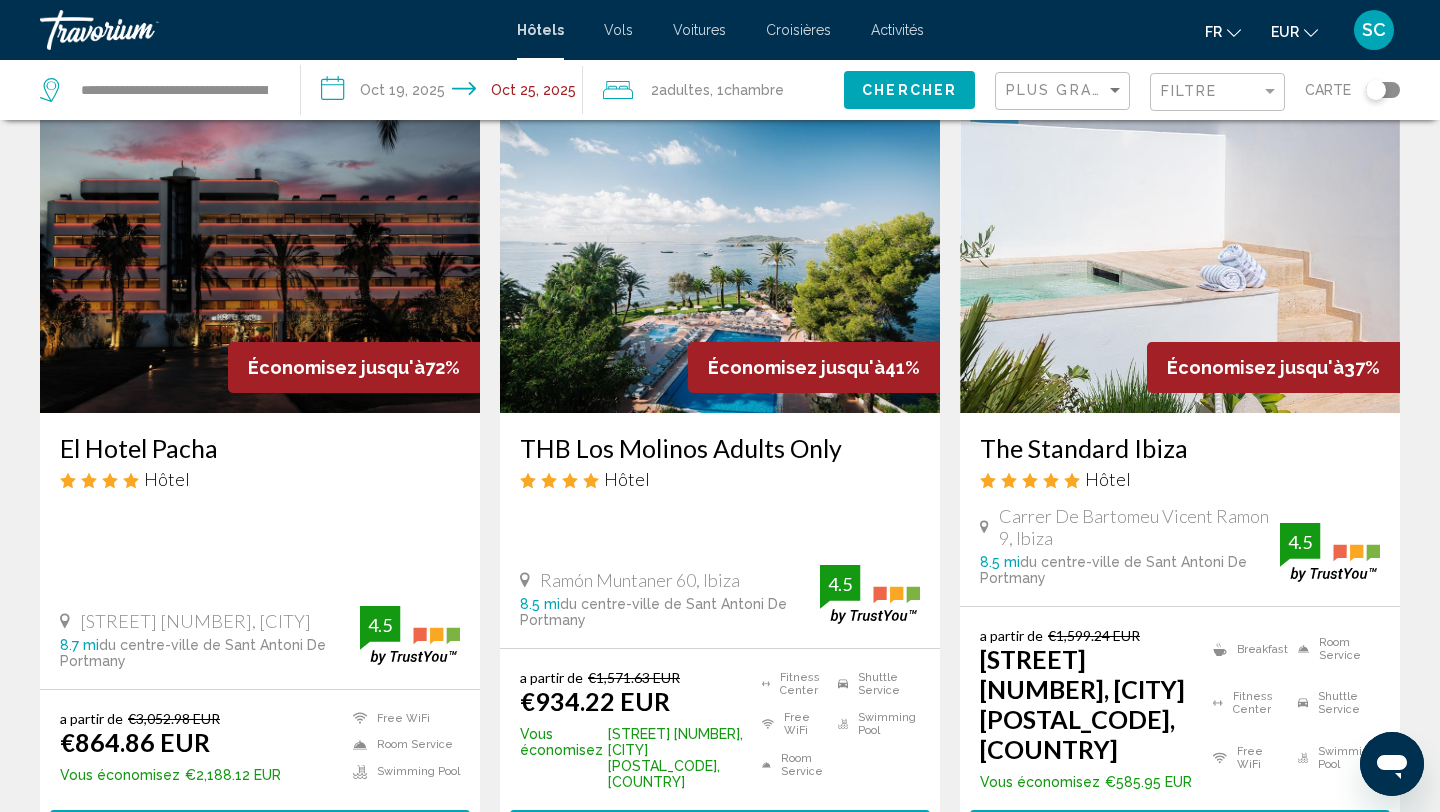 click on "El Hotel Pacha" at bounding box center (260, 448) 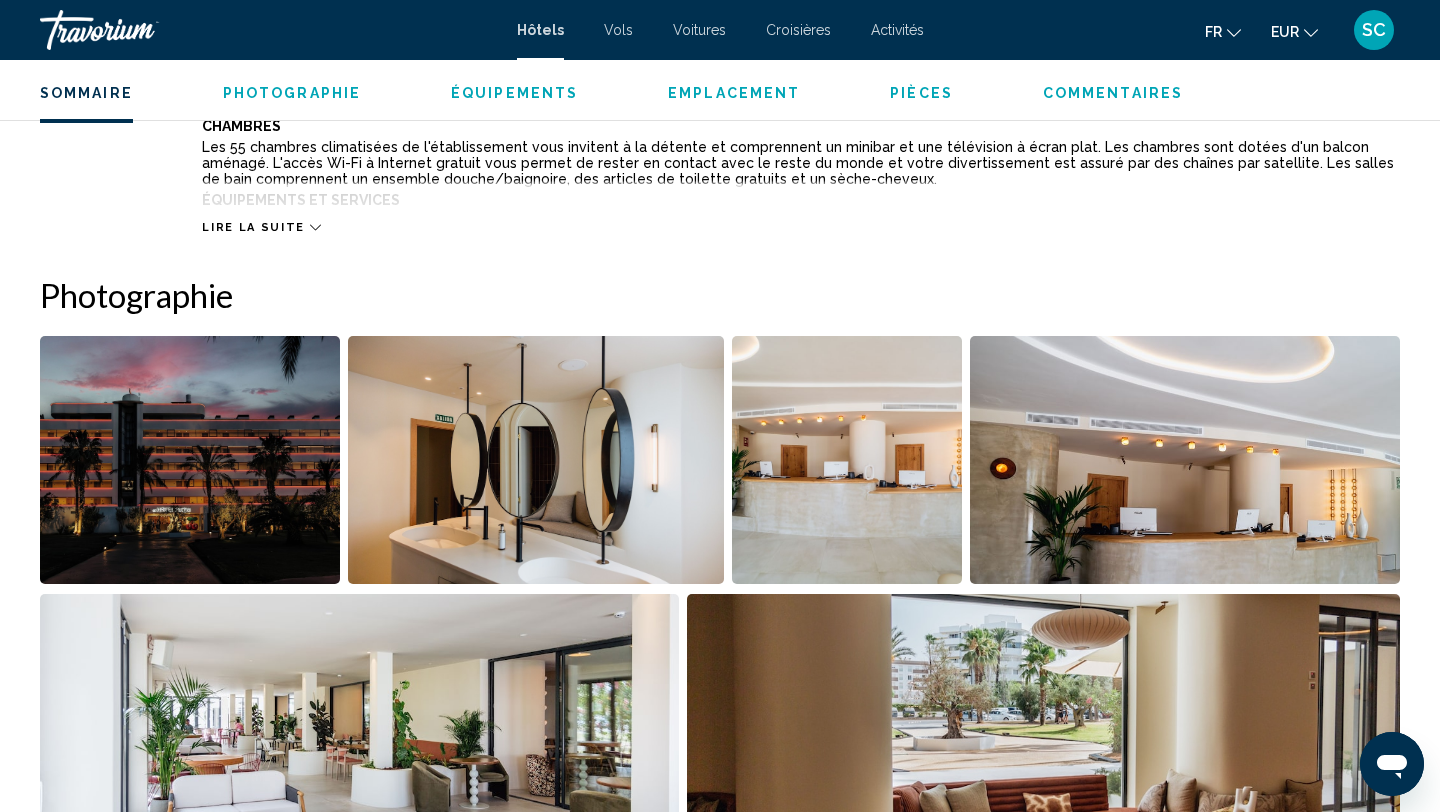 scroll, scrollTop: 730, scrollLeft: 0, axis: vertical 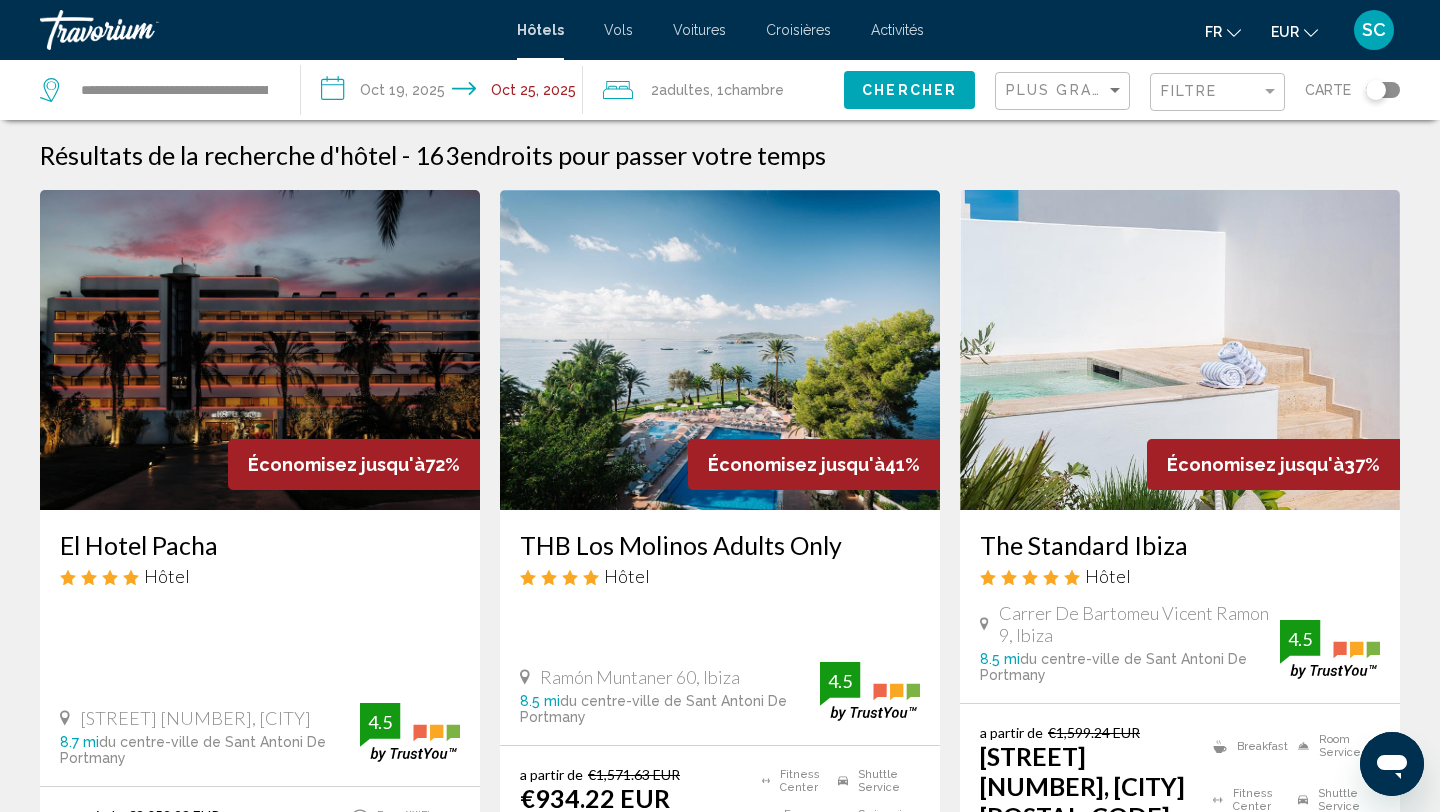click on "THB Los Molinos Adults Only" at bounding box center (720, 545) 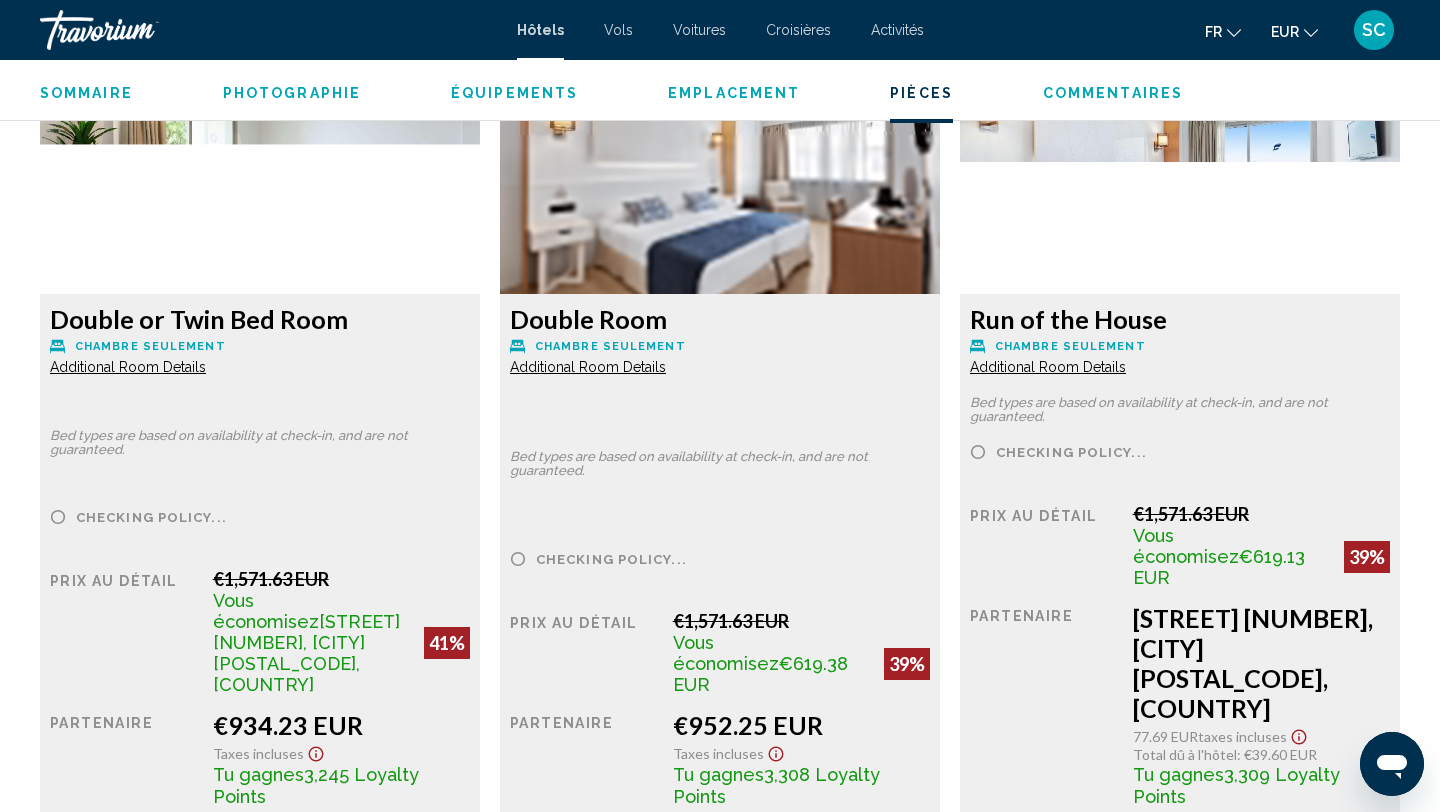 scroll, scrollTop: 2803, scrollLeft: 0, axis: vertical 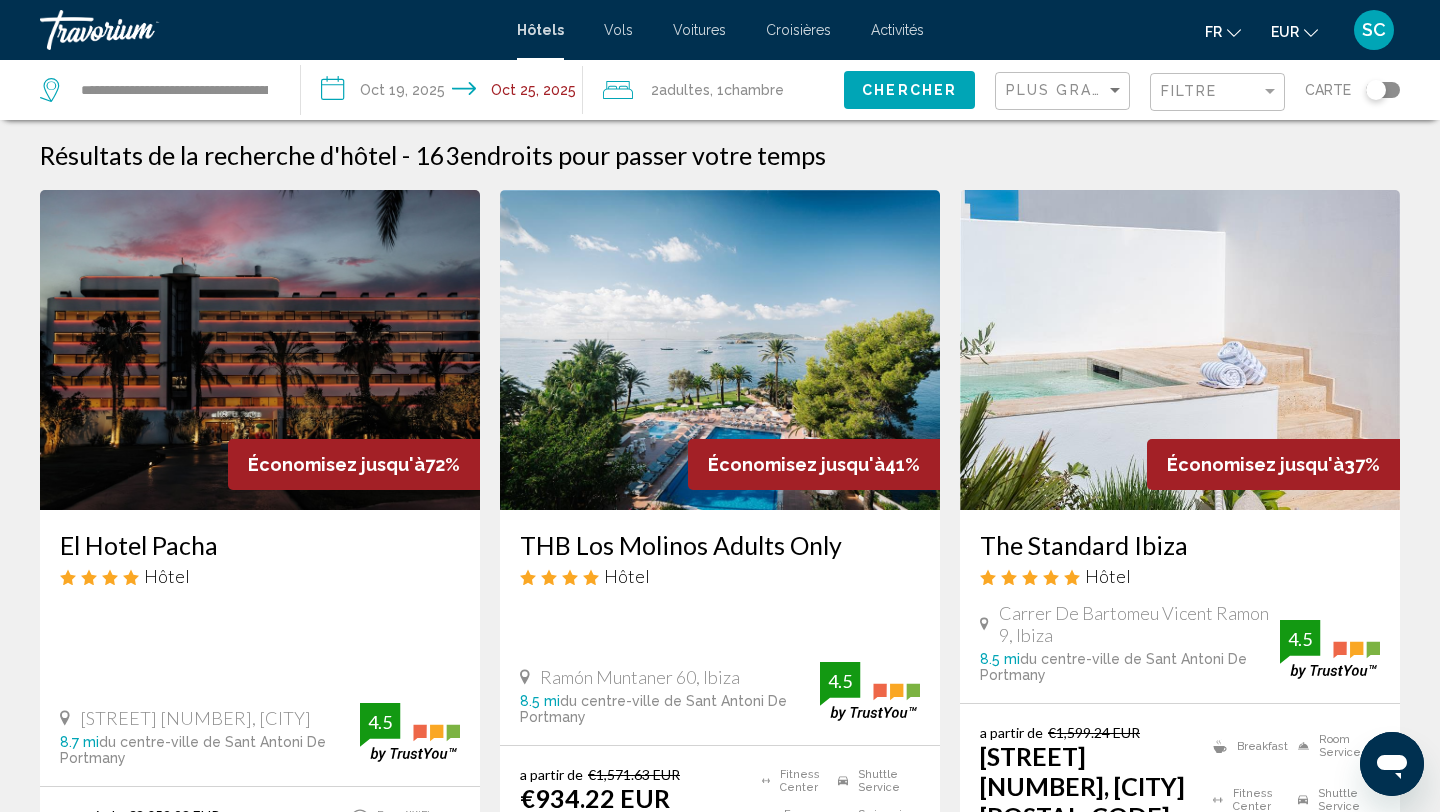 click on "The Standard Ibiza" at bounding box center (1180, 545) 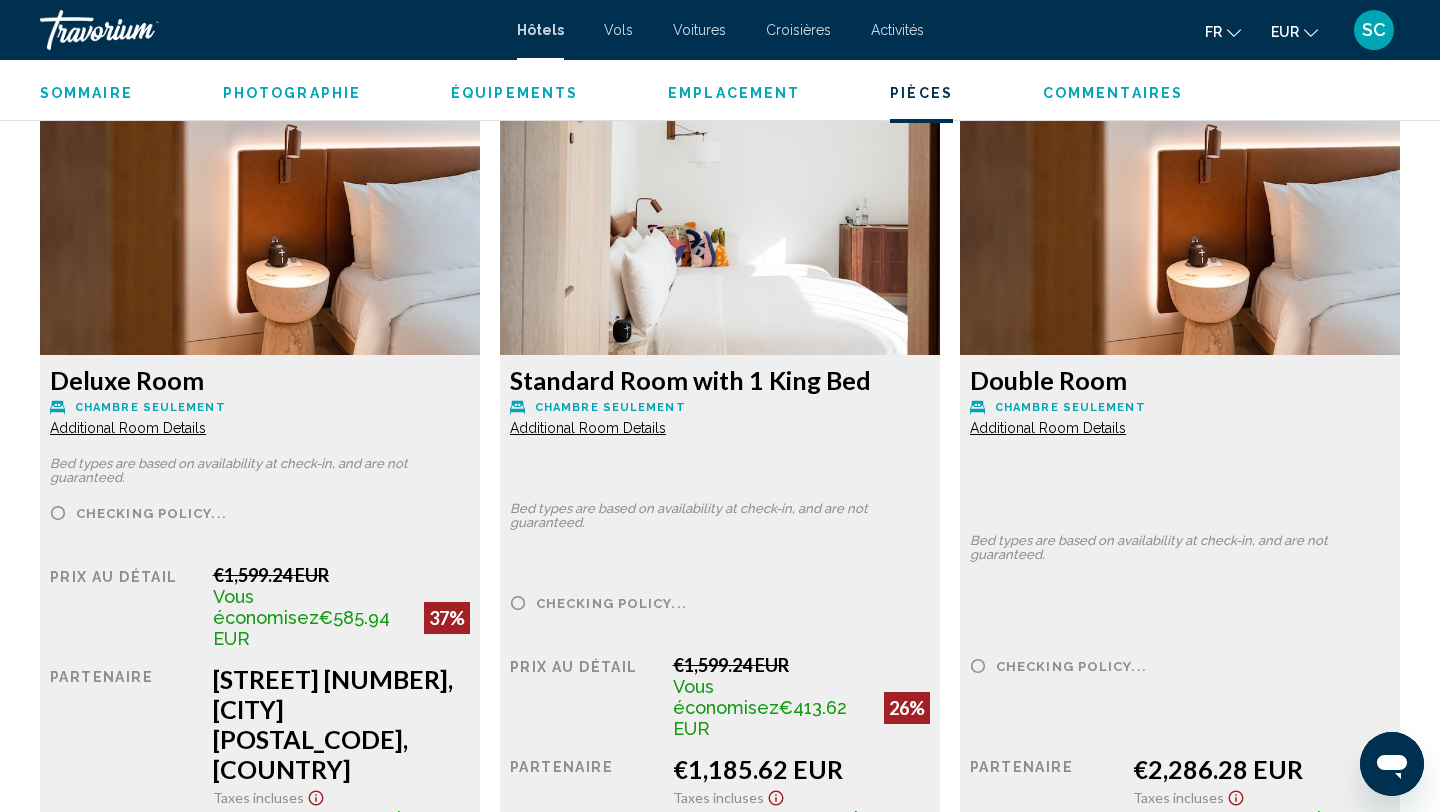 scroll, scrollTop: 2728, scrollLeft: 0, axis: vertical 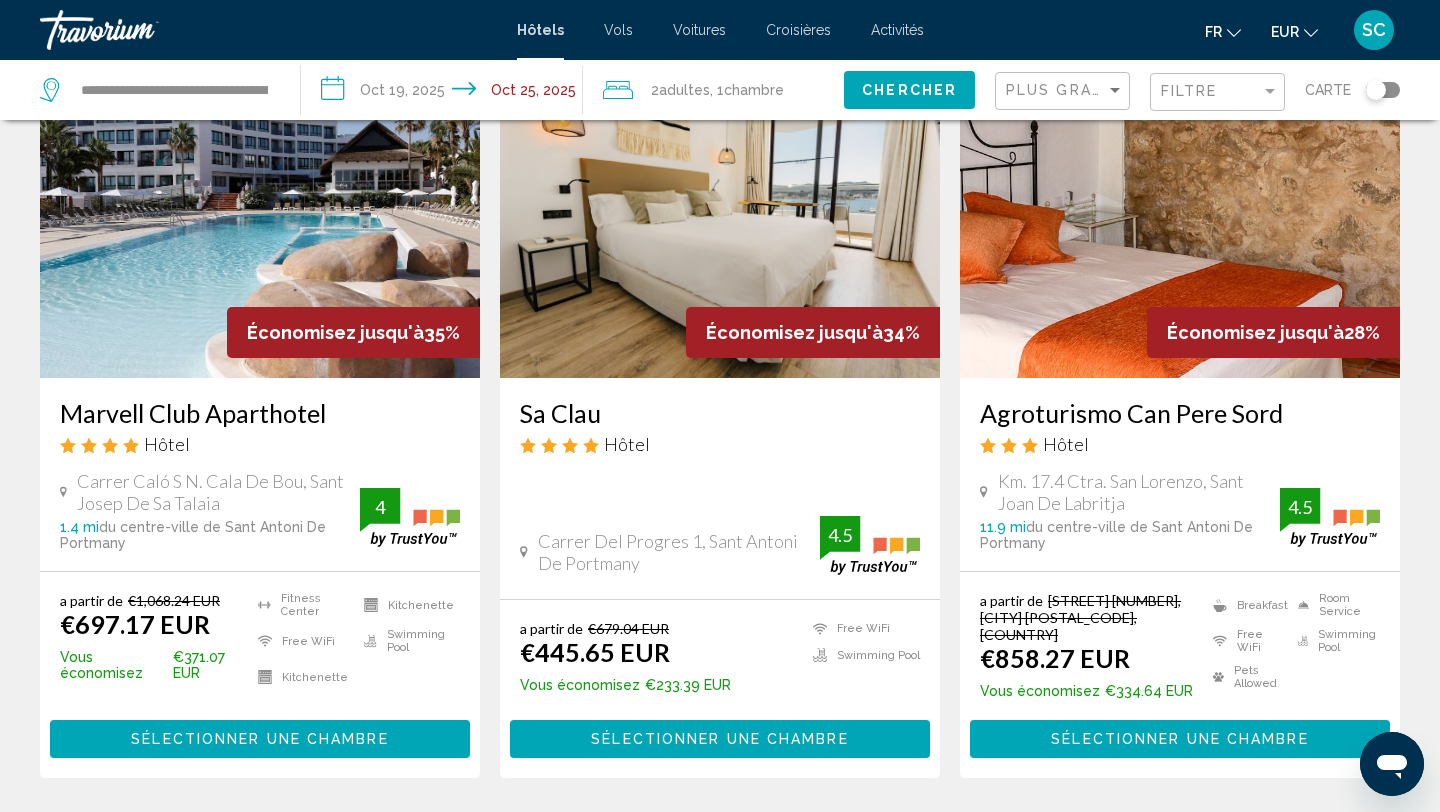 click on "Marvell Club Aparthotel" at bounding box center (260, 413) 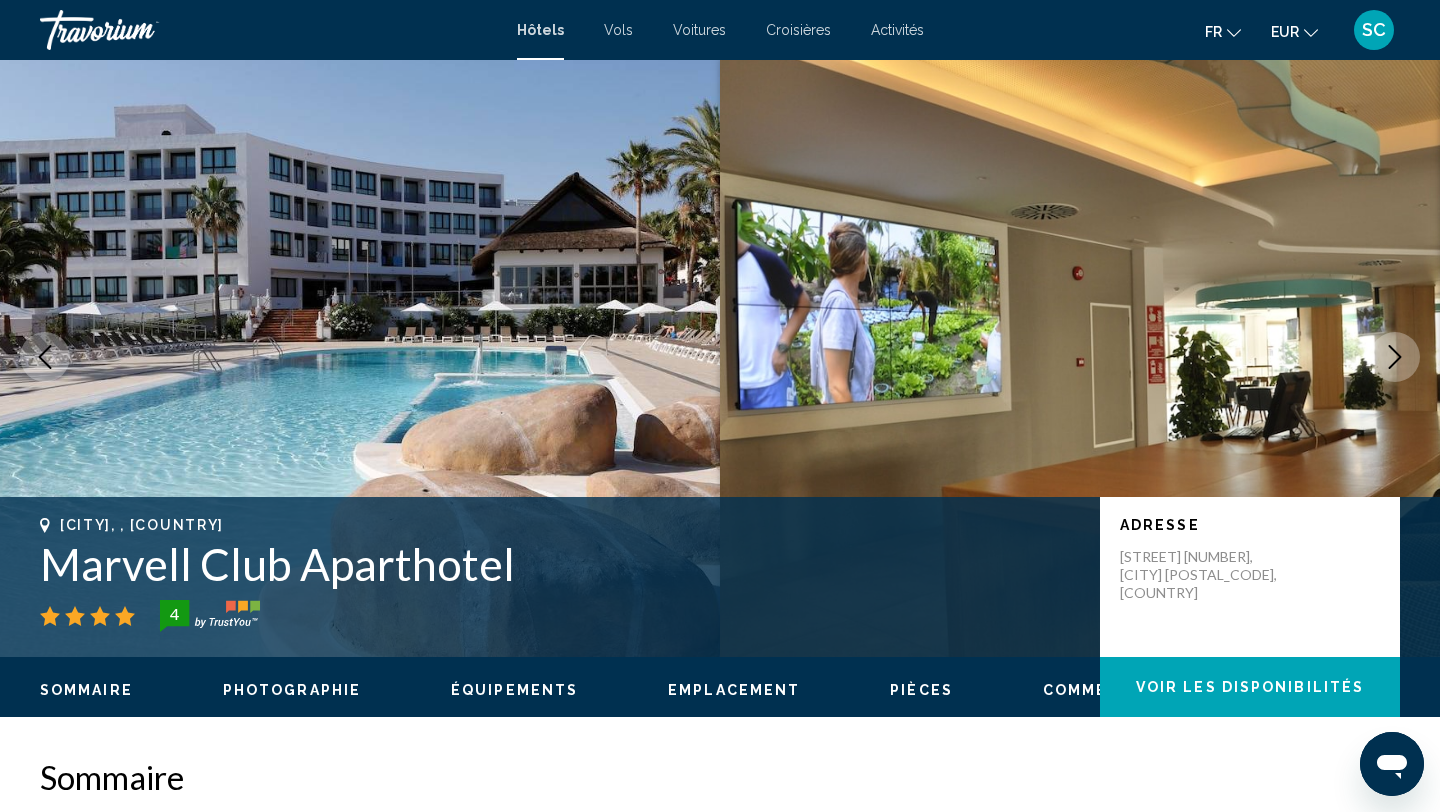 scroll, scrollTop: 0, scrollLeft: 0, axis: both 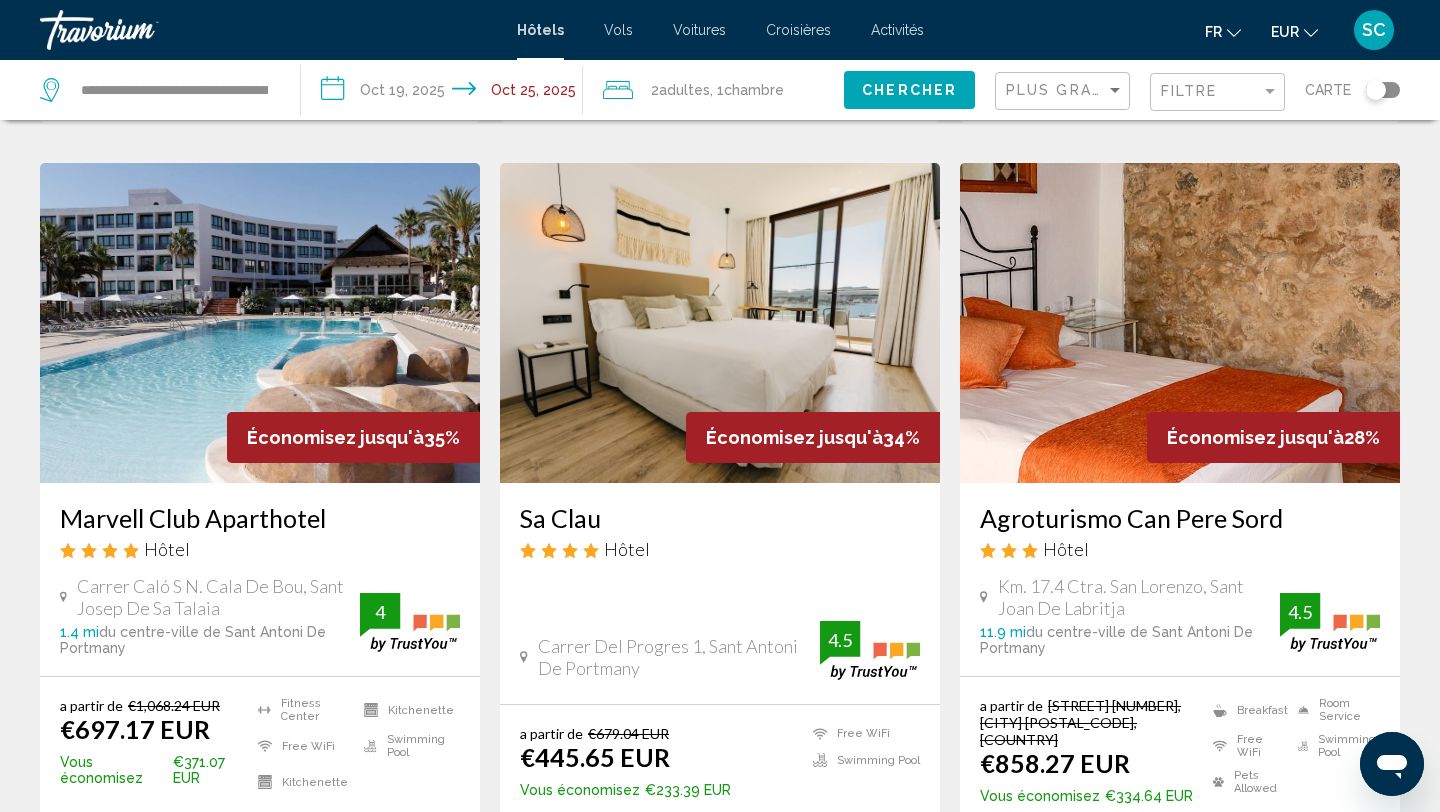 click on "Sa Clau" at bounding box center [720, 518] 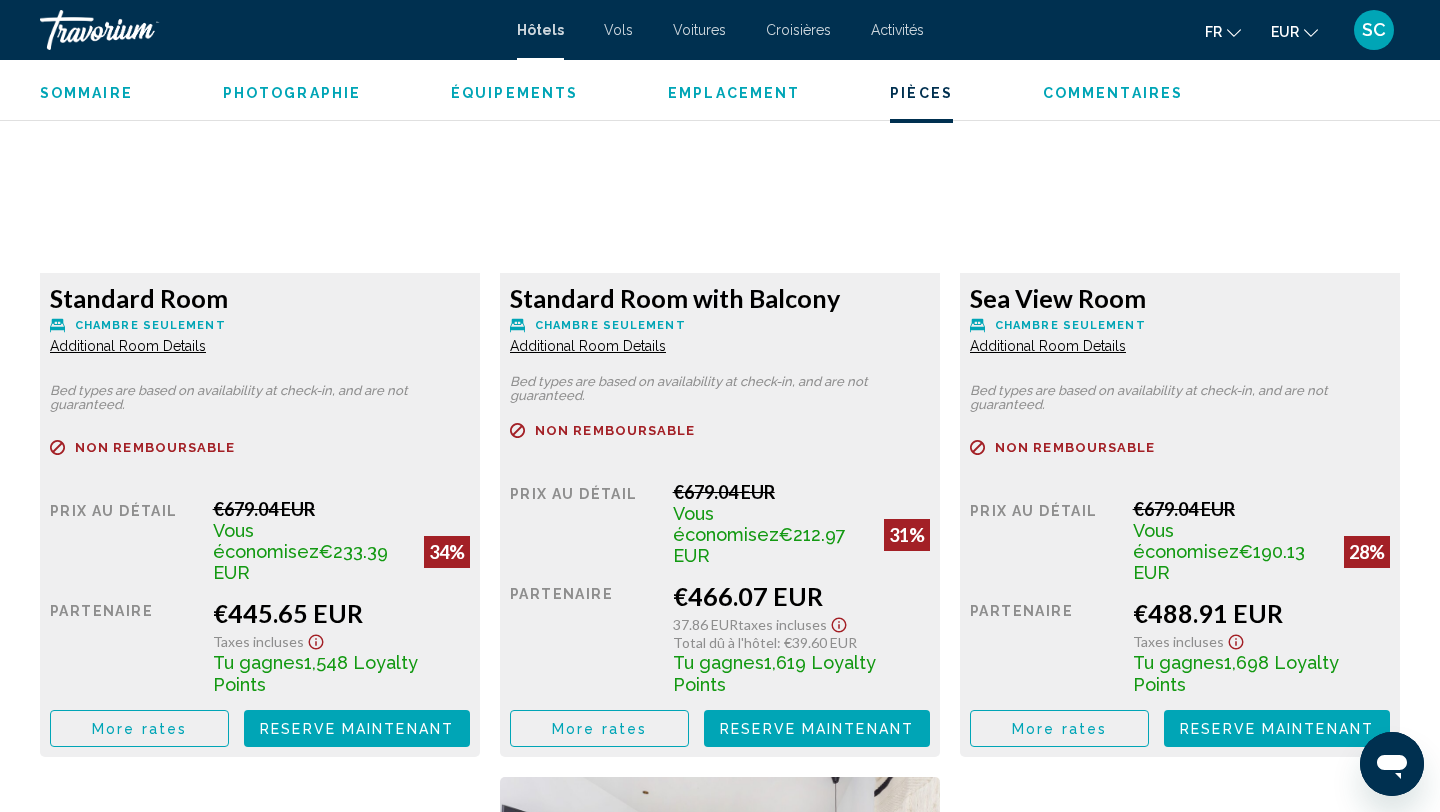 scroll, scrollTop: 2818, scrollLeft: 0, axis: vertical 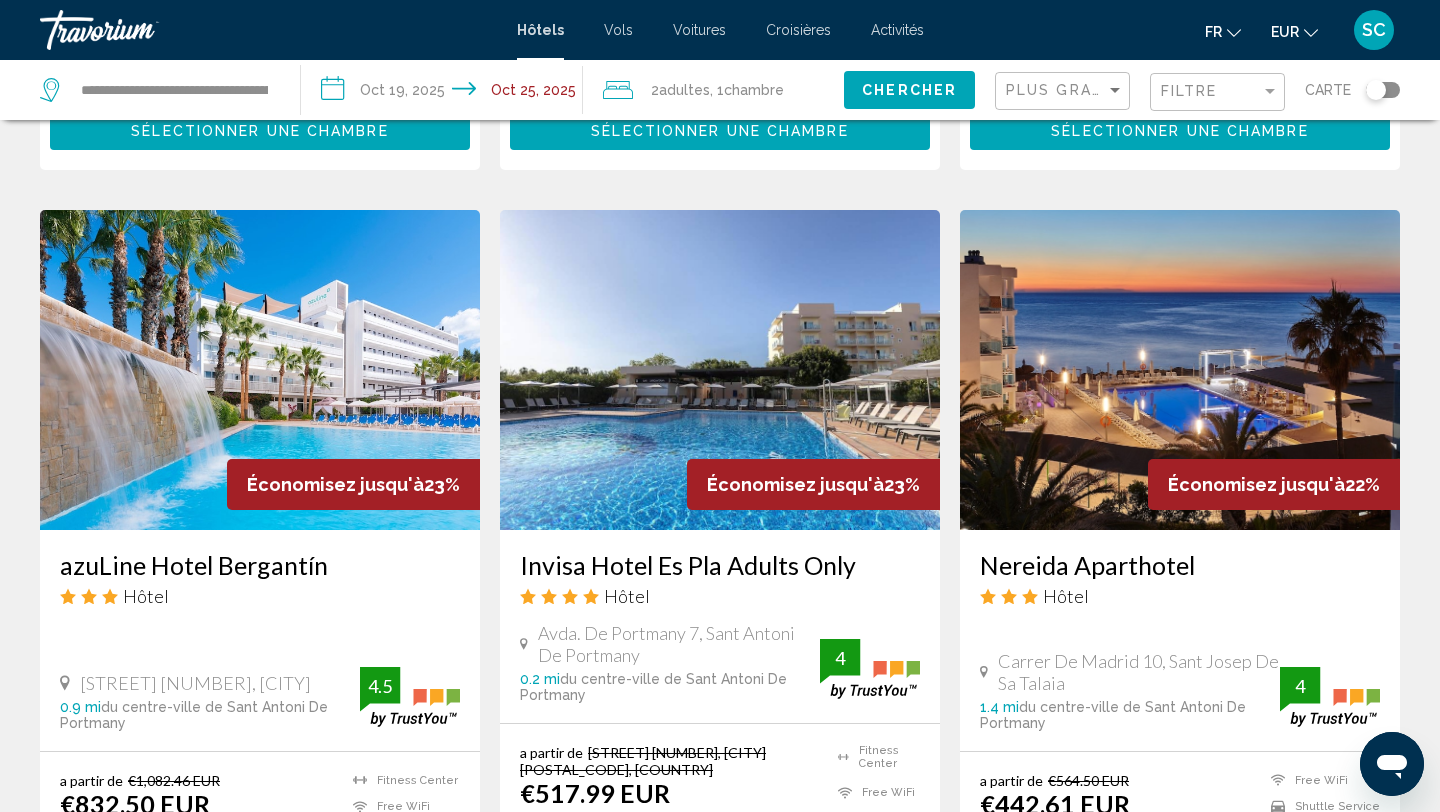 click on "azuLine Hotel Bergantín" at bounding box center (260, 565) 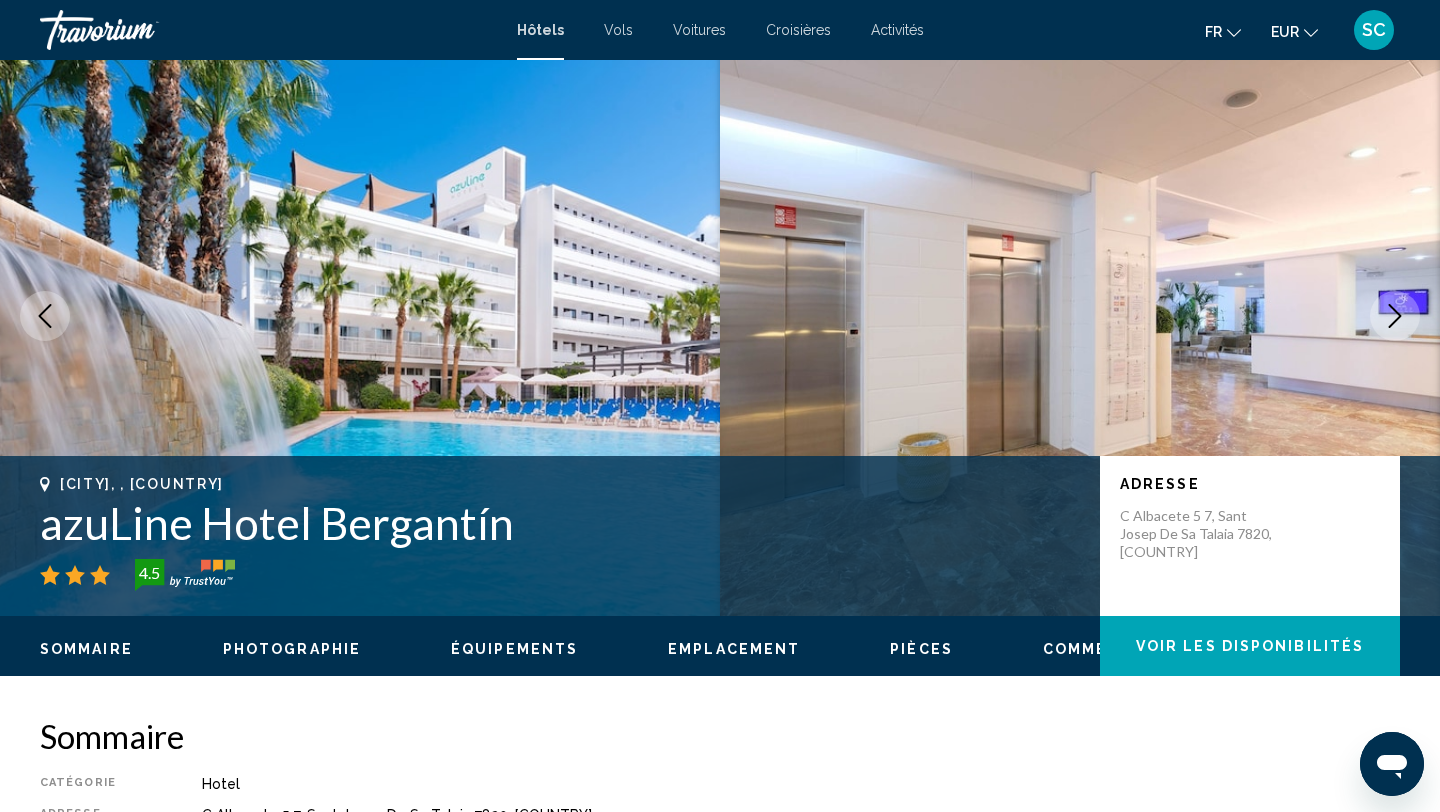 scroll, scrollTop: 0, scrollLeft: 0, axis: both 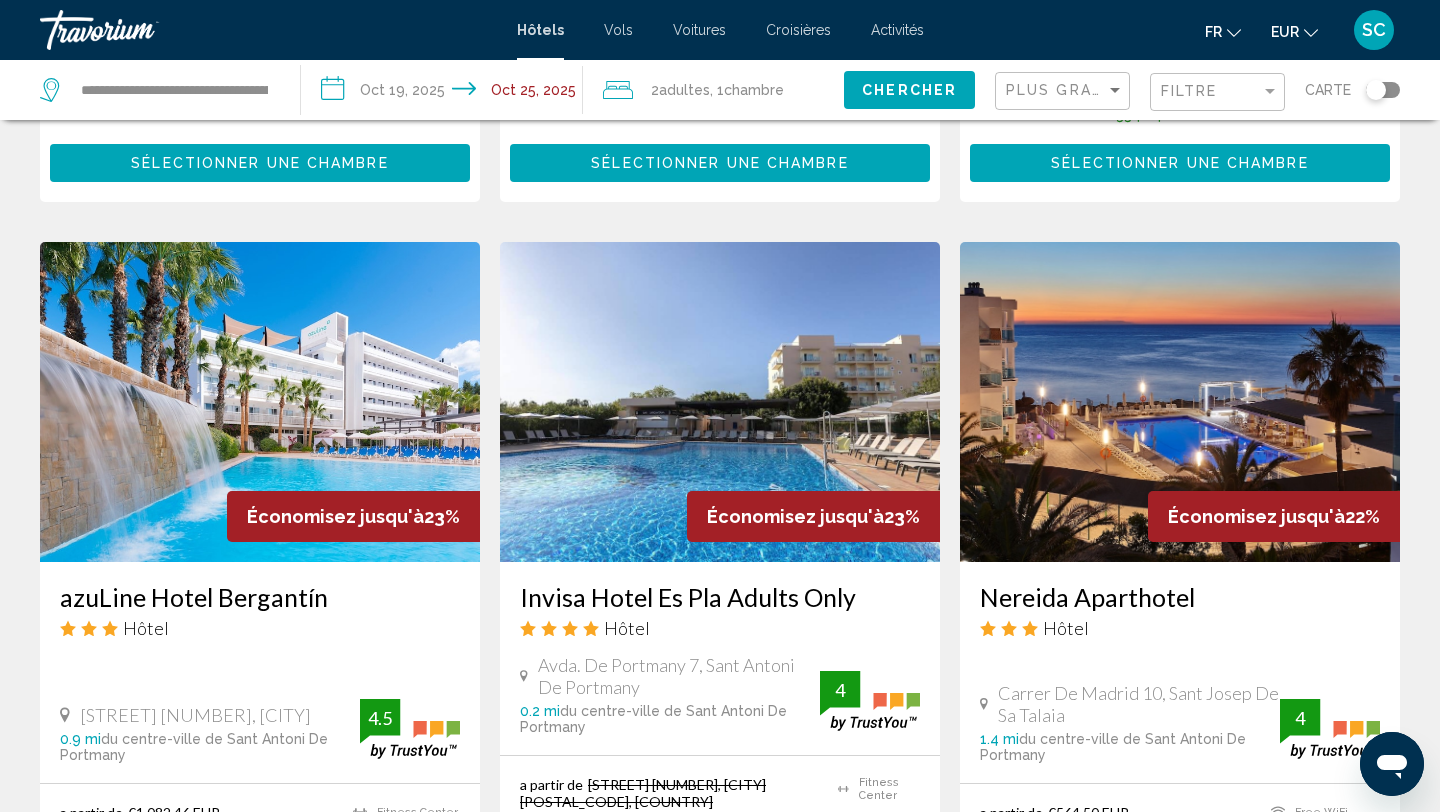 click on "Invisa Hotel Es Pla Adults Only" at bounding box center (720, 597) 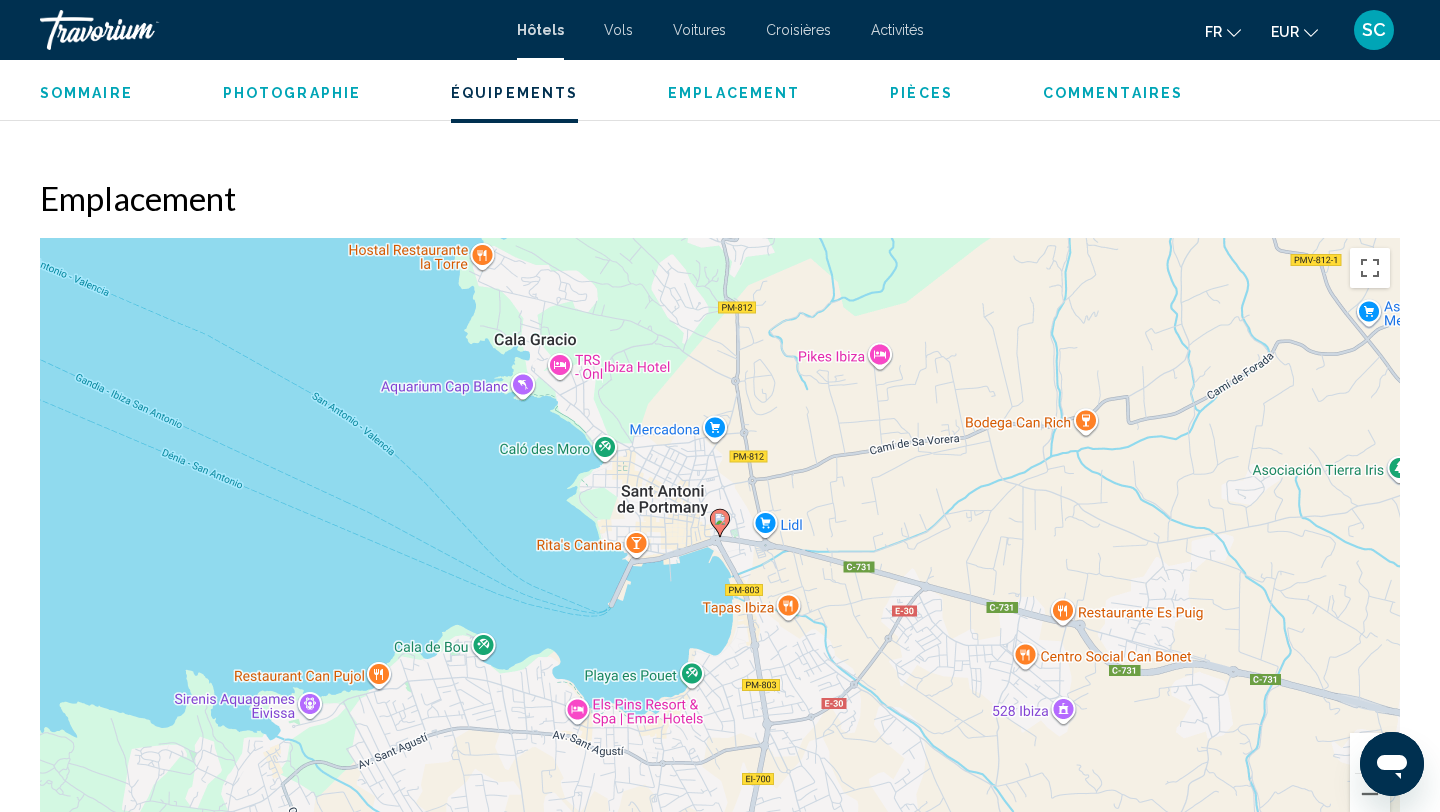 scroll, scrollTop: 1775, scrollLeft: 0, axis: vertical 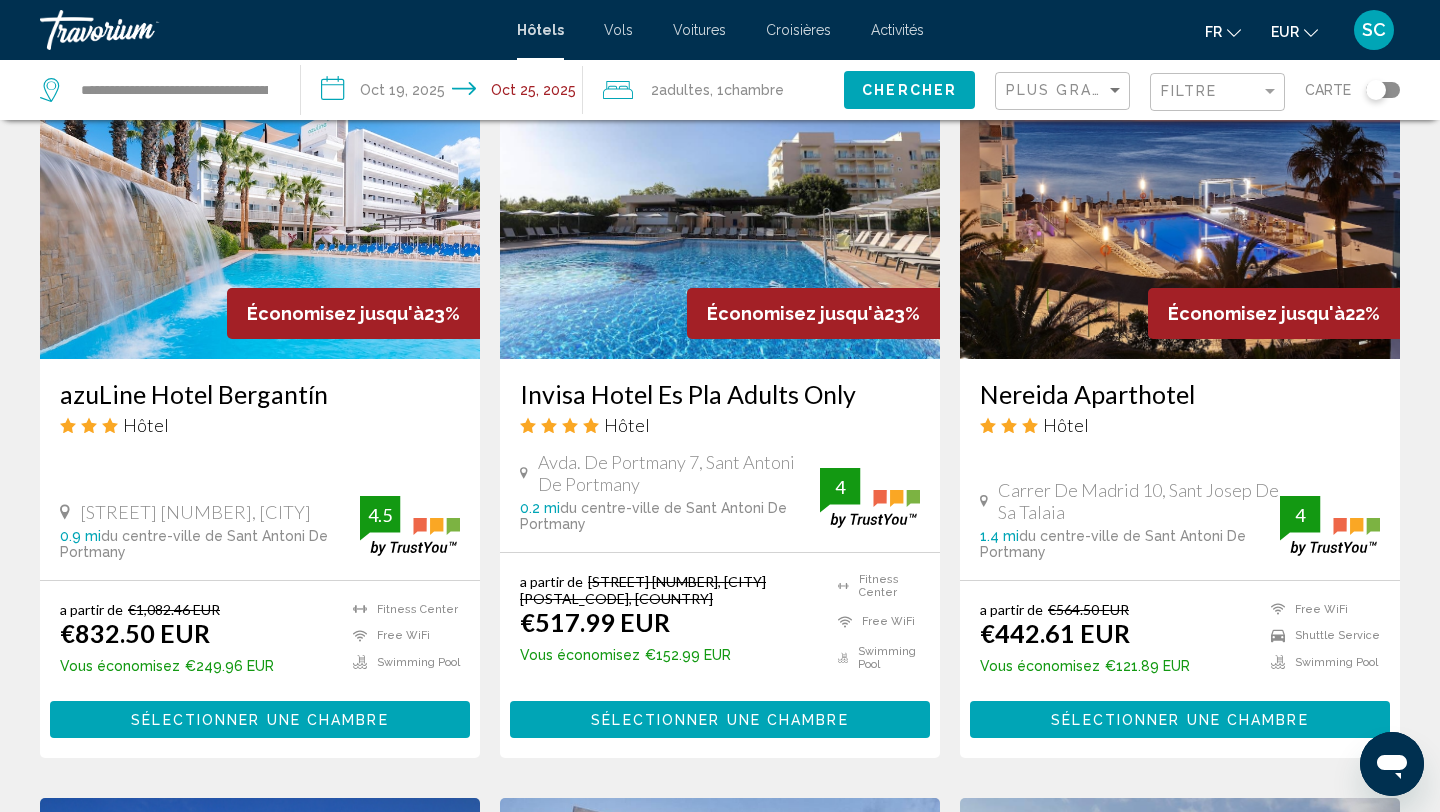 click on "Nereida Aparthotel" at bounding box center [1180, 394] 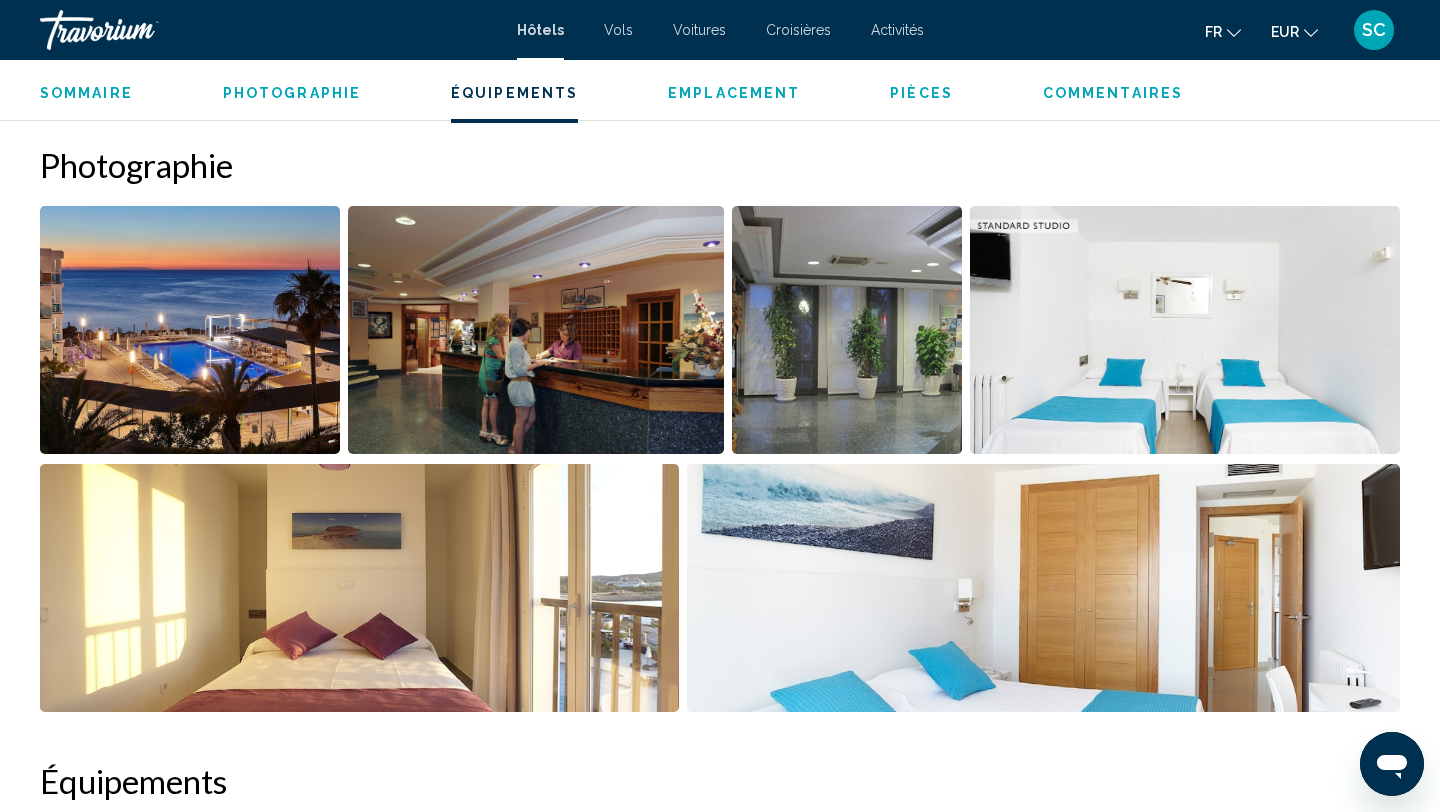 scroll, scrollTop: 702, scrollLeft: 0, axis: vertical 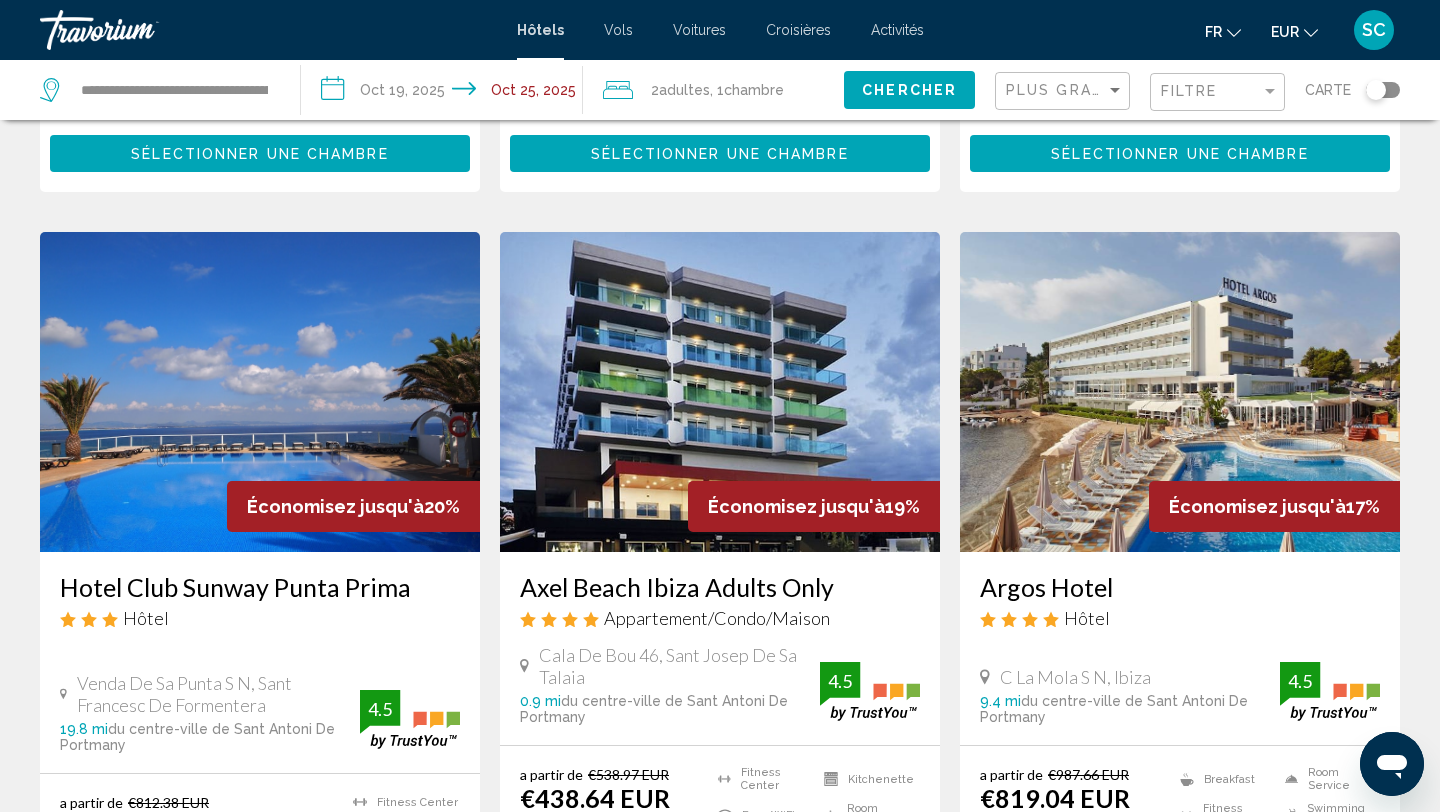 click on "Hotel Club Sunway Punta Prima" at bounding box center [260, 587] 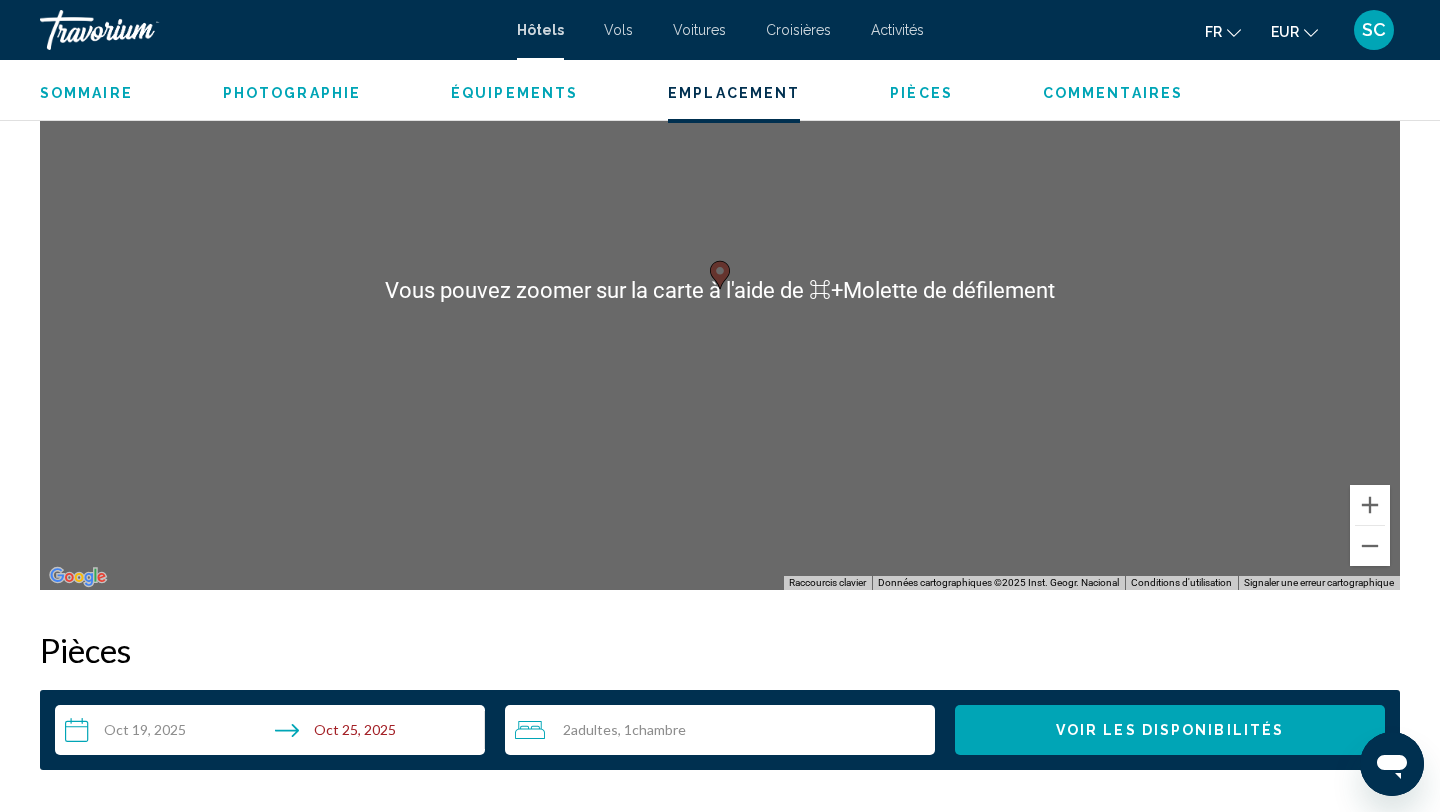 scroll, scrollTop: 2024, scrollLeft: 0, axis: vertical 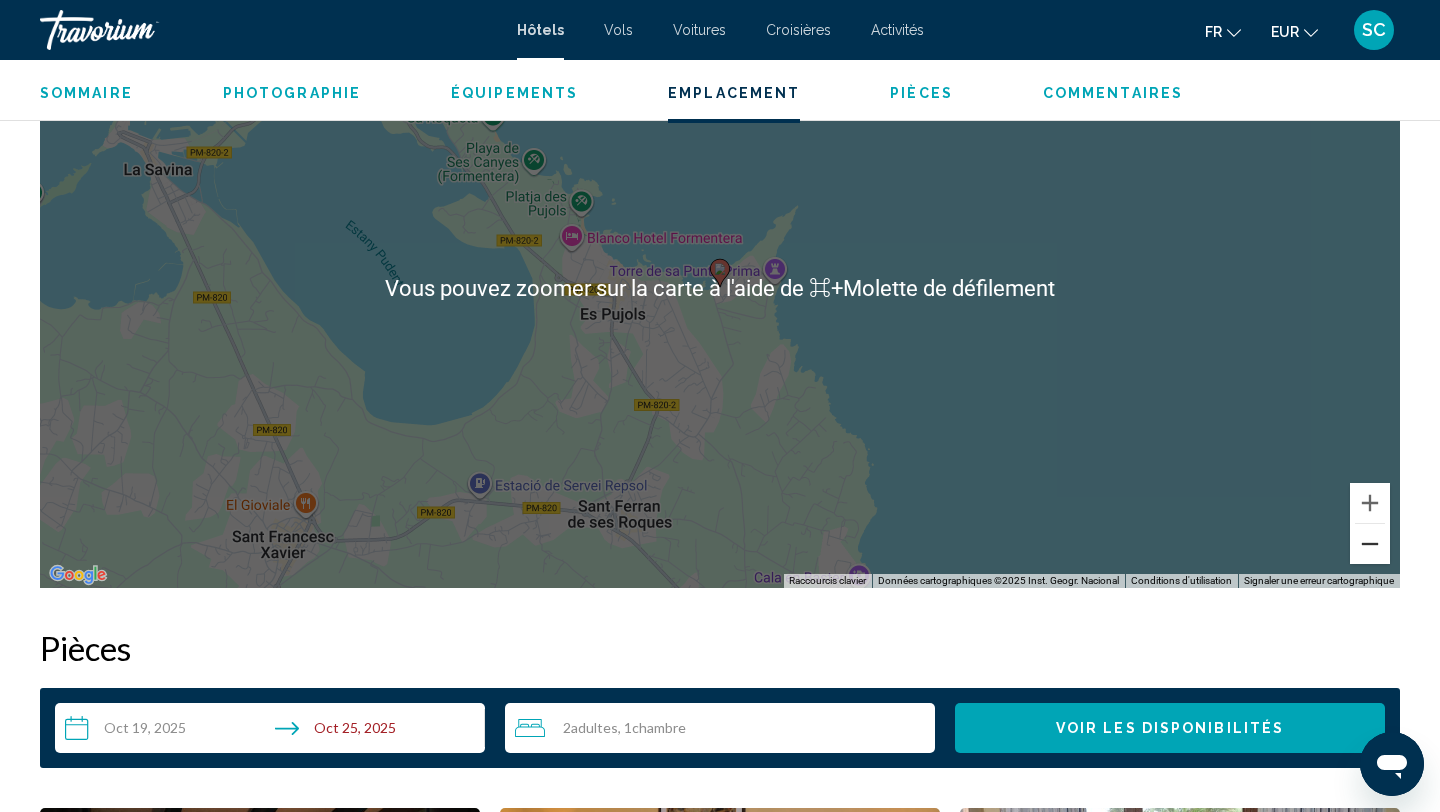 click at bounding box center (1370, 544) 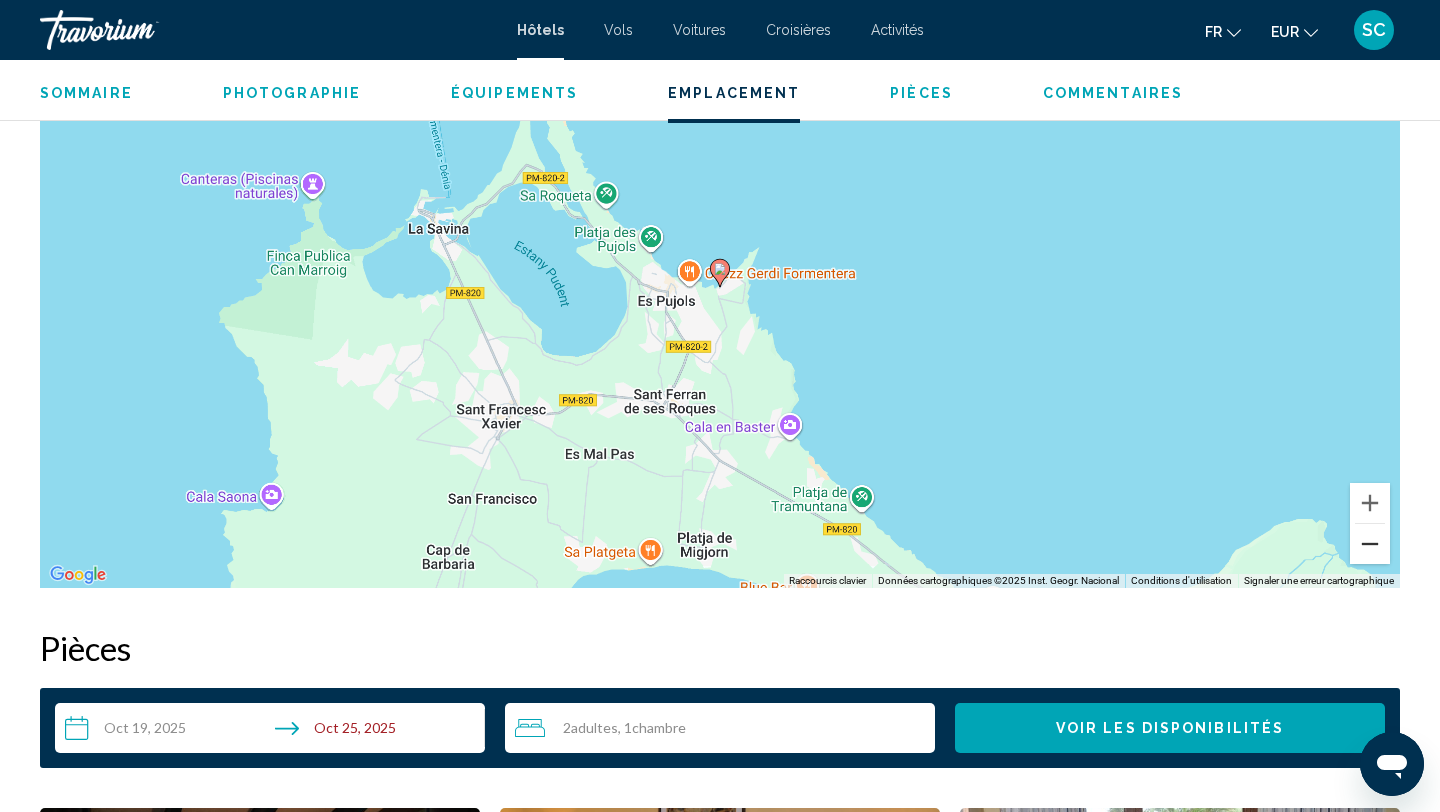 click at bounding box center (1370, 544) 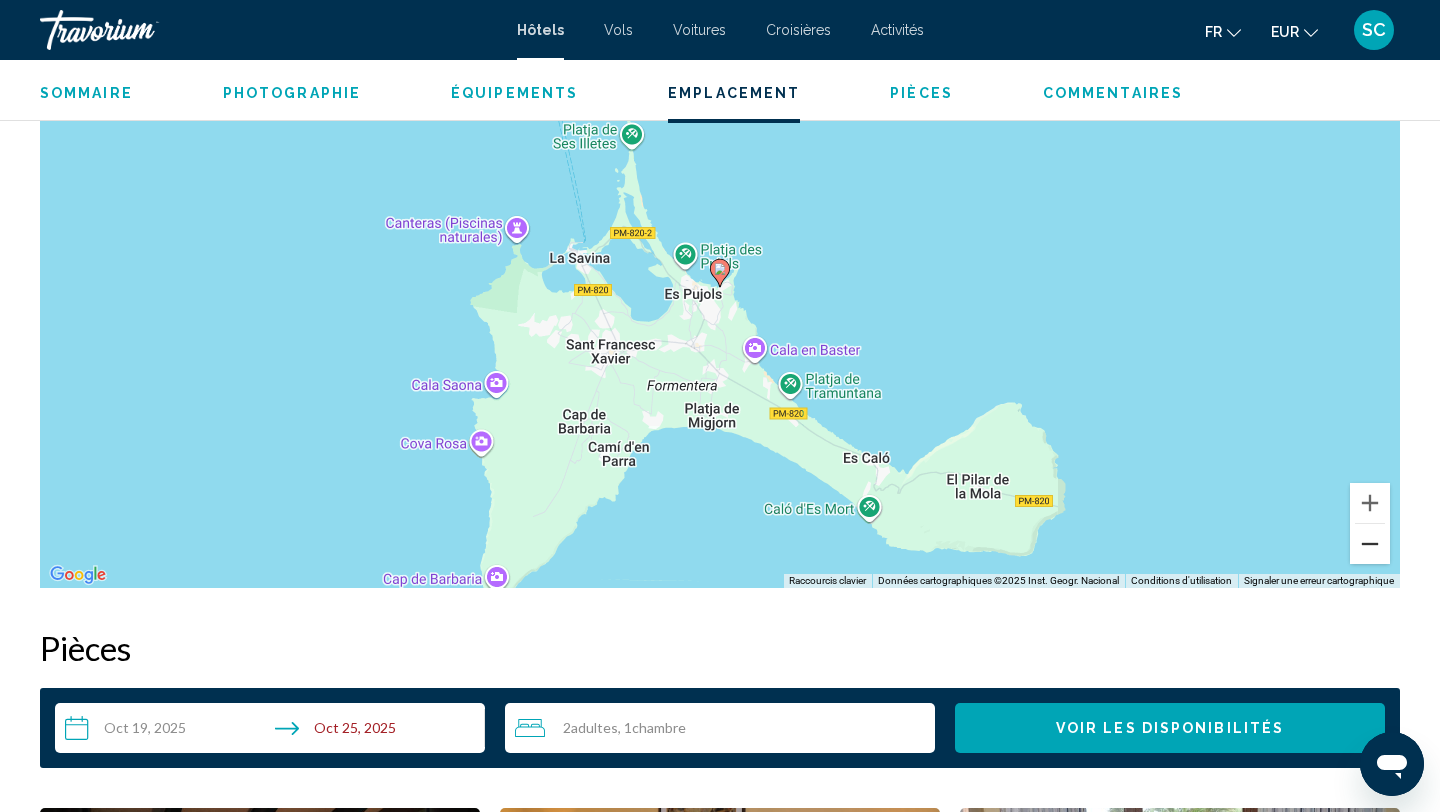 click at bounding box center [1370, 544] 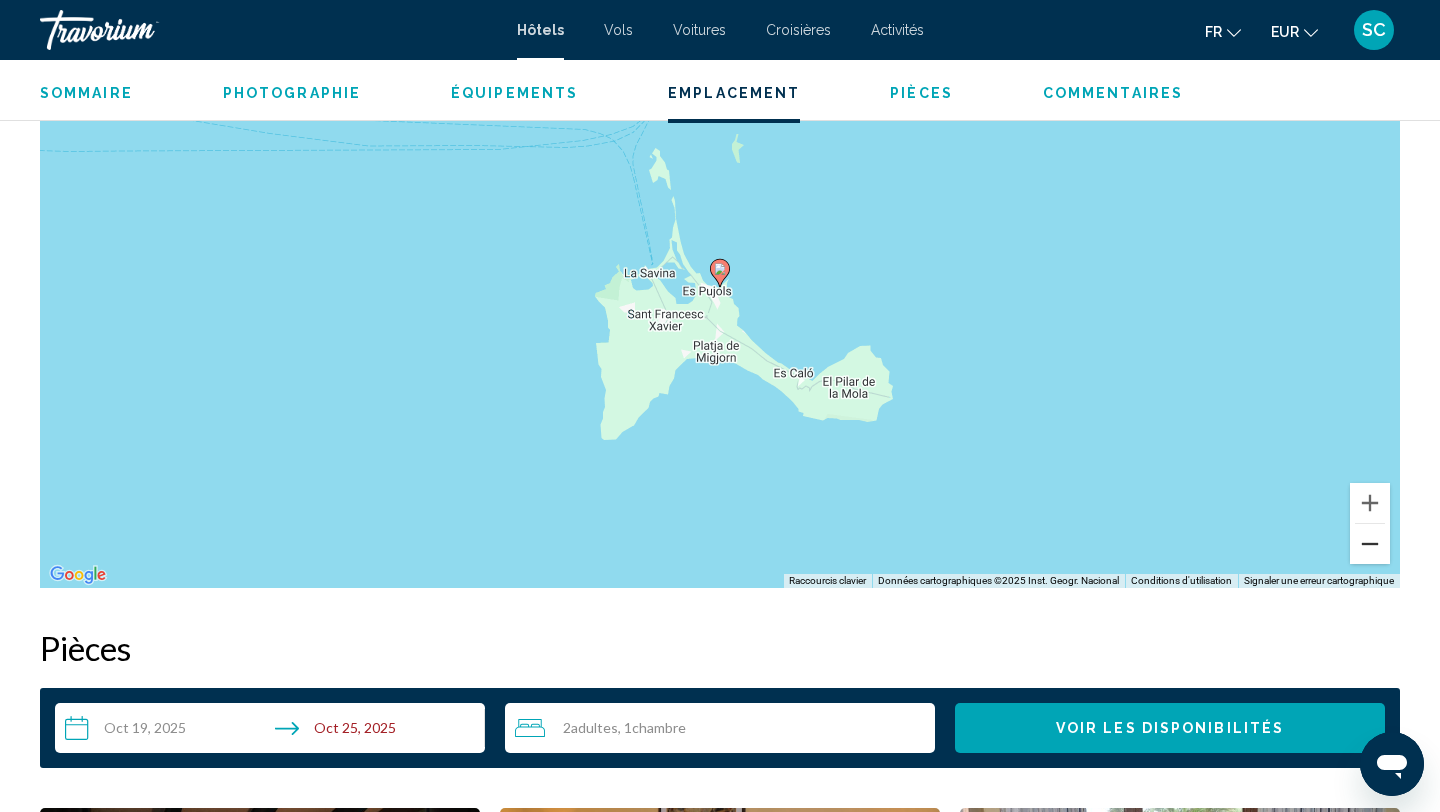 click at bounding box center (1370, 544) 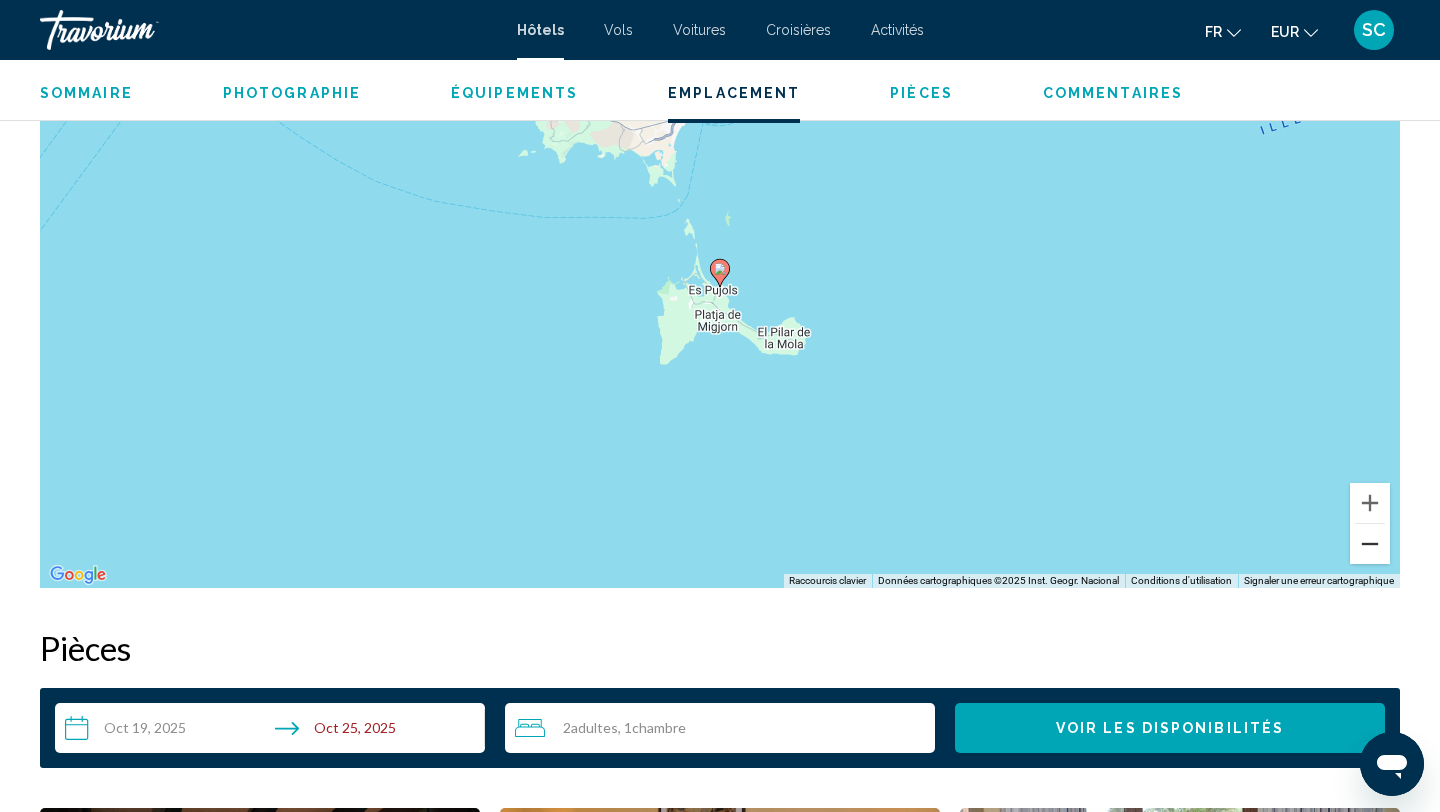 click at bounding box center [1370, 544] 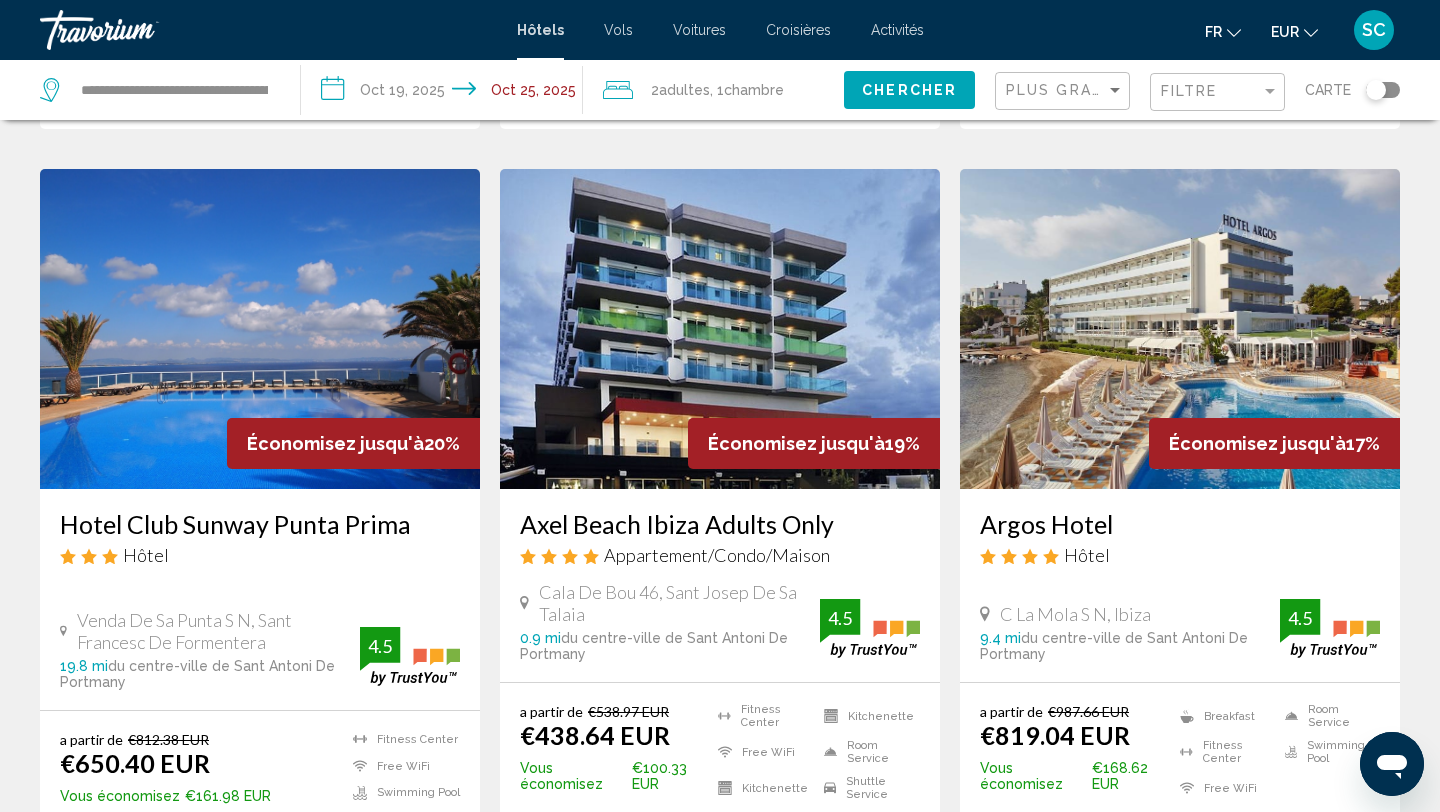 scroll, scrollTop: 2382, scrollLeft: 0, axis: vertical 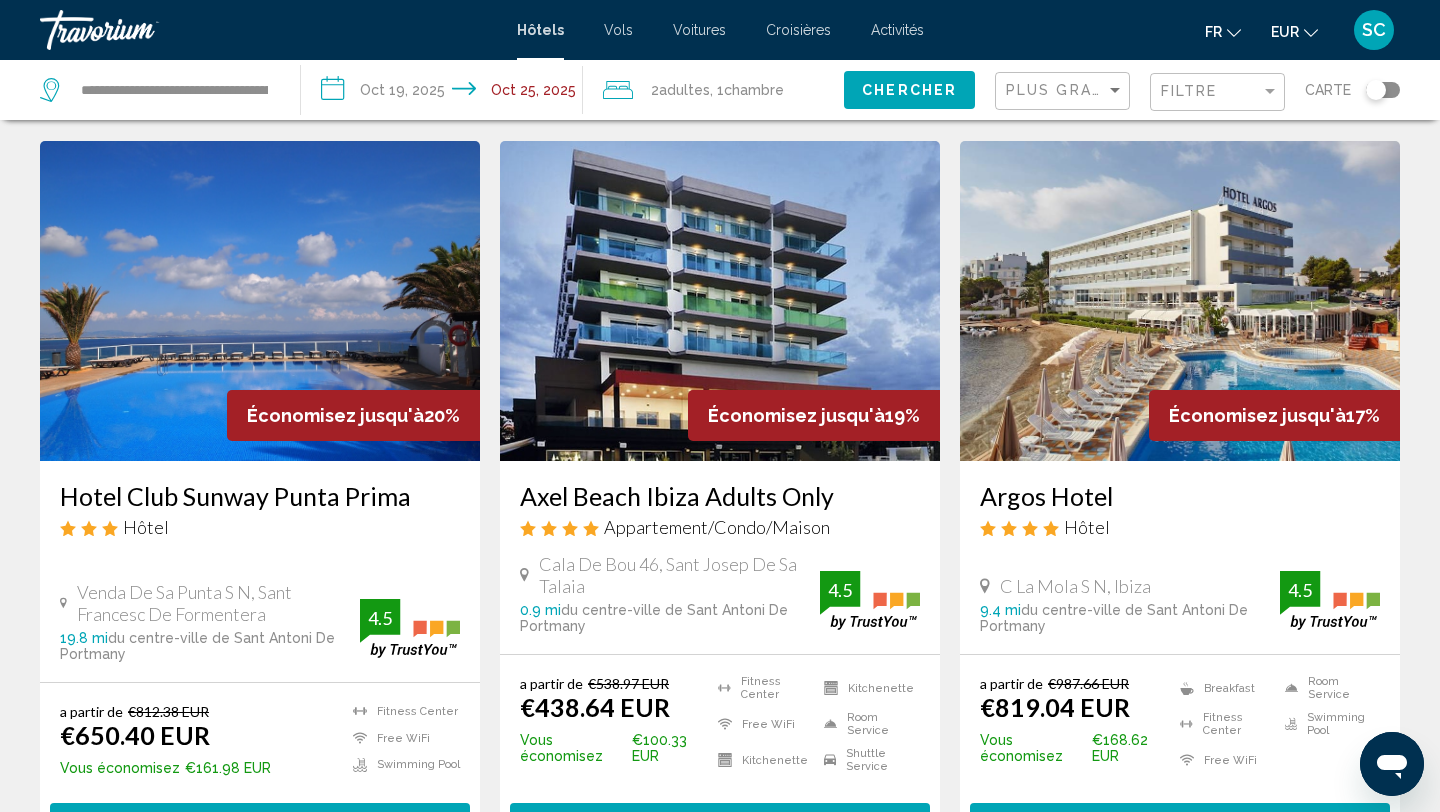click on "Axel Beach Ibiza Adults Only" at bounding box center [720, 496] 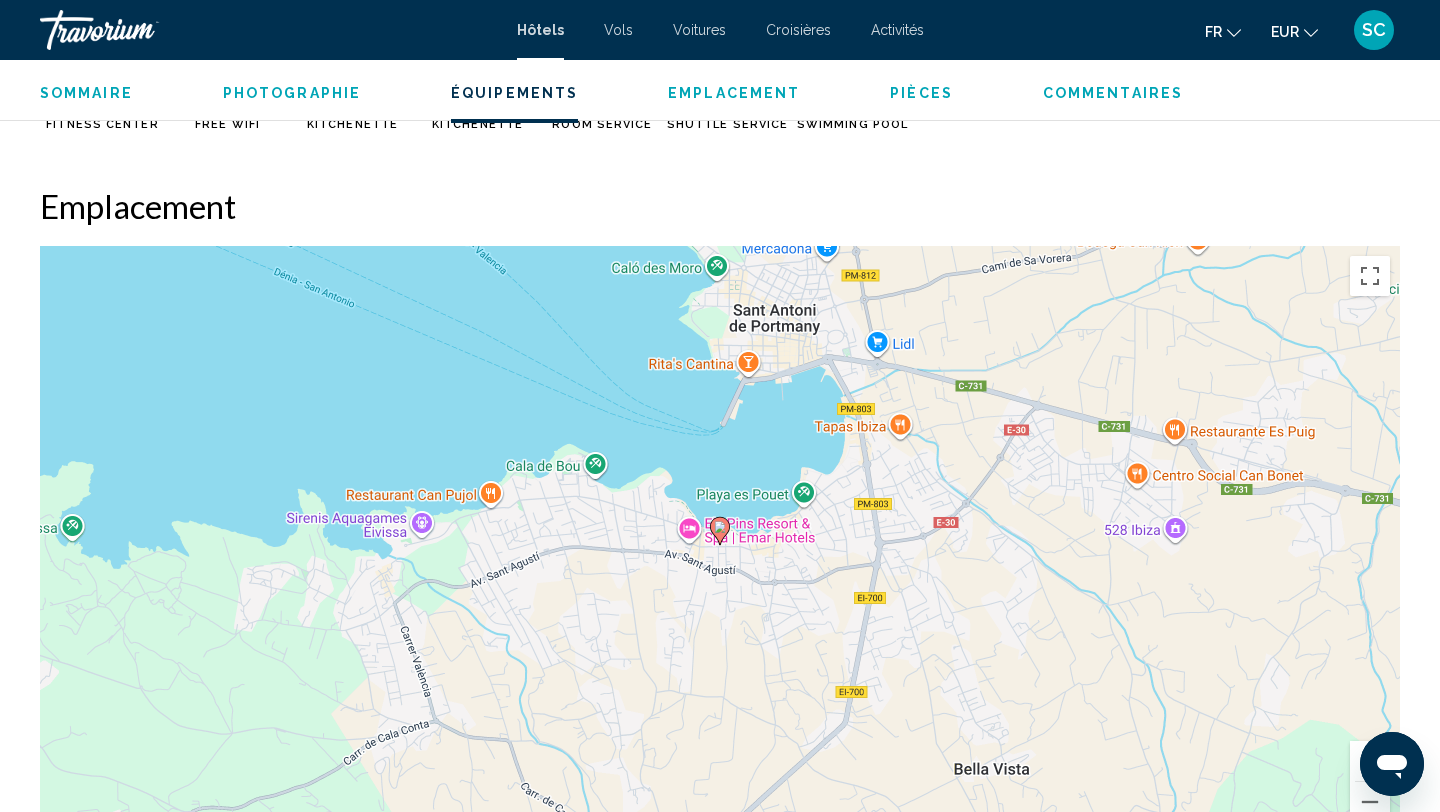 scroll, scrollTop: 1790, scrollLeft: 0, axis: vertical 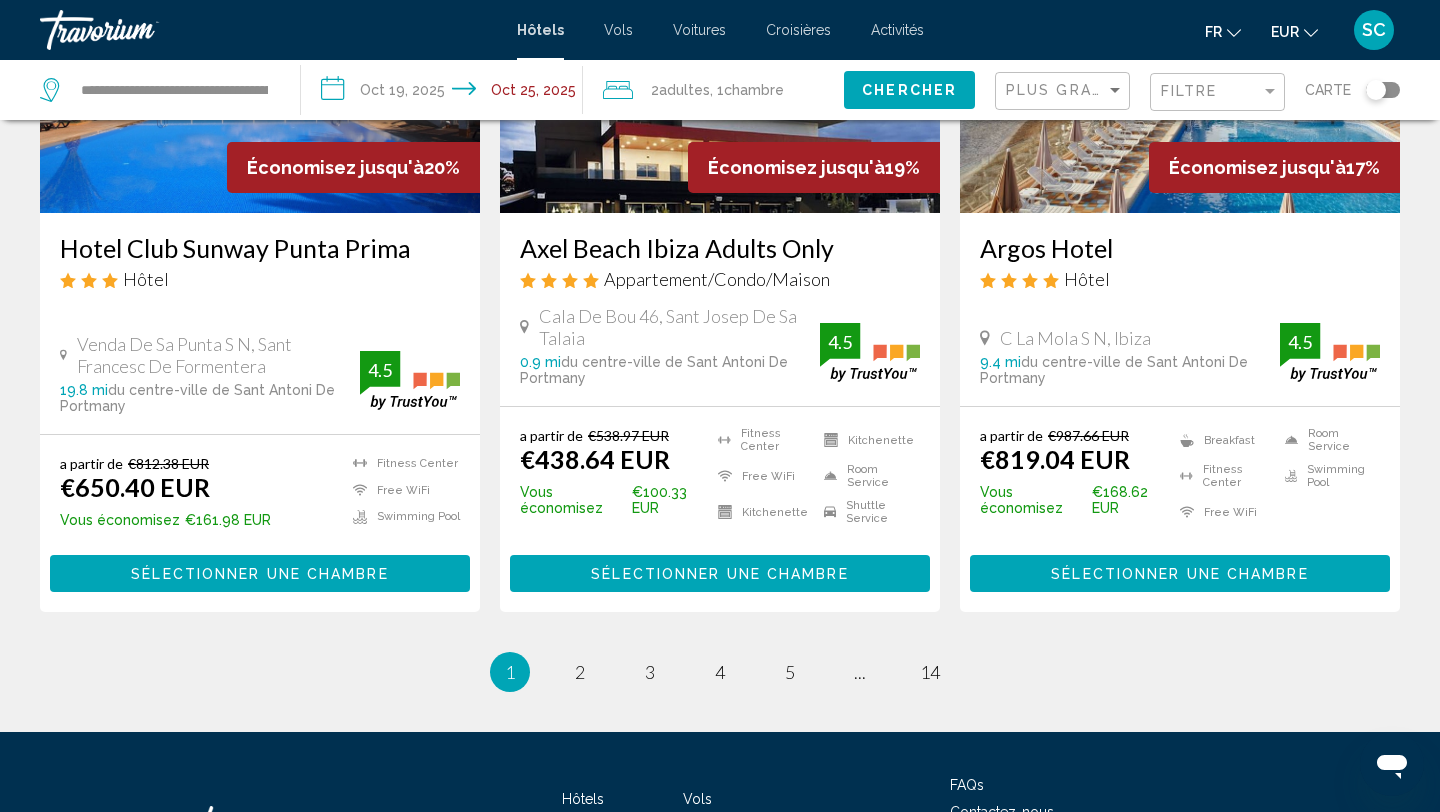 click on "Économisez jusqu'à  72%   El Hotel Pacha
Hôtel
C/ Del Historiador Juan Mari Cardona, 3, Ibiza 8.7 mi  du centre-ville de Sant Antoni De Portmany de l'hôtel 4.5 a partir de €3,052.98 EUR €864.86 EUR  Vous économisez  €2,188.12 EUR
Free WiFi
Room Service
Swimming Pool  4.5 Sélectionner une chambre Économisez jusqu'à  41%   THB Los Molinos Adults Only
Hôtel
Ramon Muntaner 60, Ibiza 8.5 mi  du centre-ville de Sant Antoni De Portmany de l'hôtel 4.5 a partir de €1,571.63 EUR €934.22 EUR  Vous économisez  €637.41 EUR
4.5" at bounding box center (720, -894) 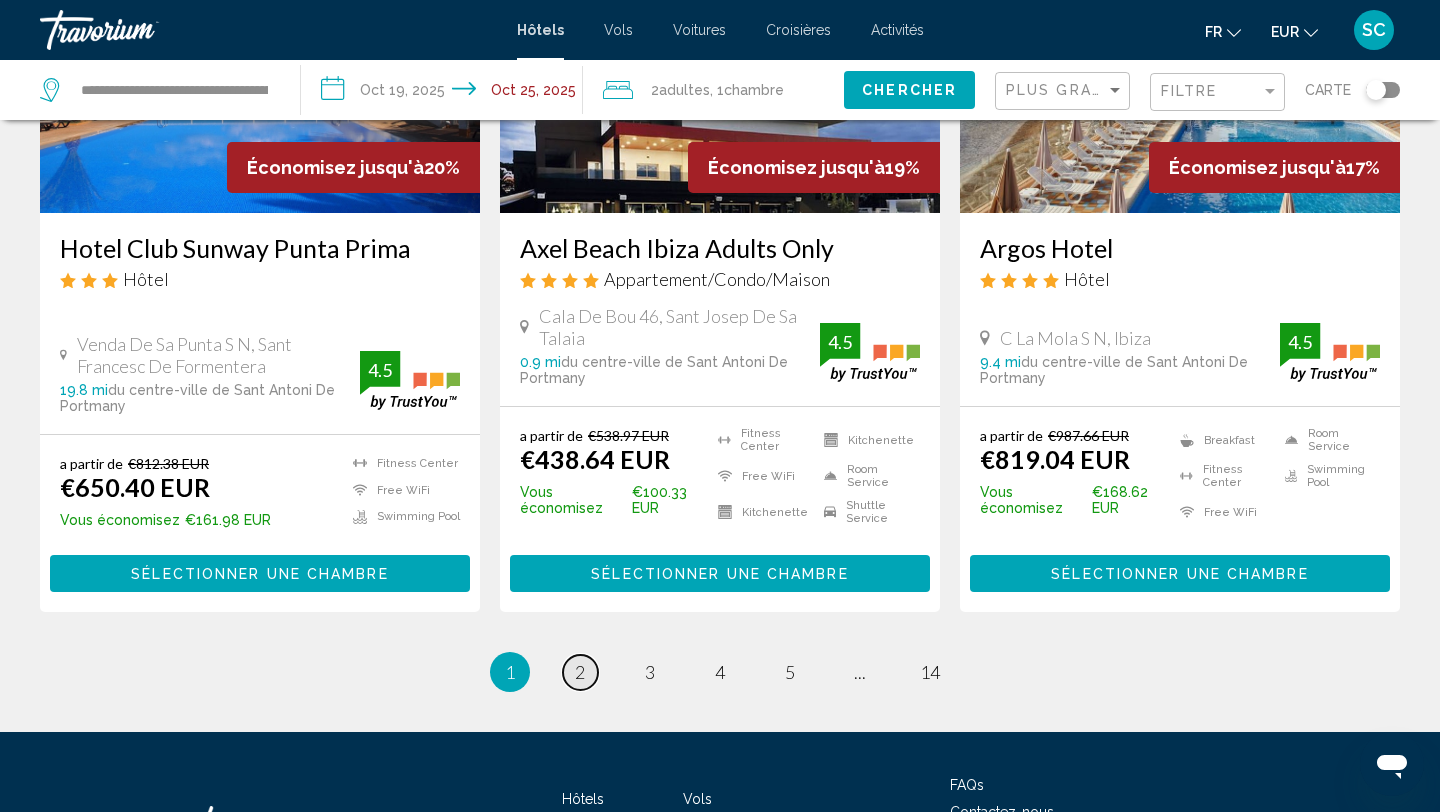 click on "page  2" at bounding box center [580, 672] 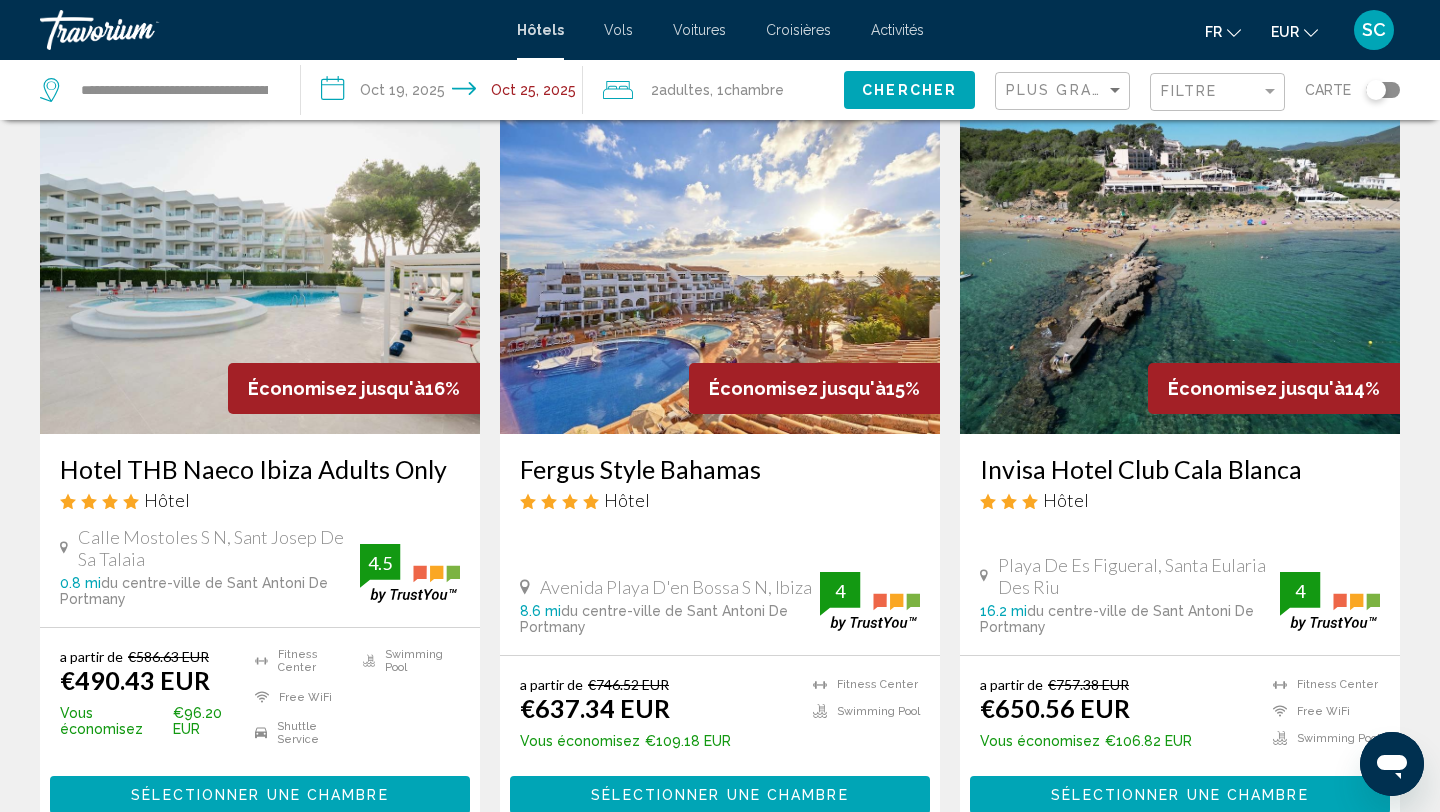 scroll, scrollTop: 911, scrollLeft: 0, axis: vertical 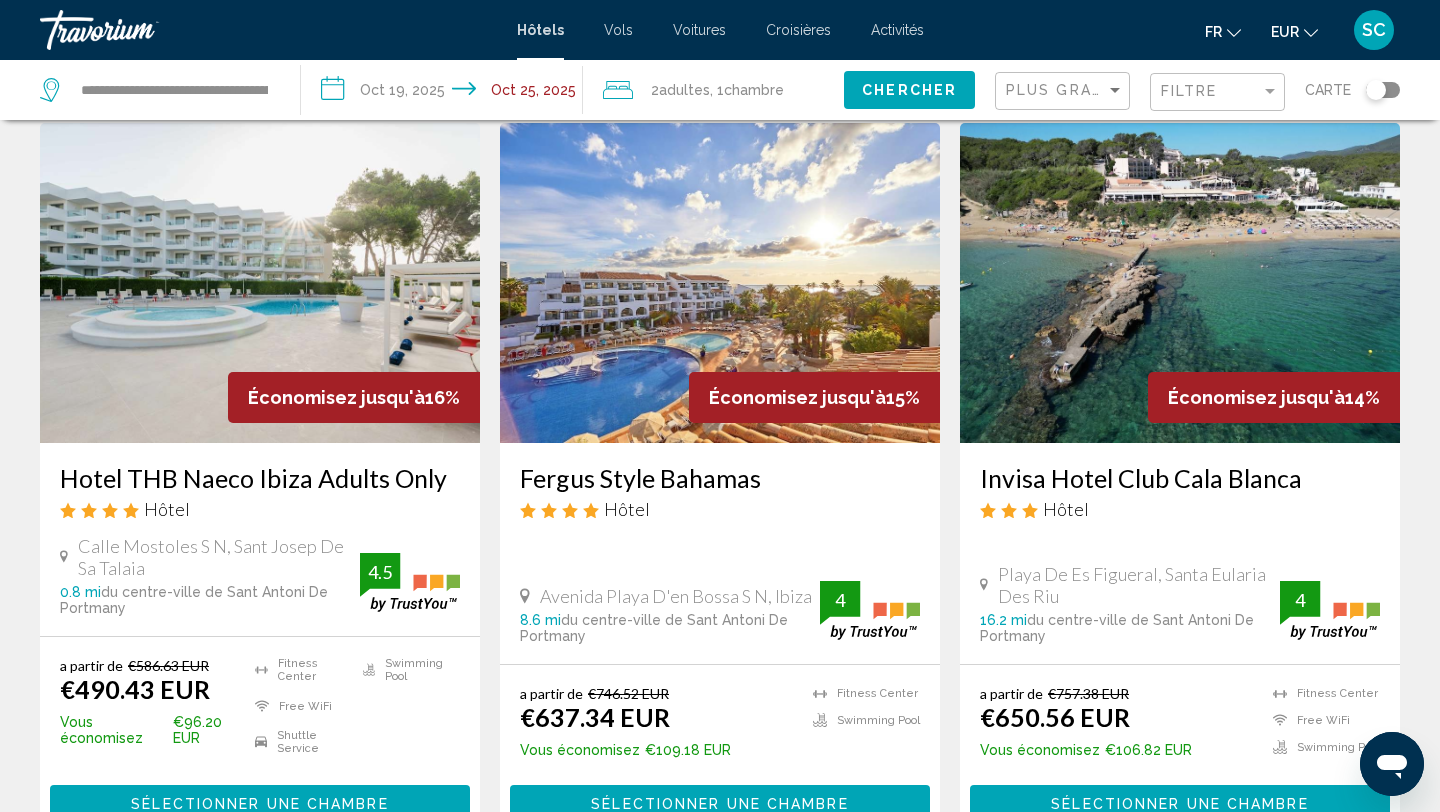 click on "Hotel THB Naeco Ibiza Adults Only" at bounding box center (260, 478) 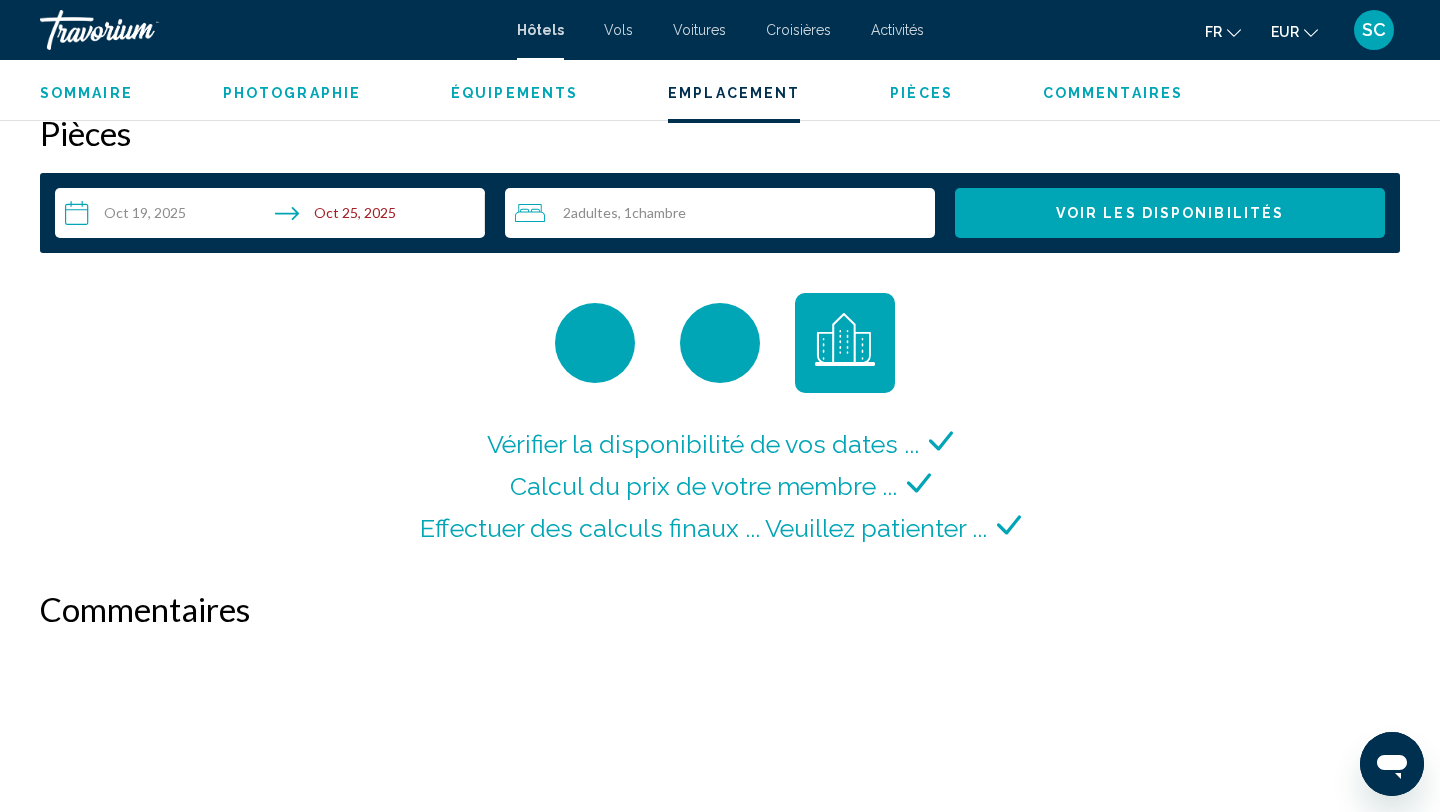 scroll, scrollTop: 2615, scrollLeft: 0, axis: vertical 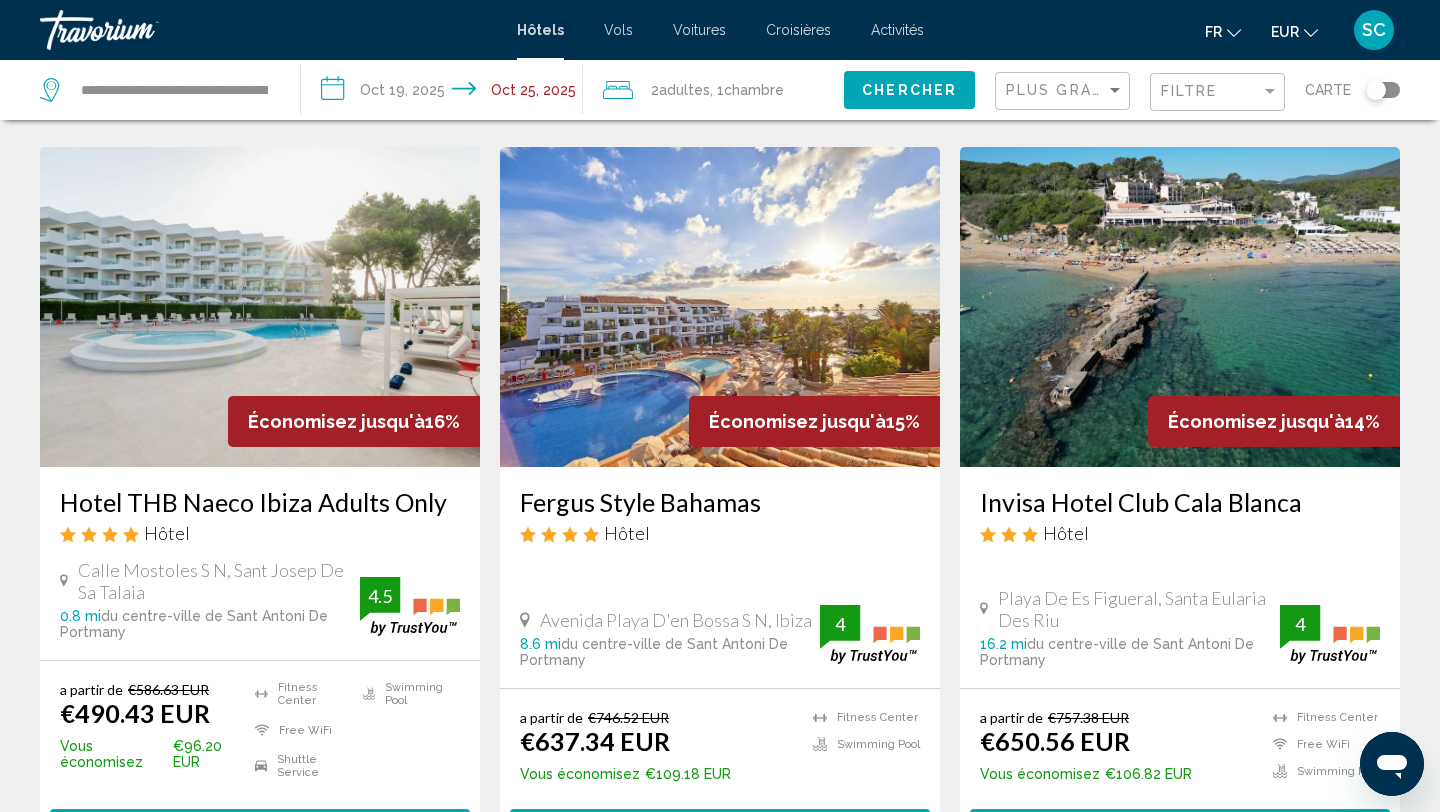 click on "Fergus Style Bahamas" at bounding box center [720, 502] 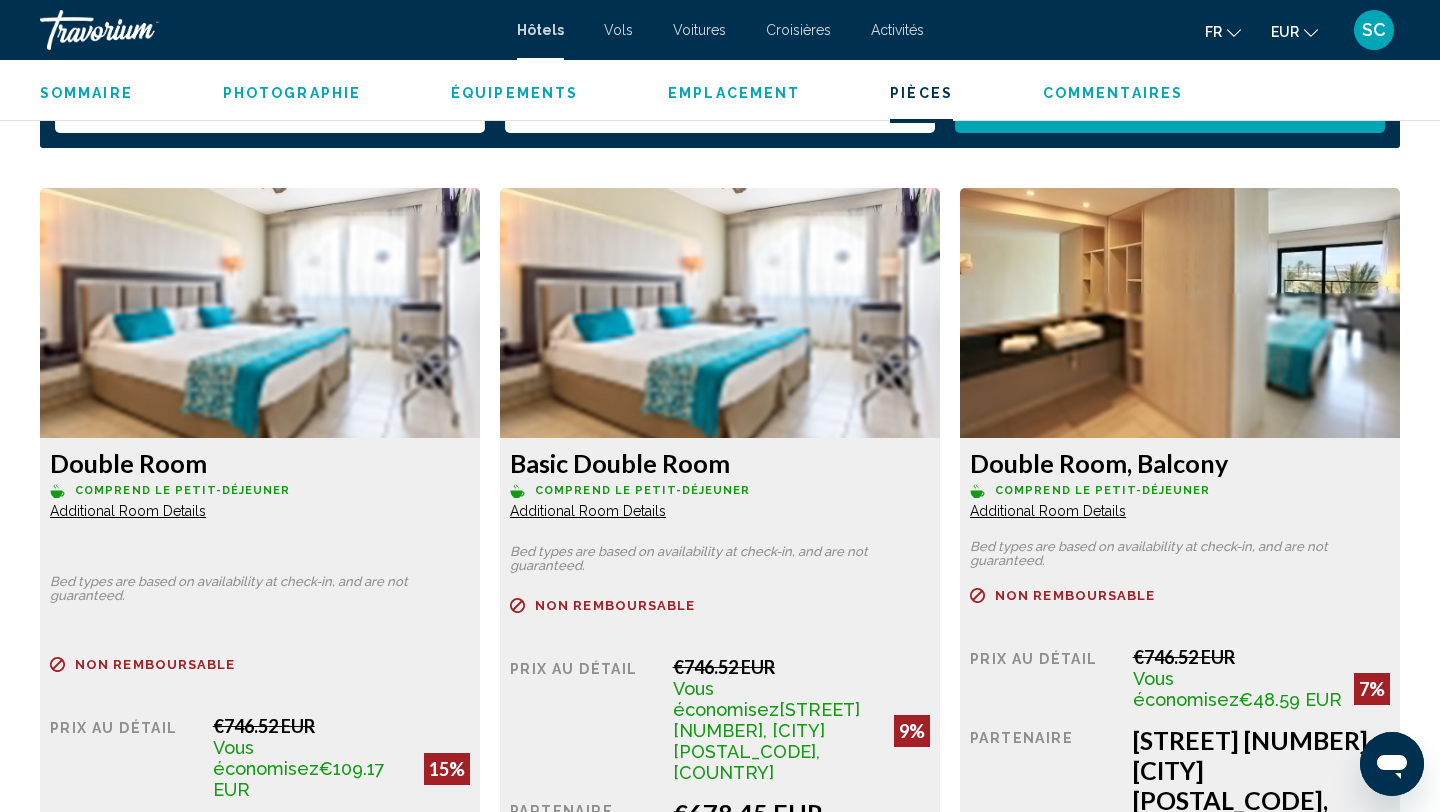 scroll, scrollTop: 2645, scrollLeft: 0, axis: vertical 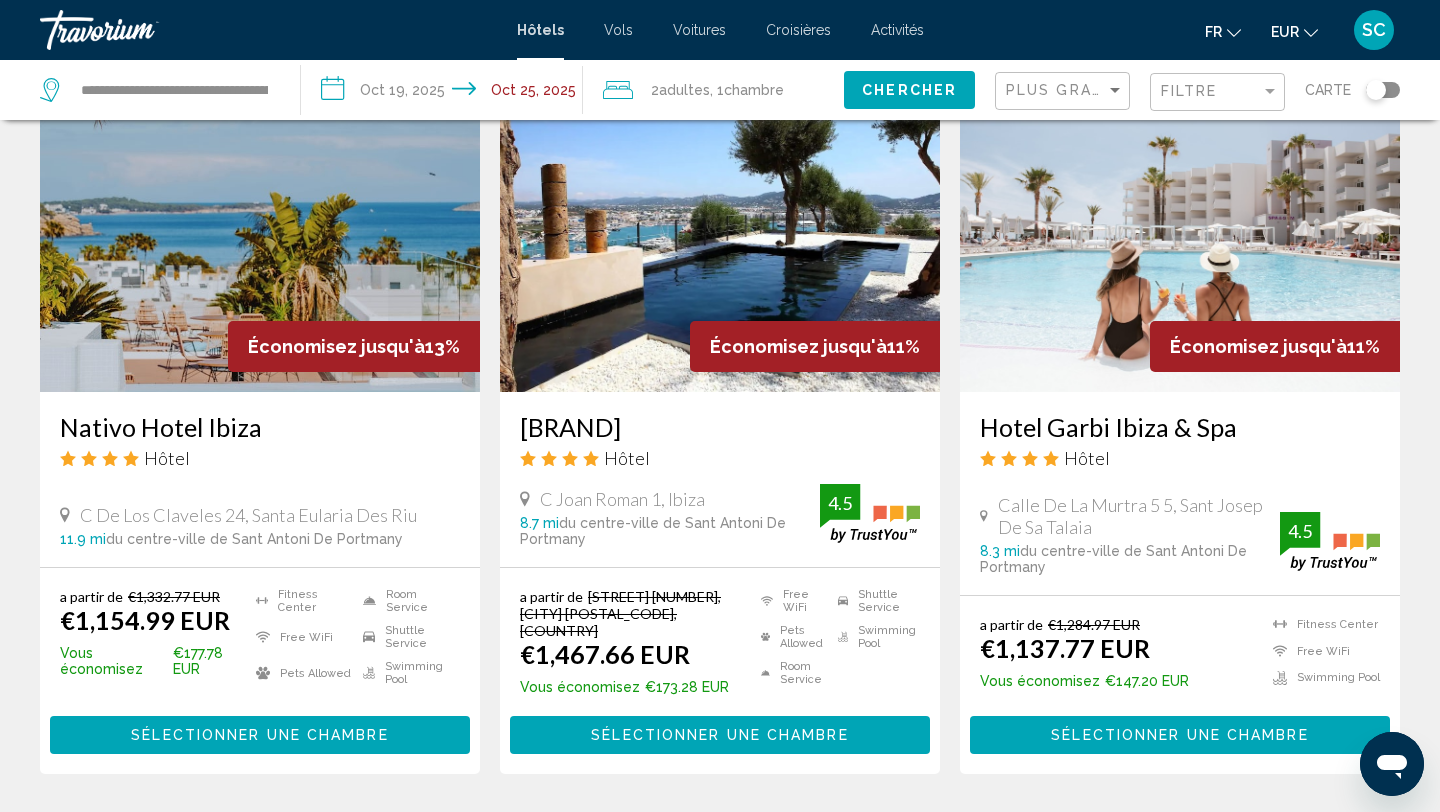 click on "Nativo Hotel Ibiza" at bounding box center [260, 427] 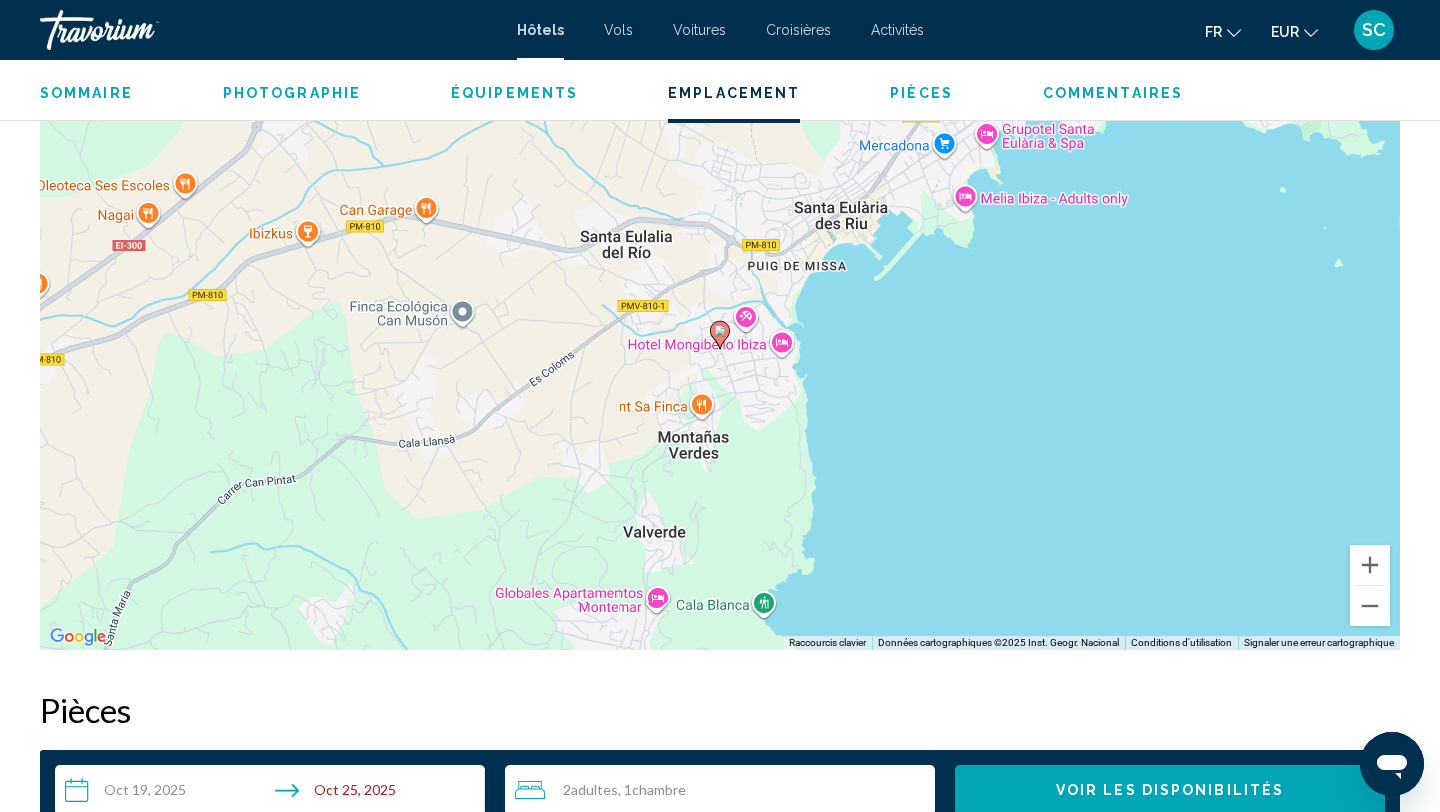 scroll, scrollTop: 1956, scrollLeft: 0, axis: vertical 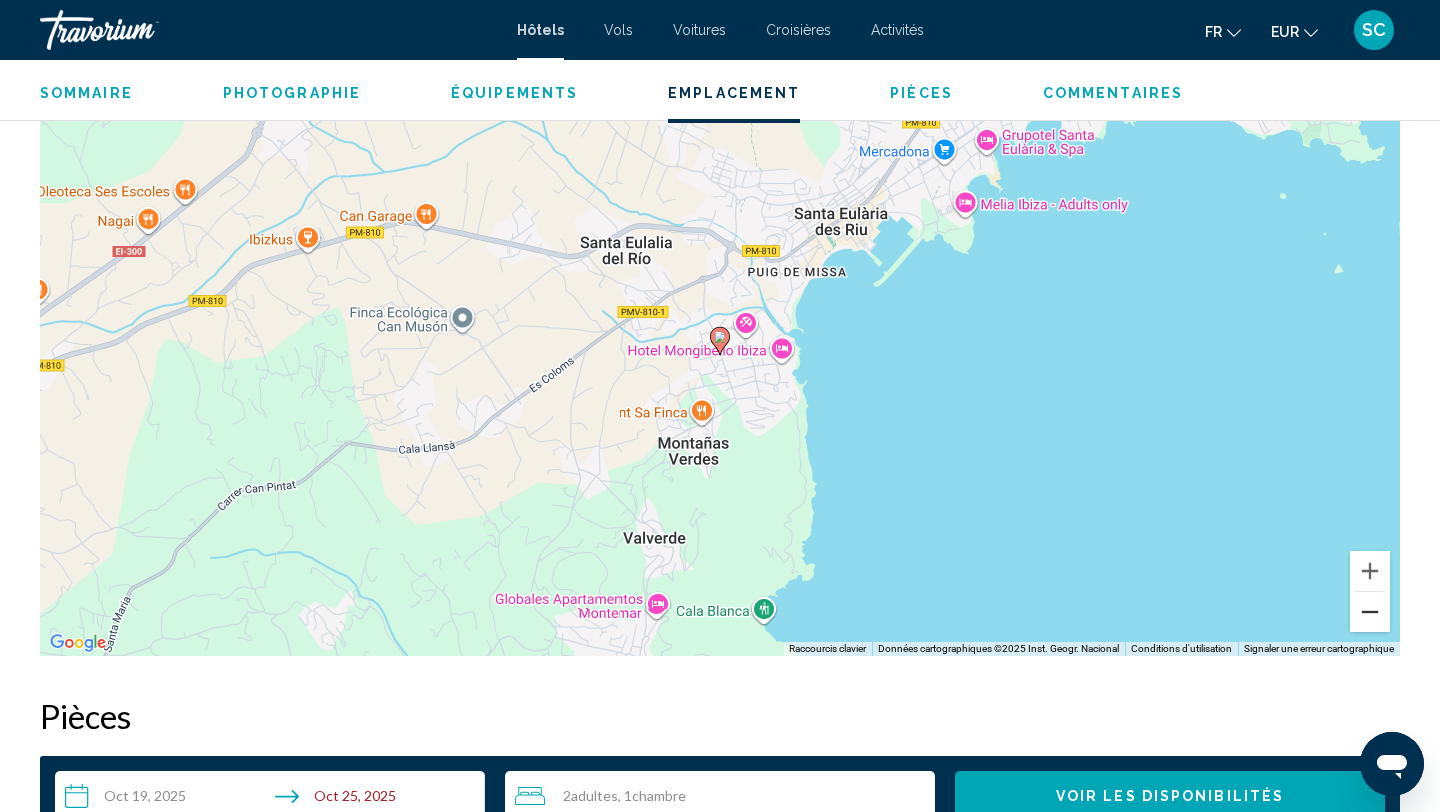 click at bounding box center [1370, 612] 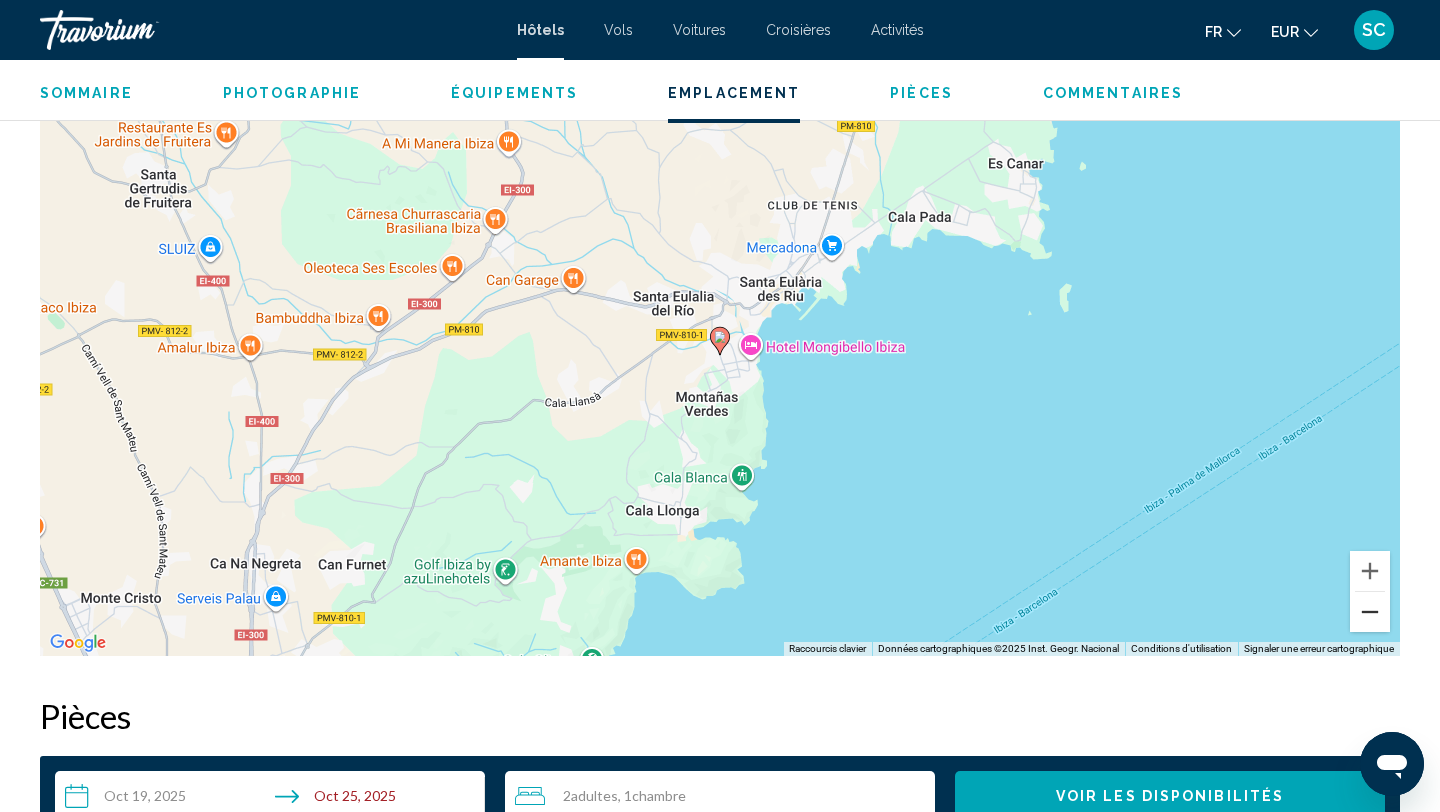 click at bounding box center (1370, 612) 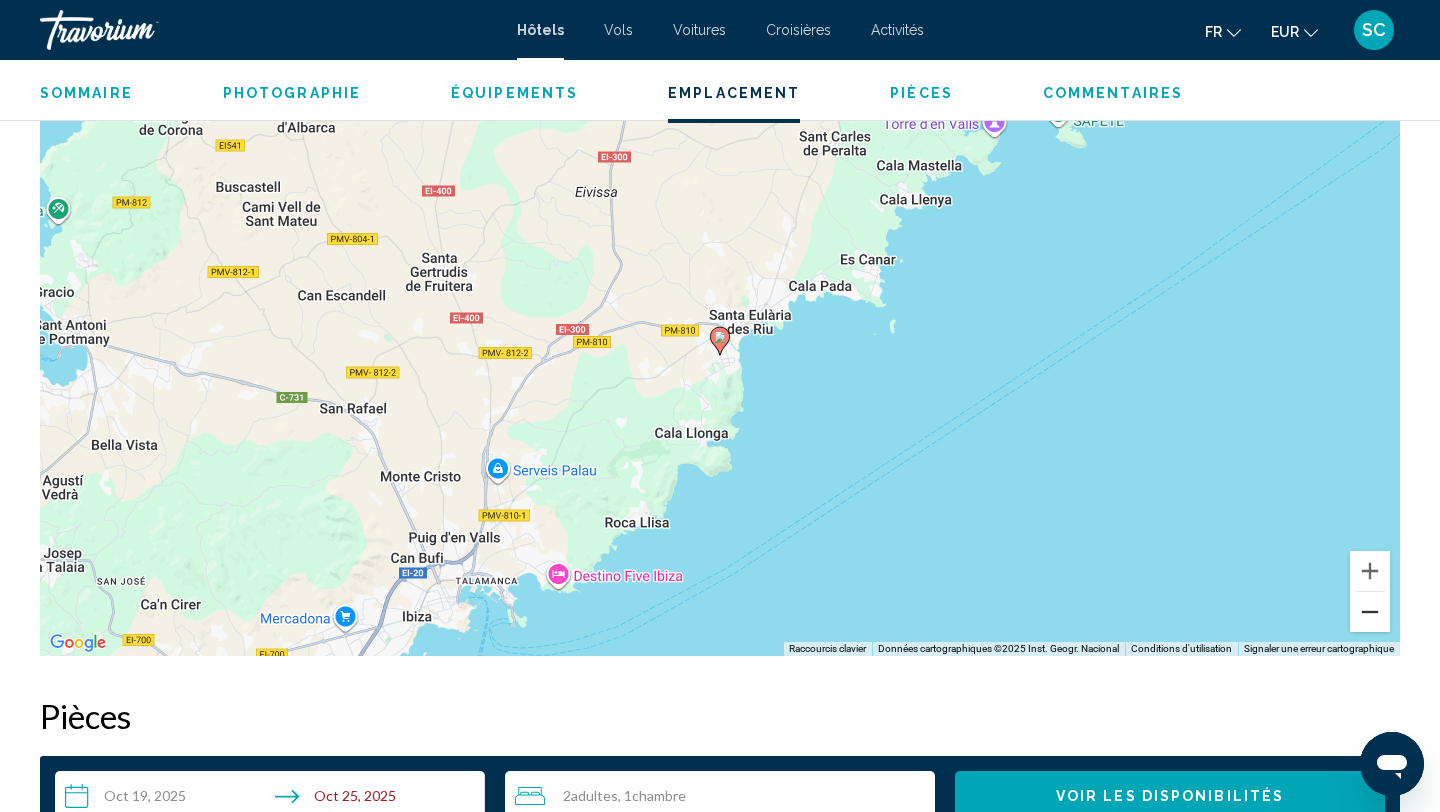 click at bounding box center (1370, 612) 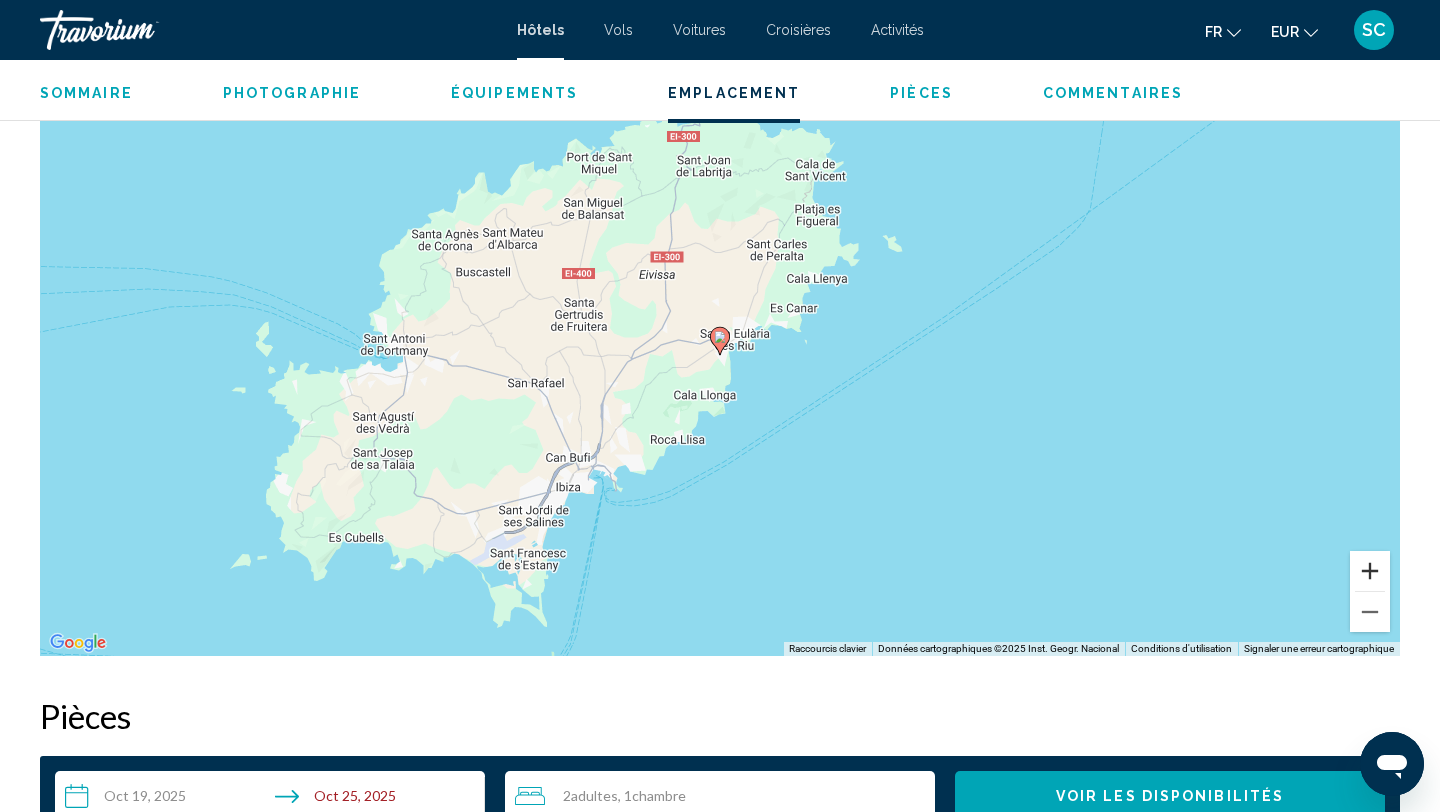 click at bounding box center (1370, 571) 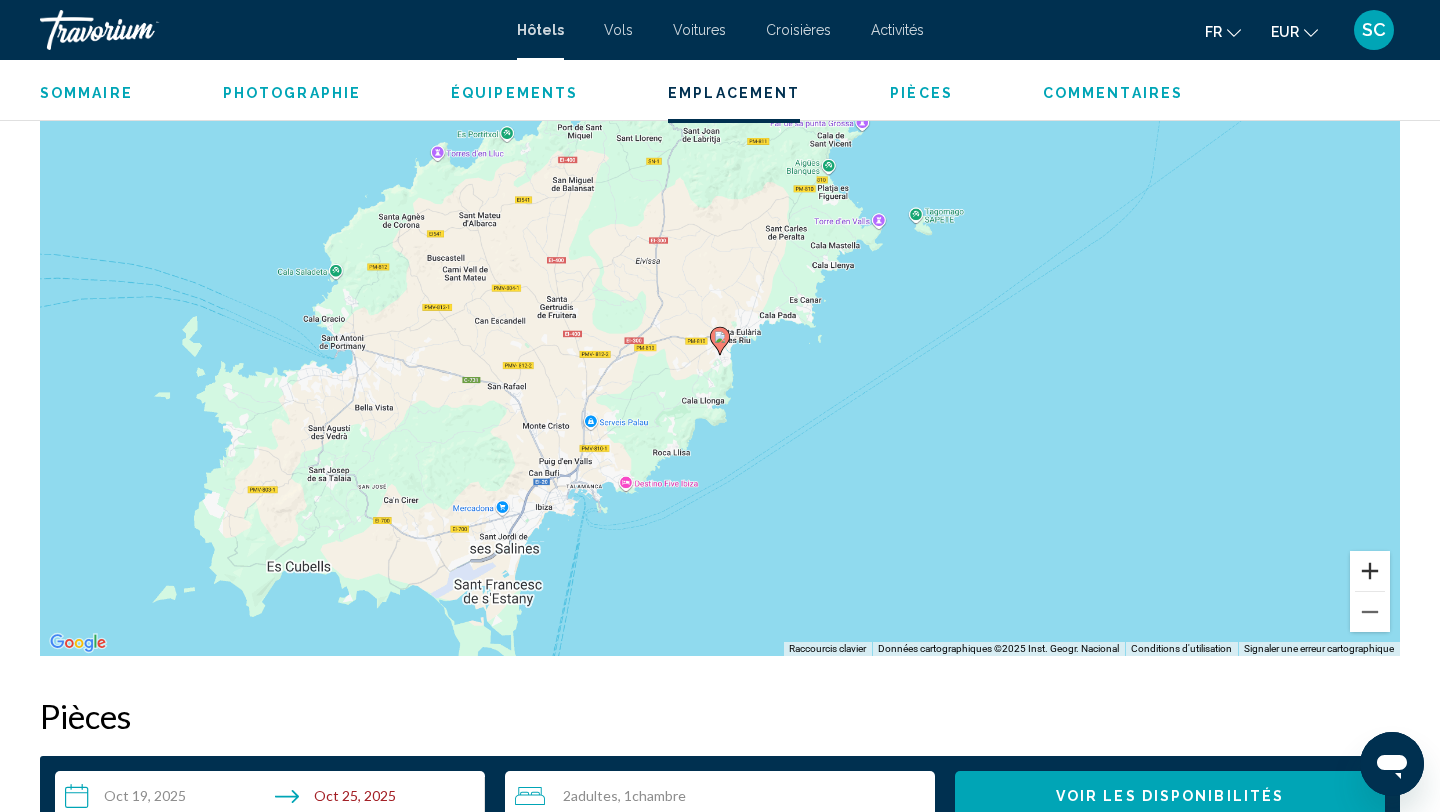 click at bounding box center (1370, 571) 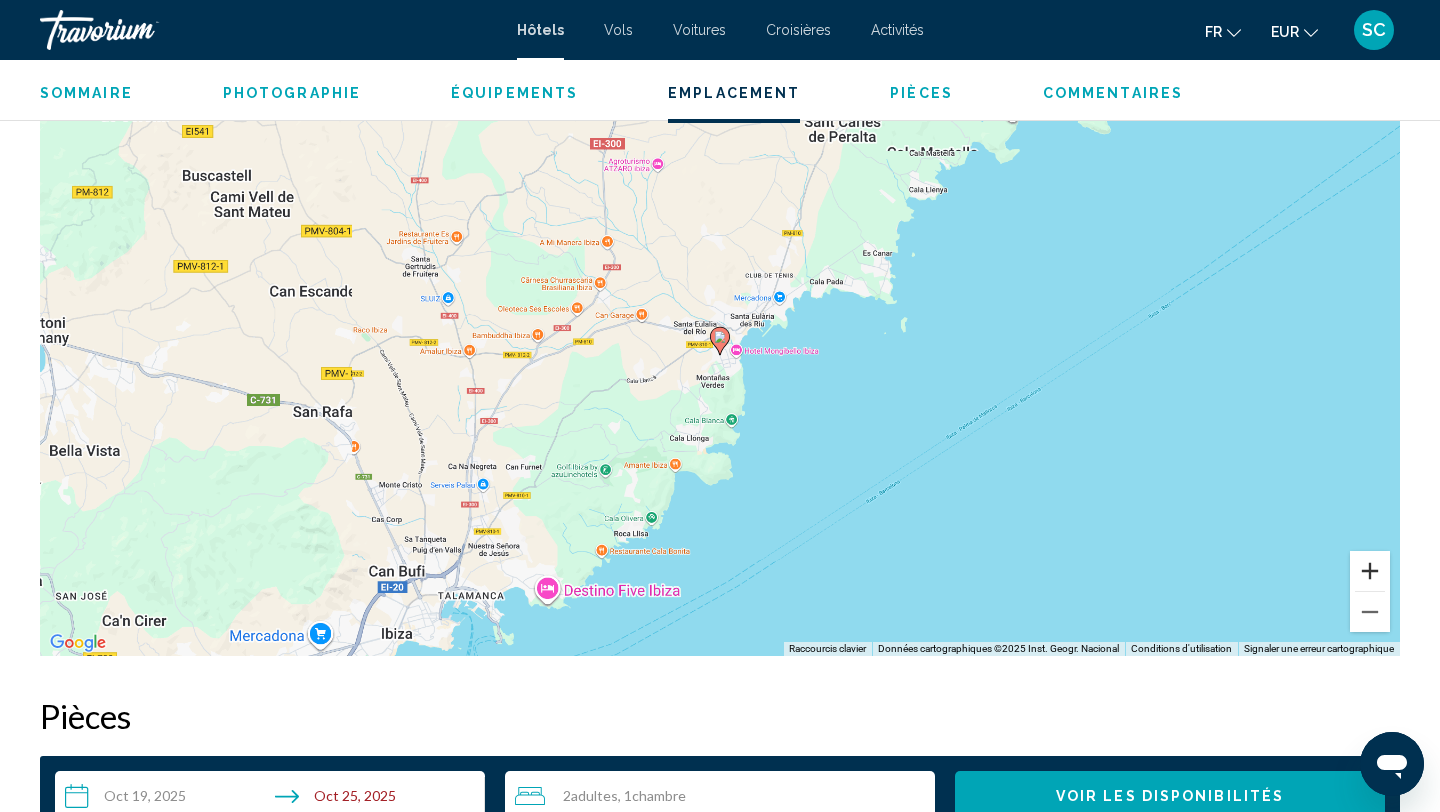 click at bounding box center (1370, 571) 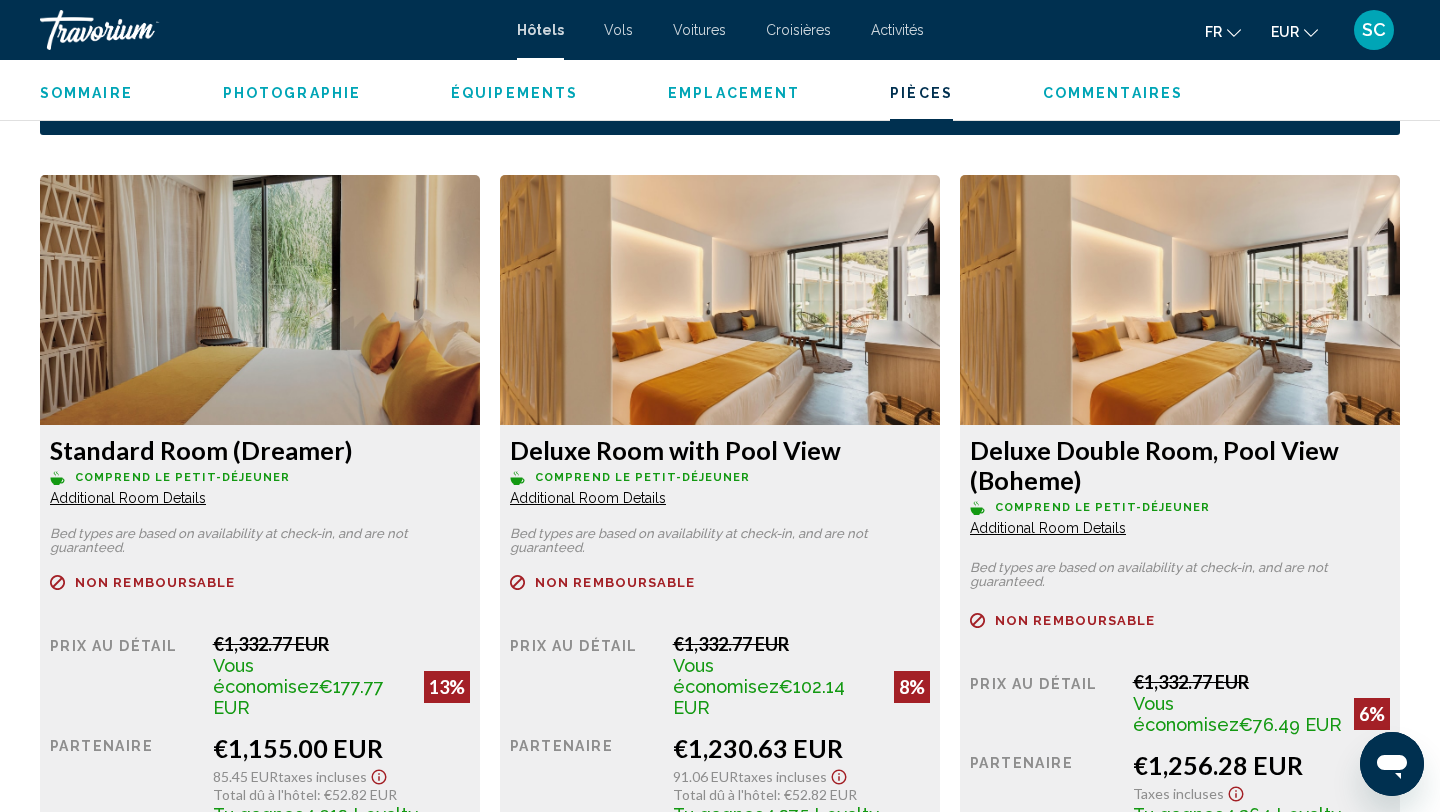 scroll, scrollTop: 2661, scrollLeft: 0, axis: vertical 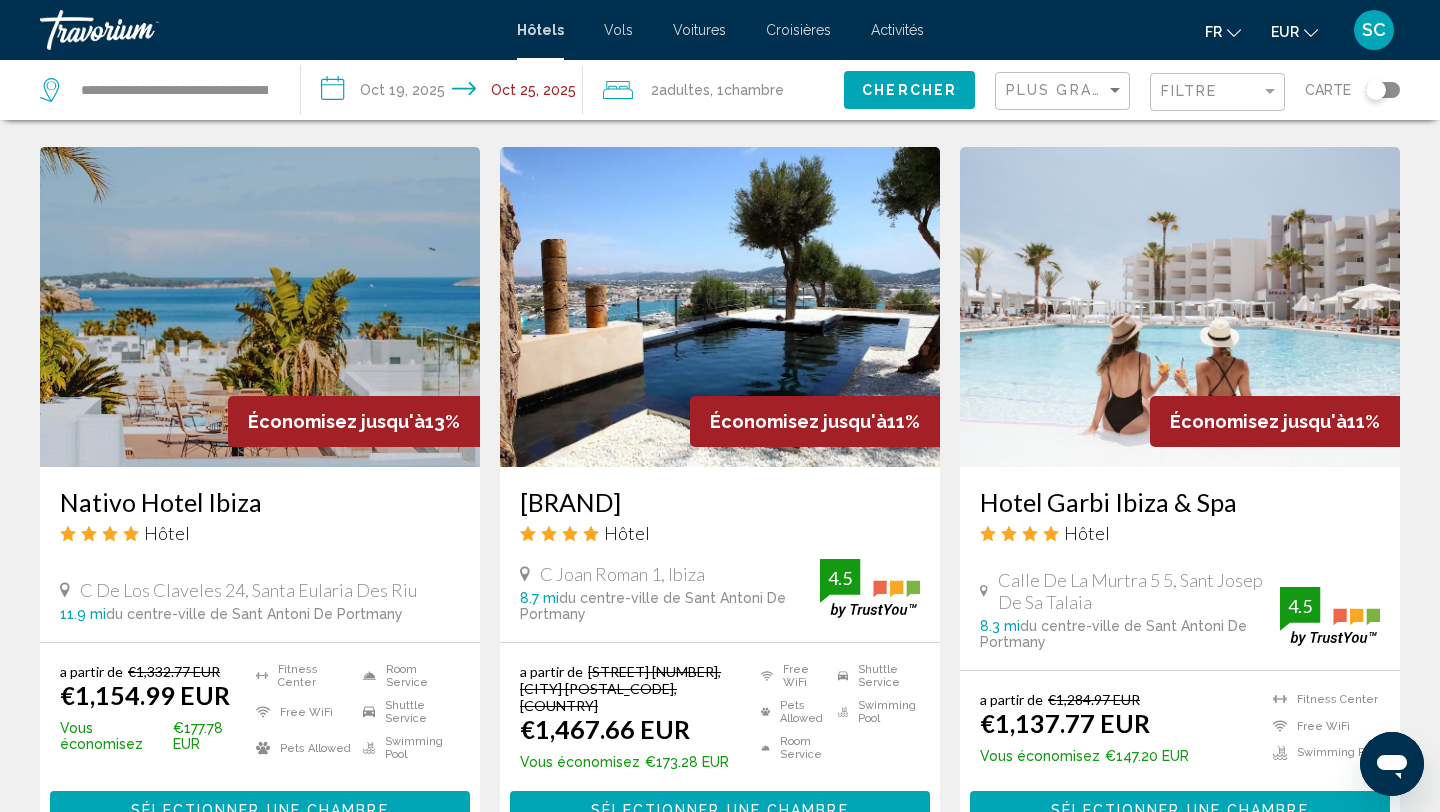 click on "Hotel Garbi Ibiza & Spa" at bounding box center [1180, 502] 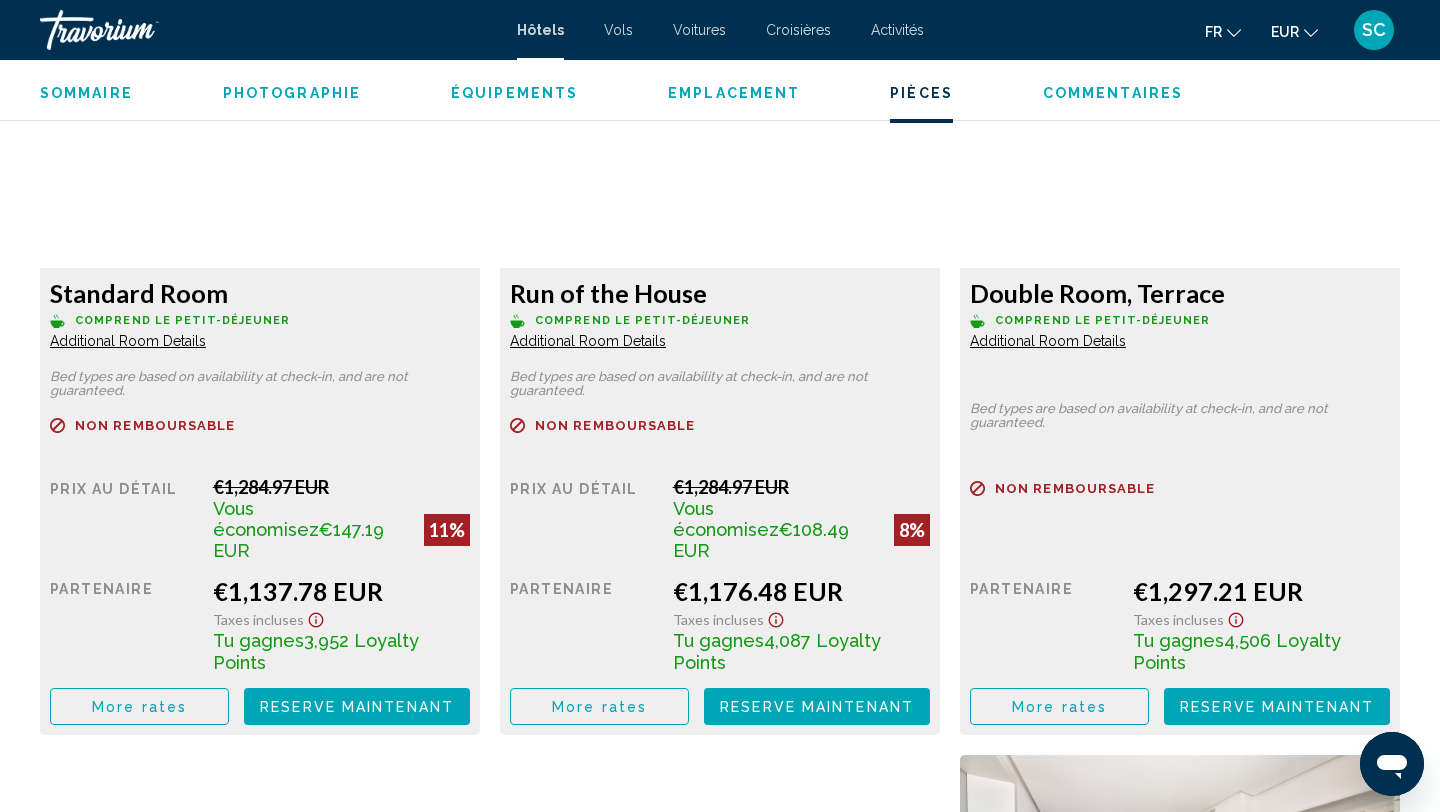 scroll, scrollTop: 2645, scrollLeft: 0, axis: vertical 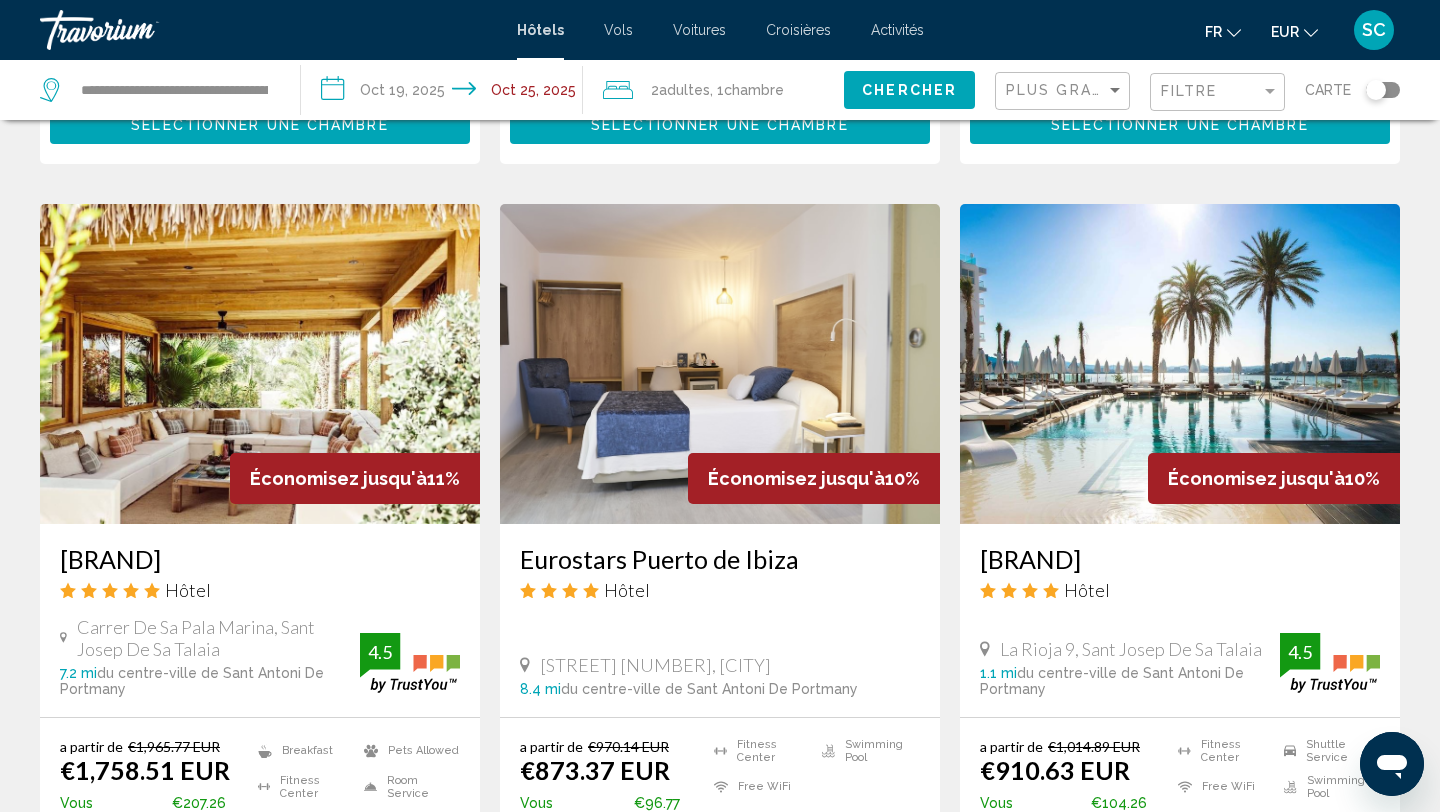 click on "Petunia Ibiza a Beaumier Hotel" at bounding box center [260, 559] 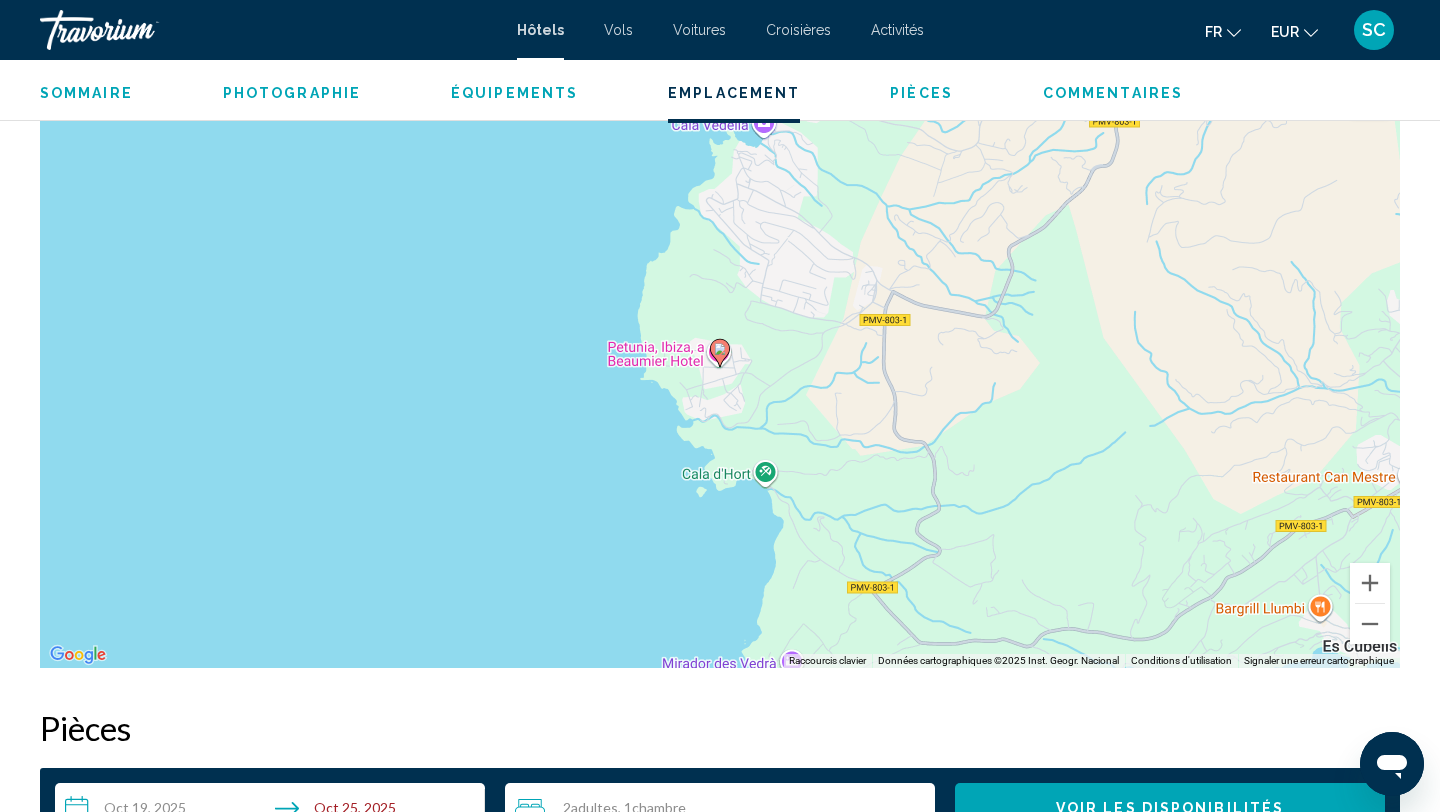 scroll, scrollTop: 1949, scrollLeft: 0, axis: vertical 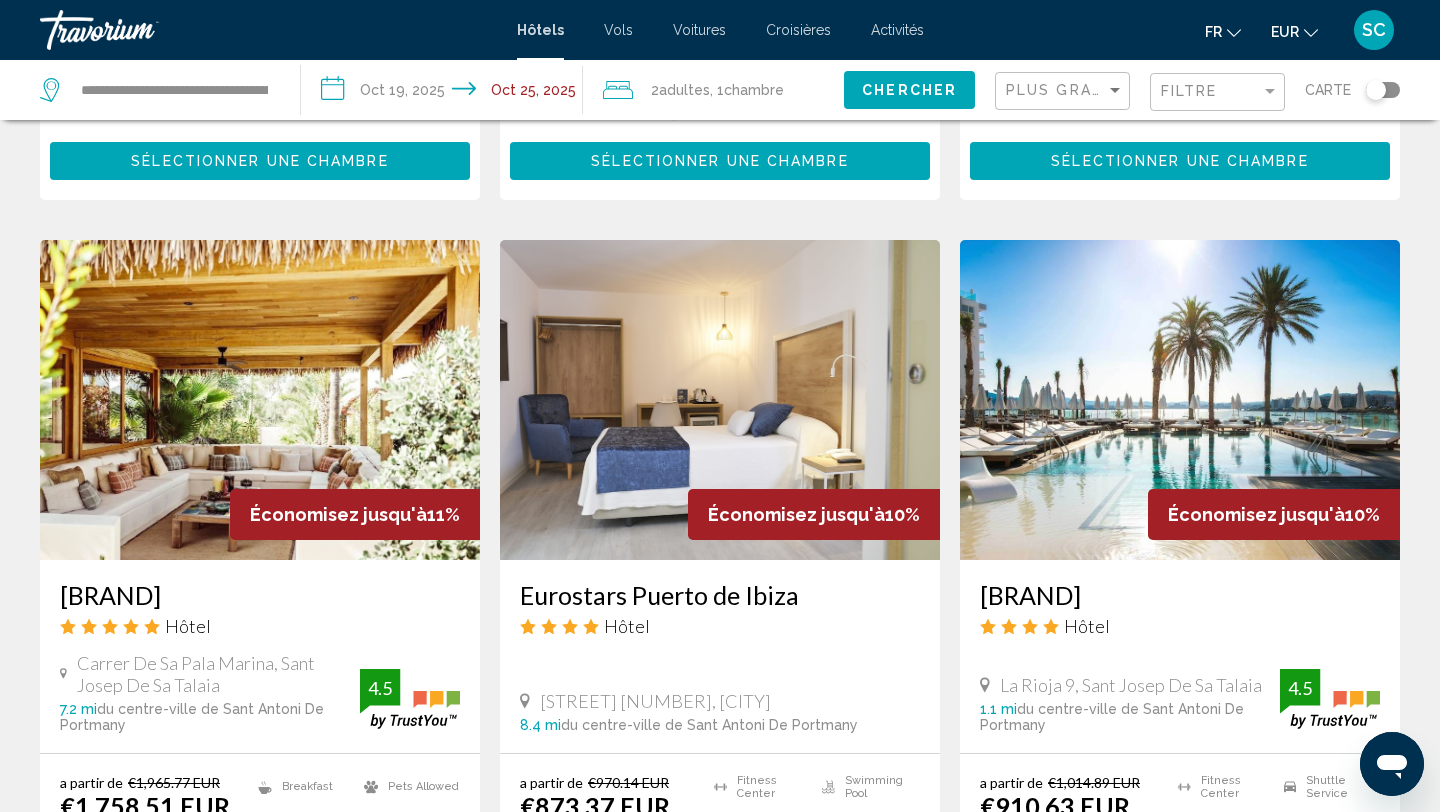 click on "Amàre Beach Hotel Ibiza Adults Recommended" at bounding box center [1180, 595] 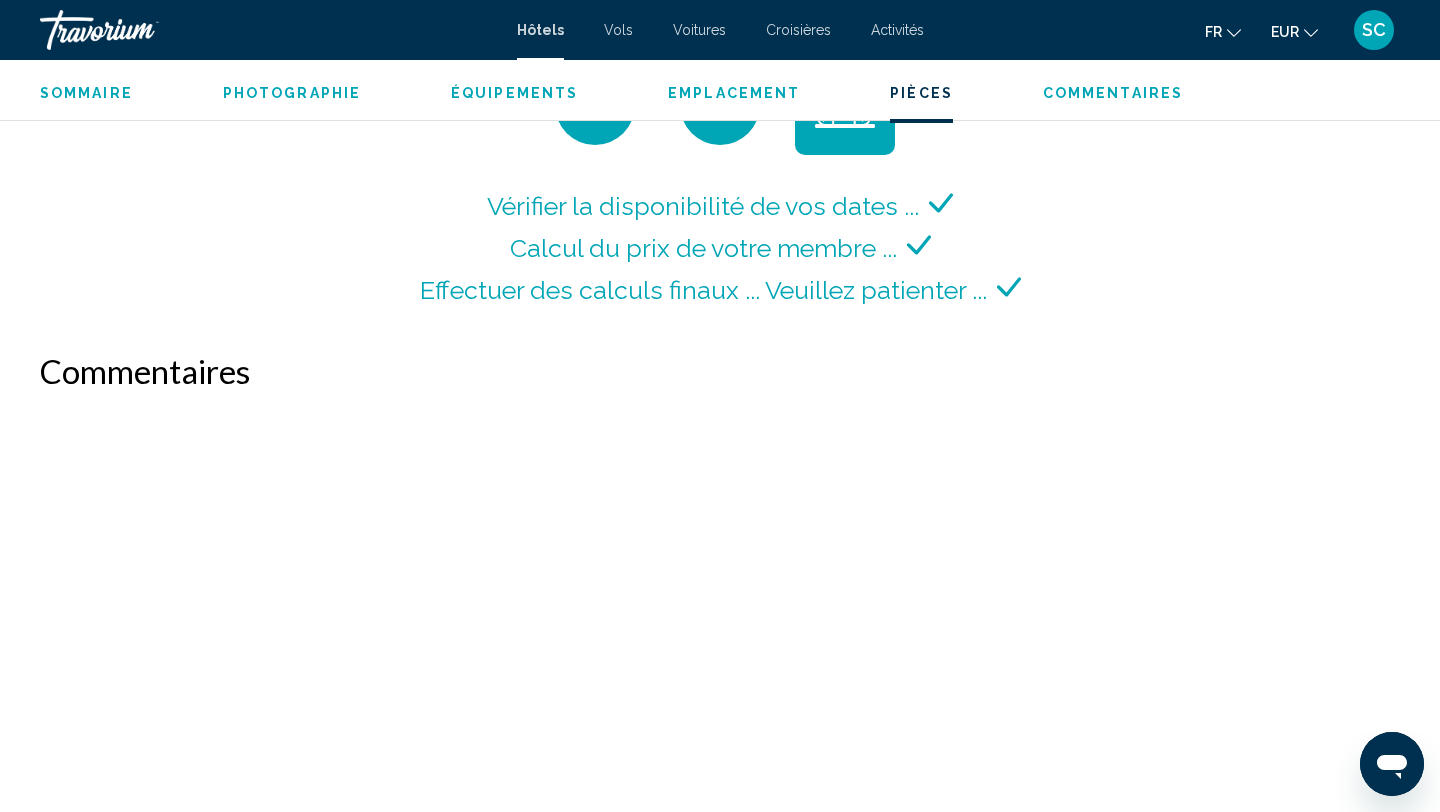 scroll, scrollTop: 2779, scrollLeft: 0, axis: vertical 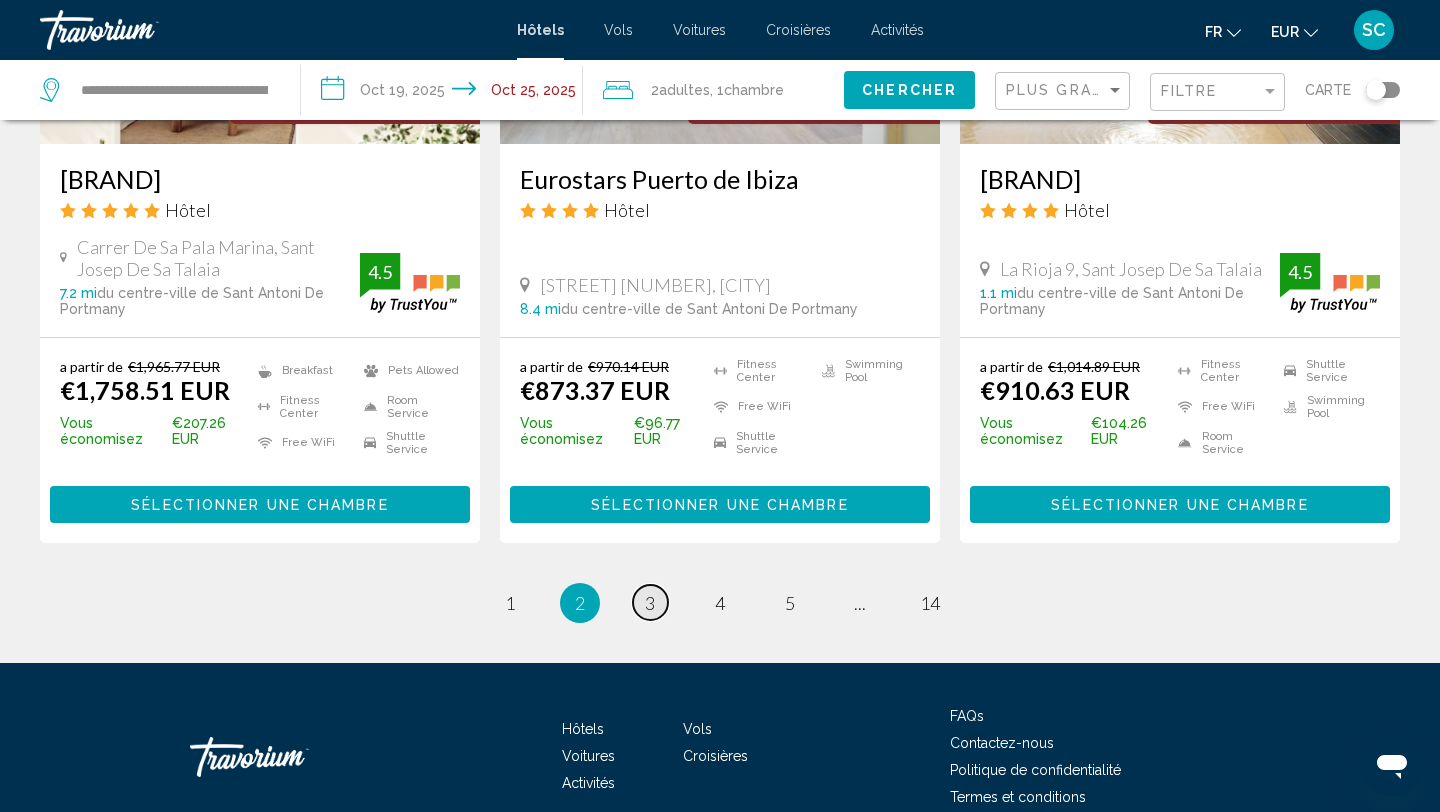 click on "3" at bounding box center [650, 603] 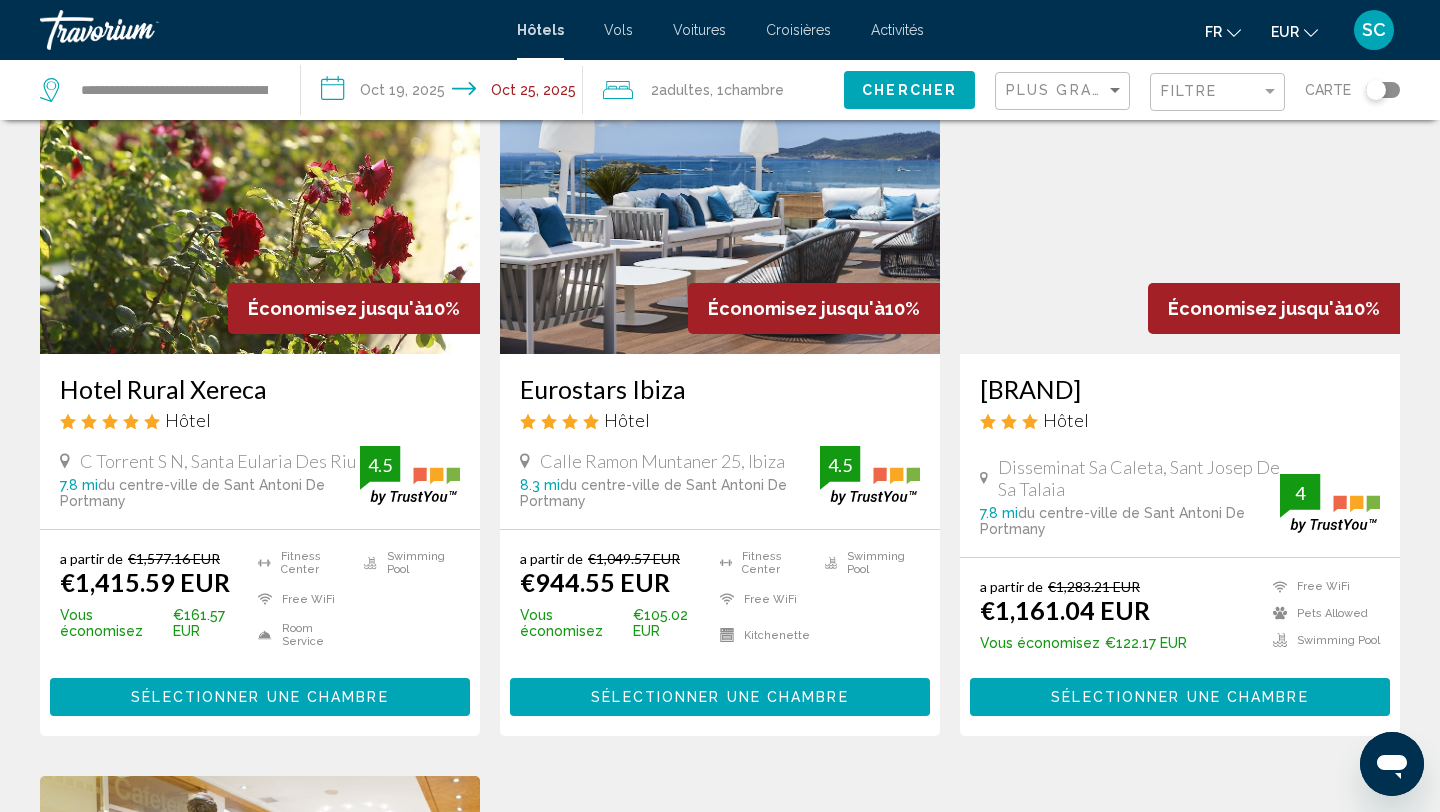 scroll, scrollTop: 157, scrollLeft: 0, axis: vertical 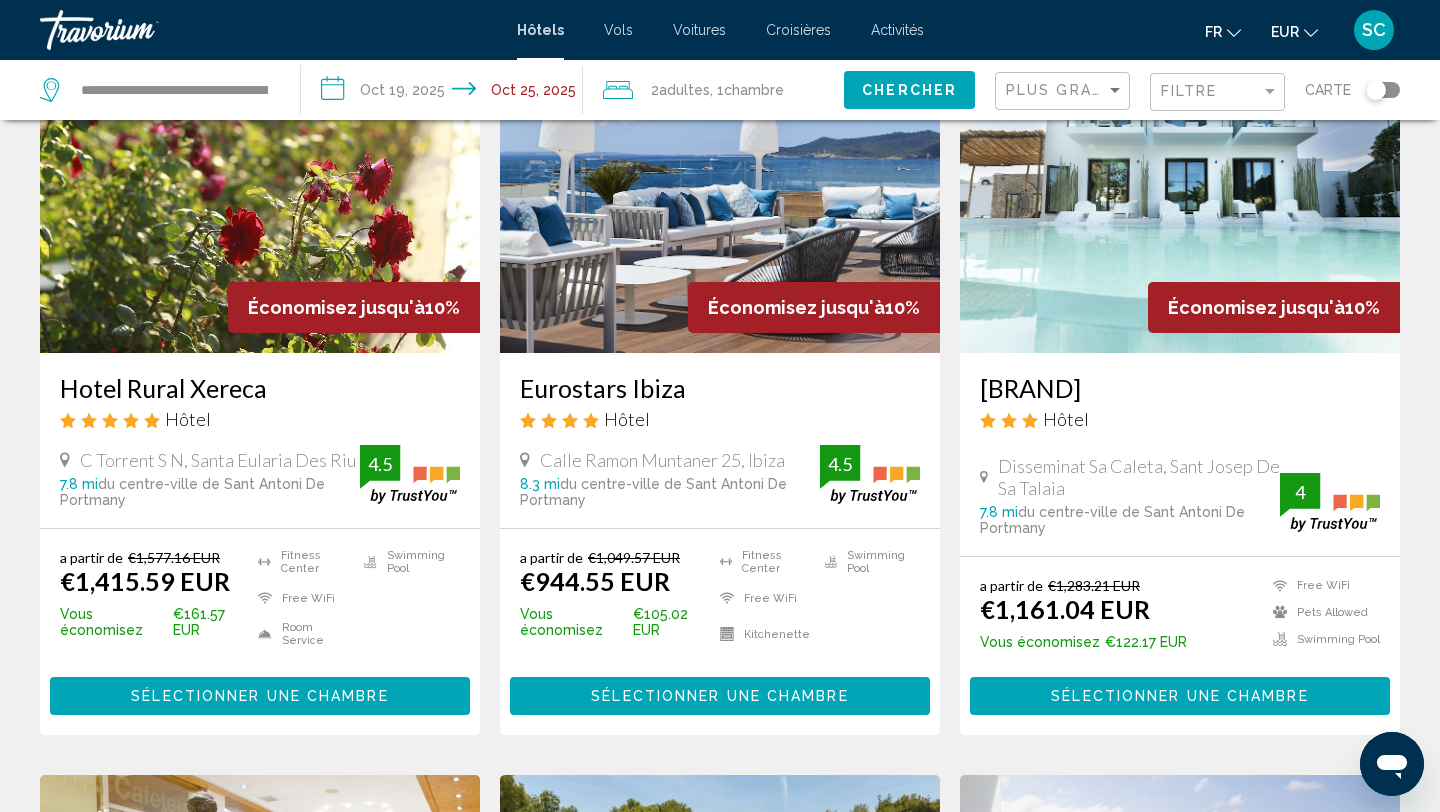 click on "Eurostars Ibiza" at bounding box center [720, 388] 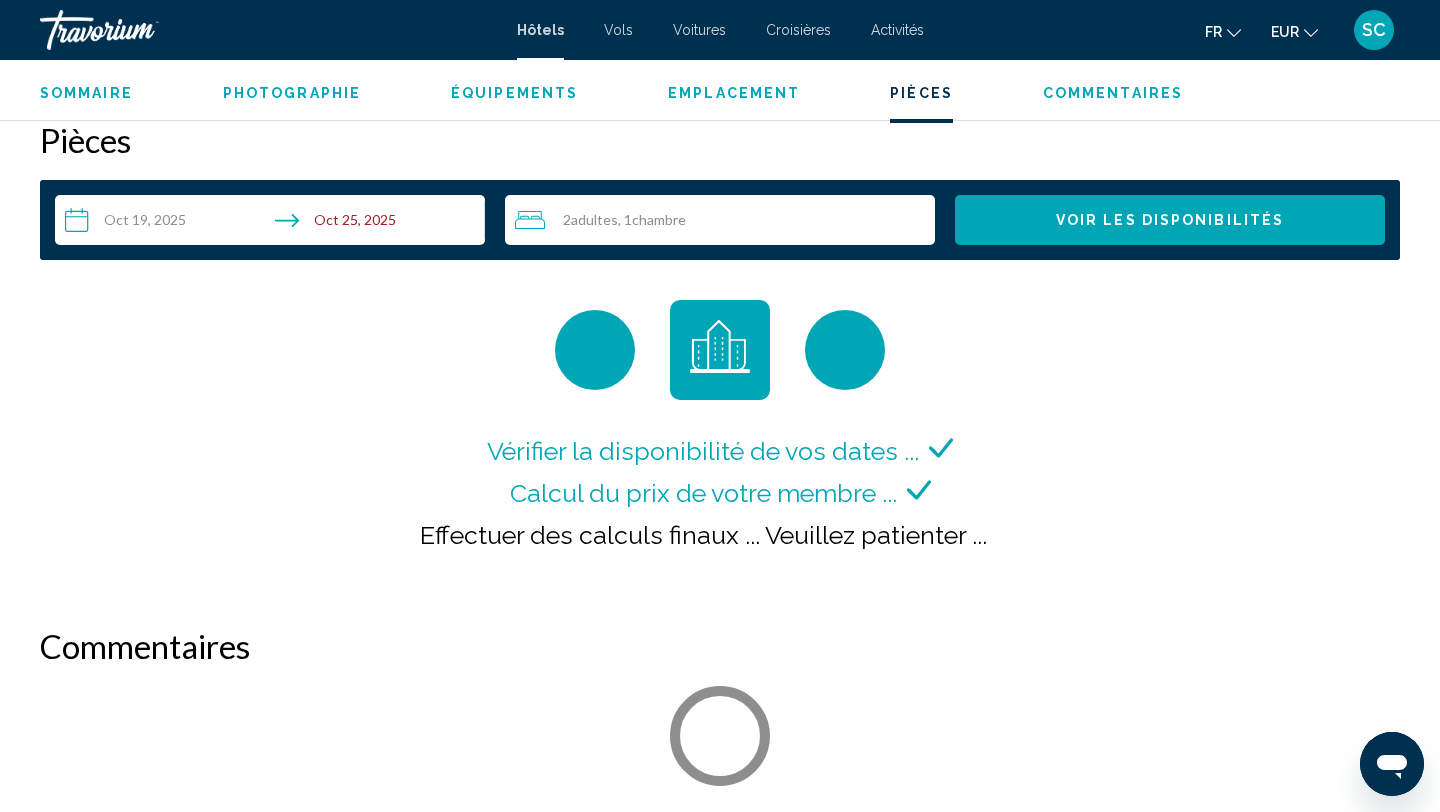 scroll, scrollTop: 2533, scrollLeft: 0, axis: vertical 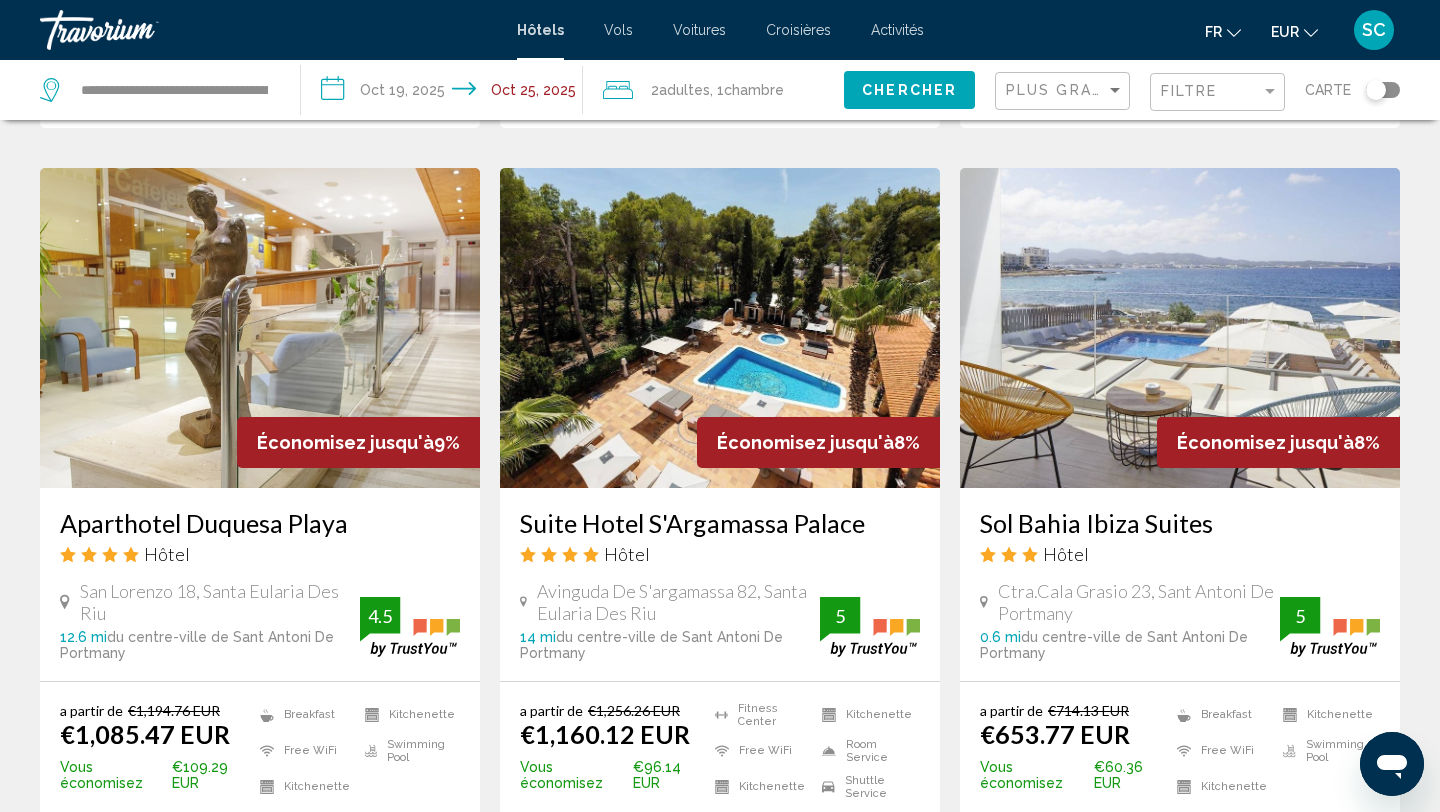 click on "Sol Bahia Ibiza Suites" at bounding box center (1180, 523) 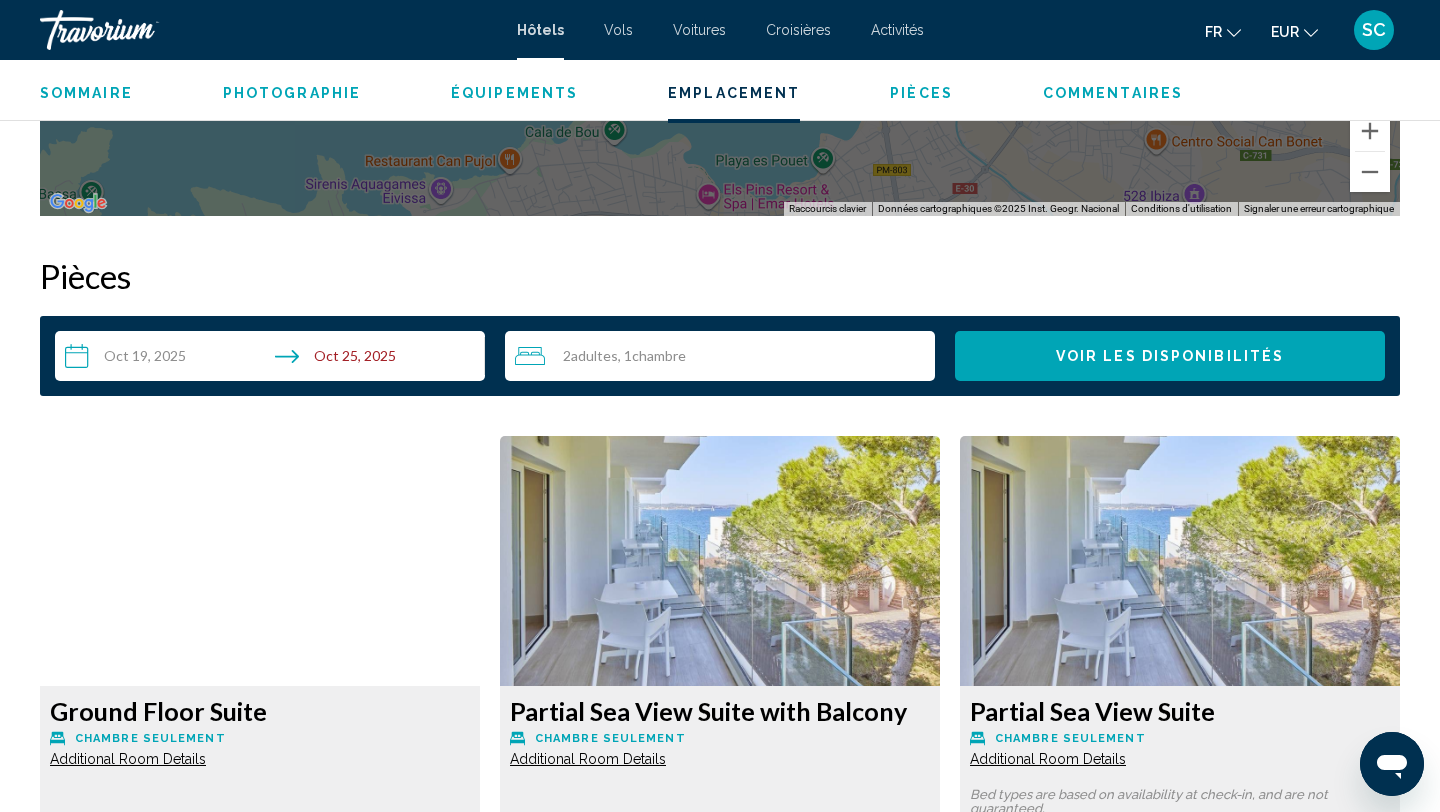 scroll, scrollTop: 2389, scrollLeft: 0, axis: vertical 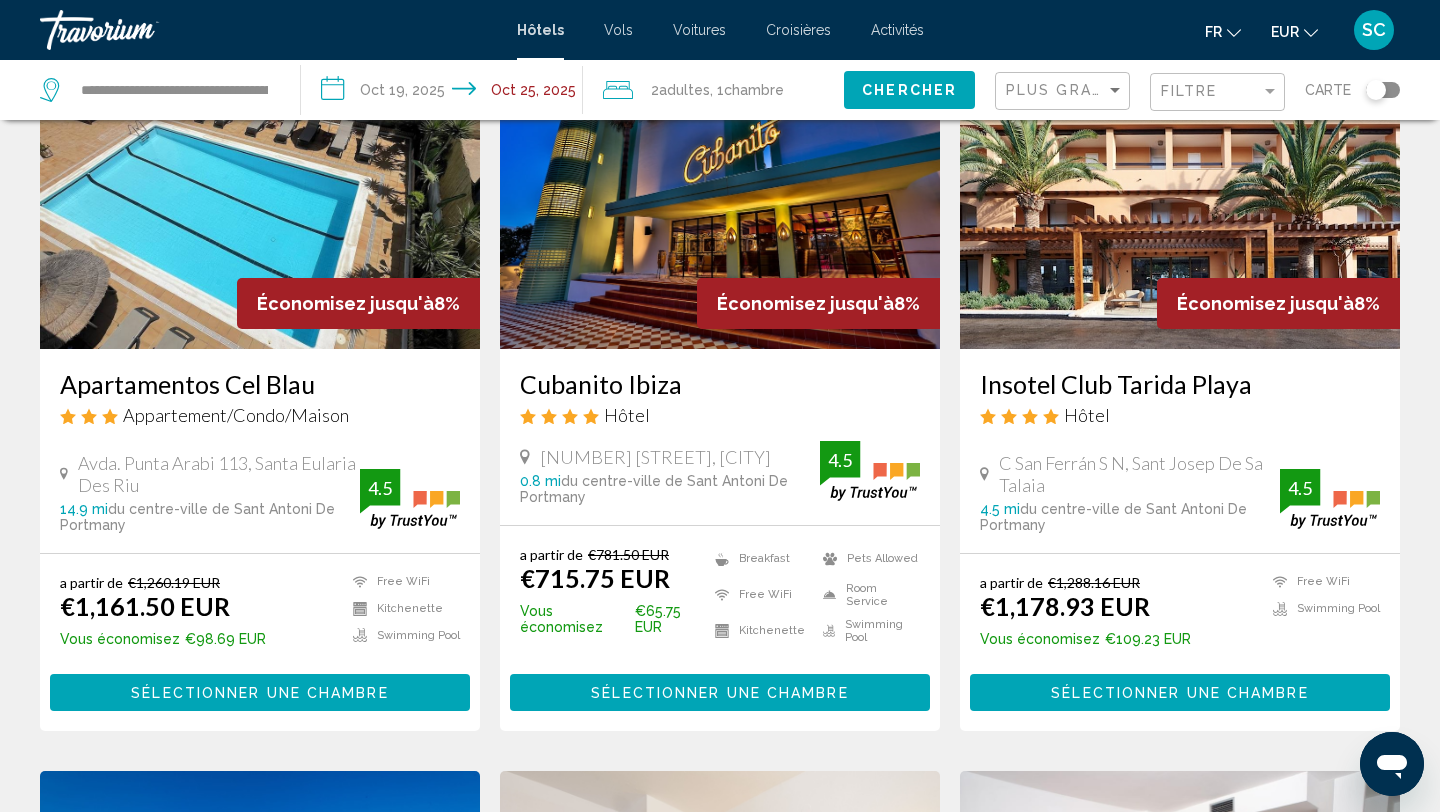 click on "Cubanito Ibiza" at bounding box center (720, 384) 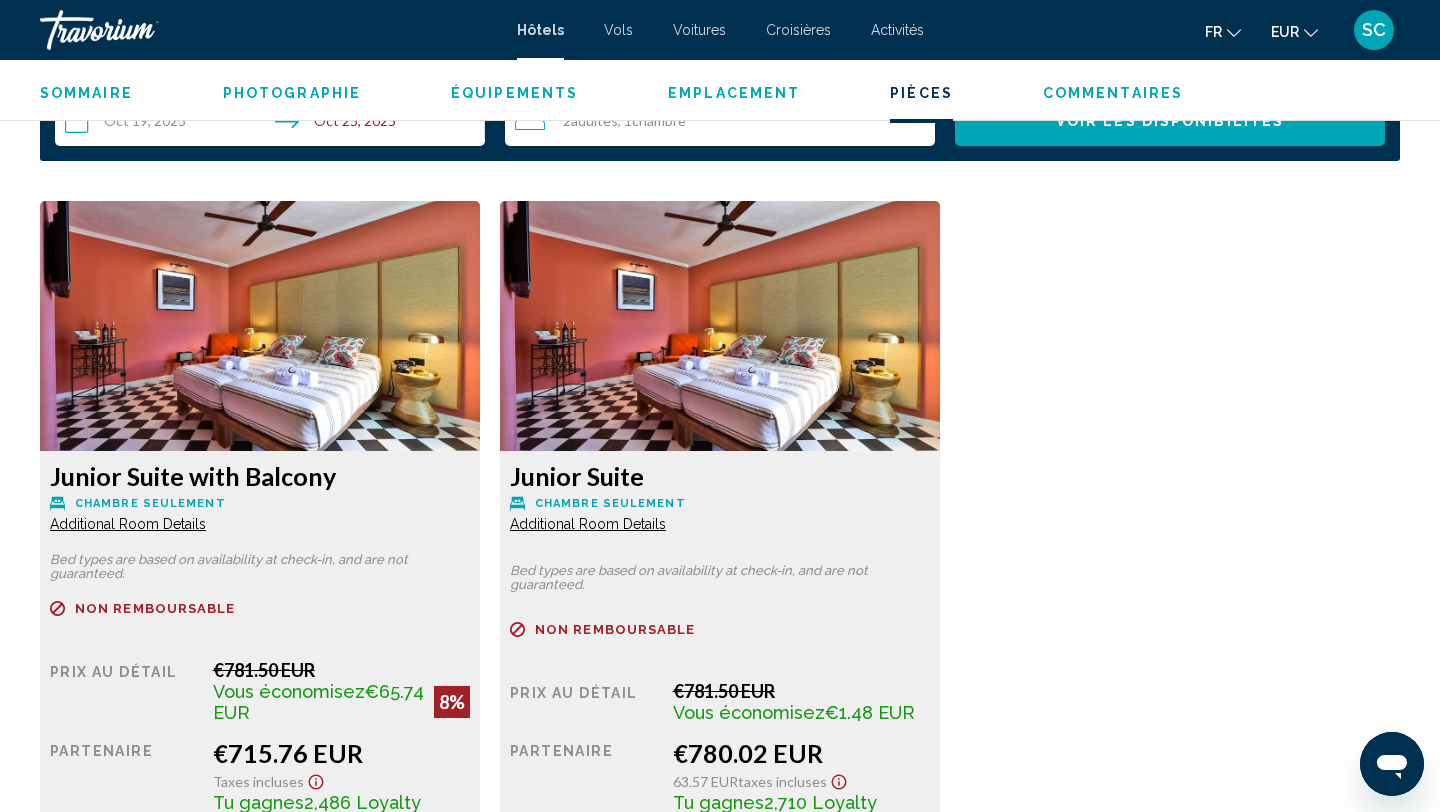 scroll, scrollTop: 2633, scrollLeft: 0, axis: vertical 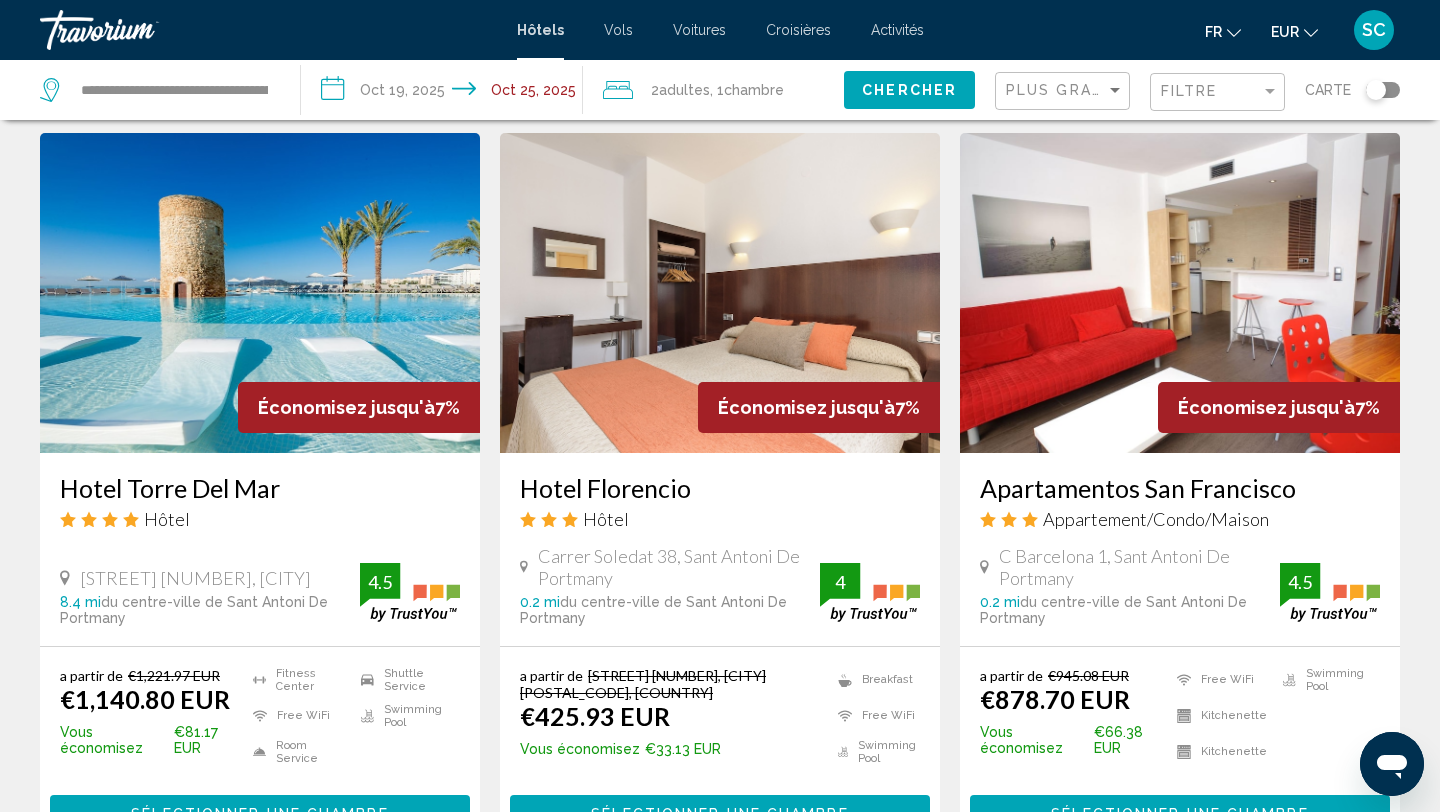 click on "Hotel Torre Del Mar" at bounding box center (260, 488) 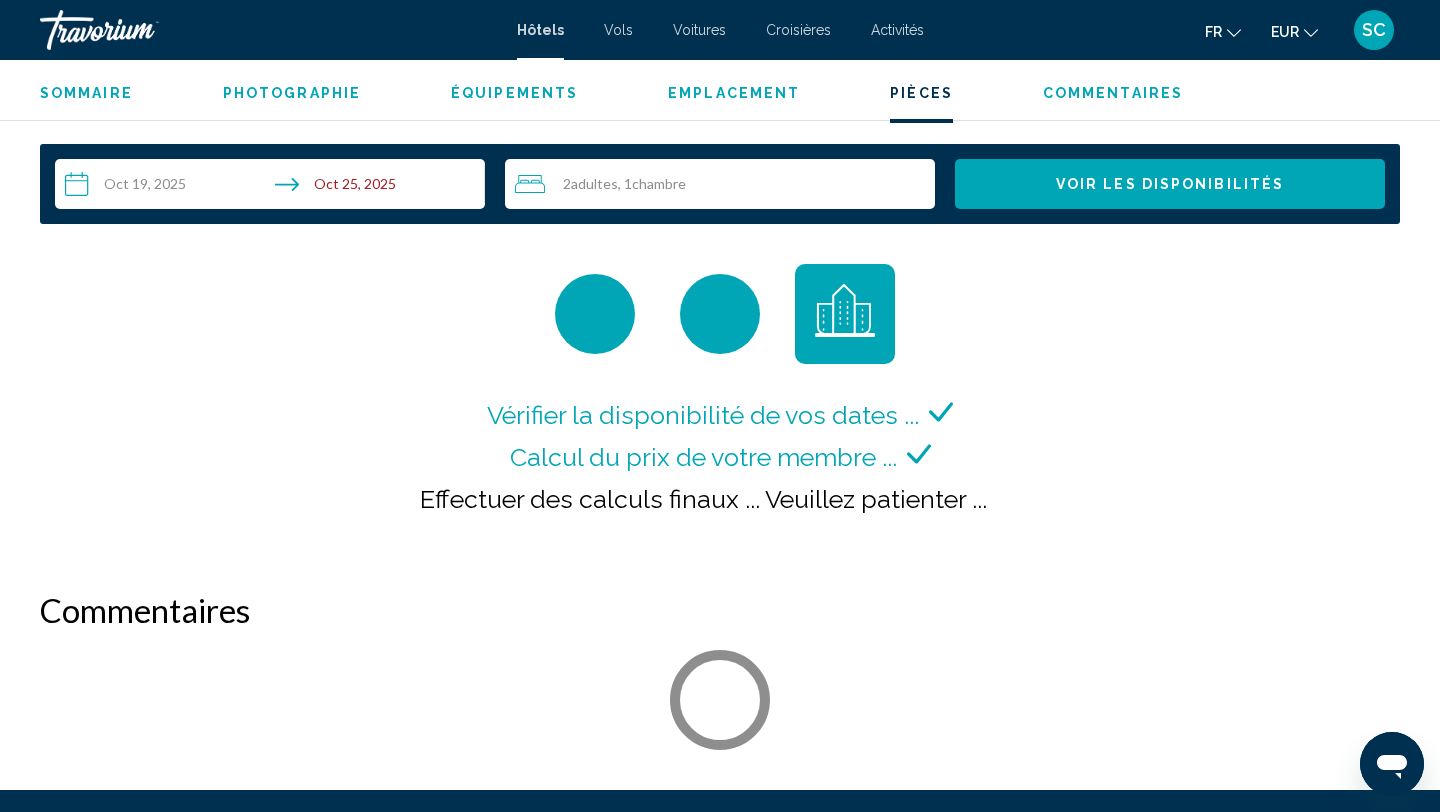 scroll, scrollTop: 2572, scrollLeft: 0, axis: vertical 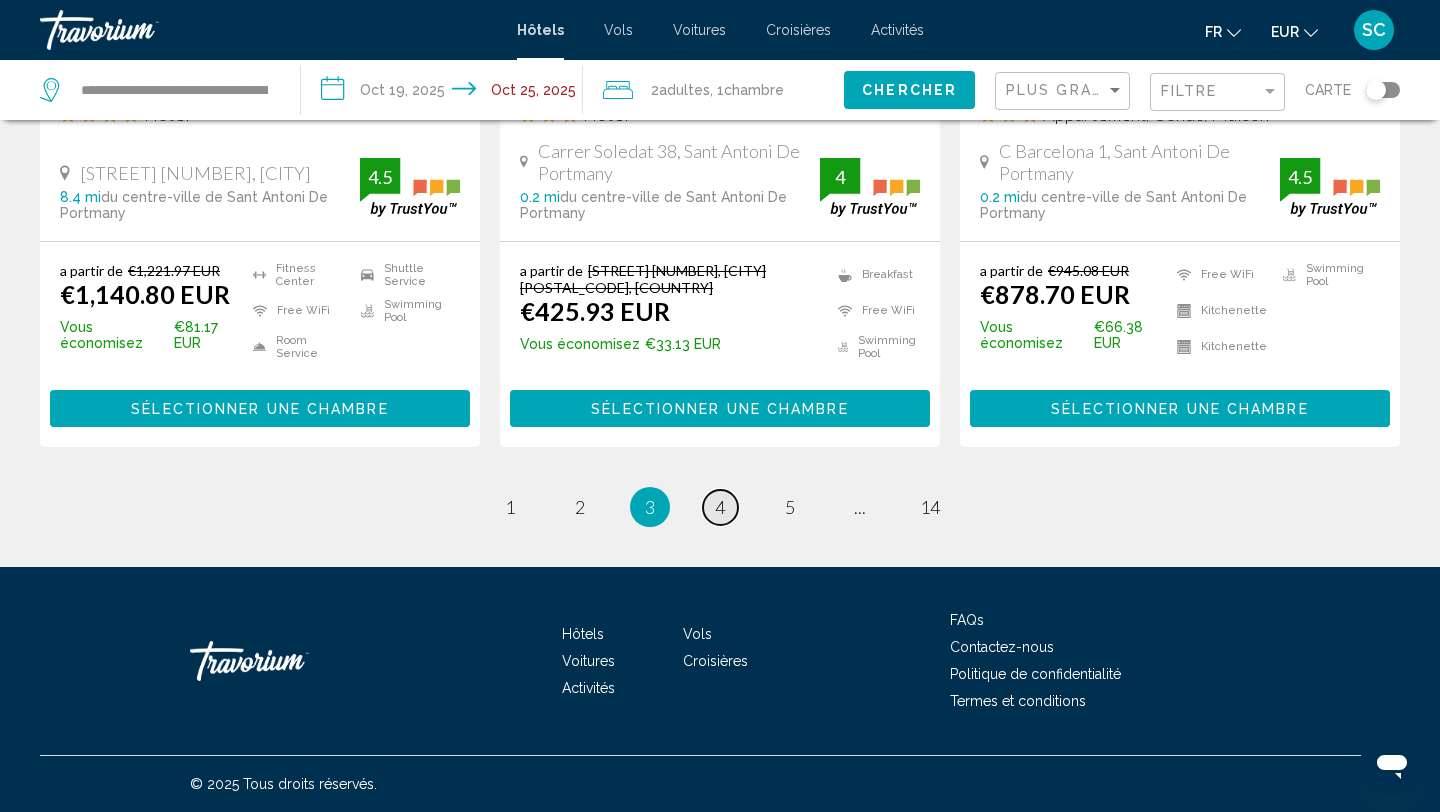 click on "4" at bounding box center [720, 507] 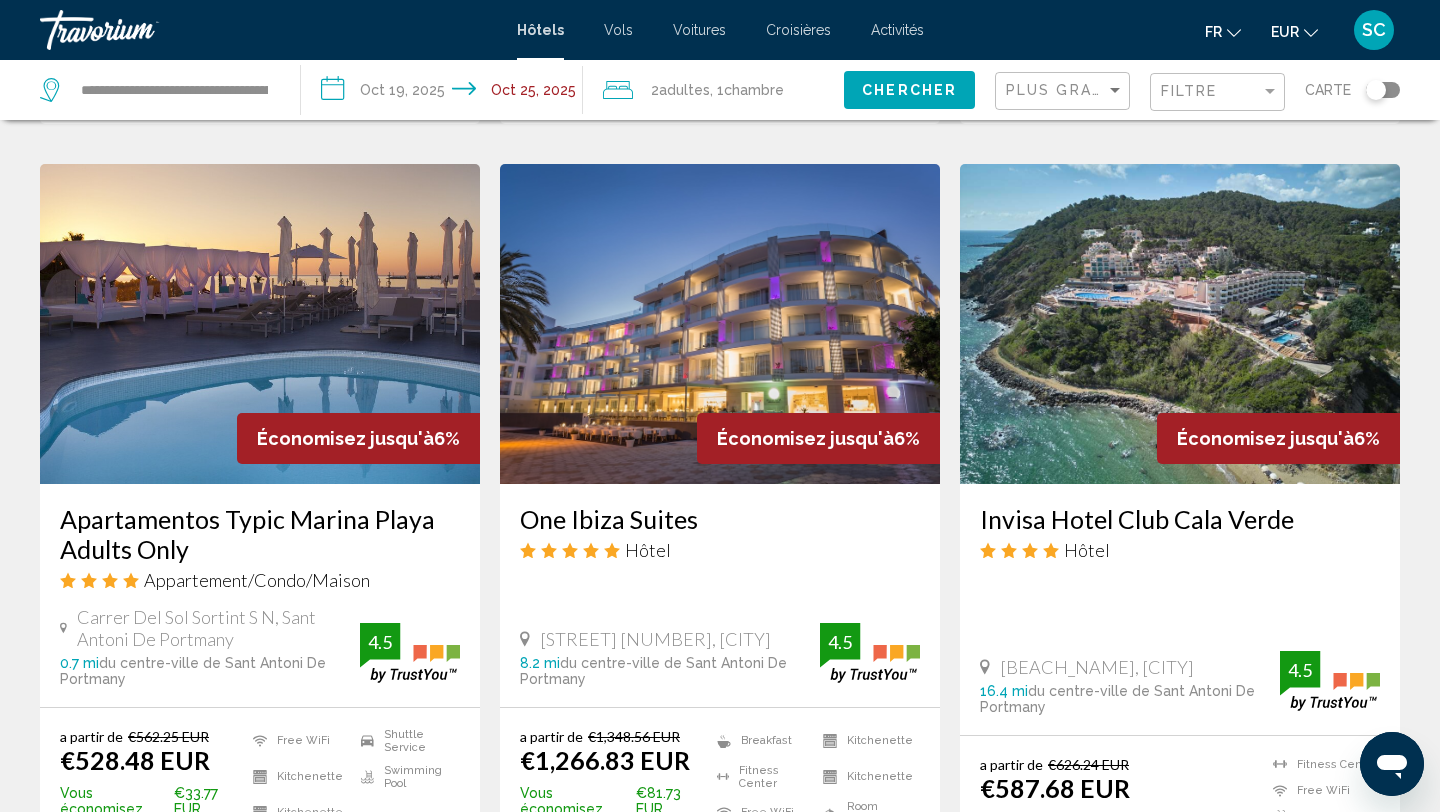 scroll, scrollTop: 1597, scrollLeft: 0, axis: vertical 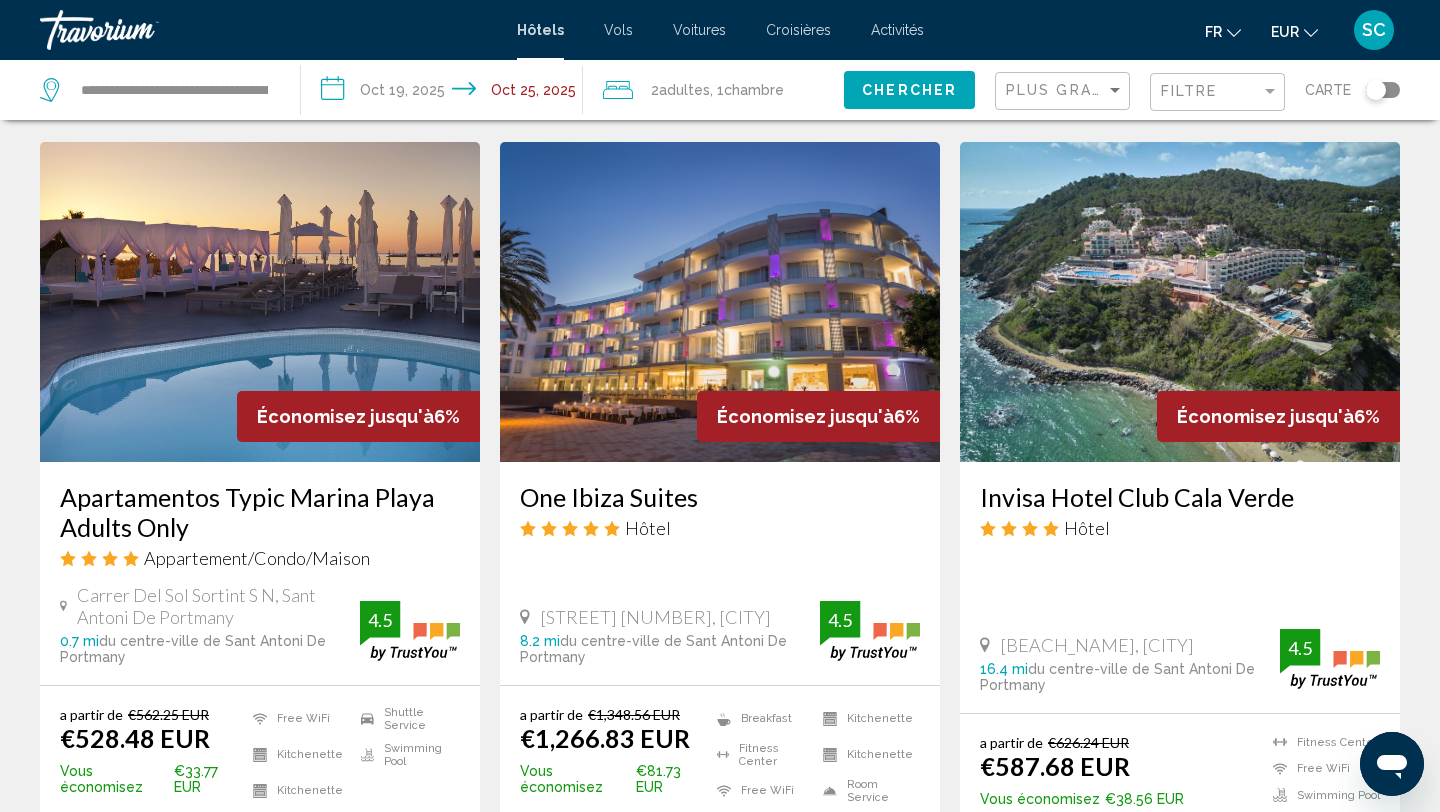 click on "Apartamentos Typic Marina Playa Adults Only" at bounding box center [260, 512] 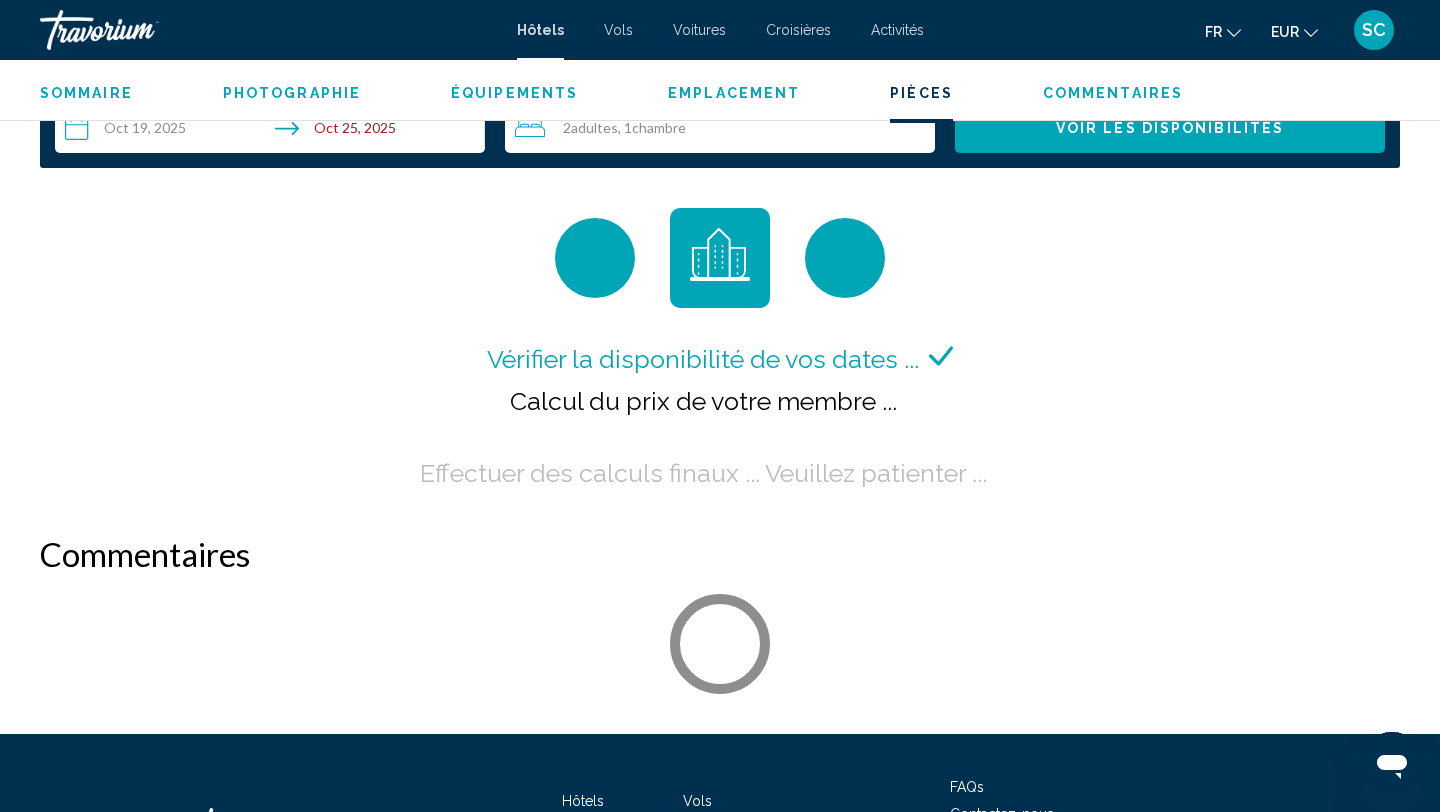 scroll, scrollTop: 2625, scrollLeft: 0, axis: vertical 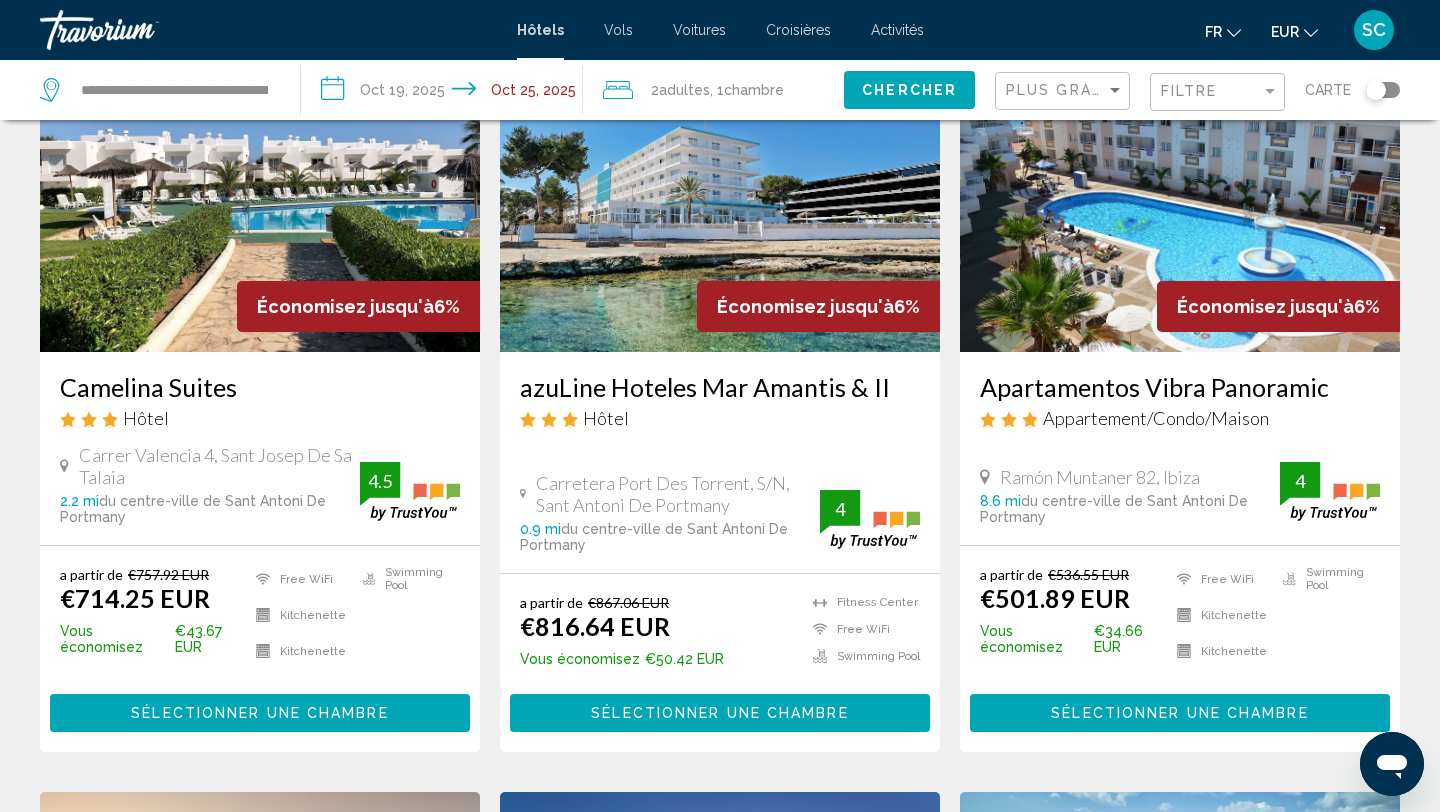 click on "Camelina Suites" at bounding box center (260, 387) 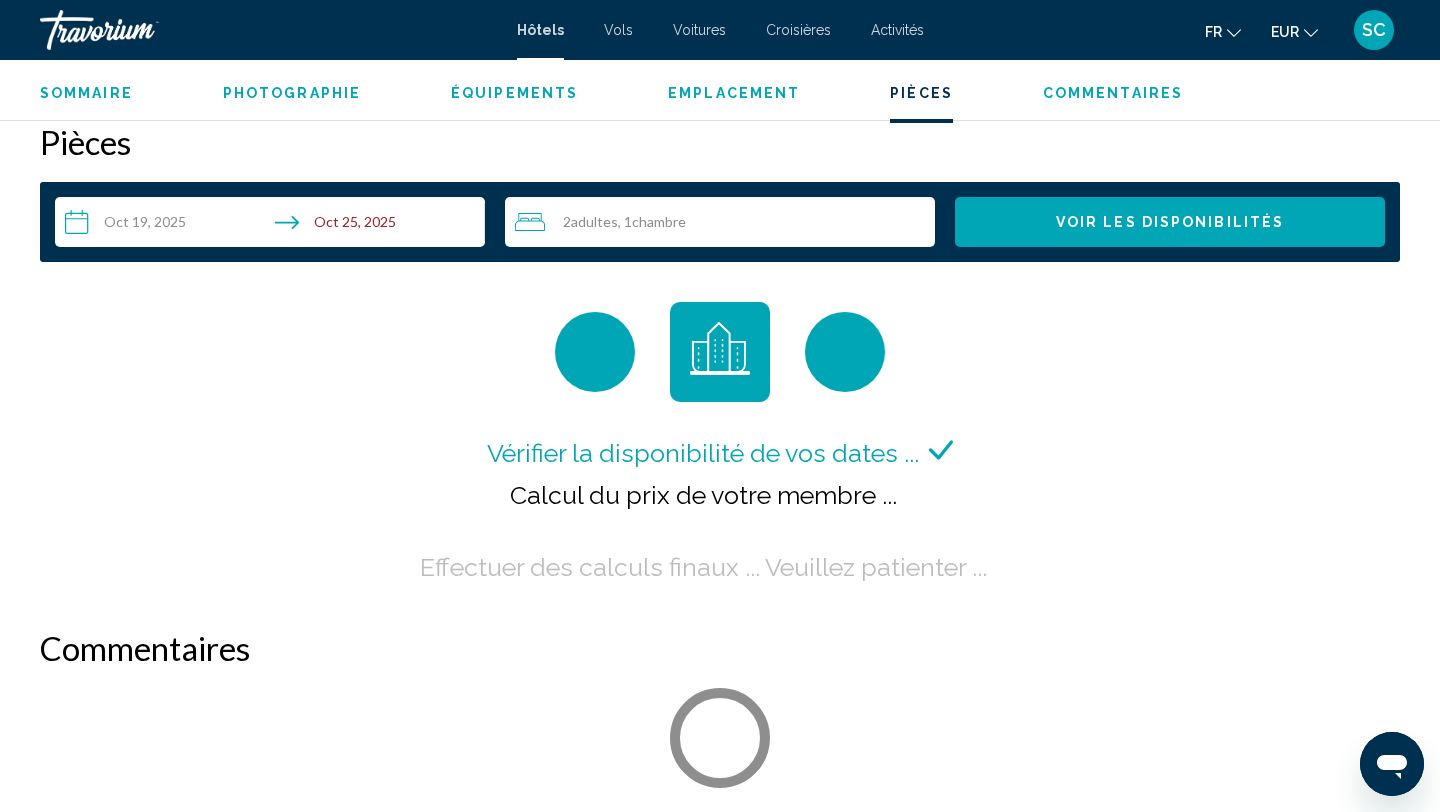 scroll, scrollTop: 2537, scrollLeft: 0, axis: vertical 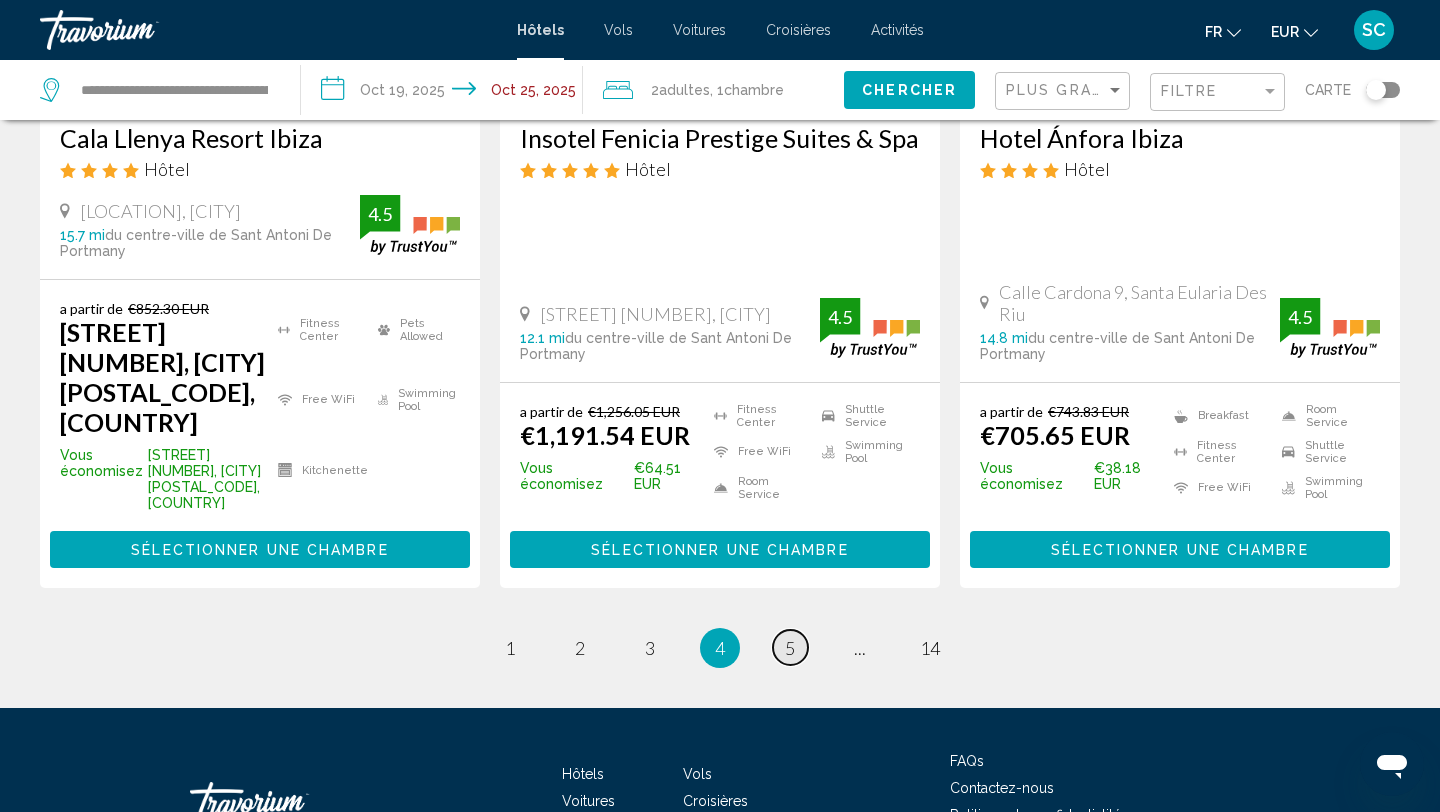 click on "page  5" at bounding box center [790, 647] 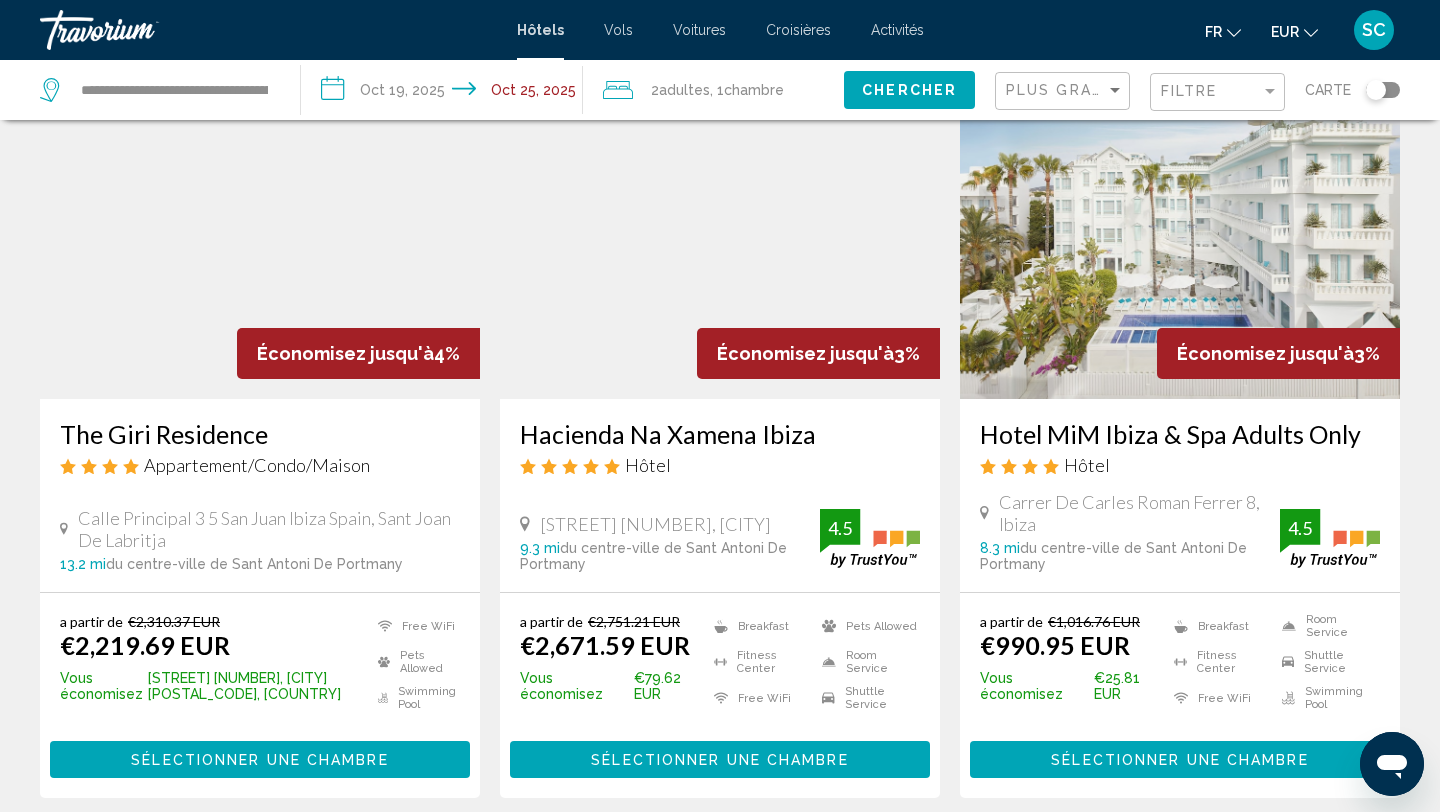 scroll, scrollTop: 2517, scrollLeft: 0, axis: vertical 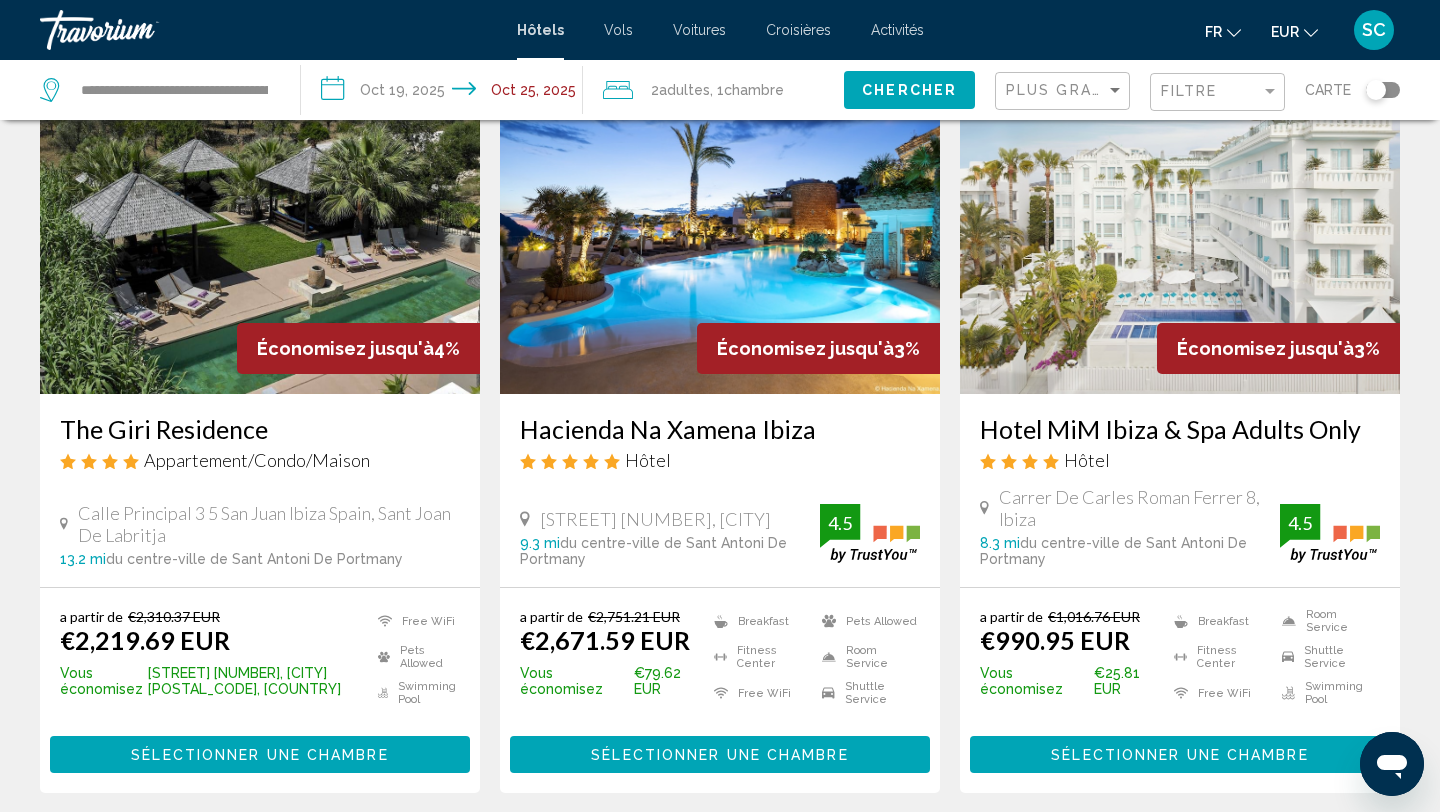 click on "6" at bounding box center [790, 853] 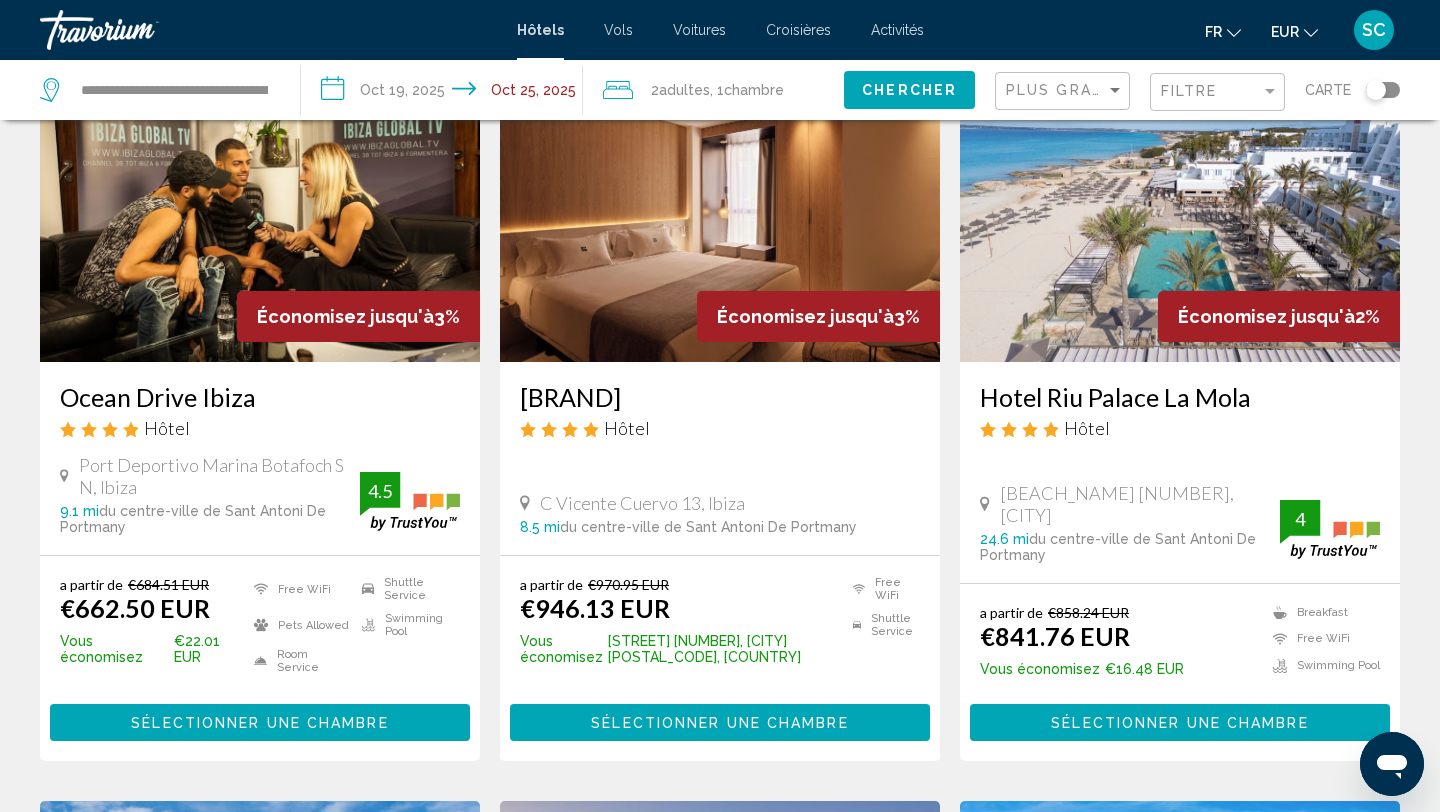 scroll, scrollTop: 154, scrollLeft: 0, axis: vertical 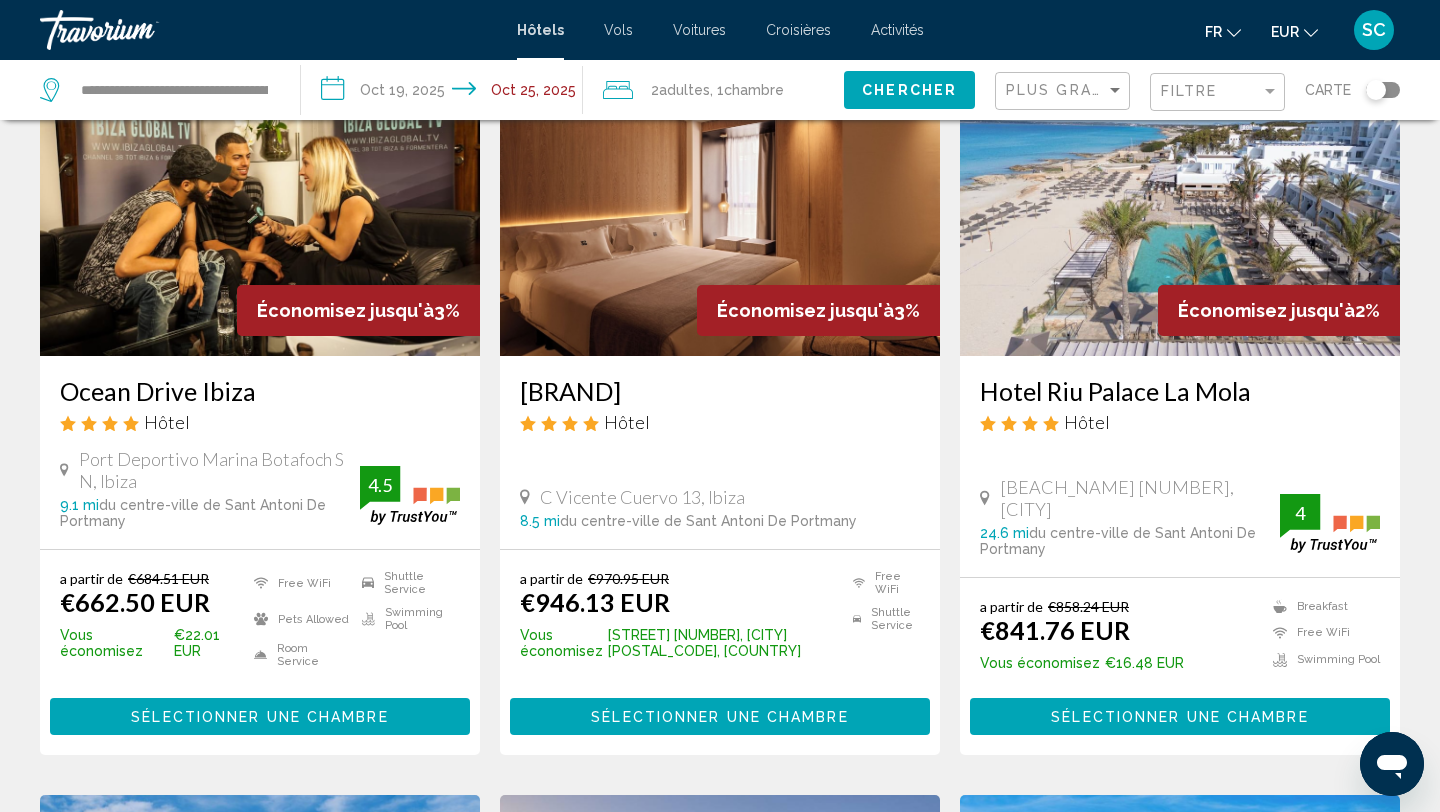 click on "Ocean Drive Ibiza" at bounding box center (260, 391) 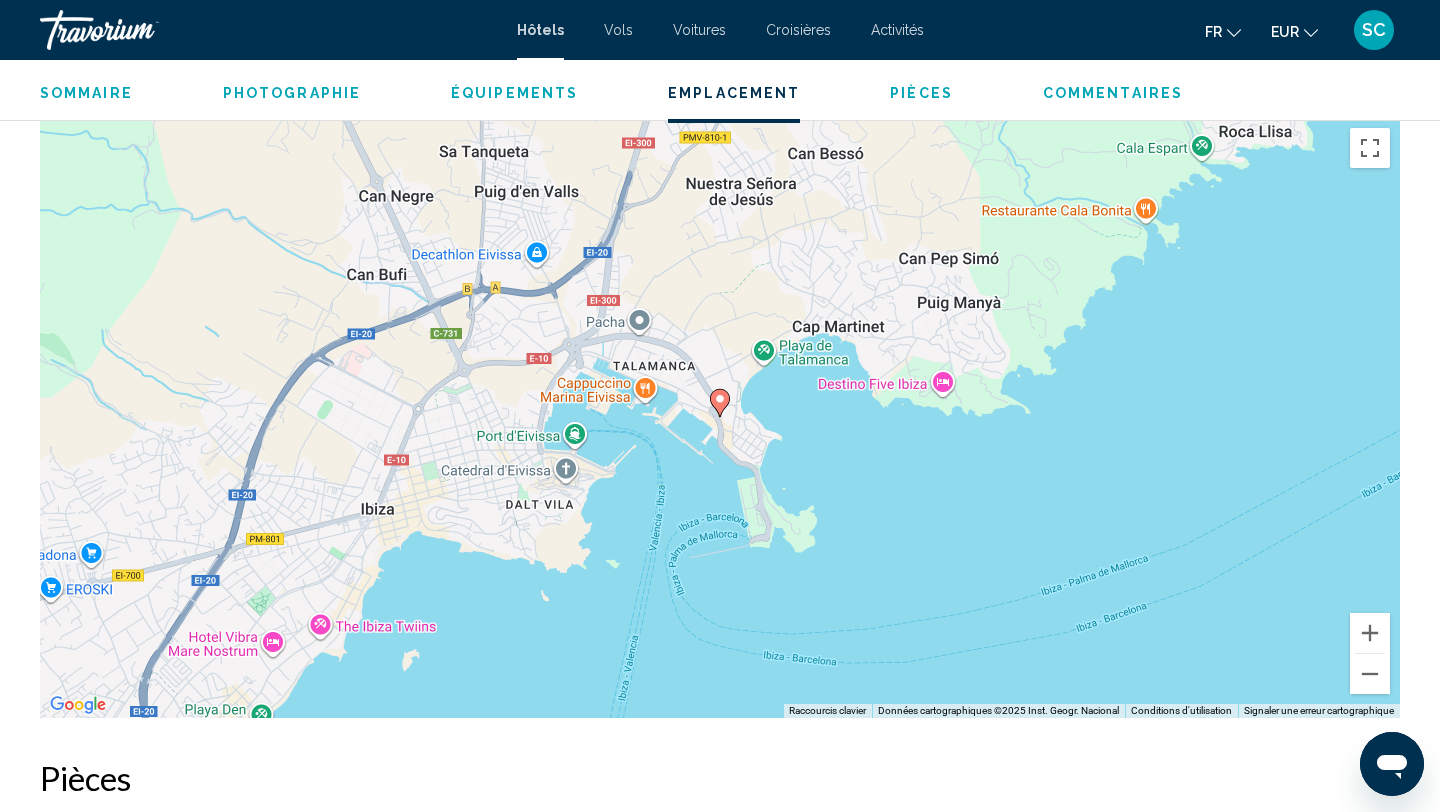 scroll, scrollTop: 1897, scrollLeft: 0, axis: vertical 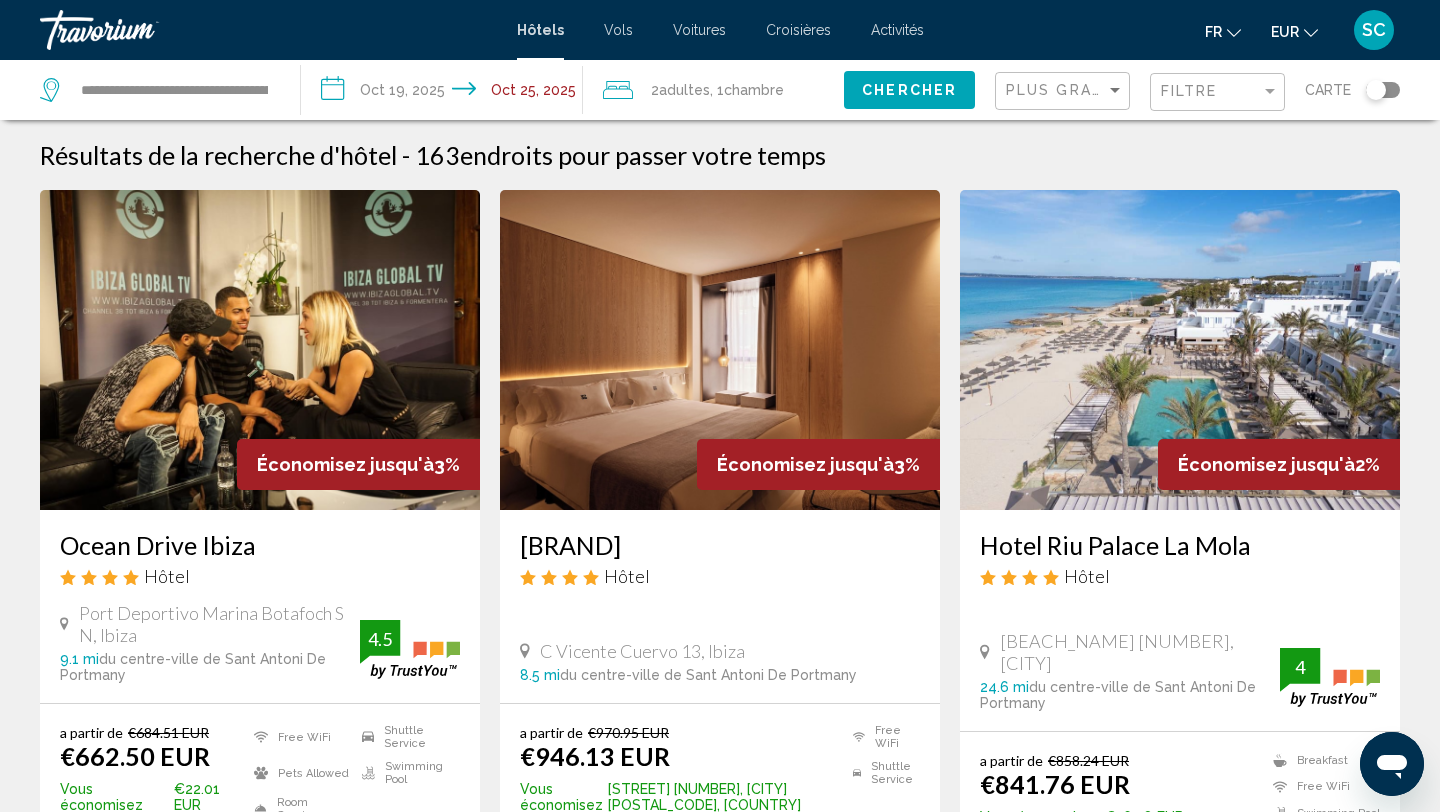 click on "Hotel Riu Palace La Mola" at bounding box center [1180, 545] 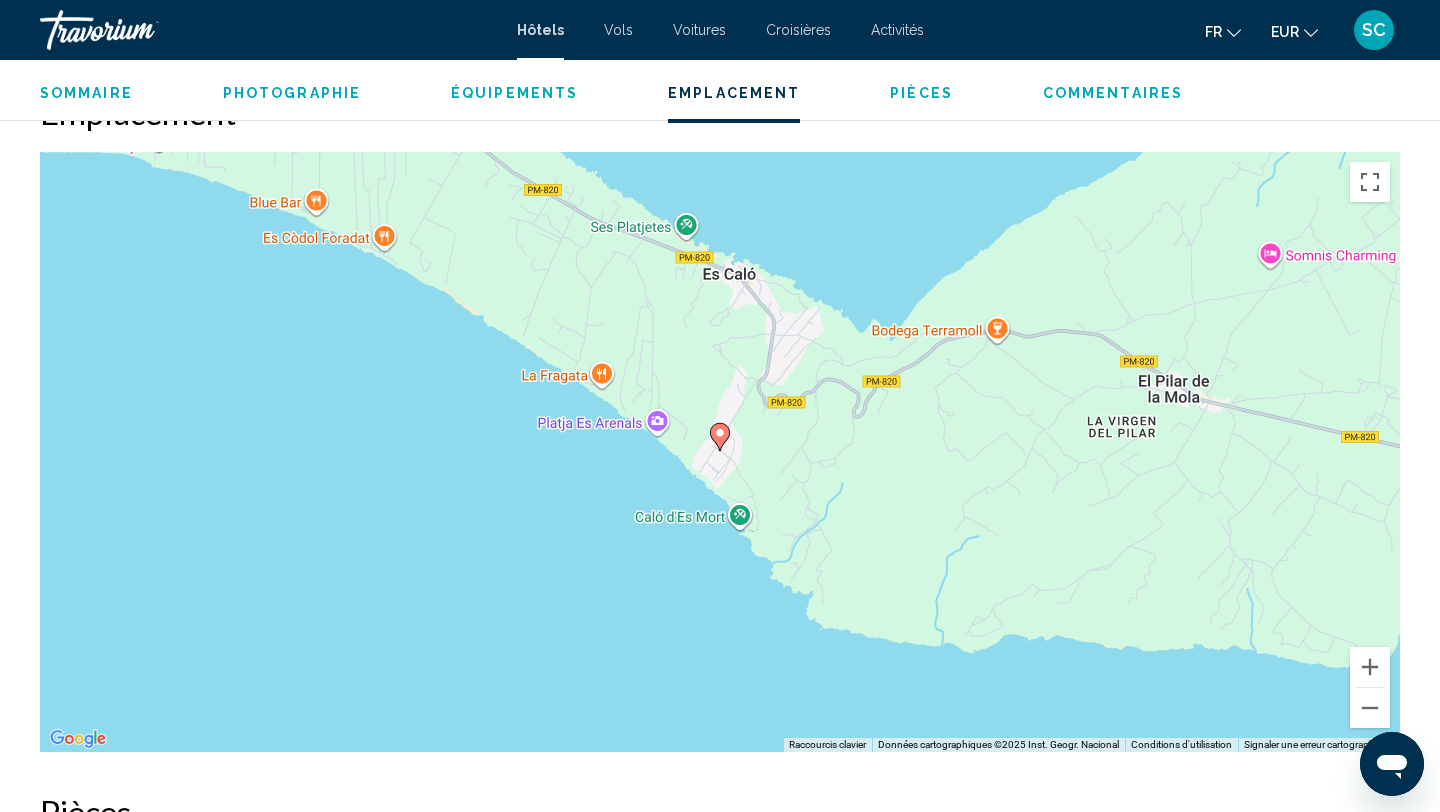 scroll, scrollTop: 1866, scrollLeft: 0, axis: vertical 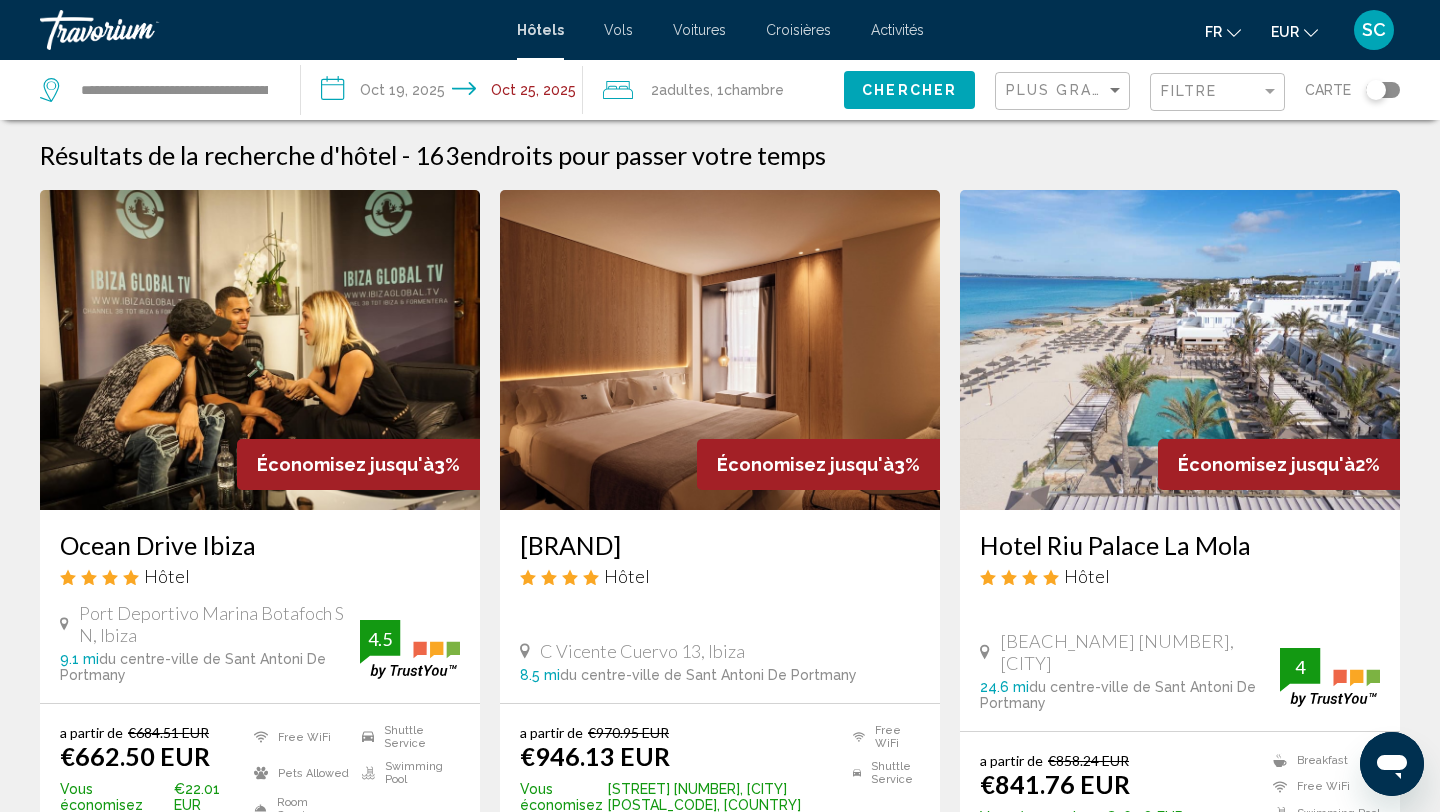 click 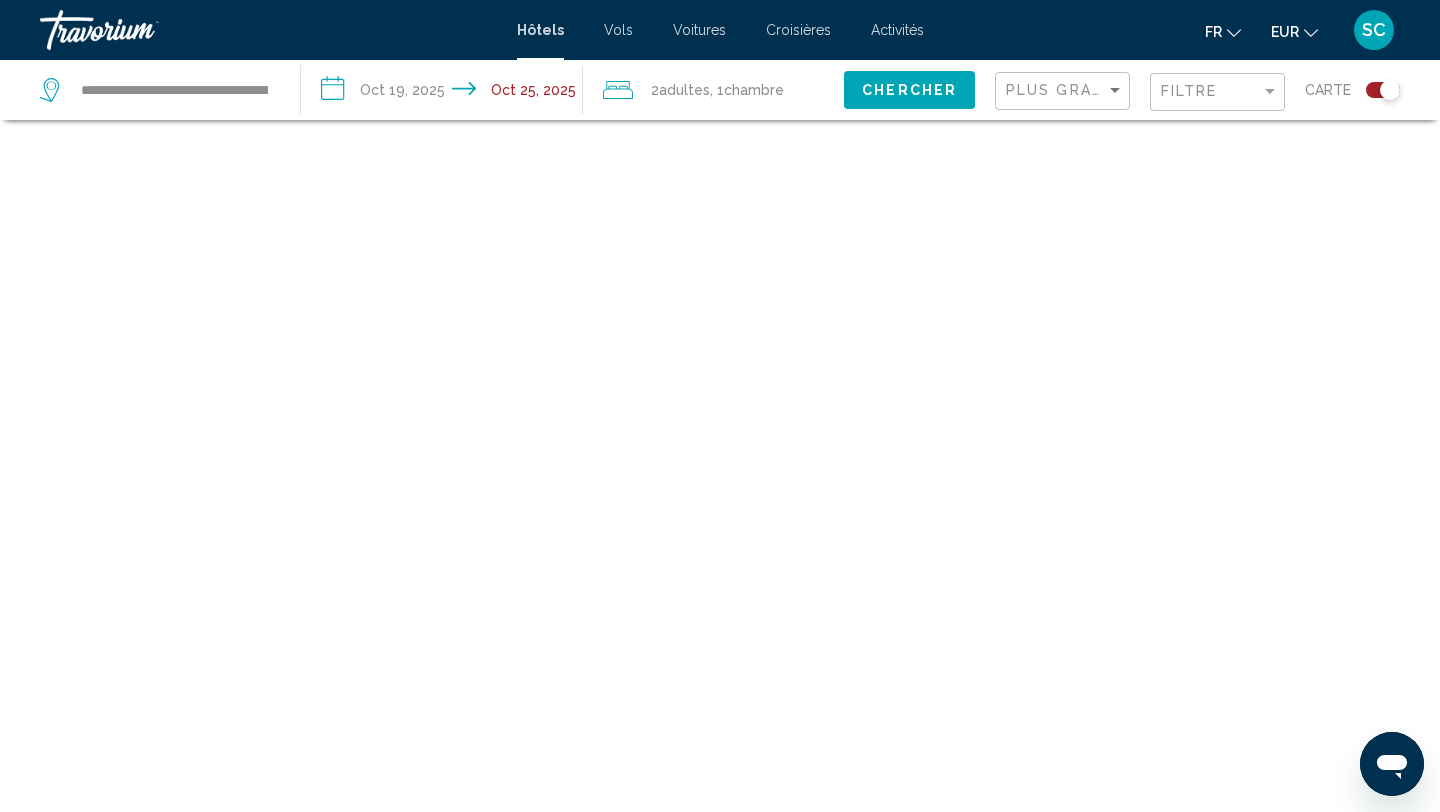 scroll, scrollTop: 120, scrollLeft: 0, axis: vertical 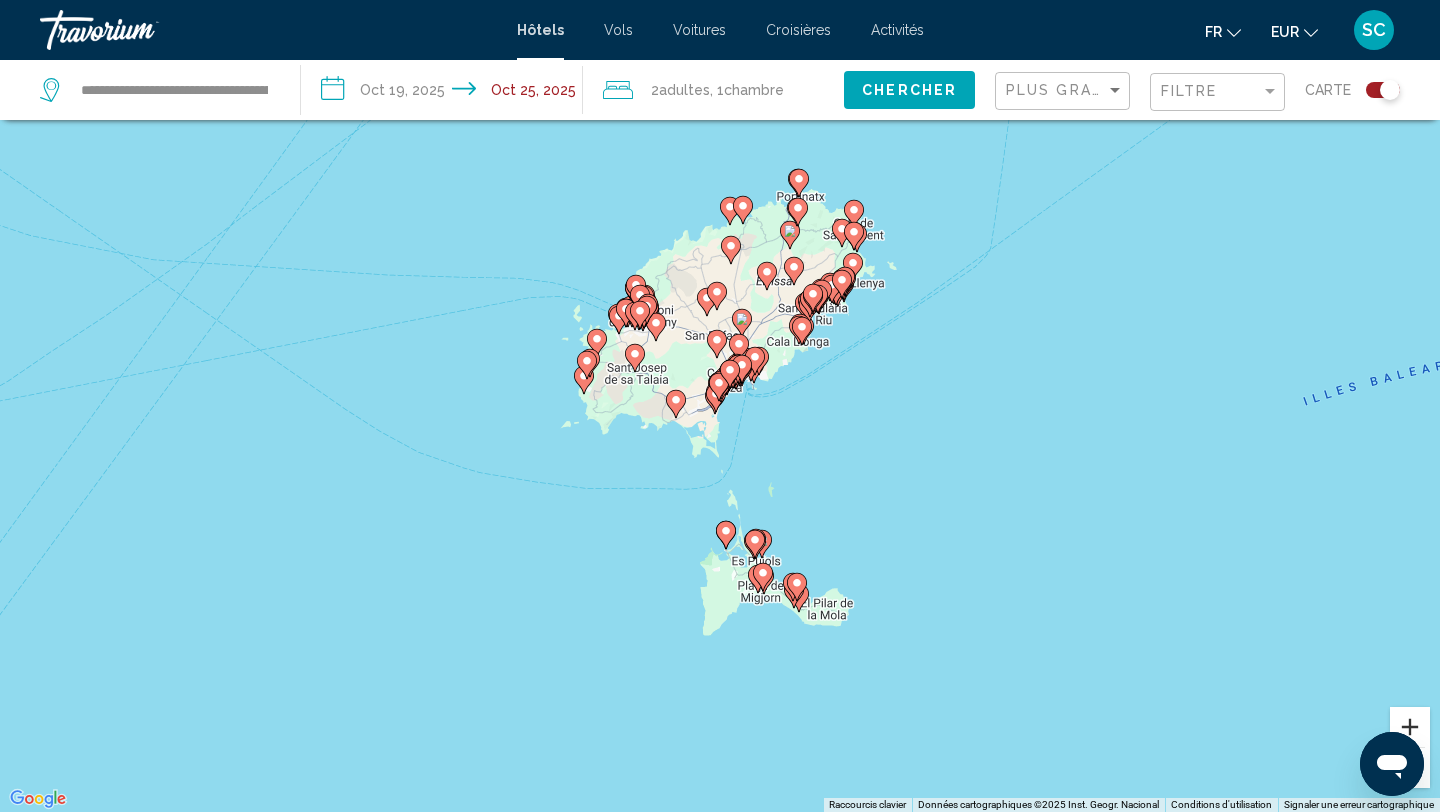 click at bounding box center [1410, 727] 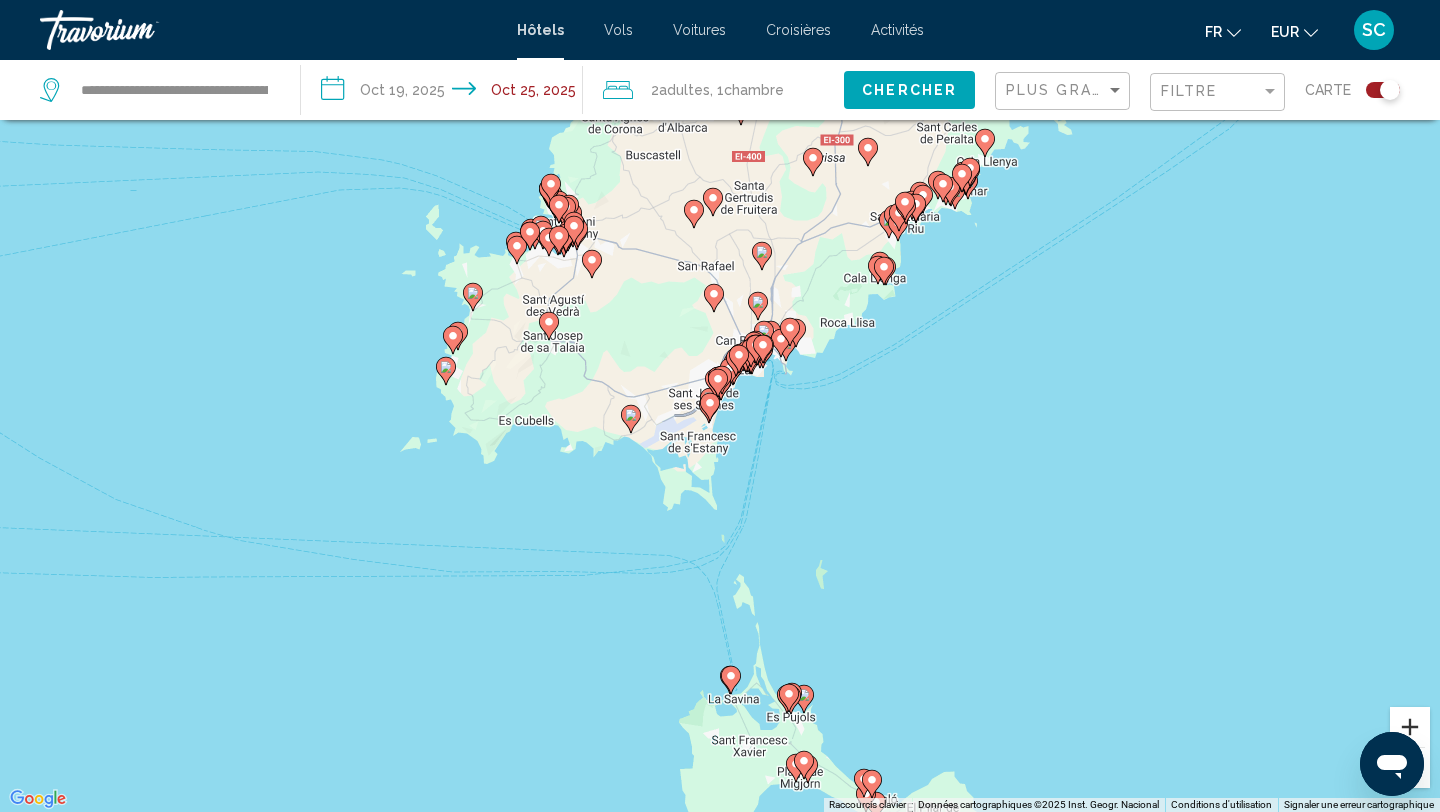 click at bounding box center [1410, 727] 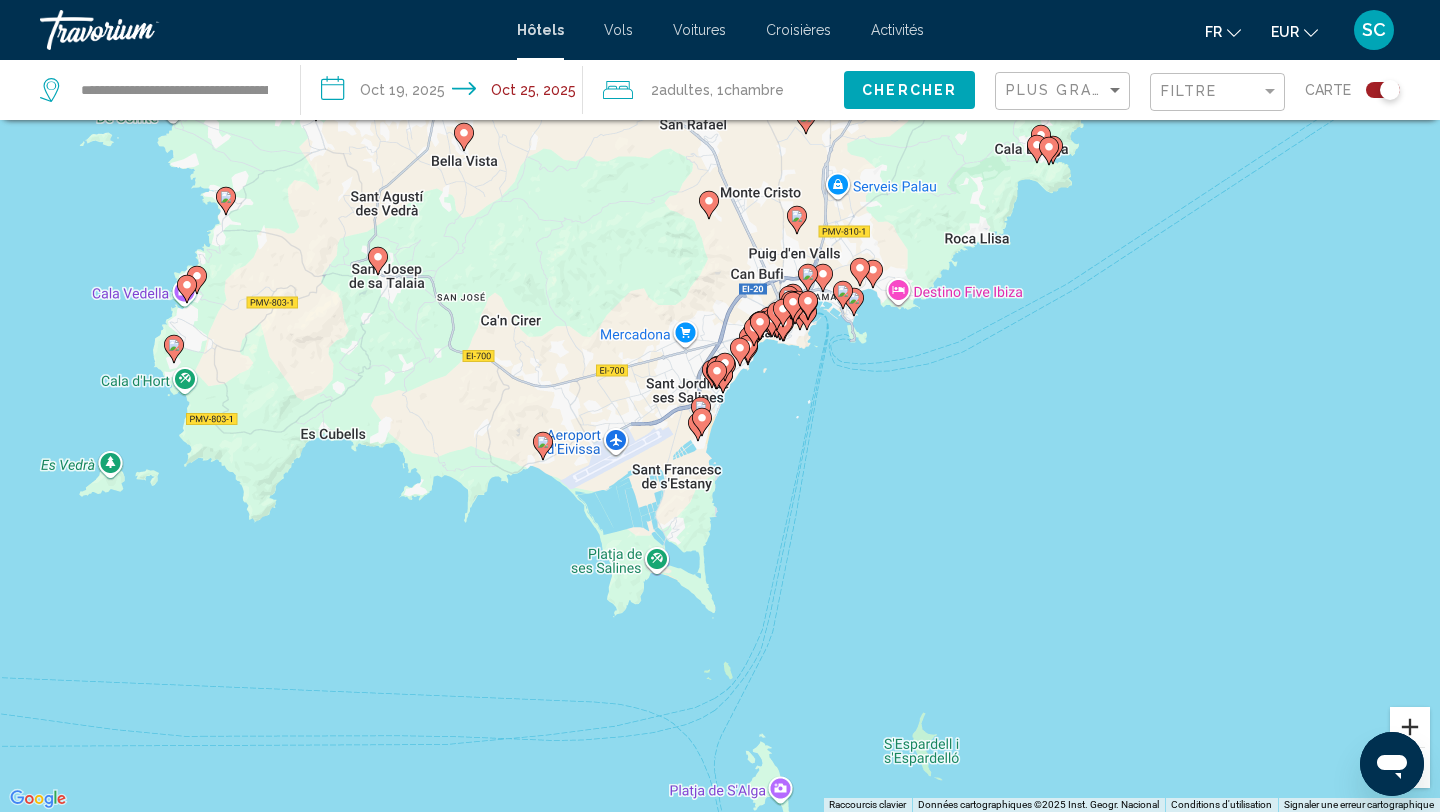 click at bounding box center (1410, 727) 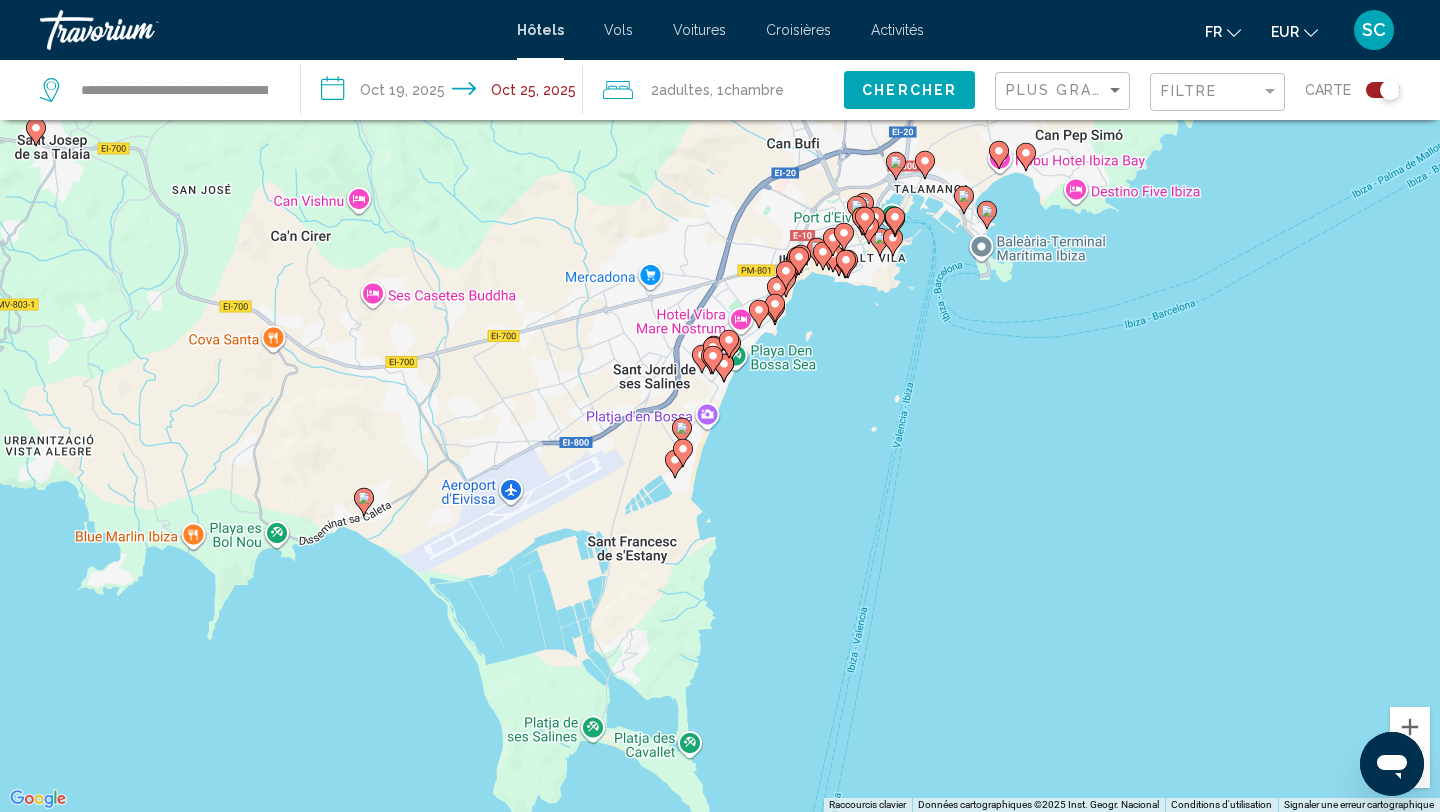 drag, startPoint x: 503, startPoint y: 288, endPoint x: 698, endPoint y: 487, distance: 278.61444 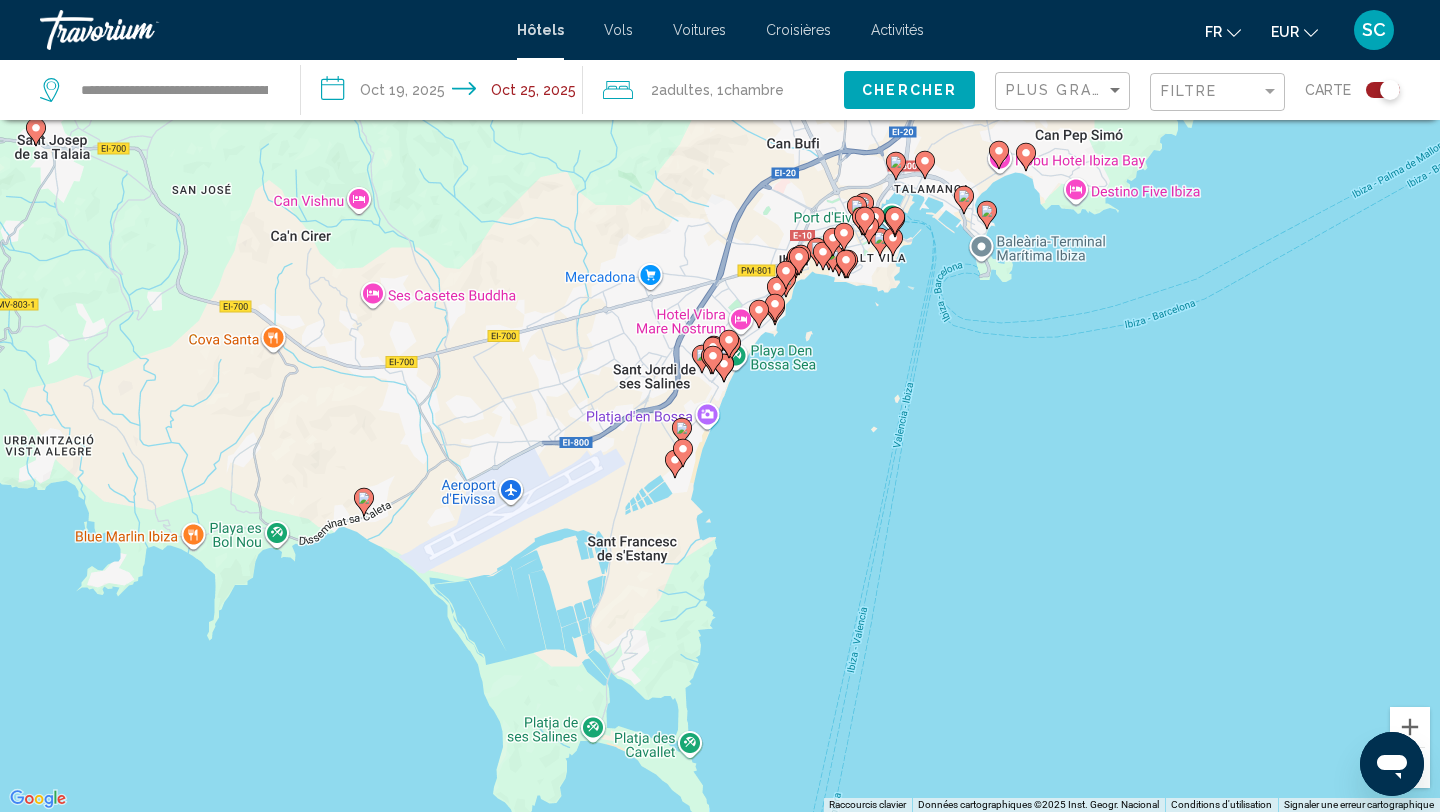 click on "Pour activer le glissement avec le clavier, appuyez sur Alt+Entrée. Une fois ce mode activé, utilisez les touches fléchées pour déplacer le repère. Pour valider le déplacement, appuyez sur Entrée. Pour annuler, appuyez sur Échap." at bounding box center (720, 406) 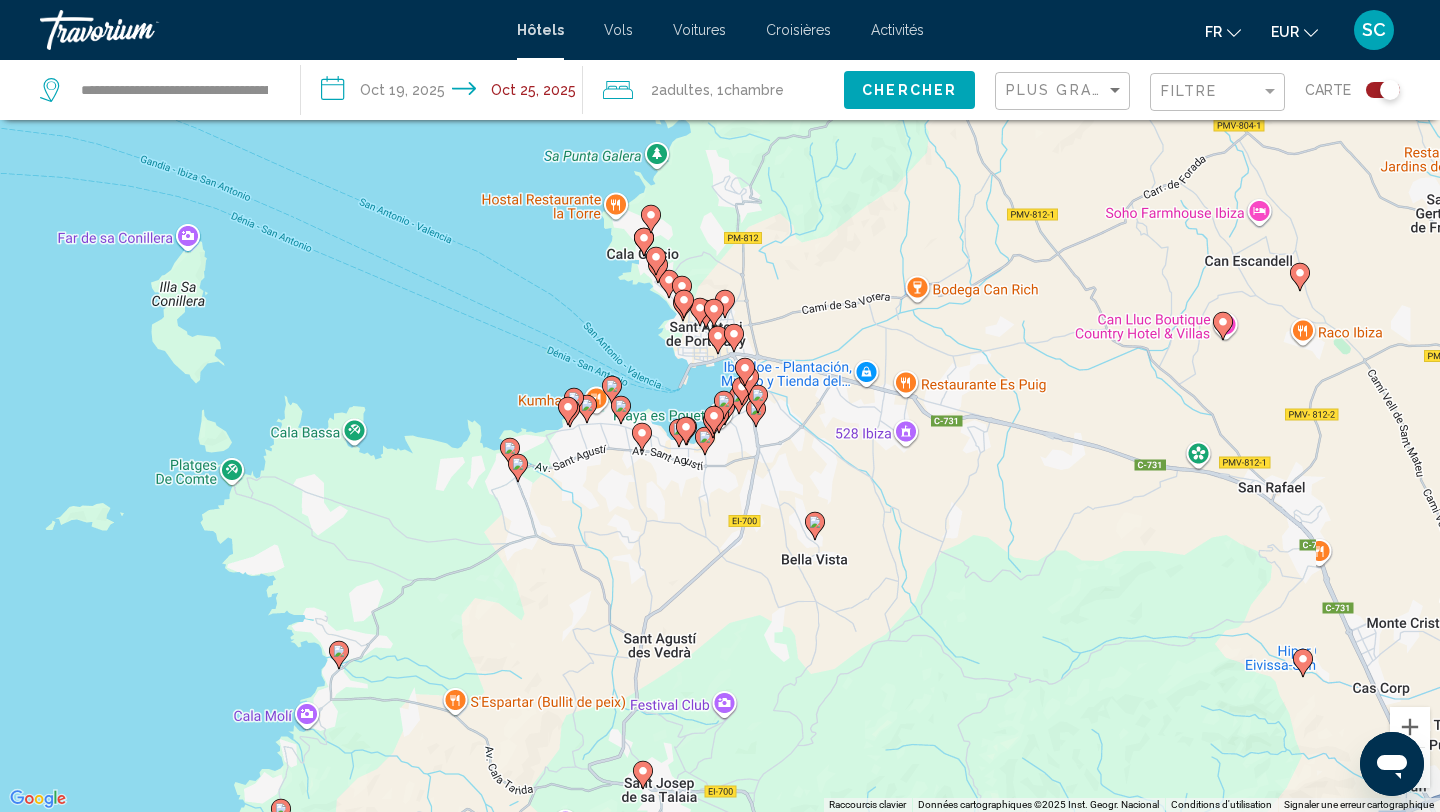 drag, startPoint x: 483, startPoint y: 360, endPoint x: 641, endPoint y: 558, distance: 253.31404 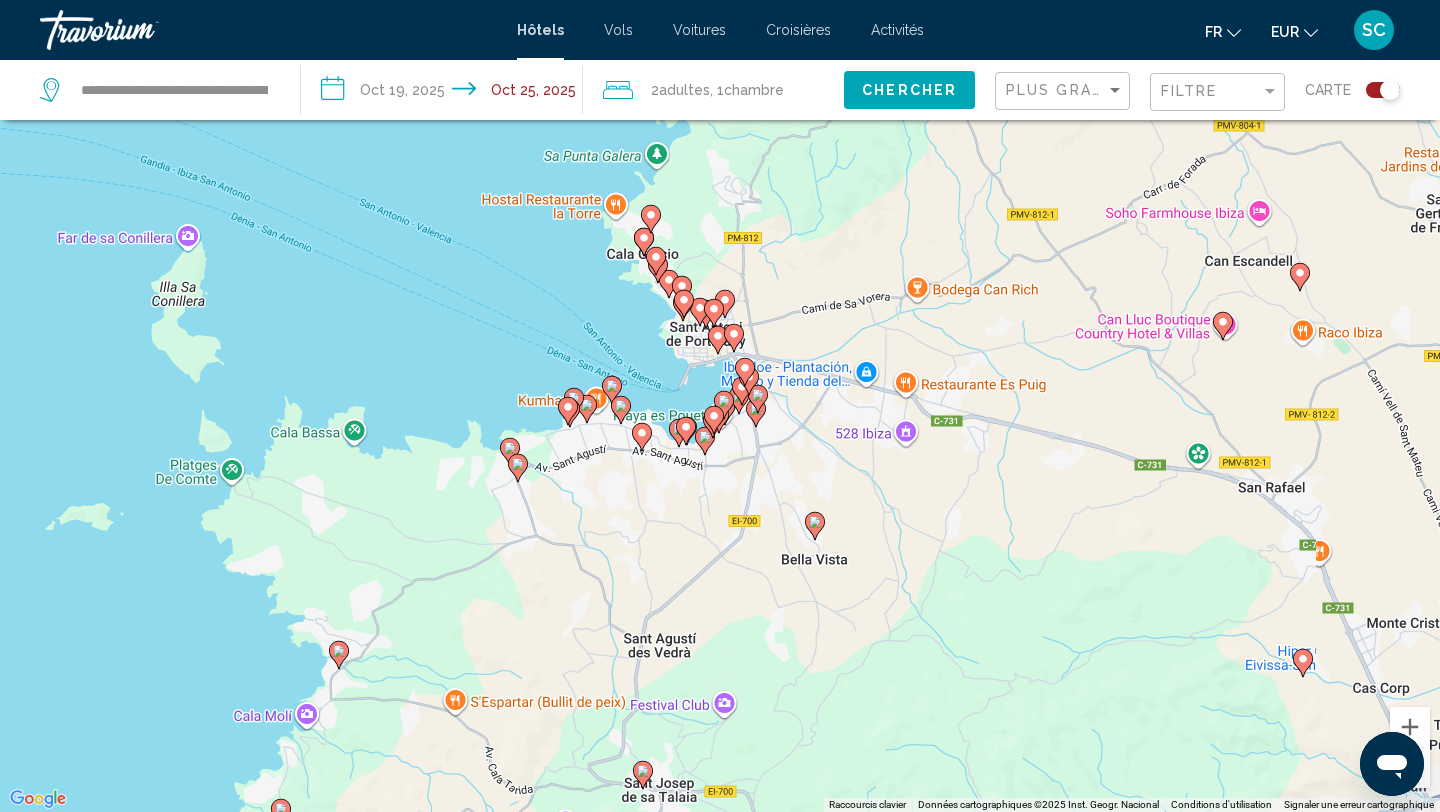 click on "Pour activer le glissement avec le clavier, appuyez sur Alt+Entrée. Une fois ce mode activé, utilisez les touches fléchées pour déplacer le repère. Pour valider le déplacement, appuyez sur Entrée. Pour annuler, appuyez sur Échap." at bounding box center (720, 406) 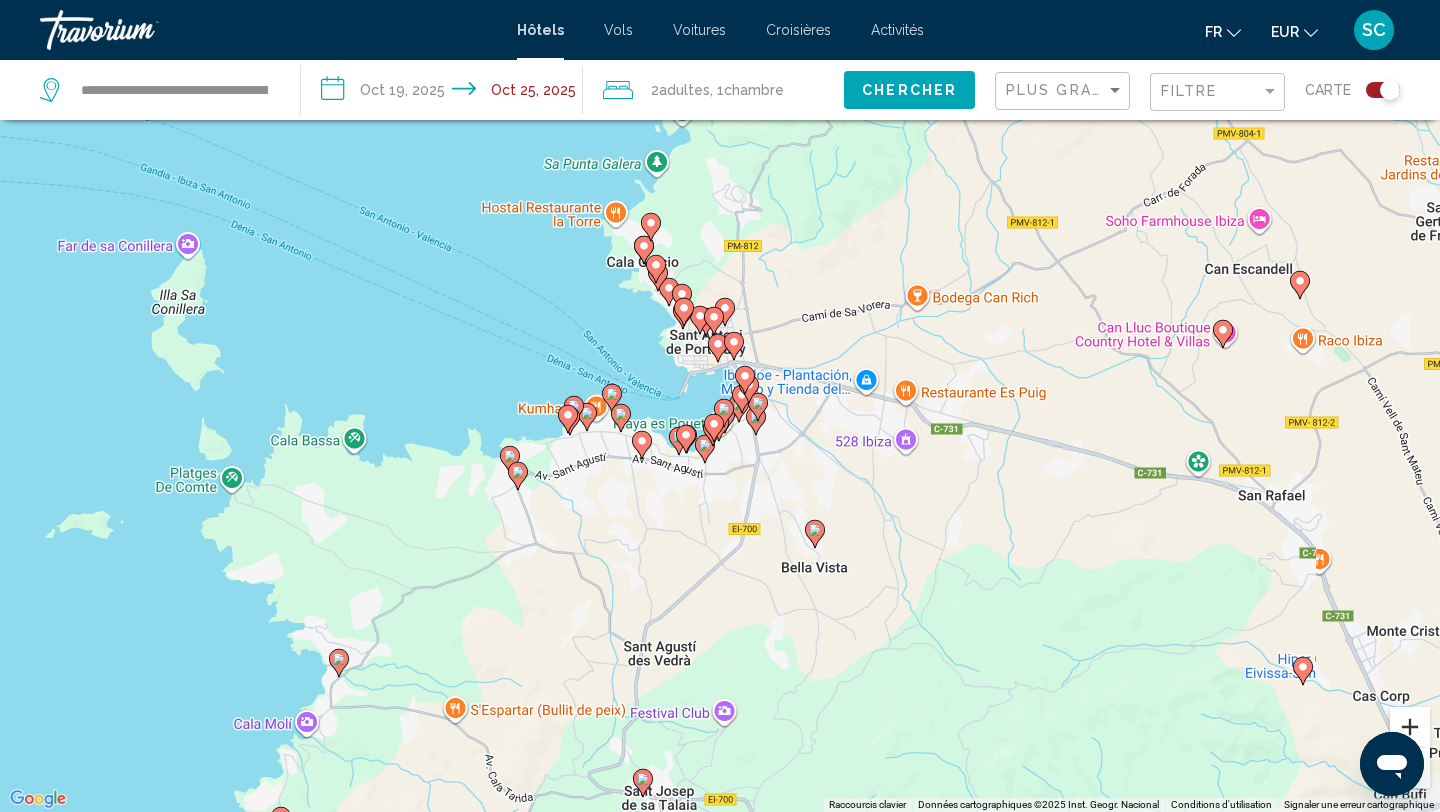 click at bounding box center [1410, 727] 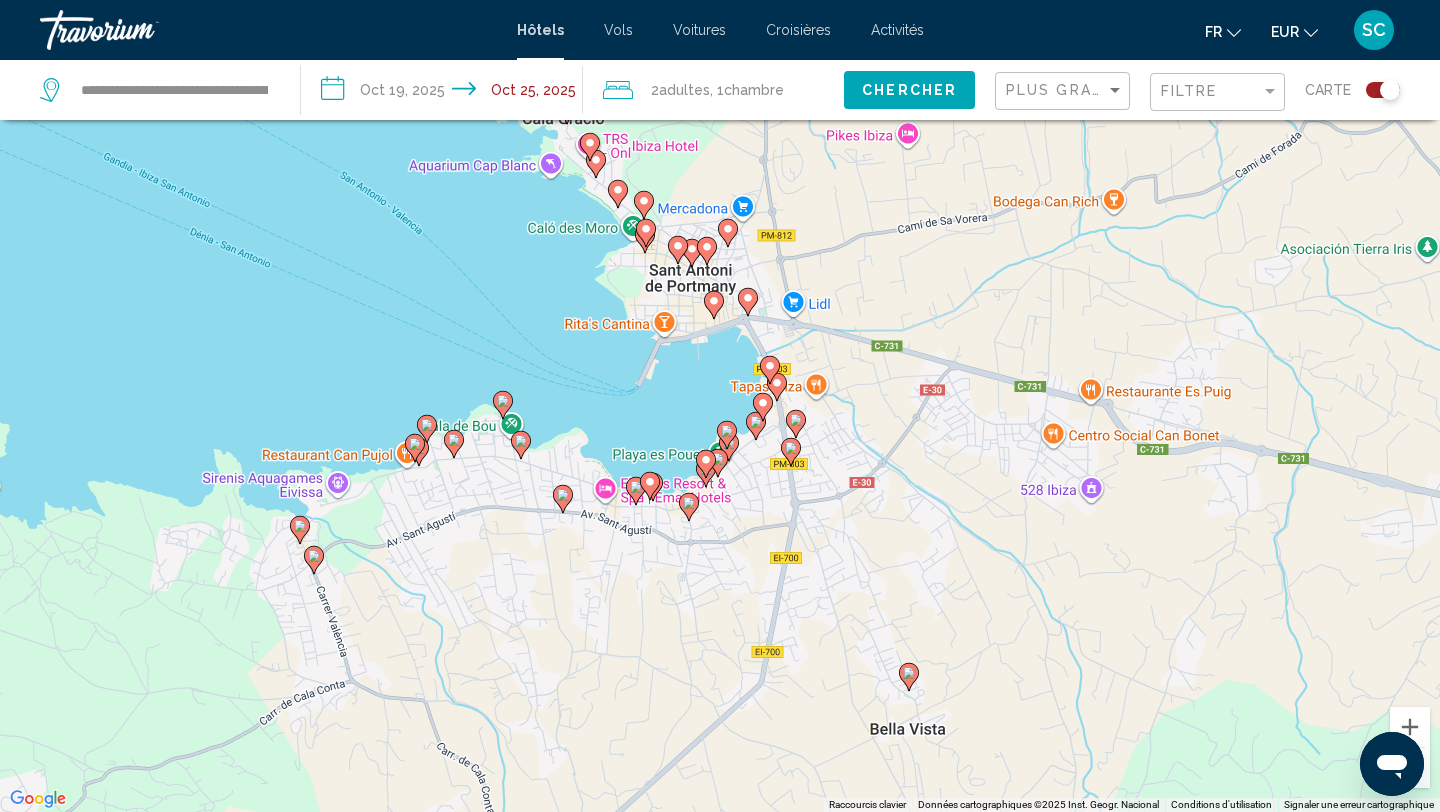 click 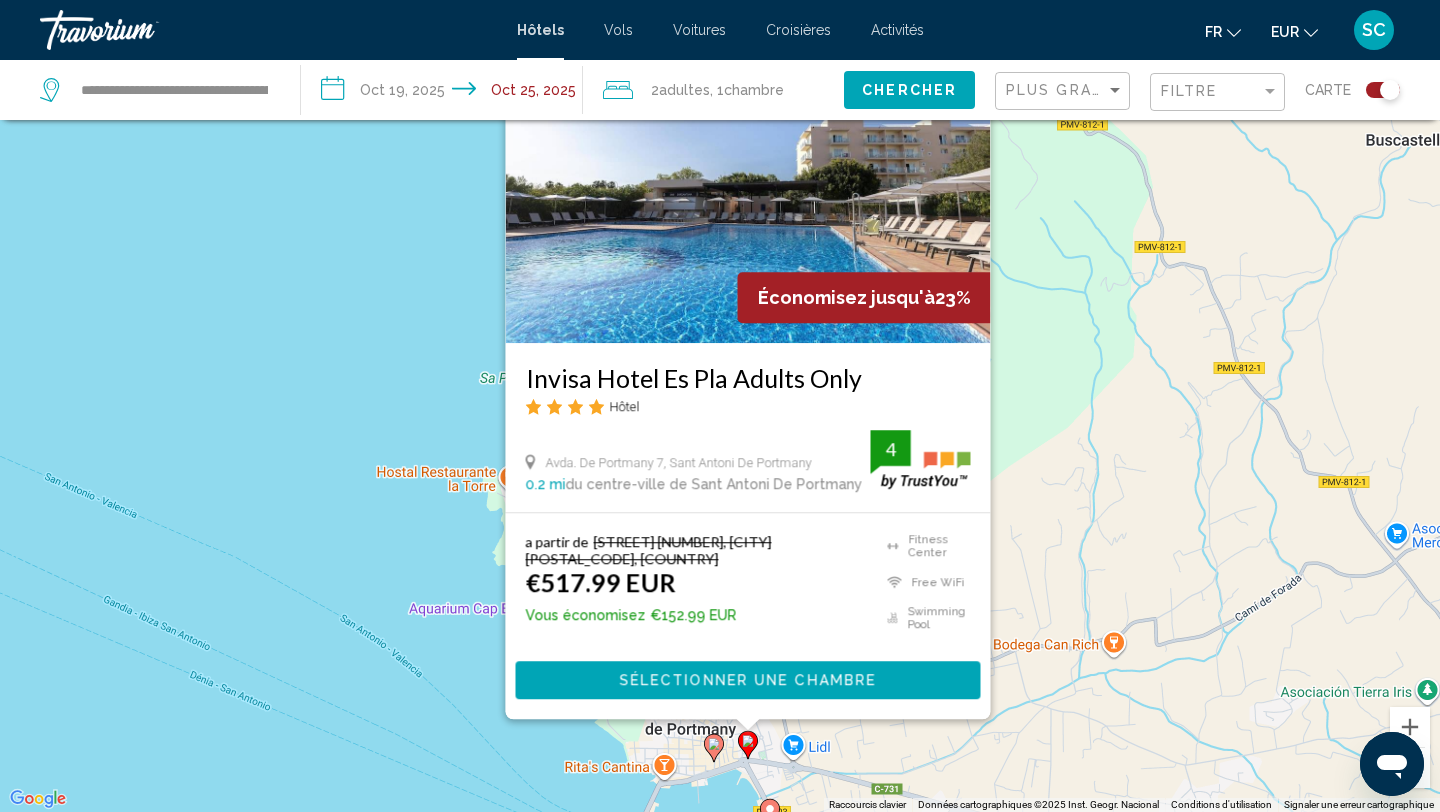 click on "Pour activer le glissement avec le clavier, appuyez sur Alt+Entrée. Une fois ce mode activé, utilisez les touches fléchées pour déplacer le repère. Pour valider le déplacement, appuyez sur Entrée. Pour annuler, appuyez sur Échap. Économisez jusqu'à  23%   Invisa Hotel Es Pla Adults Only
Hôtel
Avda. De Portmany 7, Sant Antoni De Portmany 0.2 mi  du centre-ville de Sant Antoni De Portmany de l'hôtel 4 a partir de €670.98 EUR €517.99 EUR  Vous économisez  €152.99 EUR
Fitness Center
Free WiFi
Swimming Pool  4 Sélectionner une chambre" at bounding box center (720, 406) 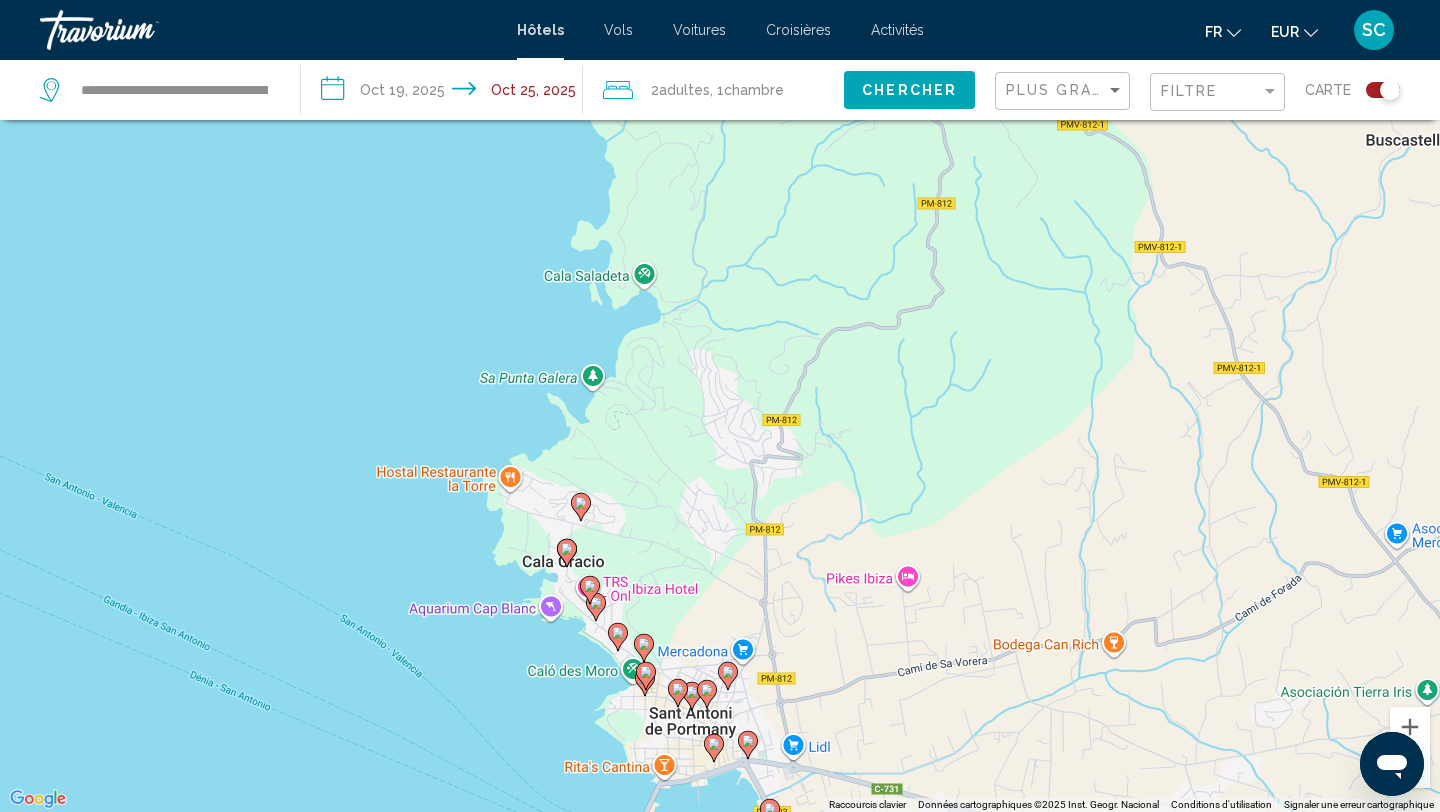 click on "Pour activer le glissement avec le clavier, appuyez sur Alt+Entrée. Une fois ce mode activé, utilisez les touches fléchées pour déplacer le repère. Pour valider le déplacement, appuyez sur Entrée. Pour annuler, appuyez sur Échap." at bounding box center [720, 406] 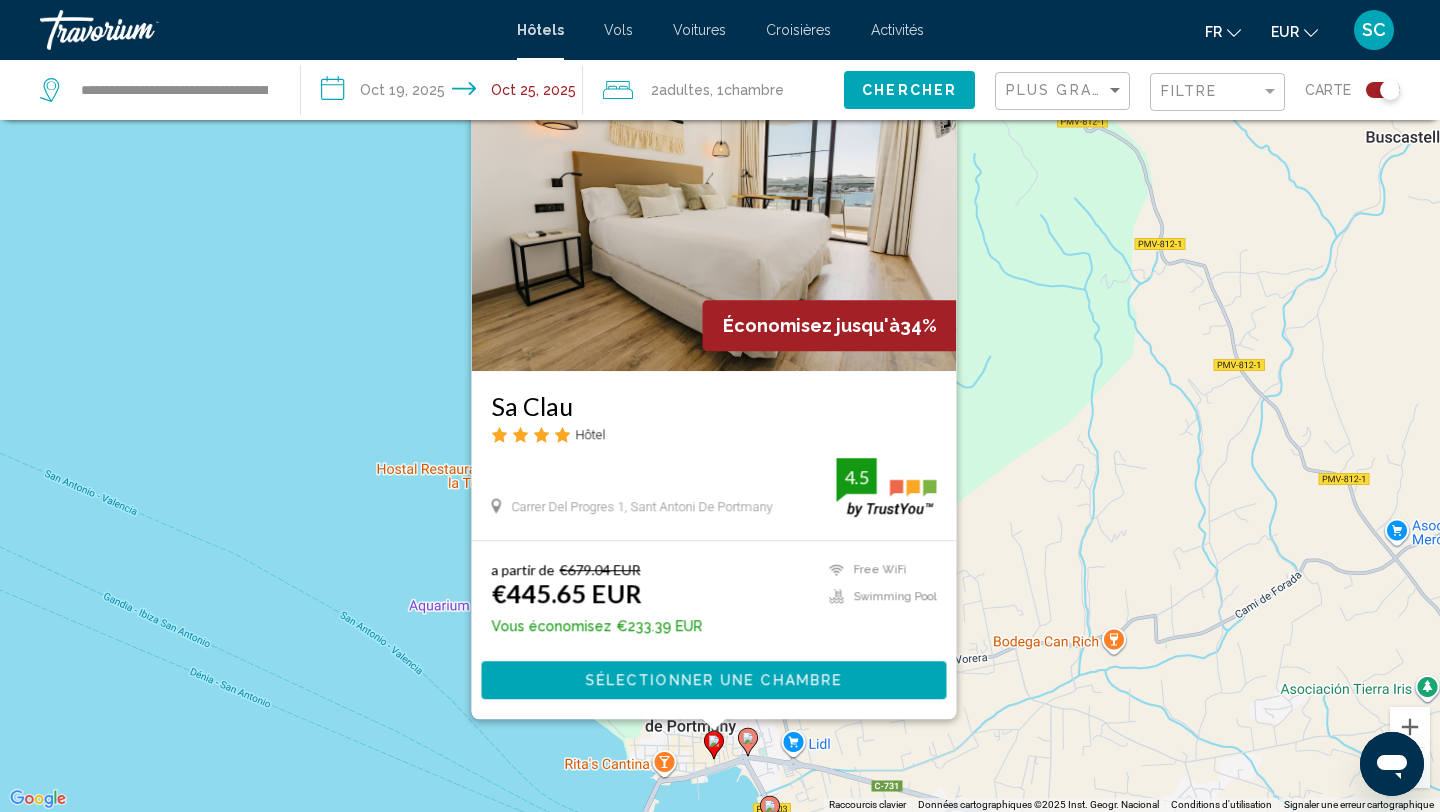 click on "Pour activer le glissement avec le clavier, appuyez sur Alt+Entrée. Une fois ce mode activé, utilisez les touches fléchées pour déplacer le repère. Pour valider le déplacement, appuyez sur Entrée. Pour annuler, appuyez sur Échap. Économisez jusqu'à  34%   Sa Clau
Hôtel
Carrer Del Progres 1, Sant Antoni De Portmany 0 mi  du centre-ville de Sant Antoni De Portmany de l'hôtel 4.5 a partir de €679.04 EUR €445.65 EUR  Vous économisez  €233.39 EUR
Free WiFi
Swimming Pool  4.5 Sélectionner une chambre" at bounding box center [720, 406] 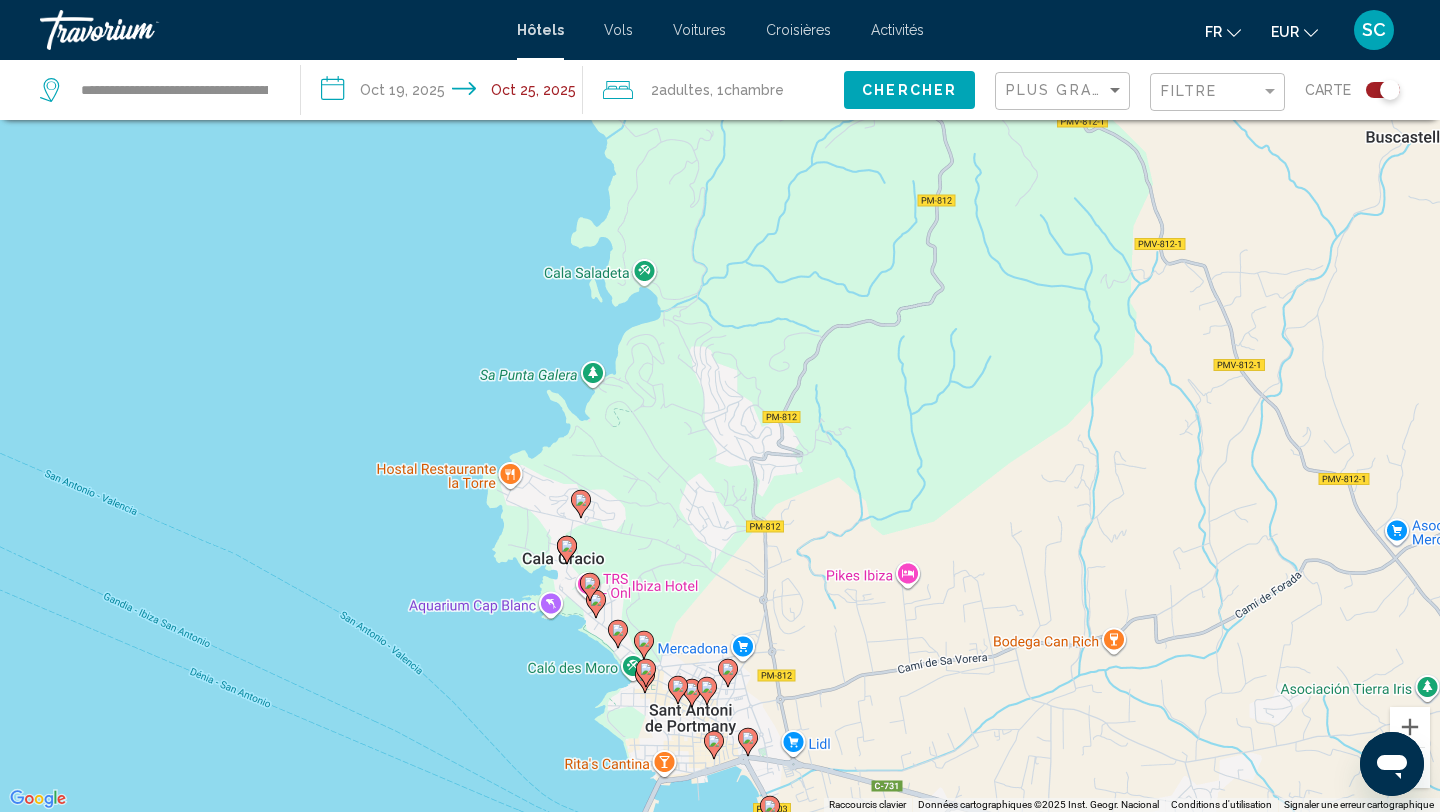 click 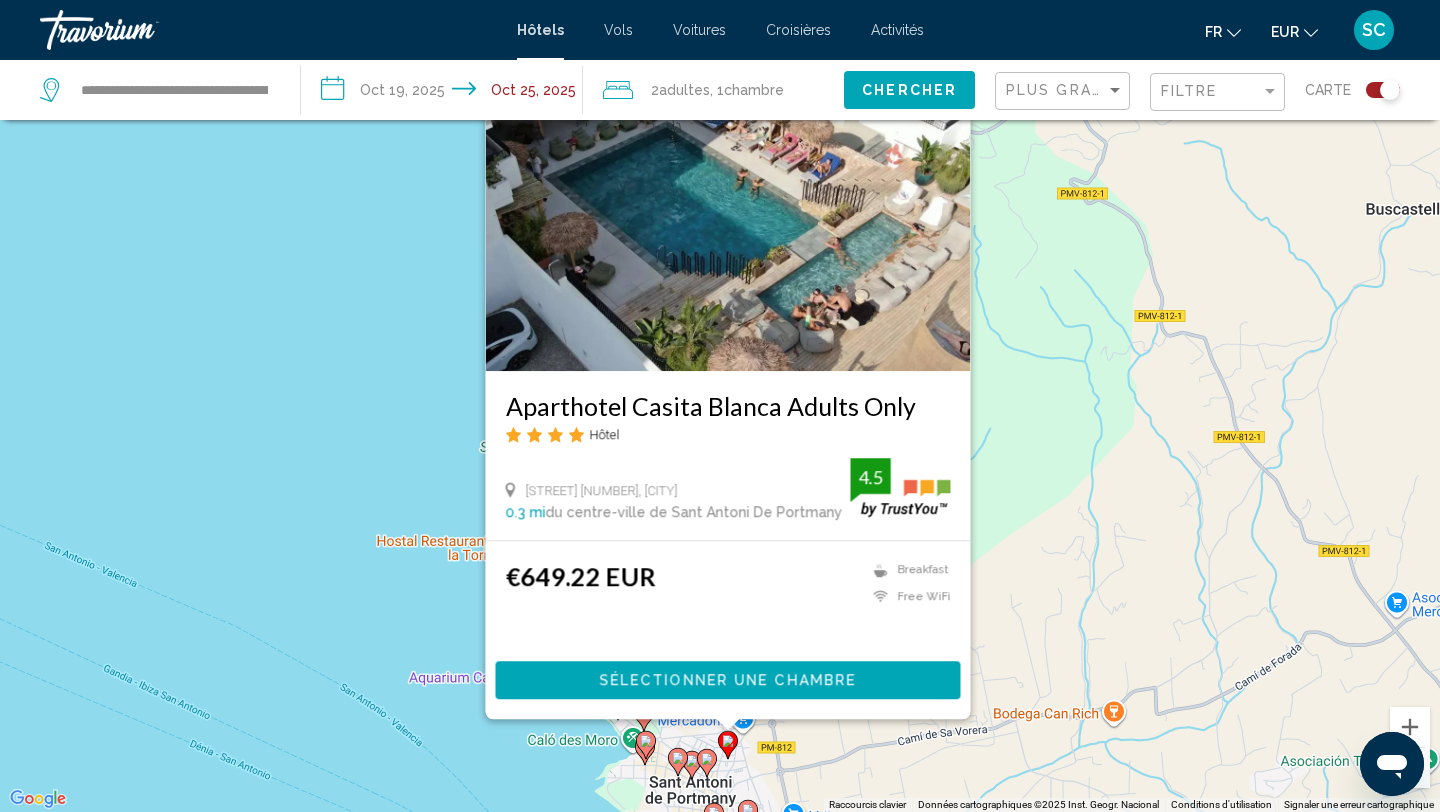 click 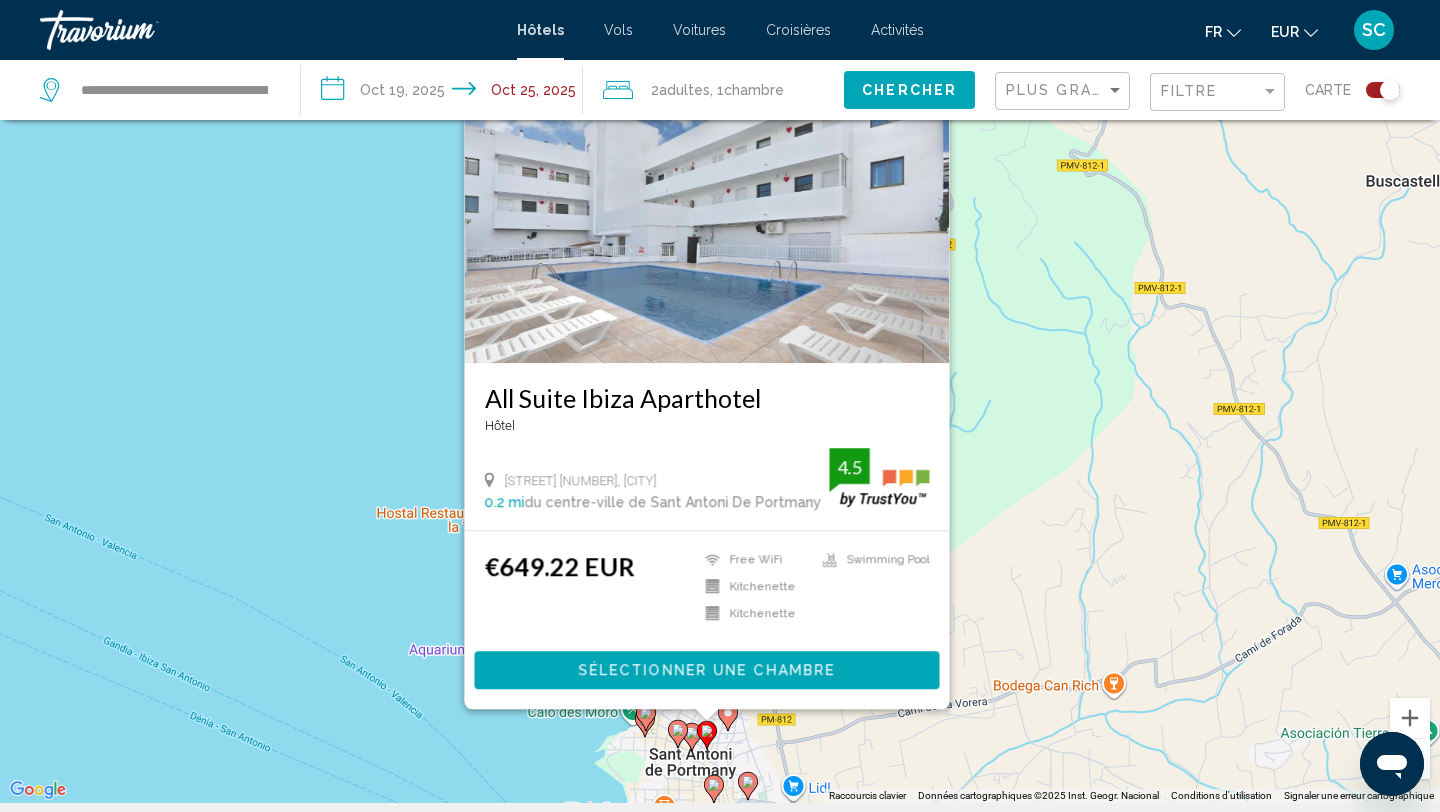 scroll, scrollTop: 135, scrollLeft: 0, axis: vertical 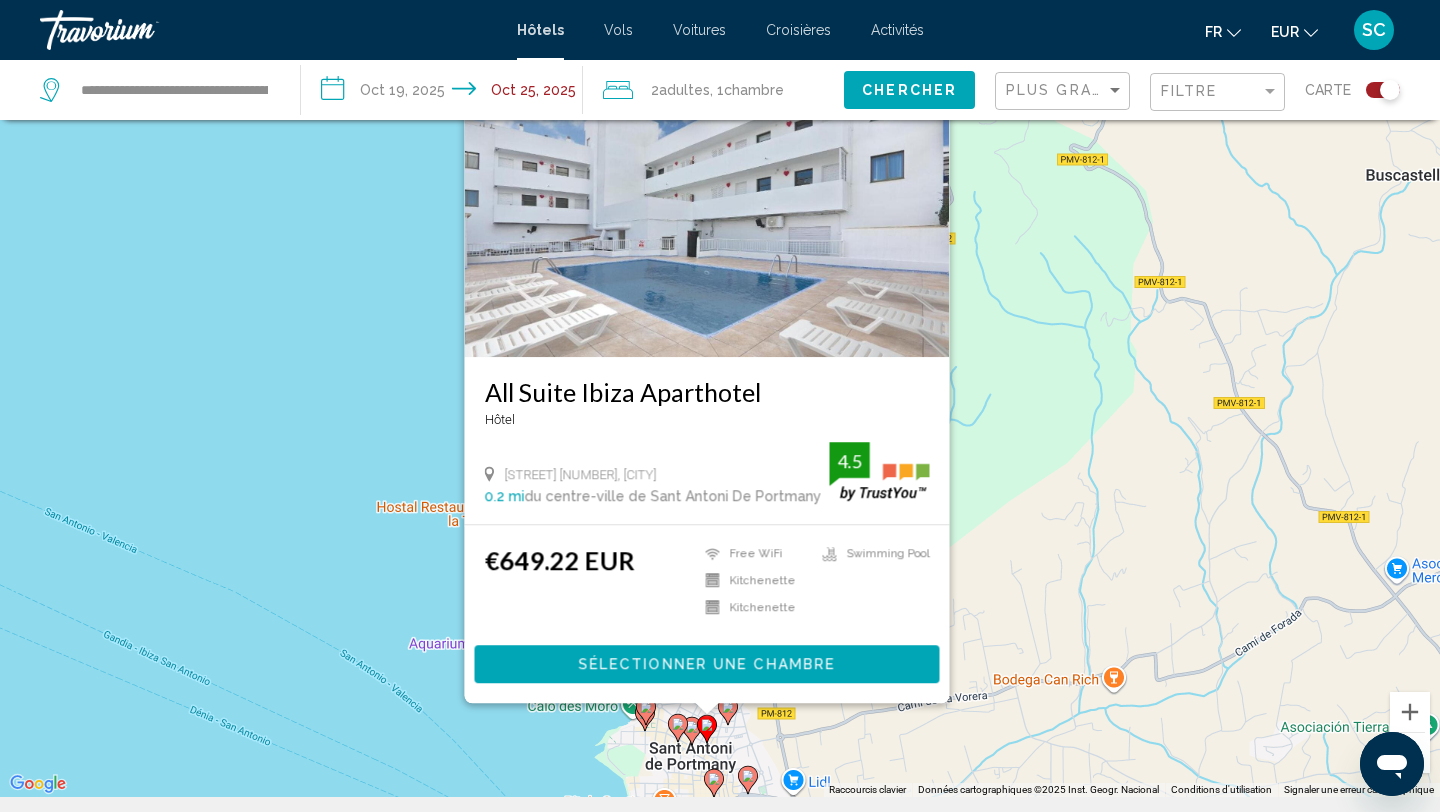 click on "All Suite Ibiza Aparthotel" at bounding box center (707, 392) 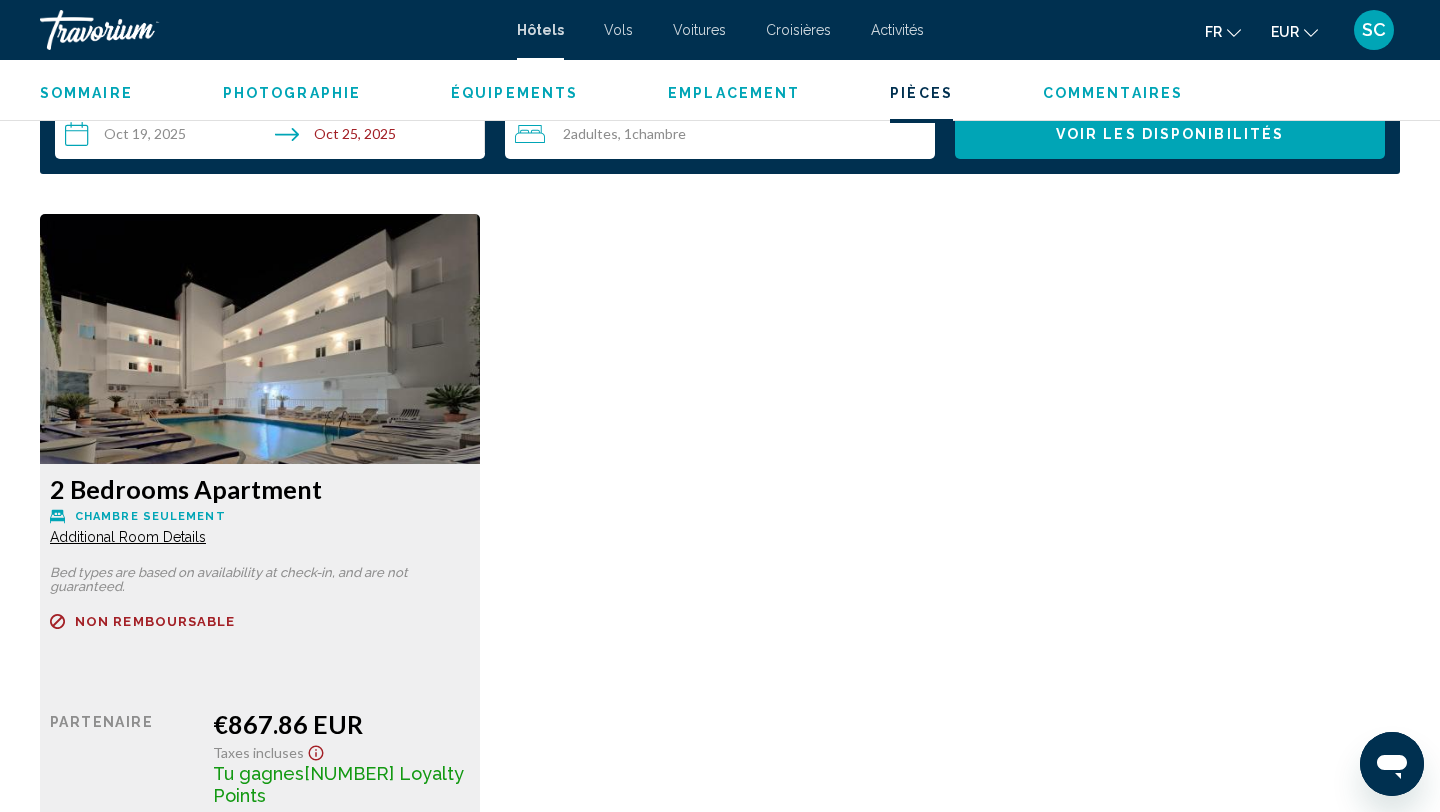scroll, scrollTop: 2511, scrollLeft: 0, axis: vertical 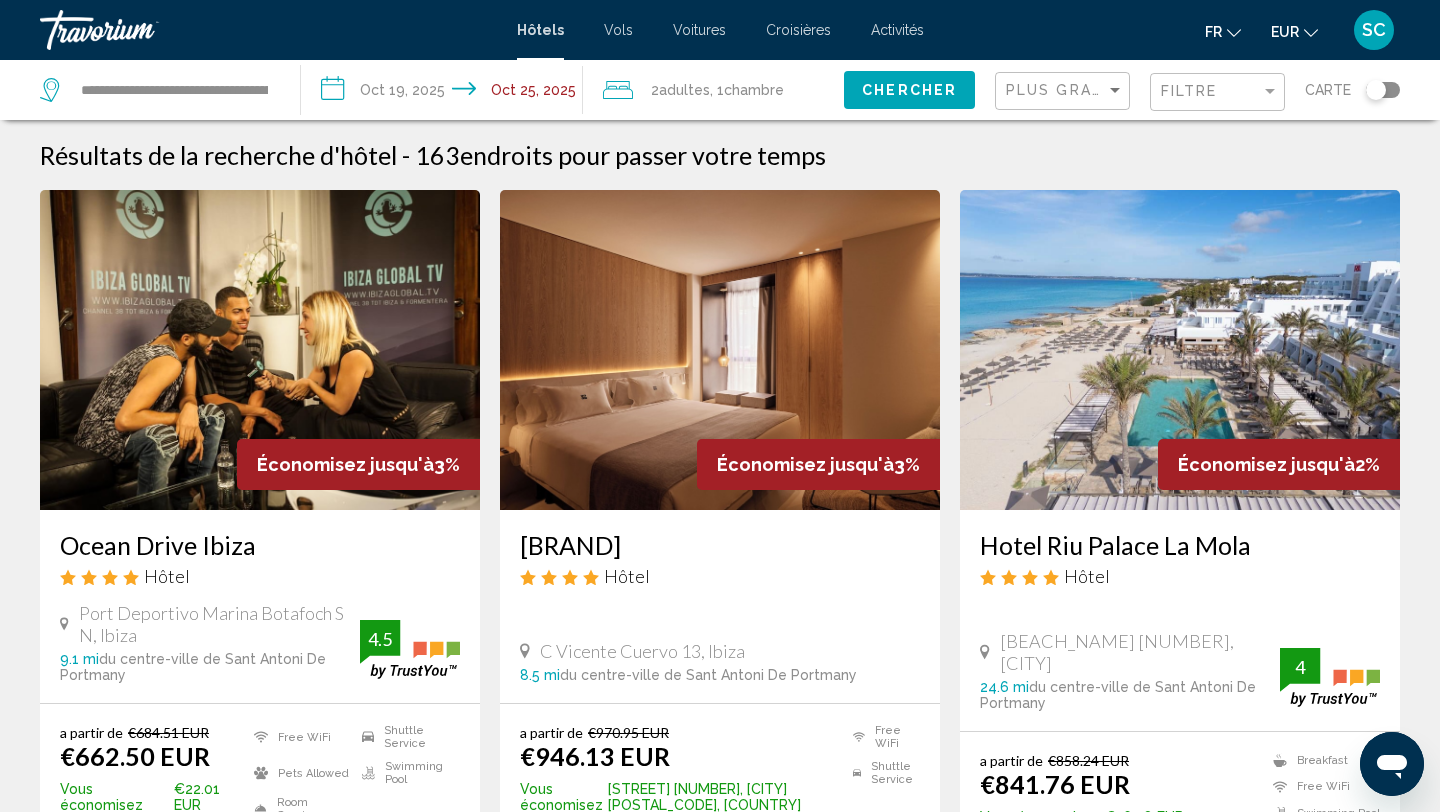 click on "Hotel Riu Palace La Mola" at bounding box center (1180, 545) 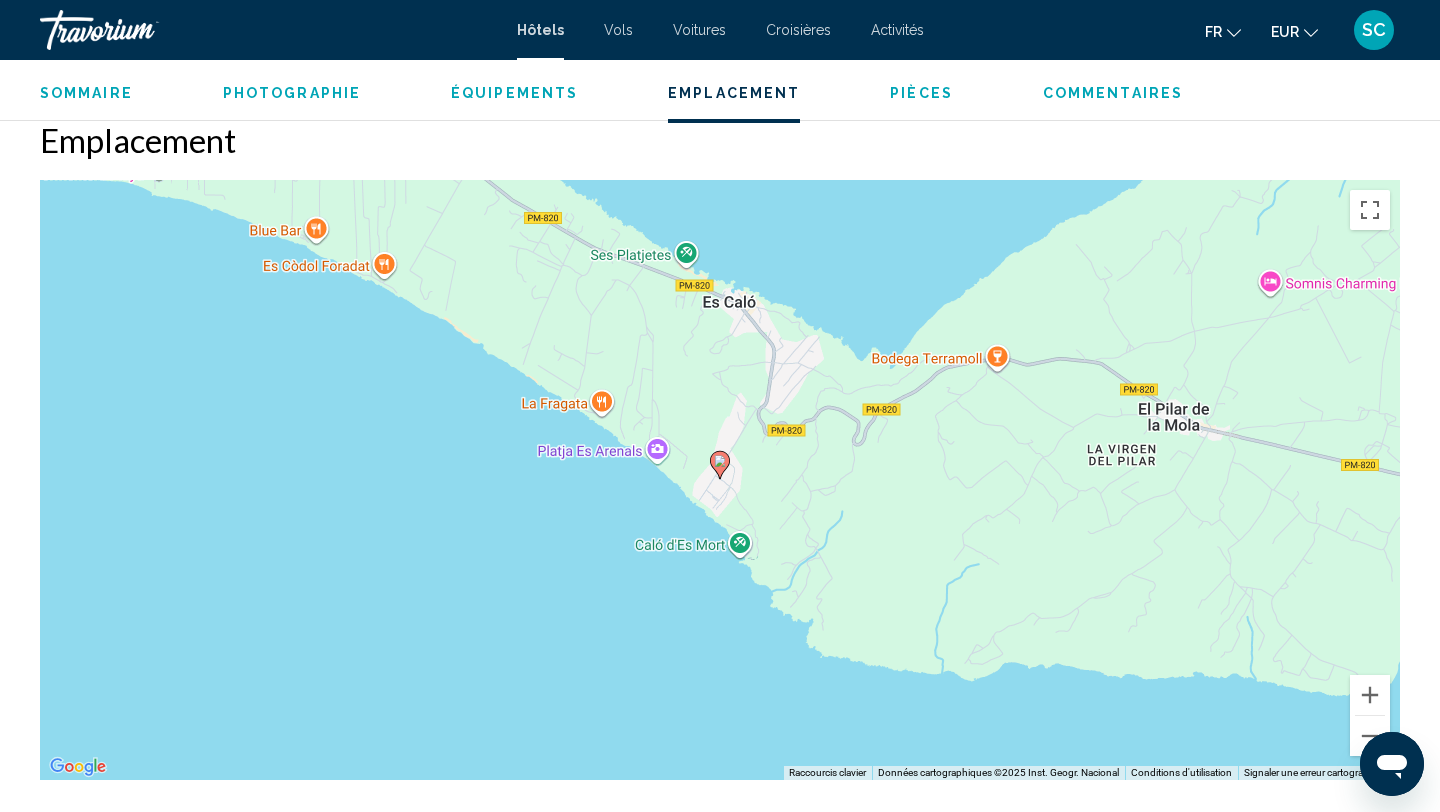 scroll, scrollTop: 1969, scrollLeft: 0, axis: vertical 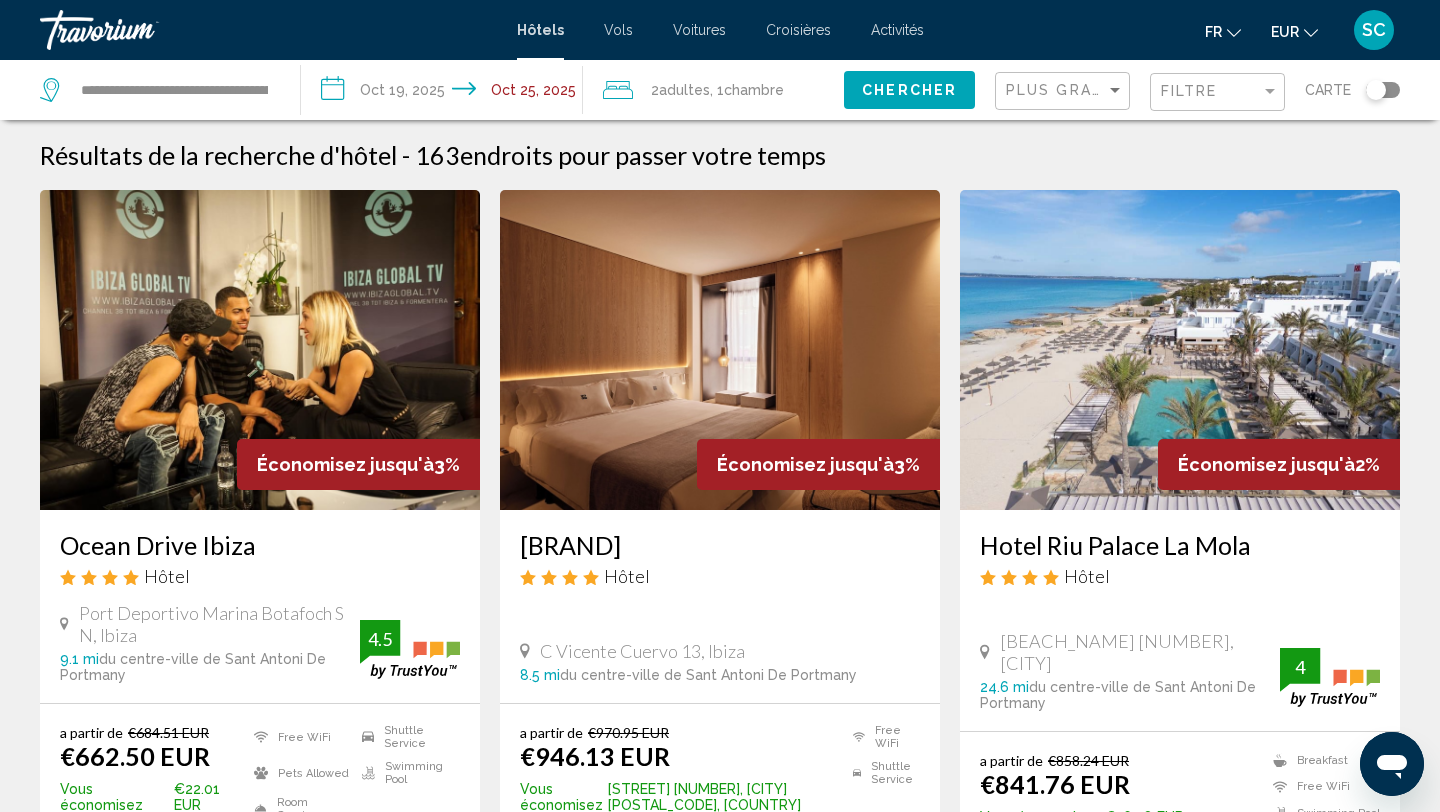 click 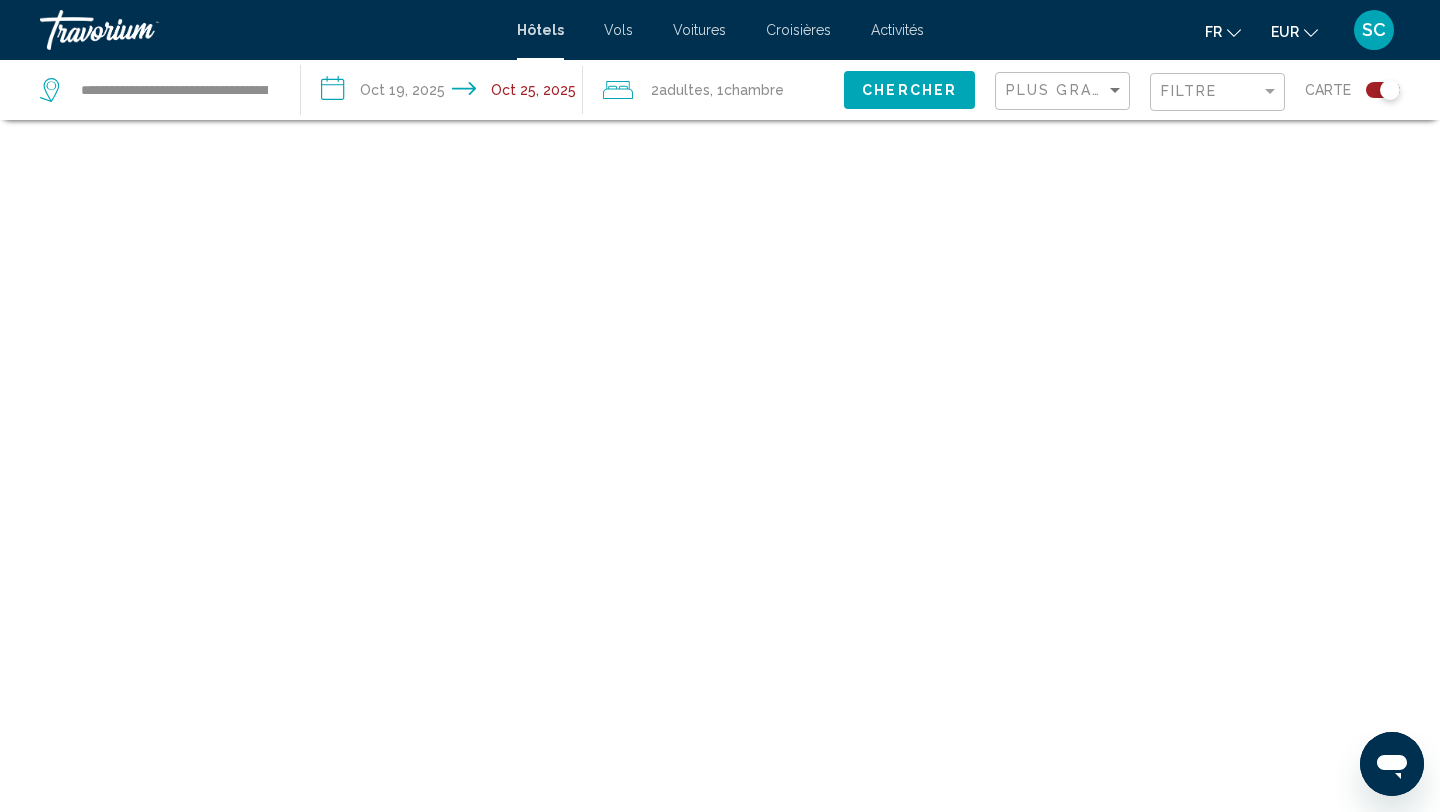 scroll, scrollTop: 120, scrollLeft: 0, axis: vertical 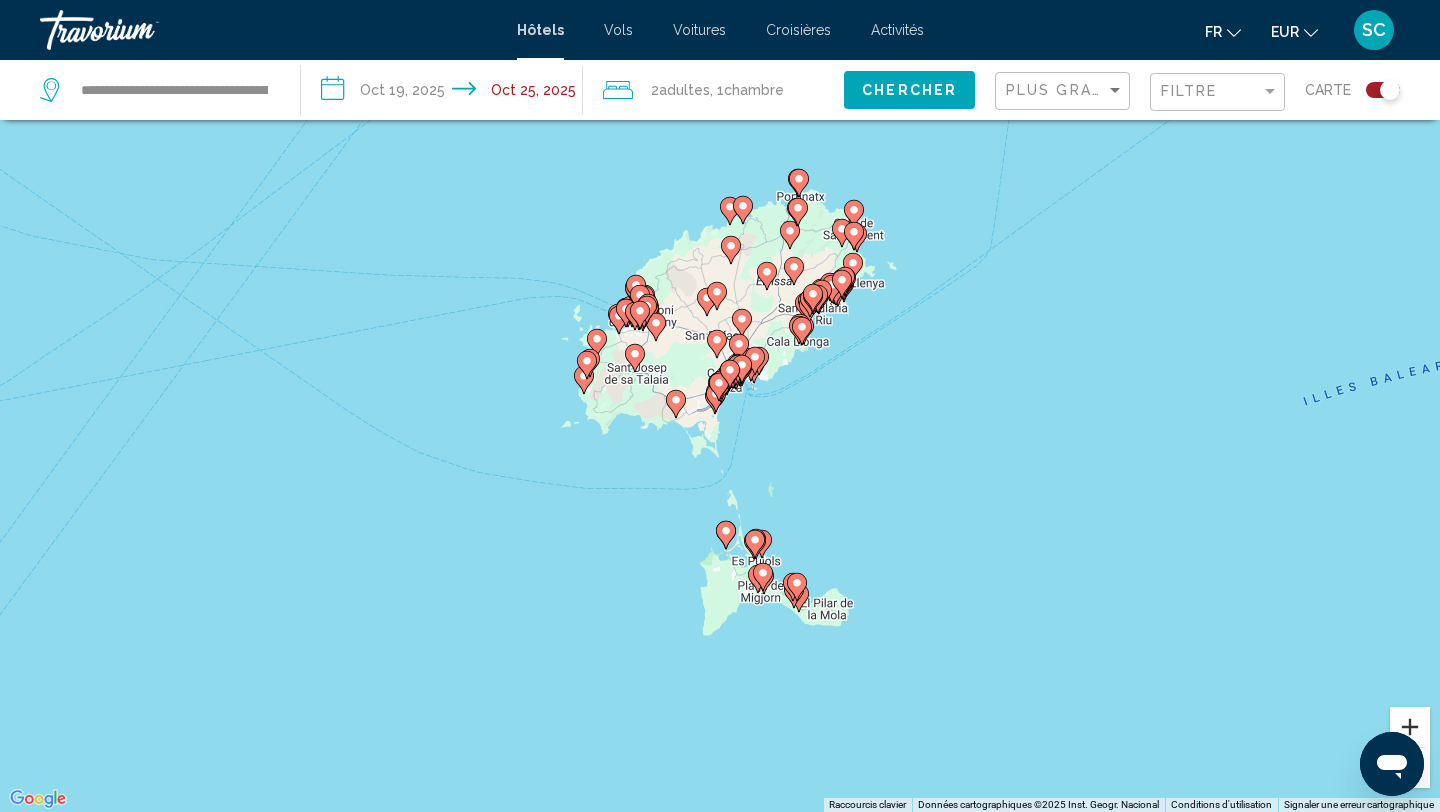 click at bounding box center [1410, 727] 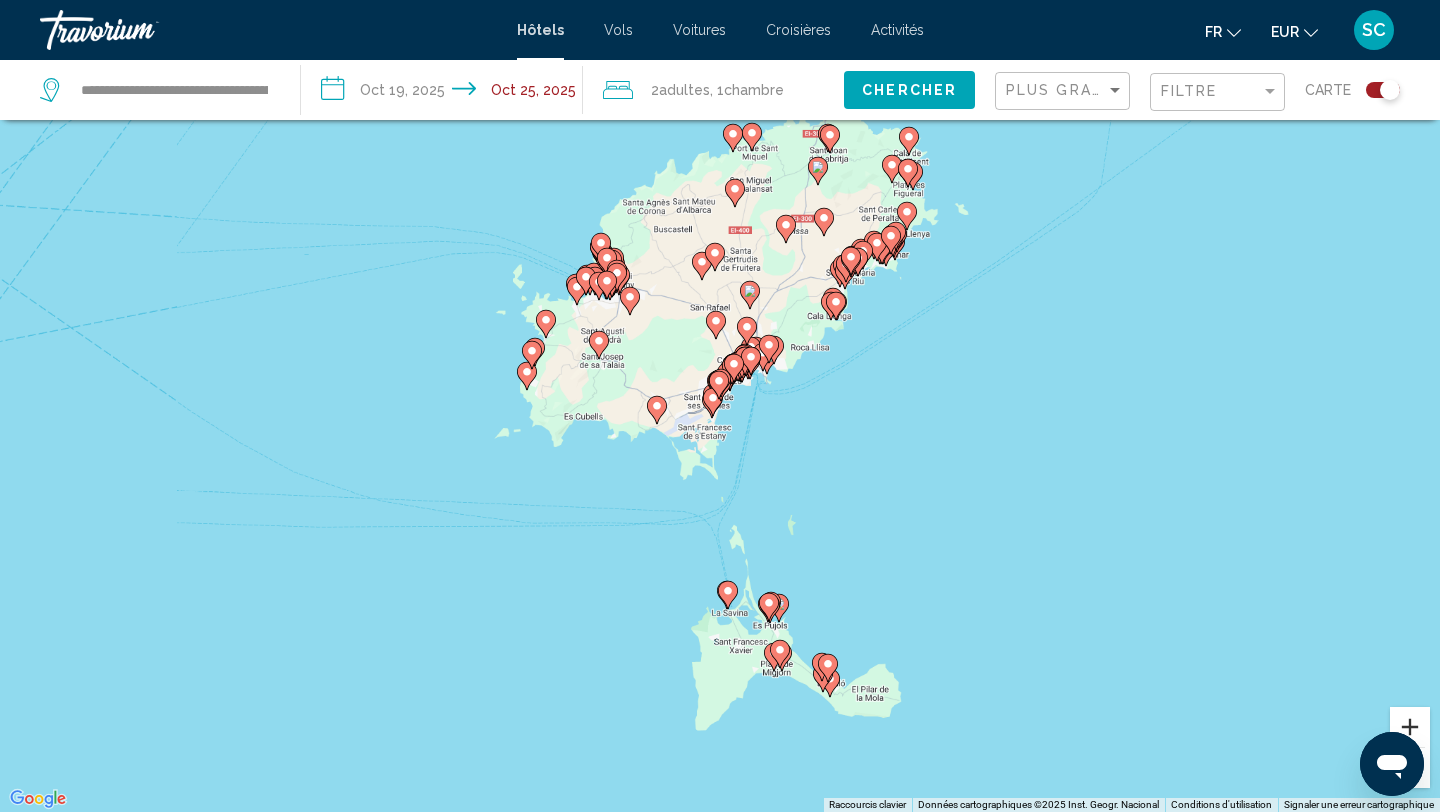 click at bounding box center (1410, 727) 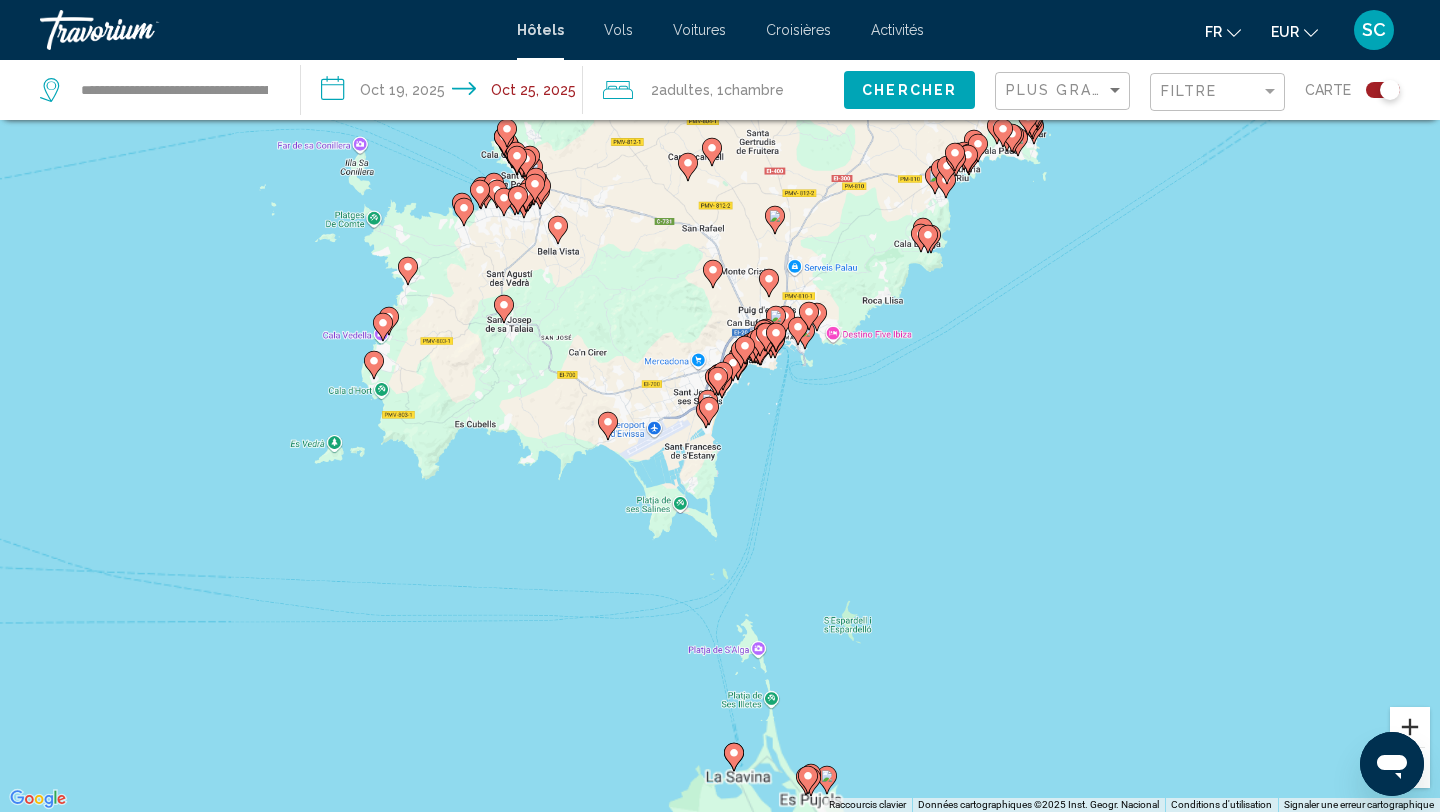 click at bounding box center (1410, 727) 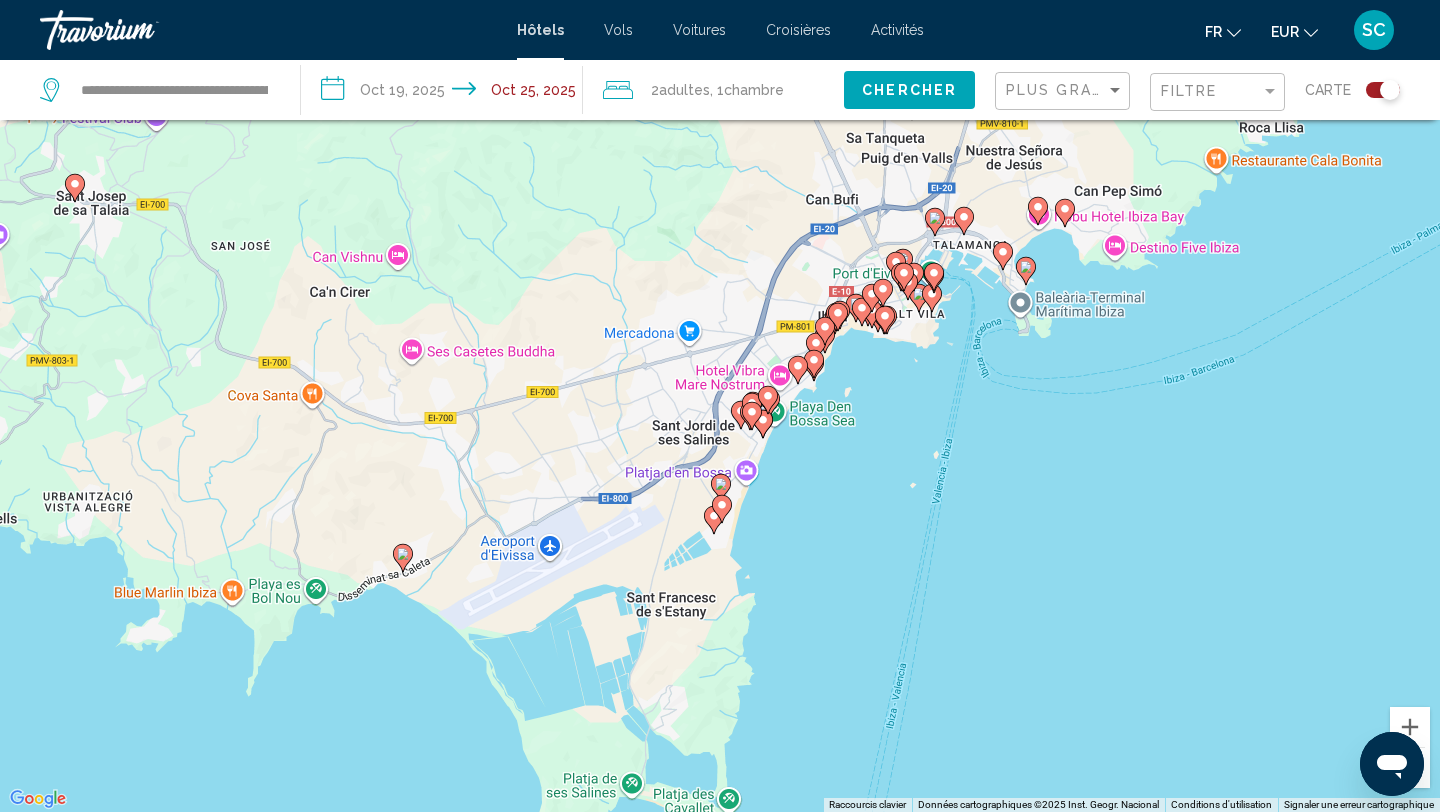 drag, startPoint x: 417, startPoint y: 280, endPoint x: 528, endPoint y: 411, distance: 171.70323 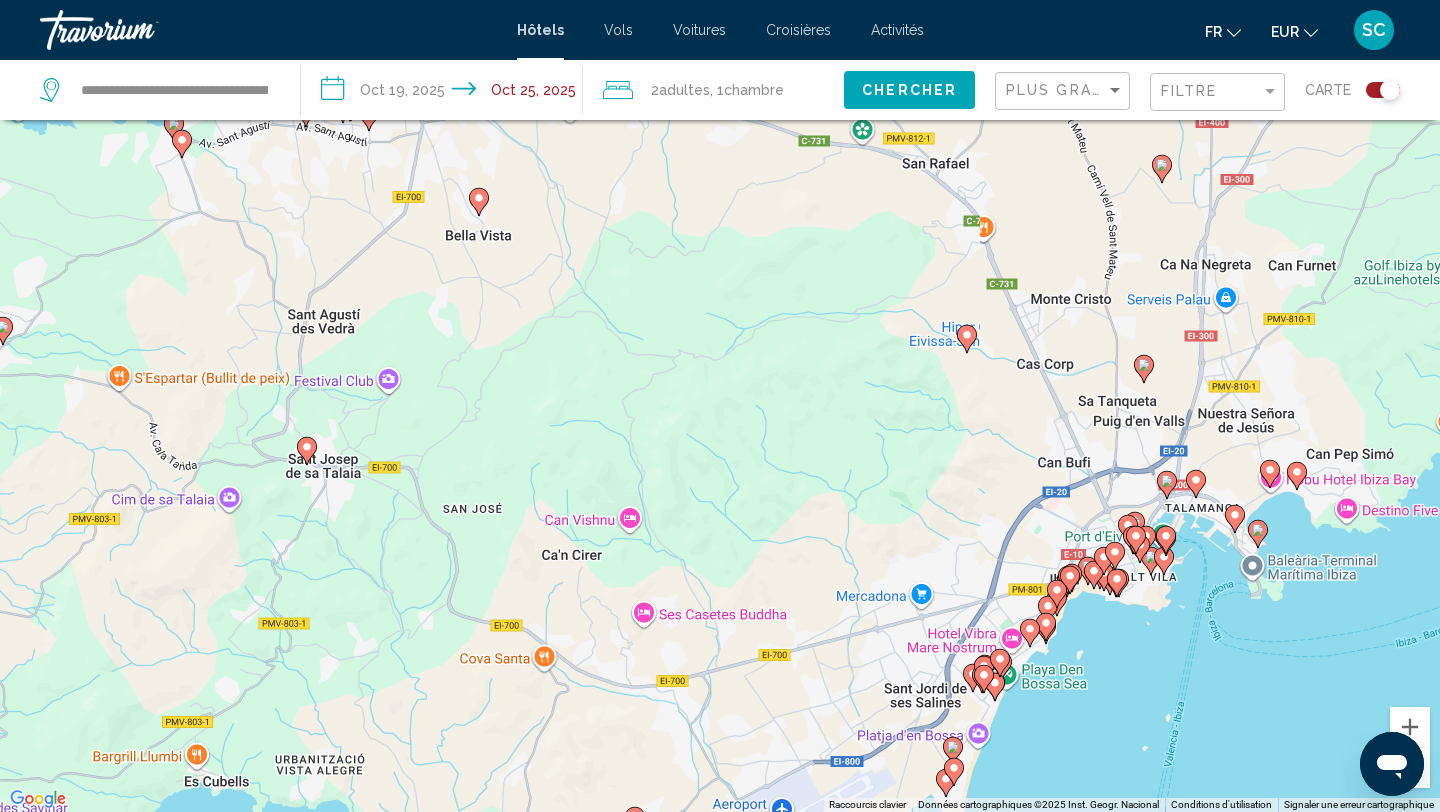 drag, startPoint x: 340, startPoint y: 277, endPoint x: 510, endPoint y: 323, distance: 176.1136 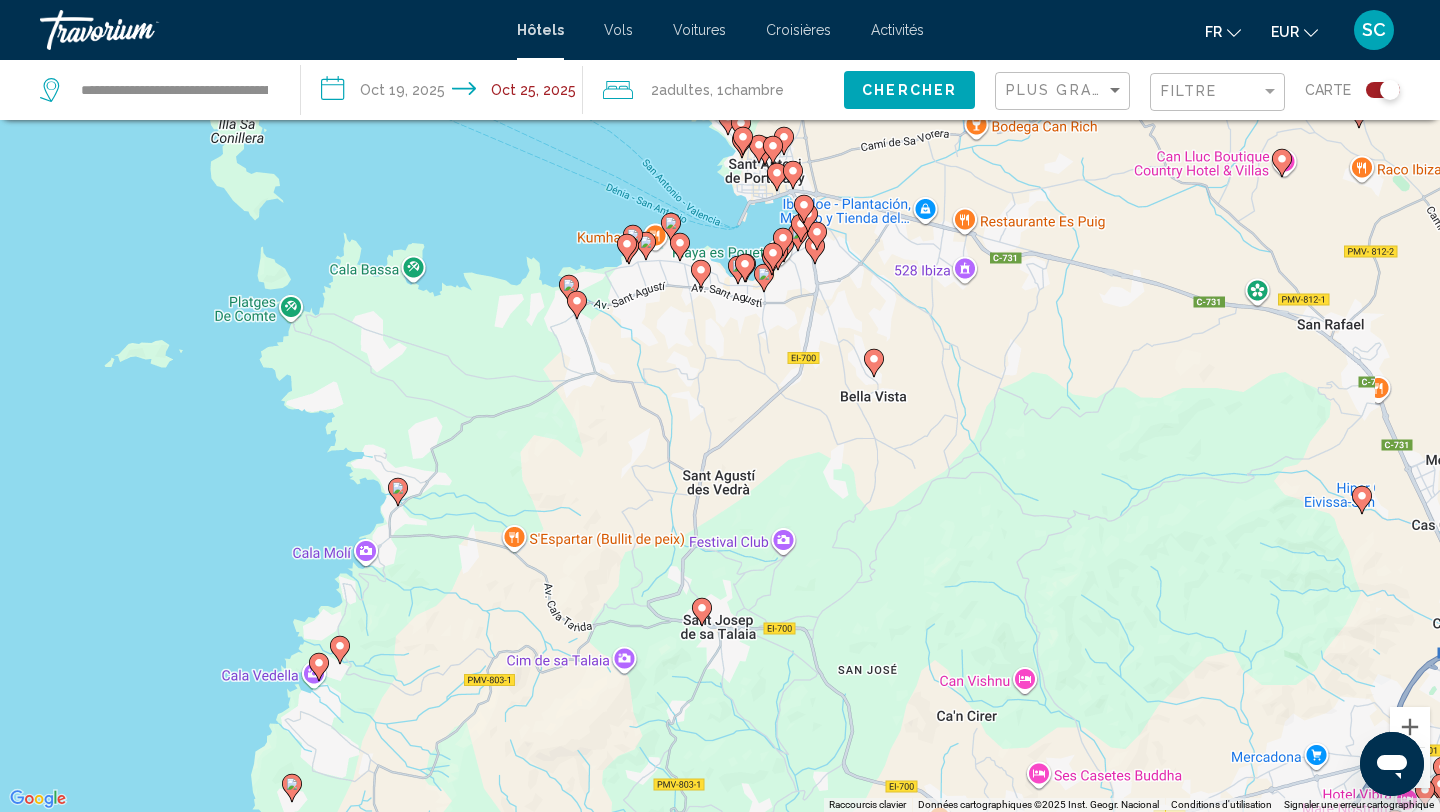 drag, startPoint x: 526, startPoint y: 325, endPoint x: 525, endPoint y: 470, distance: 145.00345 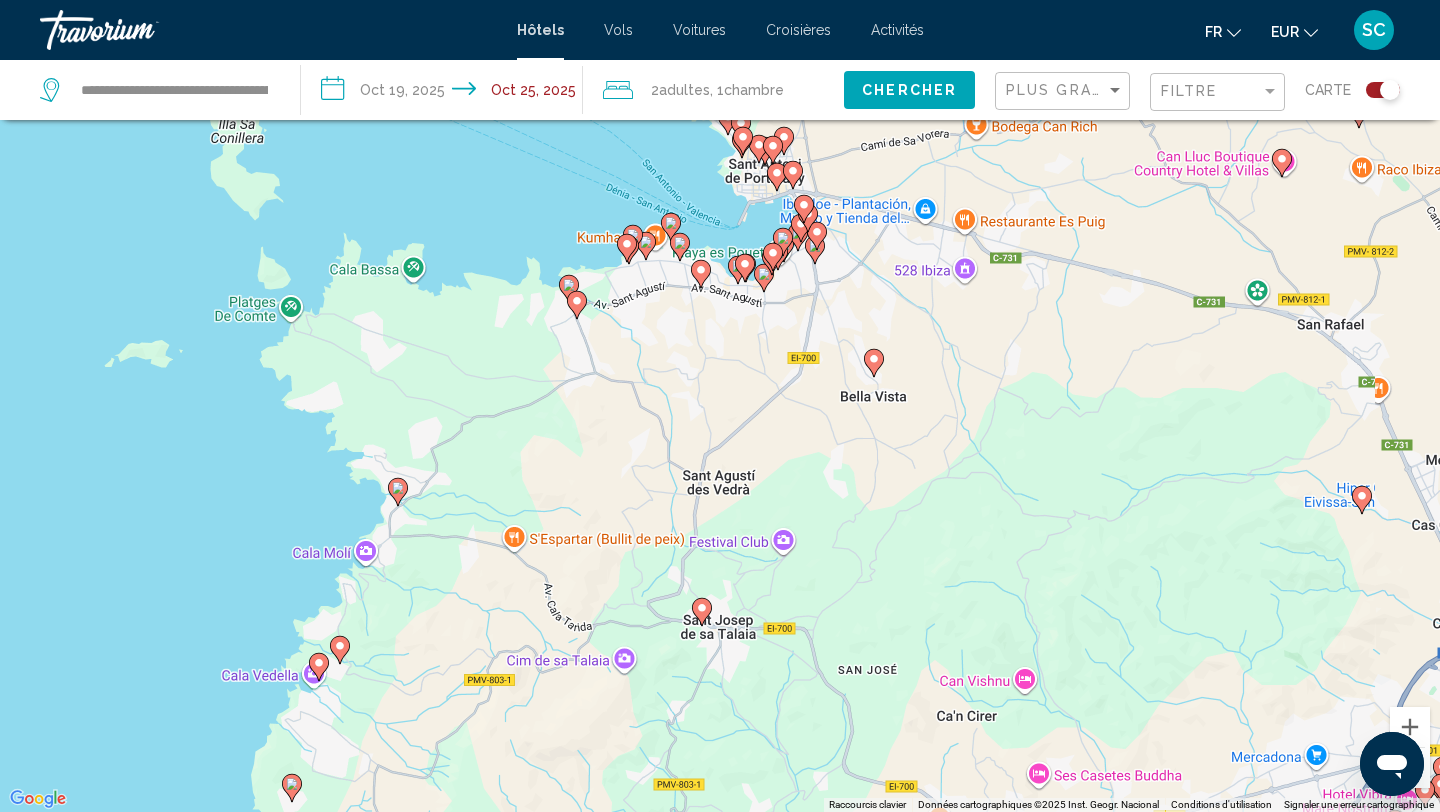 click on "Pour activer le glissement avec le clavier, appuyez sur Alt+Entrée. Une fois ce mode activé, utilisez les touches fléchées pour déplacer le repère. Pour valider le déplacement, appuyez sur Entrée. Pour annuler, appuyez sur Échap." at bounding box center (720, 406) 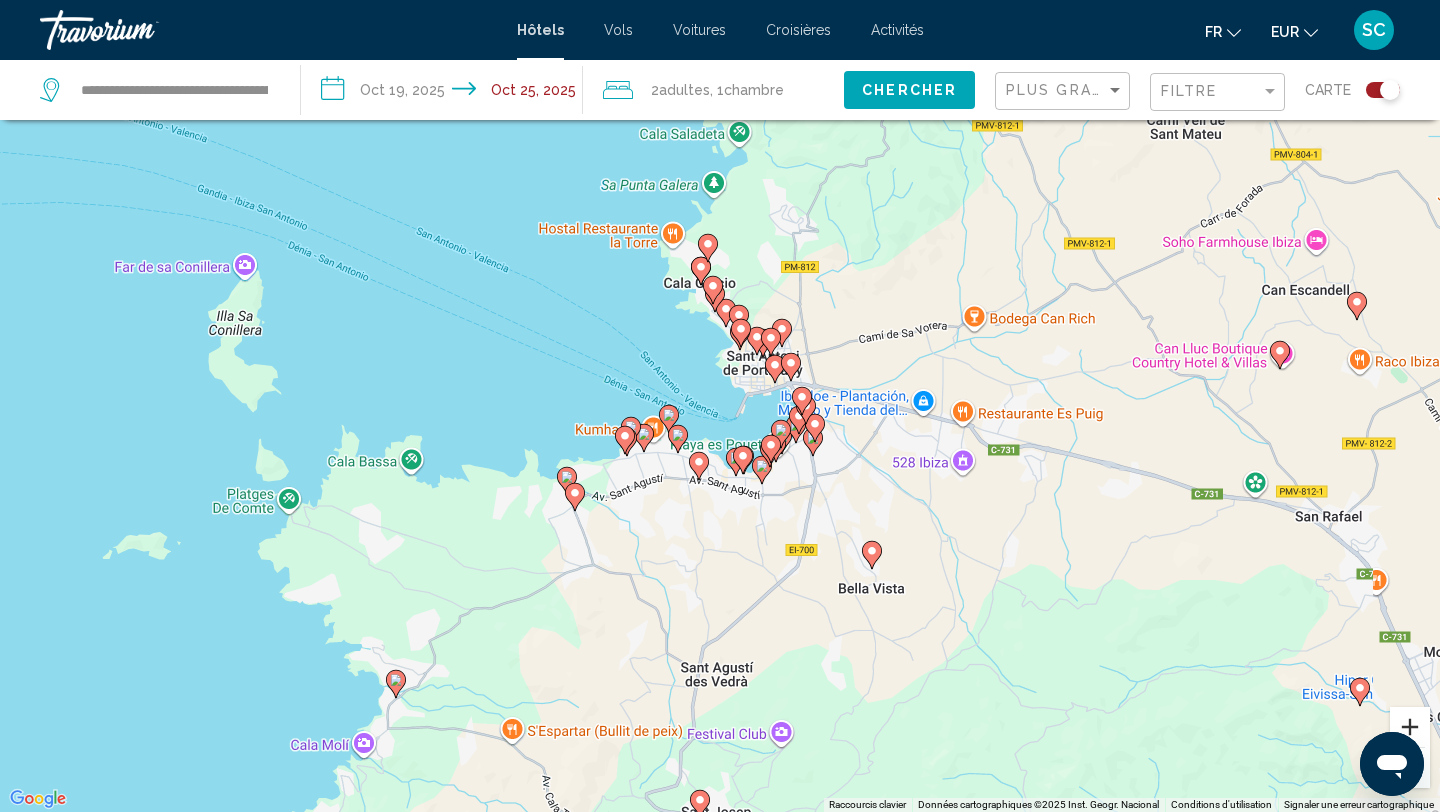 click at bounding box center [1410, 727] 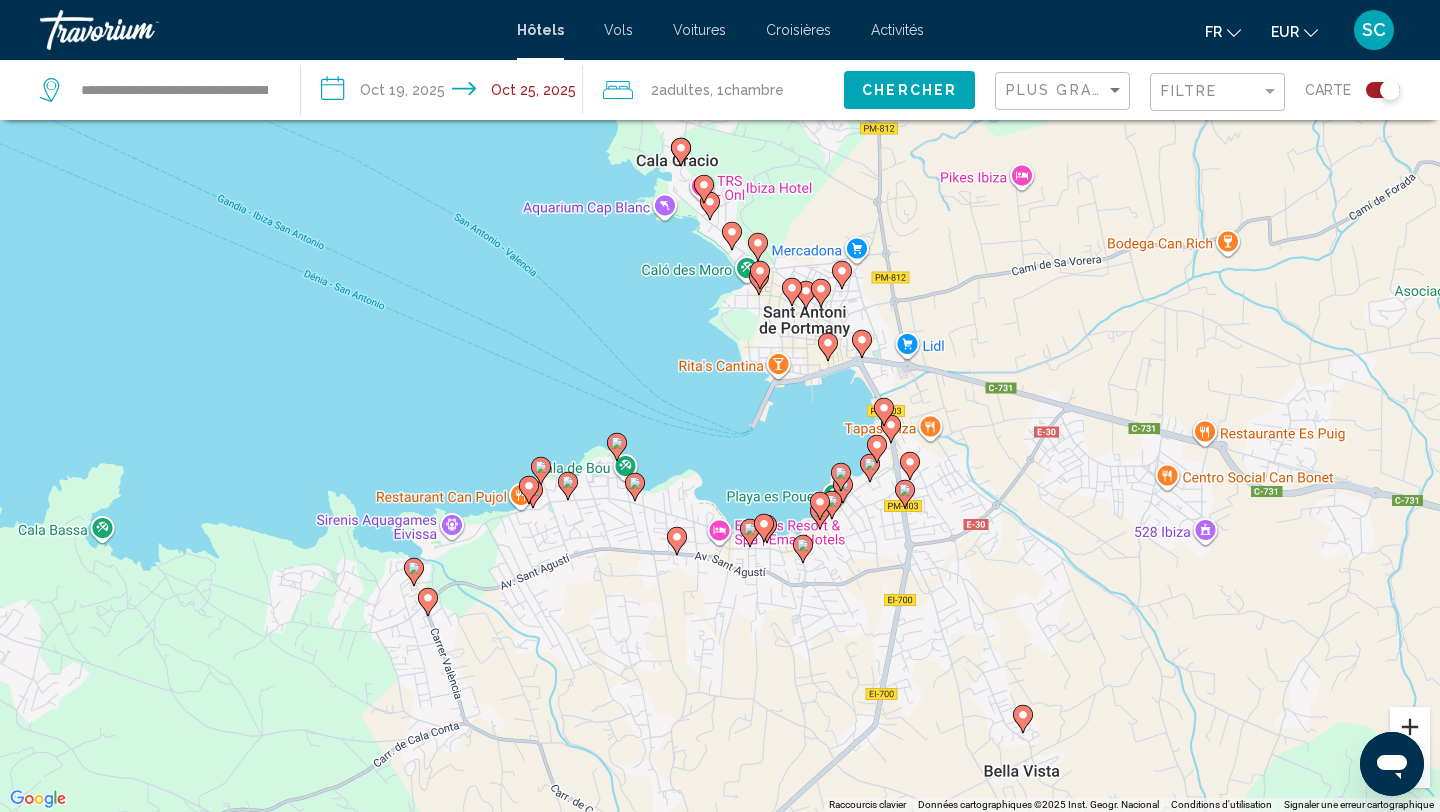 click at bounding box center (1410, 727) 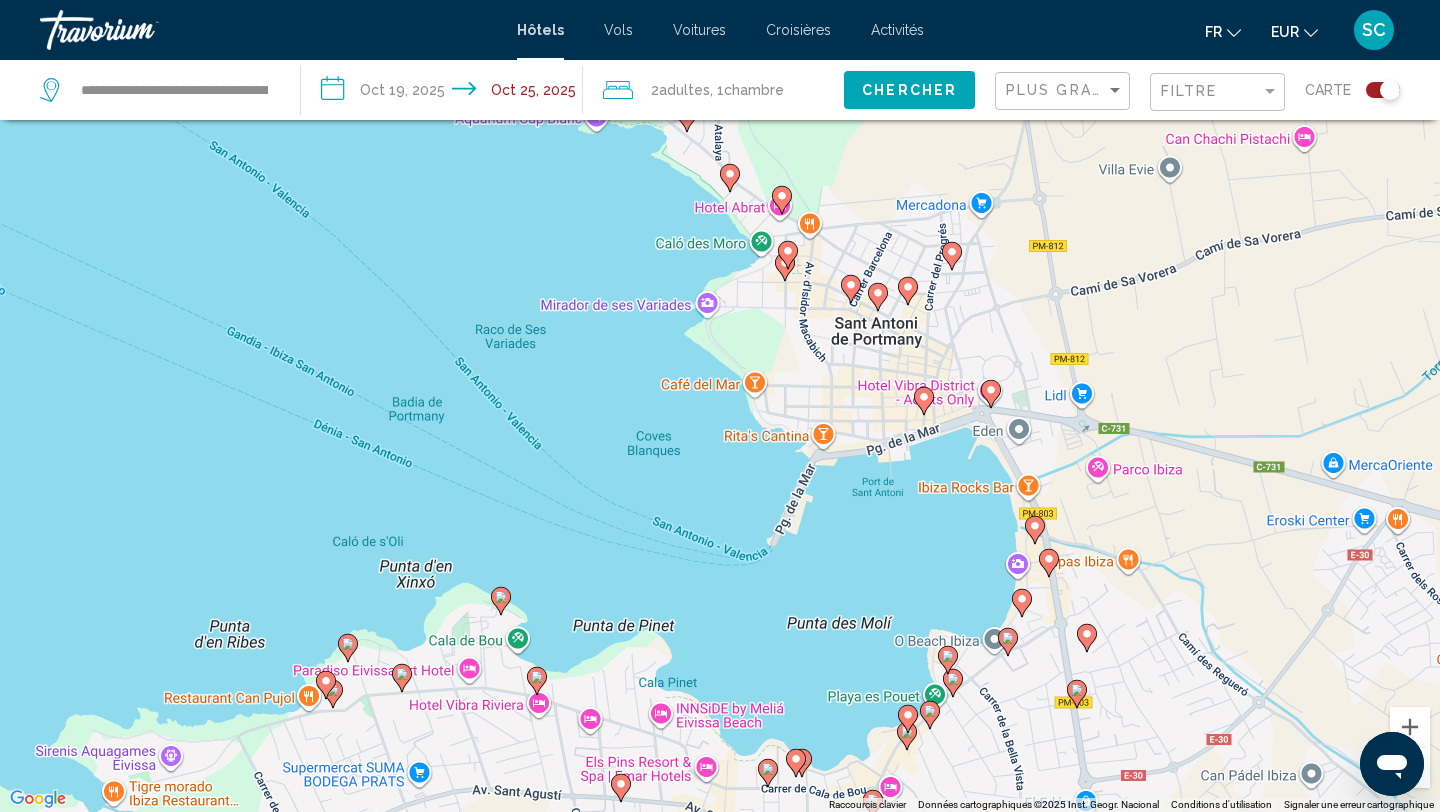 drag, startPoint x: 1144, startPoint y: 392, endPoint x: 1117, endPoint y: 533, distance: 143.56183 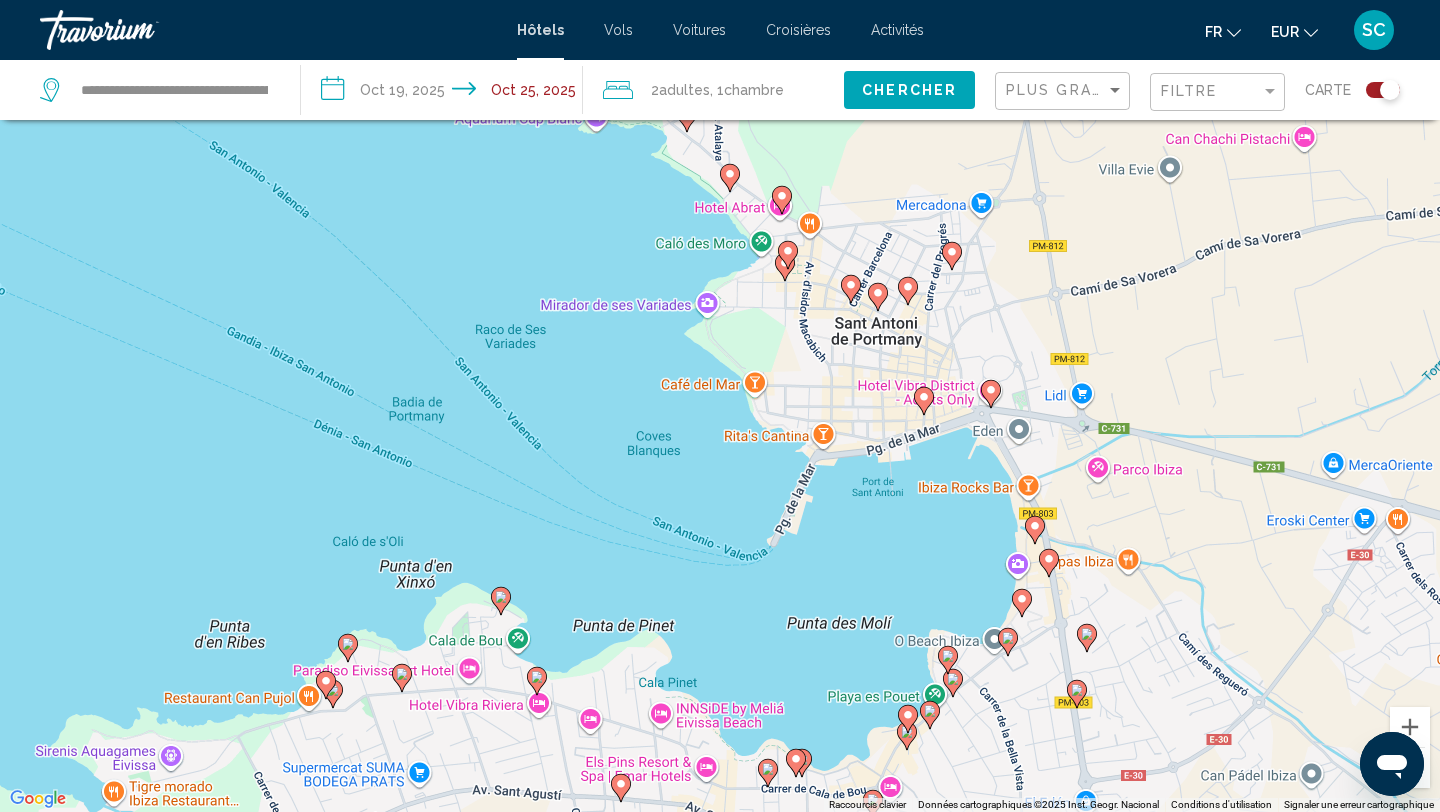click on "Pour activer le glissement avec le clavier, appuyez sur Alt+Entrée. Une fois ce mode activé, utilisez les touches fléchées pour déplacer le repère. Pour valider le déplacement, appuyez sur Entrée. Pour annuler, appuyez sur Échap." at bounding box center (720, 406) 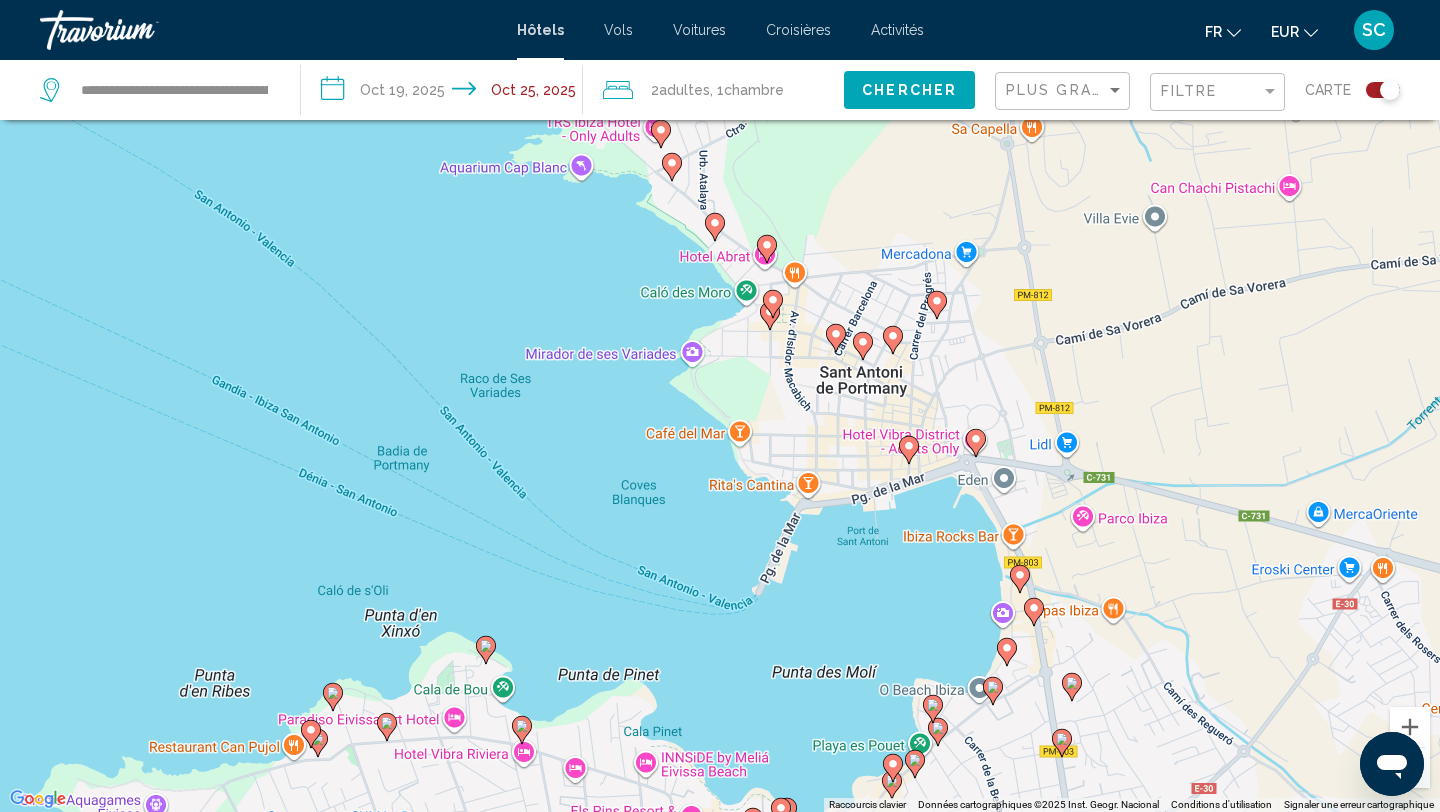 click at bounding box center (909, 450) 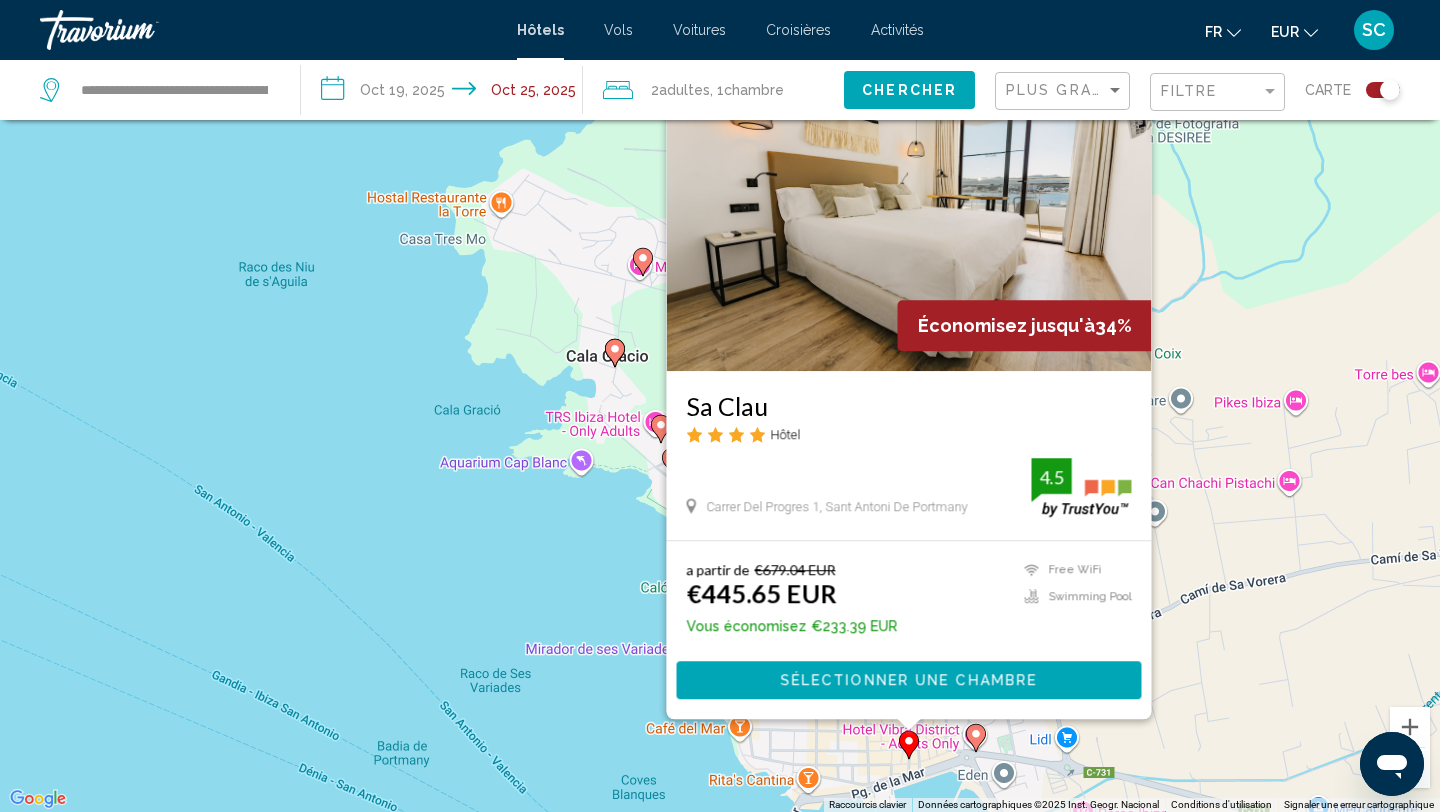 click on "Pour activer le glissement avec le clavier, appuyez sur Alt+Entrée. Une fois ce mode activé, utilisez les touches fléchées pour déplacer le repère. Pour valider le déplacement, appuyez sur Entrée. Pour annuler, appuyez sur Échap. Économisez jusqu'à  34%   Sa Clau
Hôtel
Carrer Del Progres 1, Sant Antoni De Portmany 0 mi  du centre-ville de Sant Antoni De Portmany de l'hôtel 4.5 a partir de €679.04 EUR €445.65 EUR  Vous économisez  €233.39 EUR
Free WiFi
Swimming Pool  4.5 Sélectionner une chambre" at bounding box center [720, 406] 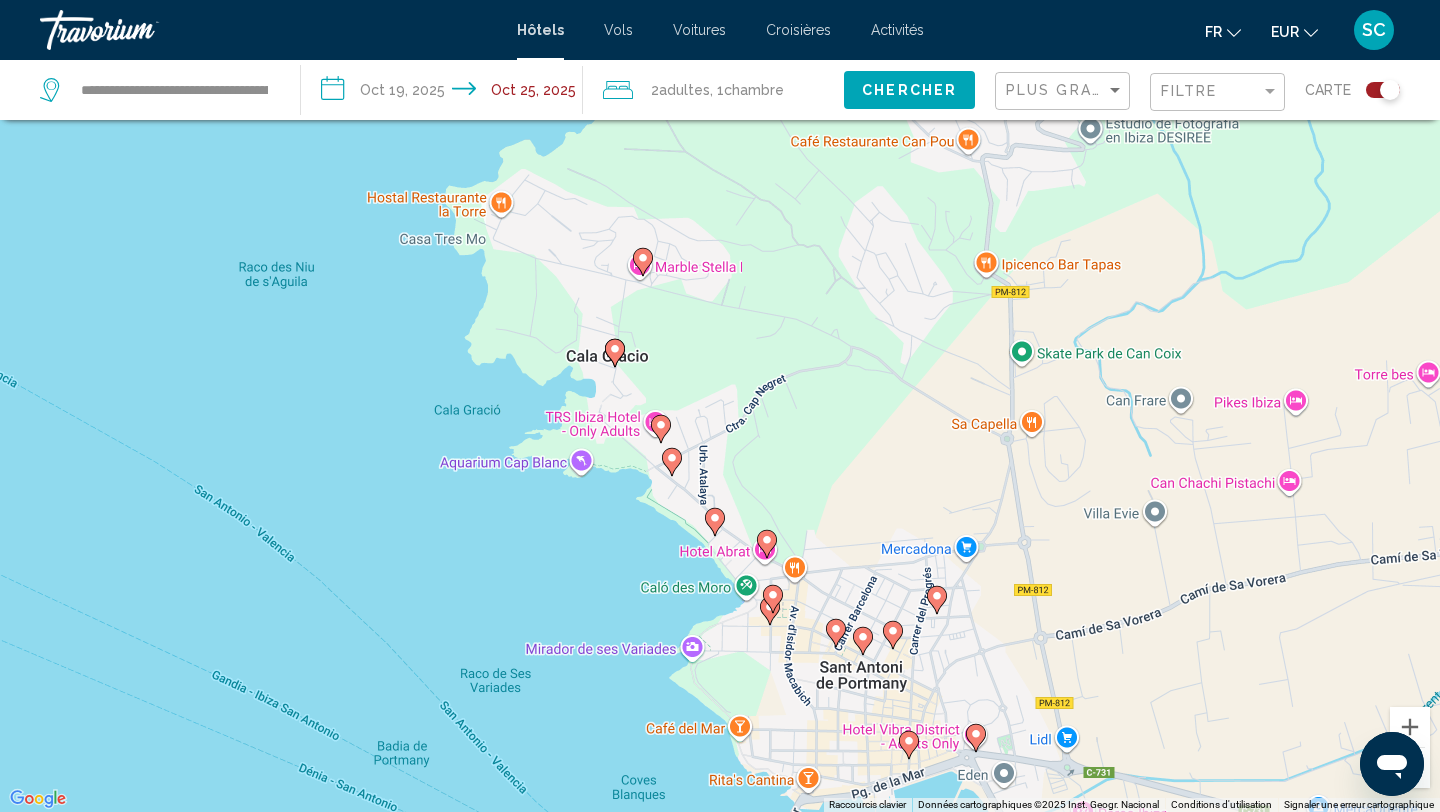 click 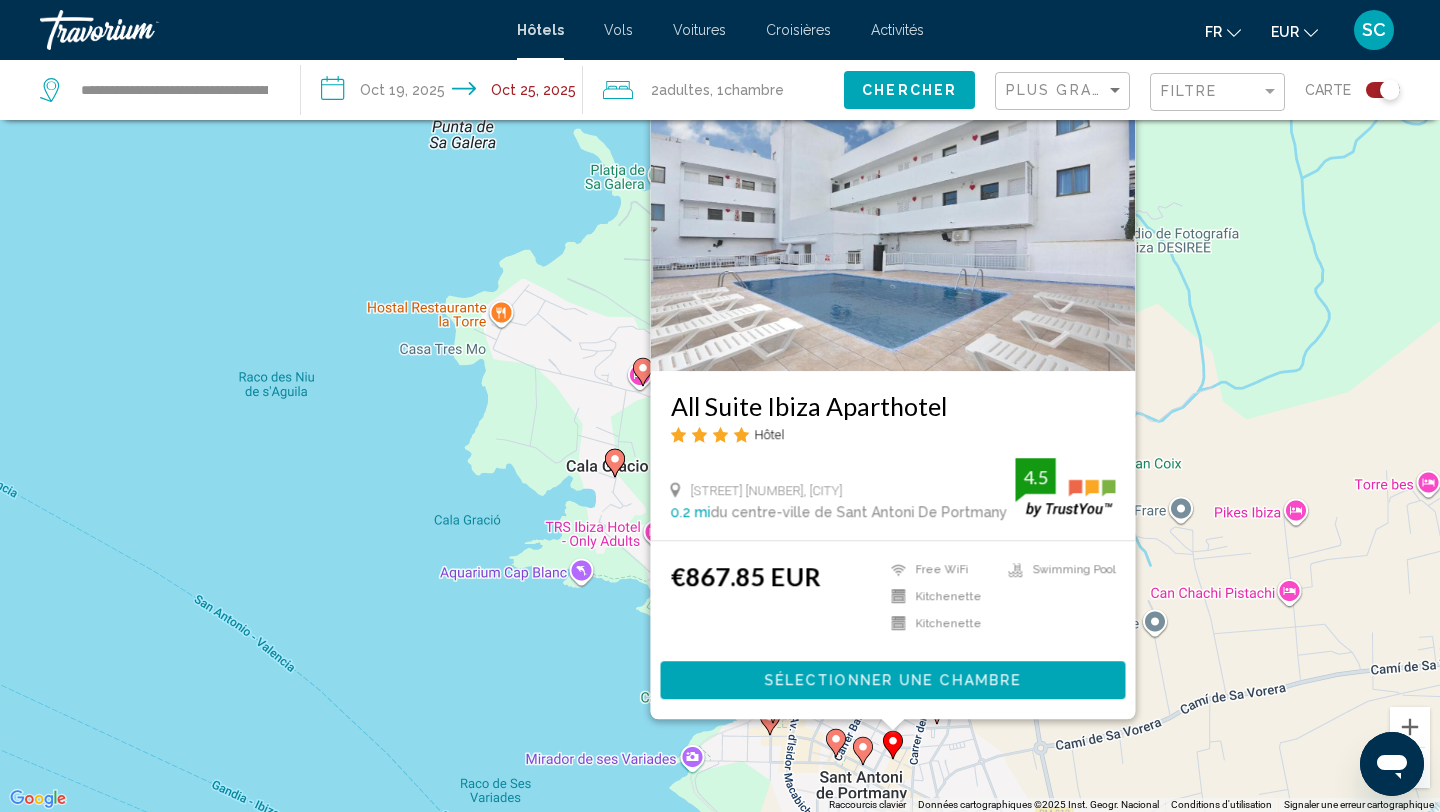 click 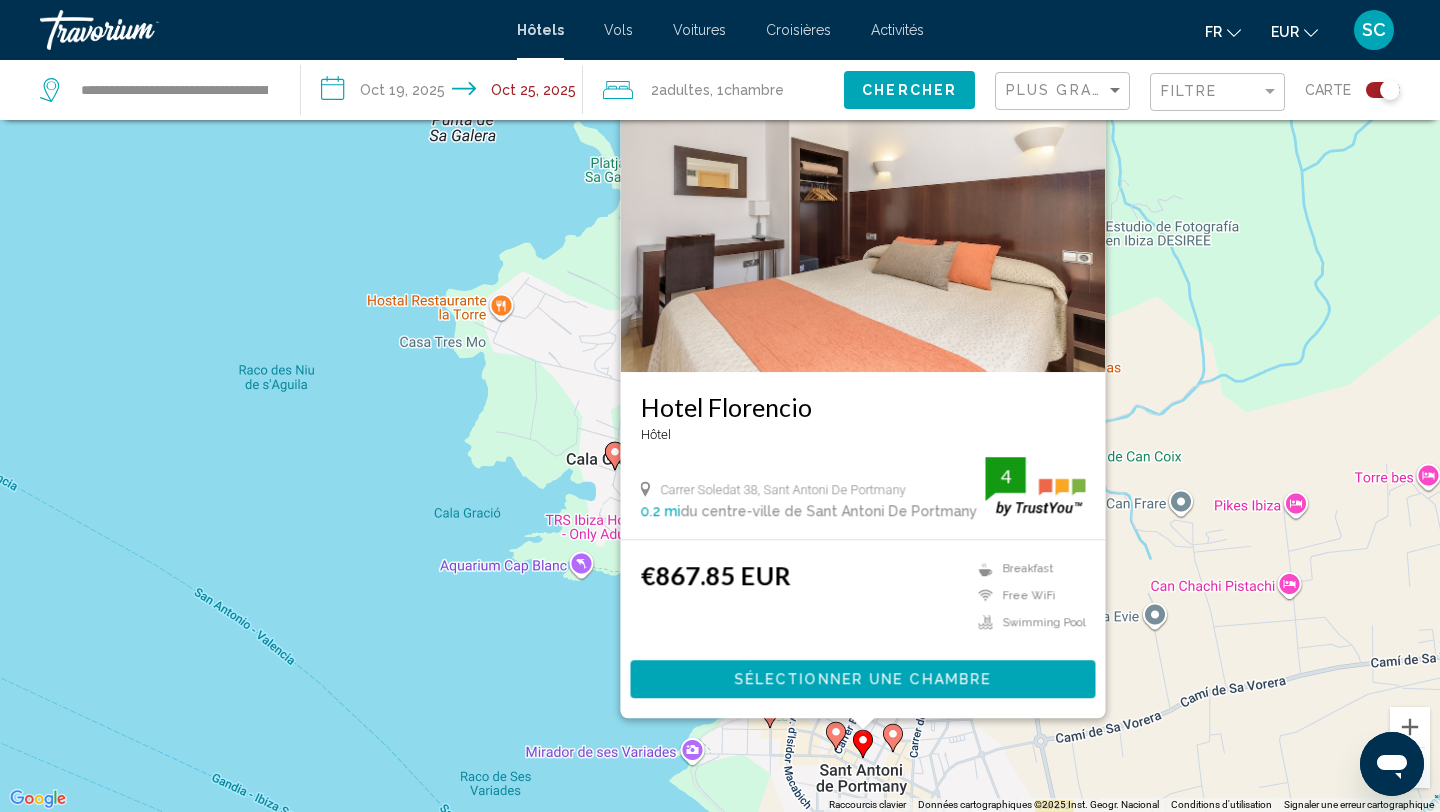 click 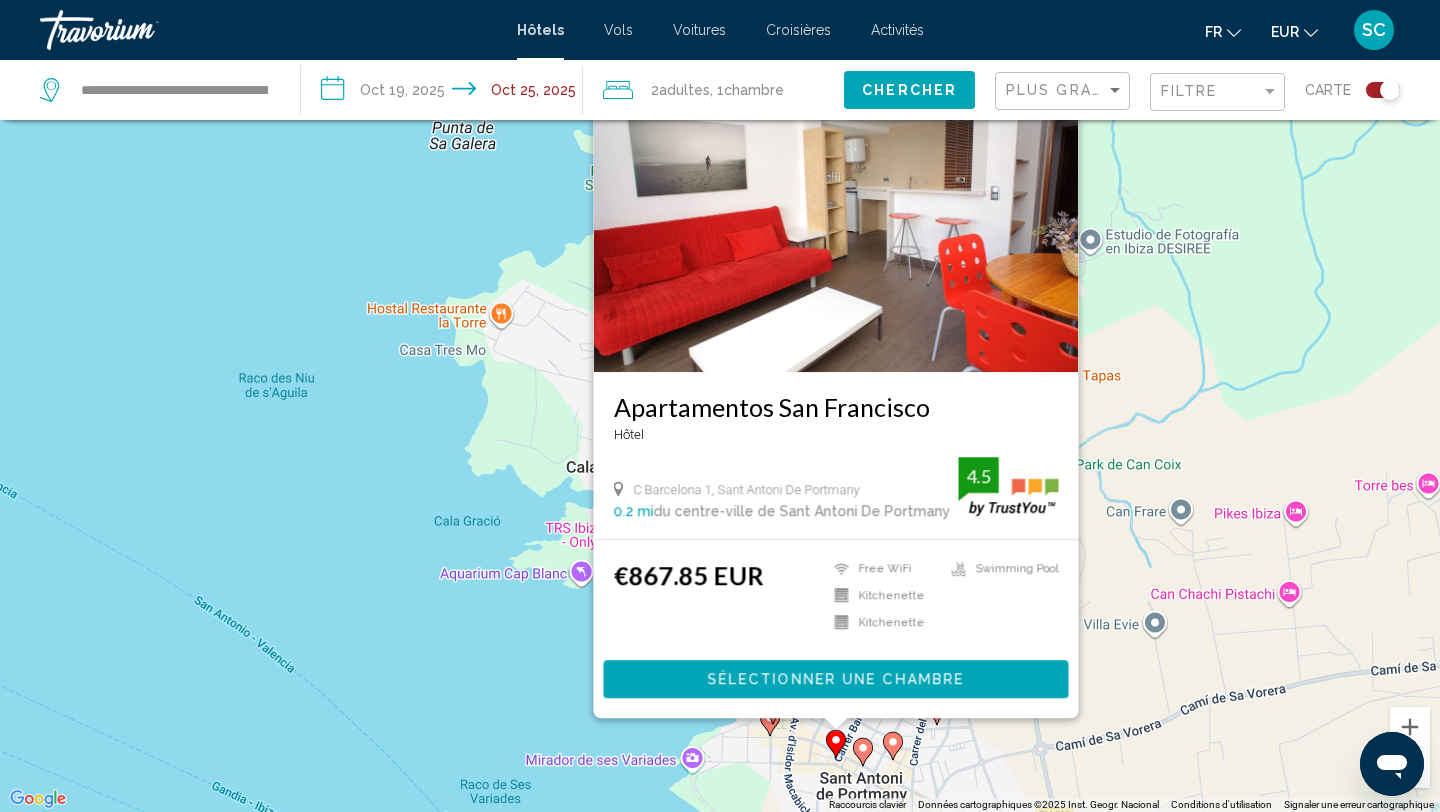 click on "Pour activer le glissement avec le clavier, appuyez sur Alt+Entrée. Une fois ce mode activé, utilisez les touches fléchées pour déplacer le repère. Pour valider le déplacement, appuyez sur Entrée. Pour annuler, appuyez sur Échap.  Apartamentos San Francisco  Hôtel
C Barcelona 1, Sant Antoni De Portmany 0.2 mi  du centre-ville de Sant Antoni De Portmany de l'hôtel 4.5 €867.85 EUR
Free WiFi
Kitchenette
Kitchenette
Swimming Pool  4.5 Sélectionner une chambre" at bounding box center [720, 406] 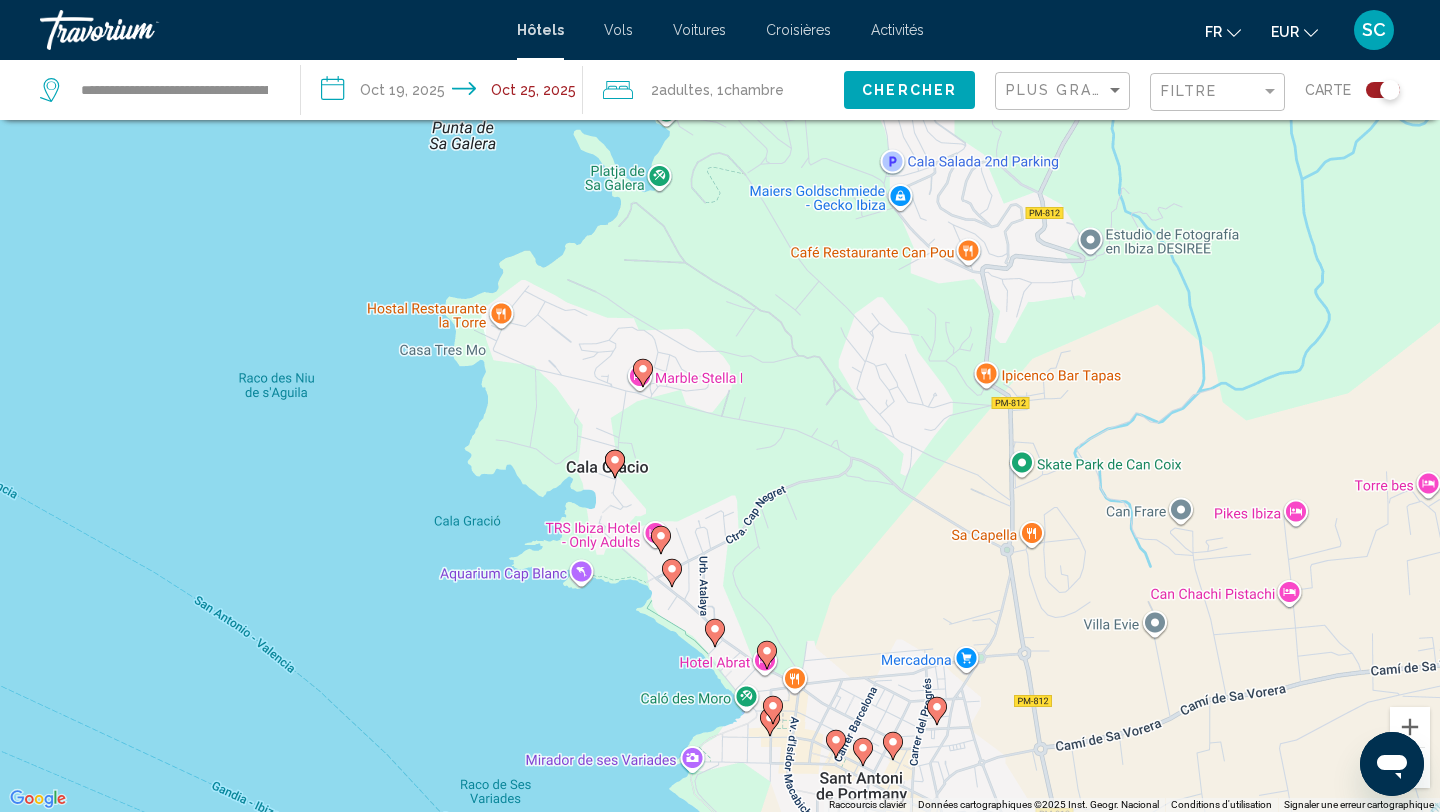 click on "Pour activer le glissement avec le clavier, appuyez sur Alt+Entrée. Une fois ce mode activé, utilisez les touches fléchées pour déplacer le repère. Pour valider le déplacement, appuyez sur Entrée. Pour annuler, appuyez sur Échap." at bounding box center [720, 406] 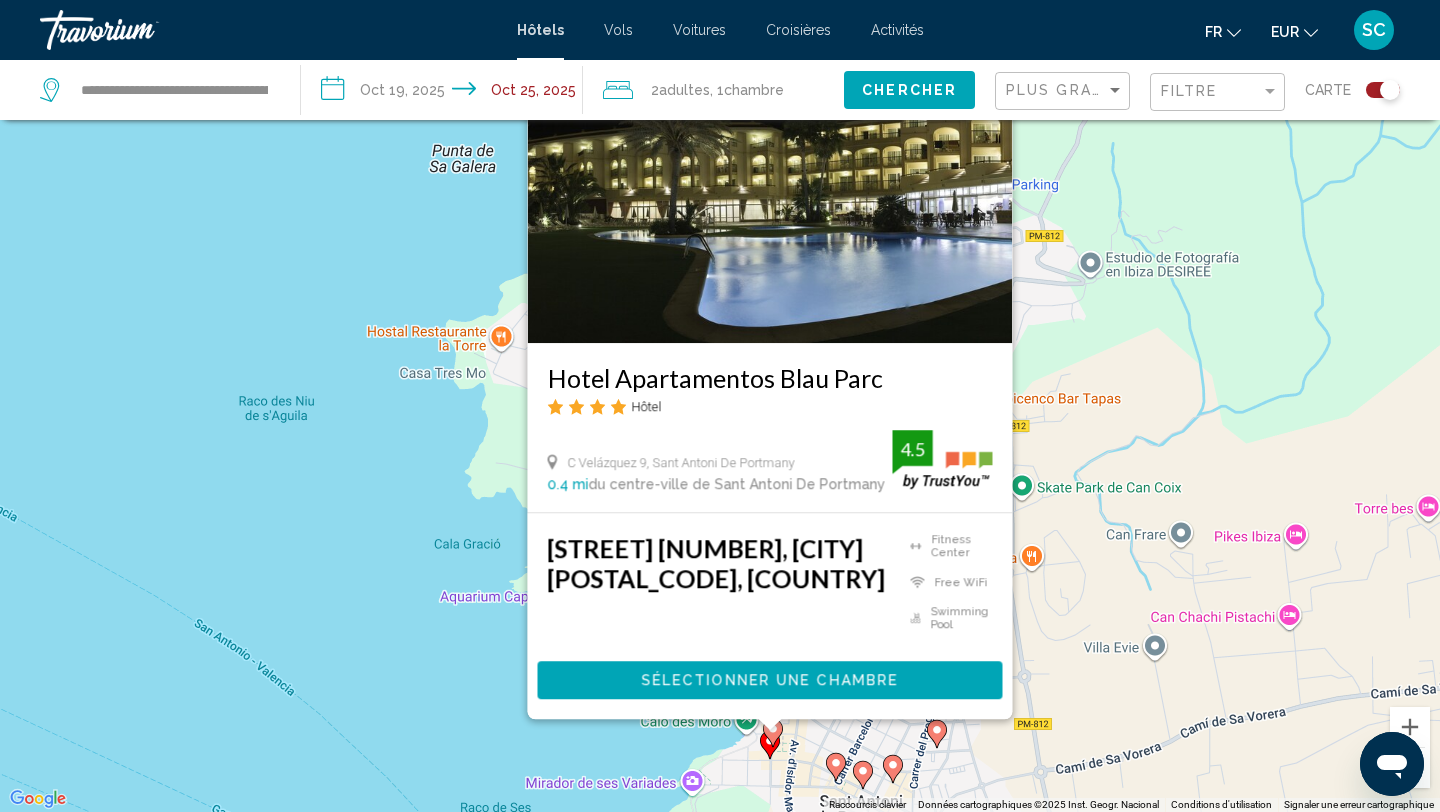 click 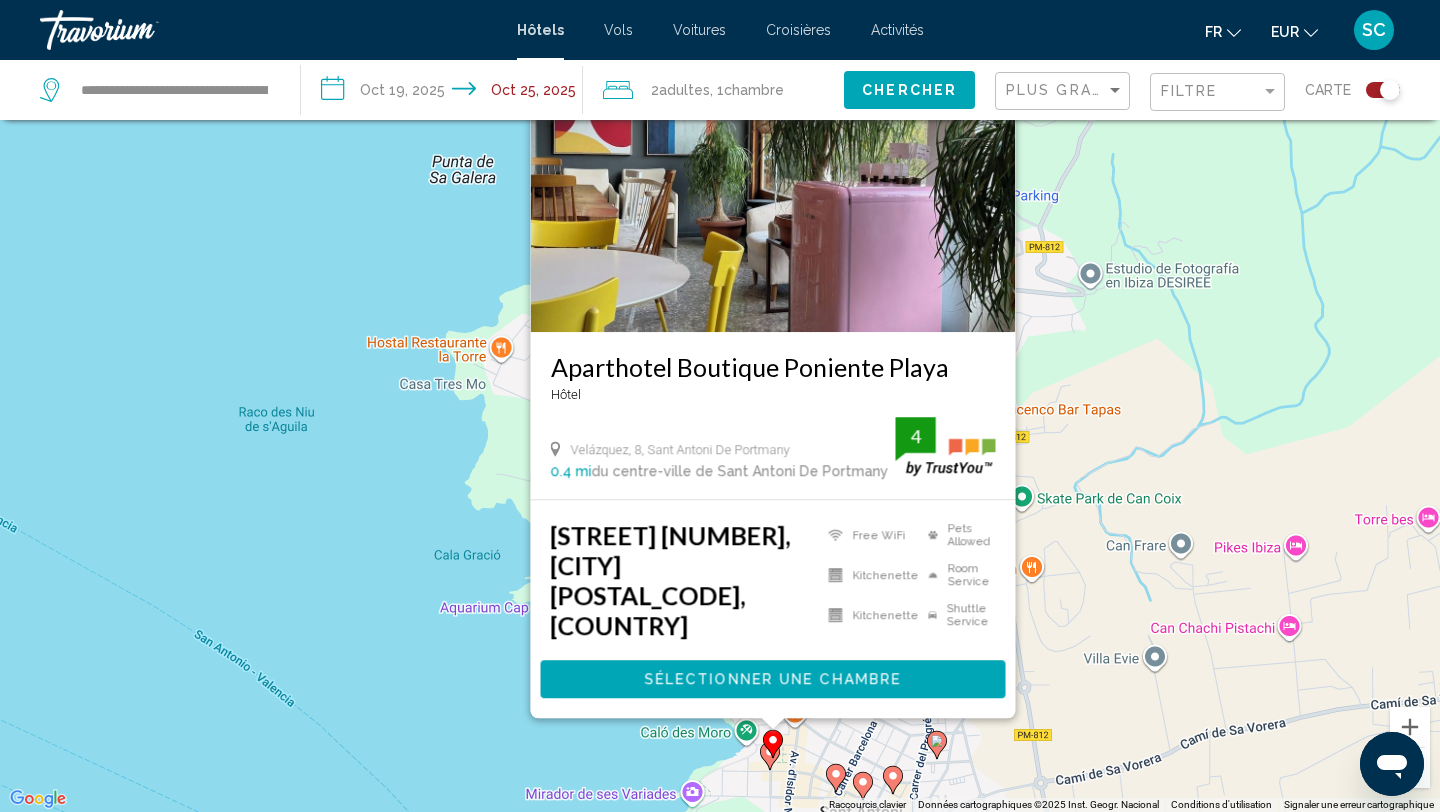 click on "Pour activer le glissement avec le clavier, appuyez sur Alt+Entrée. Une fois ce mode activé, utilisez les touches fléchées pour déplacer le repère. Pour valider le déplacement, appuyez sur Entrée. Pour annuler, appuyez sur Échap.  Aparthotel Boutique Poniente Playa  Hôtel
Velázquez, 8, Sant Antoni De Portmany 0.4 mi  du centre-ville de Sant Antoni De Portmany de l'hôtel 4 €991.85 EUR
Free WiFi
Kitchenette
Kitchenette
Pets Allowed
Room Service
Shuttle Service  4 Sélectionner une chambre" at bounding box center (720, 406) 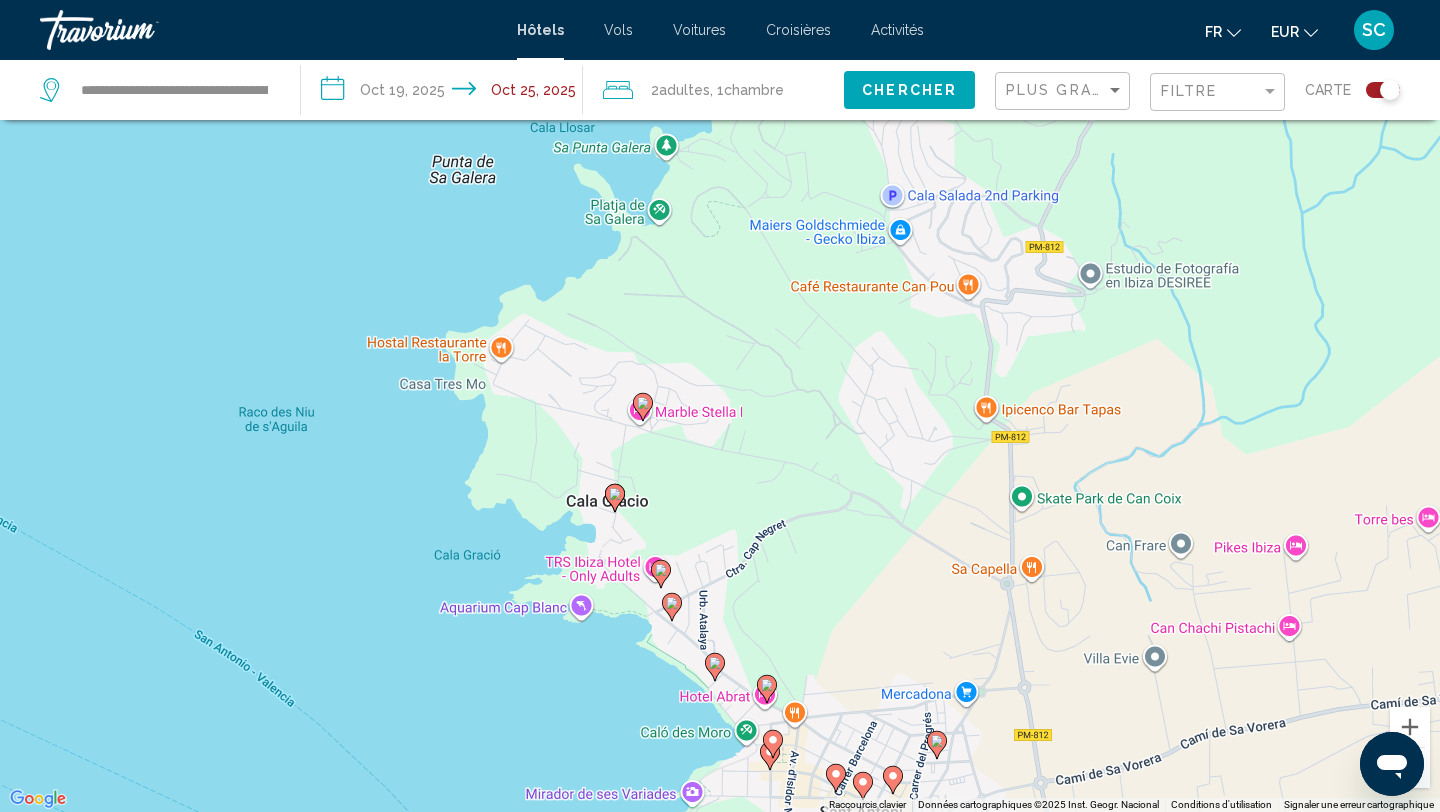 click 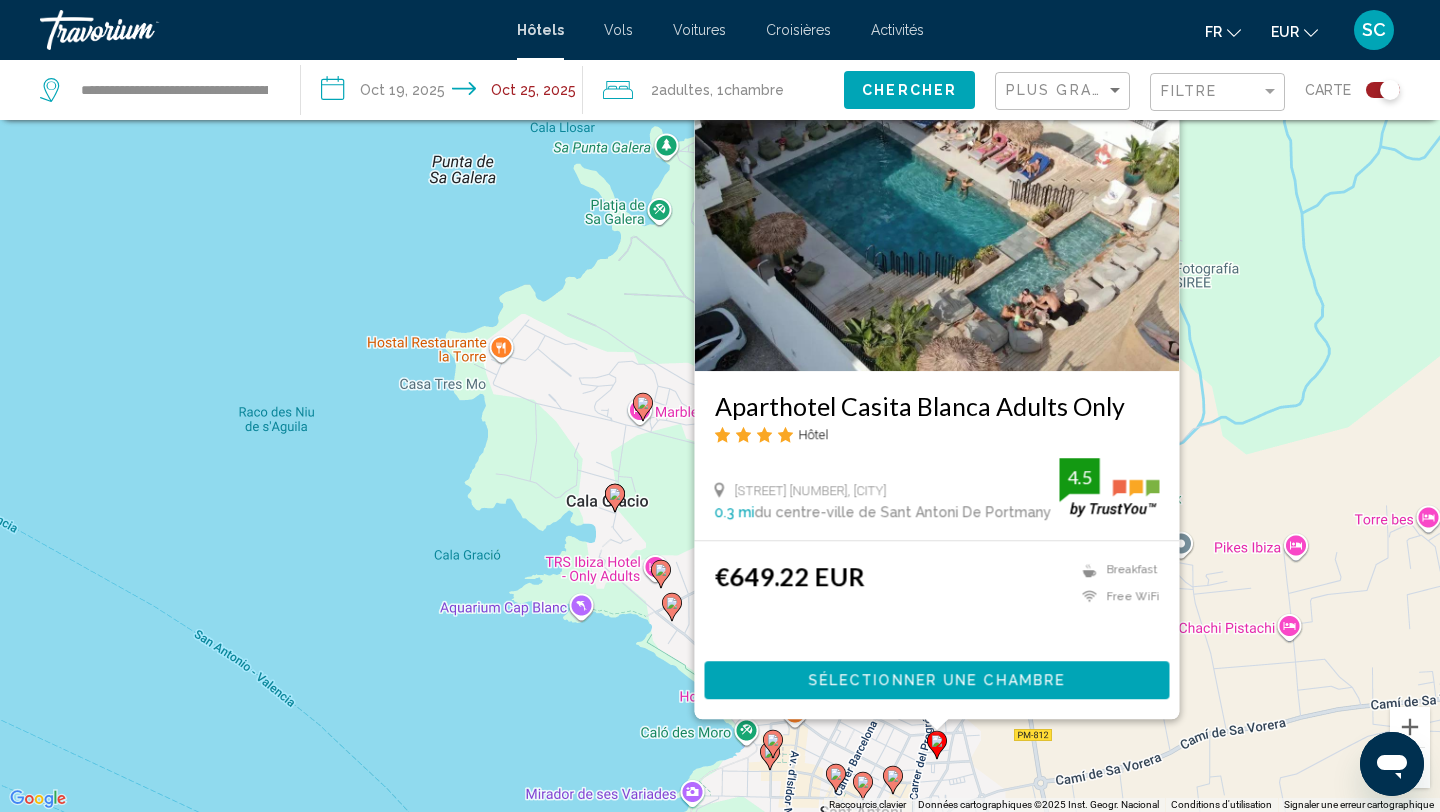 click on "Pour activer le glissement avec le clavier, appuyez sur Alt+Entrée. Une fois ce mode activé, utilisez les touches fléchées pour déplacer le repère. Pour valider le déplacement, appuyez sur Entrée. Pour annuler, appuyez sur Échap.  Aparthotel Casita Blanca Adults Only
Hôtel
Carrer Menéndez Pidal 14, Sant Antoni De Portmany 0.3 mi  du centre-ville de Sant Antoni De Portmany de l'hôtel 4.5 €649.22 EUR
Breakfast
Free WiFi  4.5 Sélectionner une chambre" at bounding box center (720, 406) 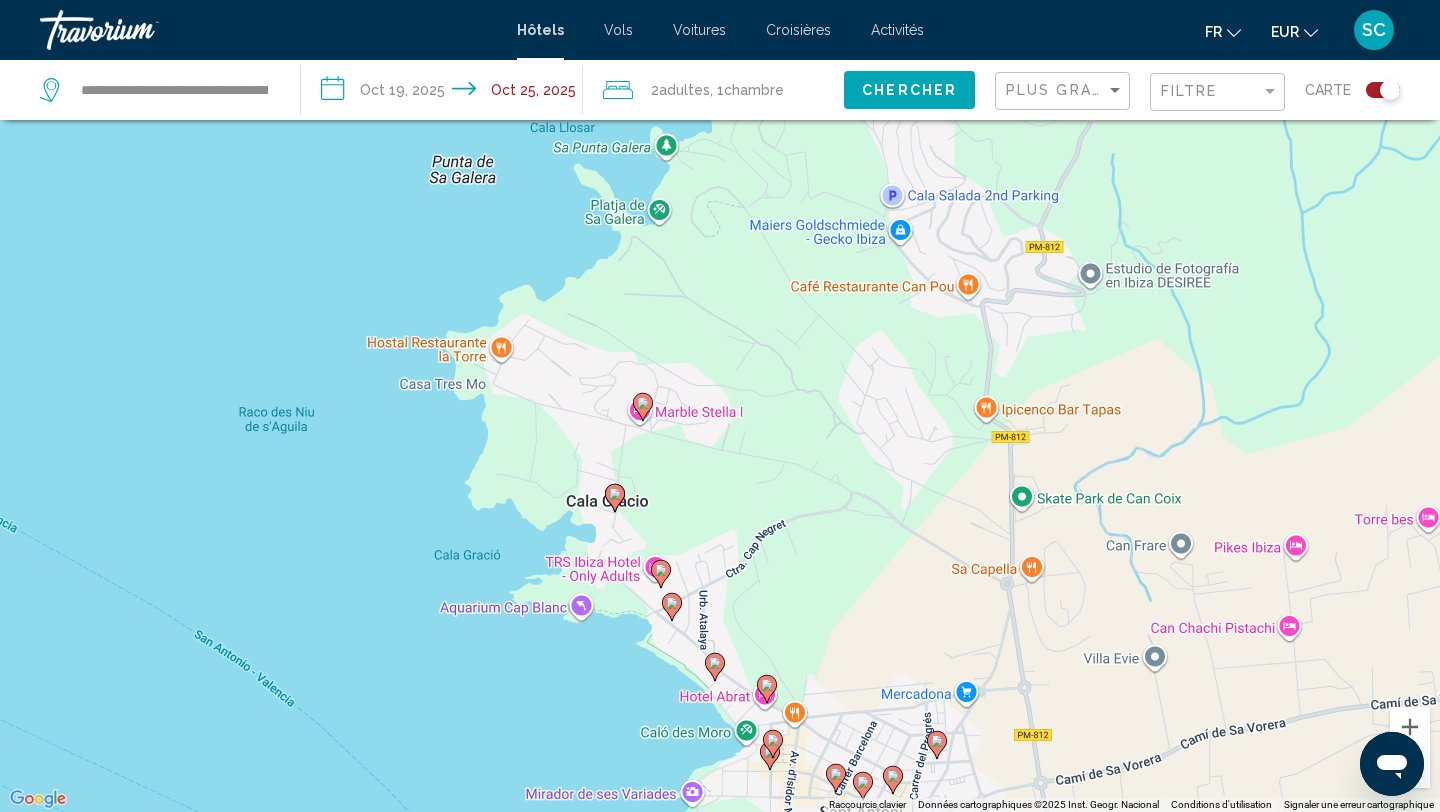 click 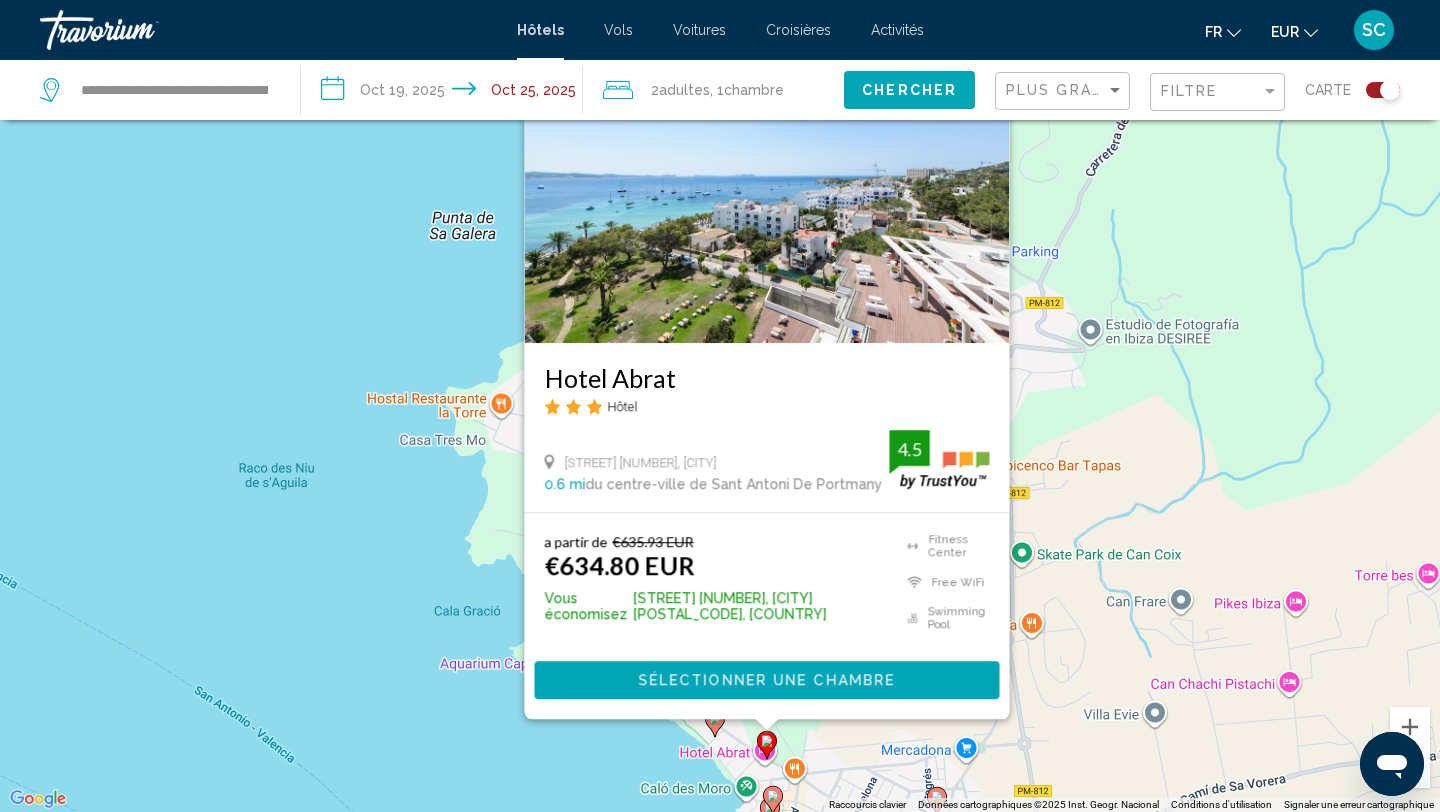 click 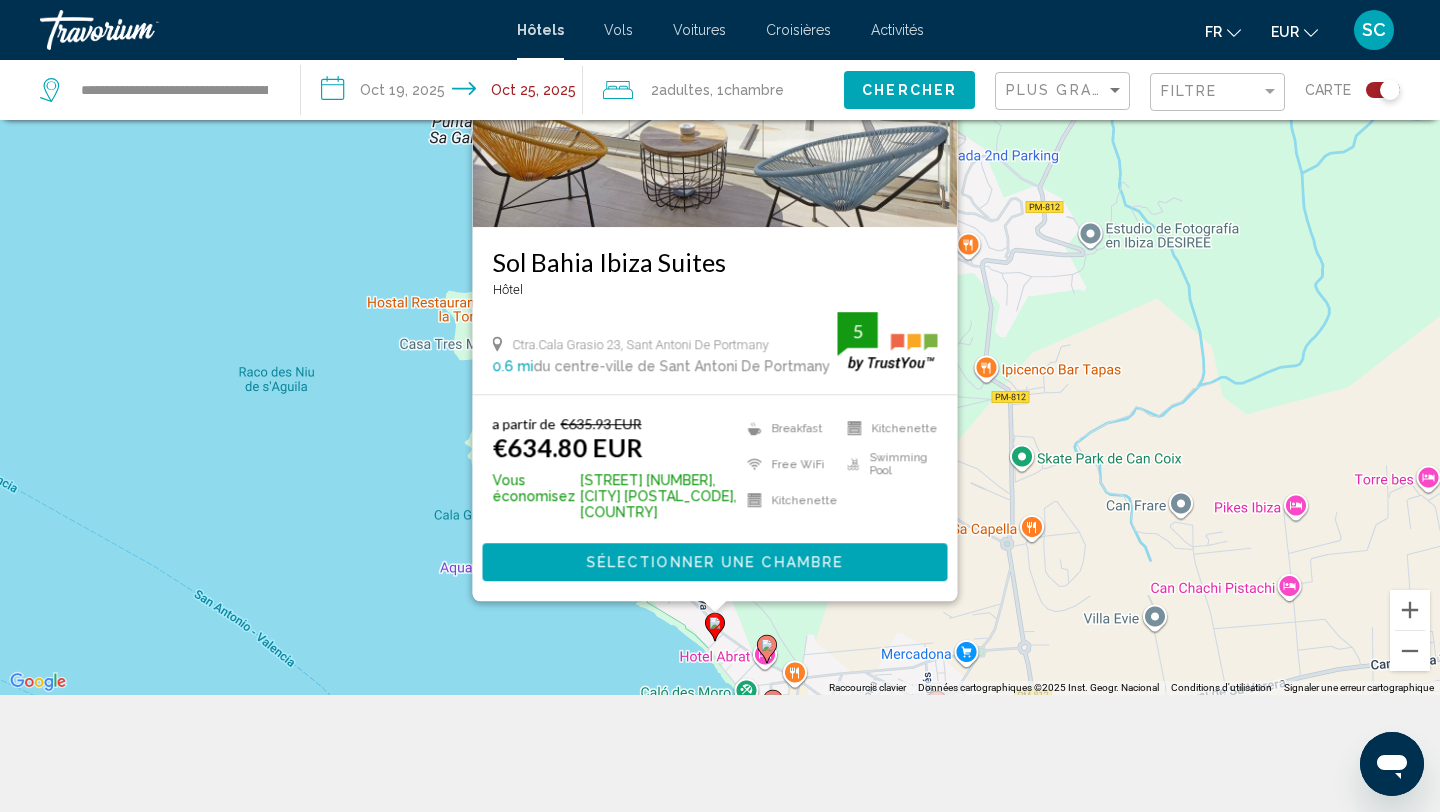 scroll, scrollTop: 240, scrollLeft: 0, axis: vertical 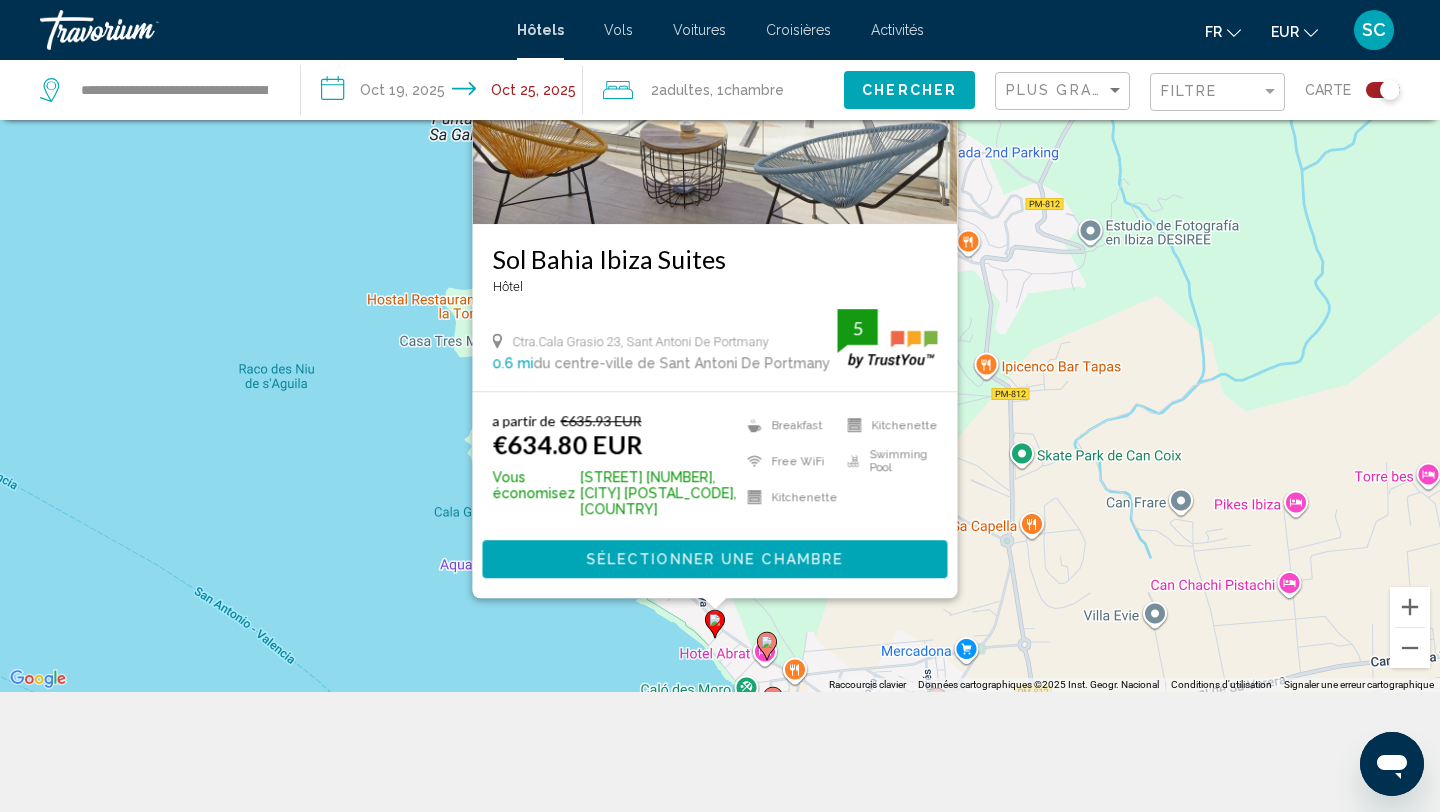 click on "Pour activer le glissement avec le clavier, appuyez sur Alt+Entrée. Une fois ce mode activé, utilisez les touches fléchées pour déplacer le repère. Pour valider le déplacement, appuyez sur Entrée. Pour annuler, appuyez sur Échap.  Sol Bahia Ibiza Suites  Hôtel
Ctra.Cala Grasio 23, Sant Antoni De Portmany 0.6 mi  du centre-ville de Sant Antoni De Portmany de l'hôtel 5 a partir de €635.93 EUR €634.80 EUR  Vous économisez  €1.13 EUR
Breakfast
Free WiFi
Kitchenette
Kitchenette
Swimming Pool  5 Sélectionner une chambre" at bounding box center [720, 286] 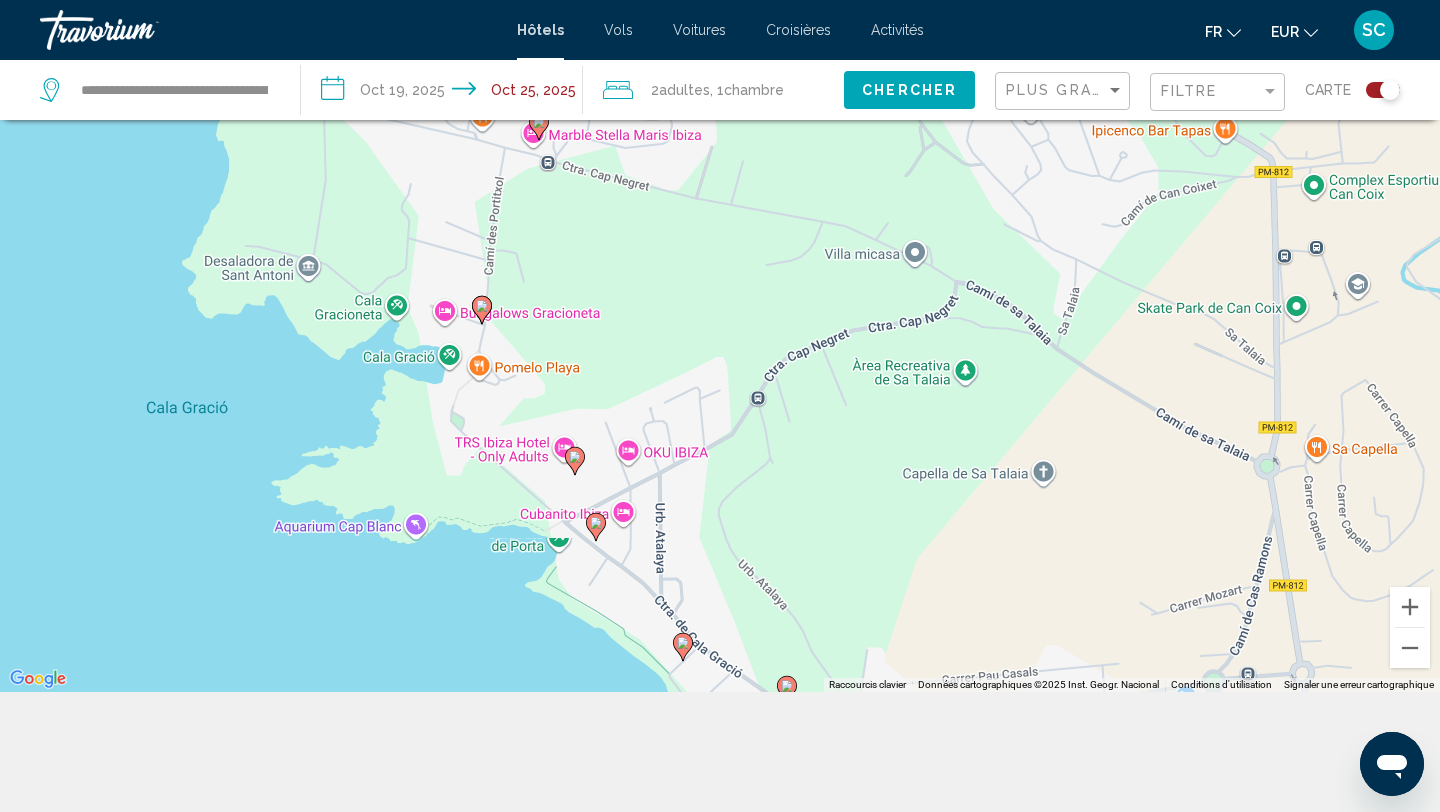 click 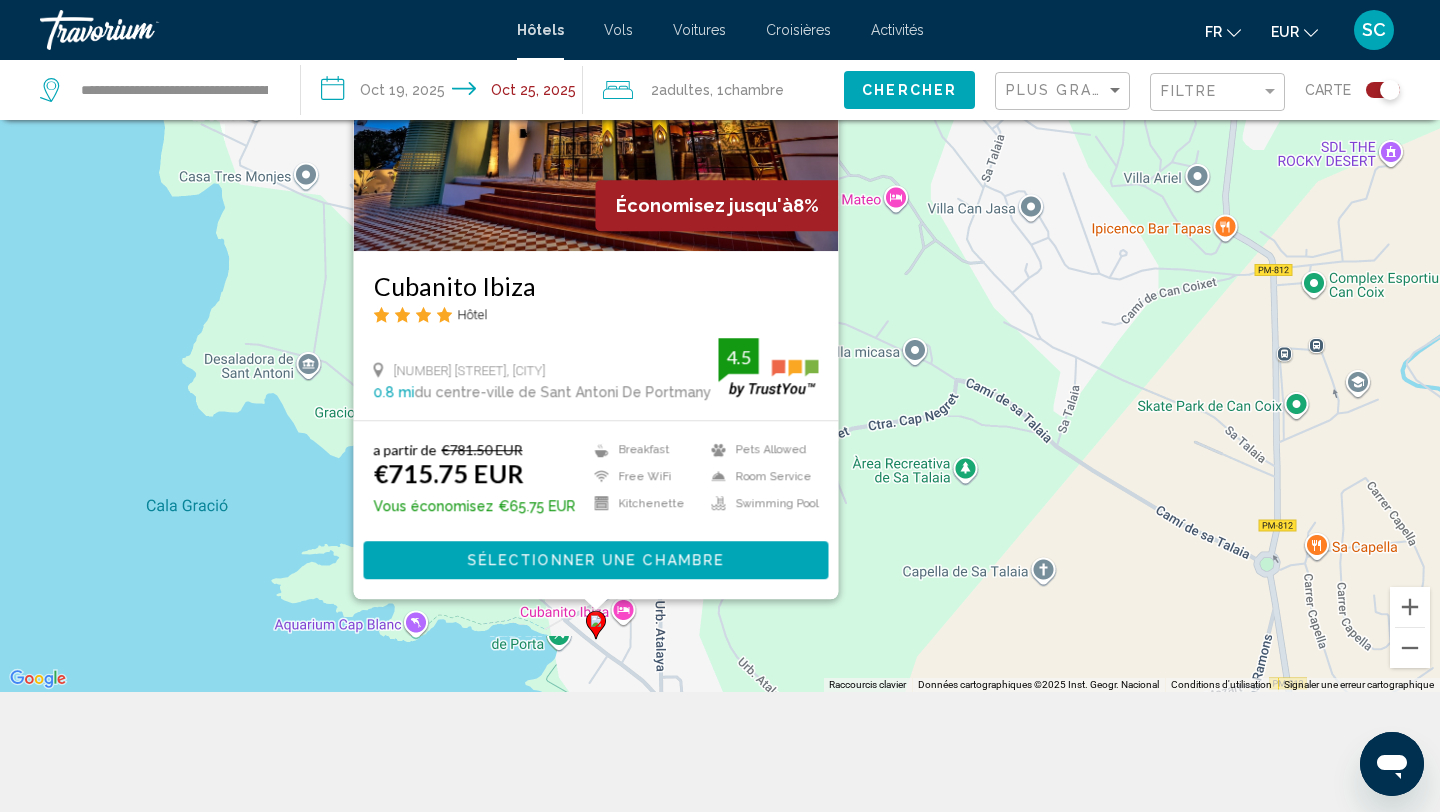 click on "Pour activer le glissement avec le clavier, appuyez sur Alt+Entrée. Une fois ce mode activé, utilisez les touches fléchées pour déplacer le repère. Pour valider le déplacement, appuyez sur Entrée. Pour annuler, appuyez sur Échap. Économisez jusqu'à  8%   Cubanito Ibiza
Hôtel
8 Carretera De Cala Gracio, Sant Antoni De Portmany 0.8 mi  du centre-ville de Sant Antoni De Portmany de l'hôtel 4.5 a partir de €781.50 EUR €715.75 EUR  Vous économisez  €65.75 EUR
Breakfast
Free WiFi
Kitchenette
Pets Allowed
Room Service
Swimming Pool  4.5" at bounding box center [720, 286] 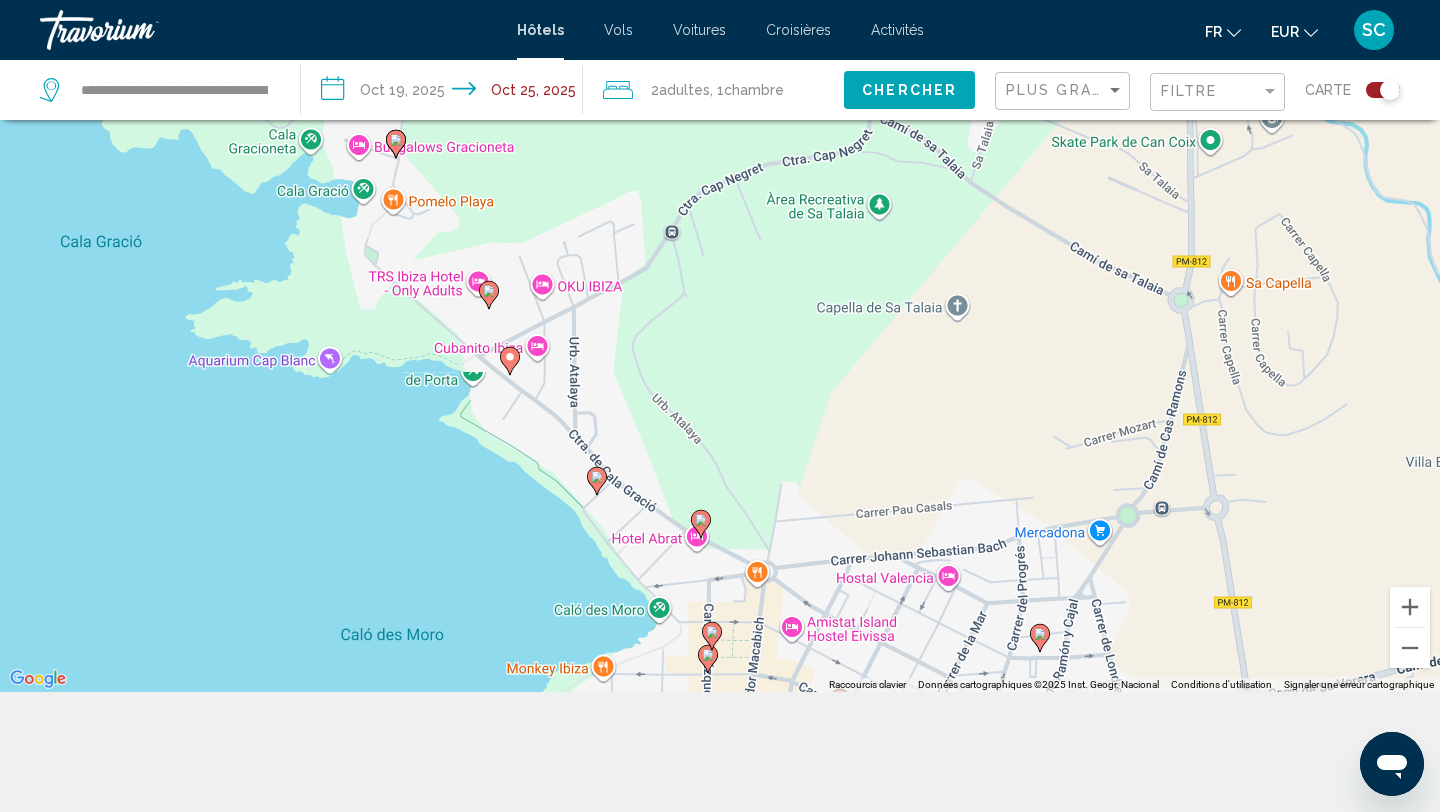 drag, startPoint x: 832, startPoint y: 642, endPoint x: 745, endPoint y: 374, distance: 281.76764 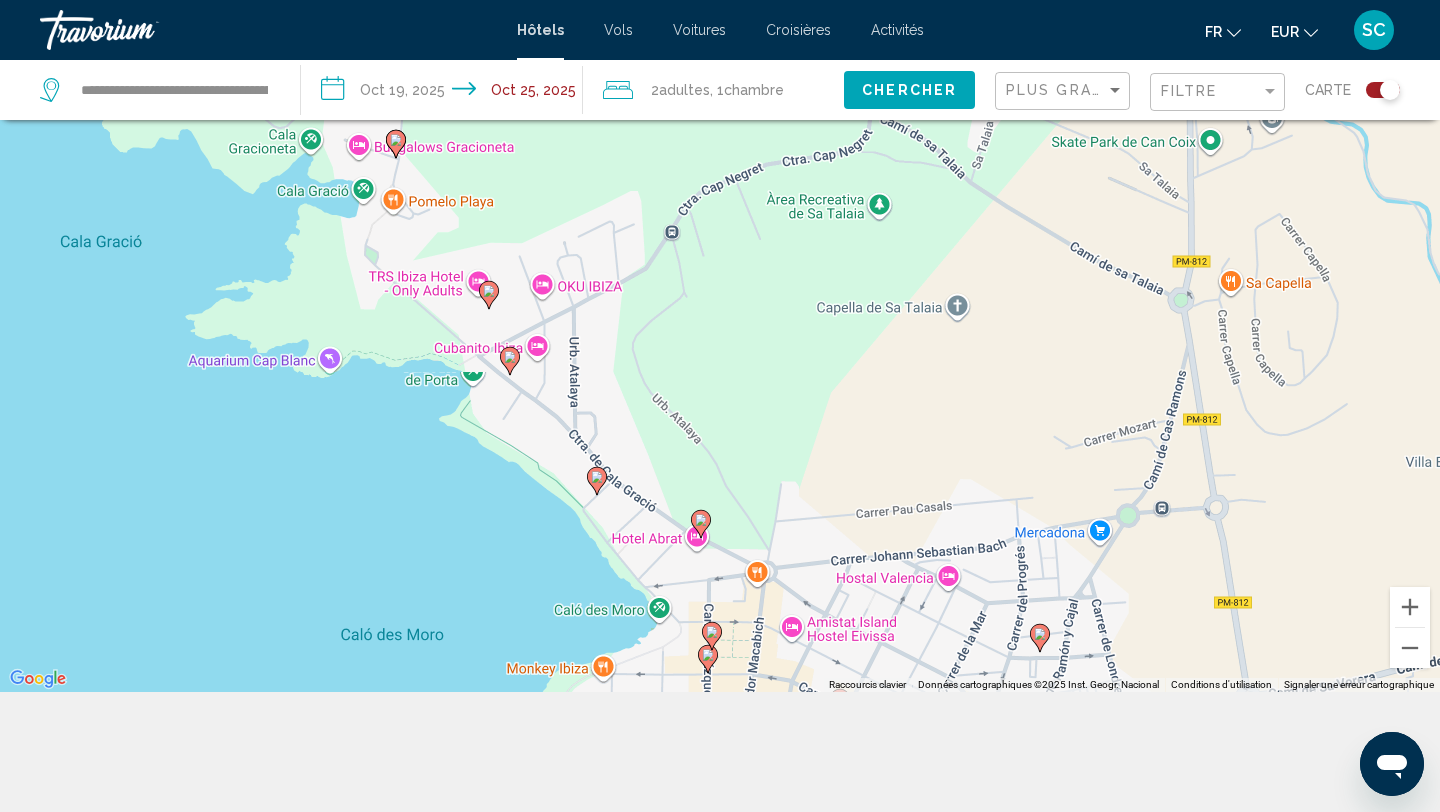 click on "Pour activer le glissement avec le clavier, appuyez sur Alt+Entrée. Une fois ce mode activé, utilisez les touches fléchées pour déplacer le repère. Pour valider le déplacement, appuyez sur Entrée. Pour annuler, appuyez sur Échap." at bounding box center (720, 286) 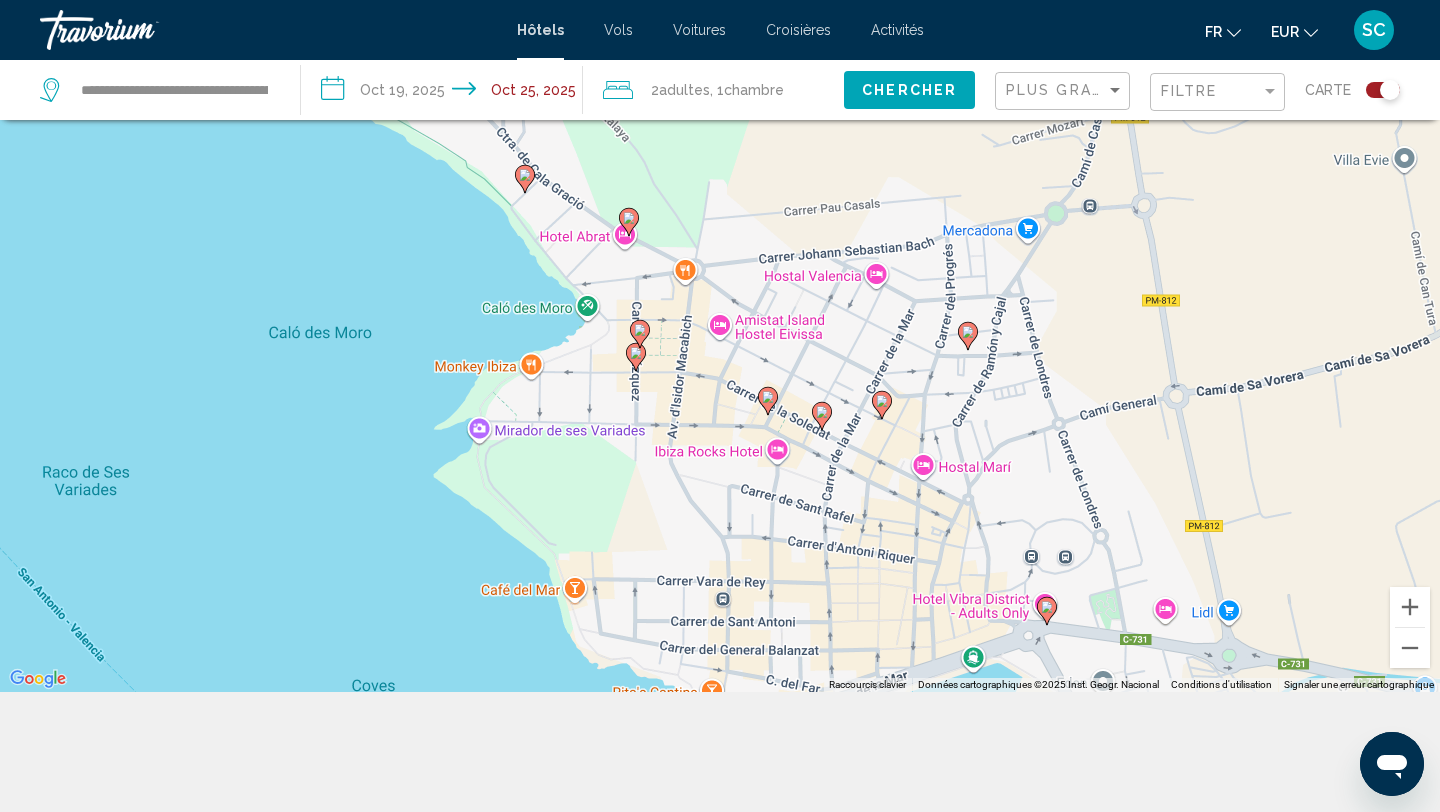 drag, startPoint x: 798, startPoint y: 469, endPoint x: 695, endPoint y: 46, distance: 435.35962 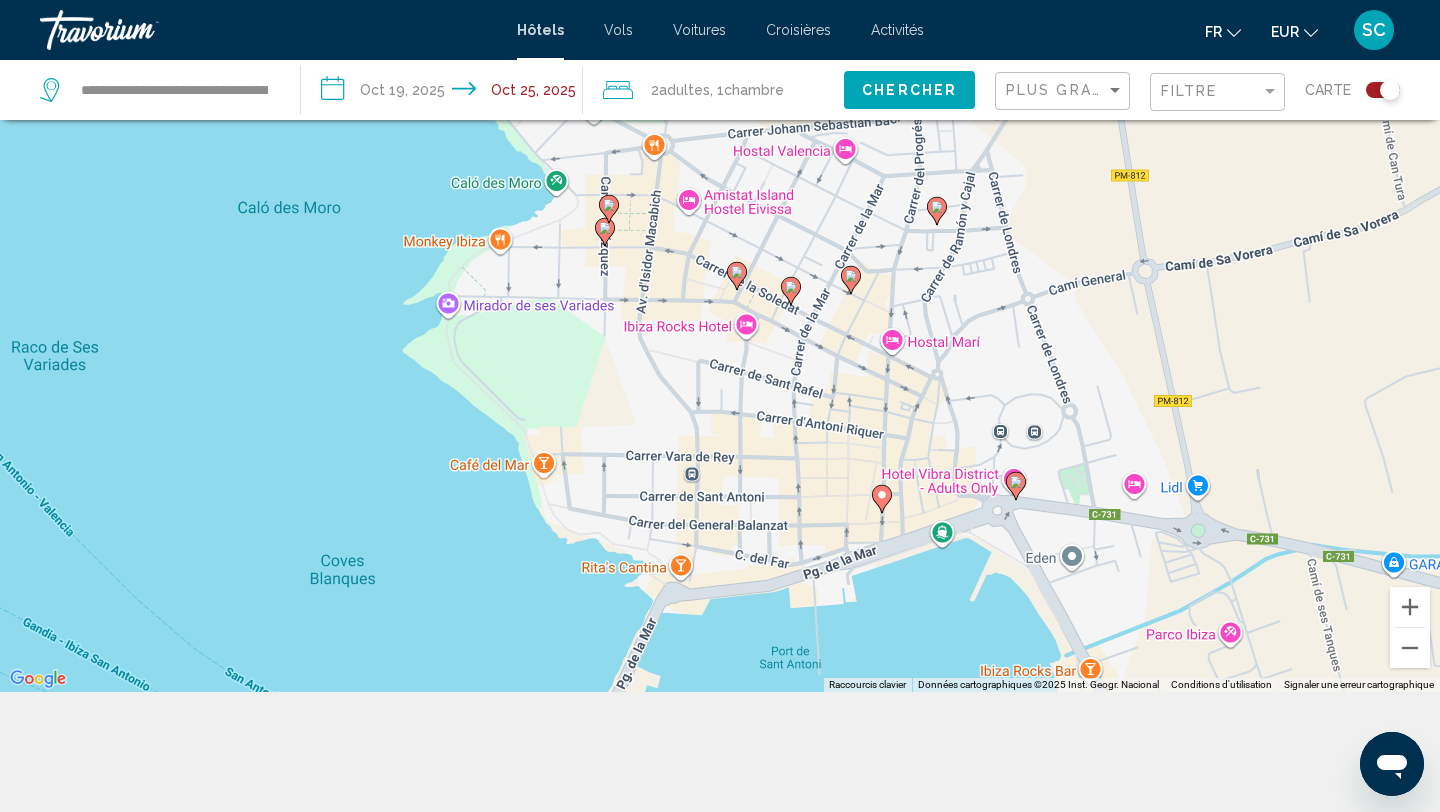 click 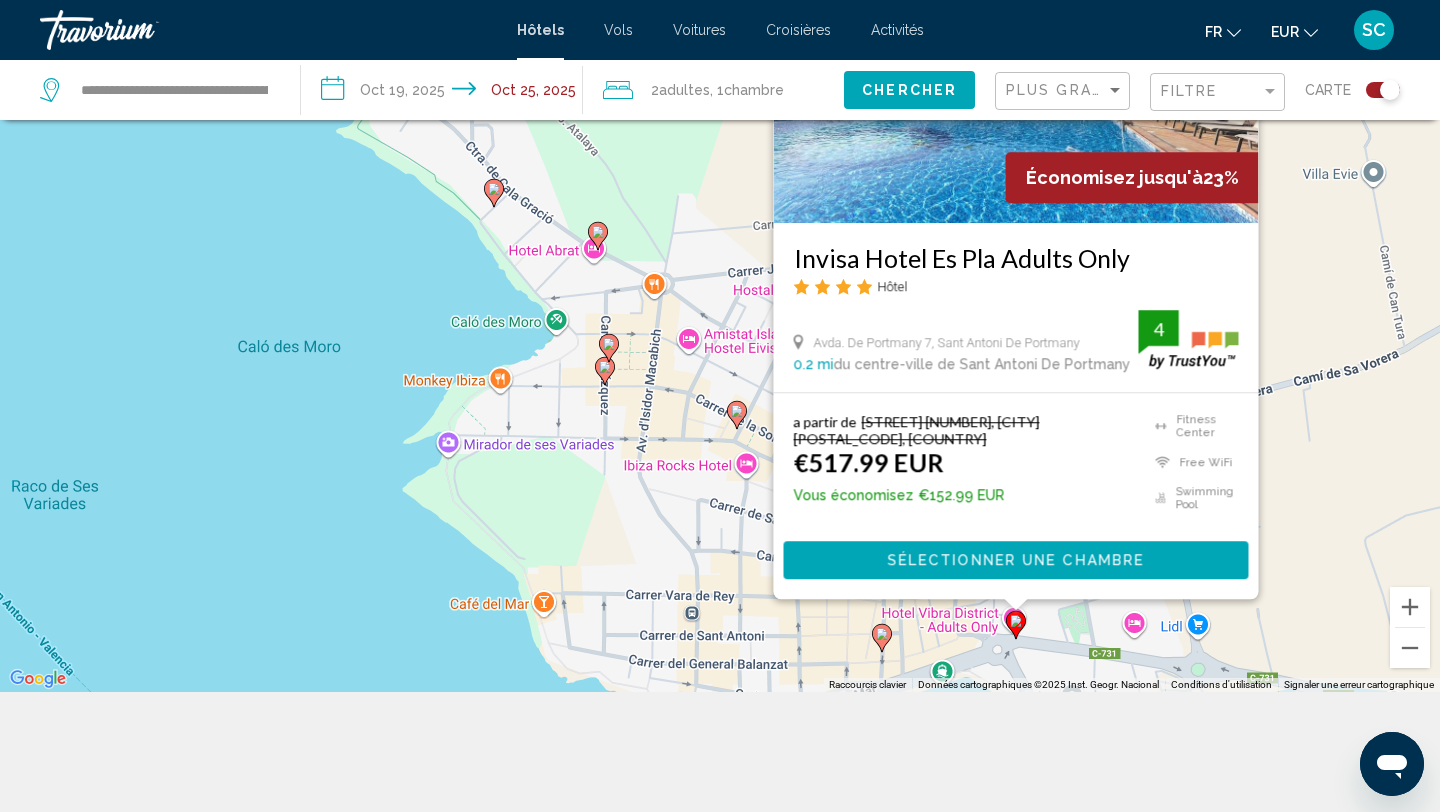 click on "Pour activer le glissement avec le clavier, appuyez sur Alt+Entrée. Une fois ce mode activé, utilisez les touches fléchées pour déplacer le repère. Pour valider le déplacement, appuyez sur Entrée. Pour annuler, appuyez sur Échap. Économisez jusqu'à  23%   Invisa Hotel Es Pla Adults Only
Hôtel
Avda. De Portmany 7, Sant Antoni De Portmany 0.2 mi  du centre-ville de Sant Antoni De Portmany de l'hôtel 4 a partir de €670.98 EUR €517.99 EUR  Vous économisez  €152.99 EUR
Fitness Center
Free WiFi
Swimming Pool  4 Sélectionner une chambre" at bounding box center [720, 286] 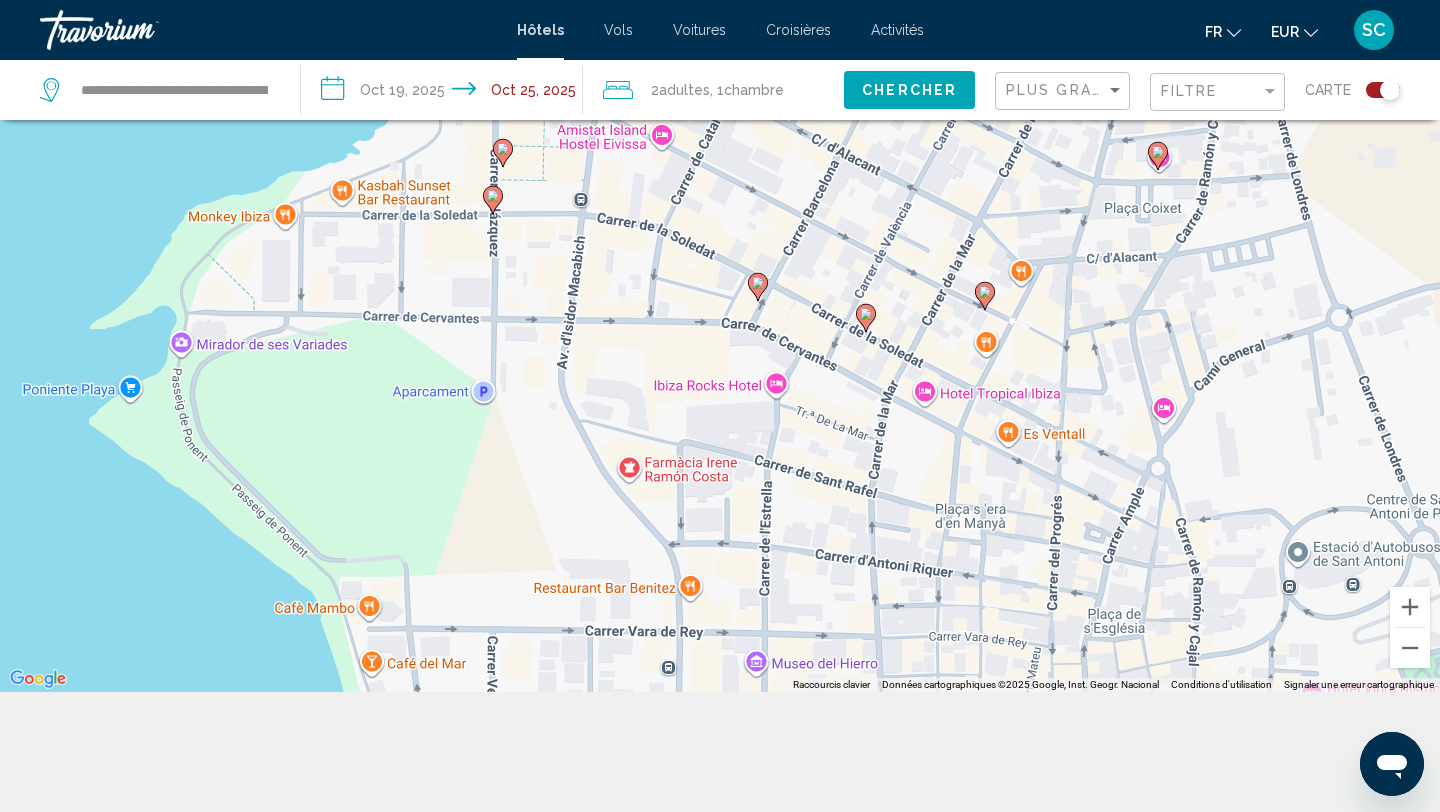 drag, startPoint x: 932, startPoint y: 547, endPoint x: 867, endPoint y: 279, distance: 275.76984 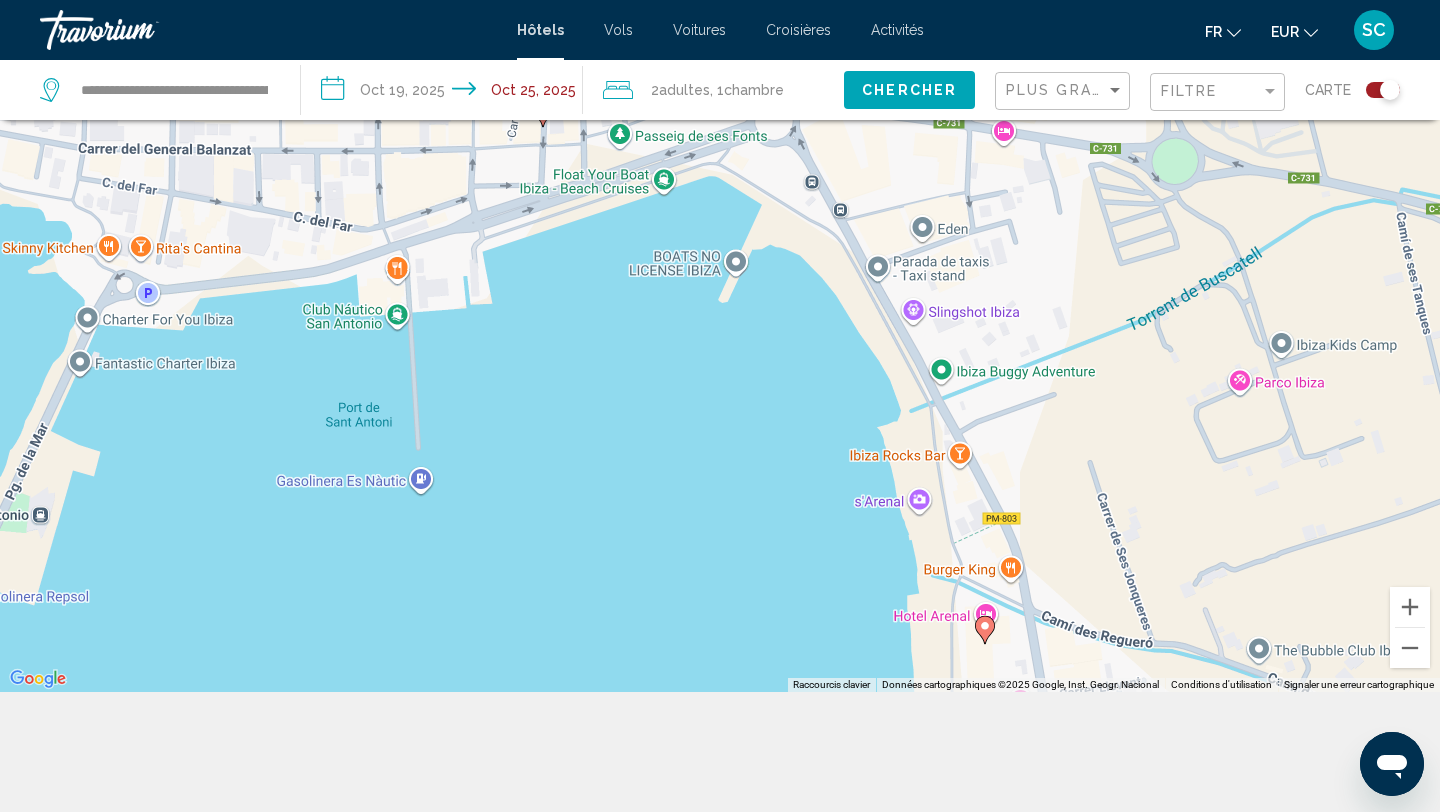 drag, startPoint x: 1193, startPoint y: 480, endPoint x: 810, endPoint y: 411, distance: 389.16577 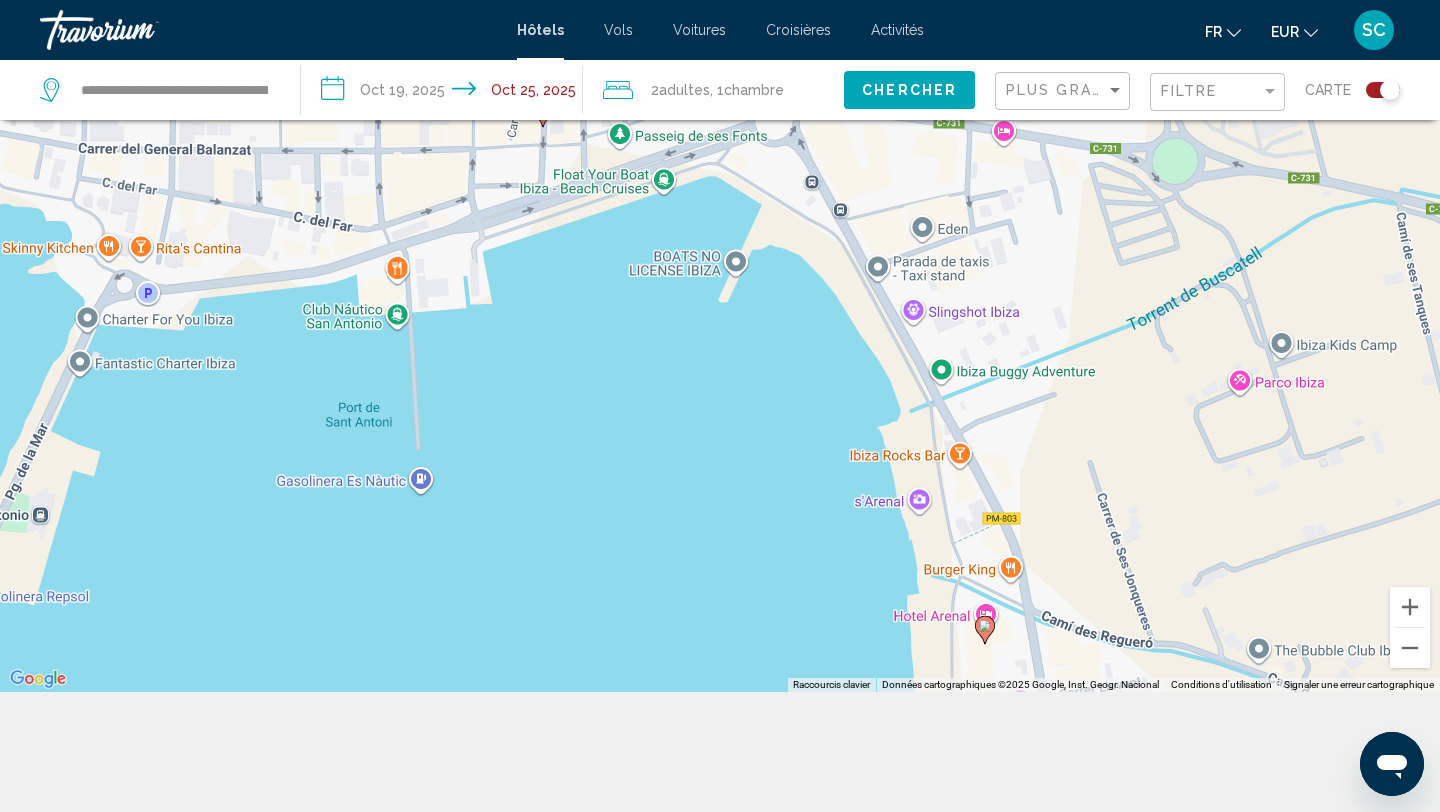click on "Pour activer le glissement avec le clavier, appuyez sur Alt+Entrée. Une fois ce mode activé, utilisez les touches fléchées pour déplacer le repère. Pour valider le déplacement, appuyez sur Entrée. Pour annuler, appuyez sur Échap." at bounding box center (720, 286) 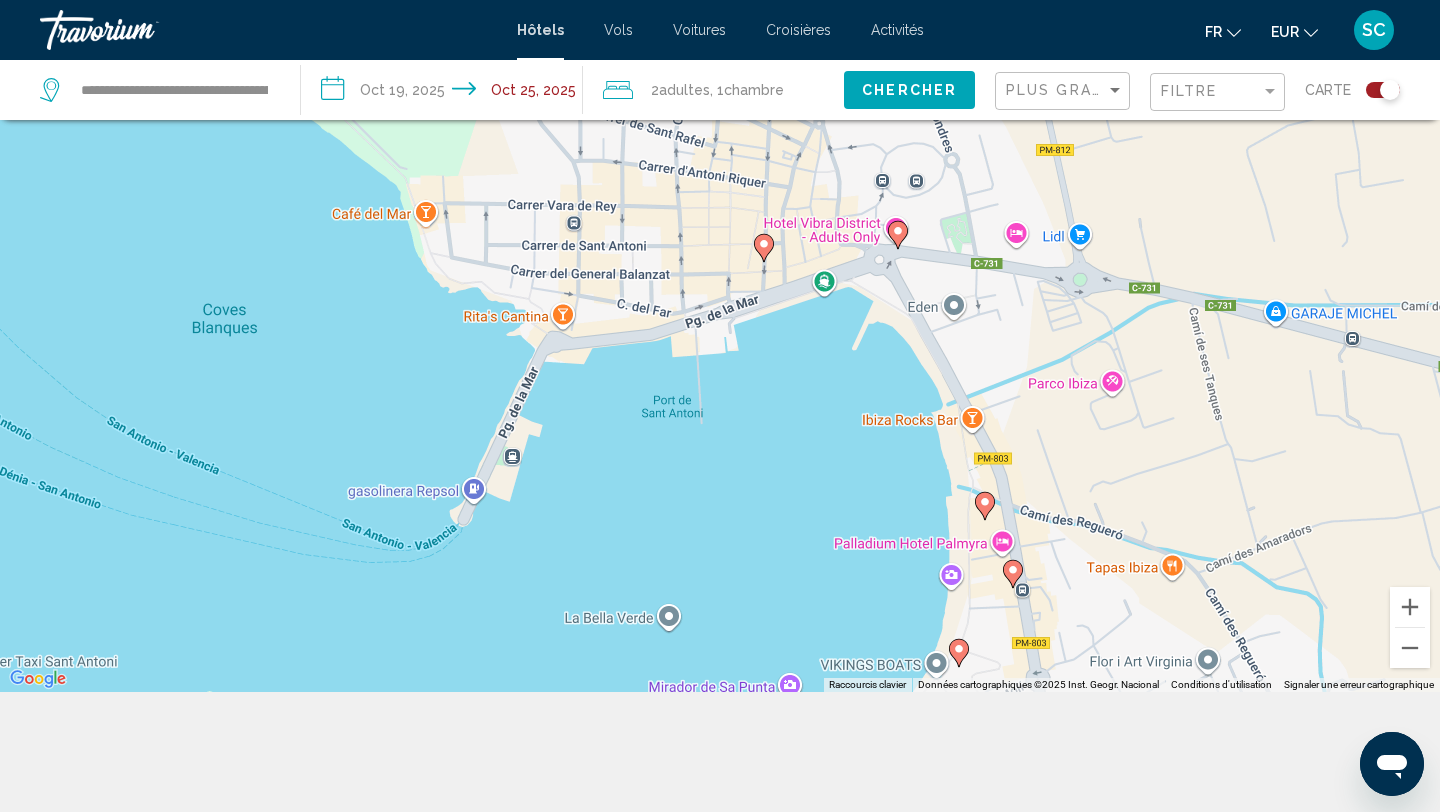 click 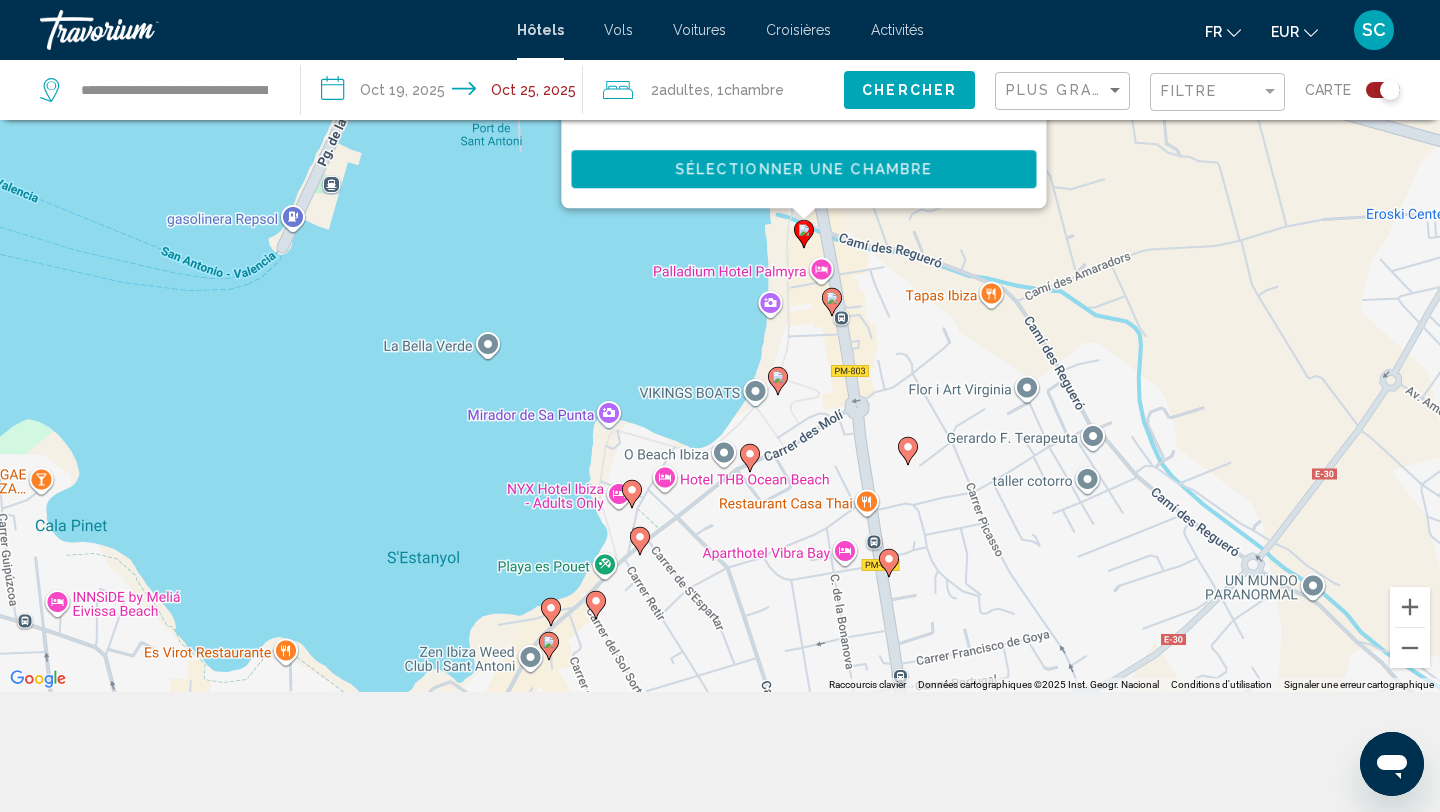 drag, startPoint x: 1097, startPoint y: 658, endPoint x: 914, endPoint y: 266, distance: 432.61185 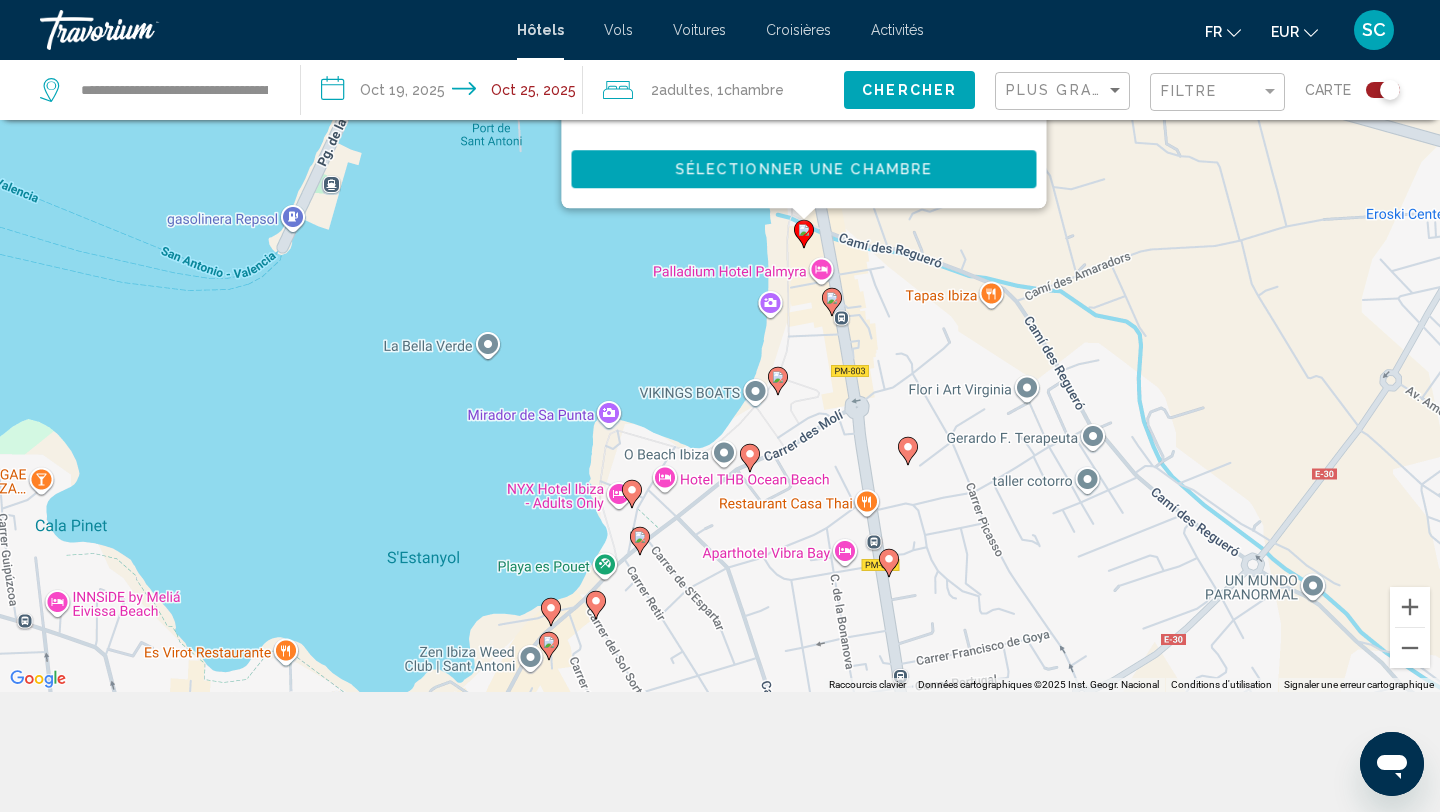 click on "Pour activer le glissement avec le clavier, appuyez sur Alt+Entrée. Une fois ce mode activé, utilisez les touches fléchées pour déplacer le repère. Pour valider le déplacement, appuyez sur Entrée. Pour annuler, appuyez sur Échap.  Arenal
Hôtel
Avinguda Del Doctor Fleming 16, Sant Antoni De Portmany 0.4 mi  du centre-ville de Sant Antoni De Portmany de l'hôtel 4.5 €677.14 EUR
Breakfast
Free WiFi
Swimming Pool  4.5 Sélectionner une chambre" at bounding box center (720, 286) 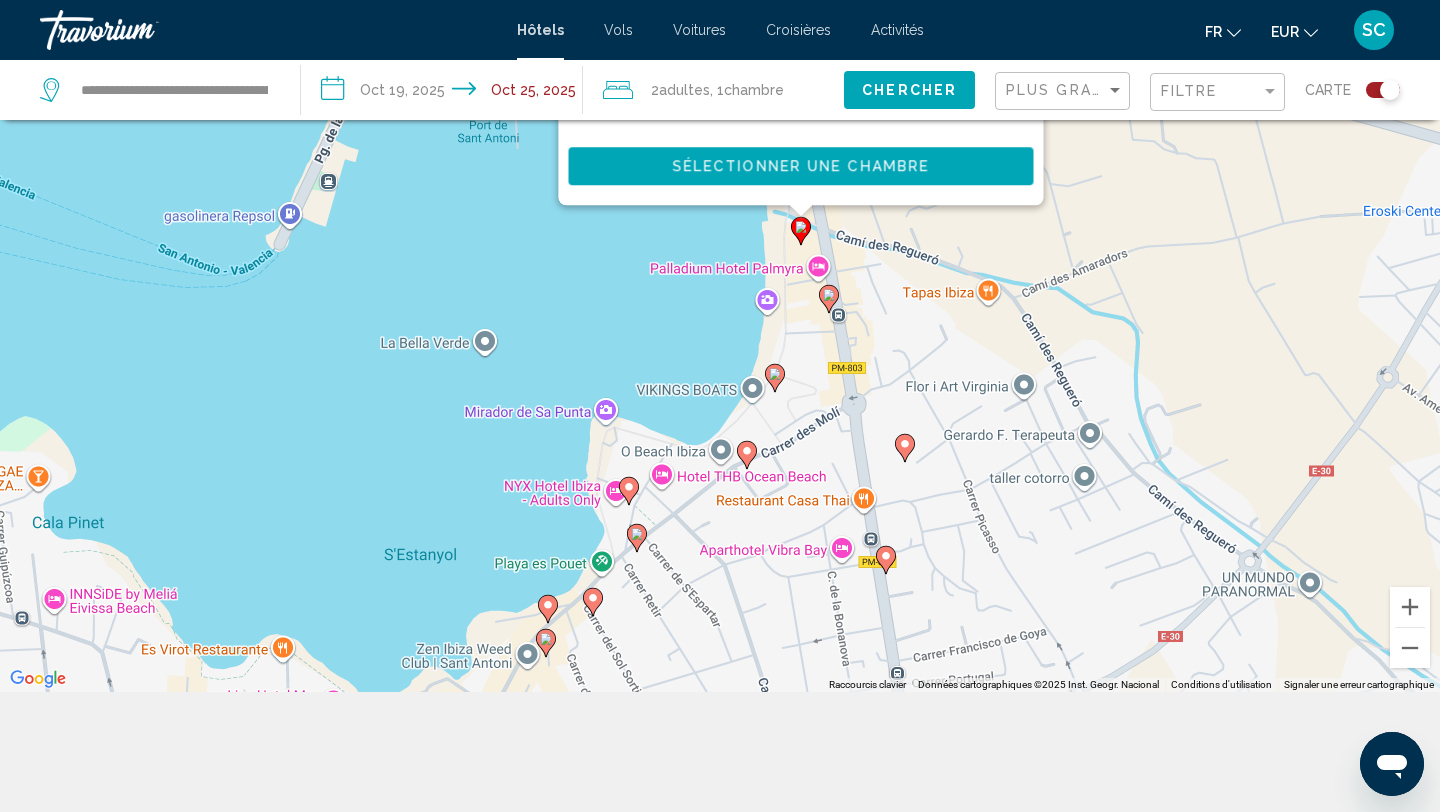 click 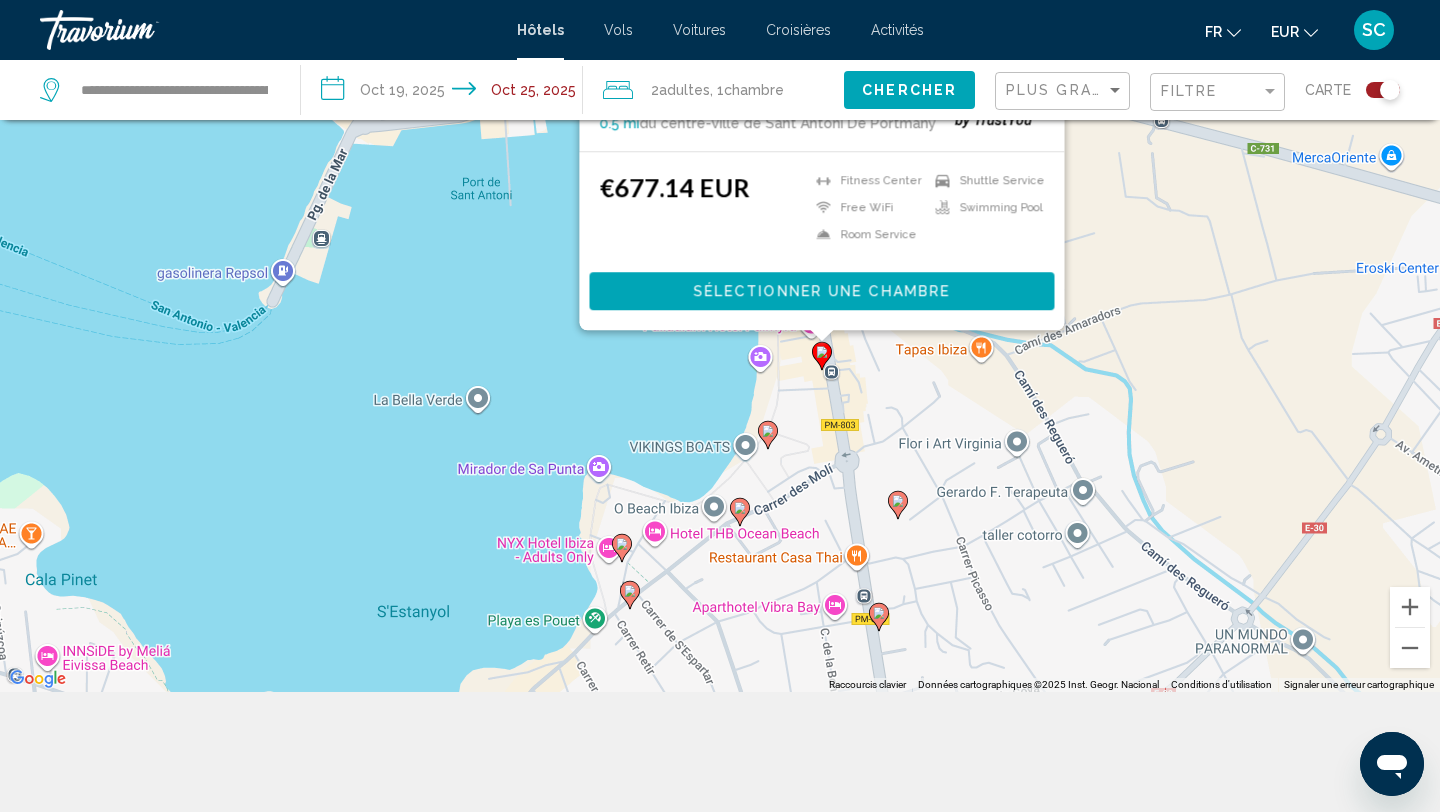 drag, startPoint x: 862, startPoint y: 644, endPoint x: 854, endPoint y: 372, distance: 272.1176 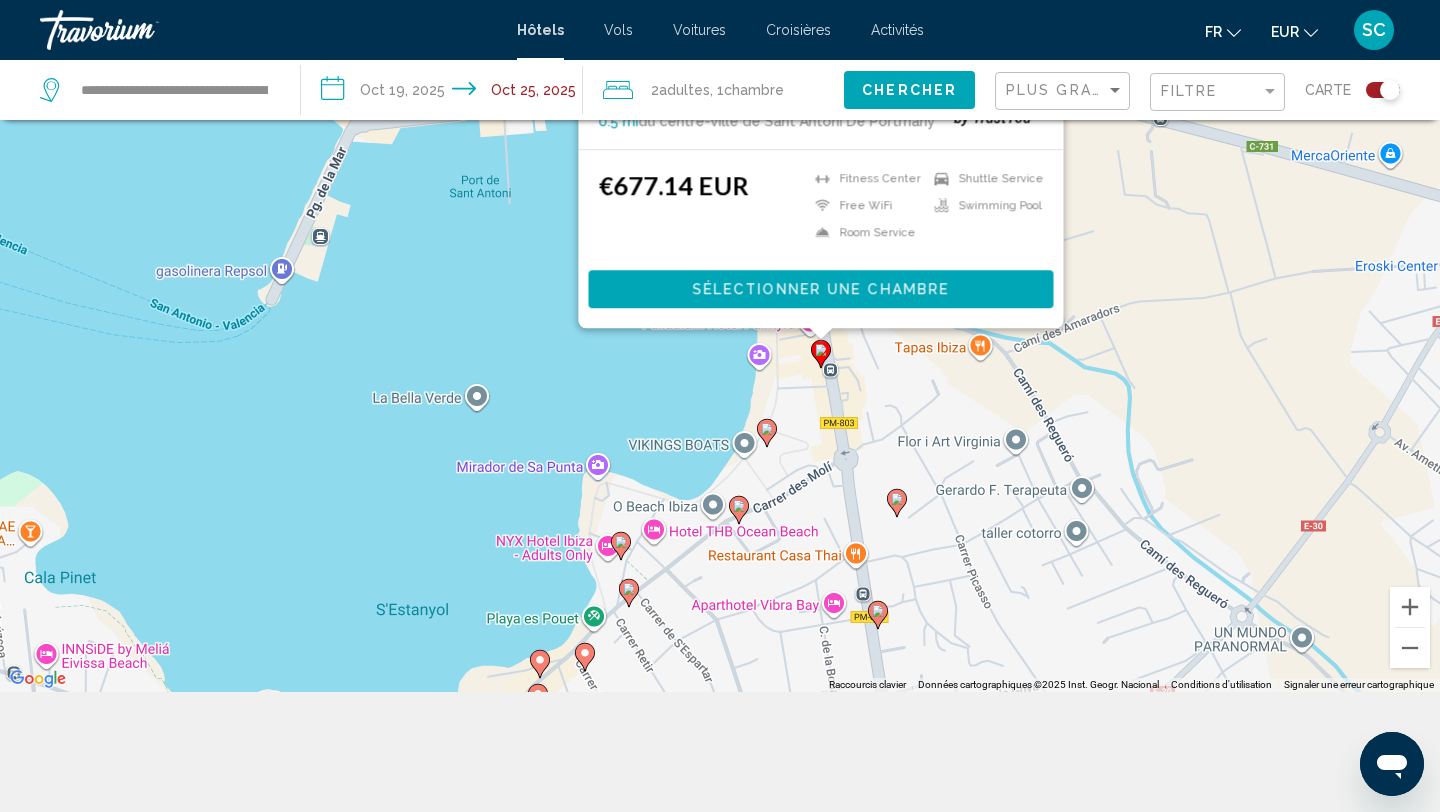 click 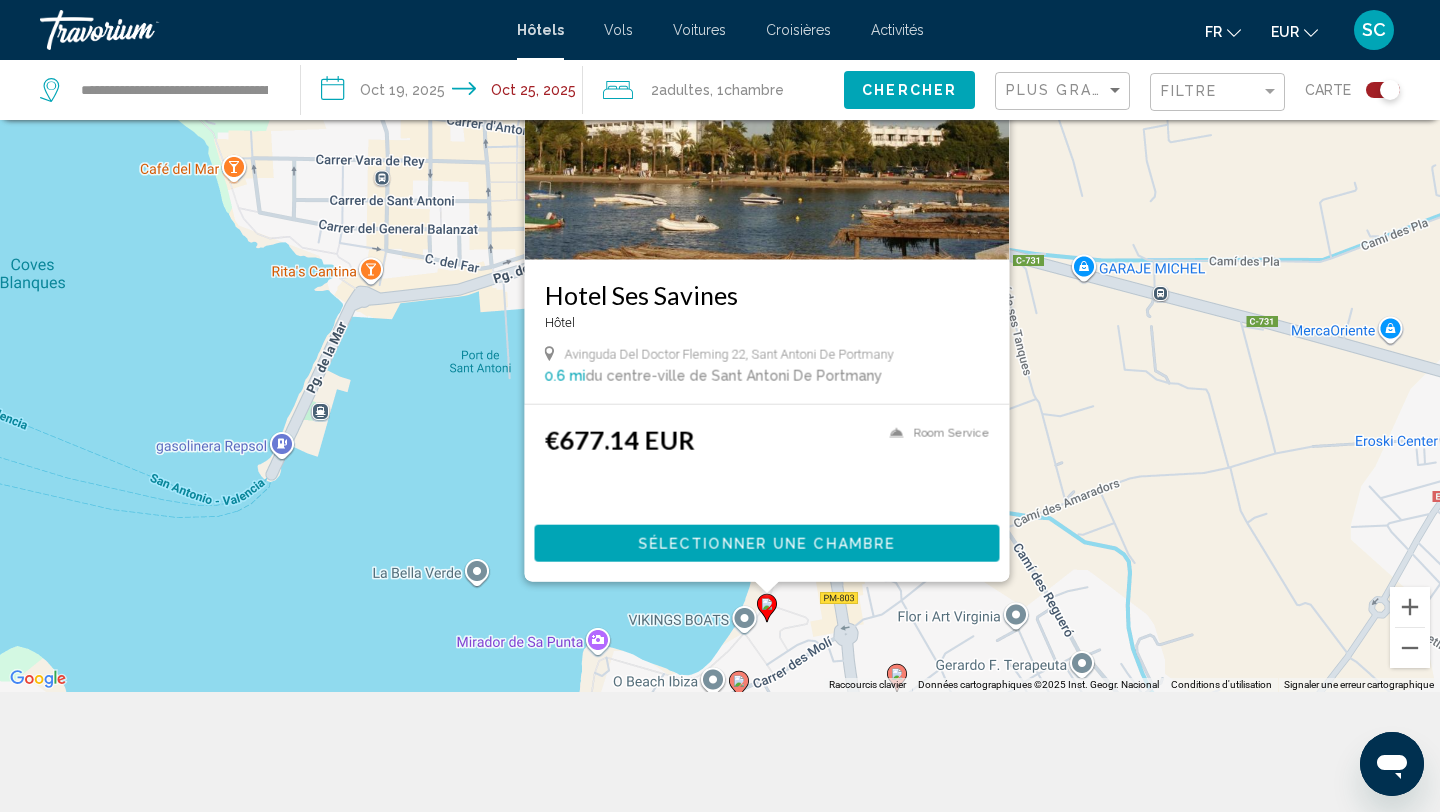 click 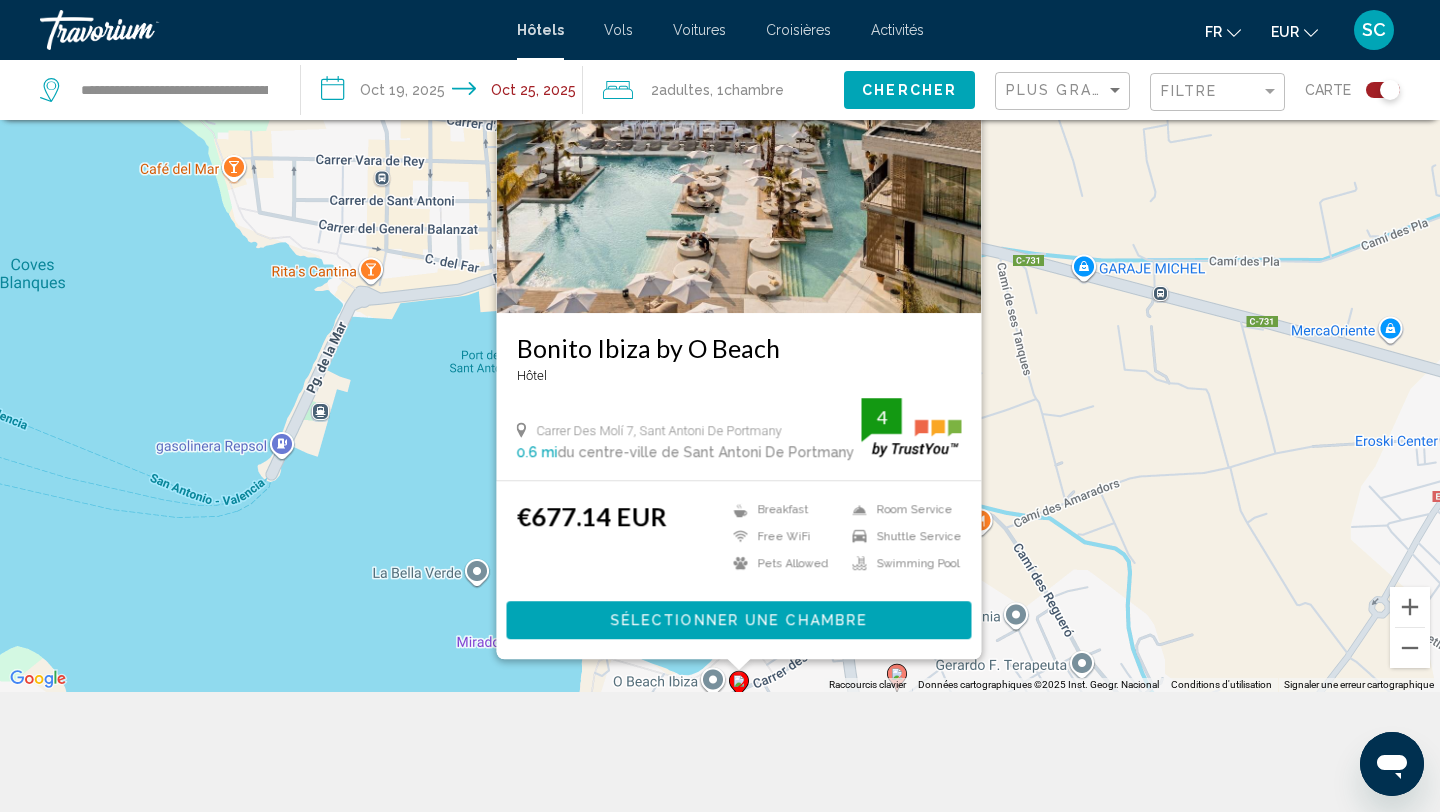 scroll, scrollTop: 0, scrollLeft: 0, axis: both 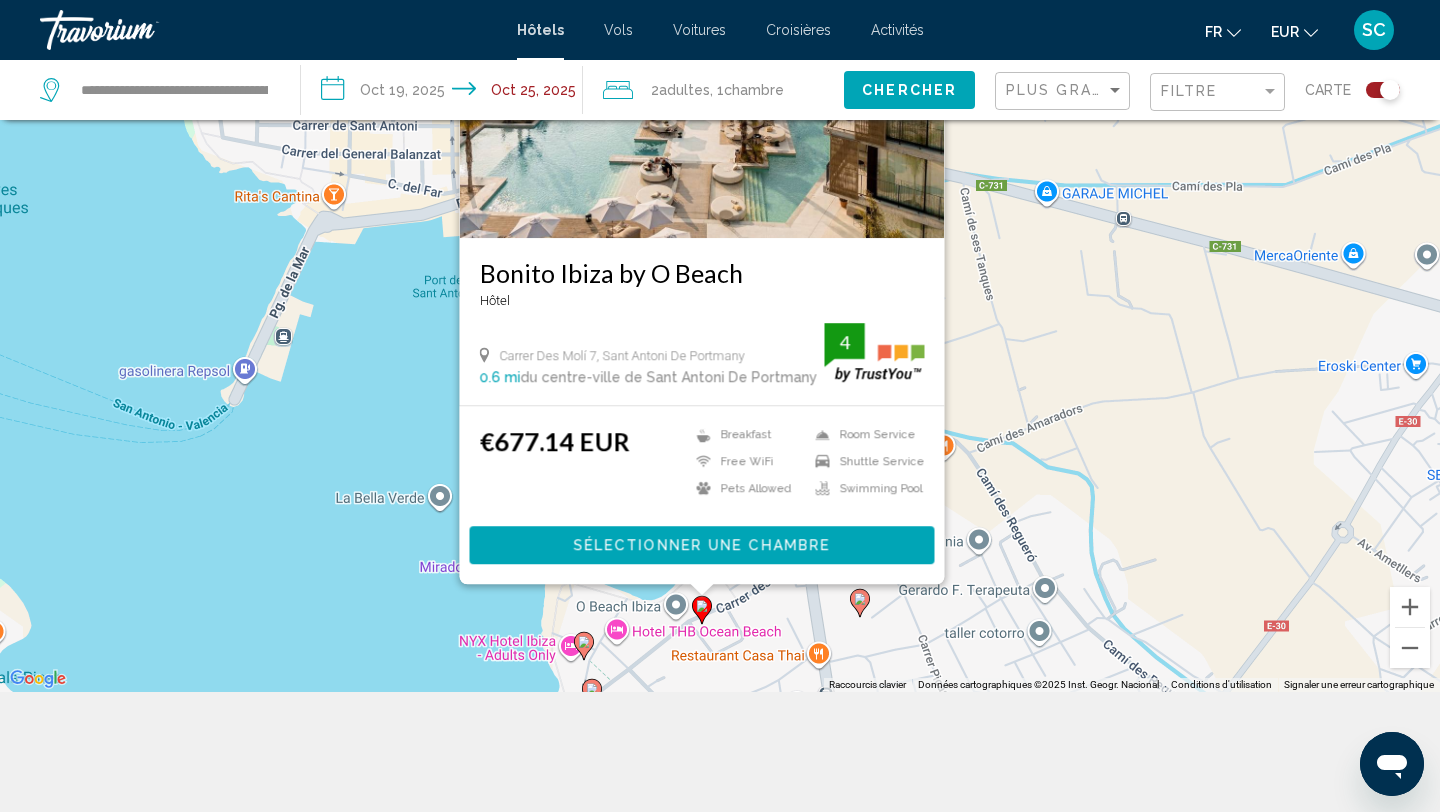 drag, startPoint x: 1031, startPoint y: 462, endPoint x: 993, endPoint y: 451, distance: 39.56008 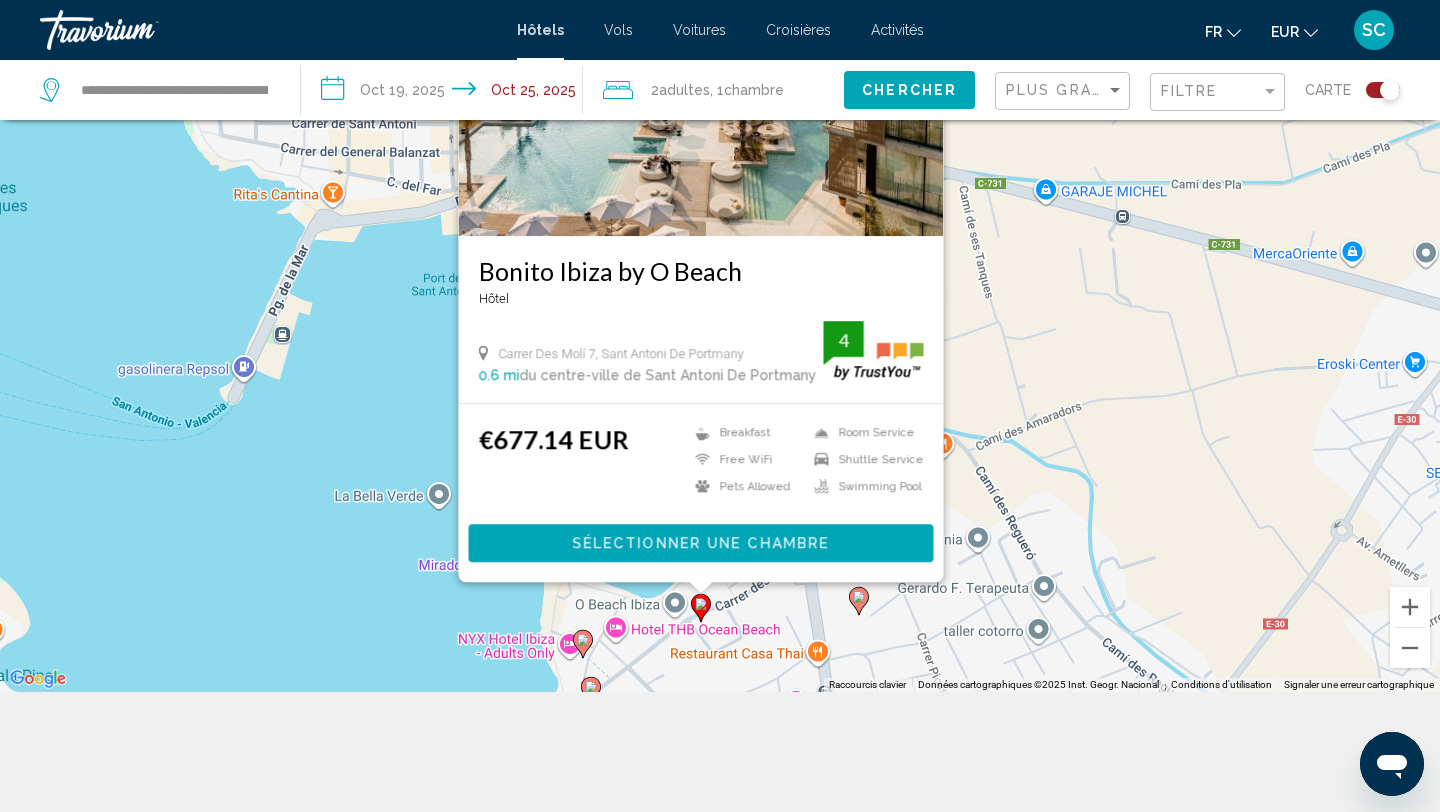 click on "Bonito Ibiza by O Beach" at bounding box center (701, 271) 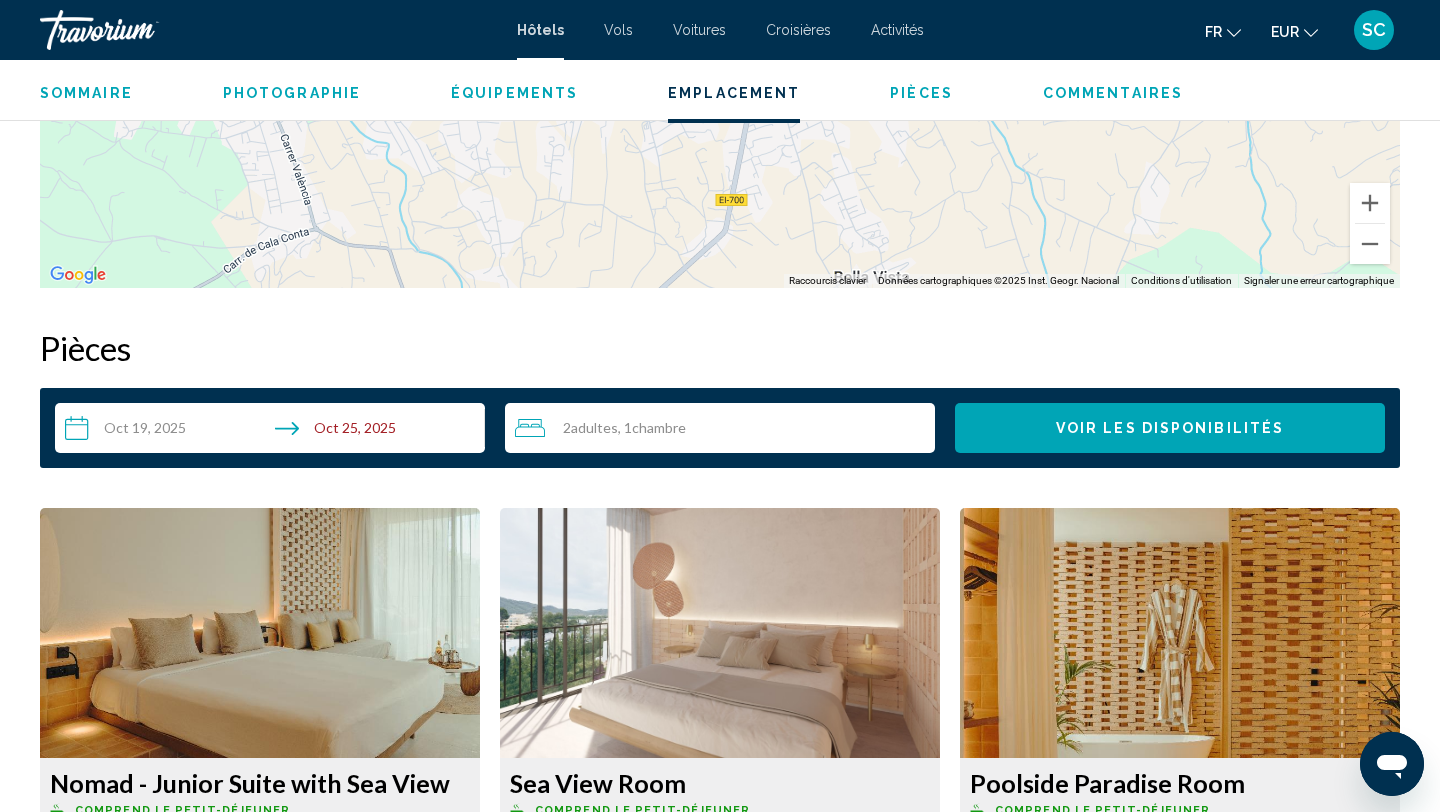 scroll, scrollTop: 2321, scrollLeft: 0, axis: vertical 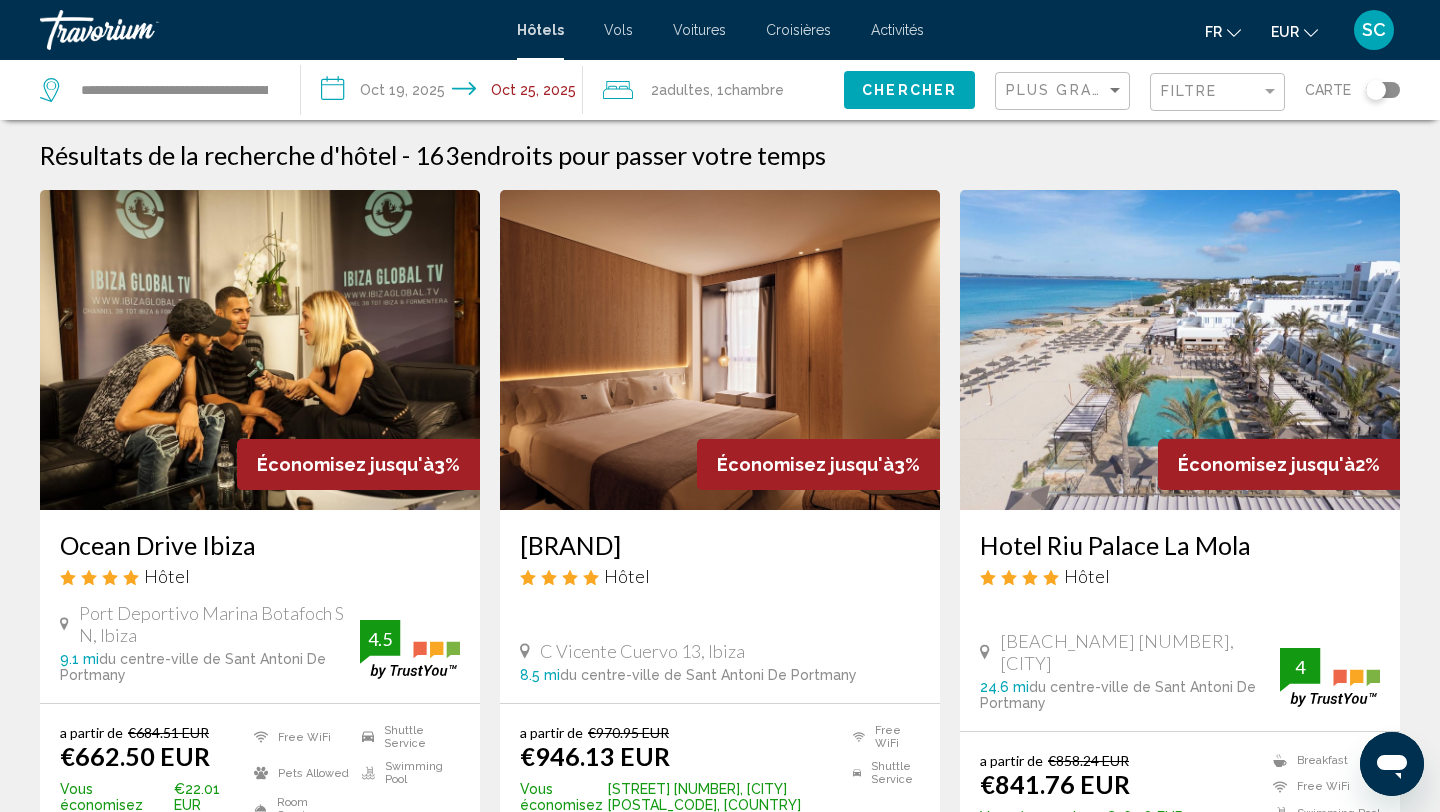click 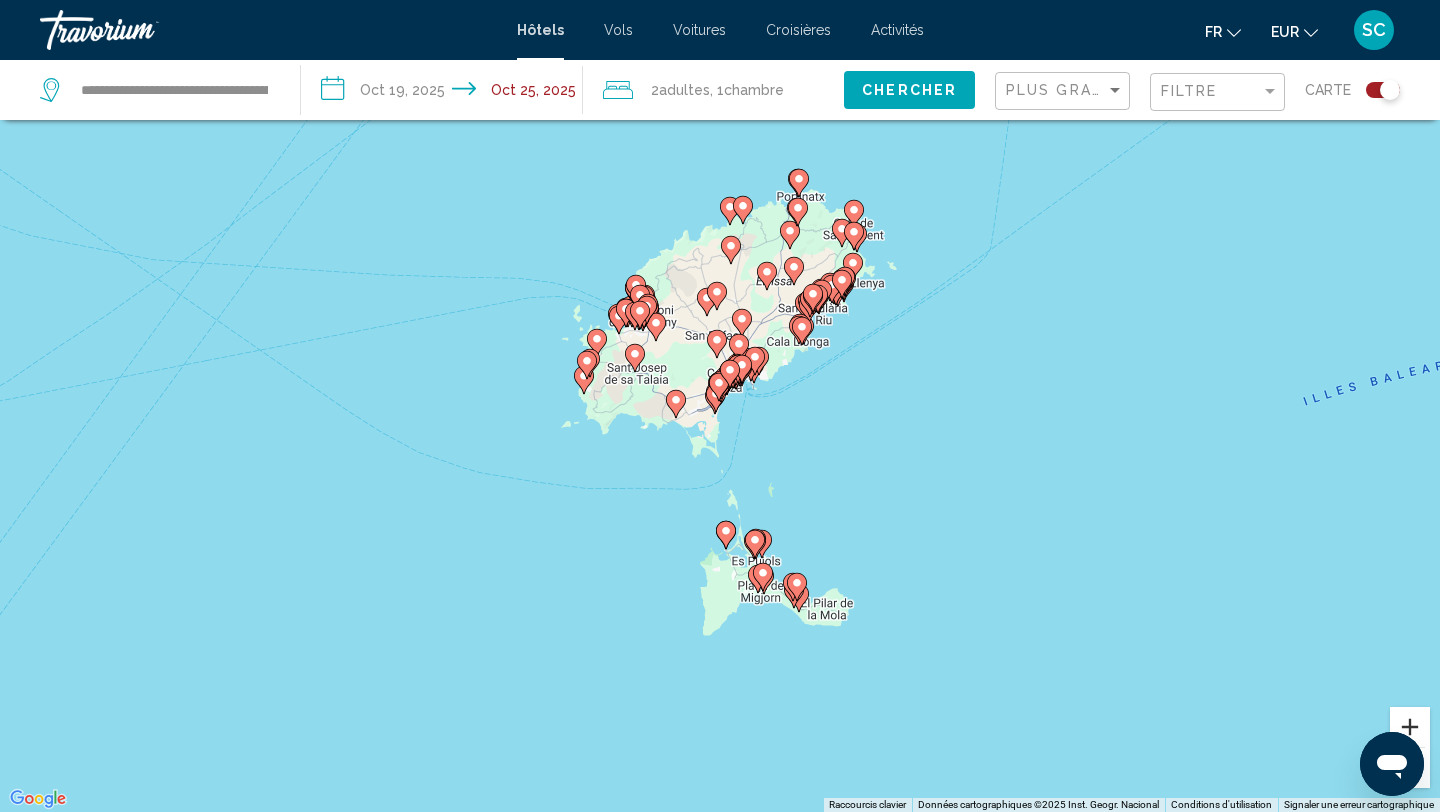 click at bounding box center (1410, 727) 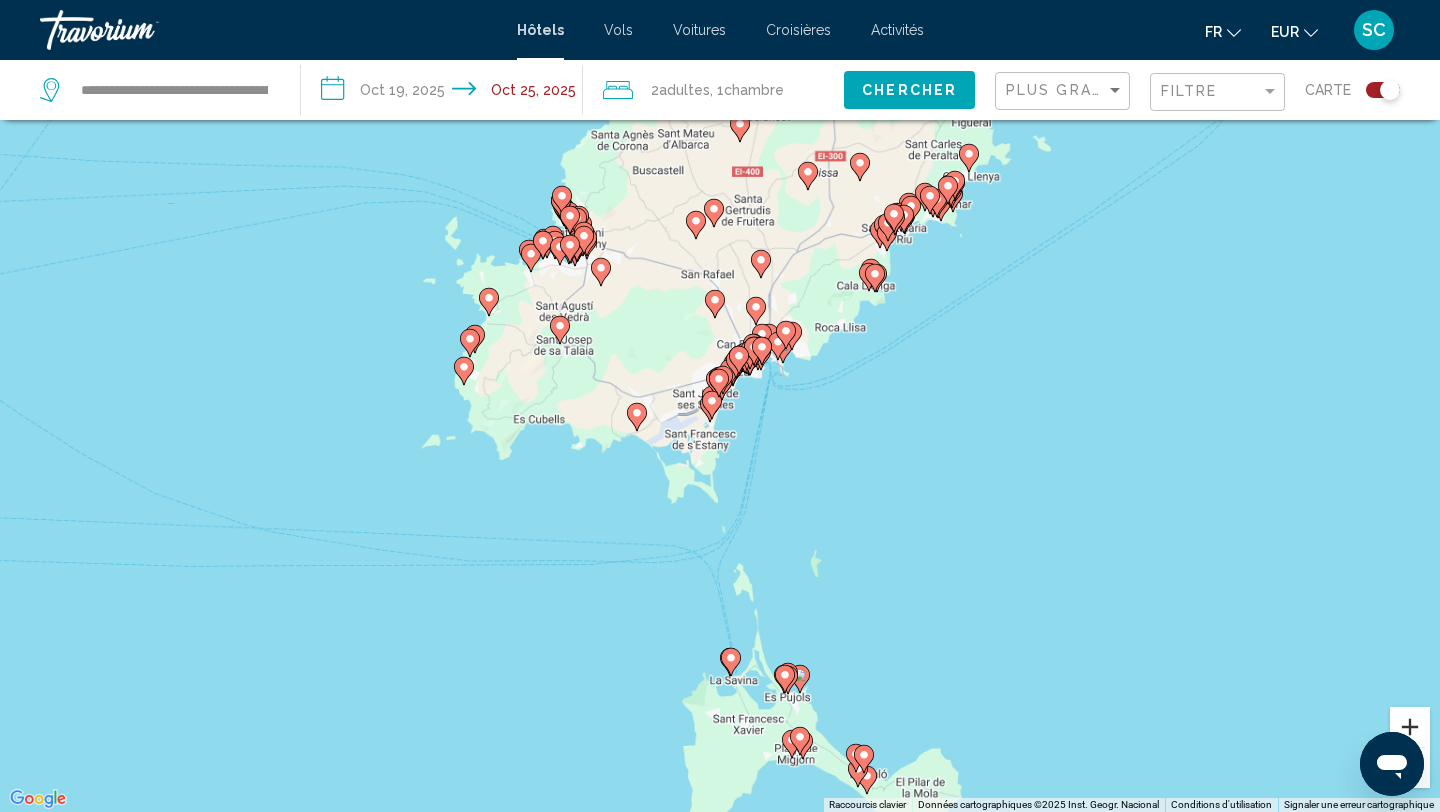 click at bounding box center (1410, 727) 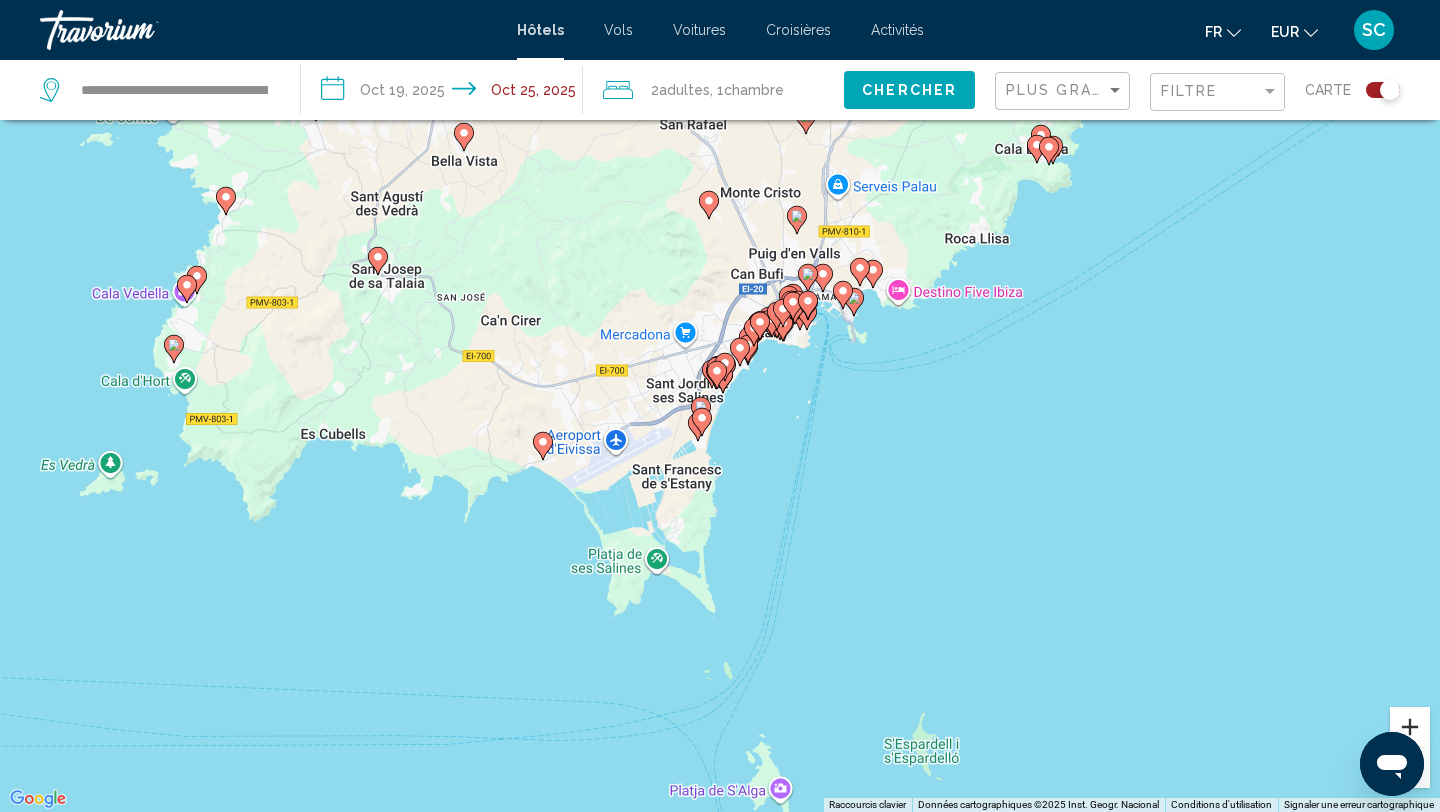 click at bounding box center (1410, 727) 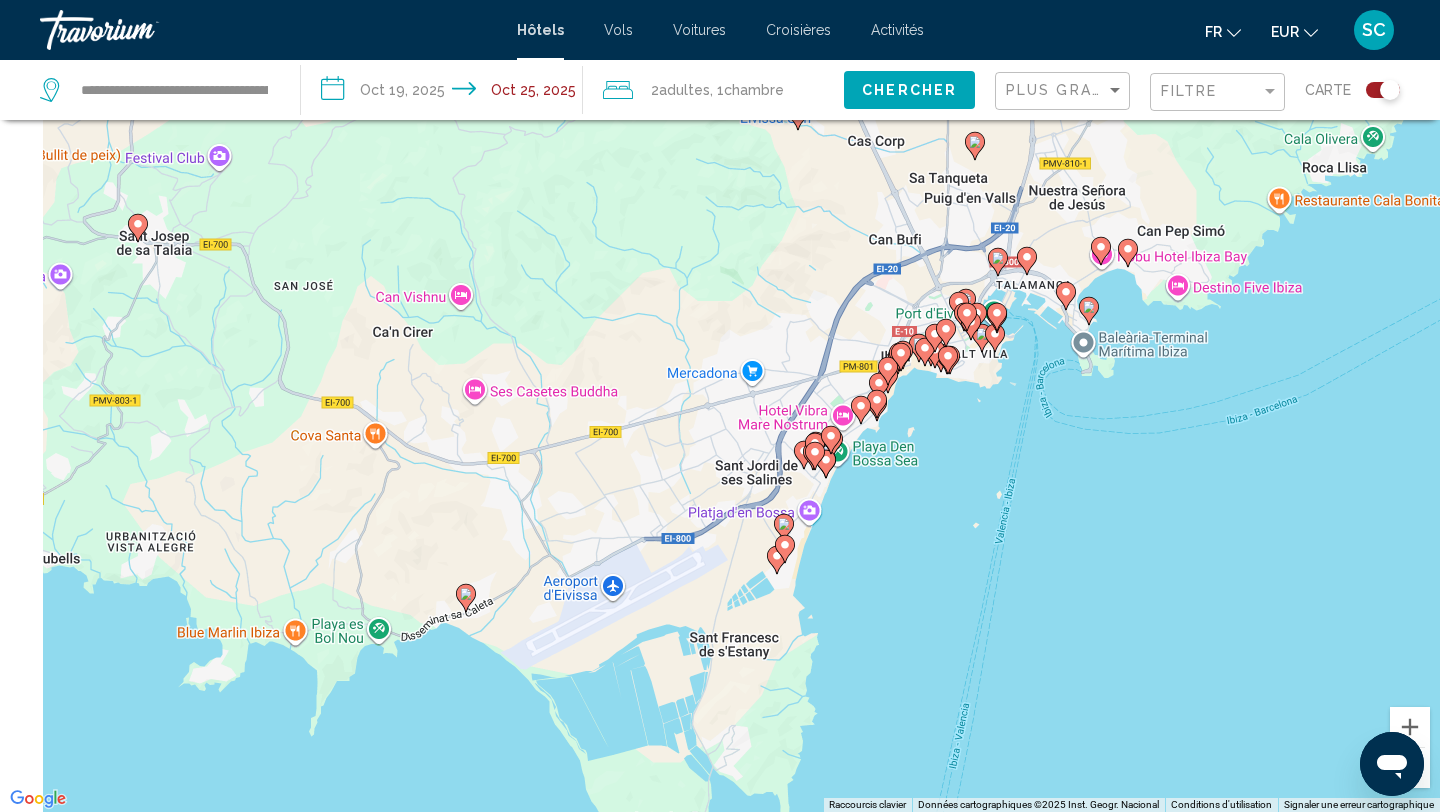 drag, startPoint x: 453, startPoint y: 338, endPoint x: 831, endPoint y: 622, distance: 472.80017 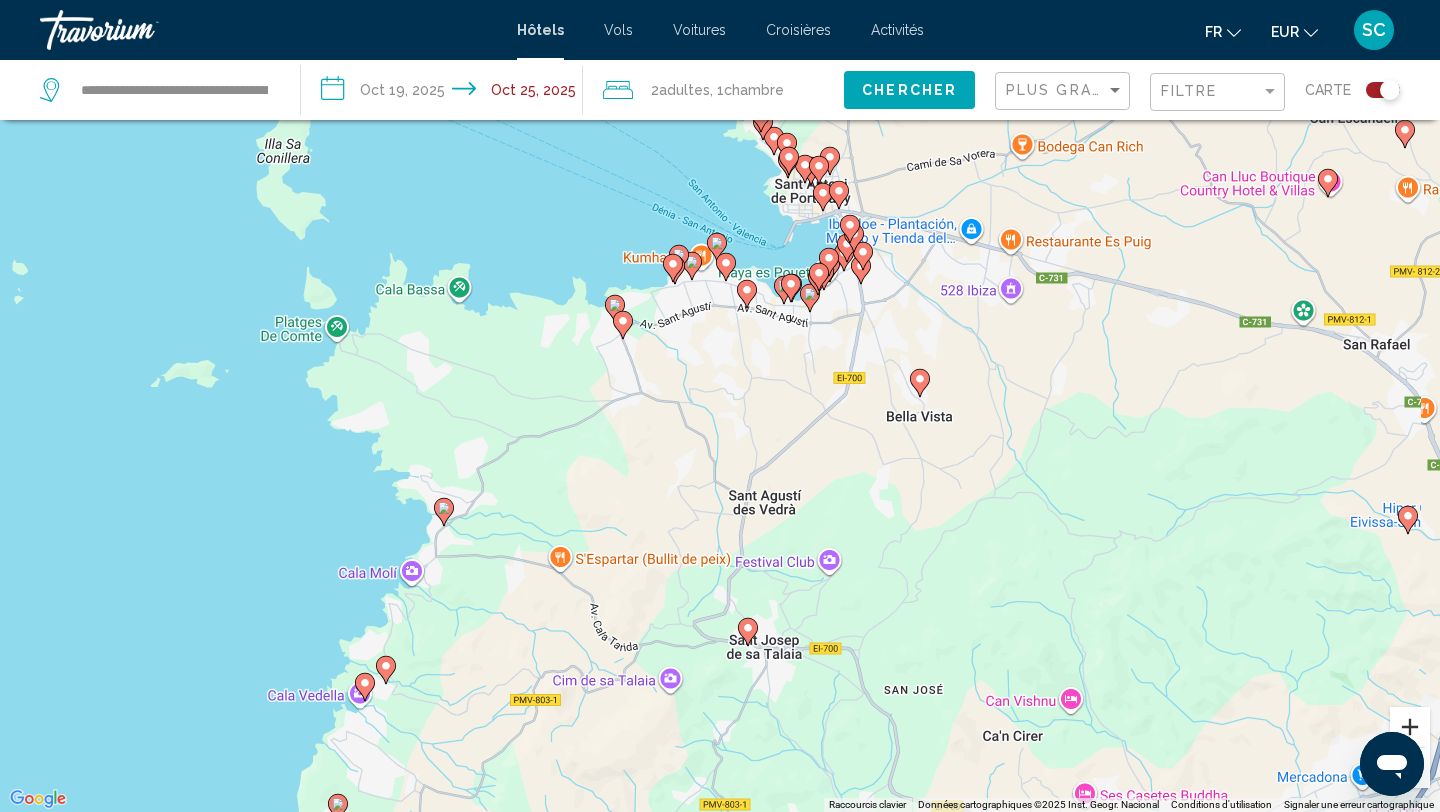click at bounding box center (1410, 727) 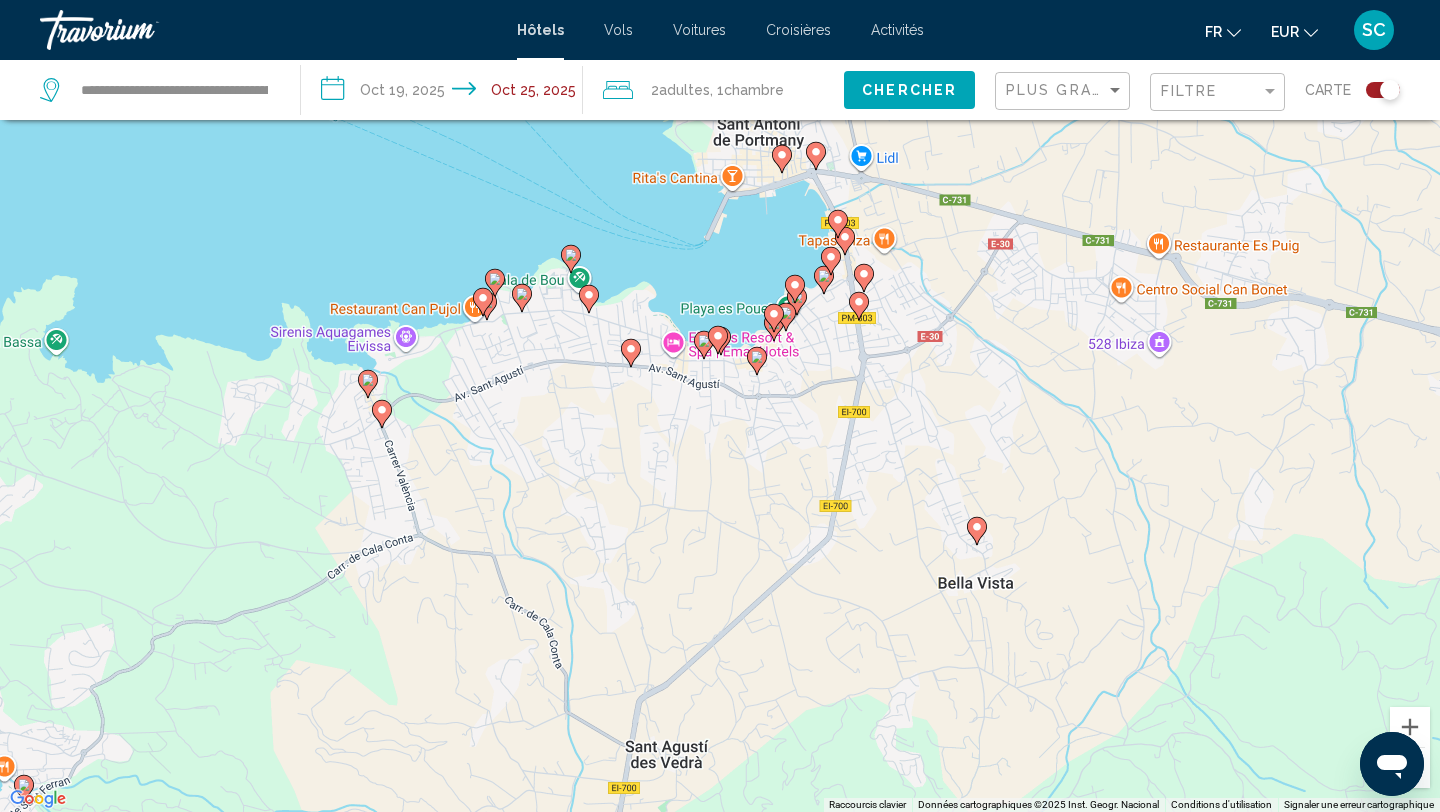 drag, startPoint x: 834, startPoint y: 429, endPoint x: 686, endPoint y: 584, distance: 214.31052 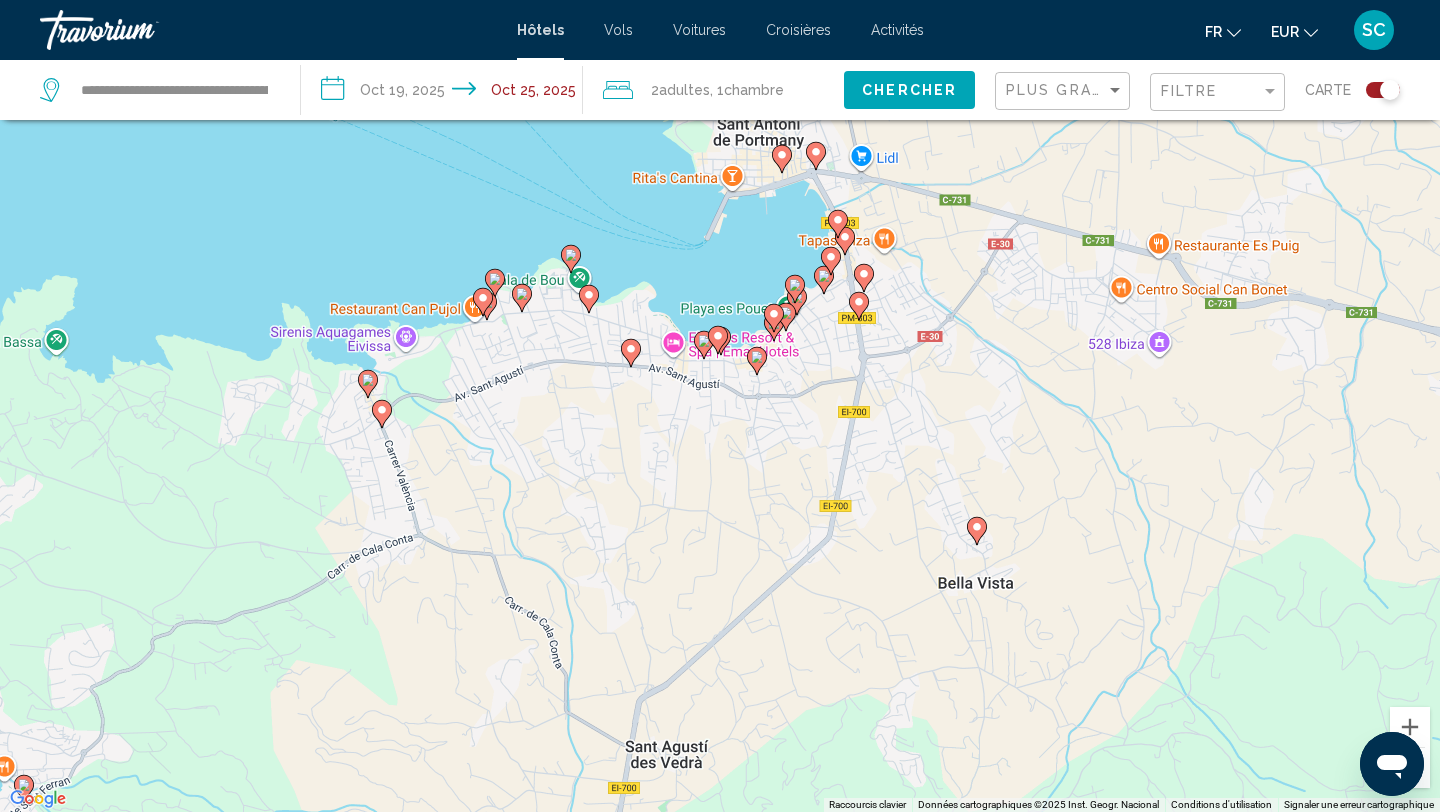 click on "Pour activer le glissement avec le clavier, appuyez sur Alt+Entrée. Une fois ce mode activé, utilisez les touches fléchées pour déplacer le repère. Pour valider le déplacement, appuyez sur Entrée. Pour annuler, appuyez sur Échap." at bounding box center [720, 406] 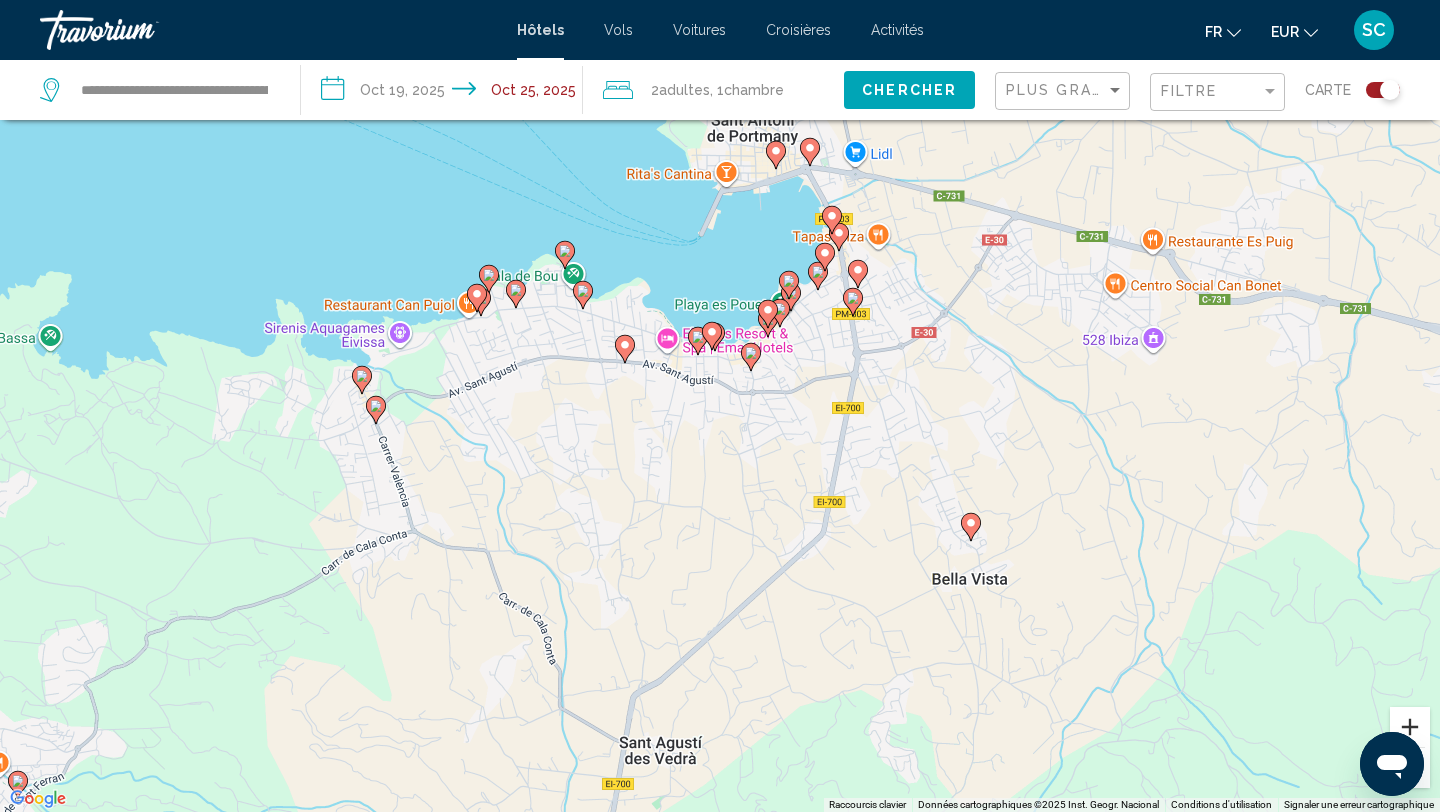 click at bounding box center (1410, 727) 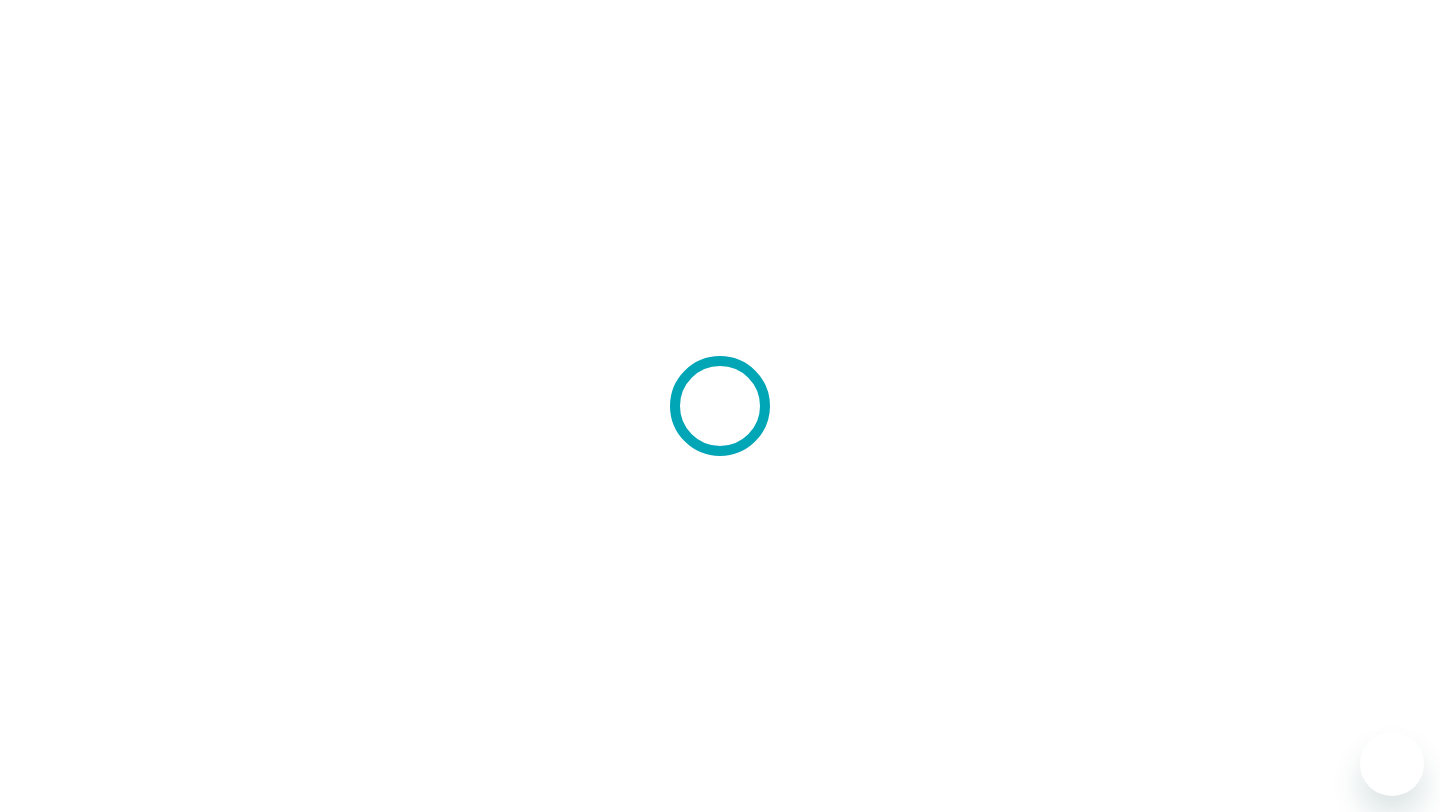 scroll, scrollTop: 0, scrollLeft: 0, axis: both 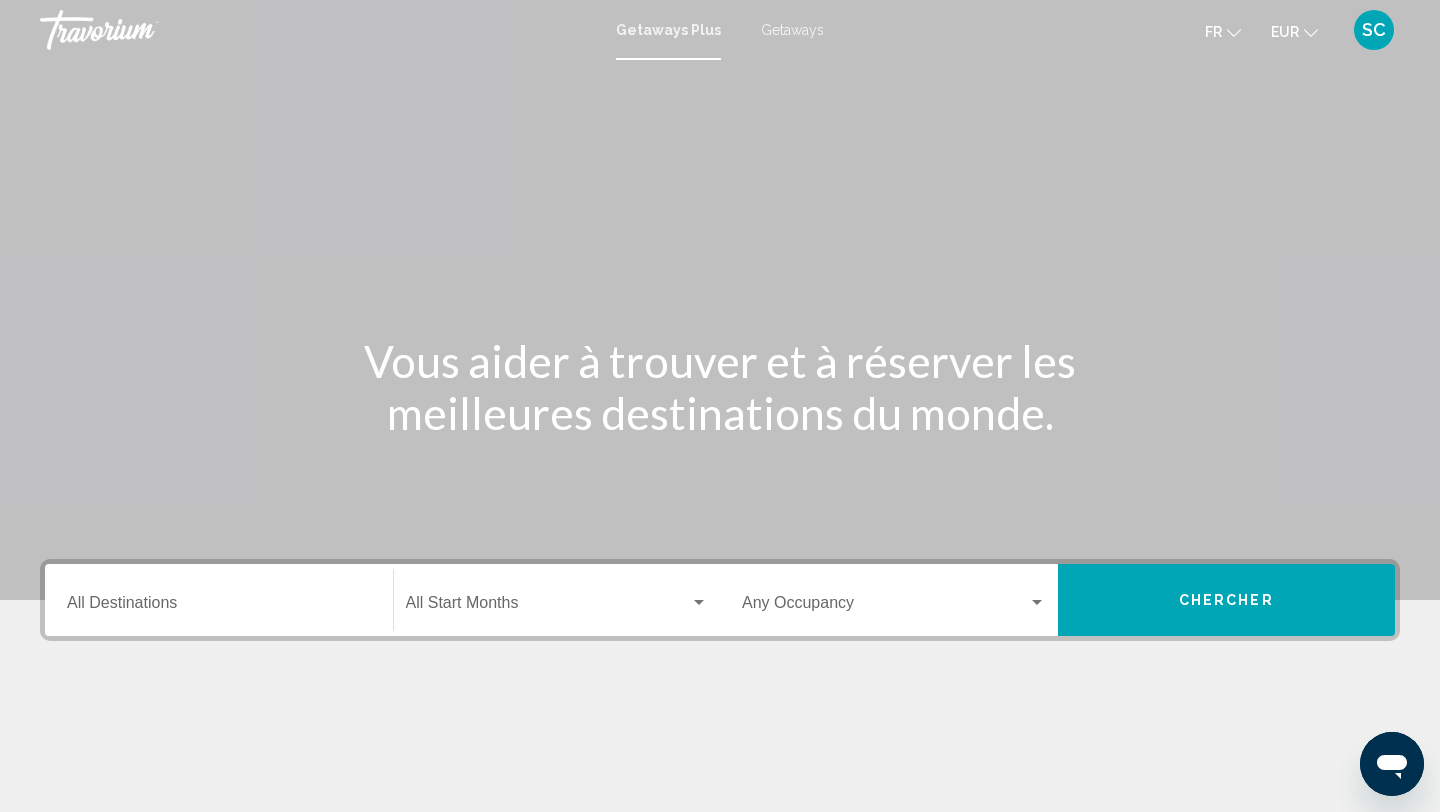 click on "Destination All Destinations" at bounding box center (219, 600) 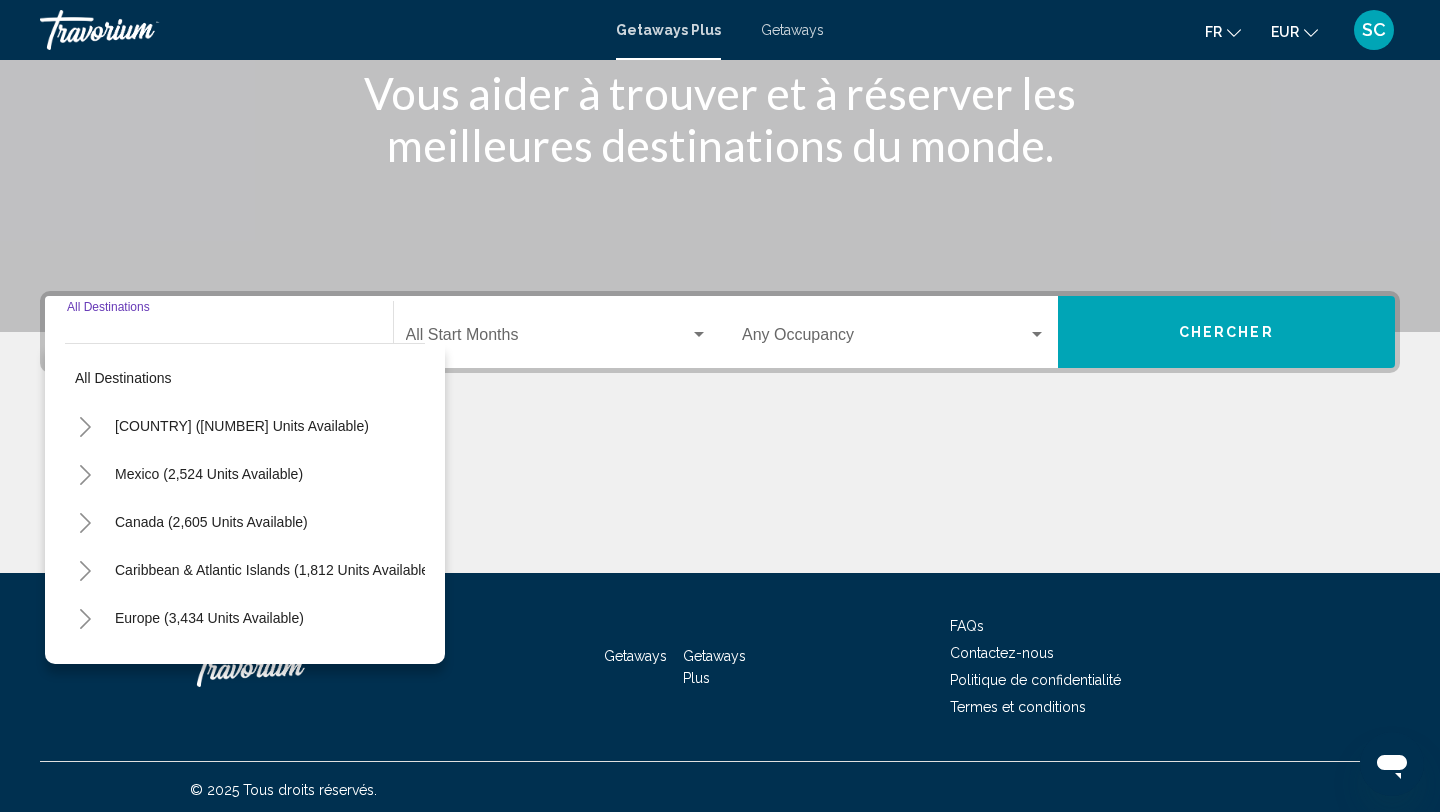 scroll, scrollTop: 274, scrollLeft: 0, axis: vertical 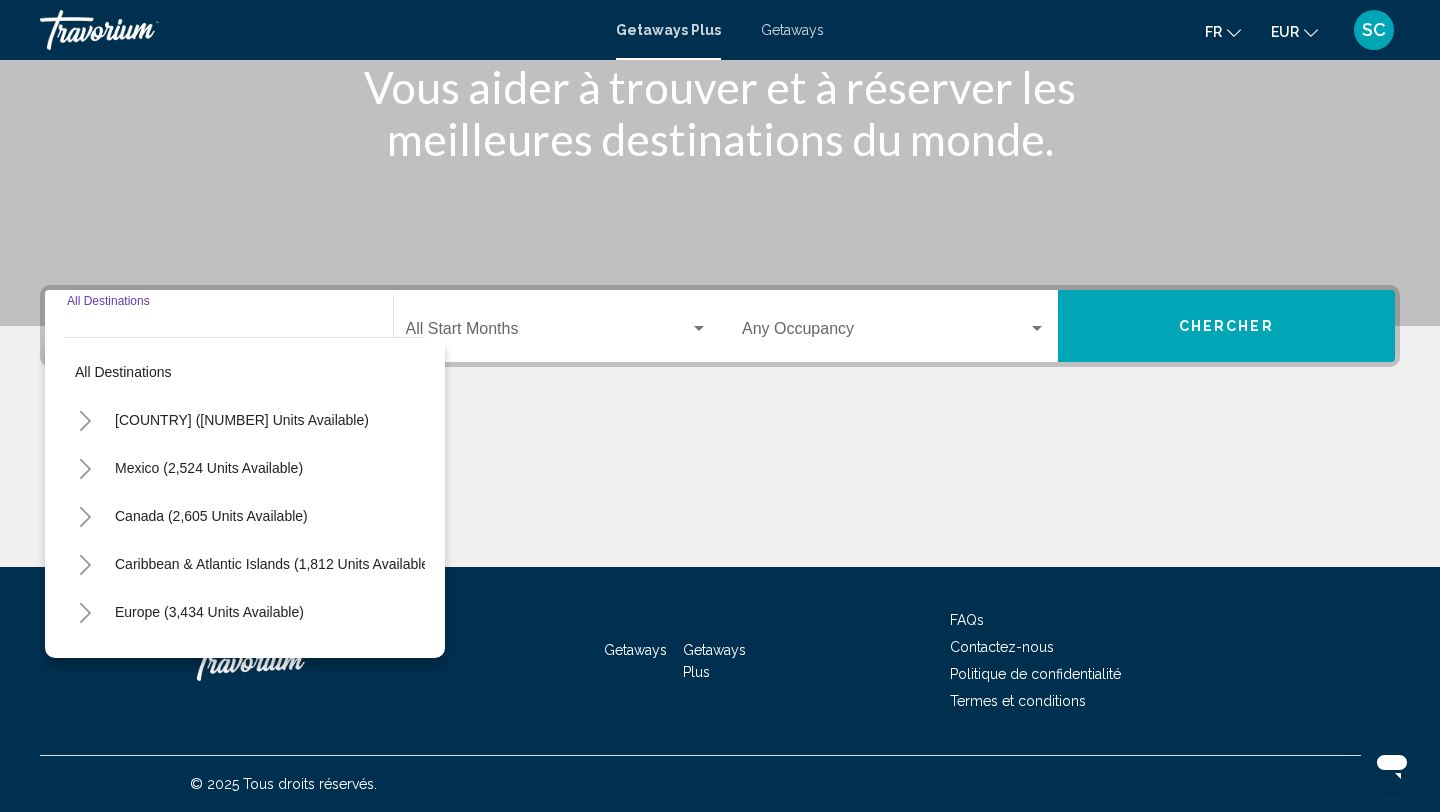 click 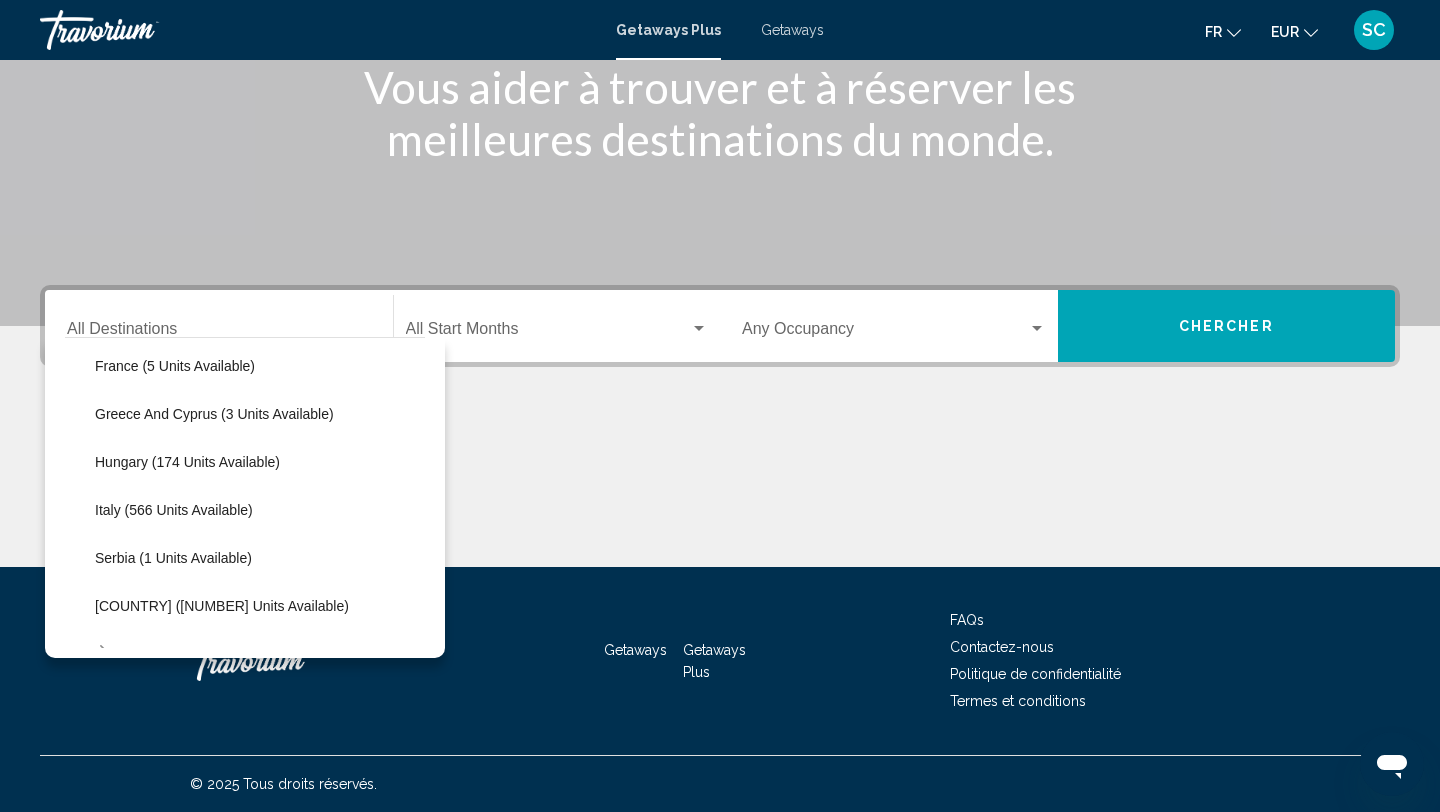scroll, scrollTop: 546, scrollLeft: 0, axis: vertical 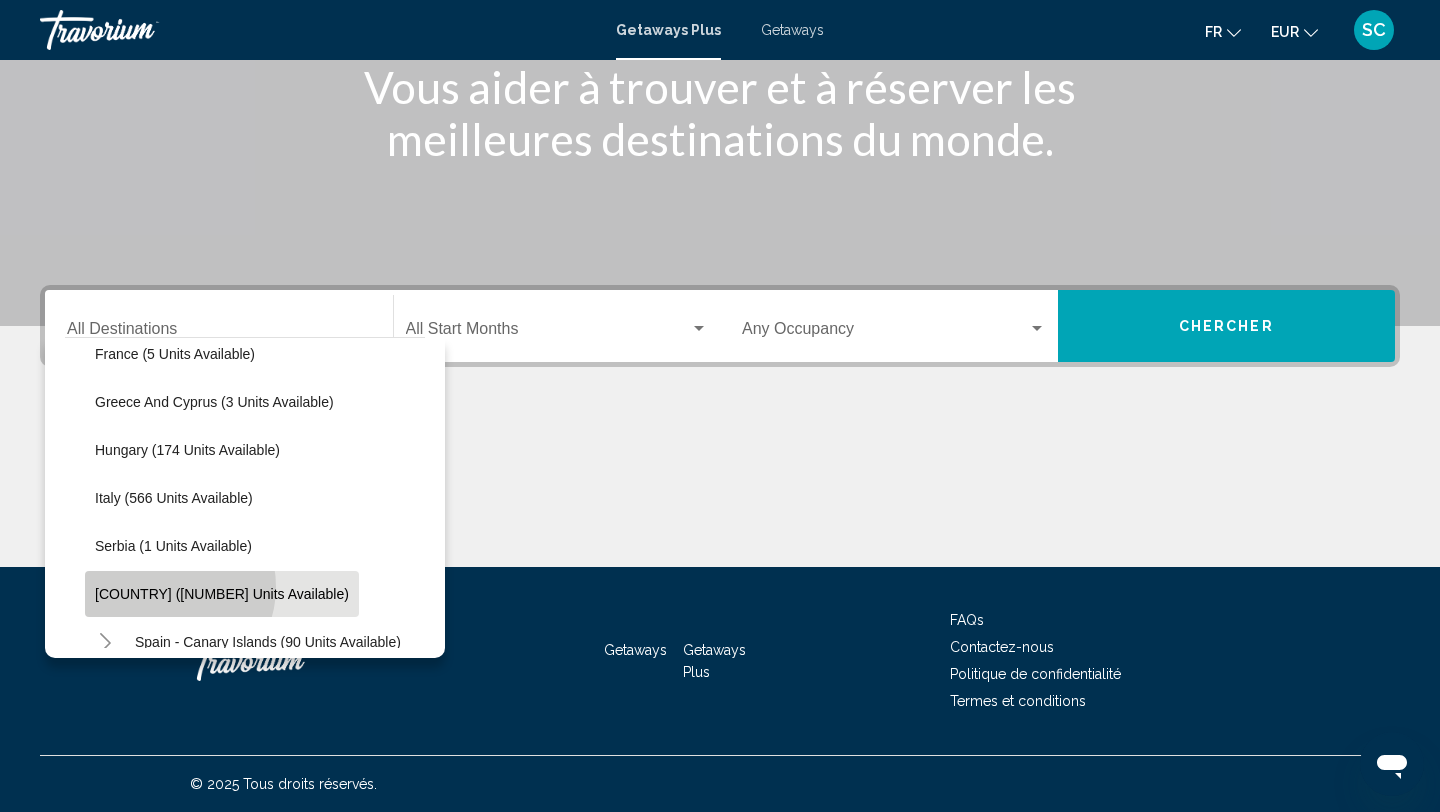 click on "Spain (309 units available)" 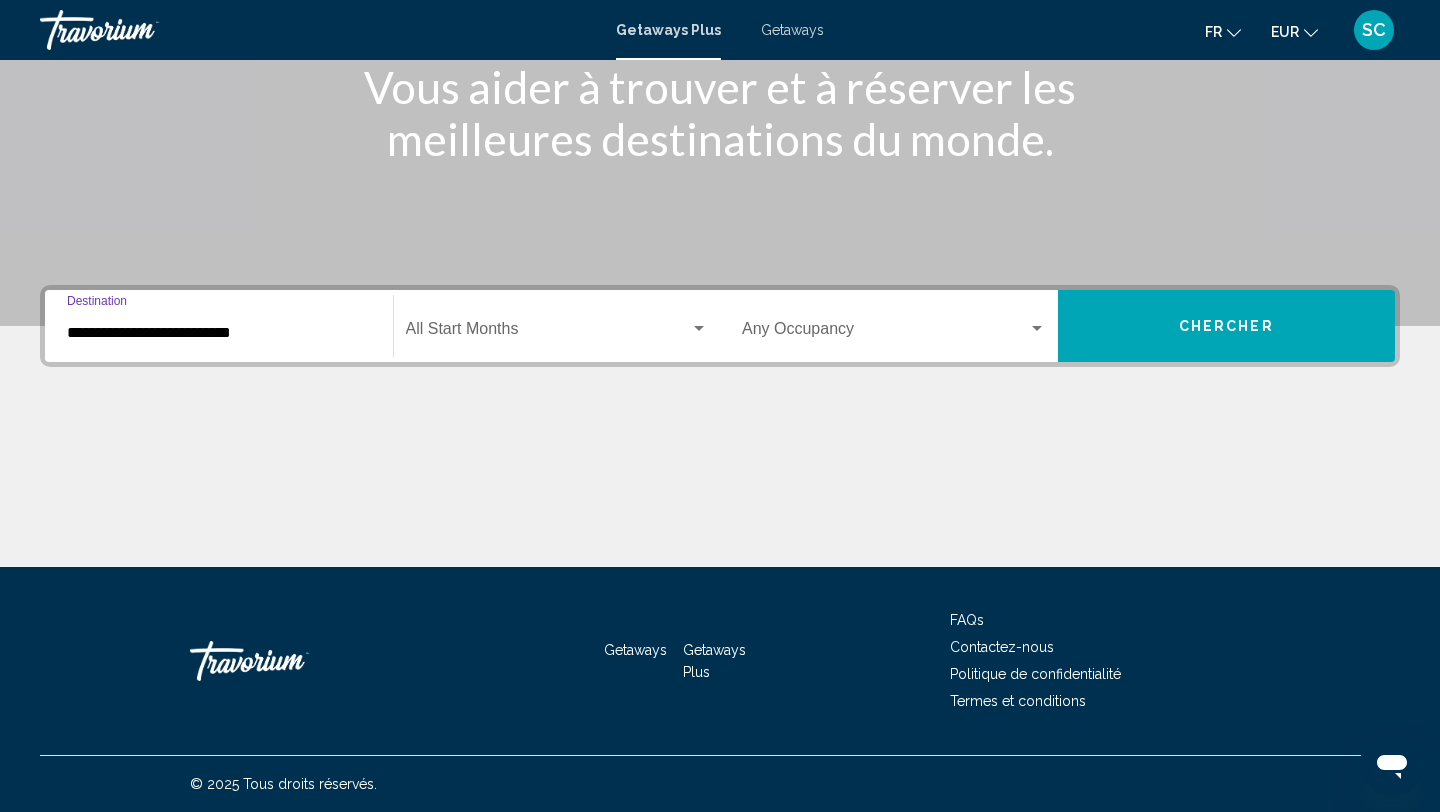 click at bounding box center (548, 333) 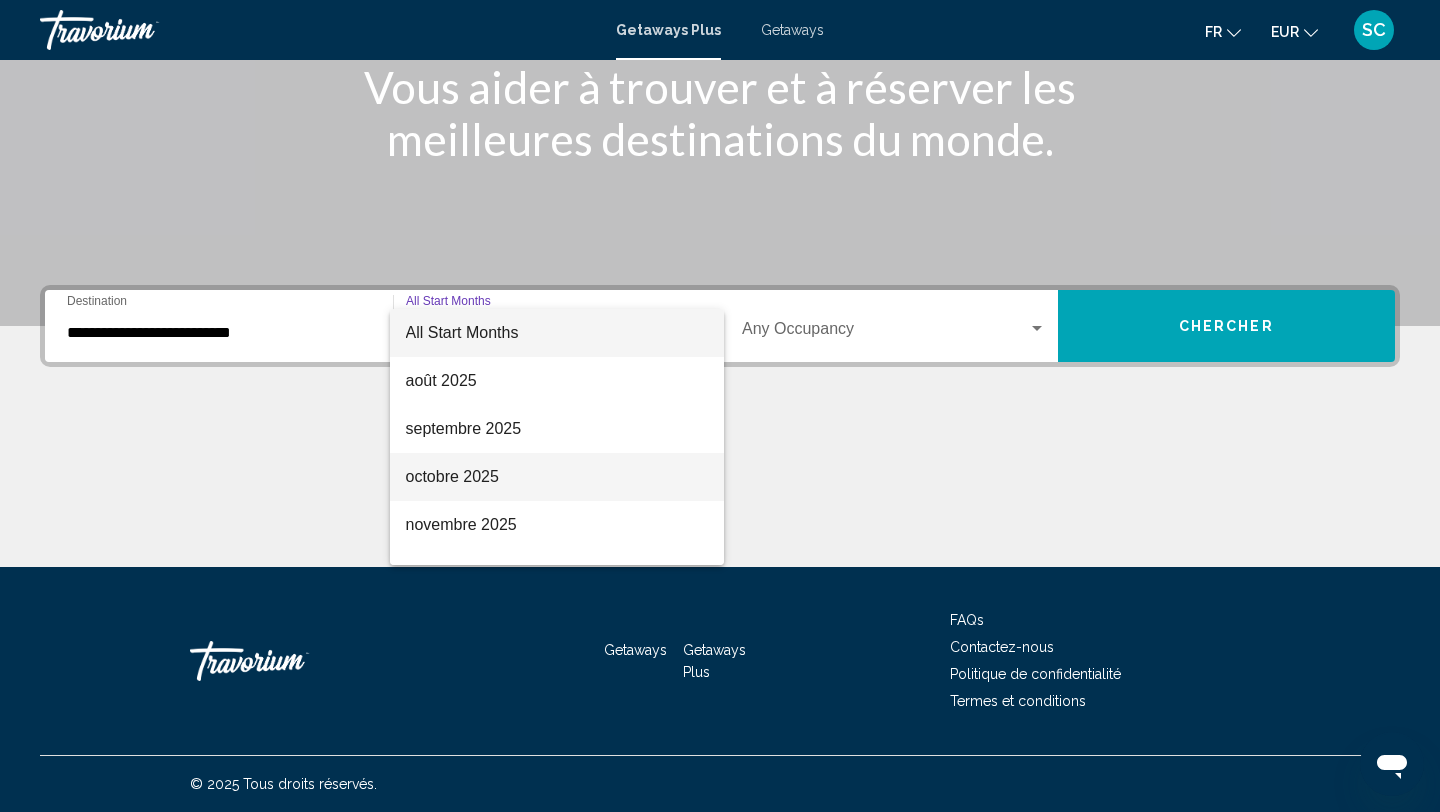 click on "octobre 2025" at bounding box center [557, 477] 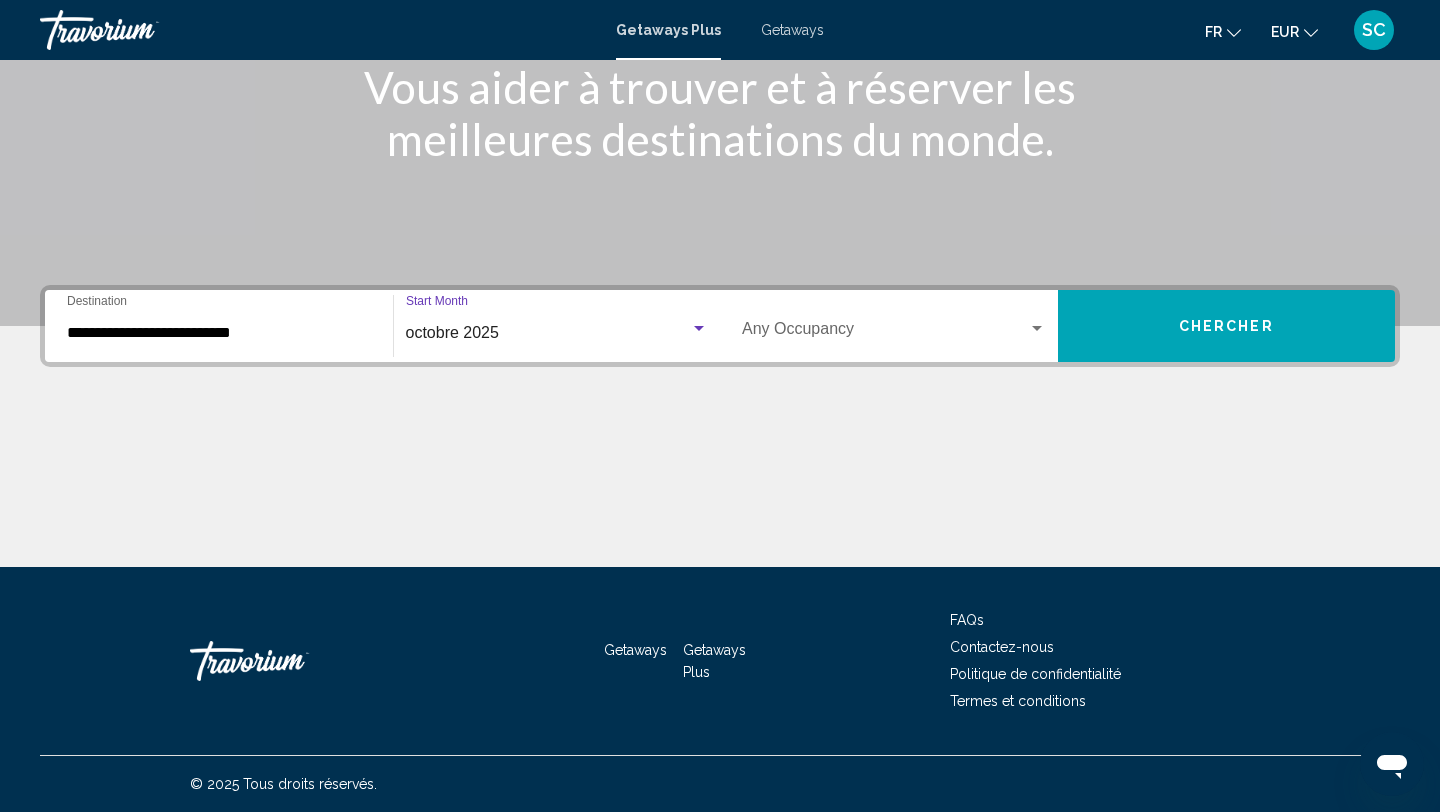 click on "Chercher" at bounding box center [1226, 327] 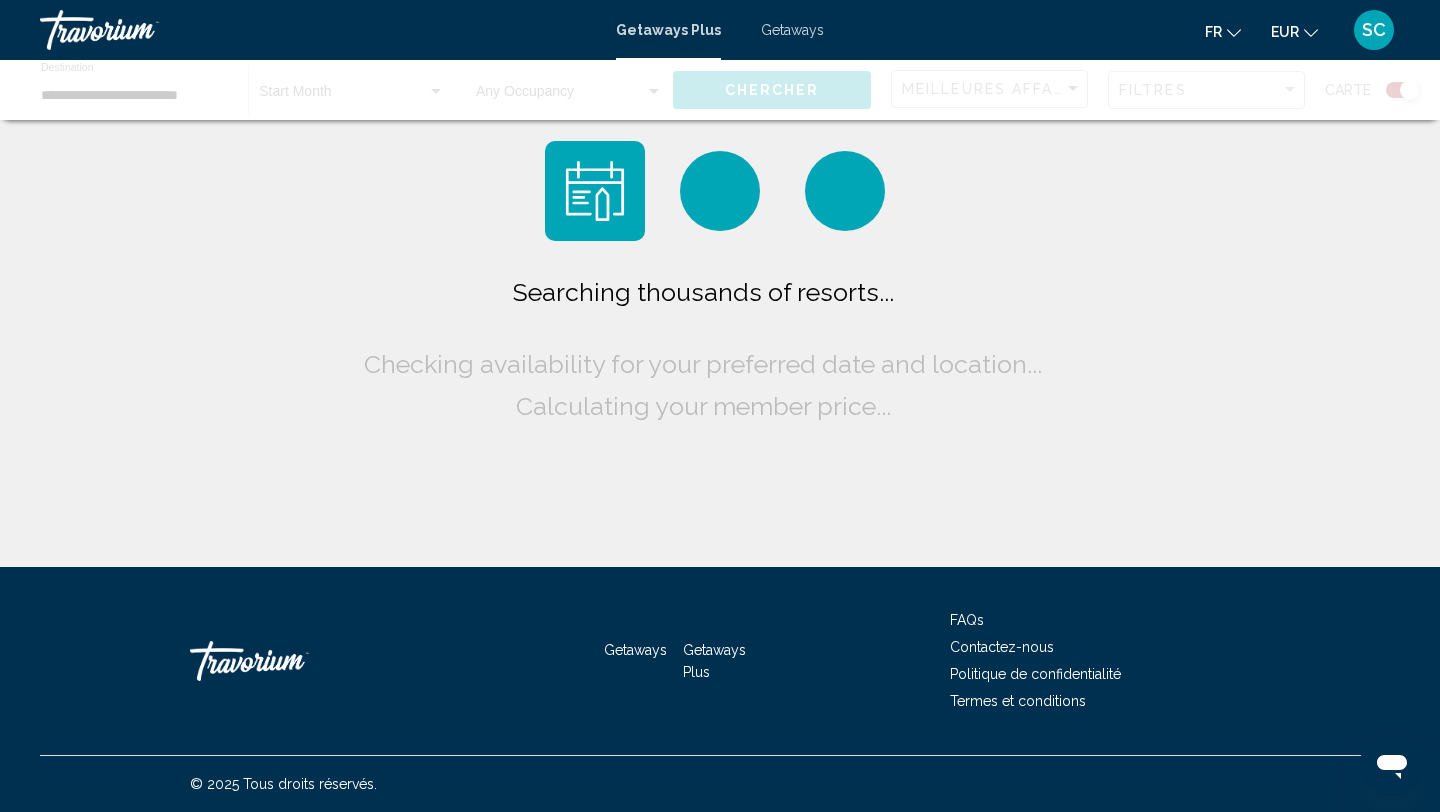 scroll, scrollTop: 0, scrollLeft: 0, axis: both 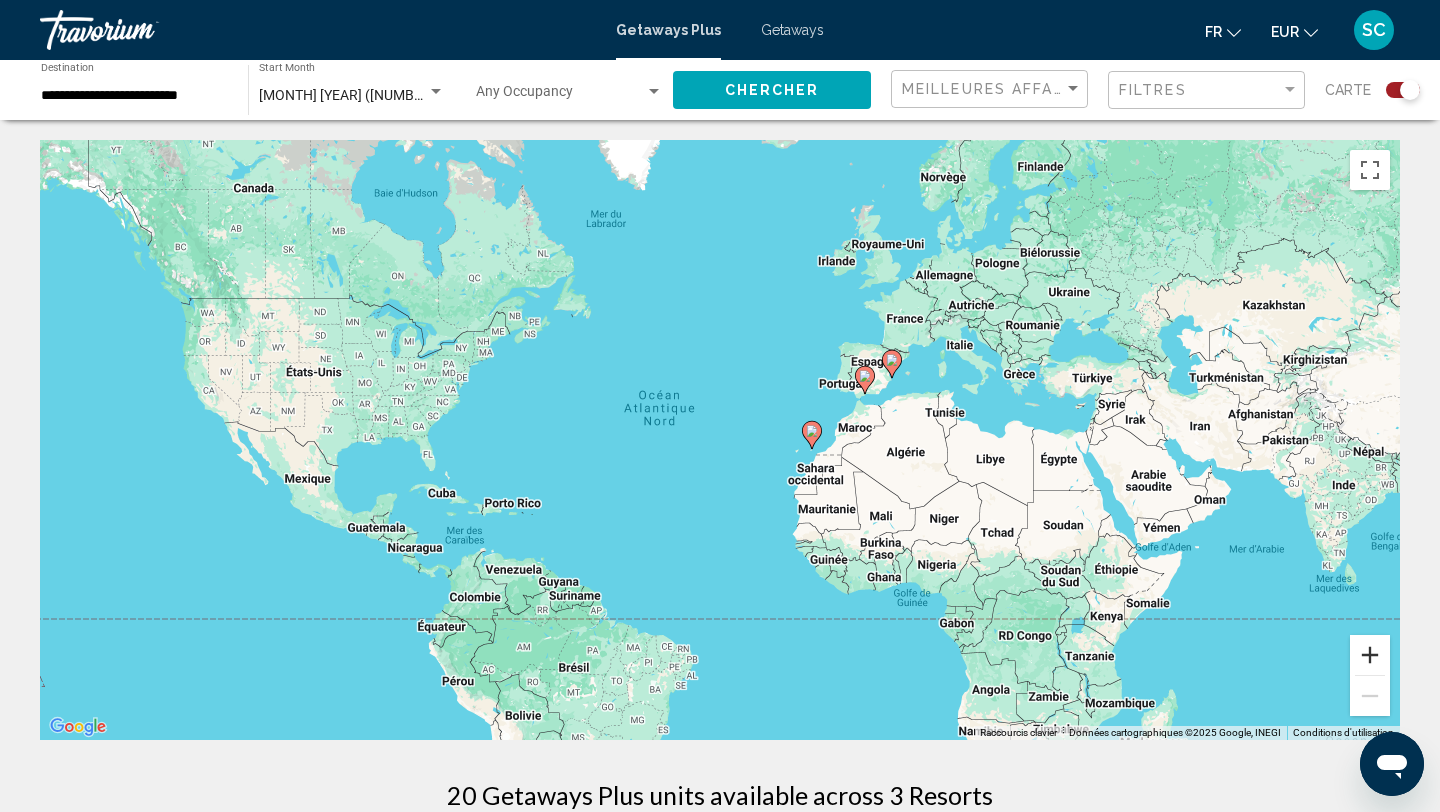 click at bounding box center (1370, 655) 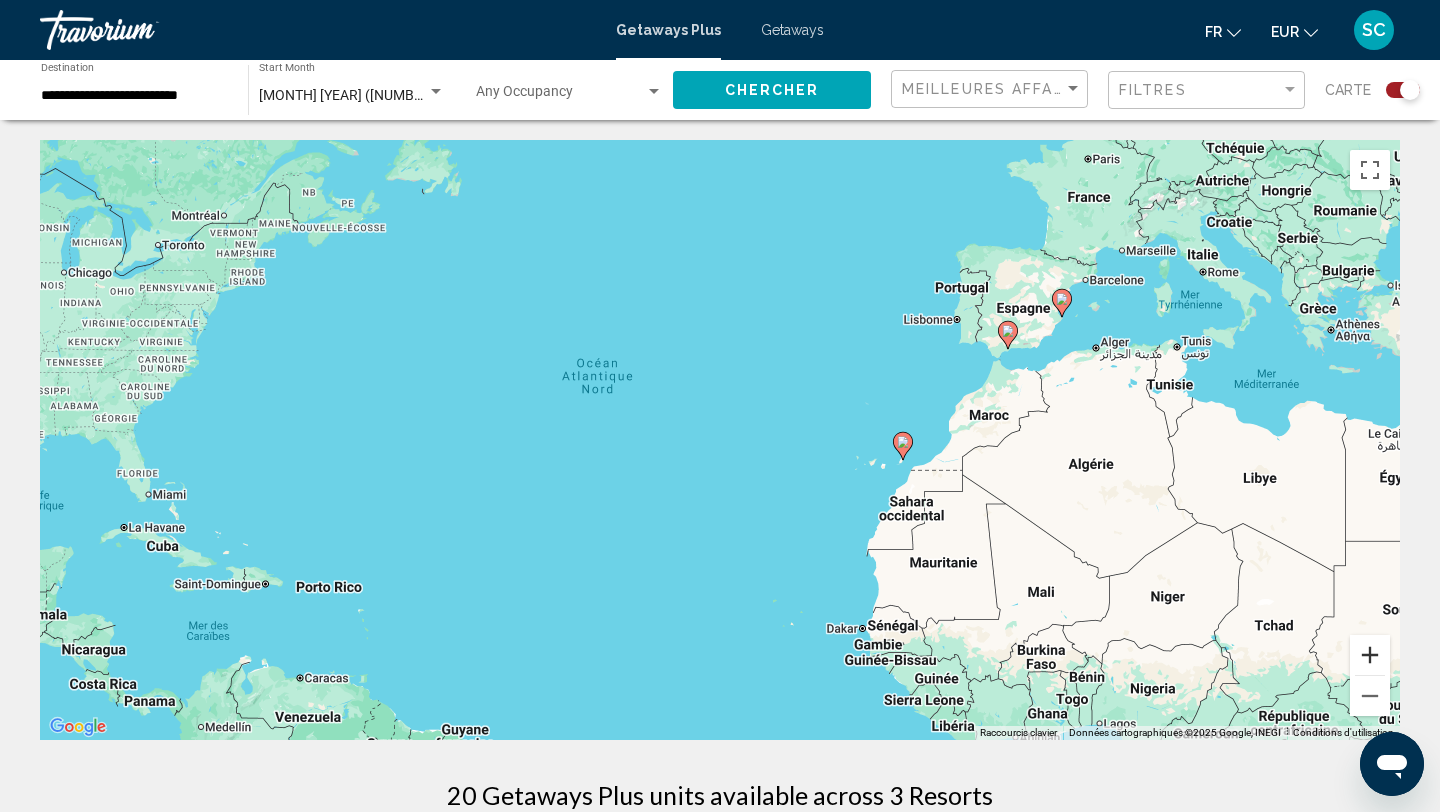 click at bounding box center [1370, 655] 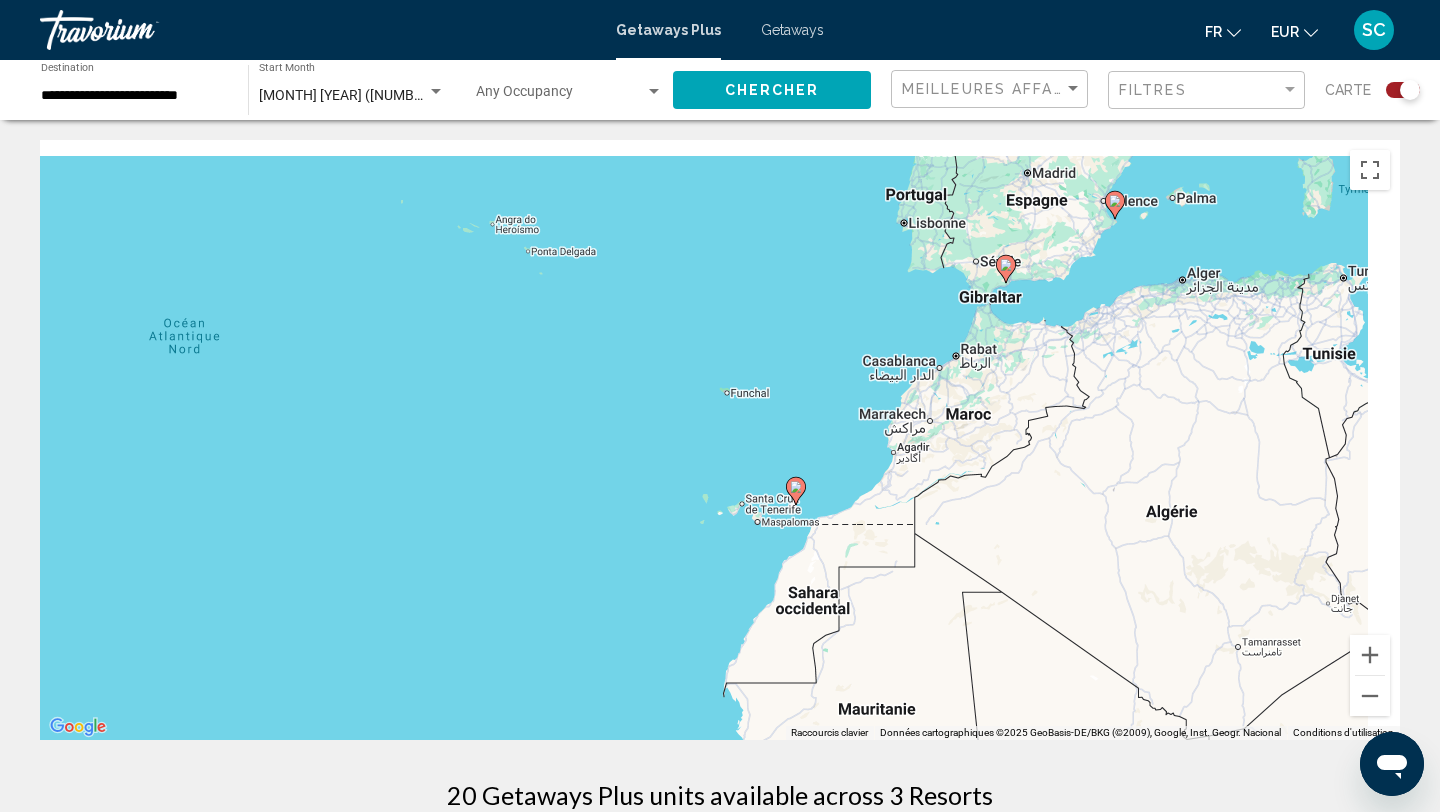 drag, startPoint x: 1298, startPoint y: 553, endPoint x: 969, endPoint y: 590, distance: 331.074 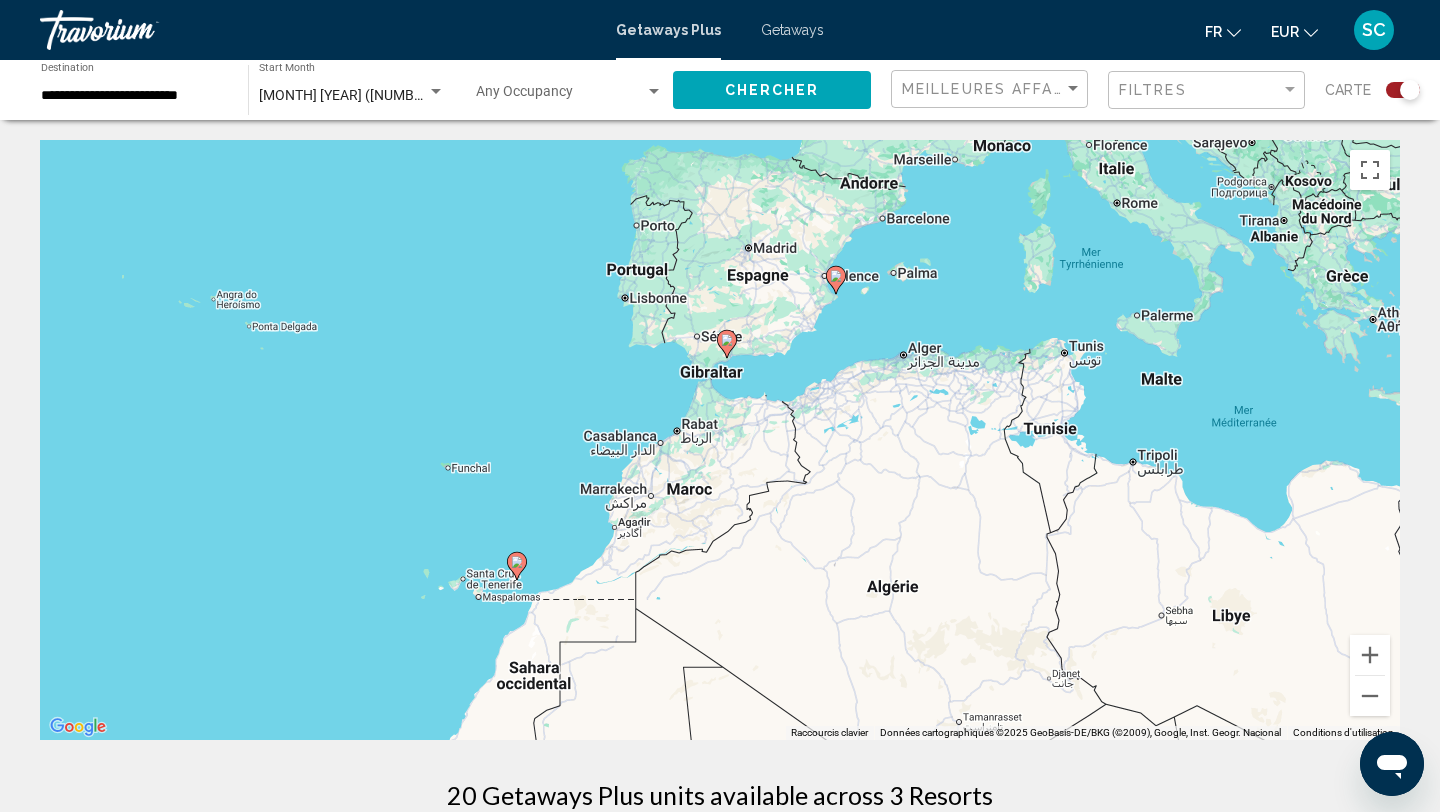click 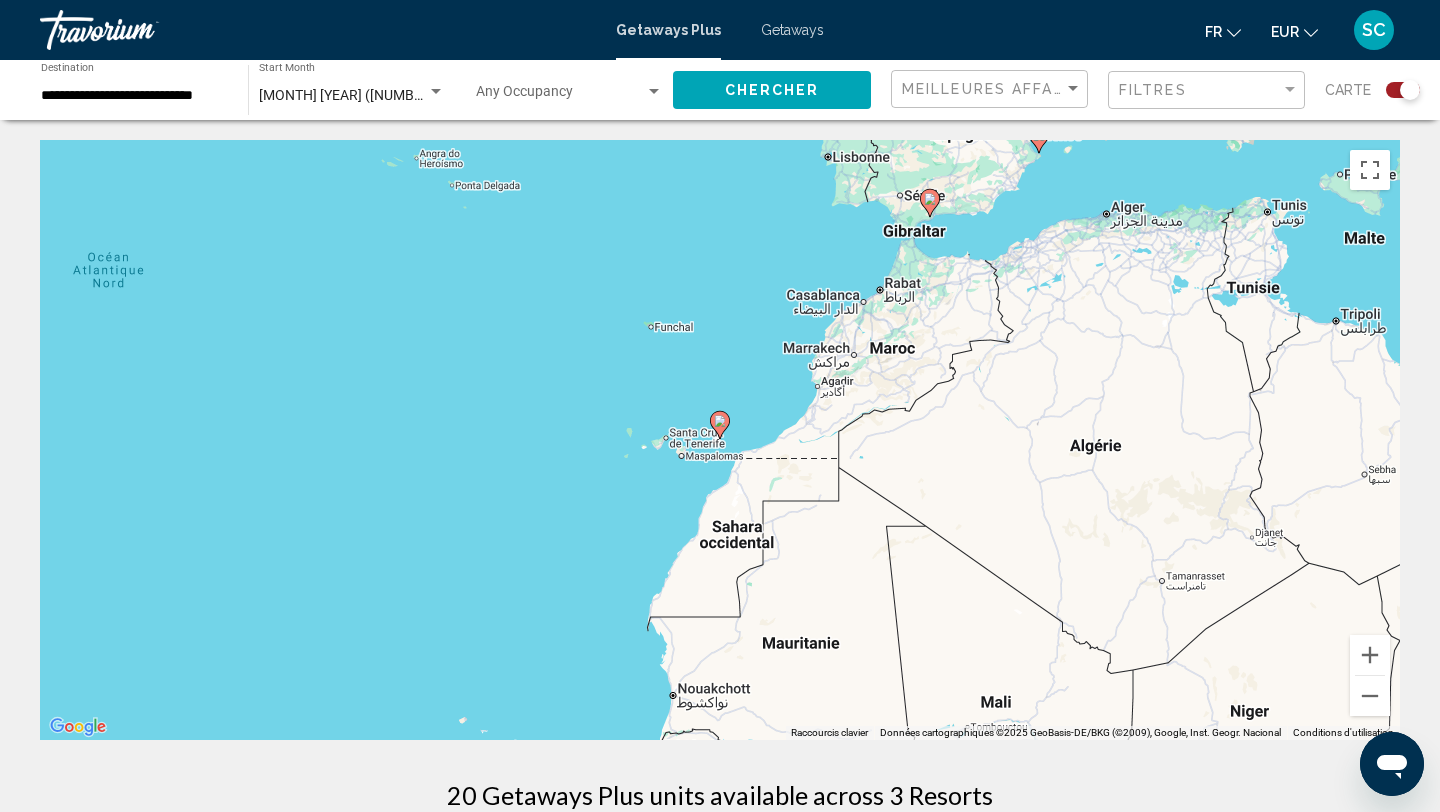 click 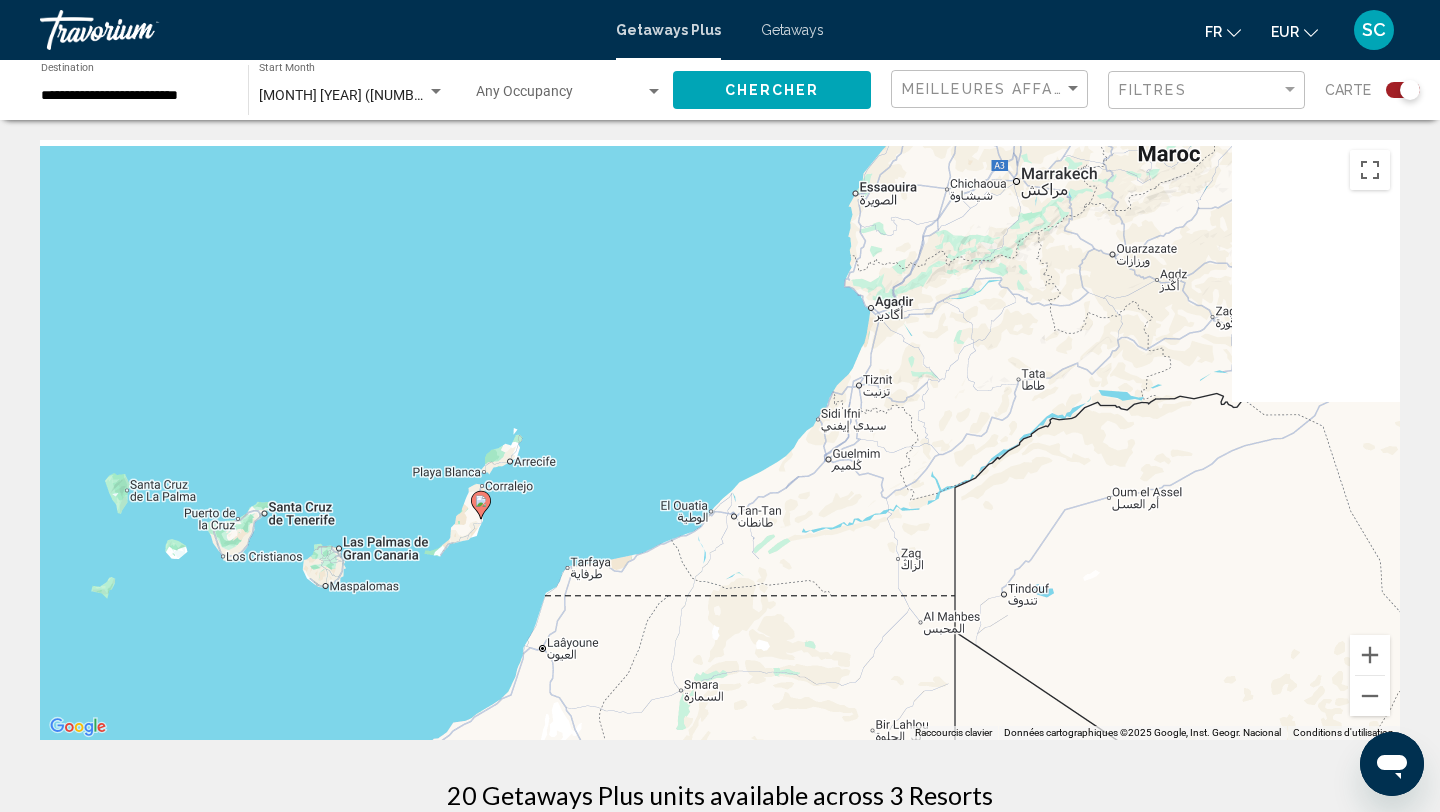 drag, startPoint x: 987, startPoint y: 338, endPoint x: 583, endPoint y: 463, distance: 422.89597 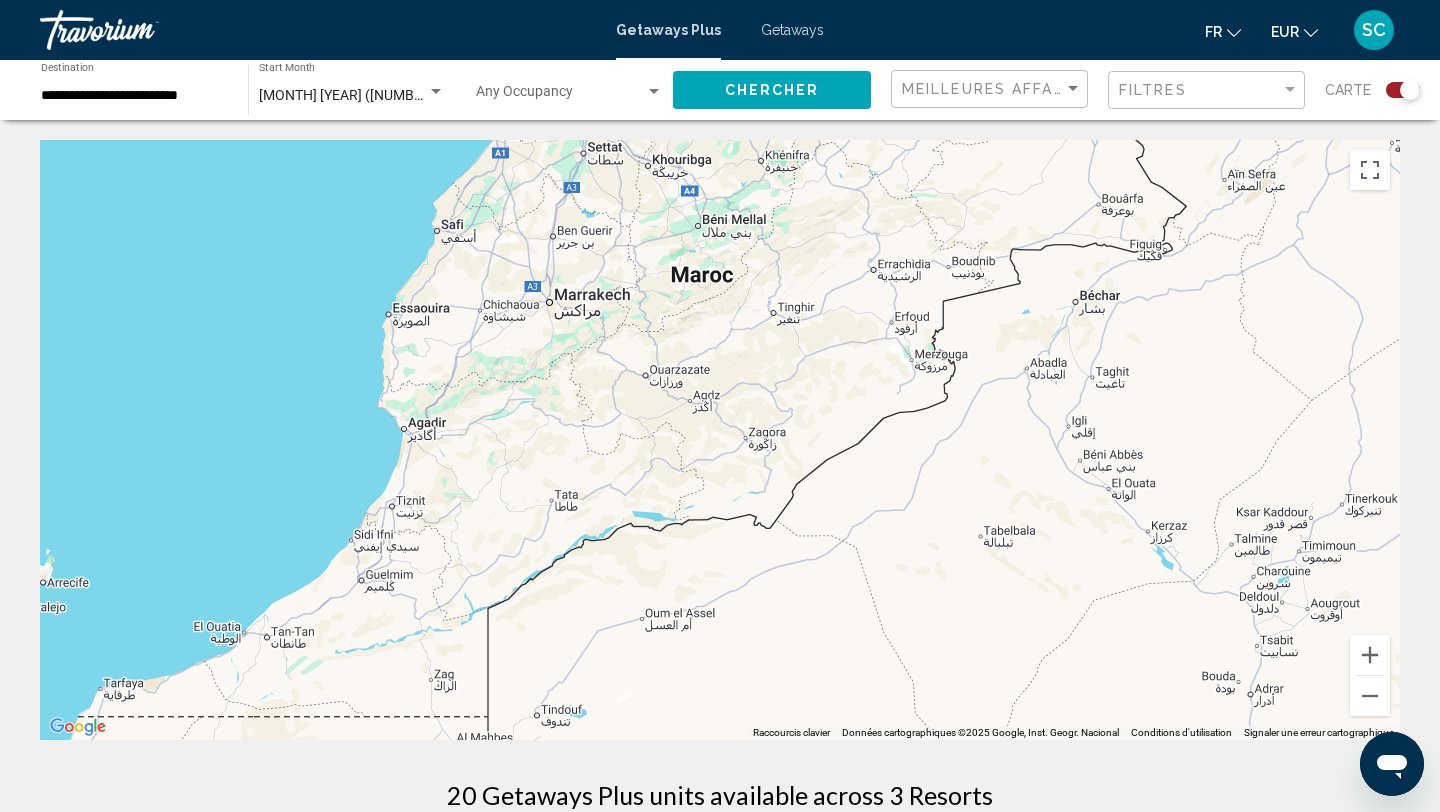drag, startPoint x: 792, startPoint y: 249, endPoint x: 714, endPoint y: 496, distance: 259.02316 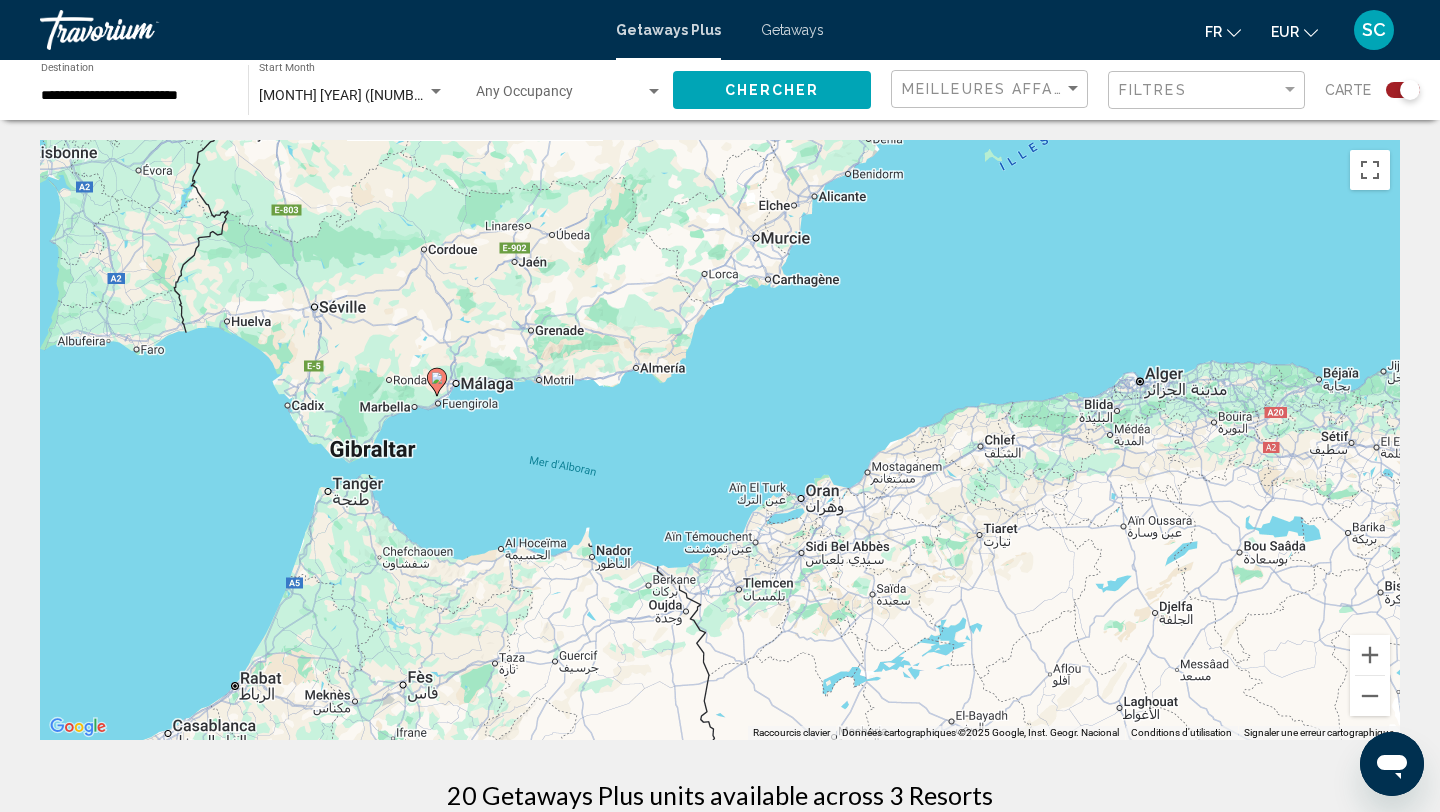 drag, startPoint x: 888, startPoint y: 349, endPoint x: 653, endPoint y: 482, distance: 270.0259 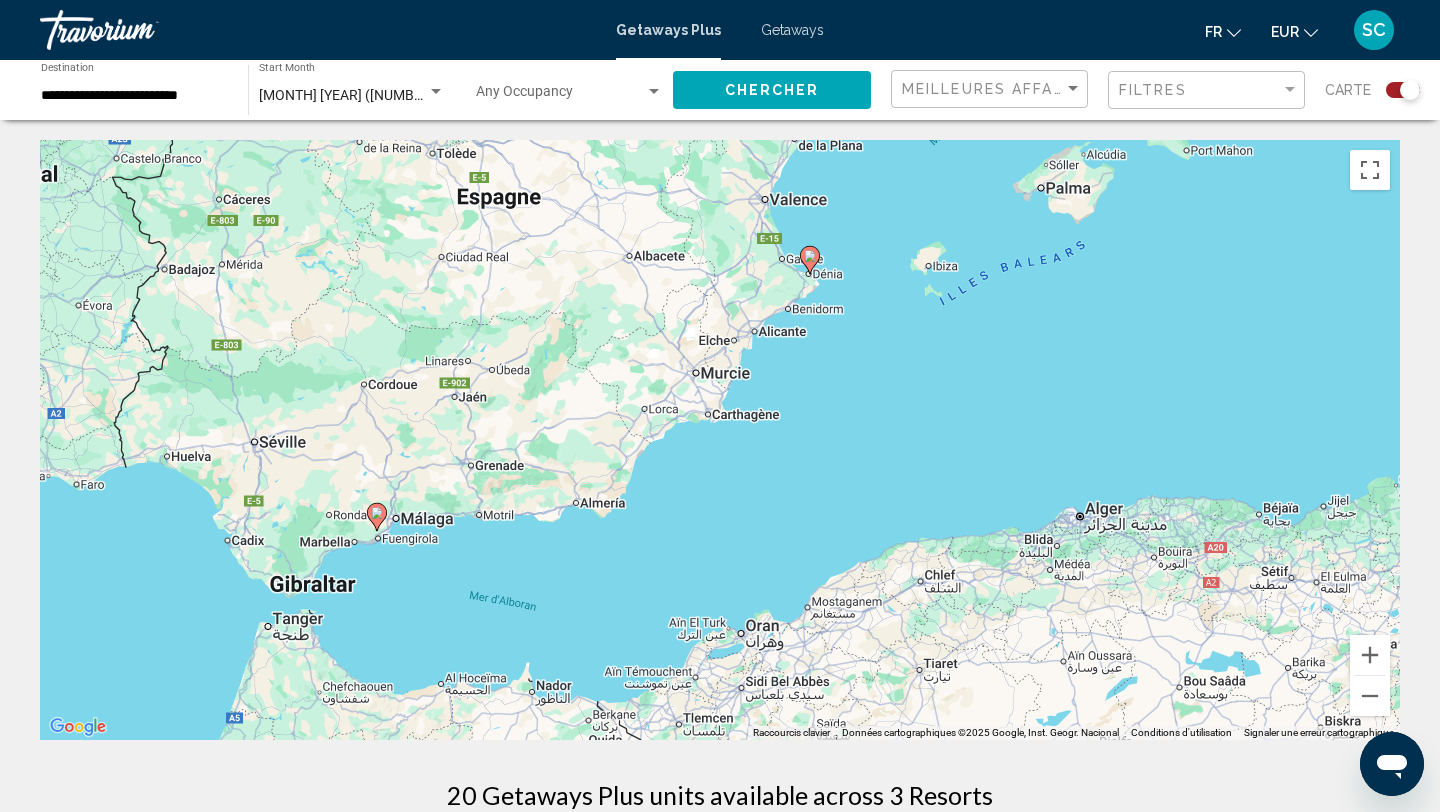 drag, startPoint x: 870, startPoint y: 382, endPoint x: 810, endPoint y: 521, distance: 151.39684 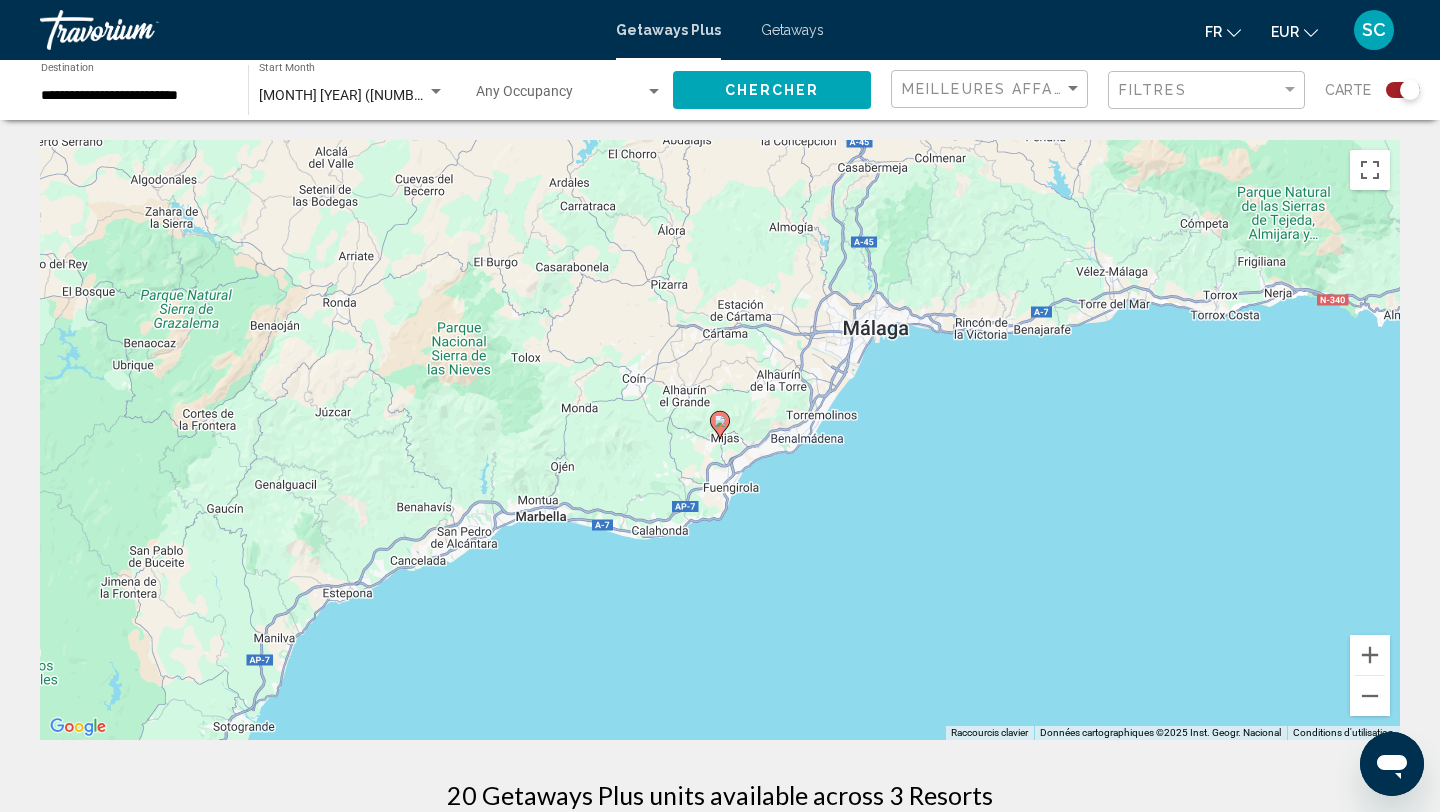 click 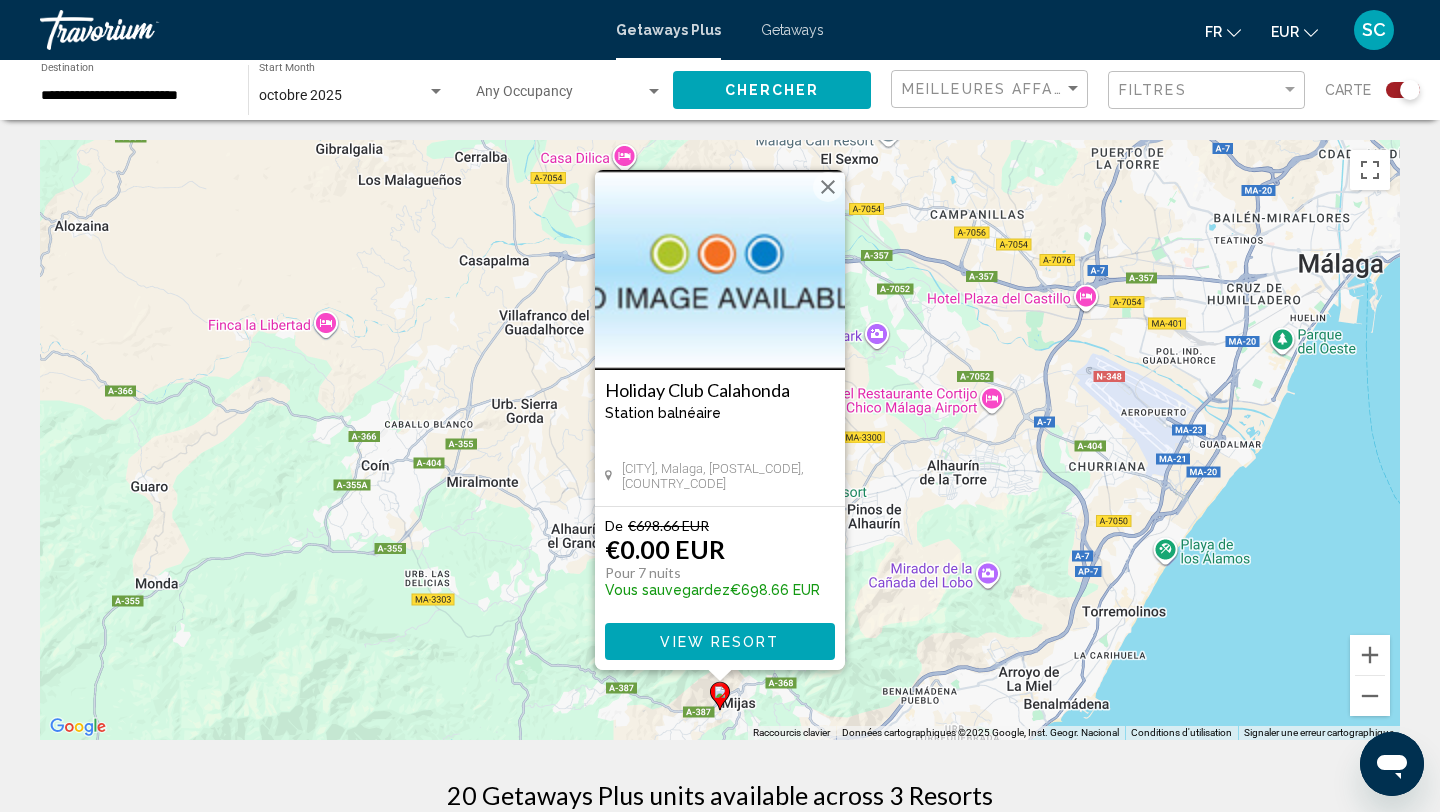 click at bounding box center (828, 187) 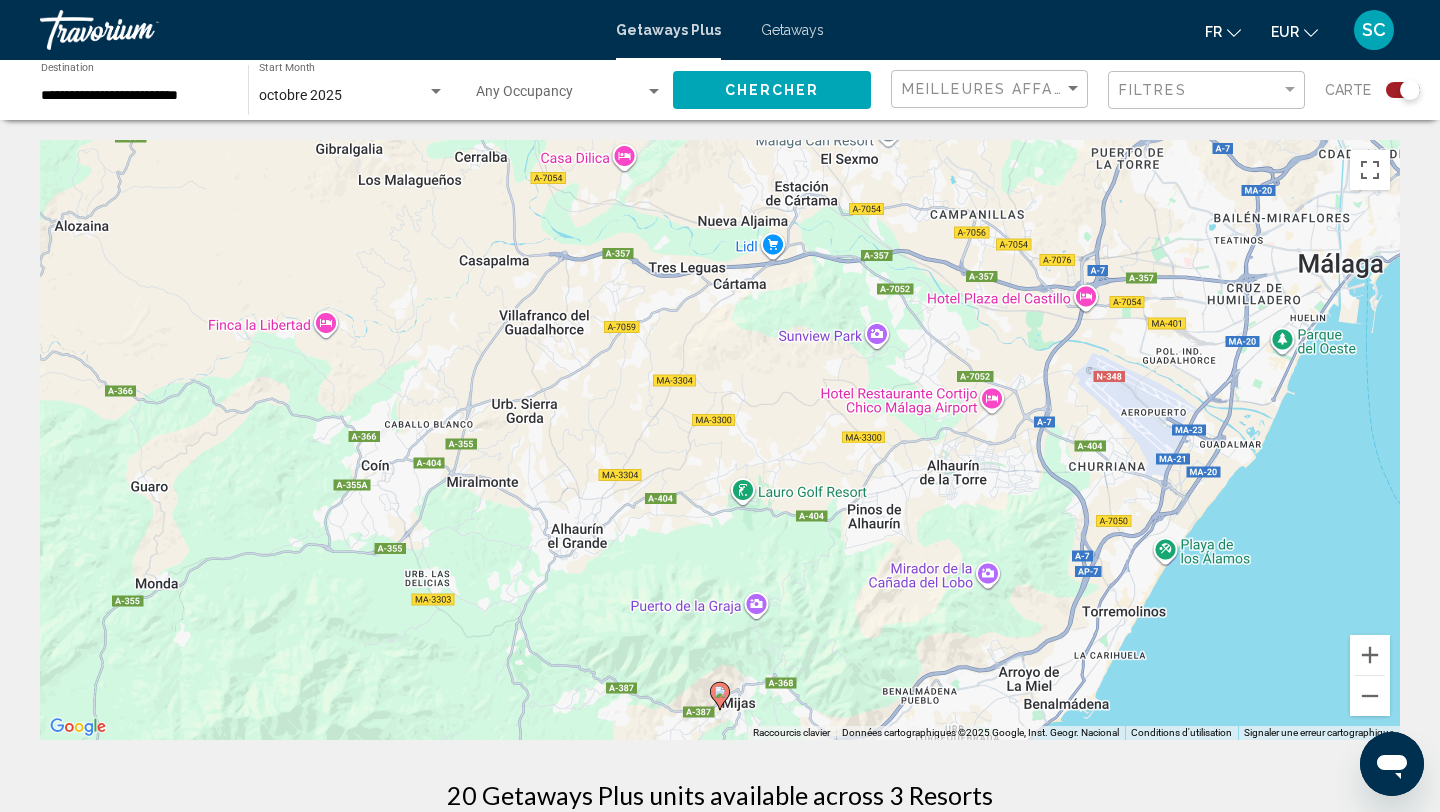 click on "Getaways" at bounding box center [792, 30] 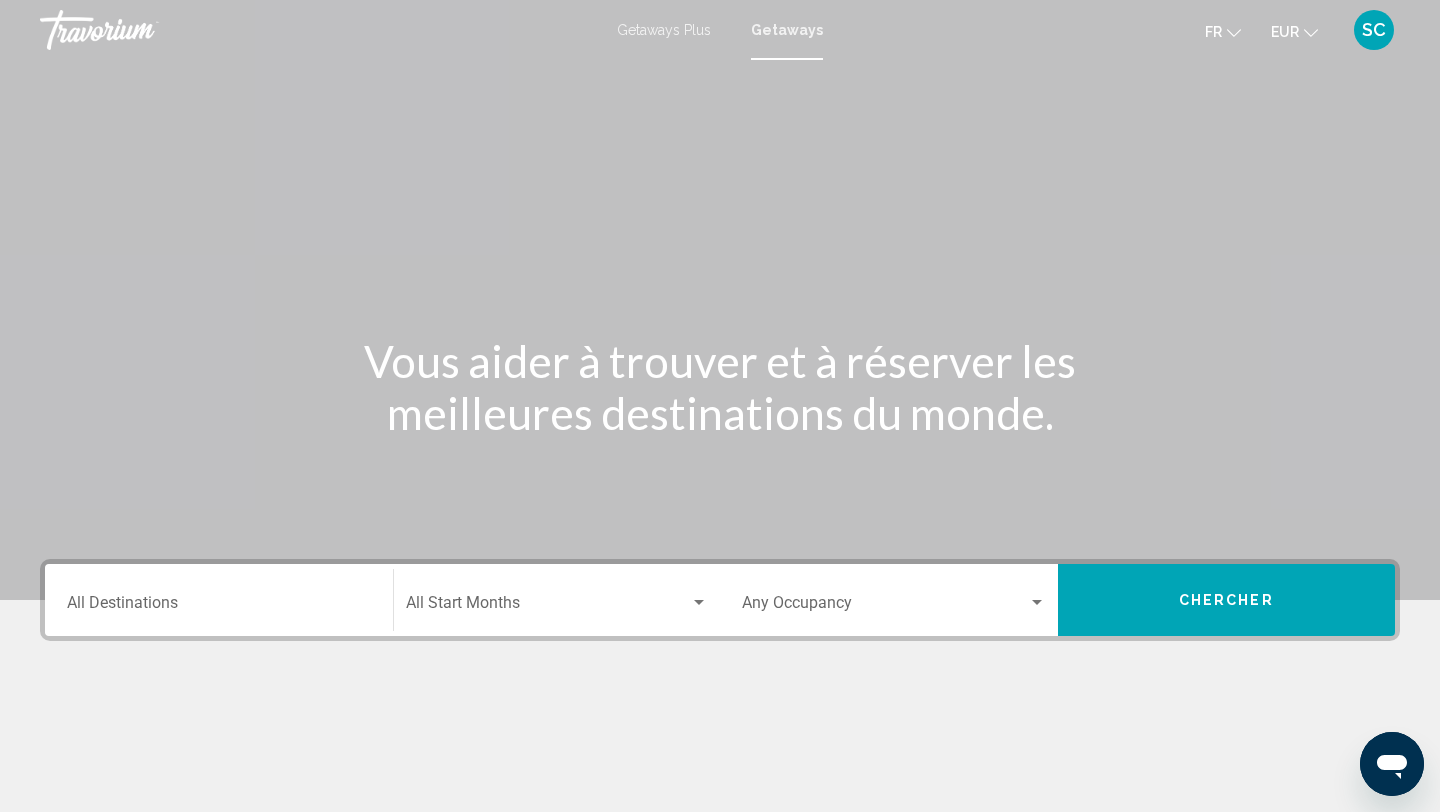 click on "Destination All Destinations" at bounding box center [219, 607] 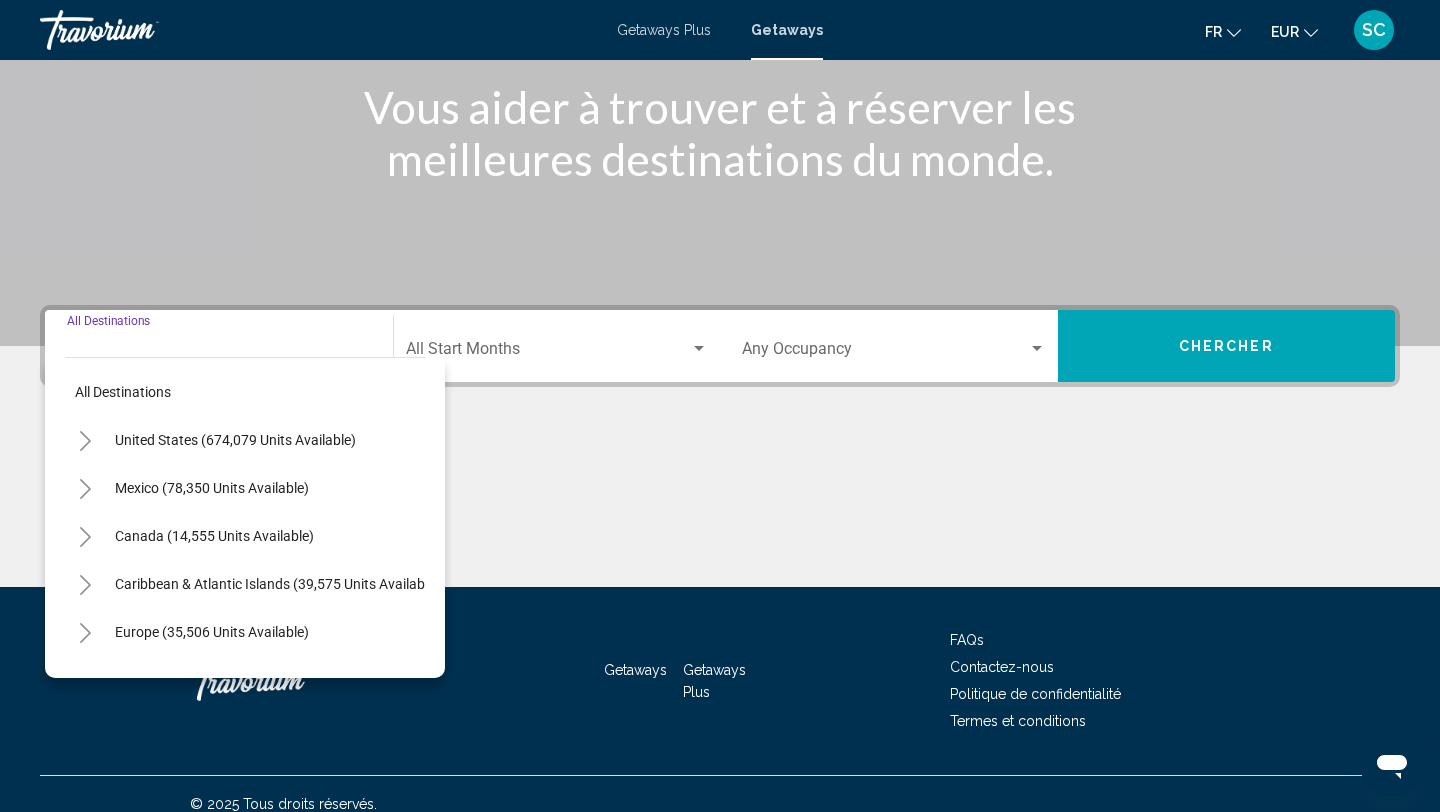 scroll, scrollTop: 274, scrollLeft: 0, axis: vertical 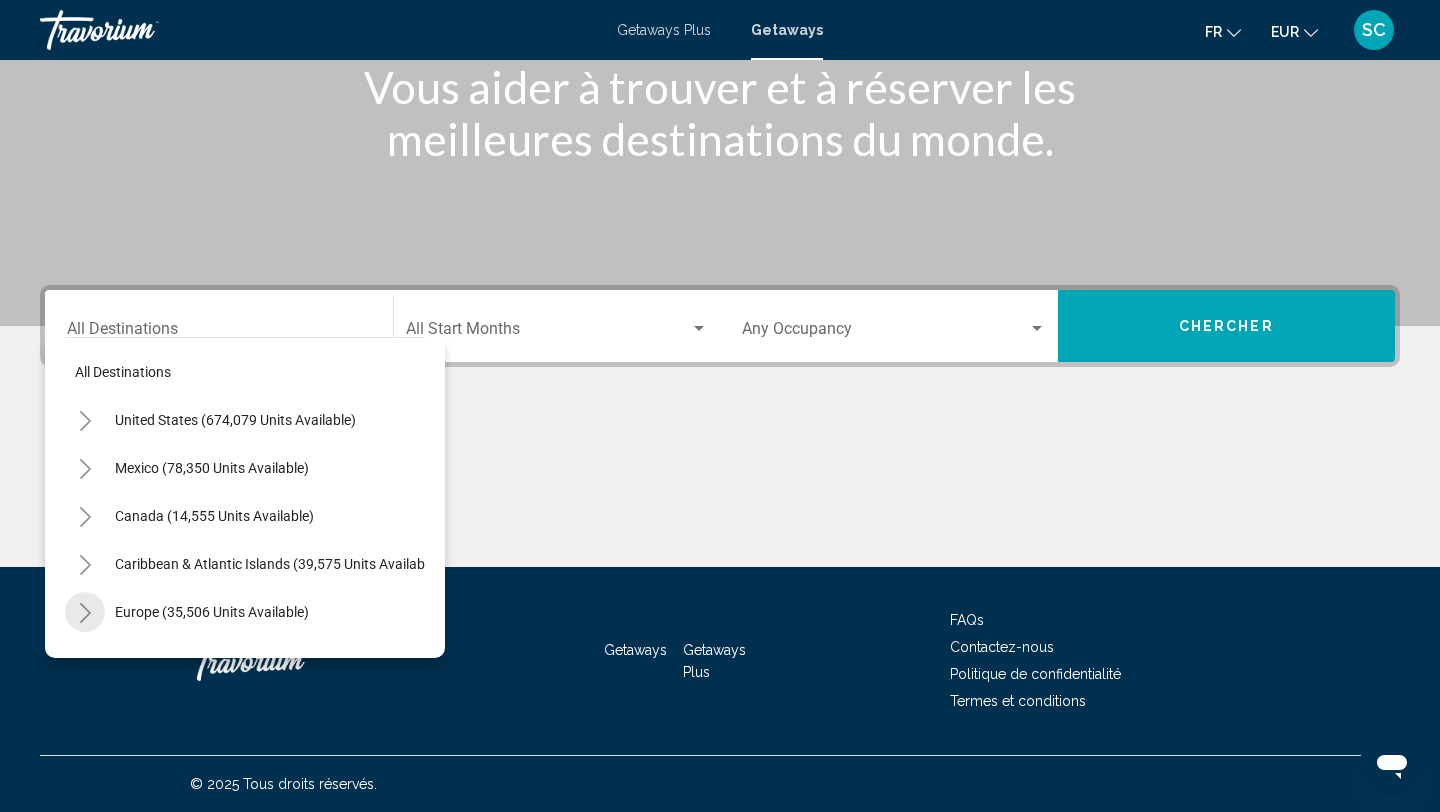 click 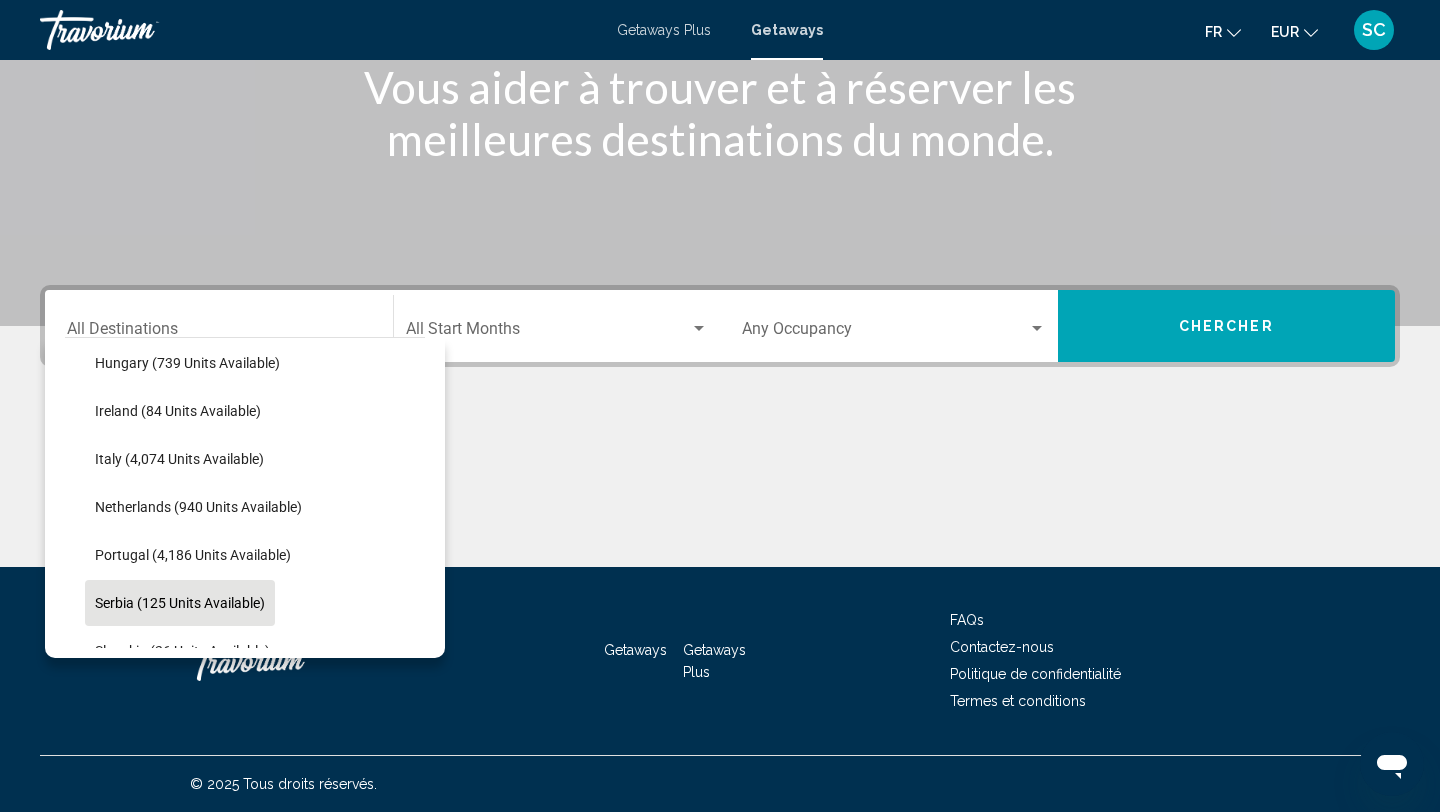 scroll, scrollTop: 903, scrollLeft: 0, axis: vertical 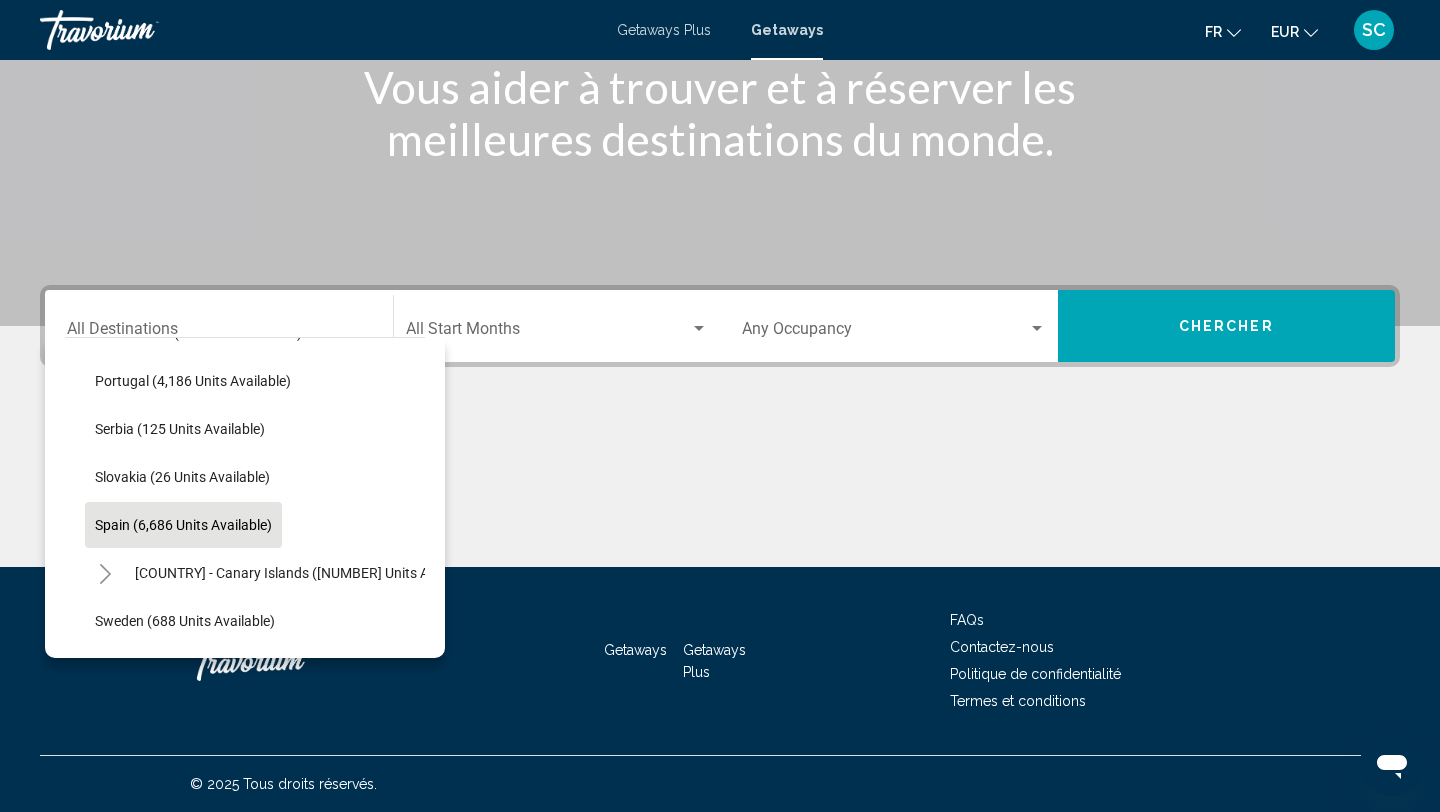 click on "Spain (6,686 units available)" 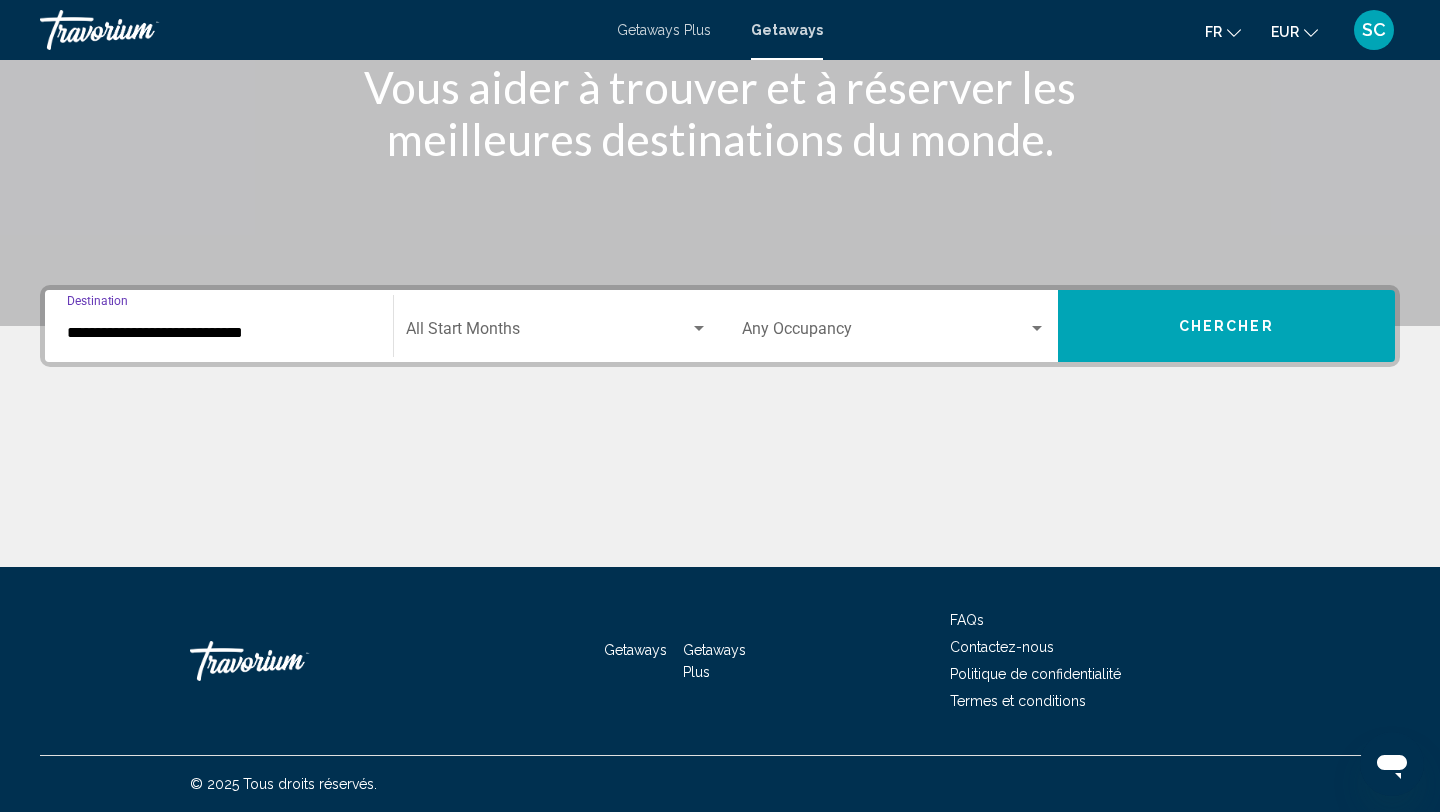 click on "Start Month All Start Months" 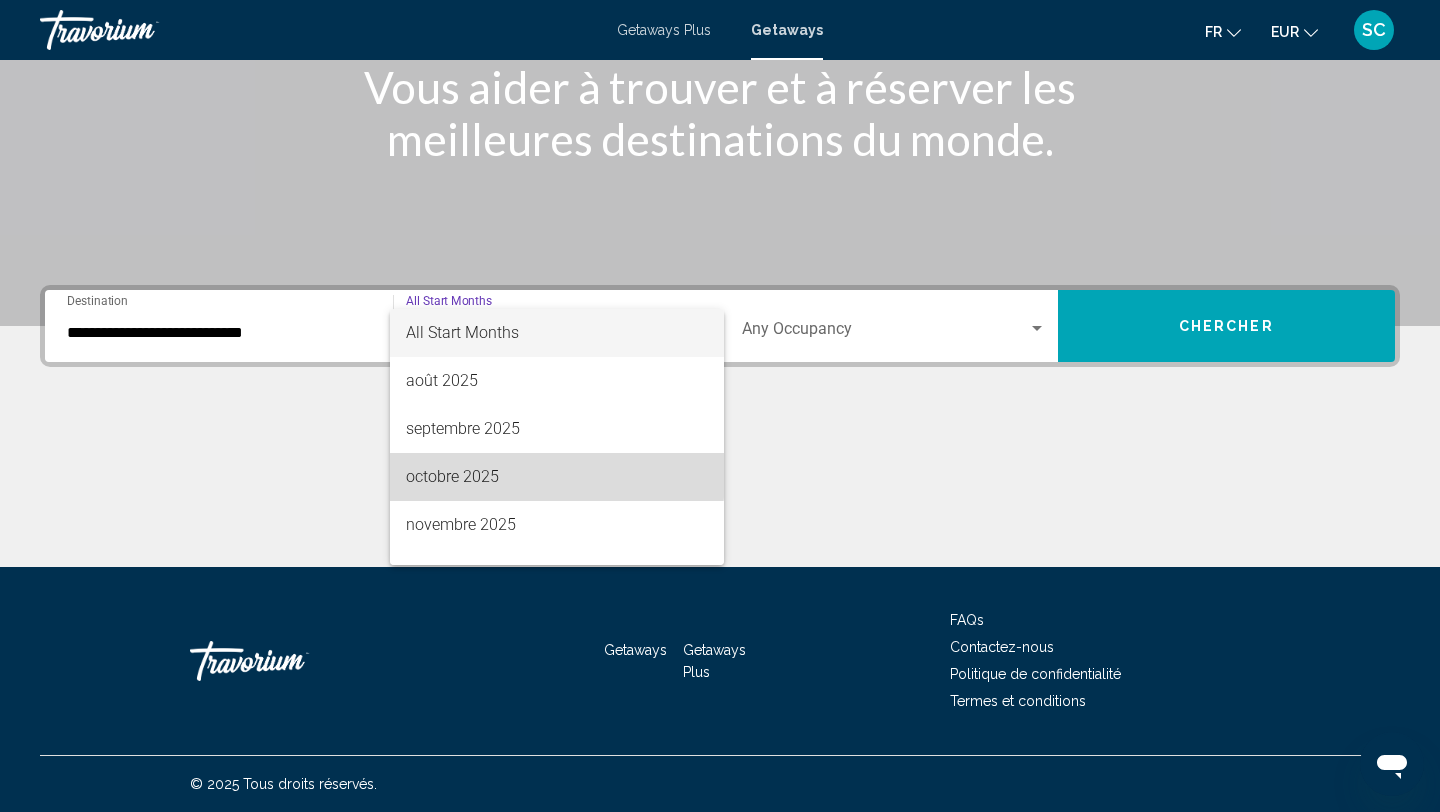 click on "octobre 2025" at bounding box center [557, 477] 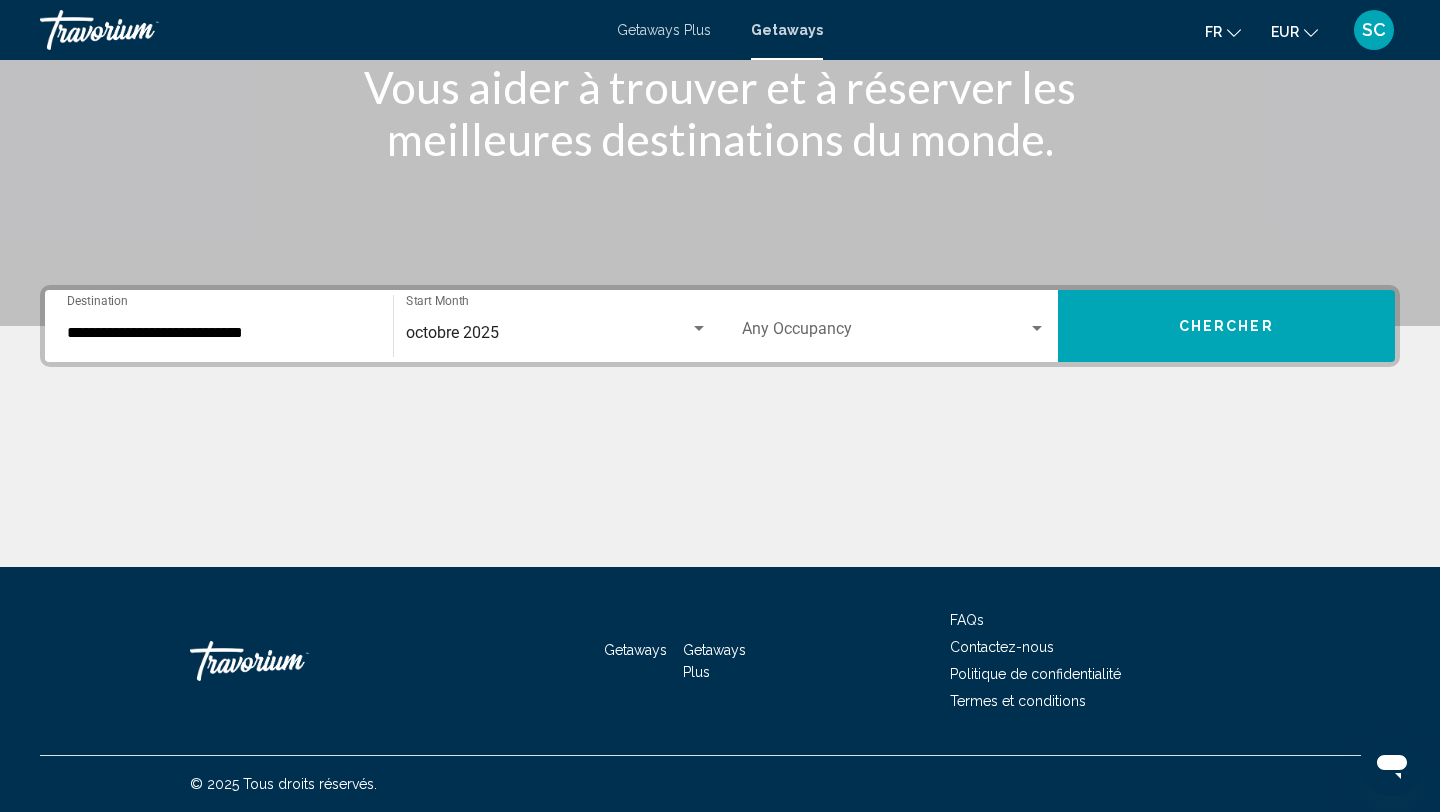 click on "Occupancy Any Occupancy" at bounding box center (894, 326) 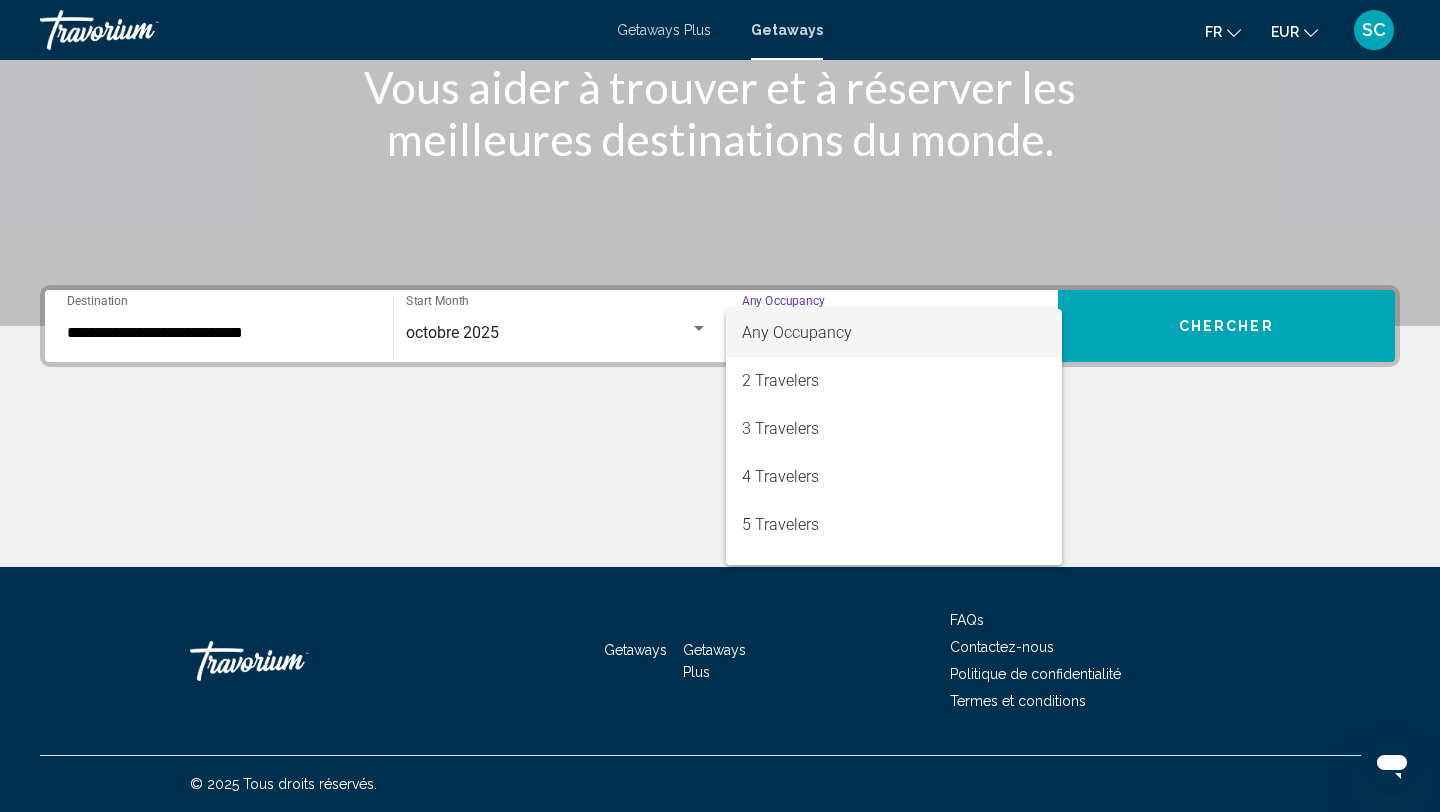 click at bounding box center [720, 406] 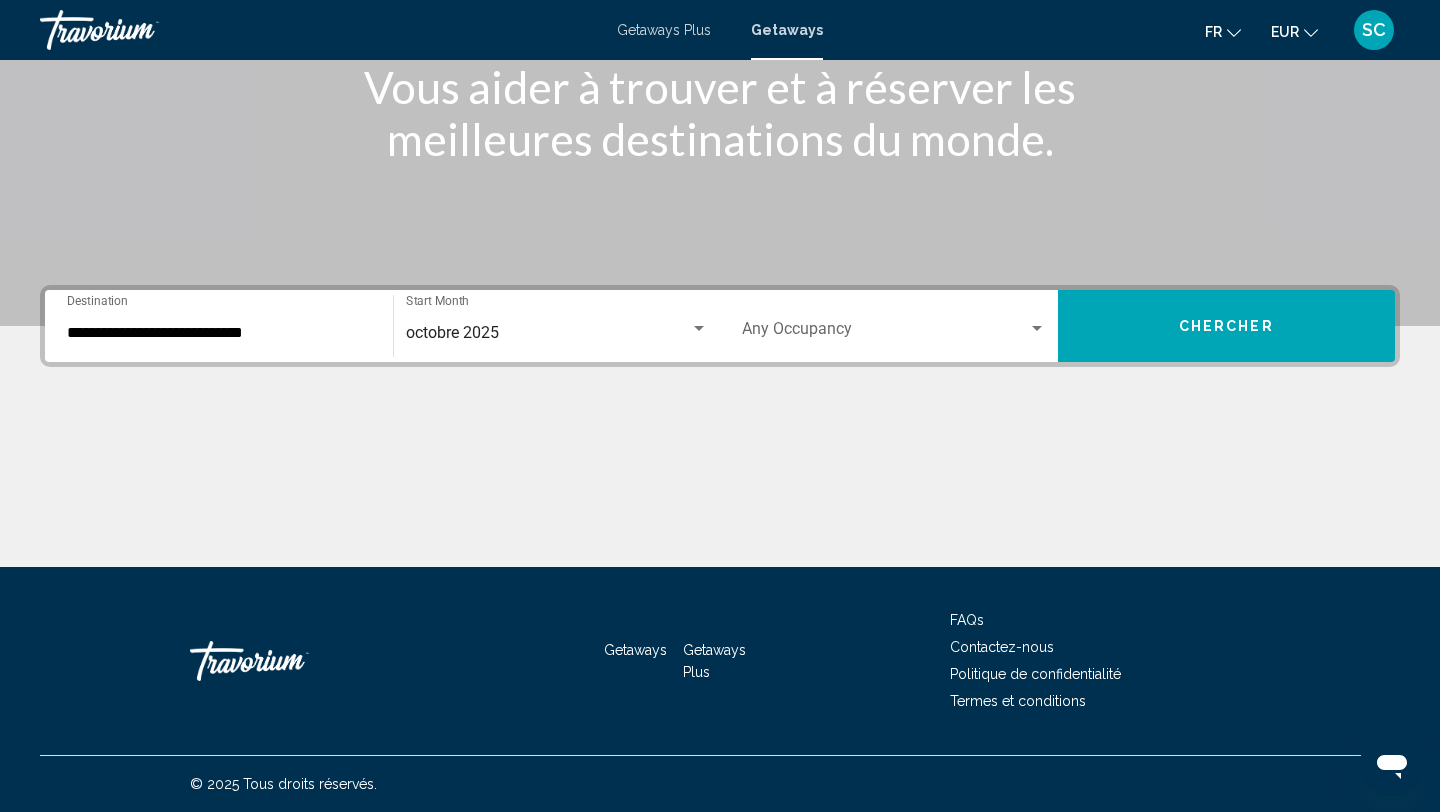 click on "Chercher" at bounding box center [1227, 326] 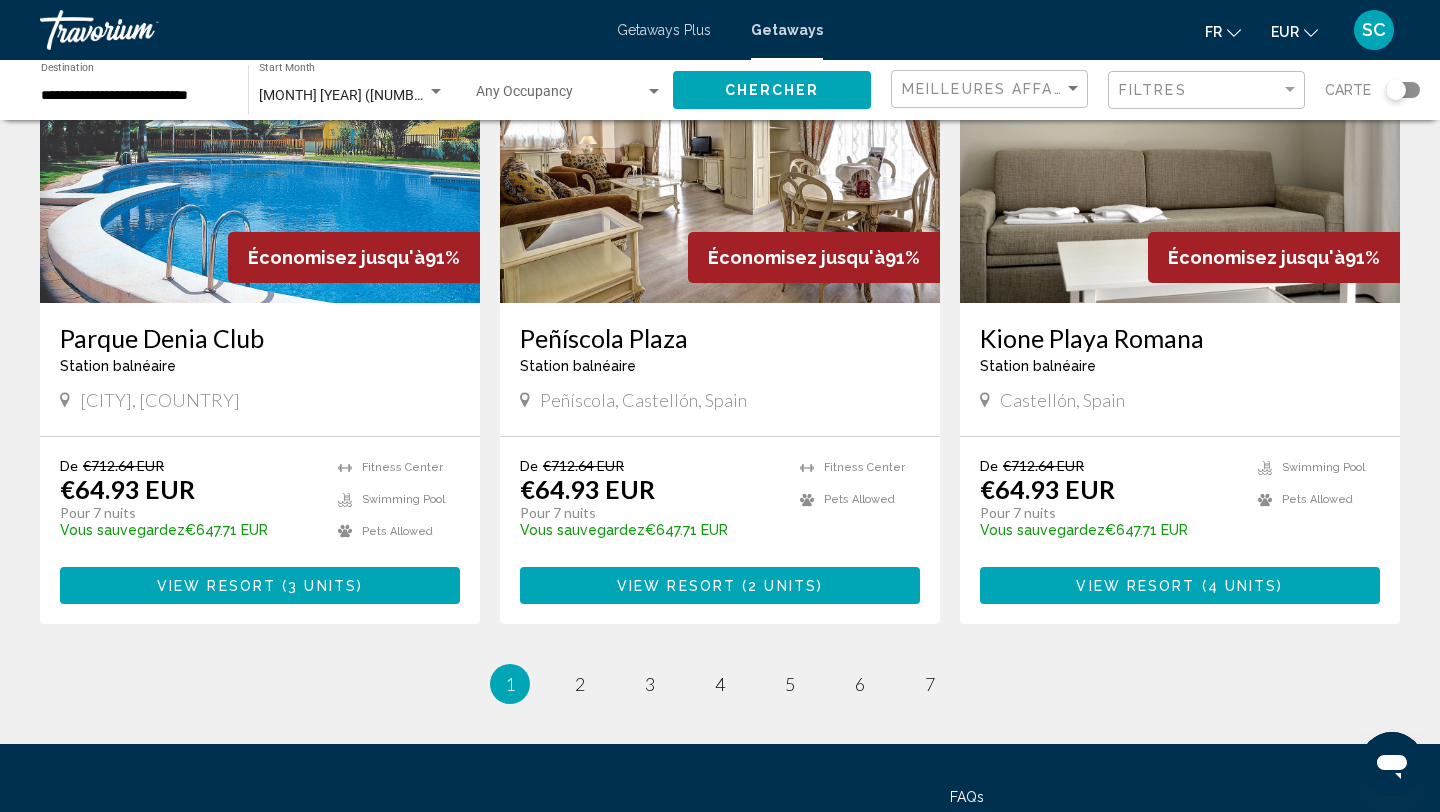 scroll, scrollTop: 2287, scrollLeft: 0, axis: vertical 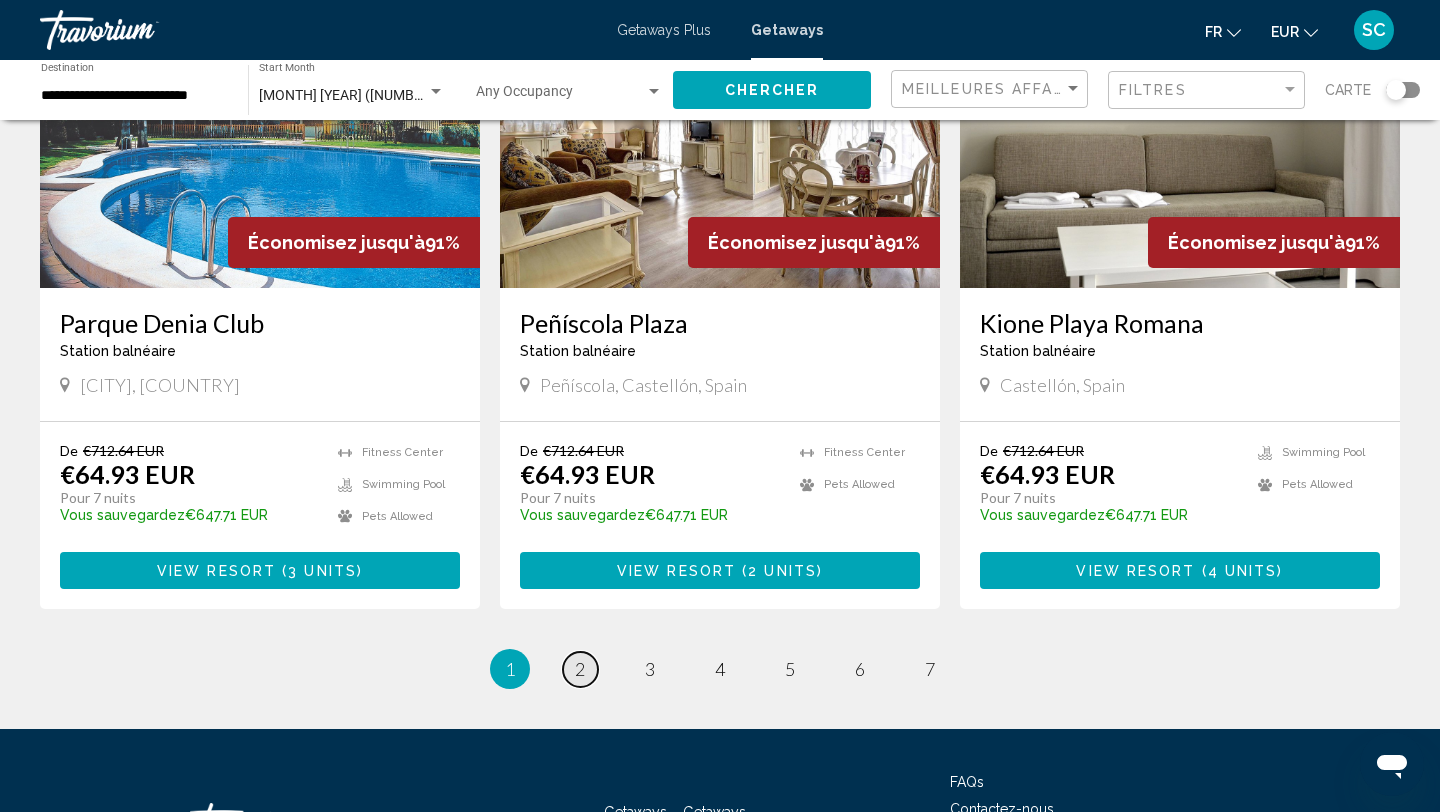 click on "page  2" at bounding box center (580, 669) 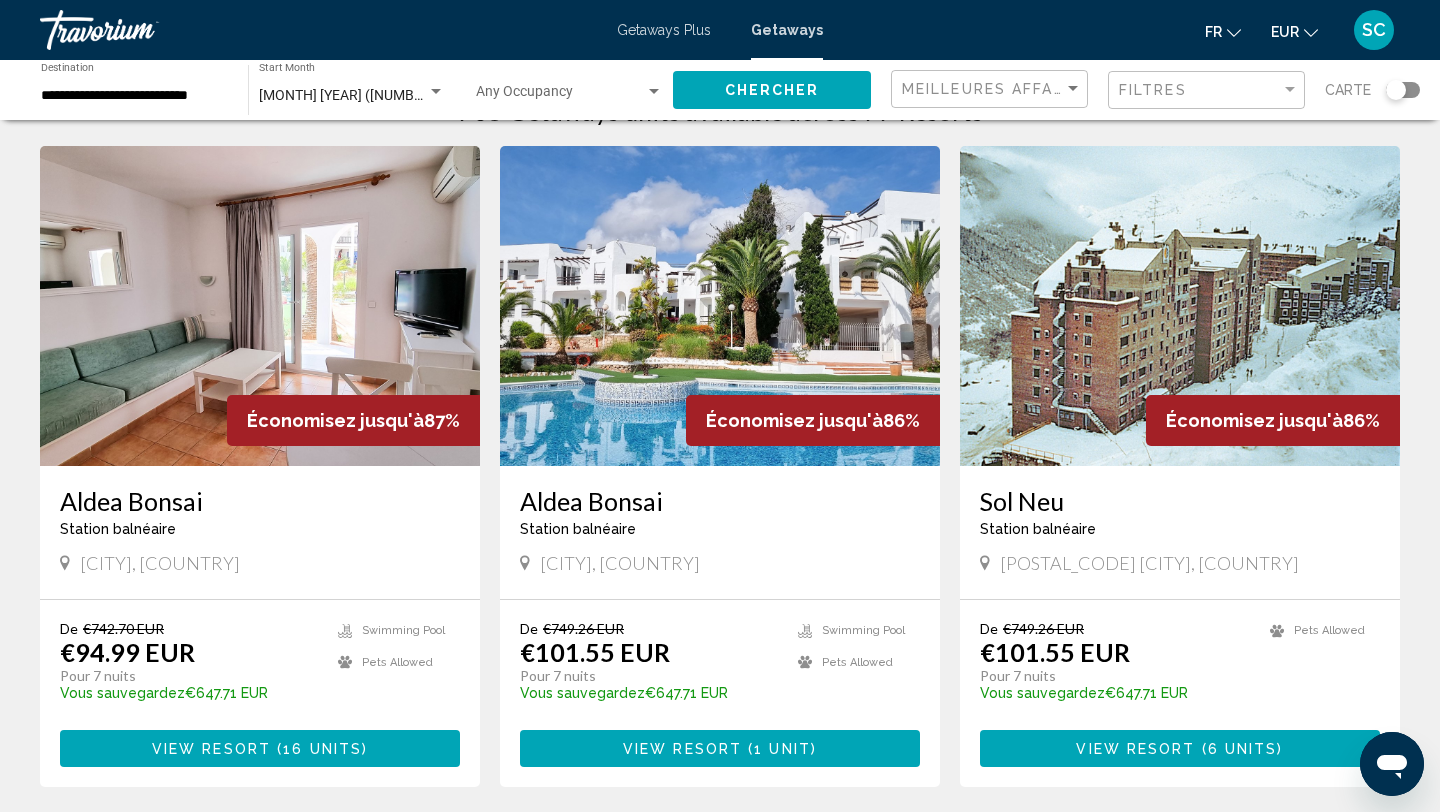 scroll, scrollTop: 66, scrollLeft: 0, axis: vertical 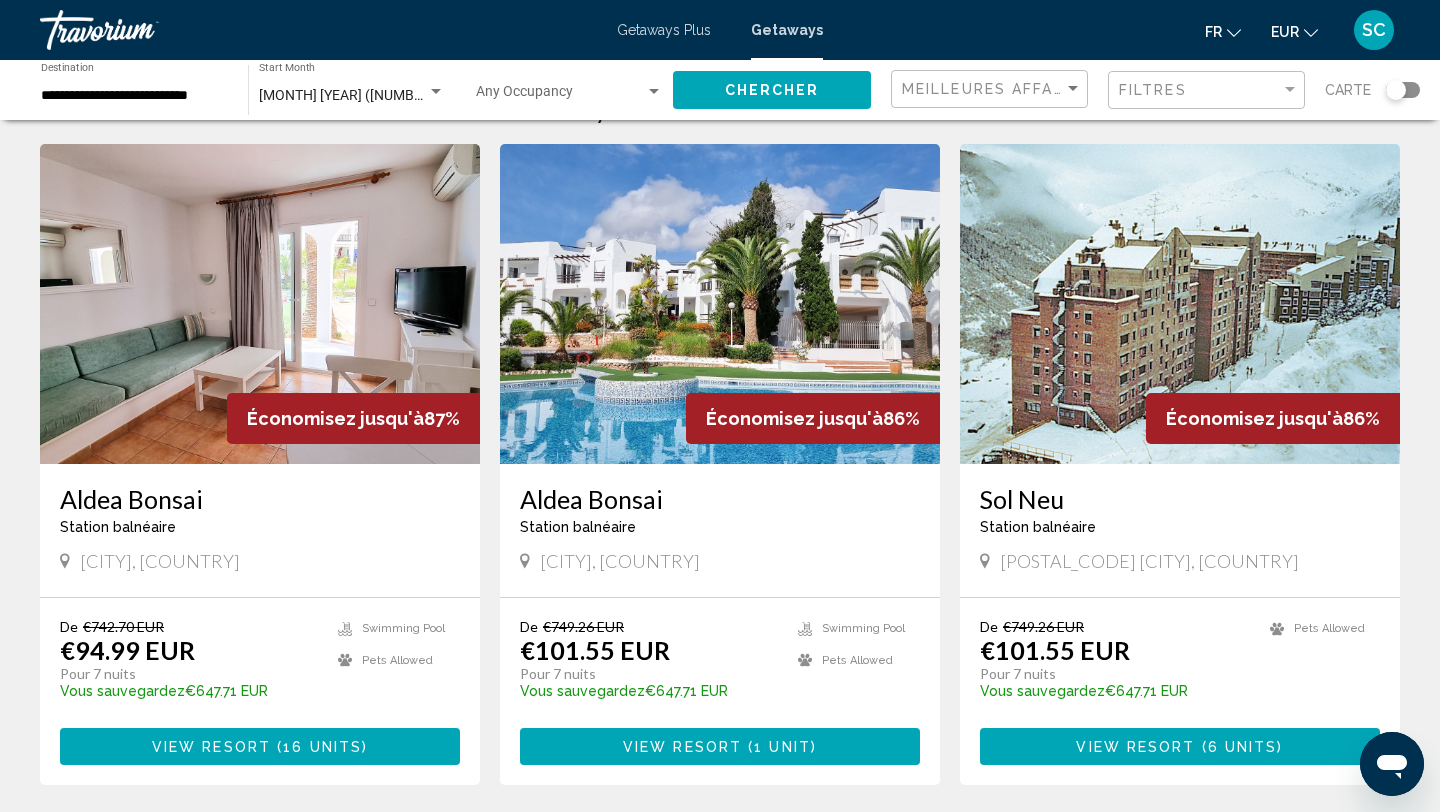 click on "Aldea Bonsai" at bounding box center [260, 499] 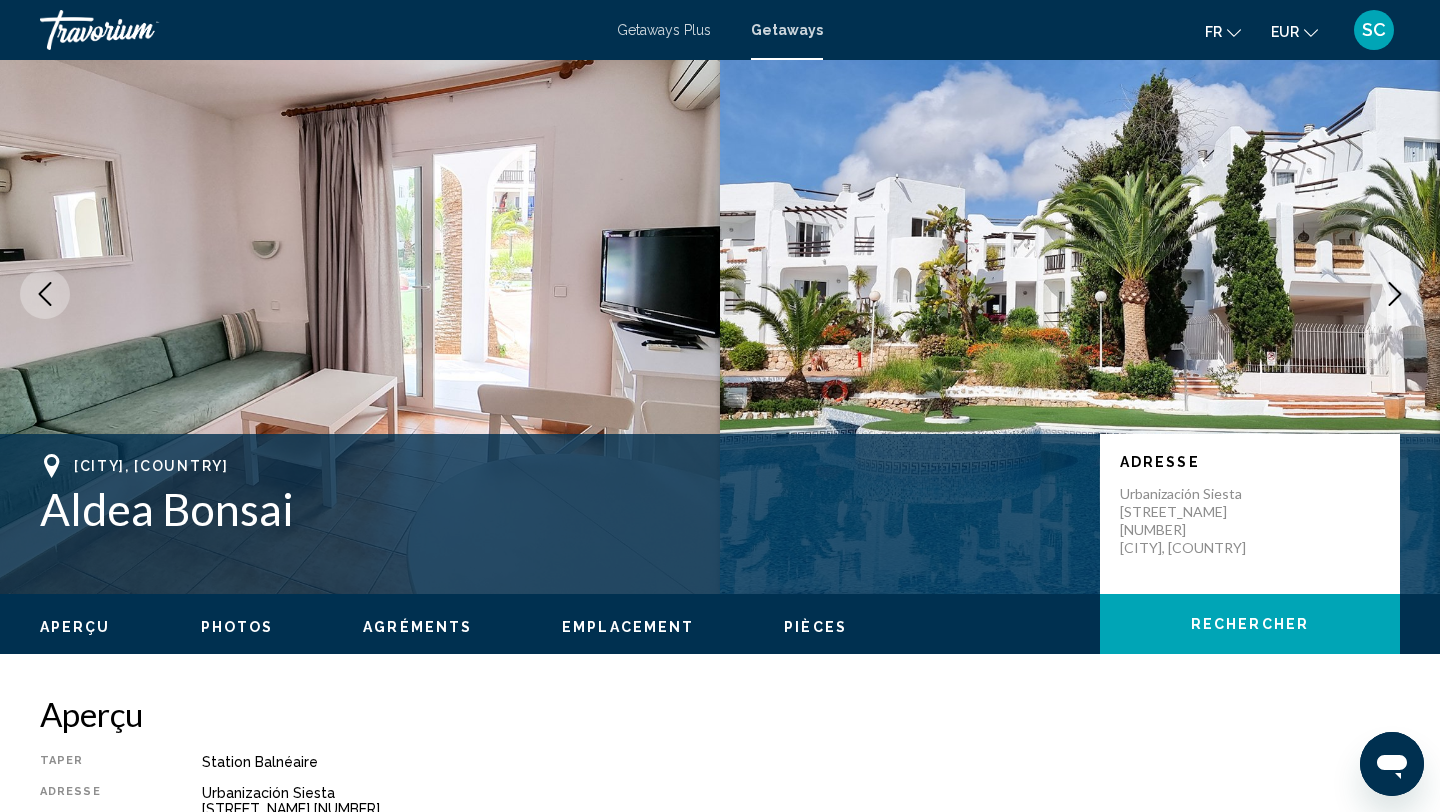 scroll, scrollTop: 0, scrollLeft: 0, axis: both 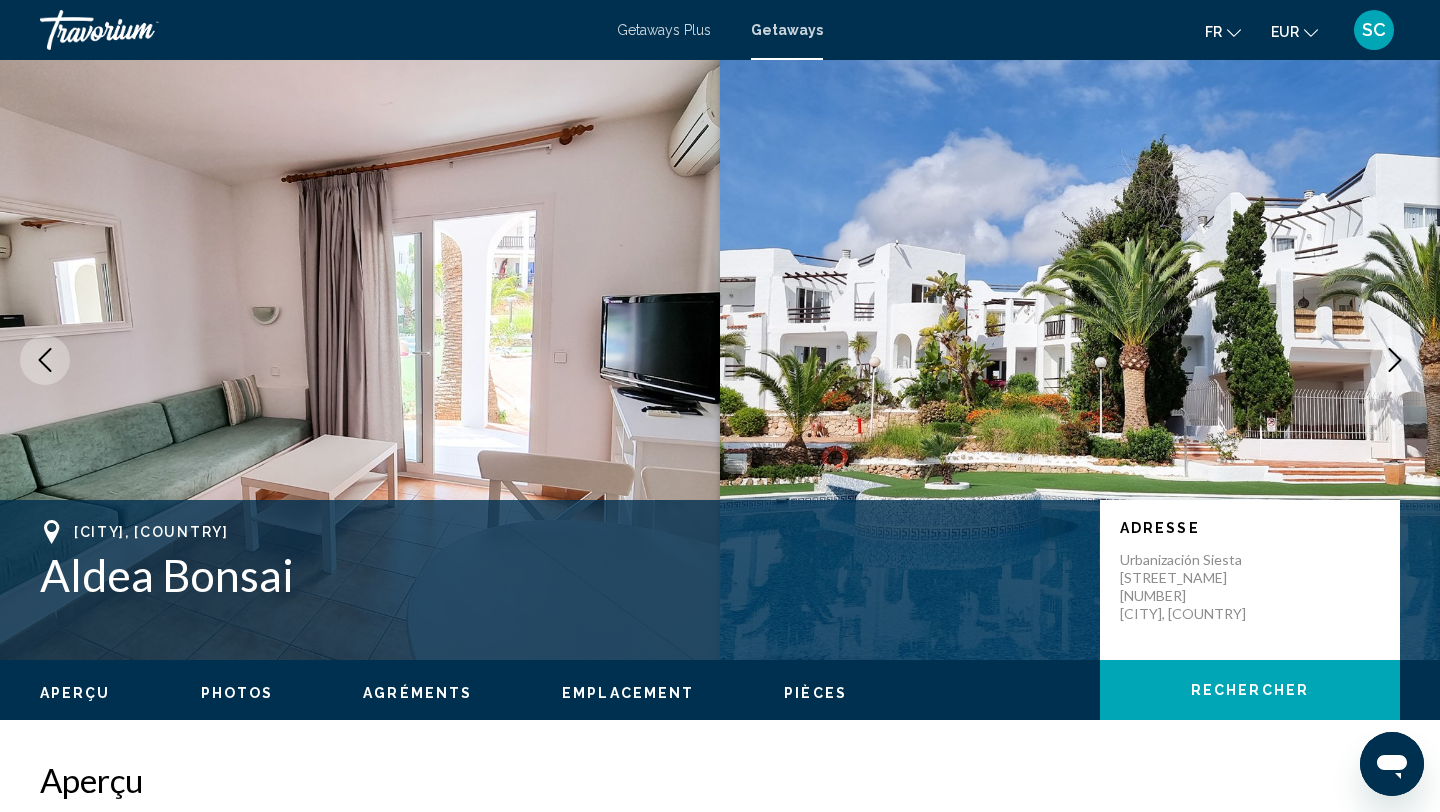 click 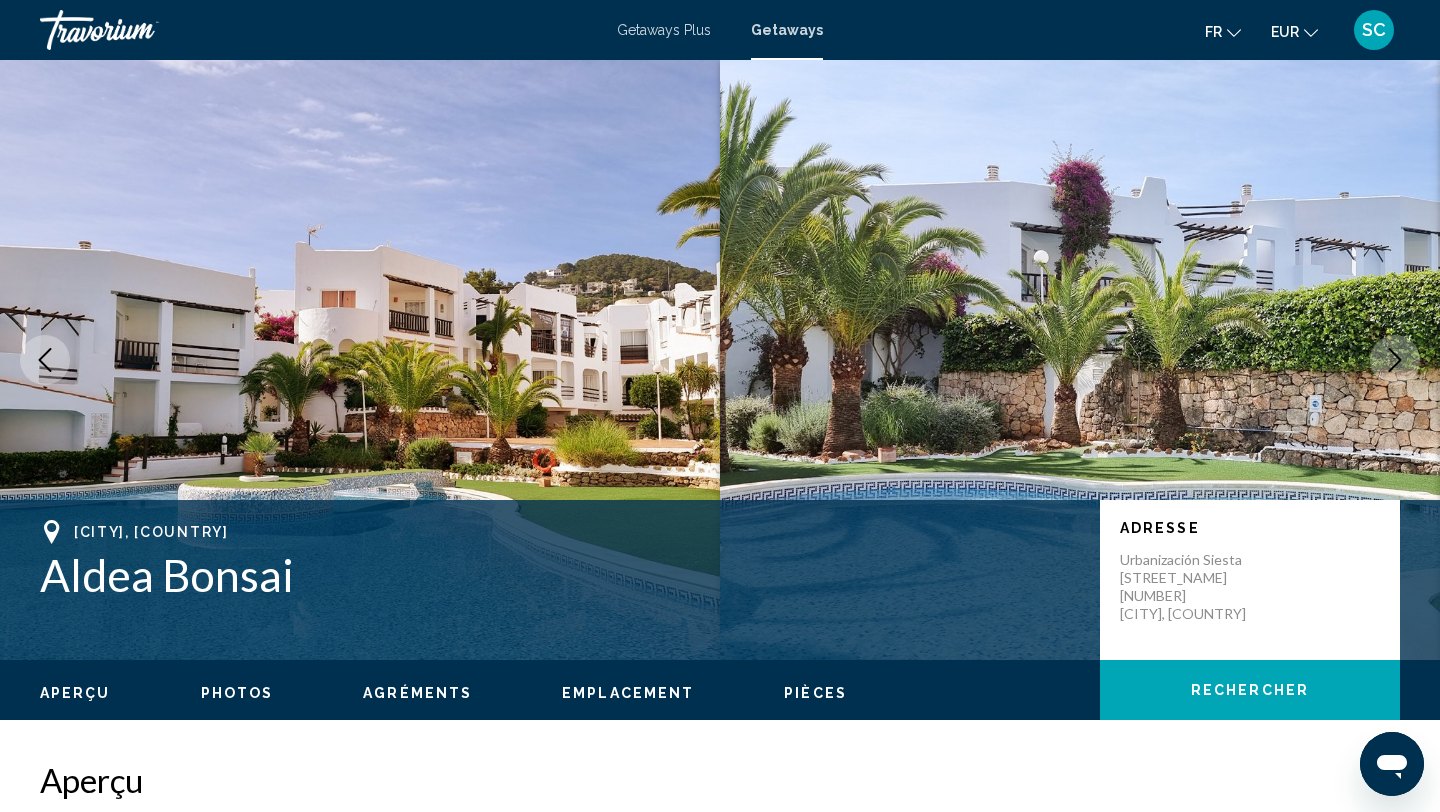click 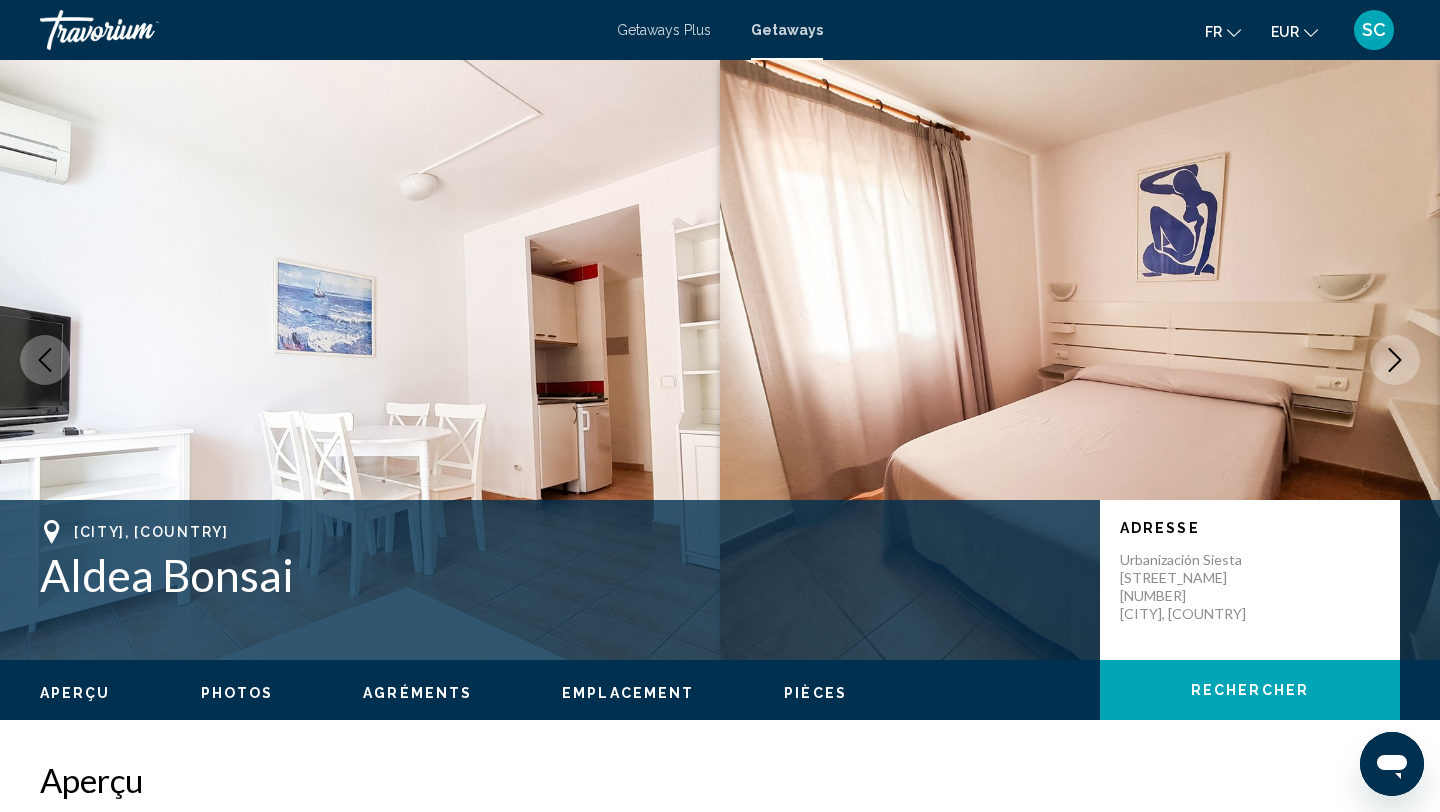 click 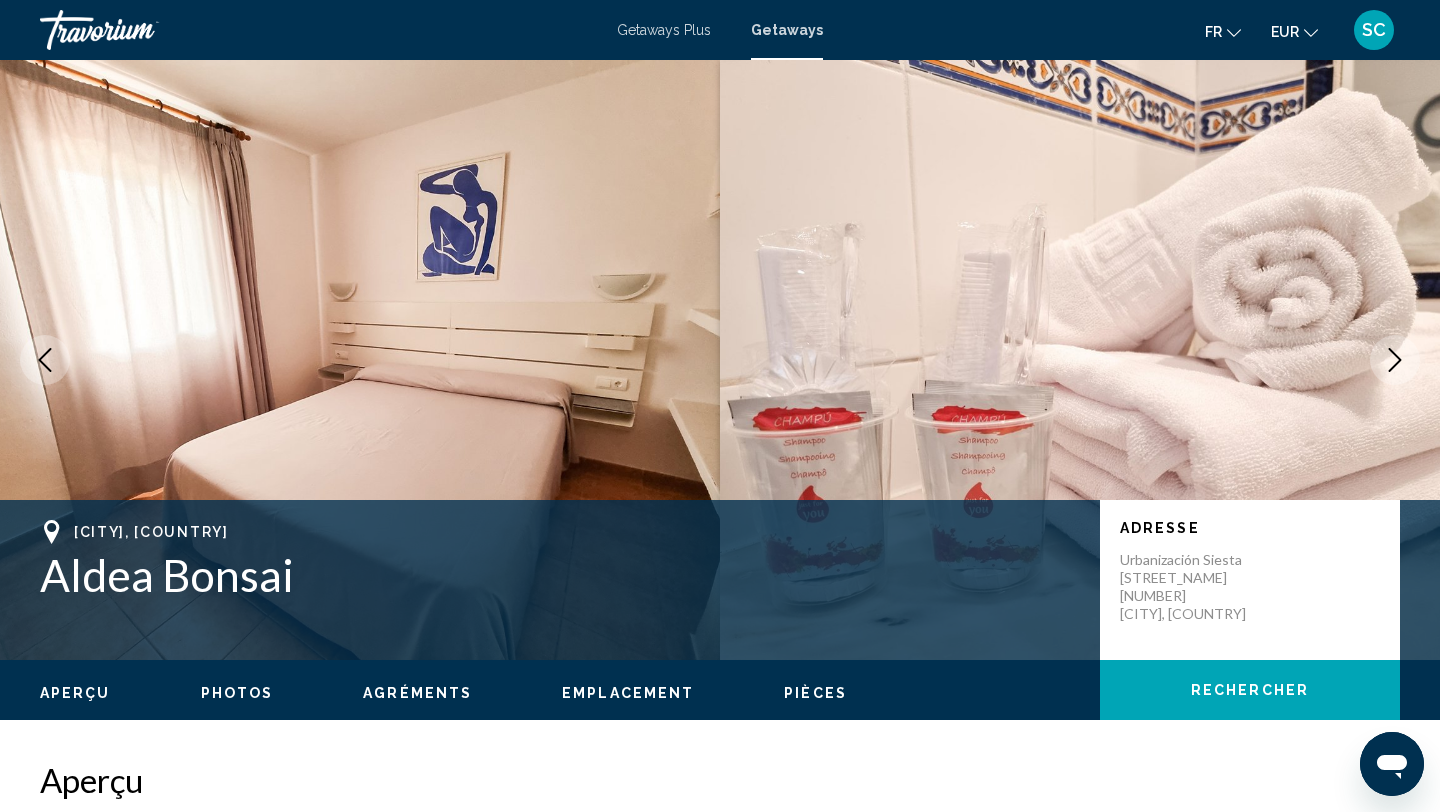 click 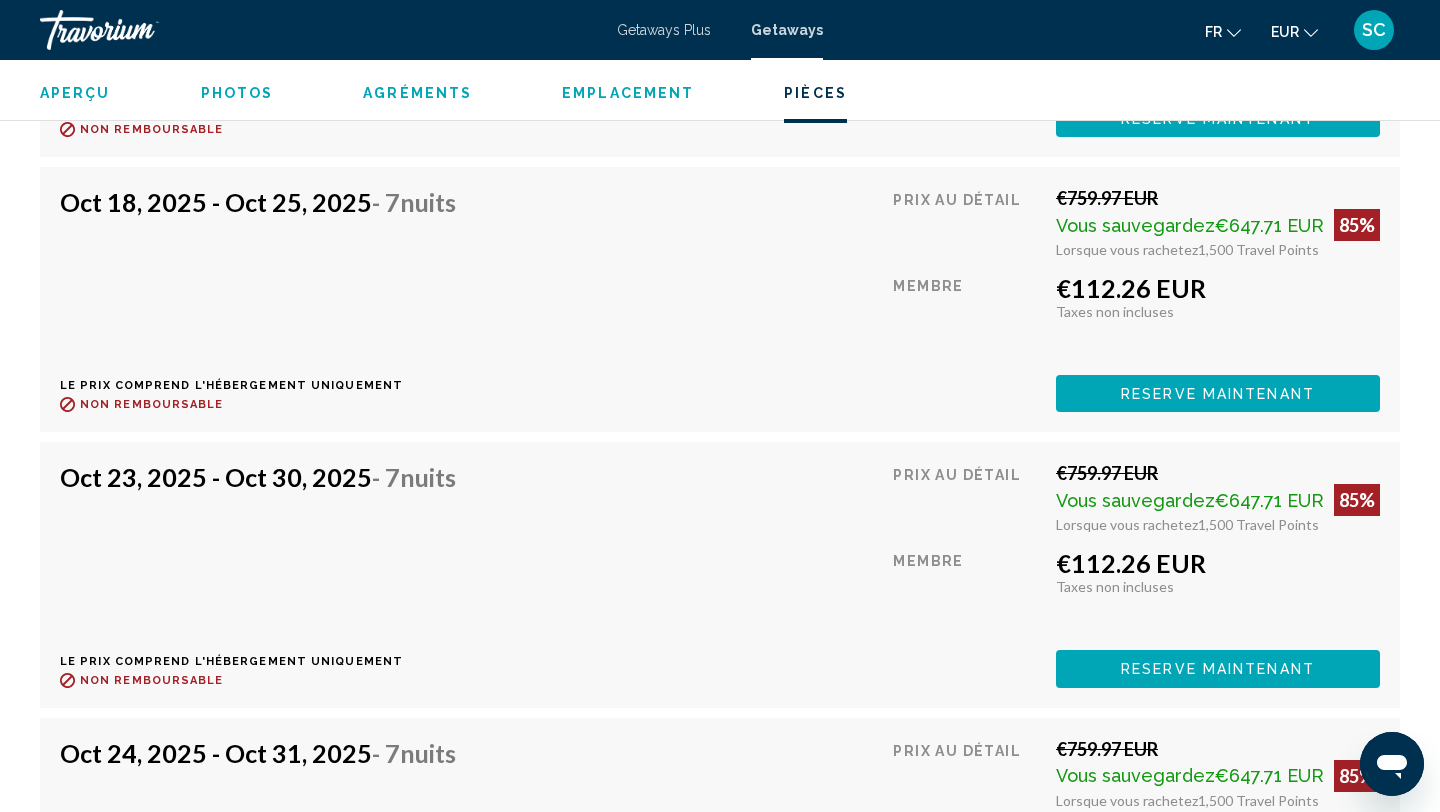 scroll, scrollTop: 4067, scrollLeft: 0, axis: vertical 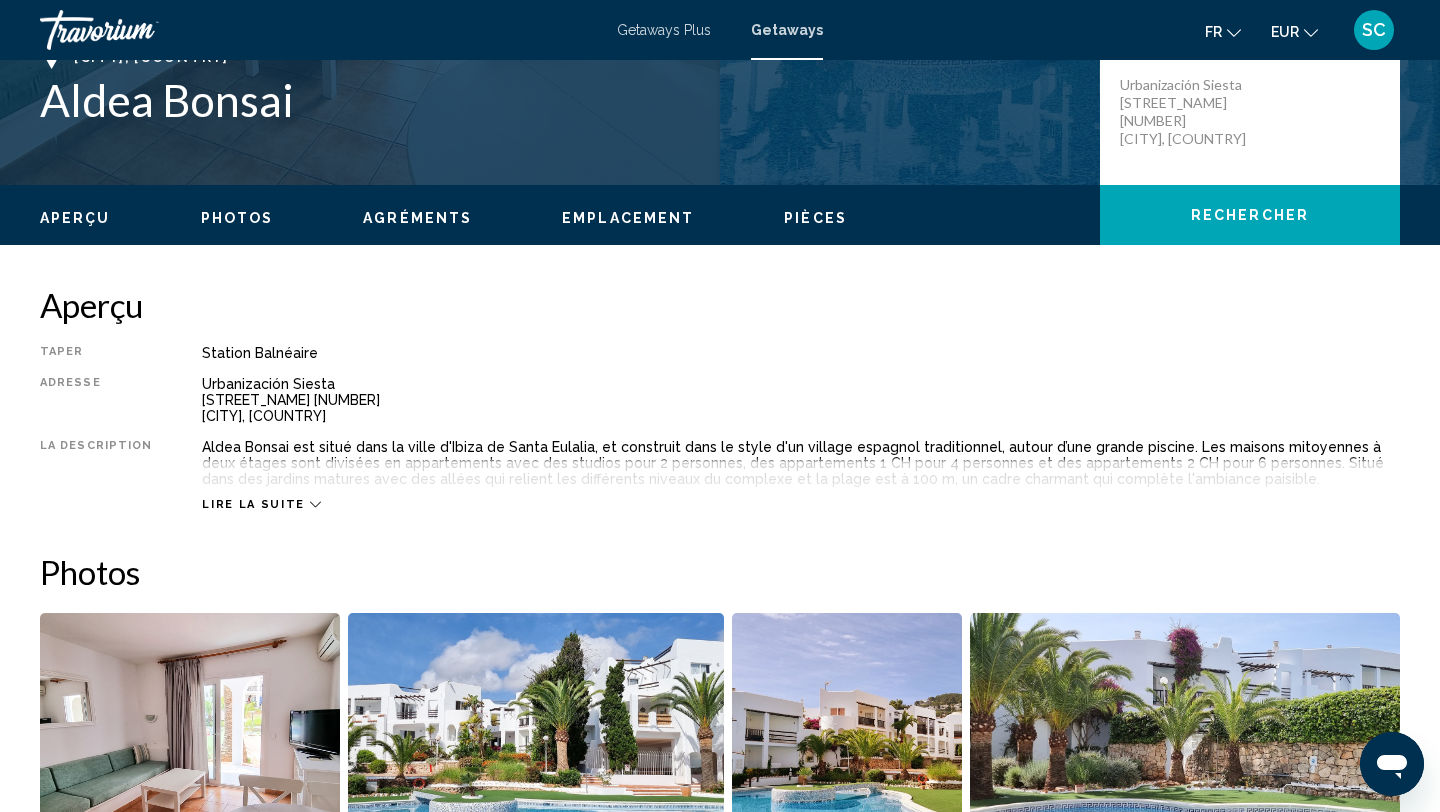click on "Lire la suite" at bounding box center (253, 504) 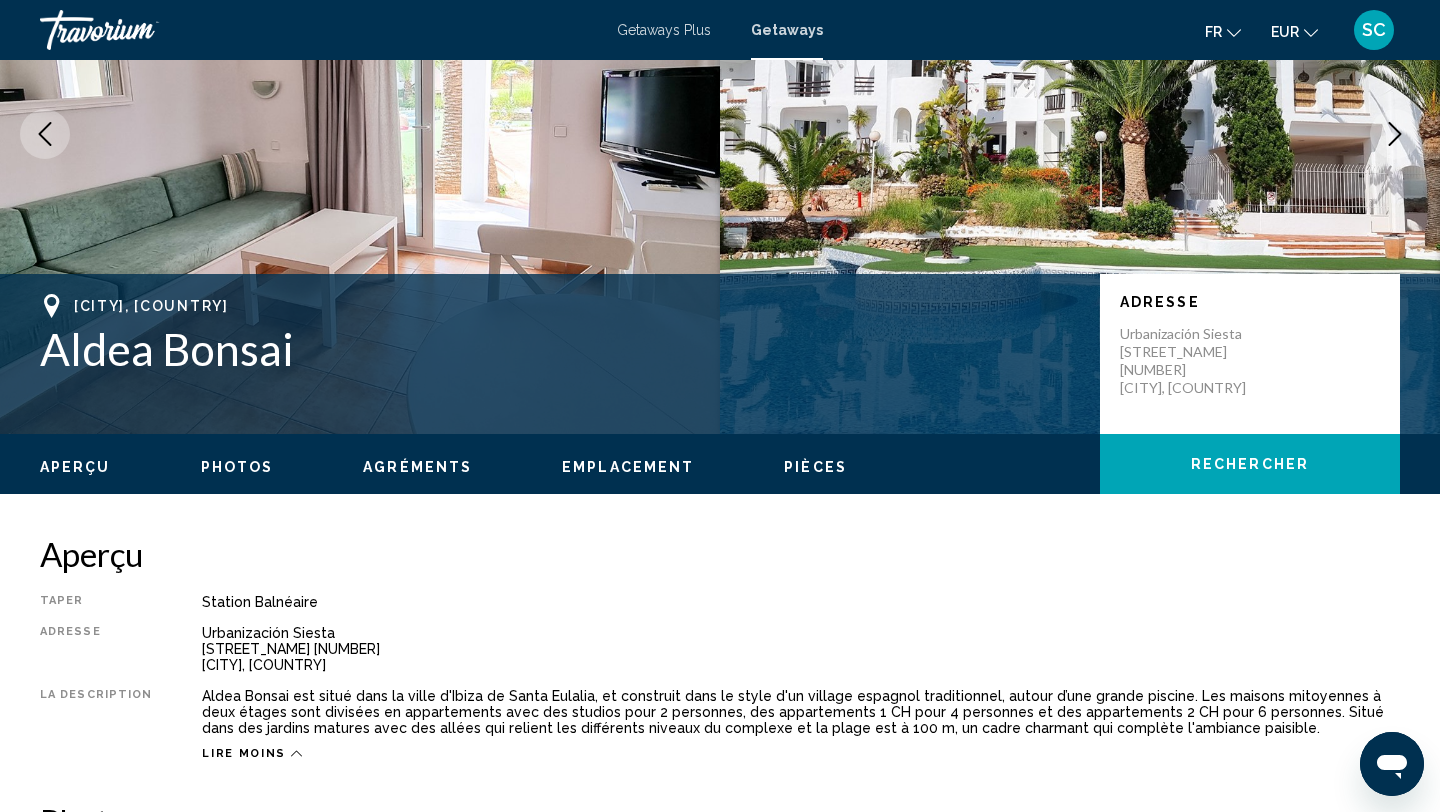 scroll, scrollTop: 0, scrollLeft: 0, axis: both 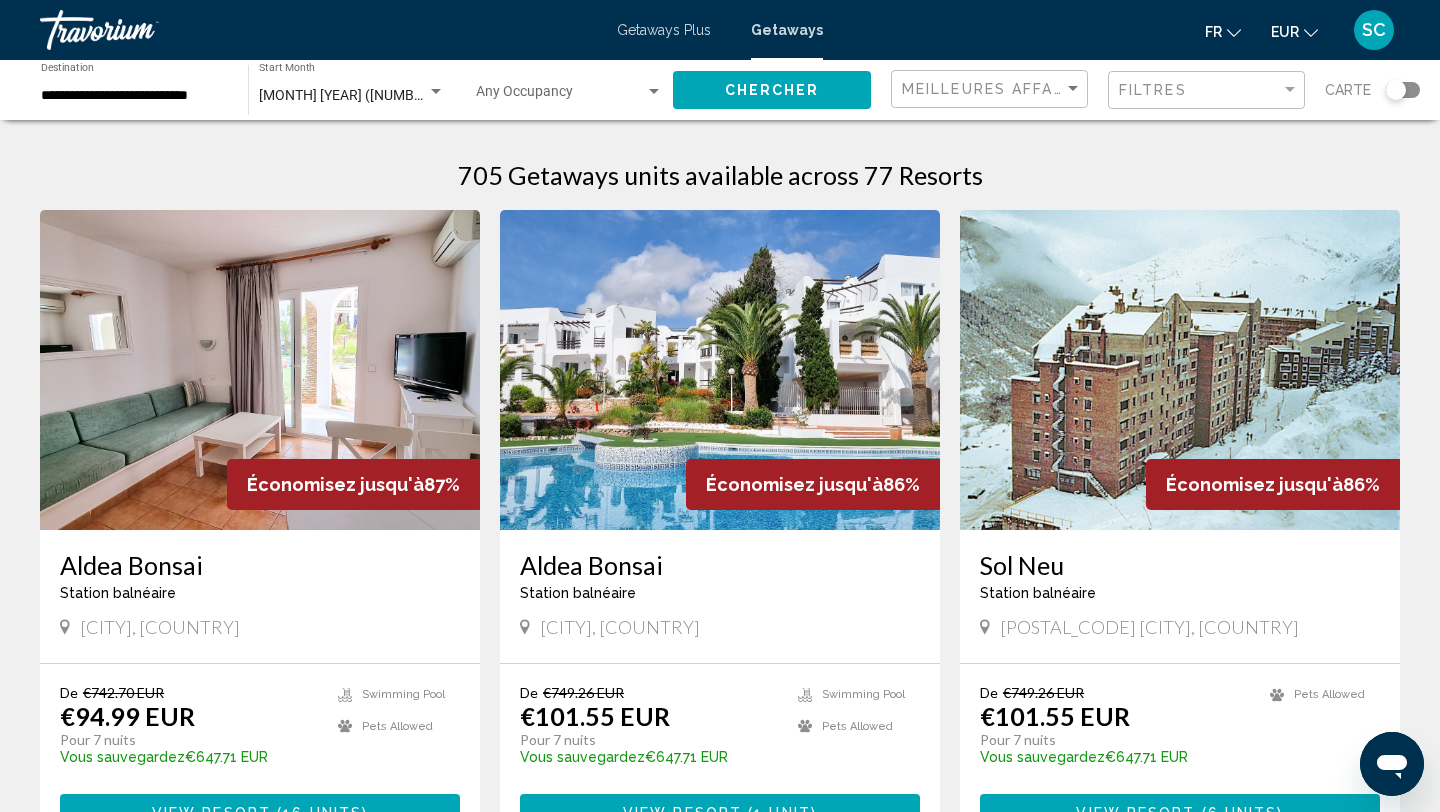 click on "Aldea Bonsai" at bounding box center [720, 565] 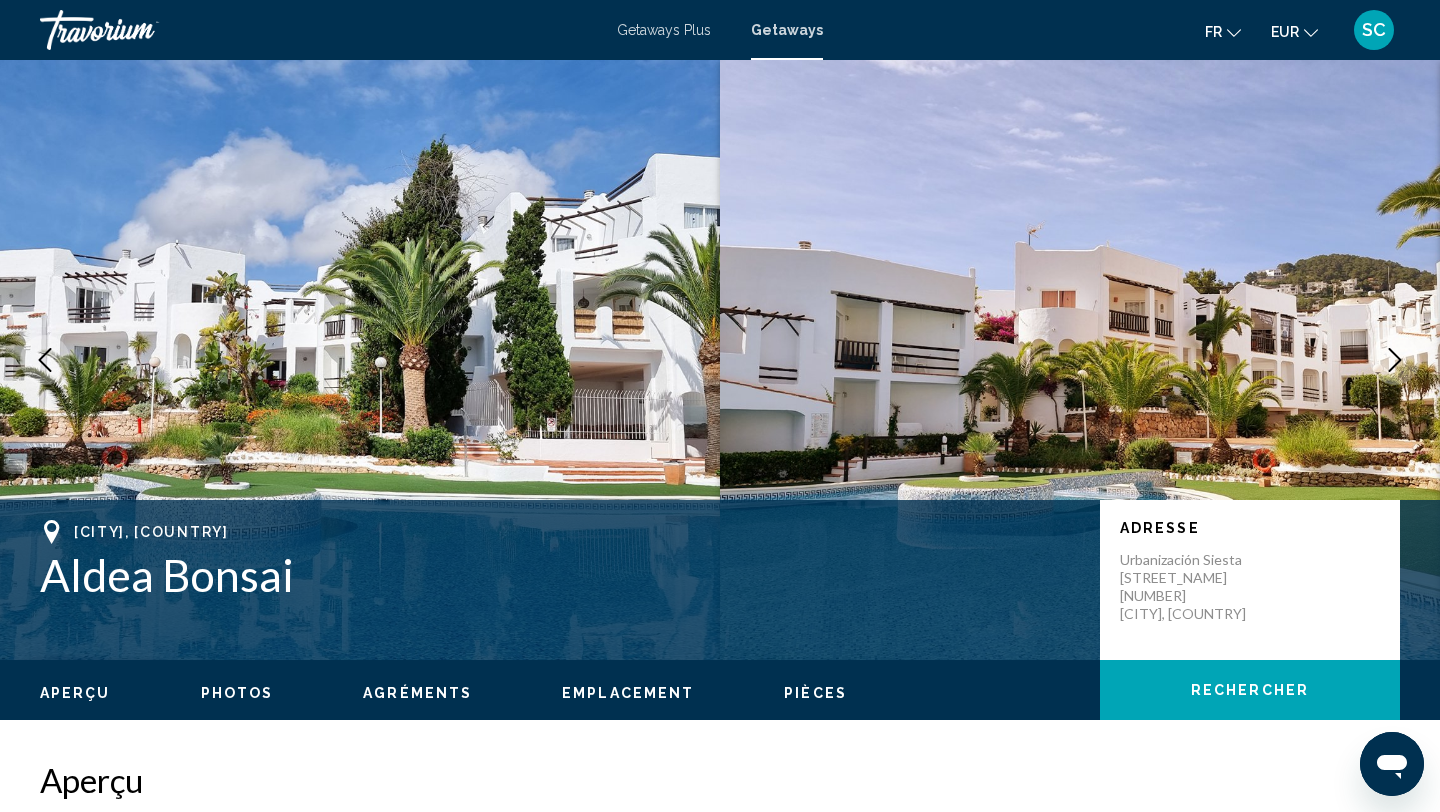 click 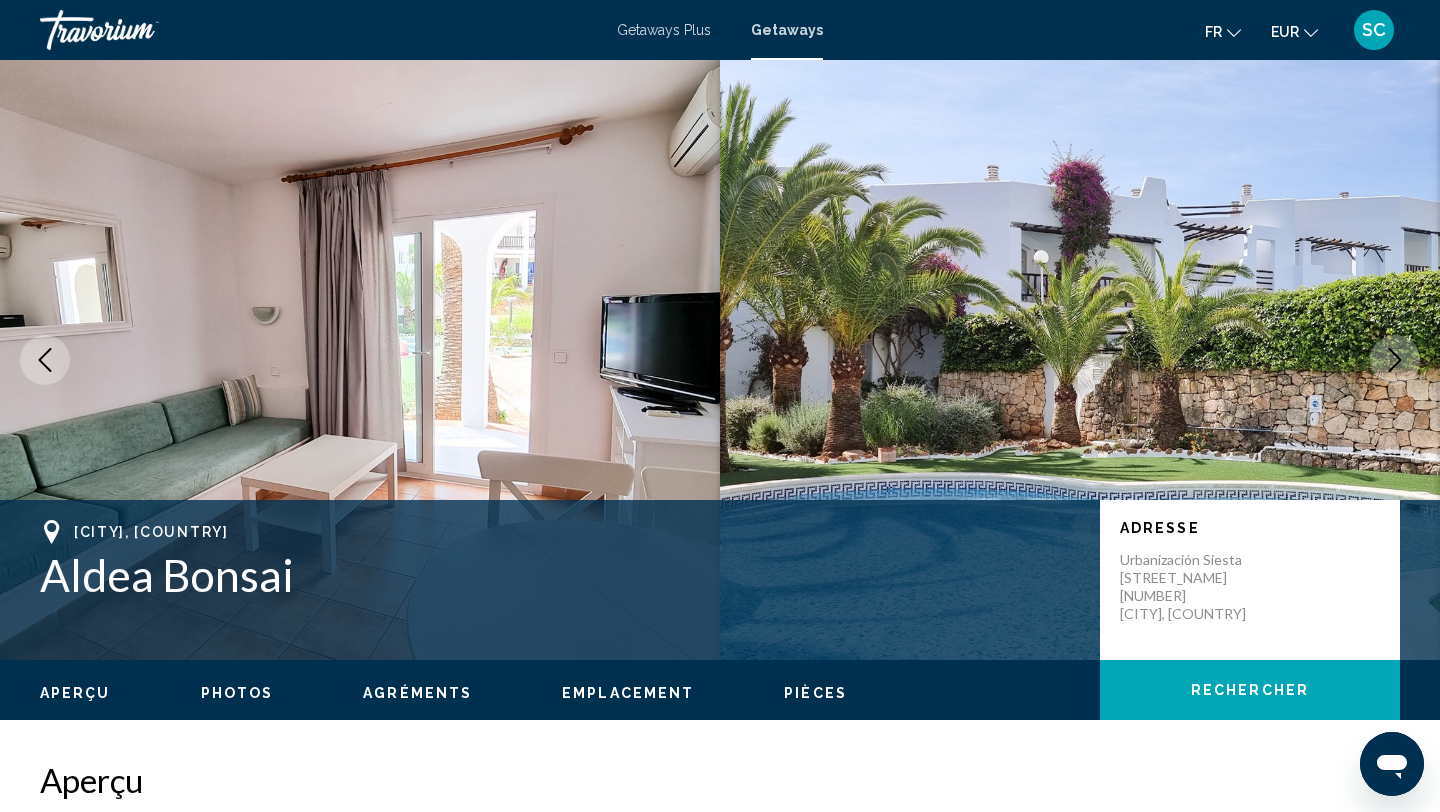 click 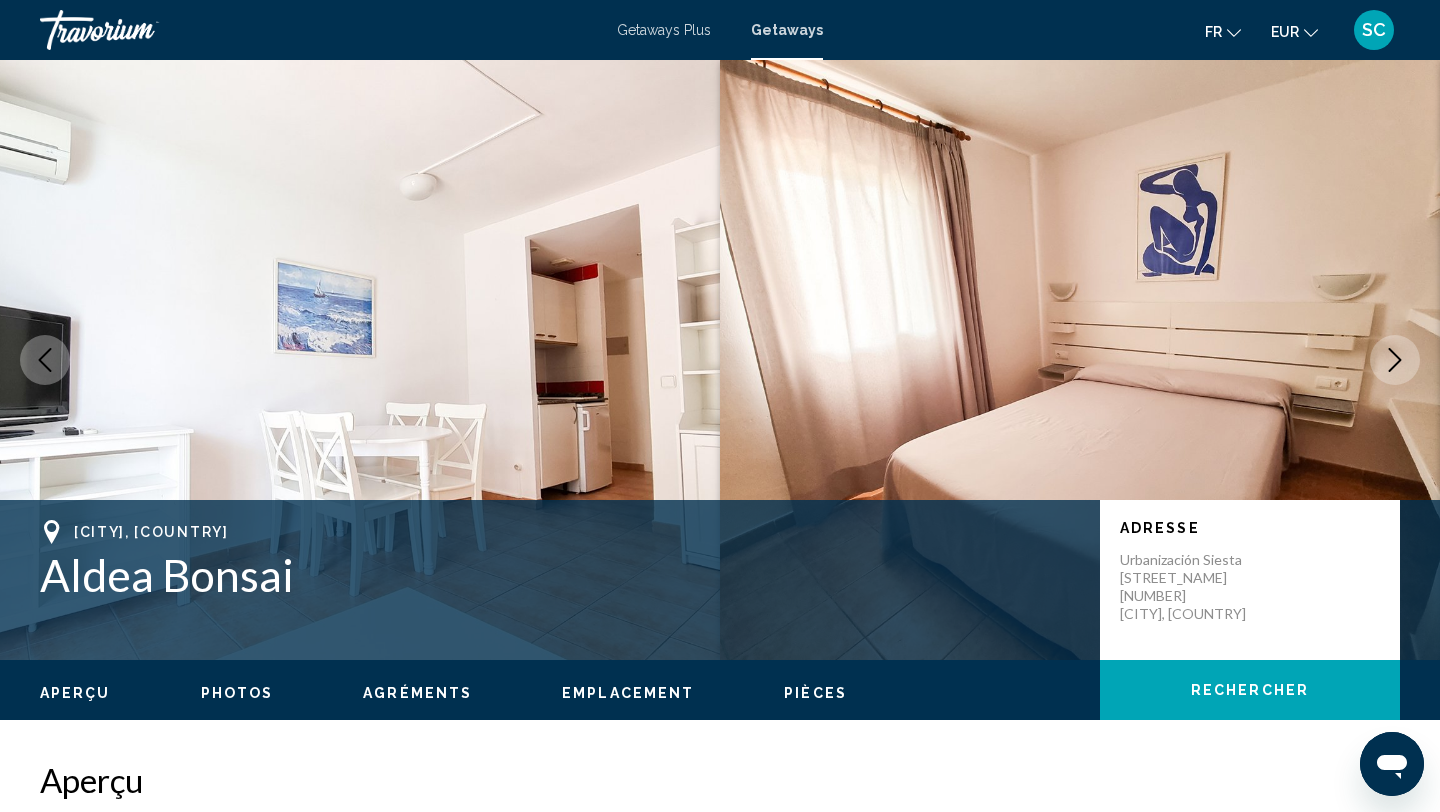 click 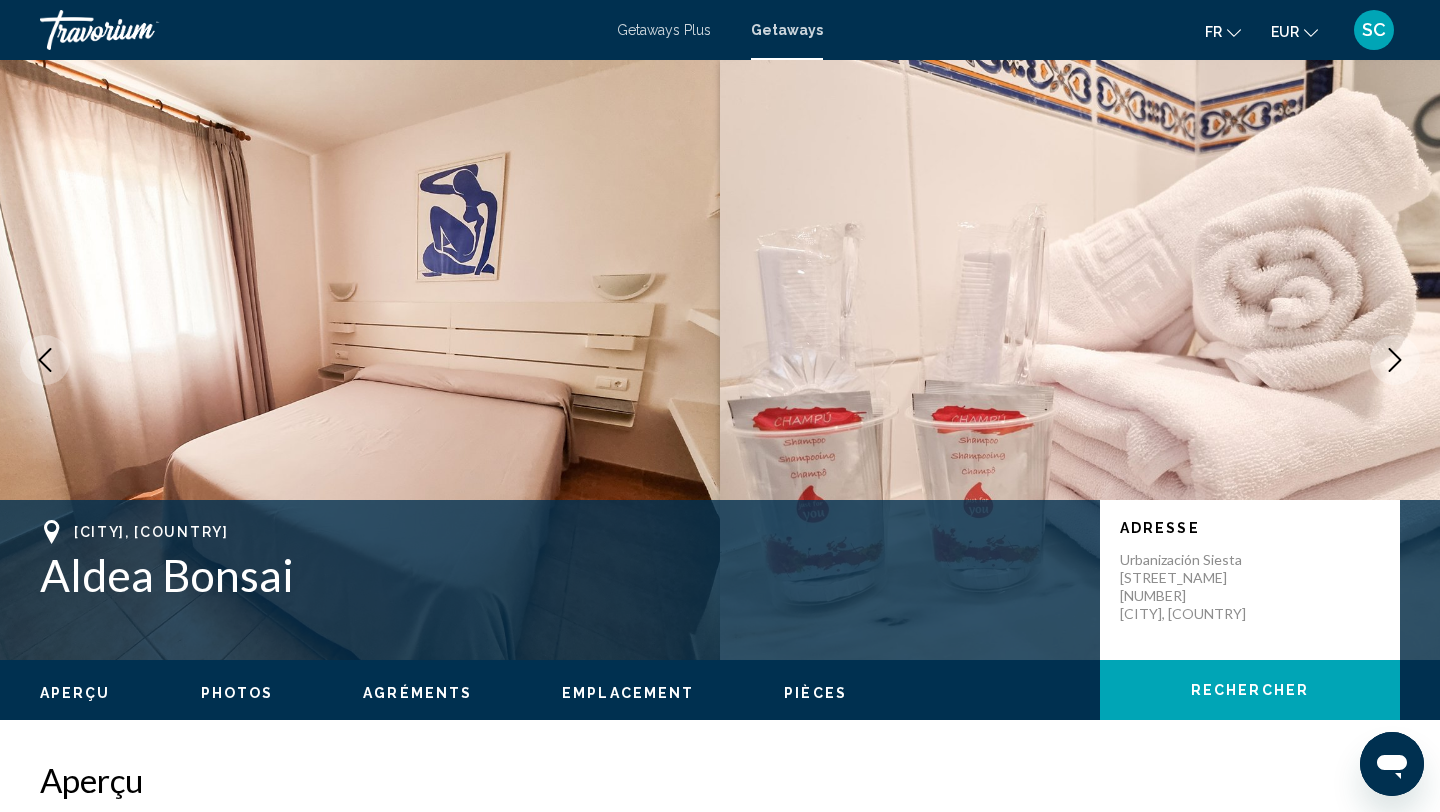 click 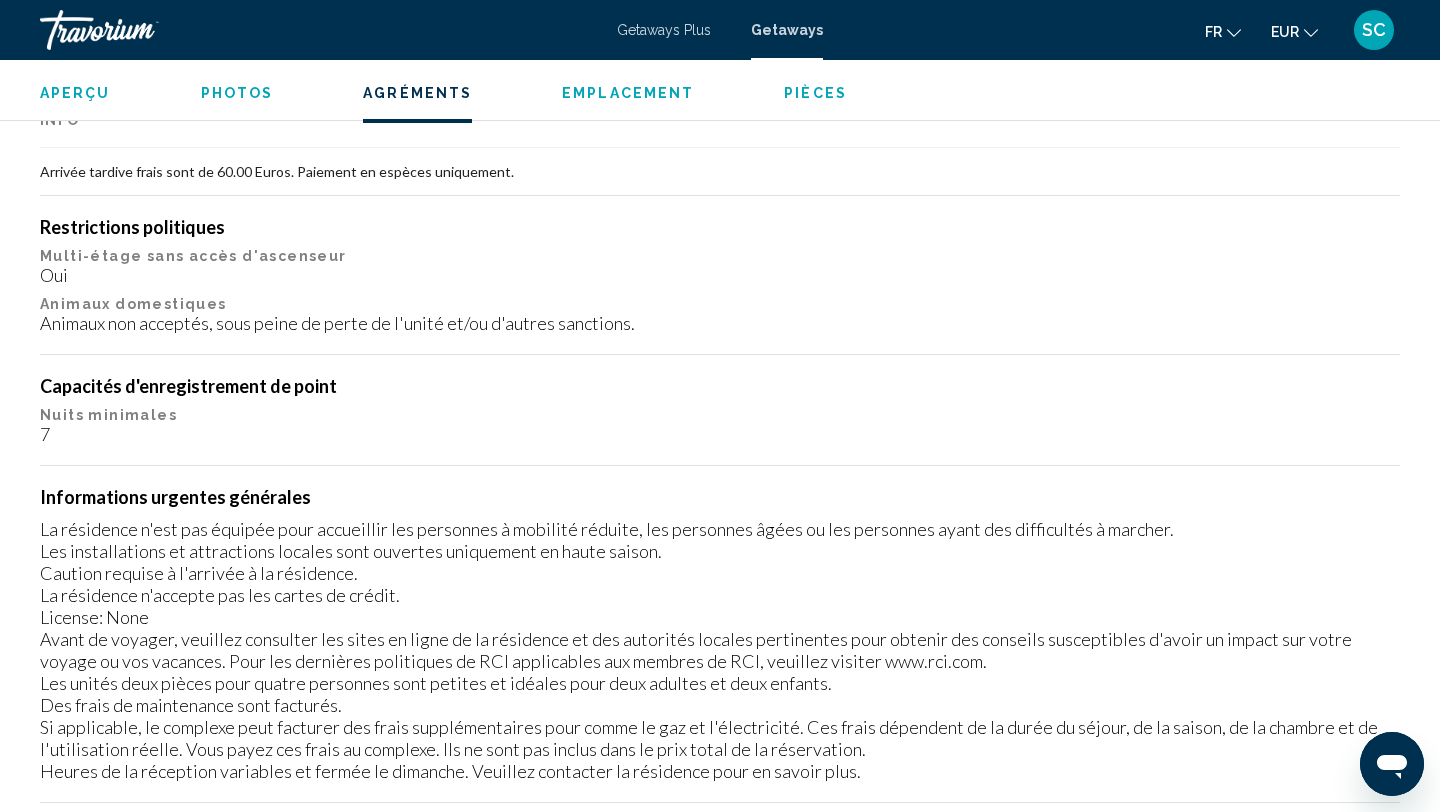 scroll, scrollTop: 2063, scrollLeft: 0, axis: vertical 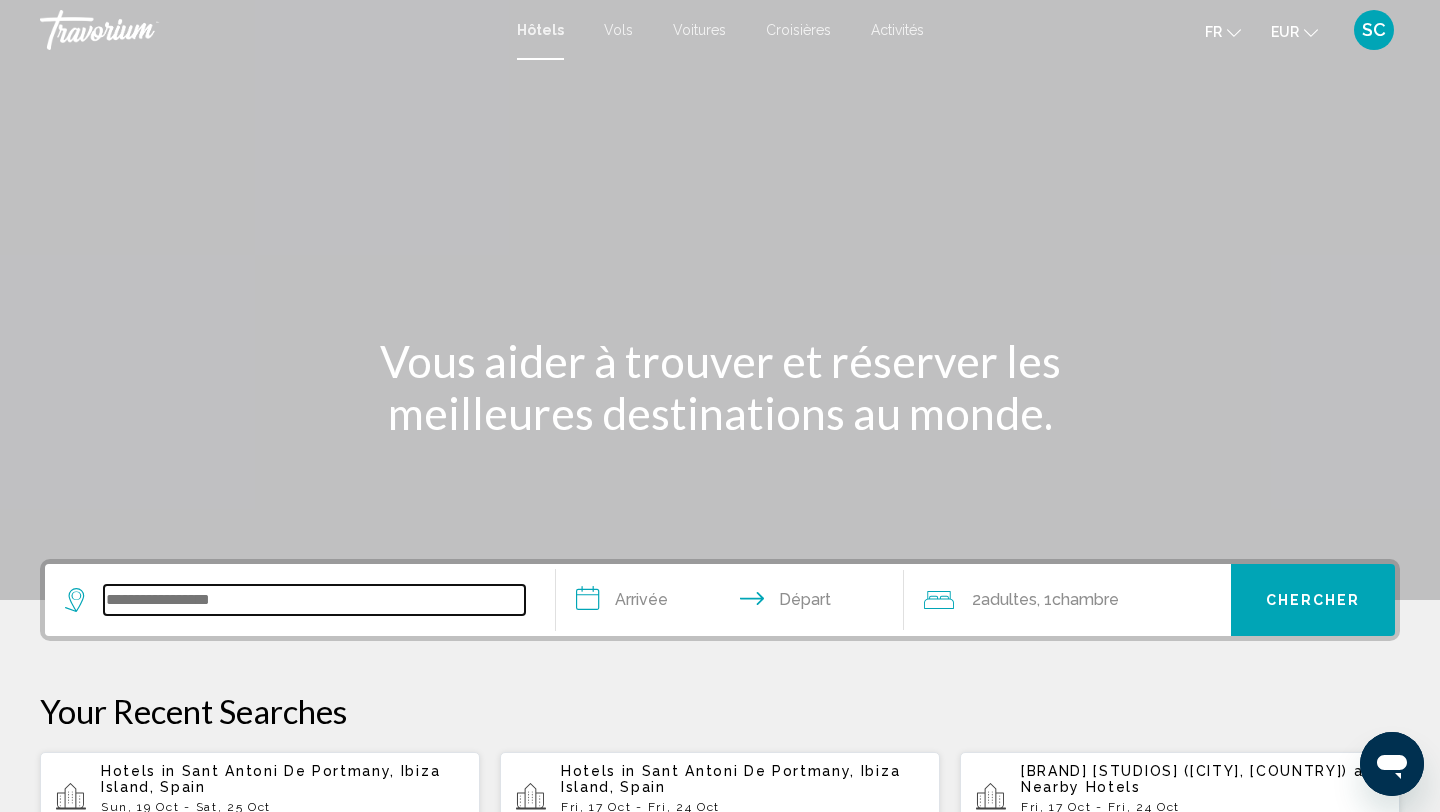 click at bounding box center (314, 600) 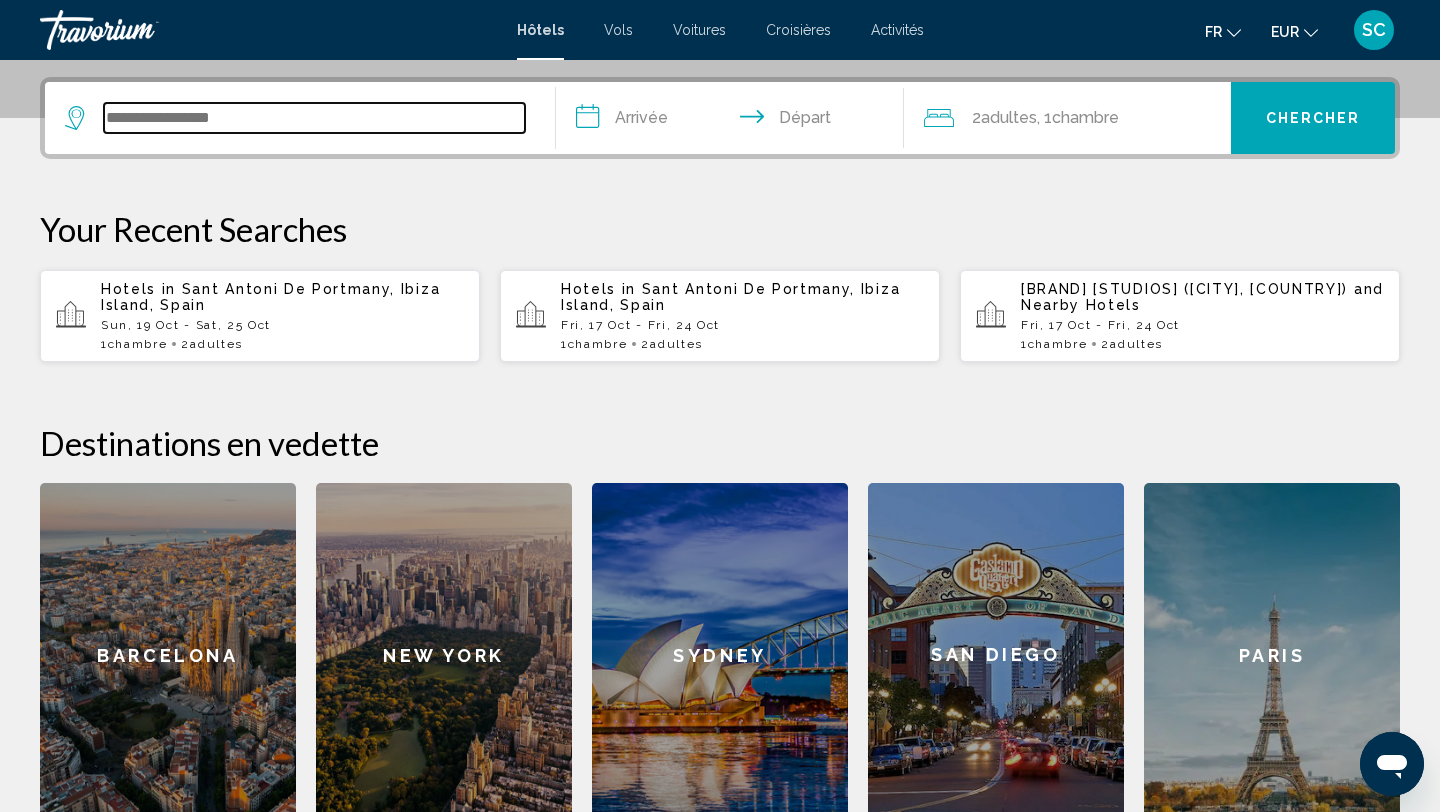 scroll, scrollTop: 494, scrollLeft: 0, axis: vertical 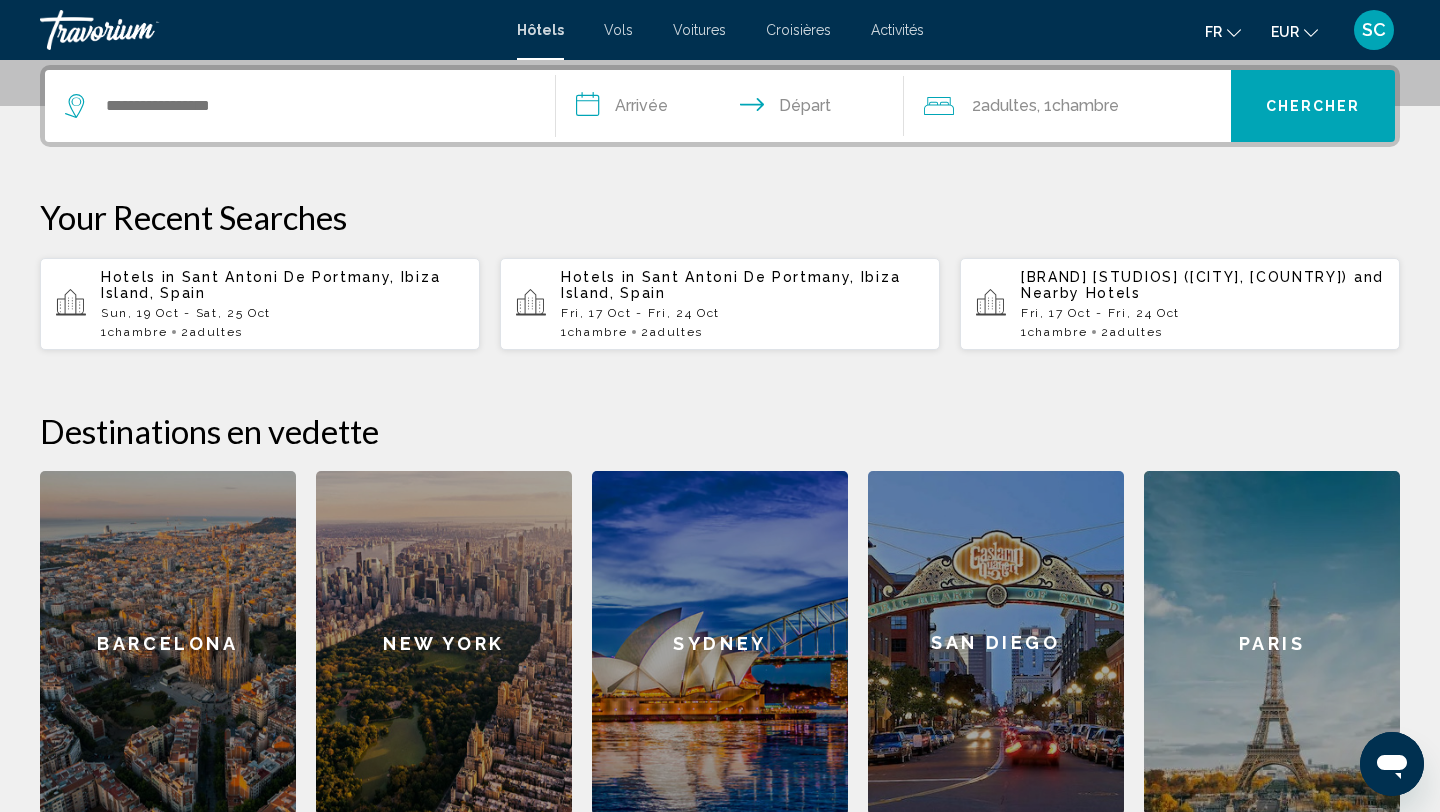 click on "Hôtels Vols Voitures Croisières Activités Hôtels Vols Voitures Croisières Activités fr
English Español Français Italiano Português русский EUR
USD ($) MXN (Mex$) CAD (Can$) GBP (£) EUR (€) AUD (A$) NZD (NZ$) CNY (CN¥) SC Se connecter" at bounding box center [720, 30] 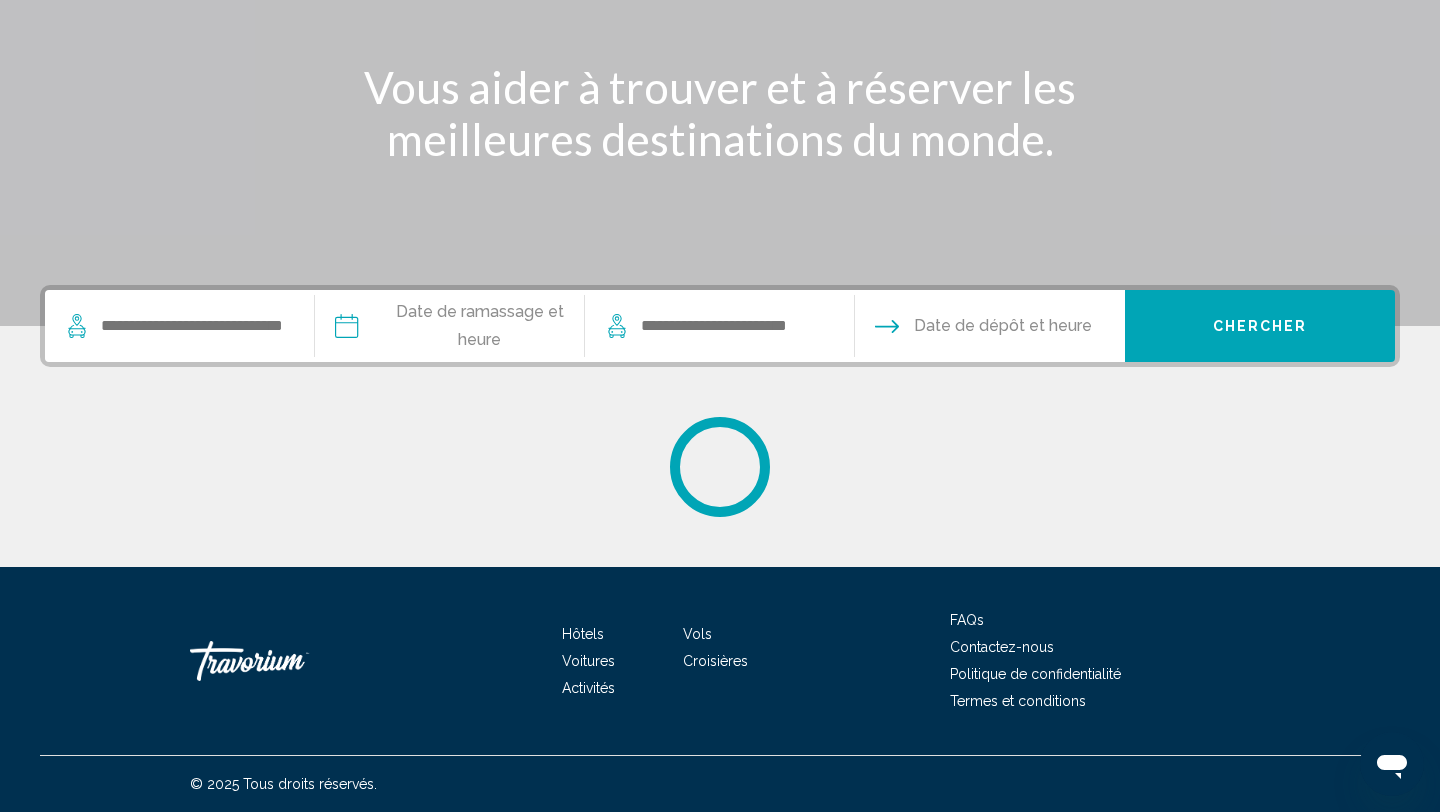 scroll, scrollTop: 0, scrollLeft: 0, axis: both 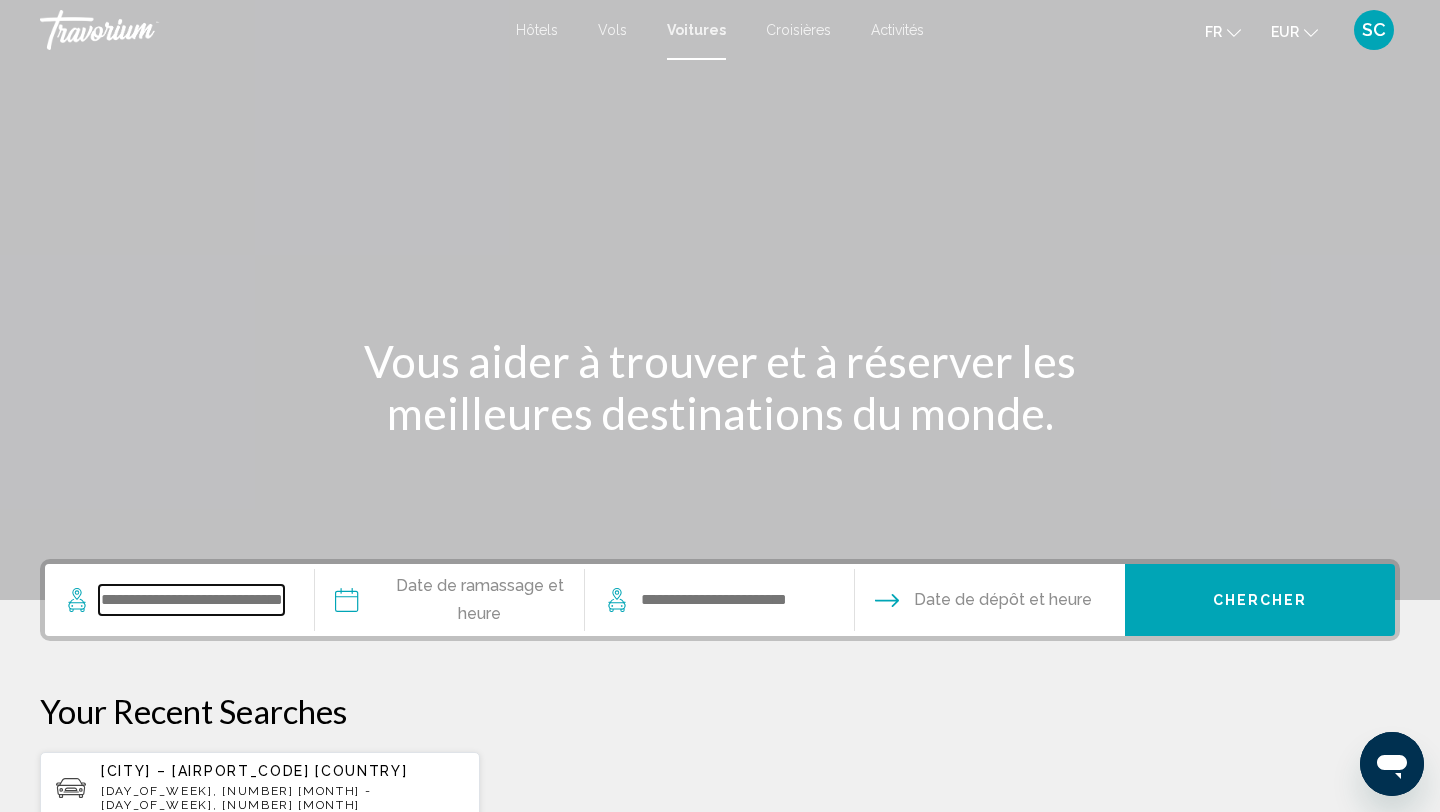 click at bounding box center (191, 600) 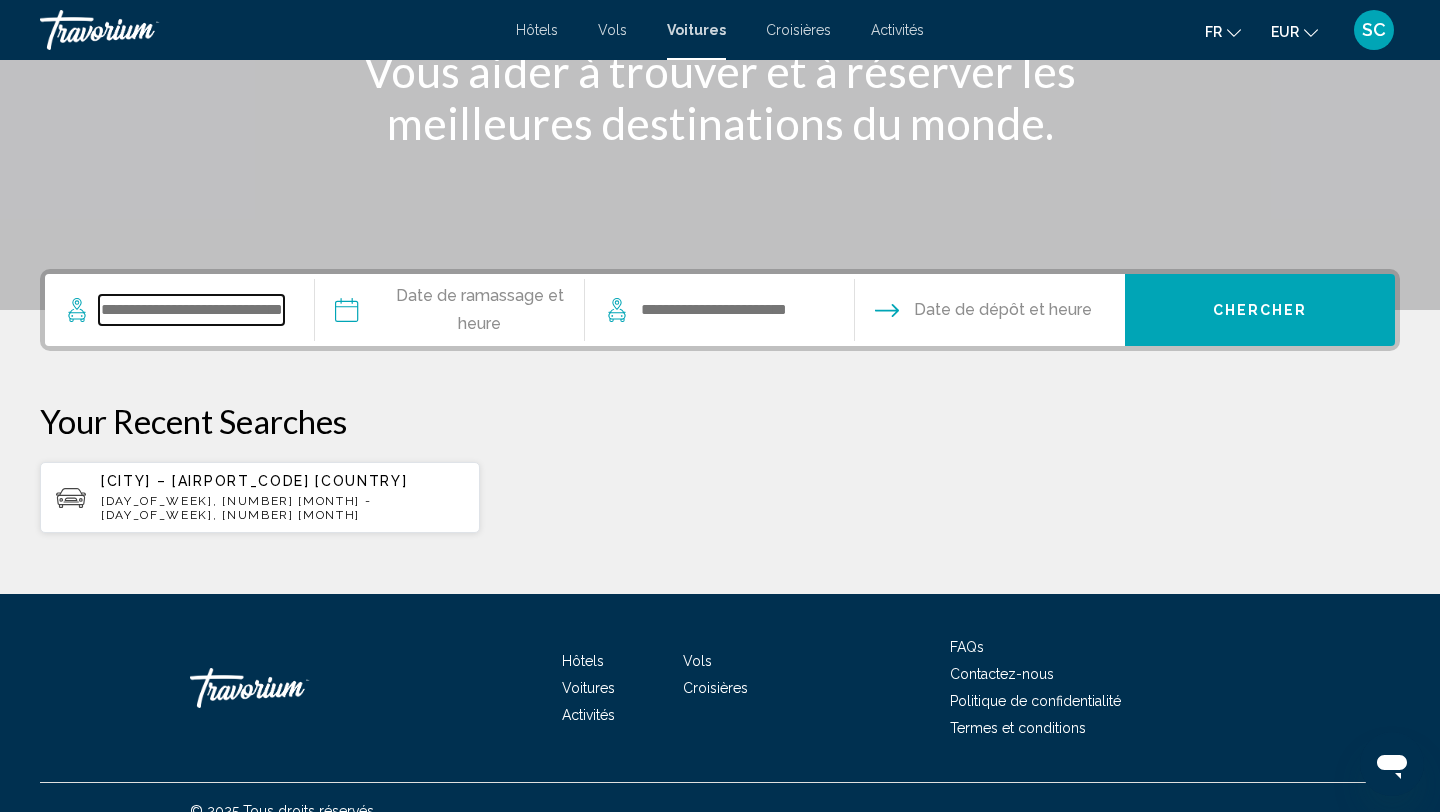scroll, scrollTop: 303, scrollLeft: 0, axis: vertical 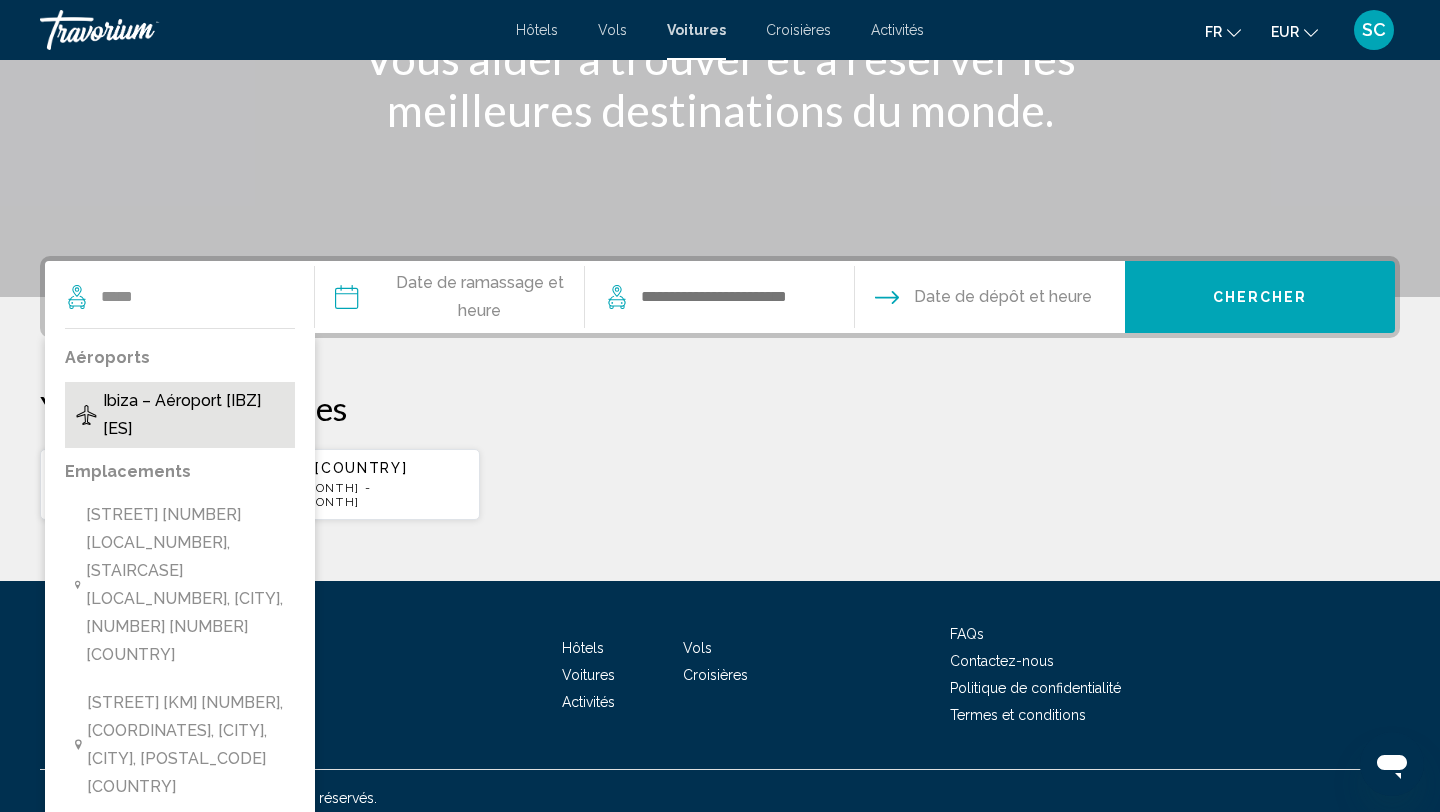 click on "Ibiza – Aéroport [IBZ] [ES]" at bounding box center [194, 415] 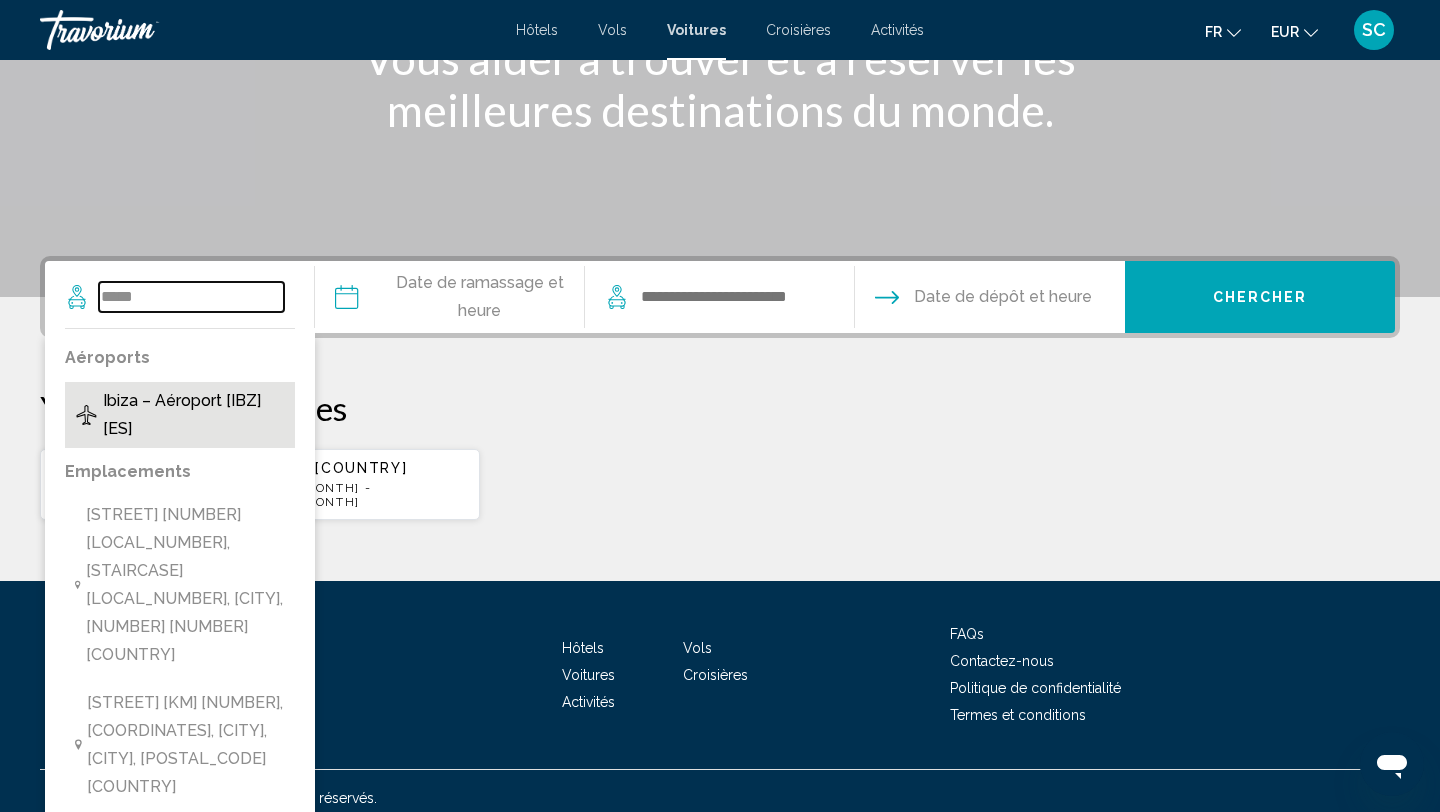 type on "**********" 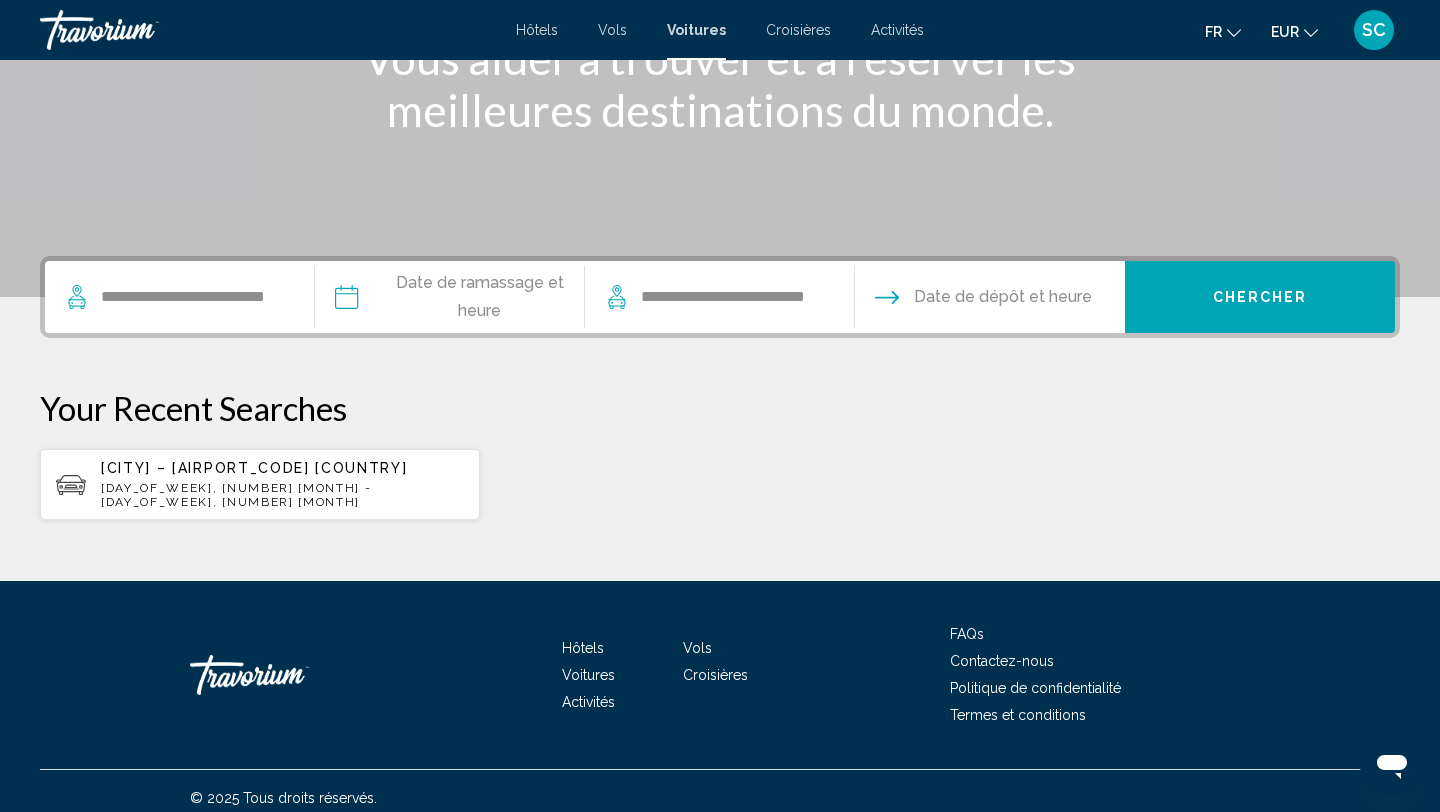 click at bounding box center (449, 300) 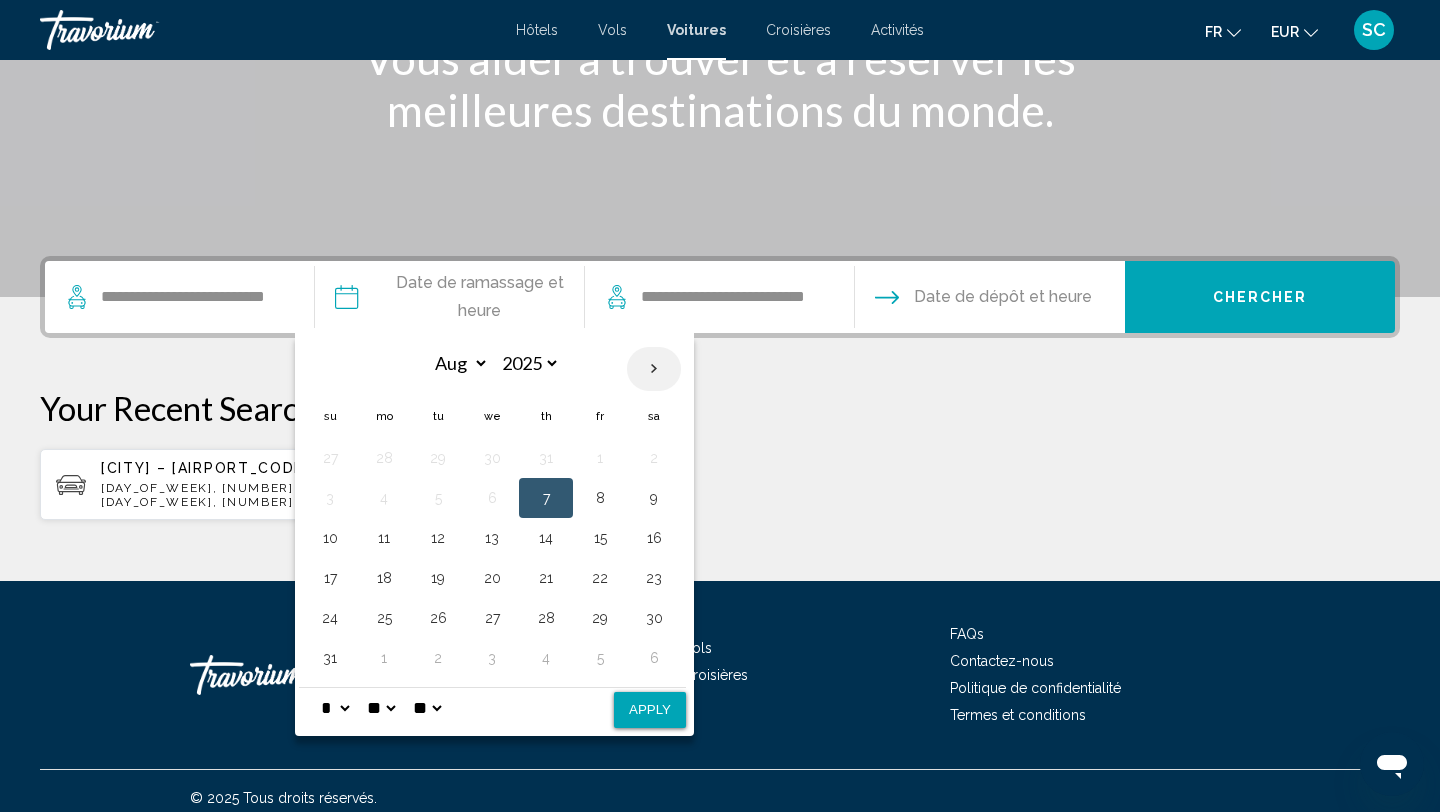 click at bounding box center [654, 369] 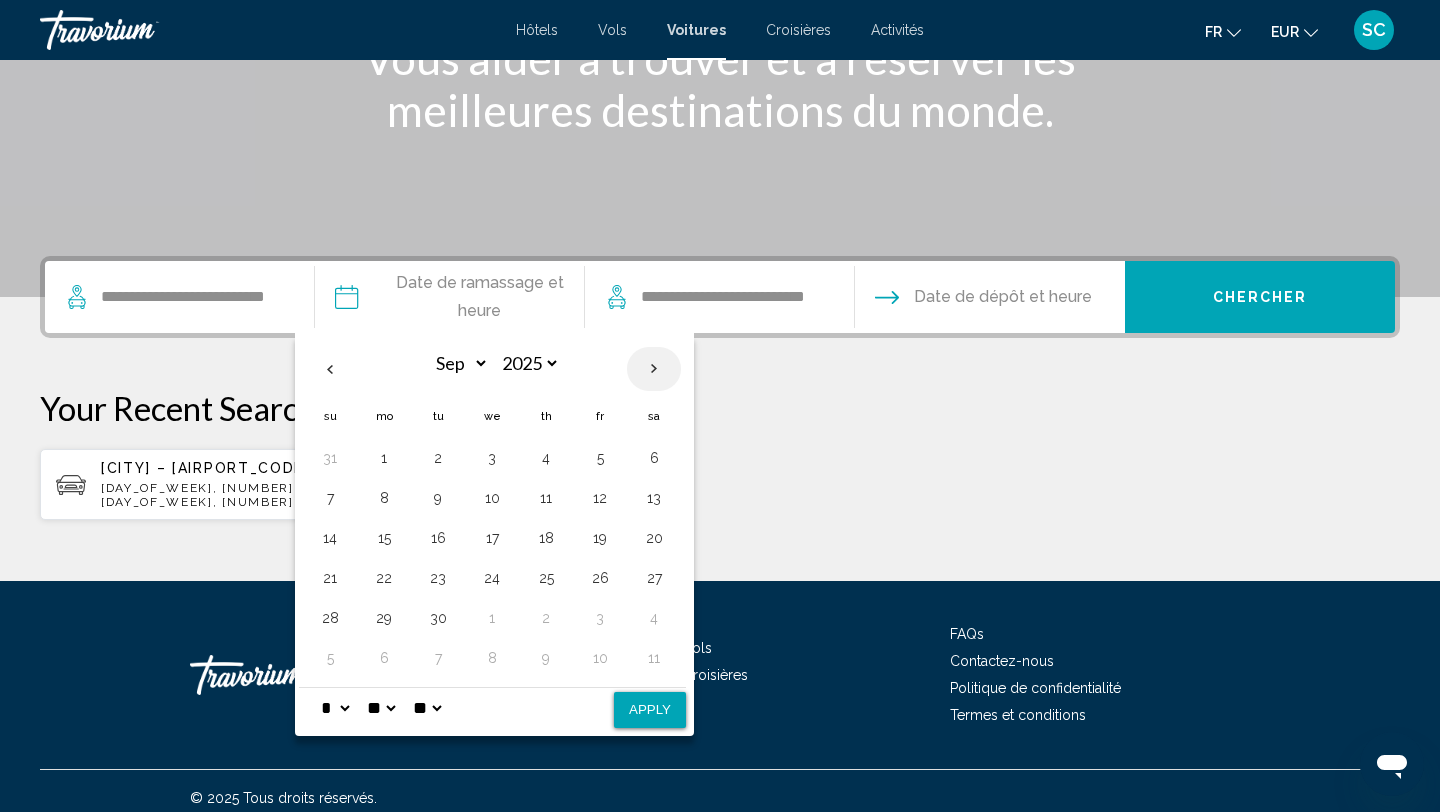 click at bounding box center [654, 369] 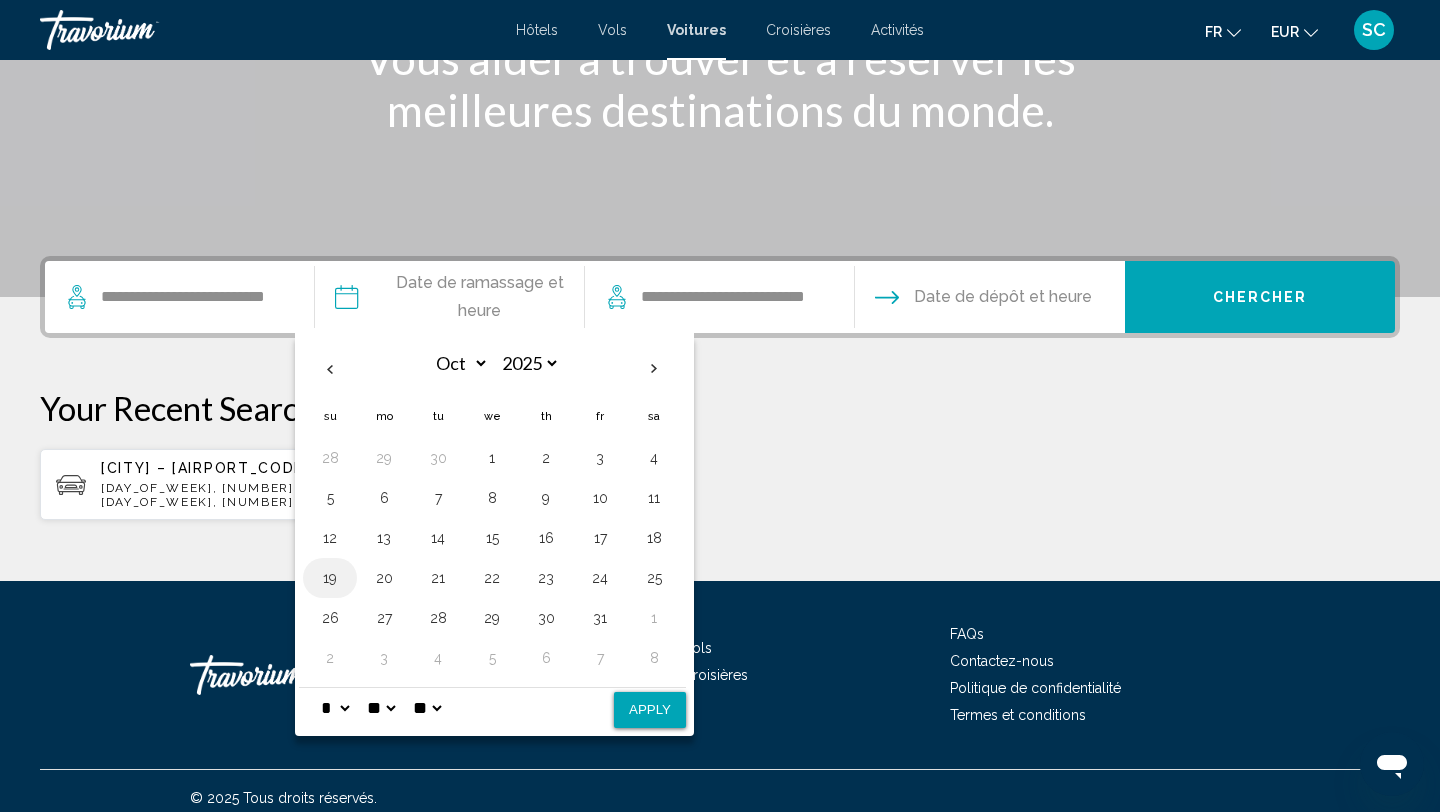 click on "19" at bounding box center [330, 578] 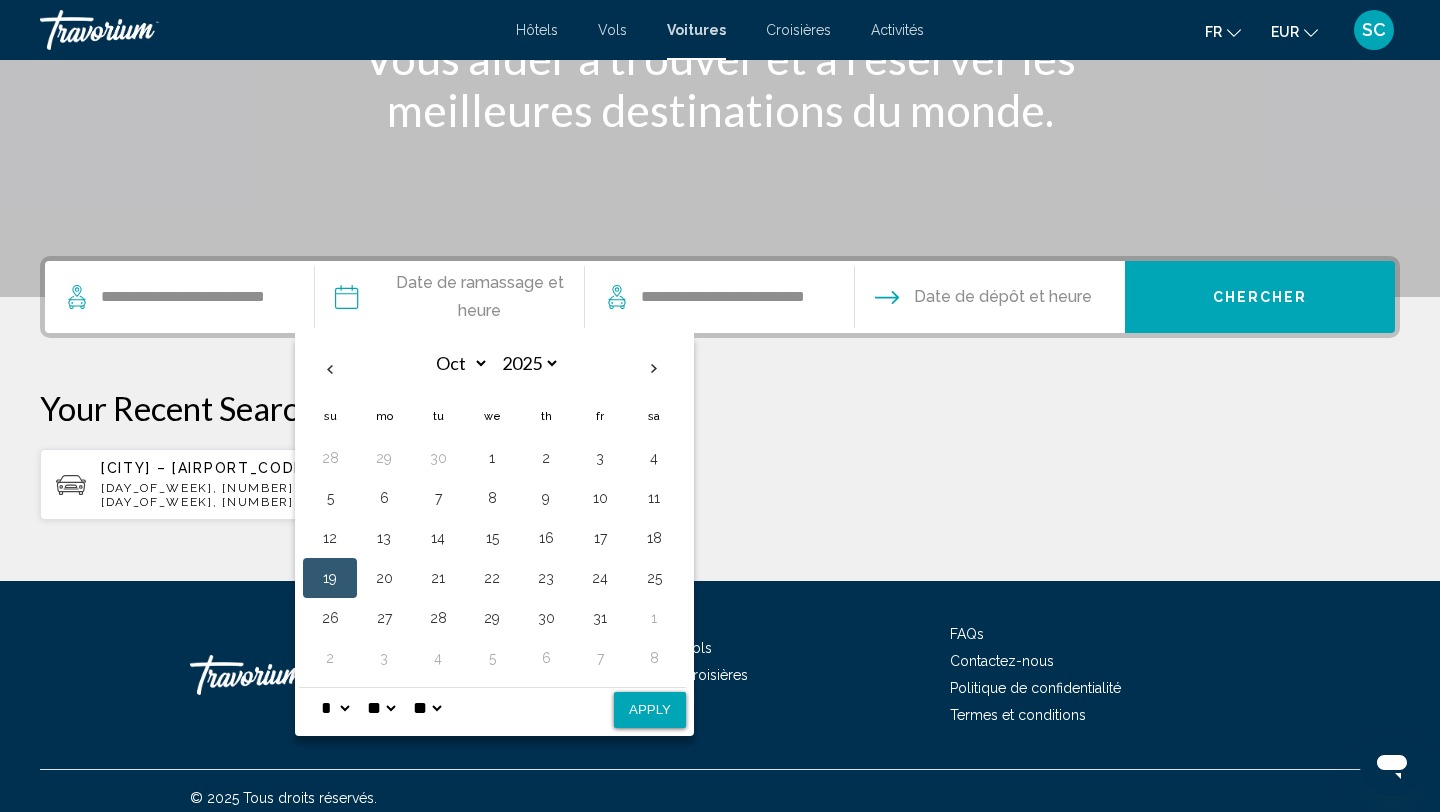 click on "* * * * * * * * * ** ** **" at bounding box center (335, 708) 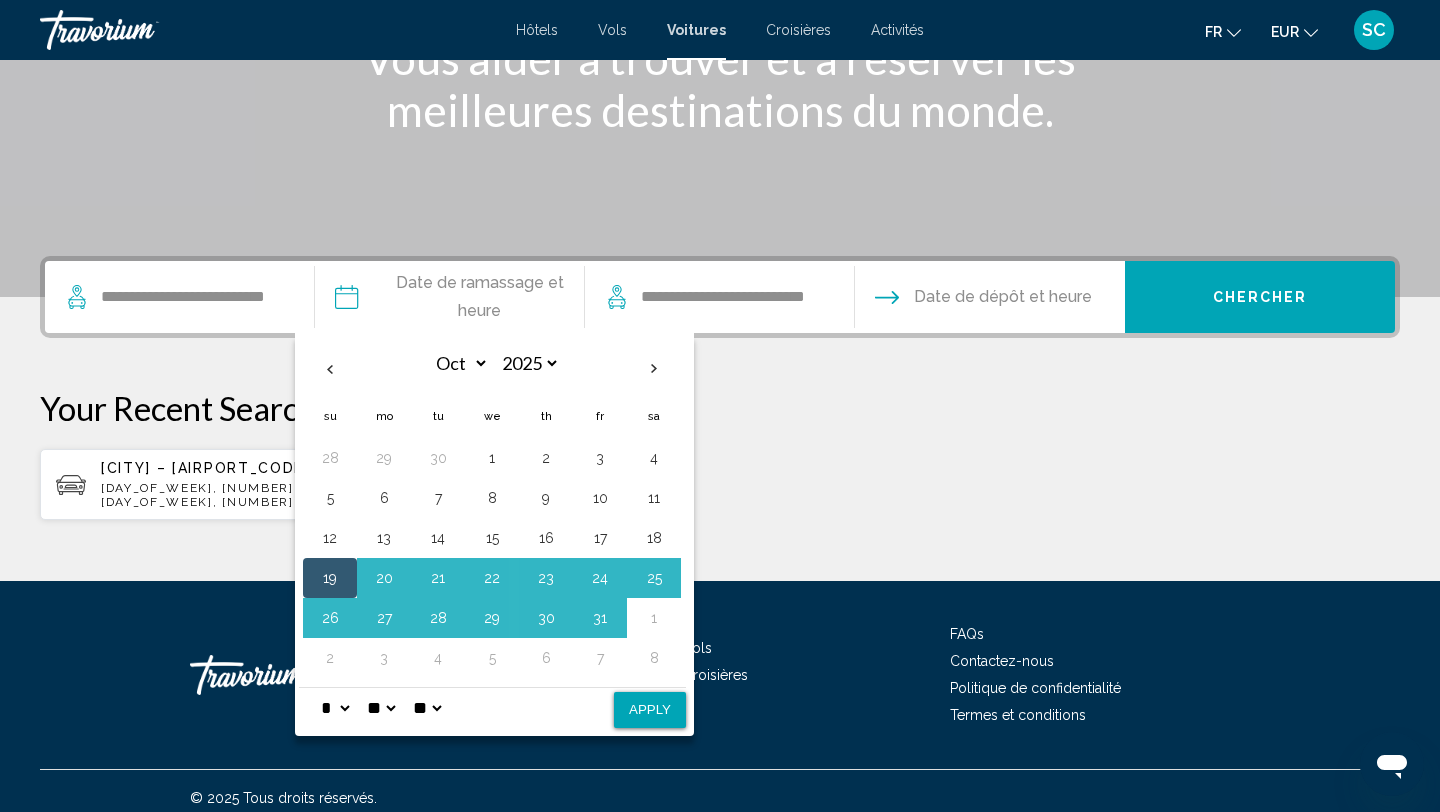 click on "Apply" at bounding box center [650, 710] 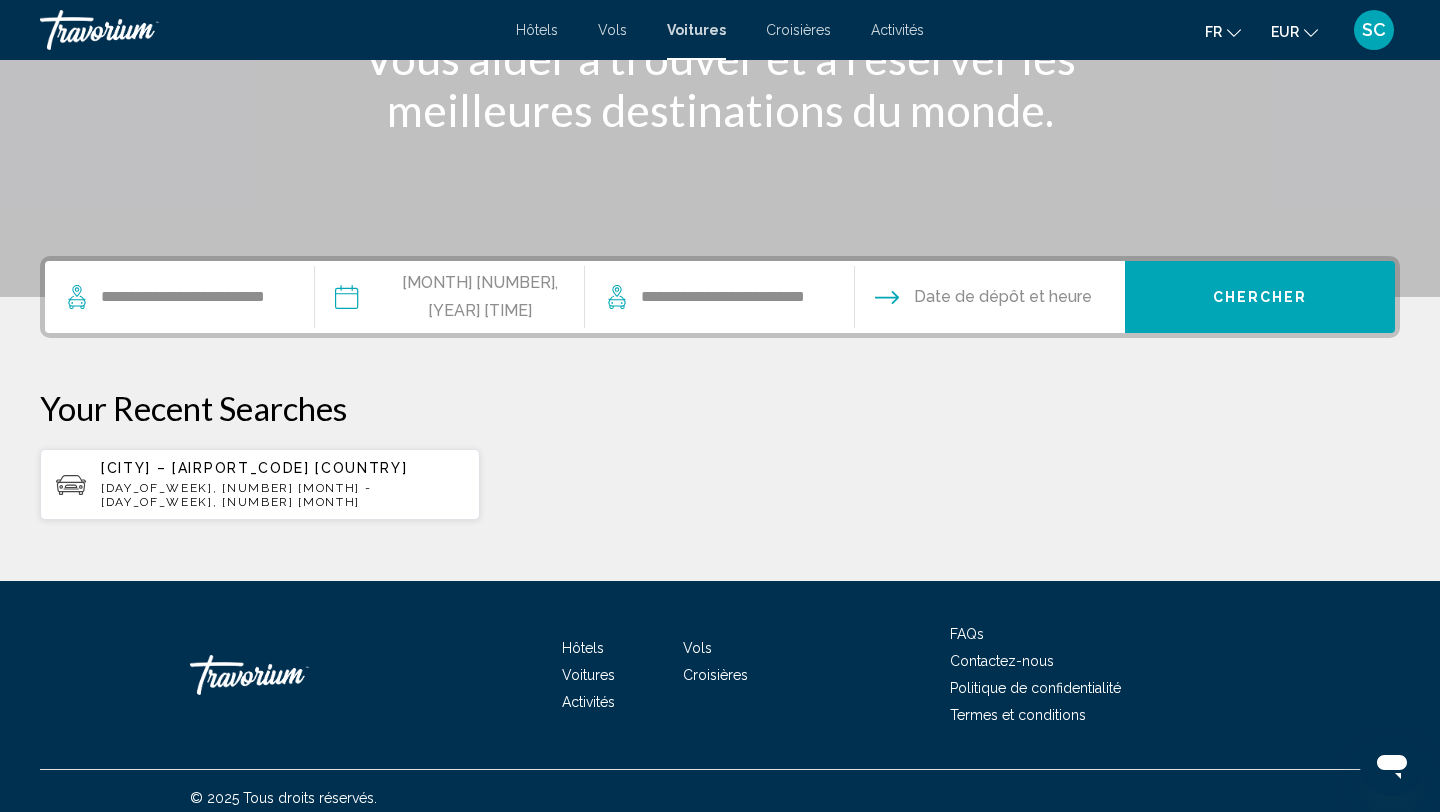 click on "**********" at bounding box center [449, 300] 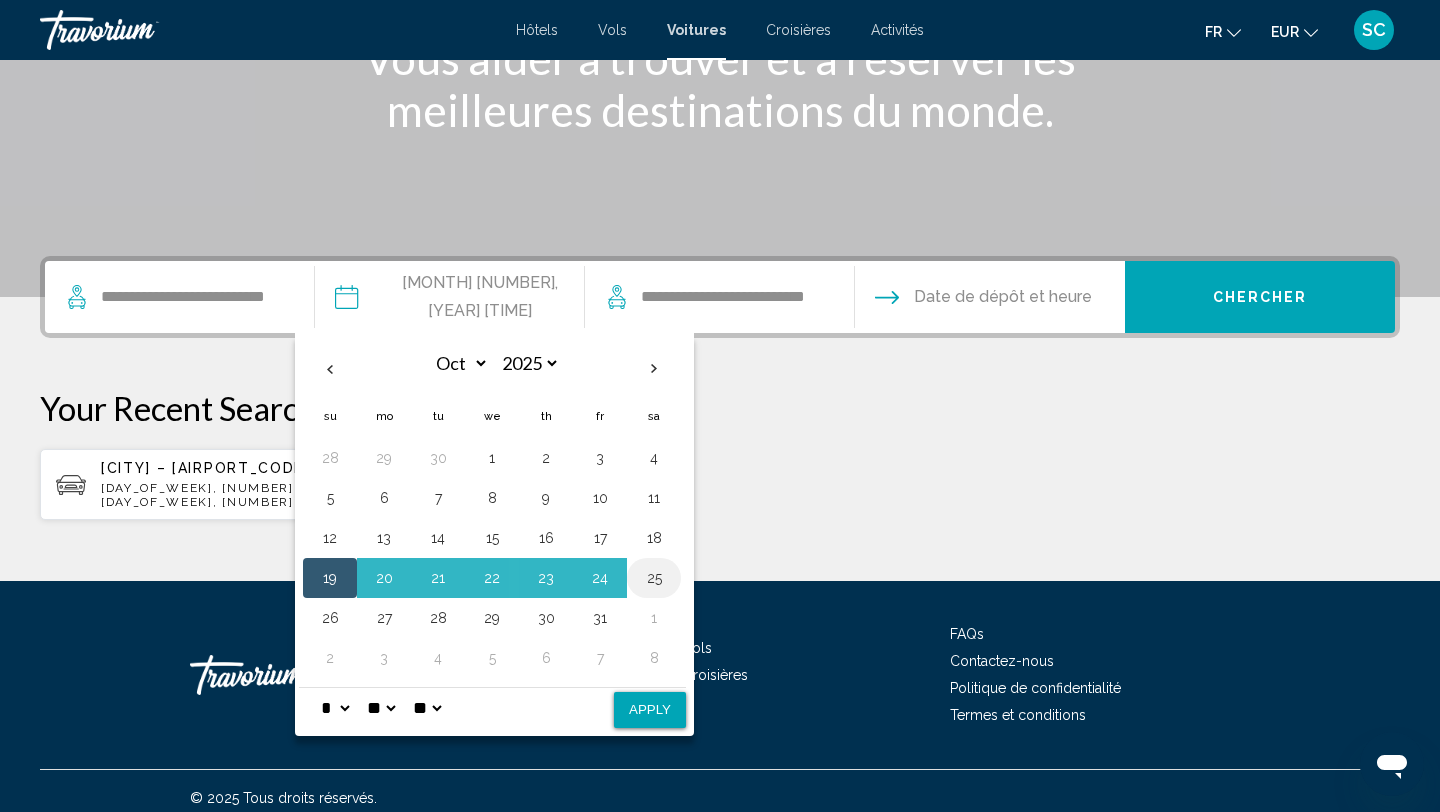click on "25" at bounding box center [654, 578] 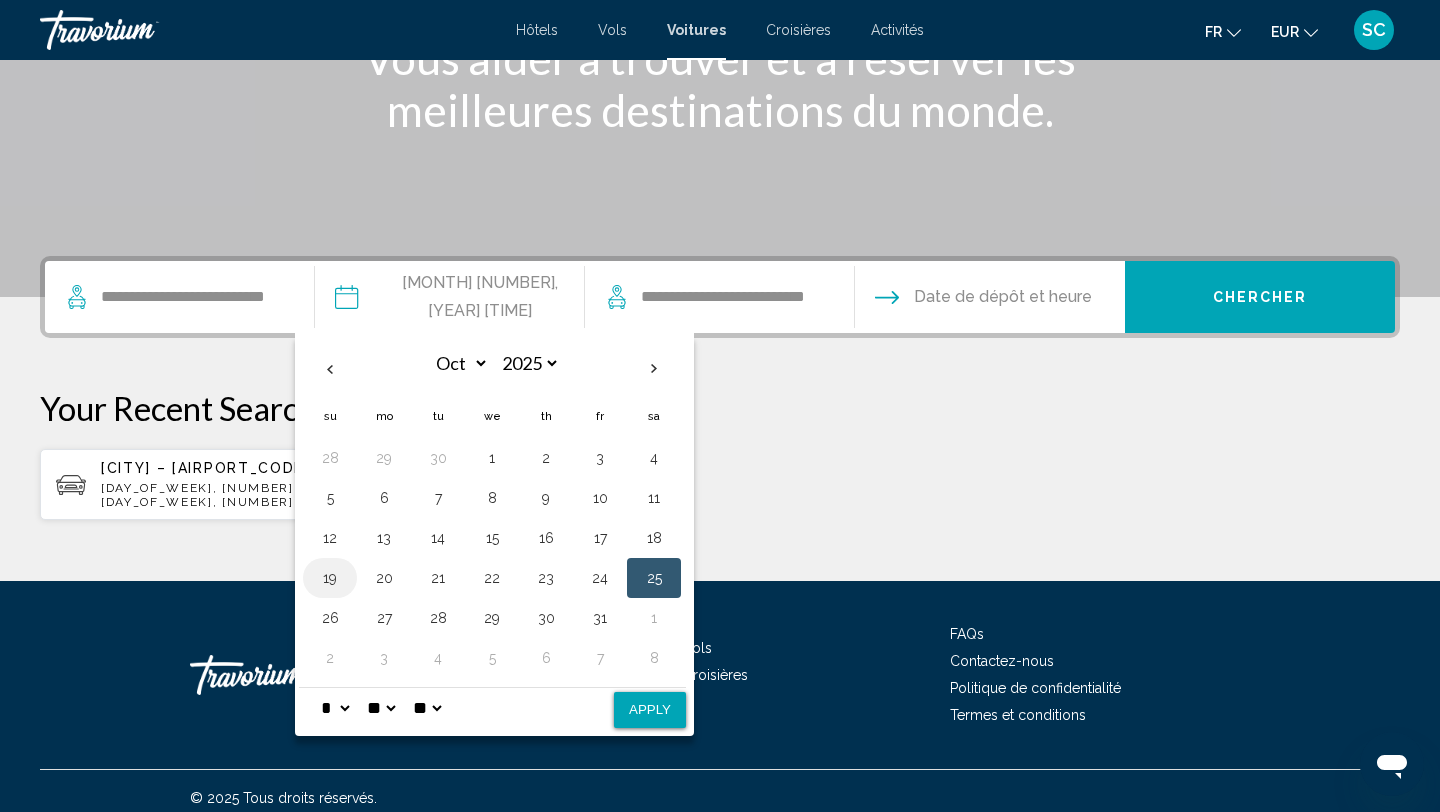 click on "19" at bounding box center [330, 578] 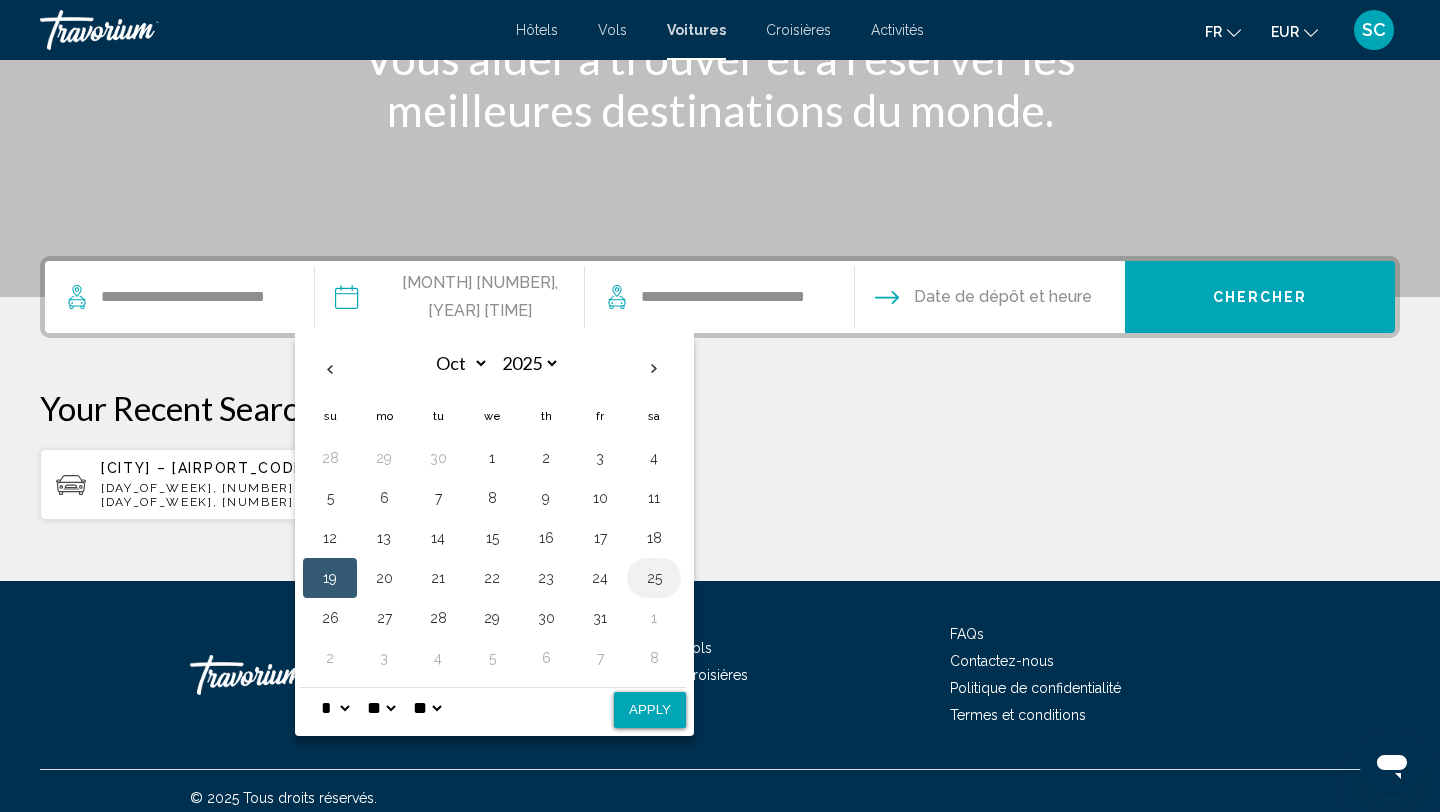 click on "25" at bounding box center (654, 578) 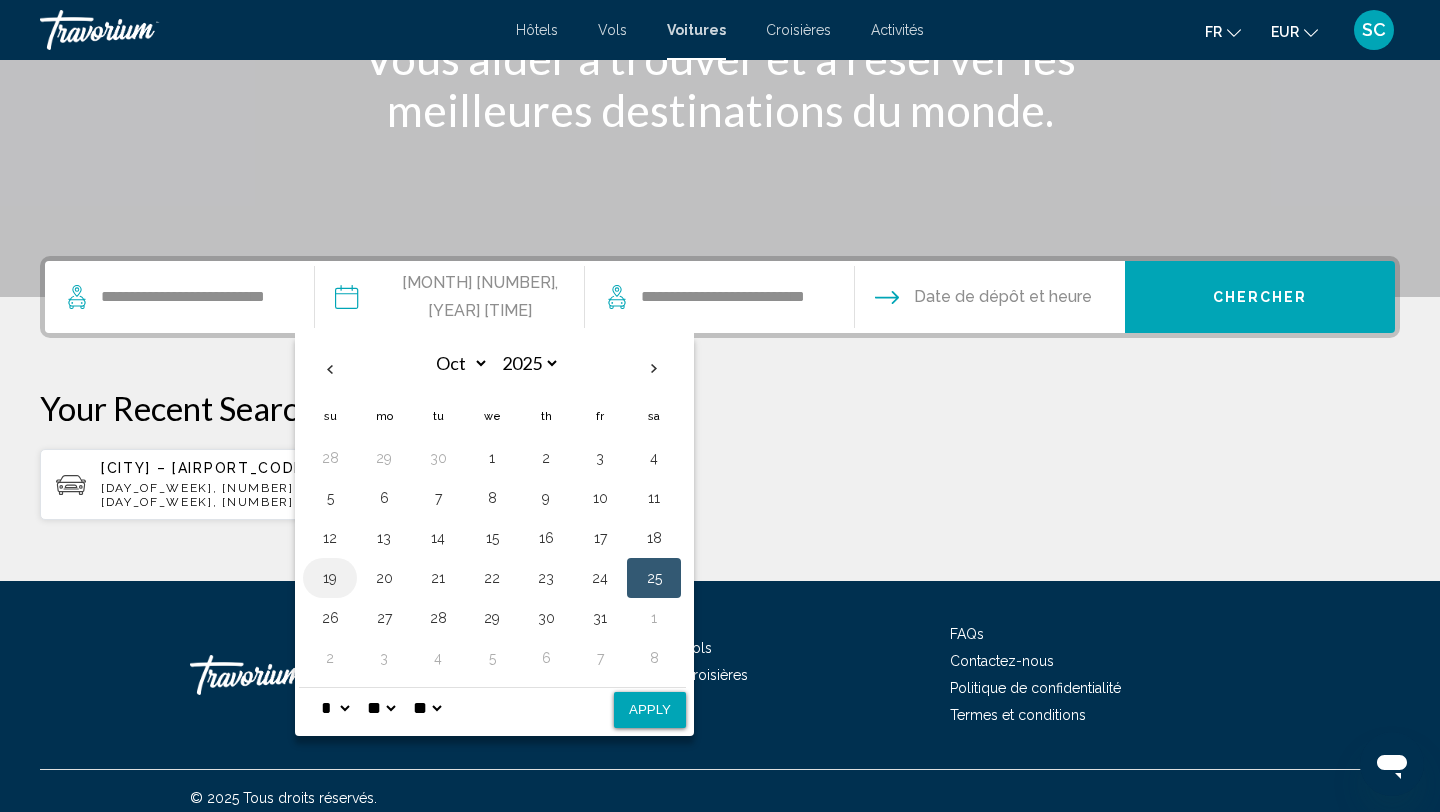 click on "19" at bounding box center (330, 578) 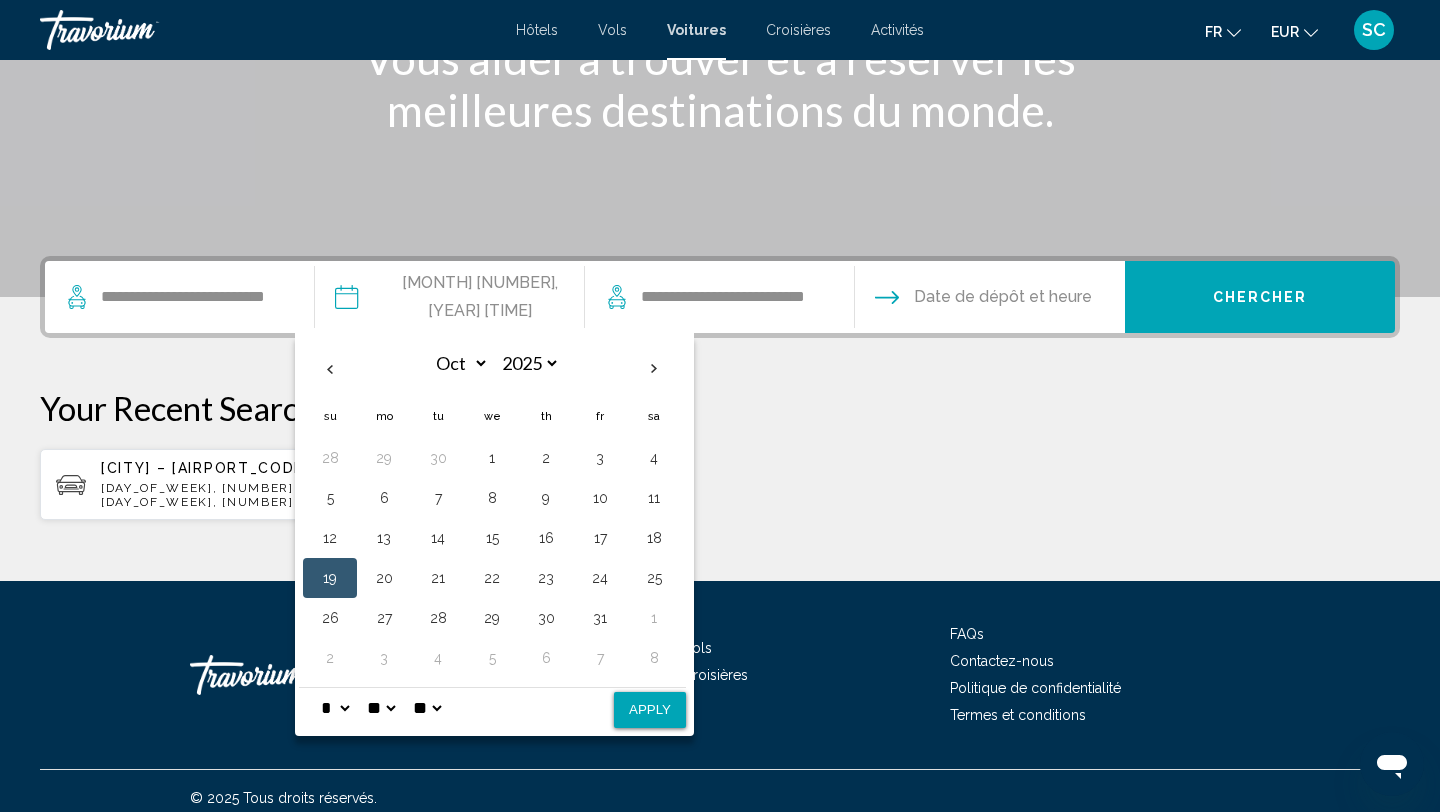 click on "Apply" at bounding box center [650, 710] 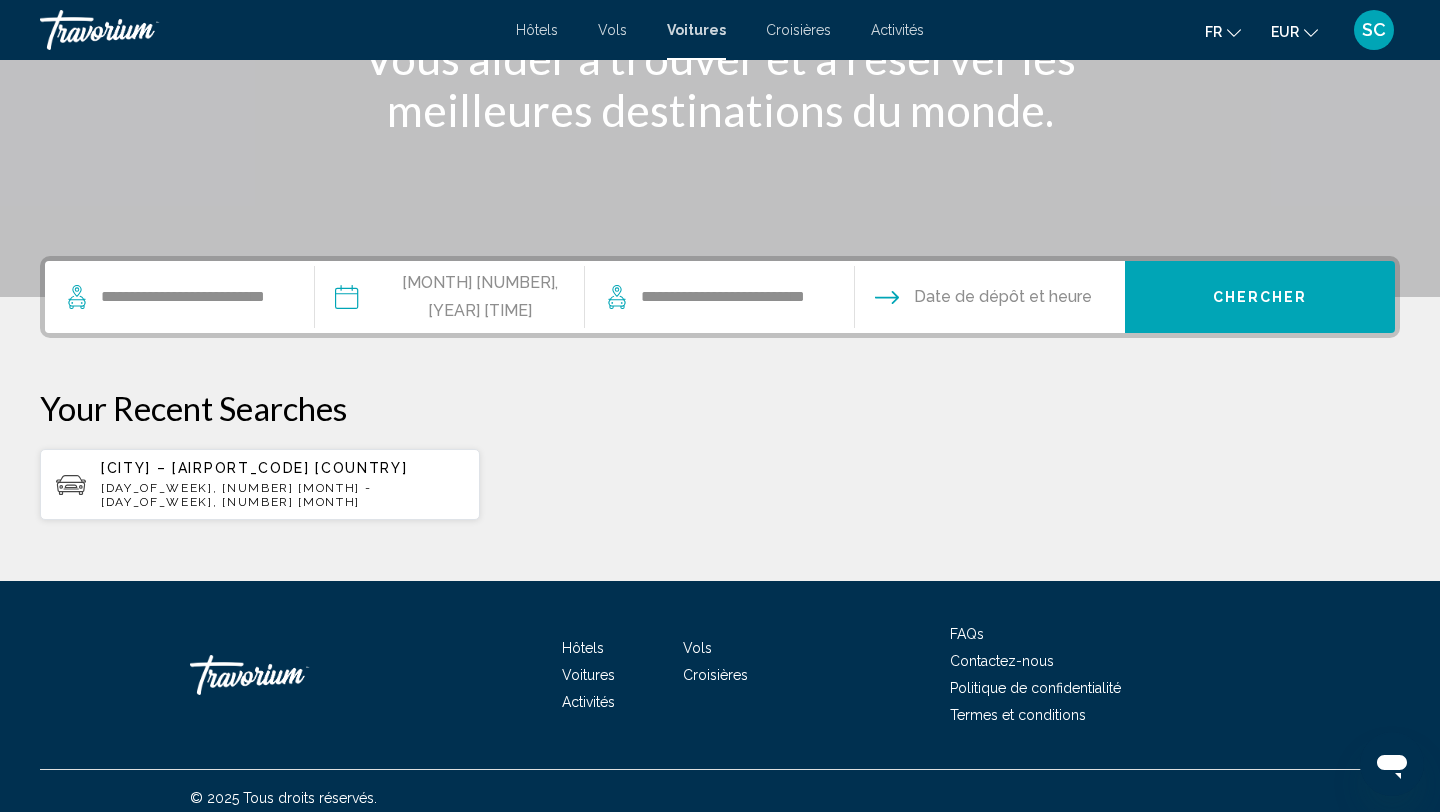 click at bounding box center [989, 300] 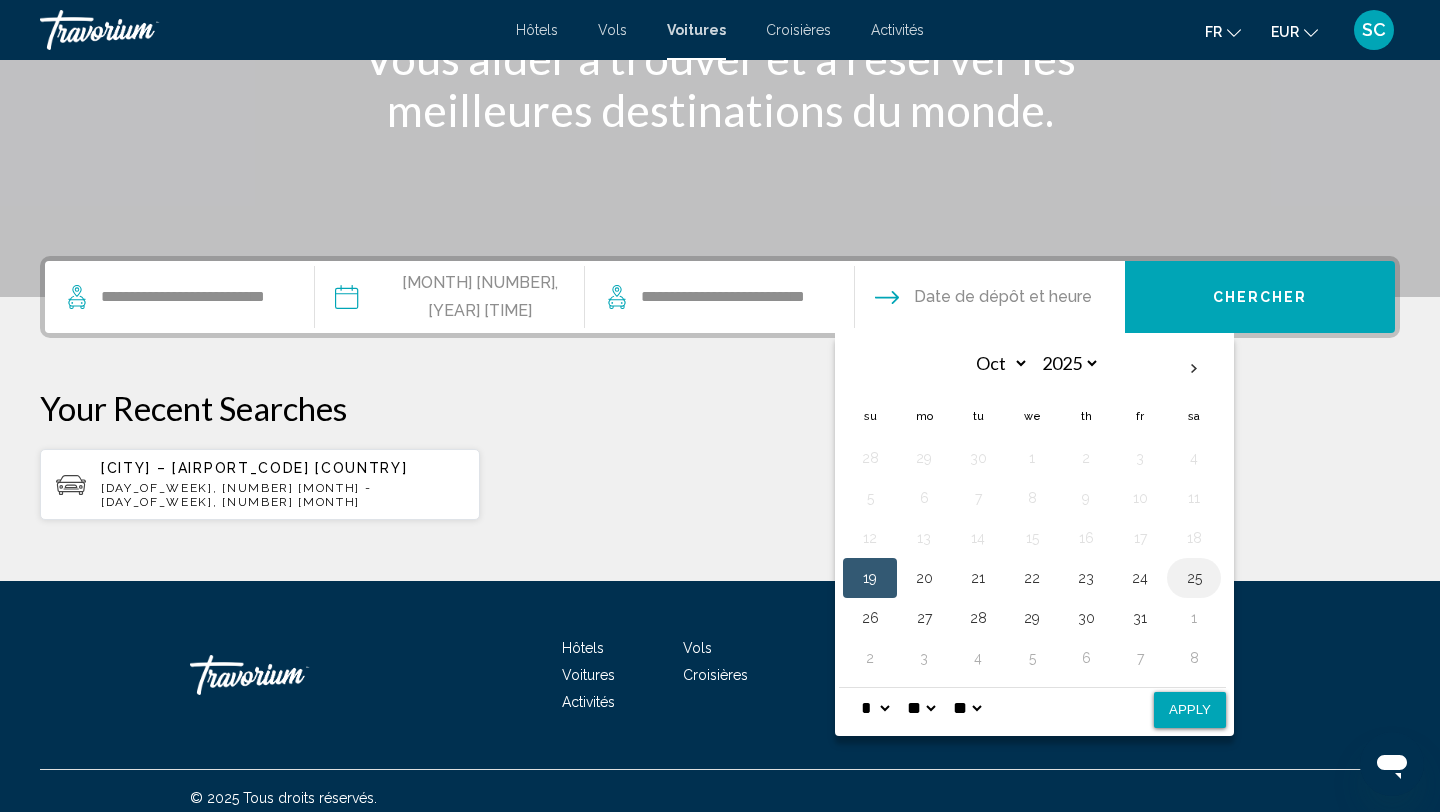 click on "25" at bounding box center [1194, 578] 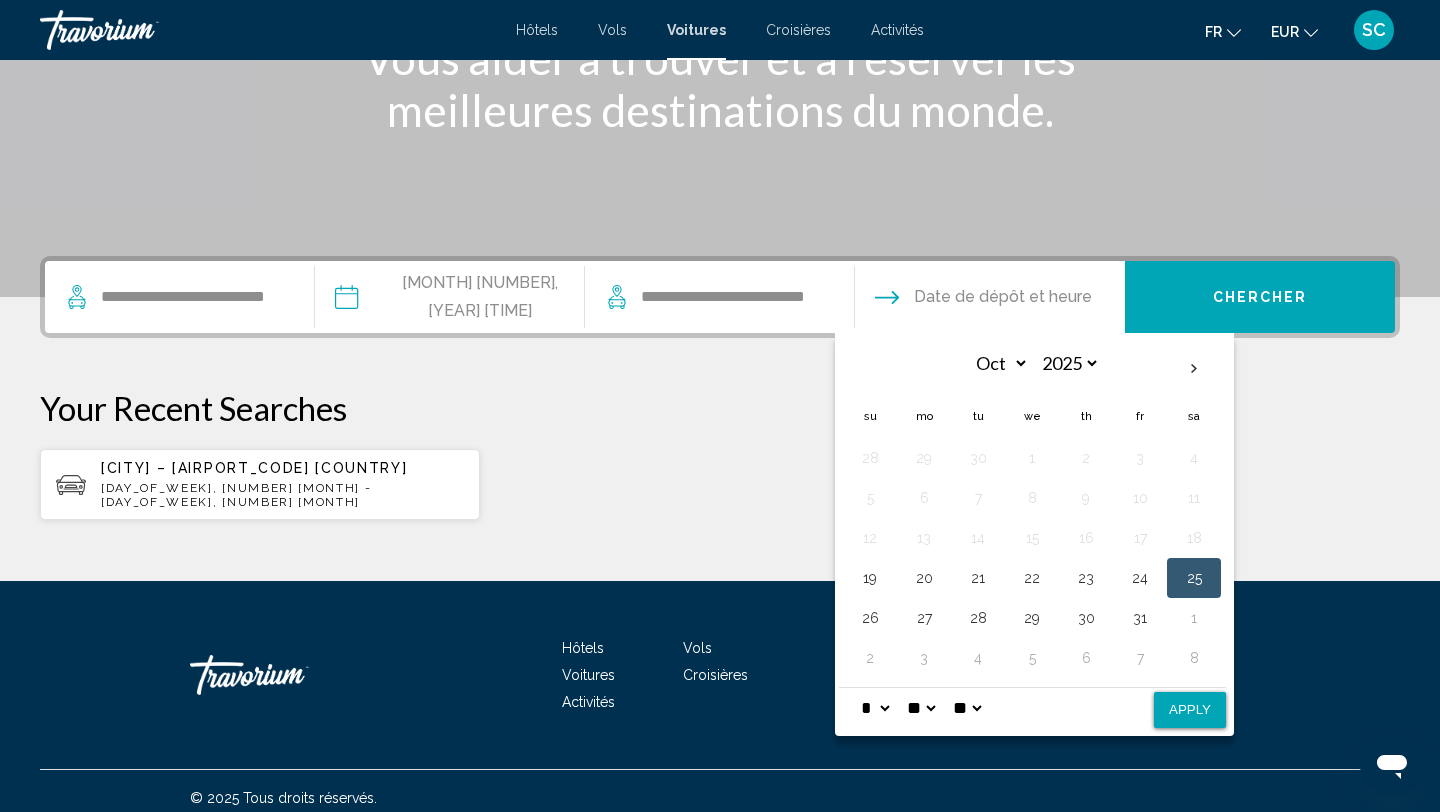click on "** **" at bounding box center [967, 708] 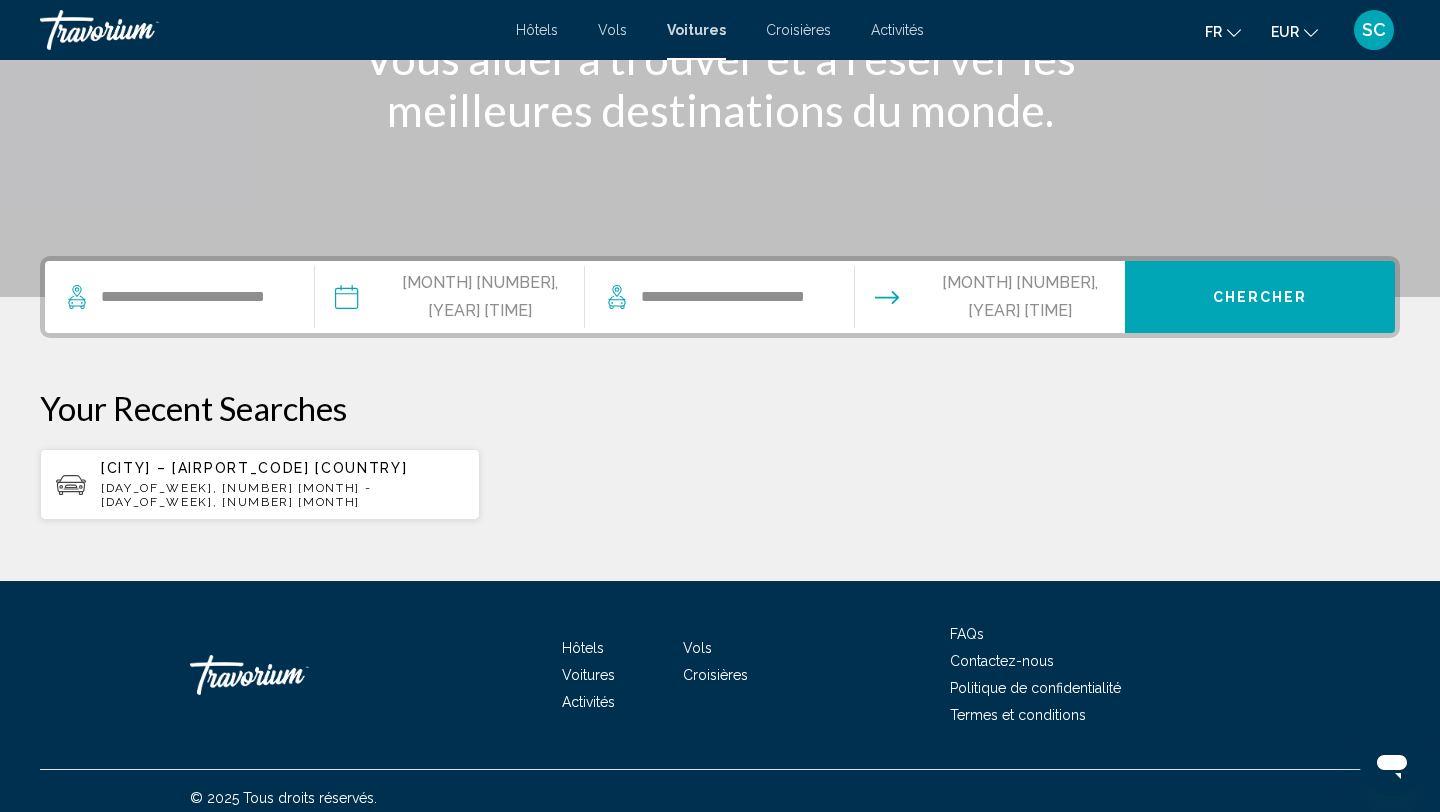 click on "Chercher" at bounding box center [1260, 298] 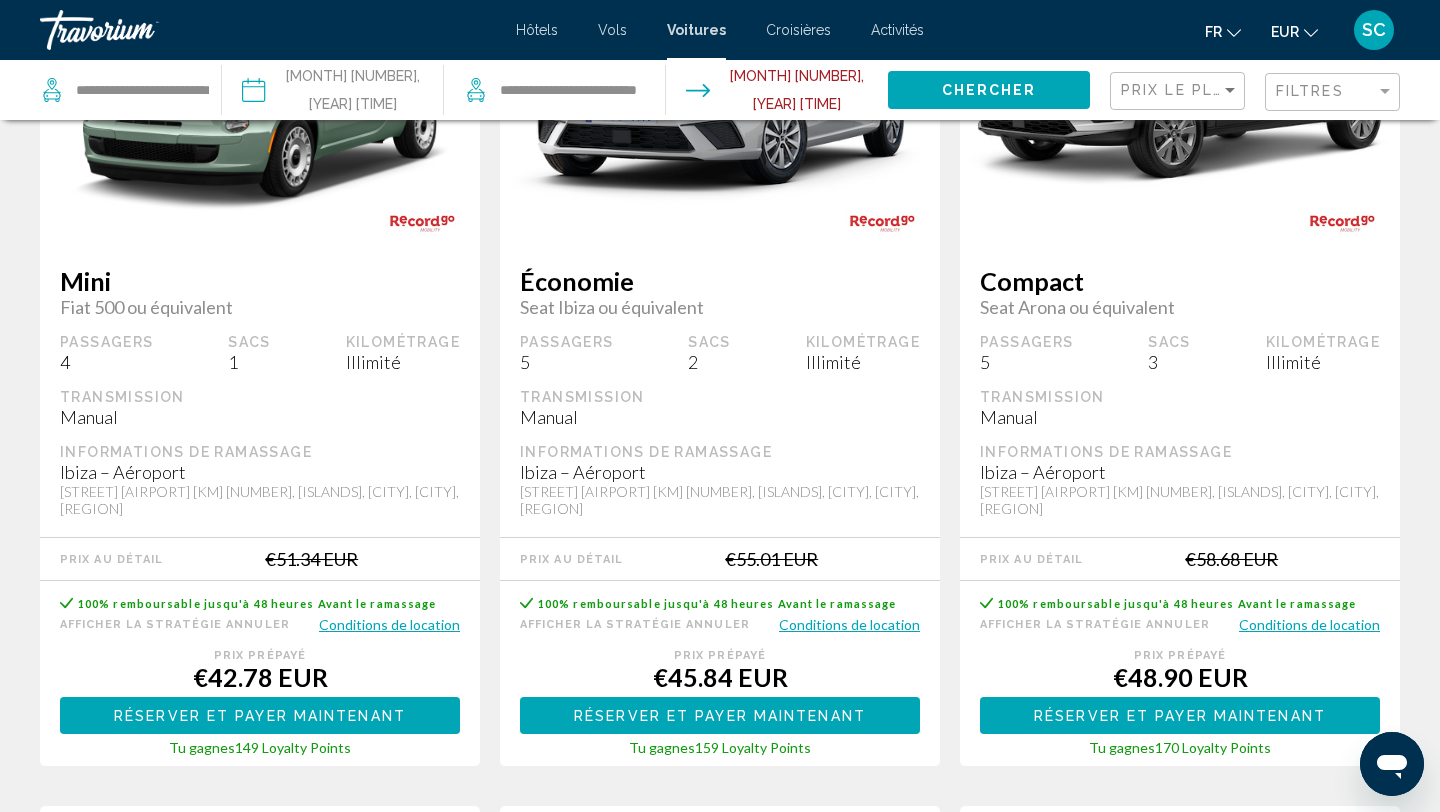 scroll, scrollTop: 268, scrollLeft: 0, axis: vertical 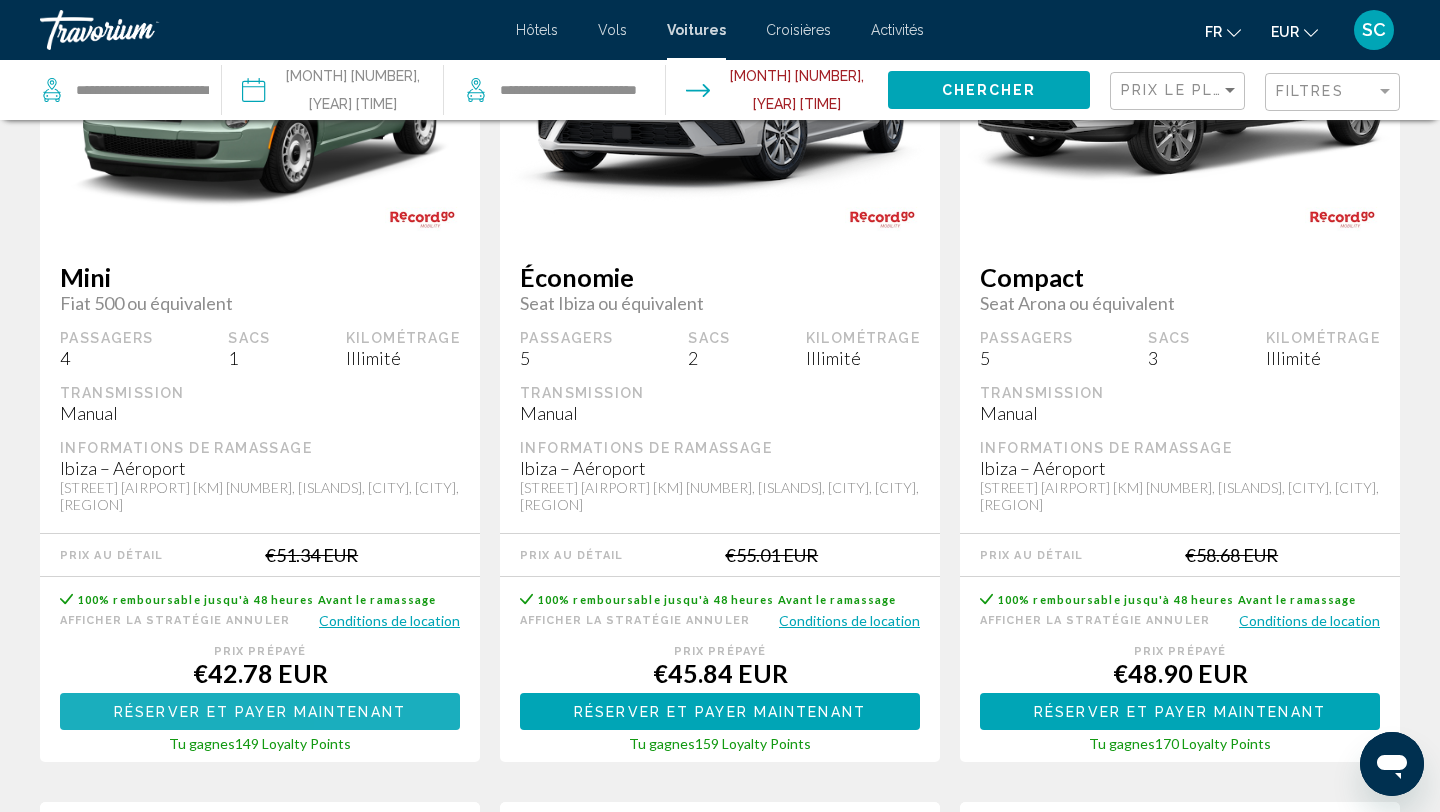 click on "Réserver et payer maintenant" at bounding box center (260, 712) 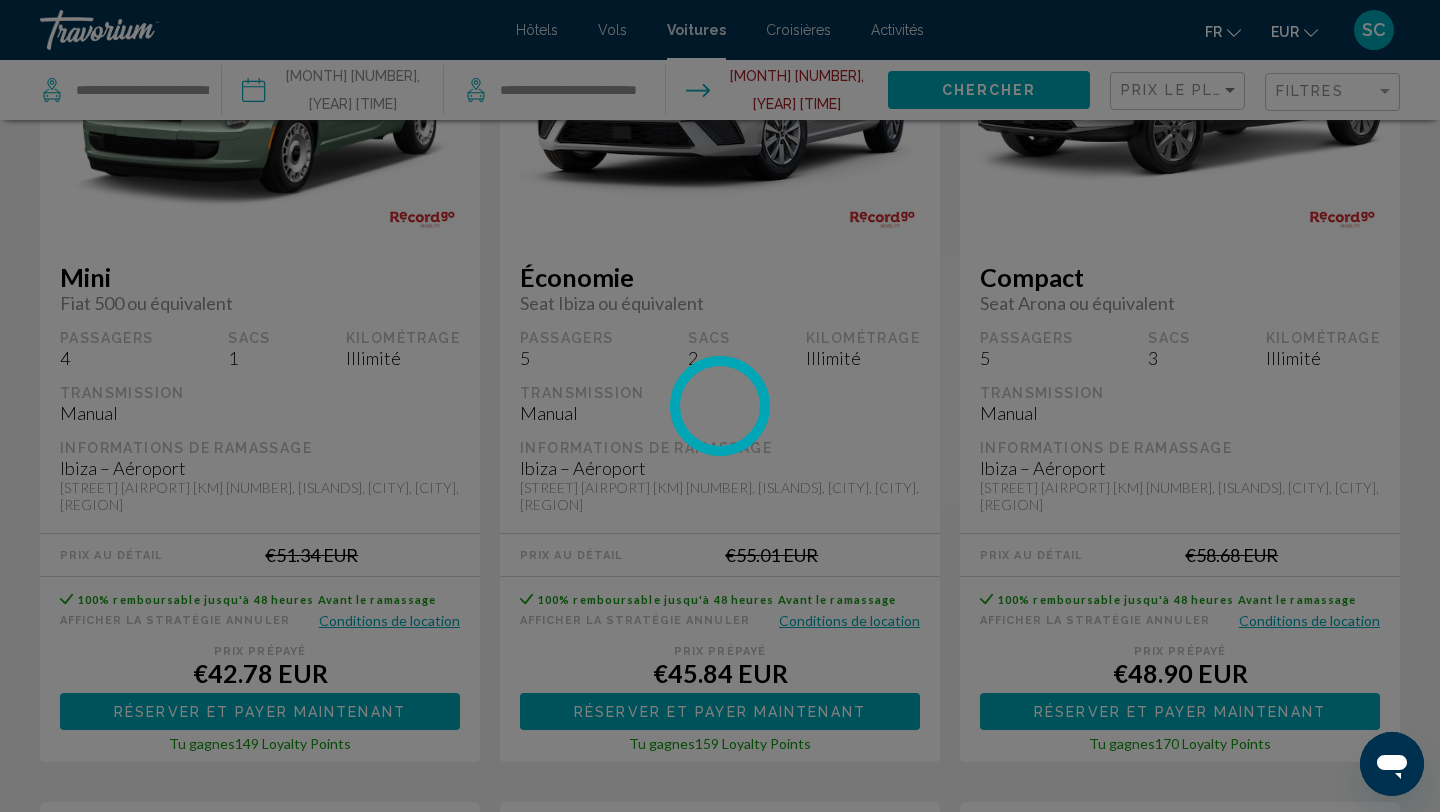 scroll, scrollTop: 0, scrollLeft: 0, axis: both 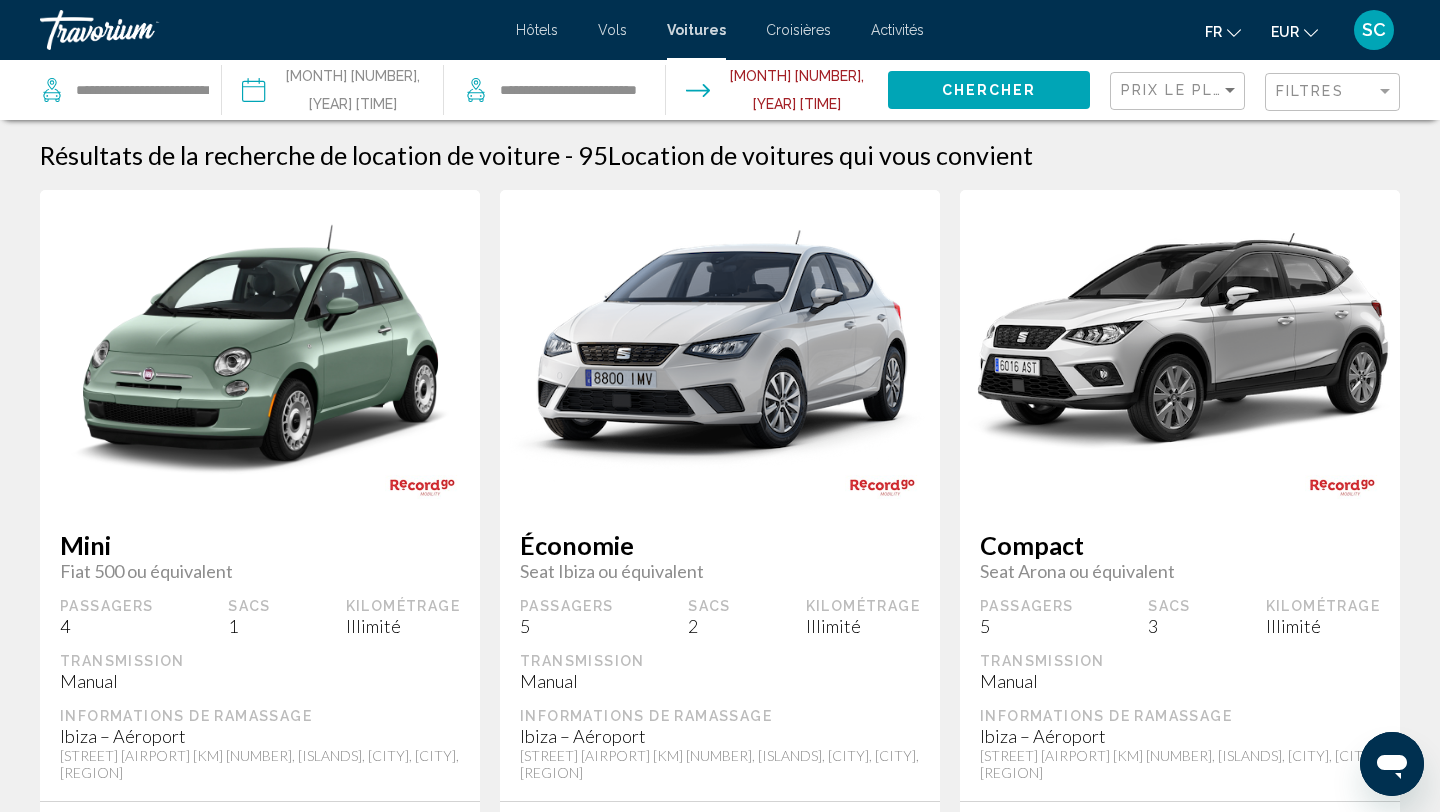 click at bounding box center (332, 93) 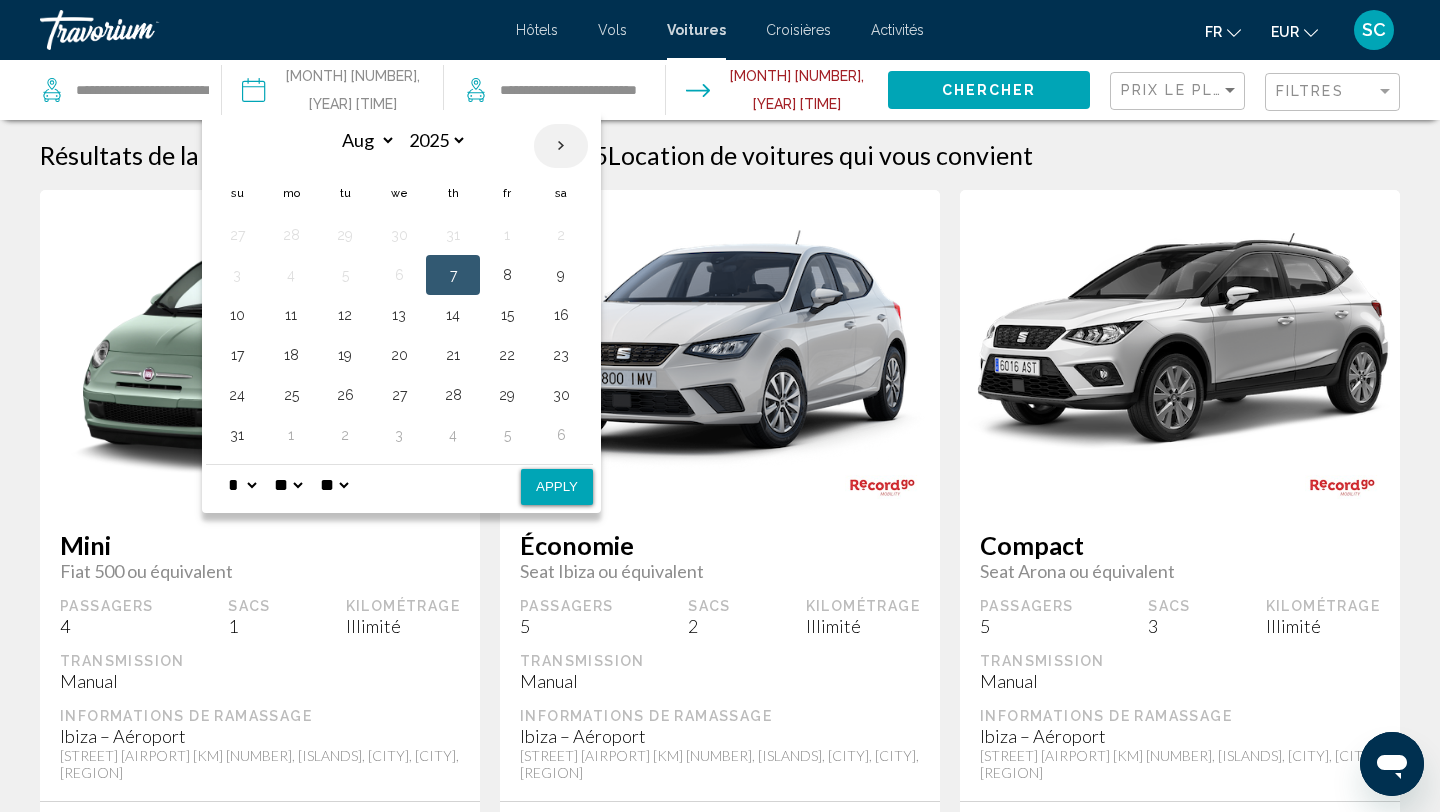click at bounding box center (561, 146) 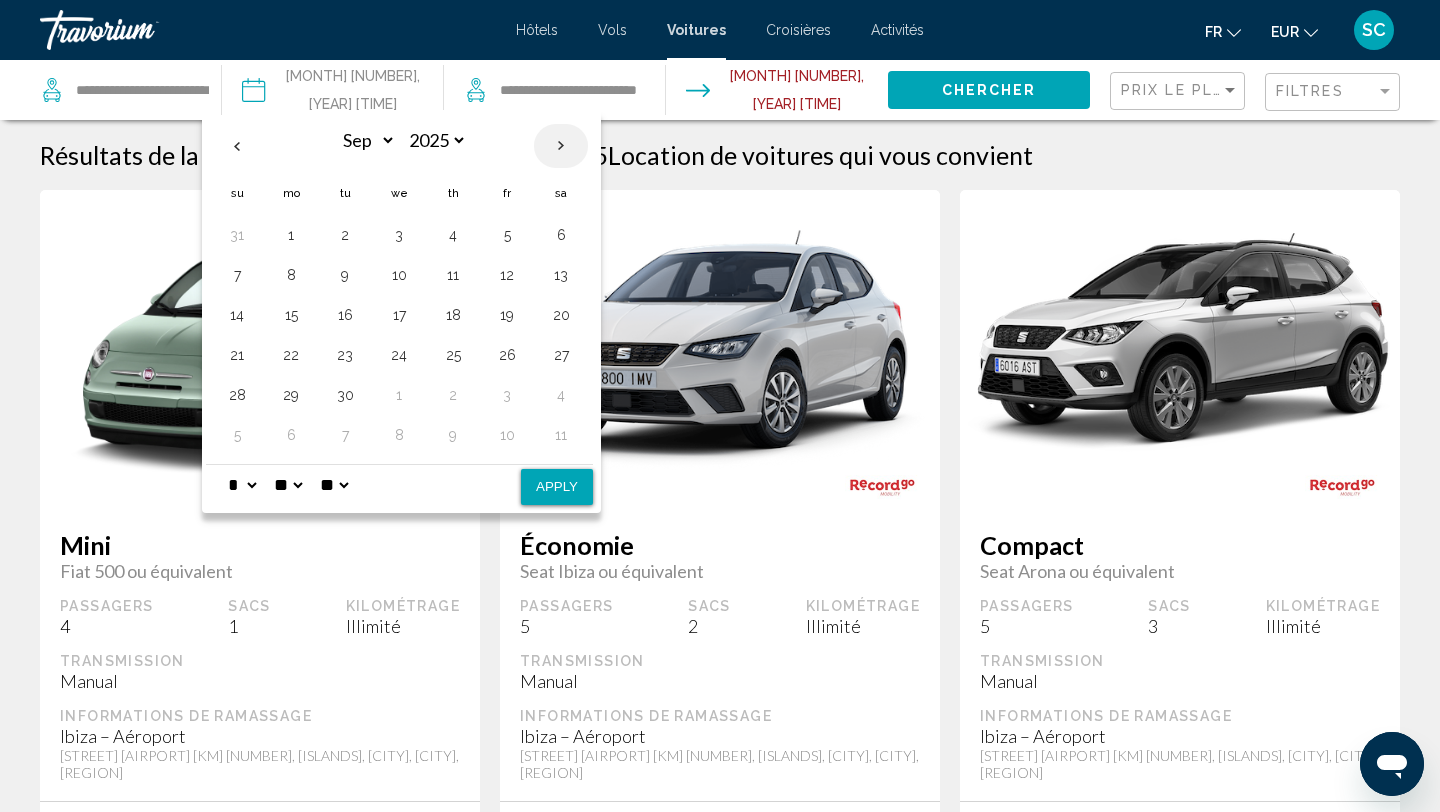 click at bounding box center (561, 146) 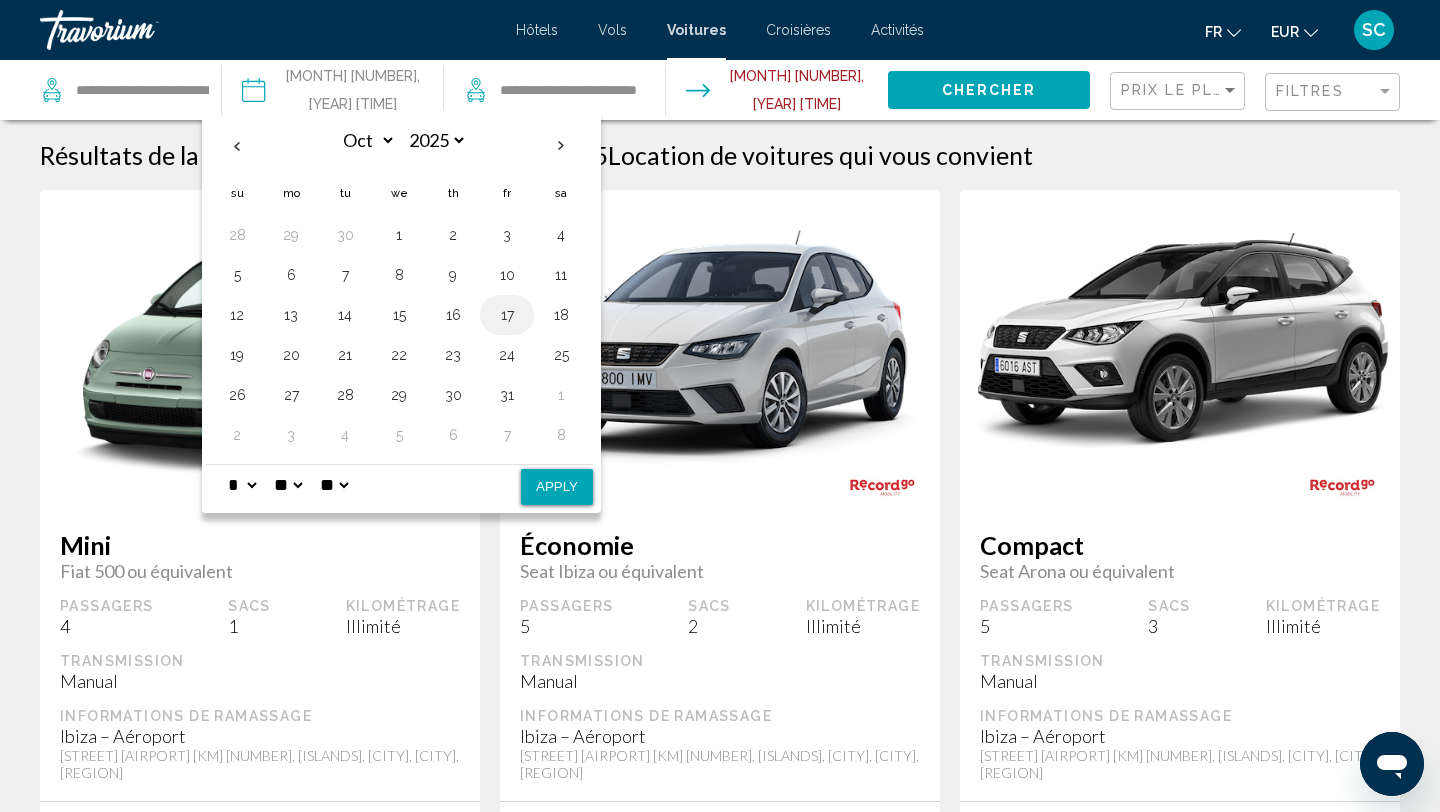 click on "17" at bounding box center (507, 315) 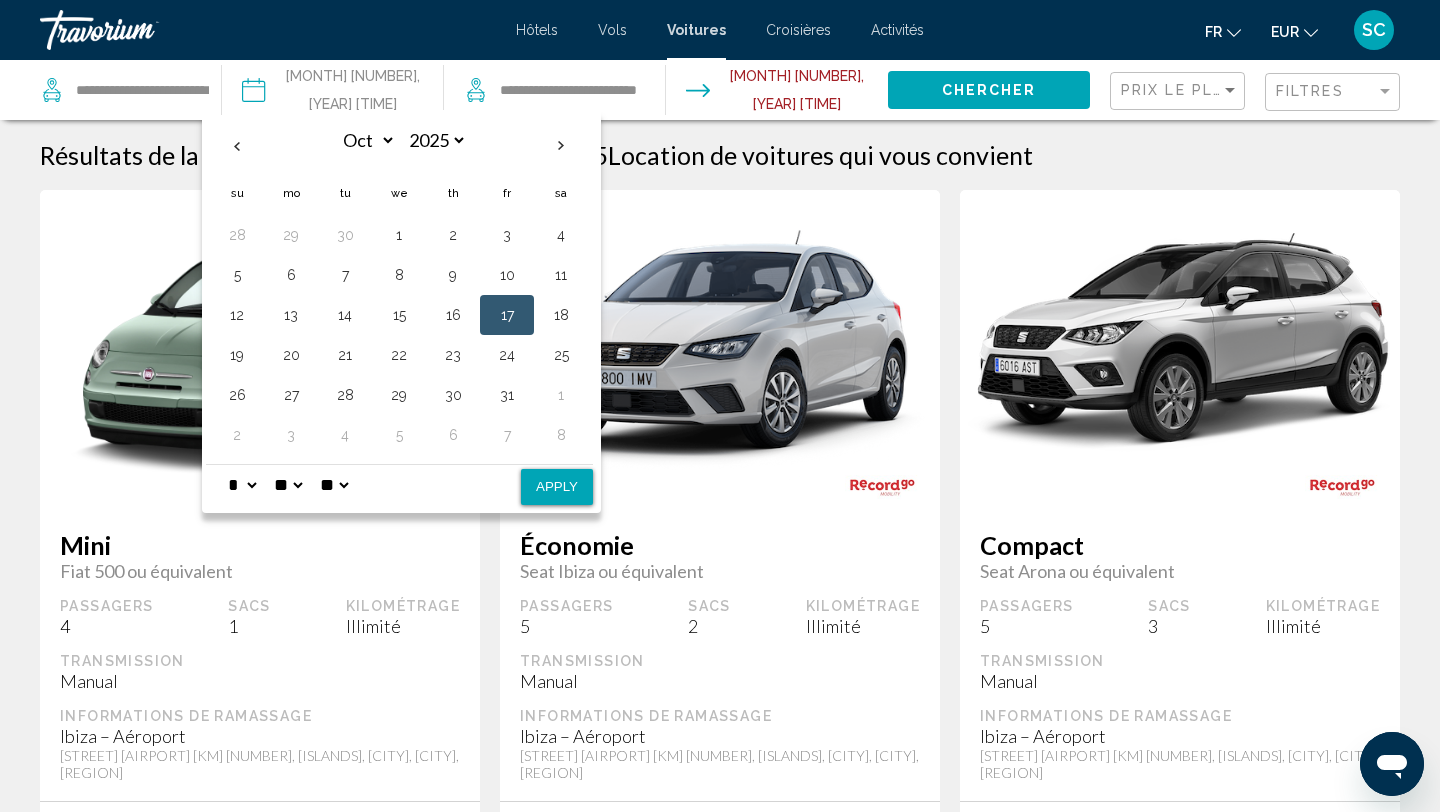 click on "* * * * * * * * * ** ** **" at bounding box center (242, 485) 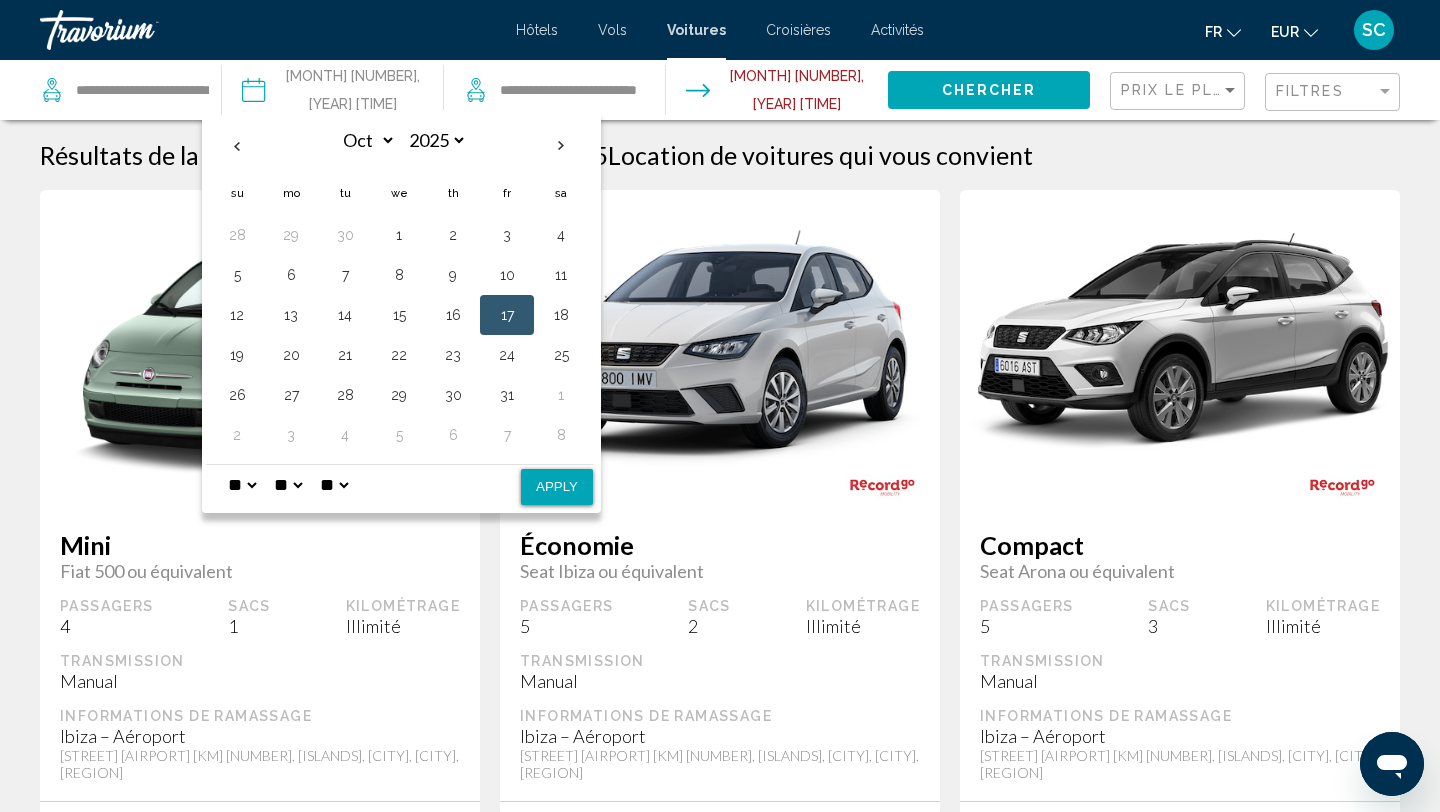 click on "** **" at bounding box center [334, 485] 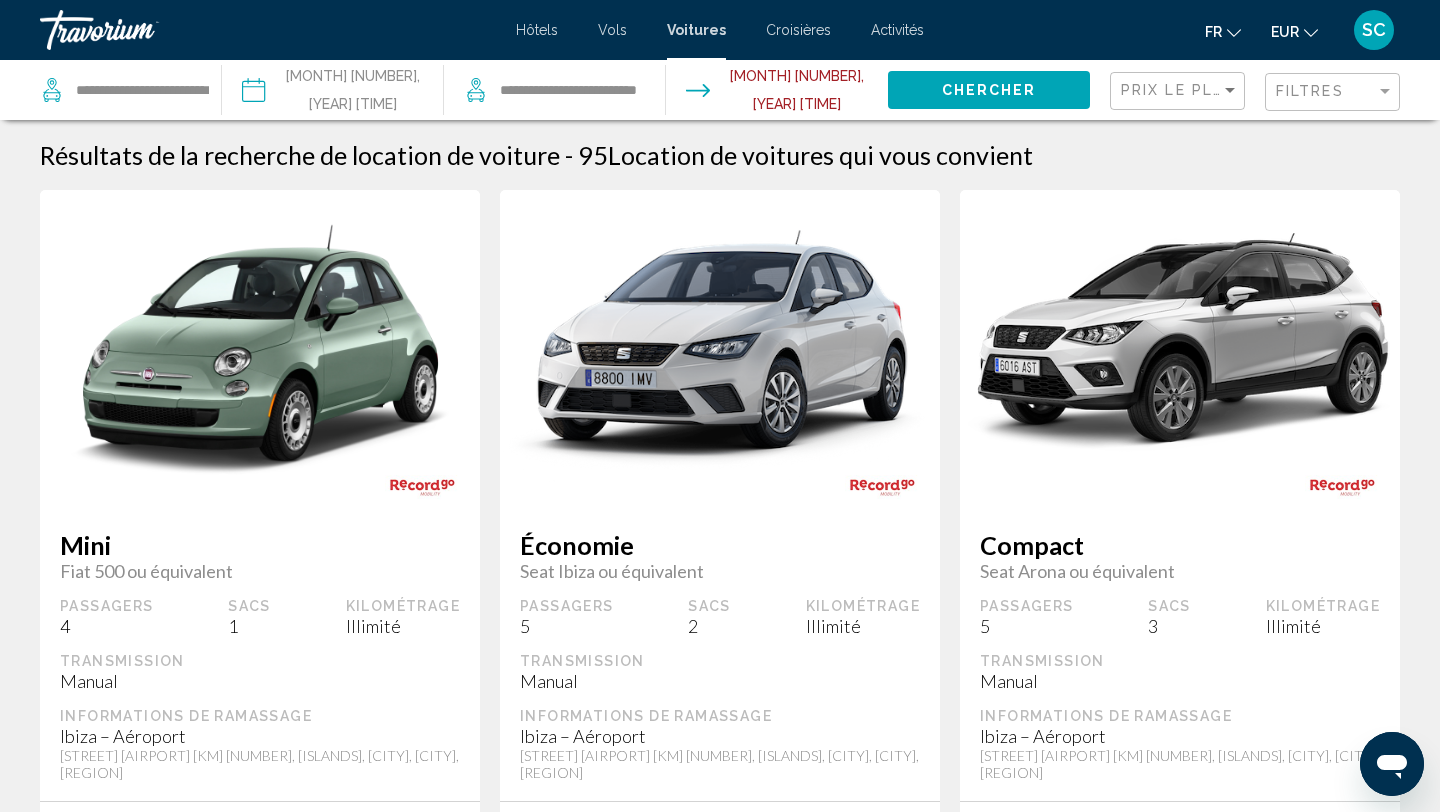 click on "Chercher" 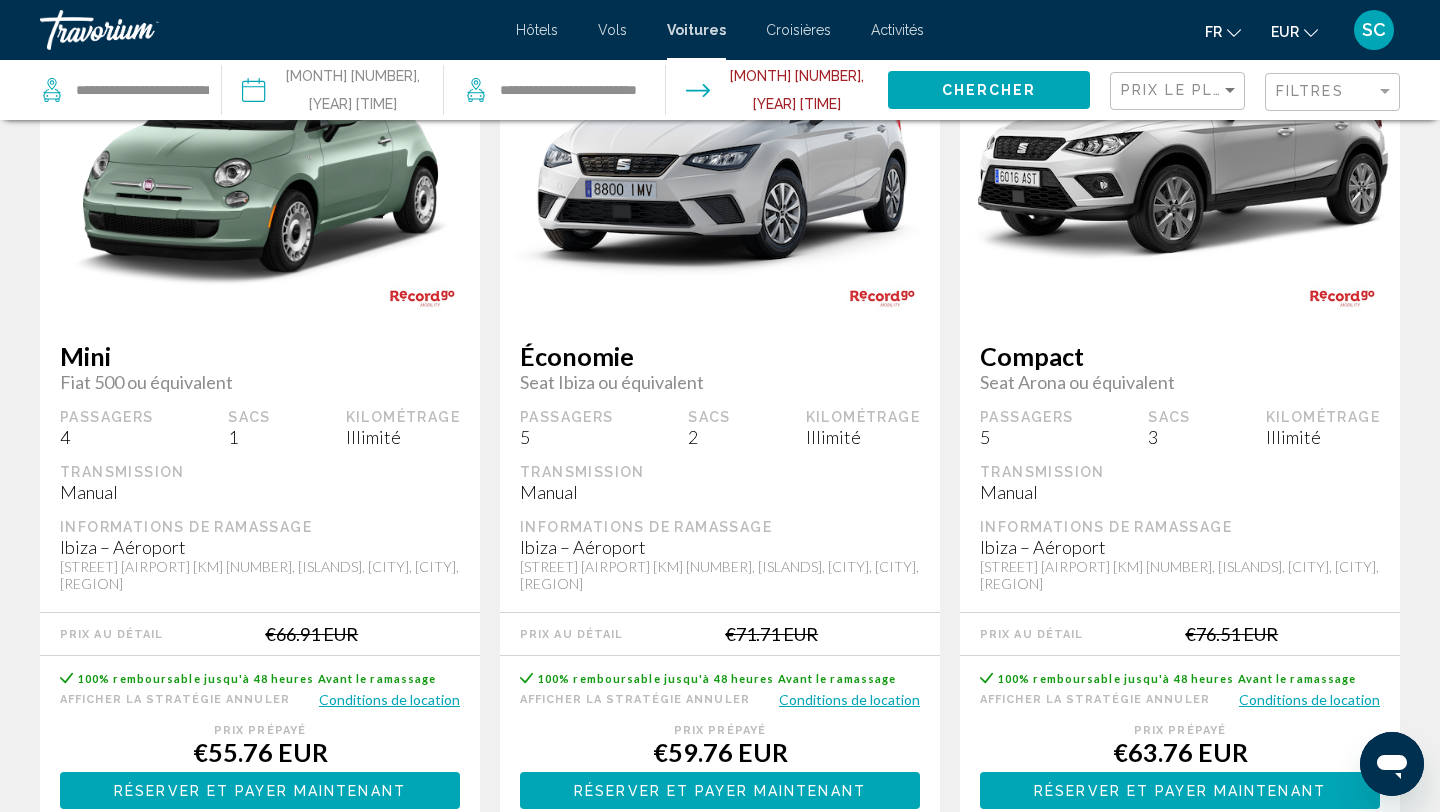 scroll, scrollTop: 185, scrollLeft: 0, axis: vertical 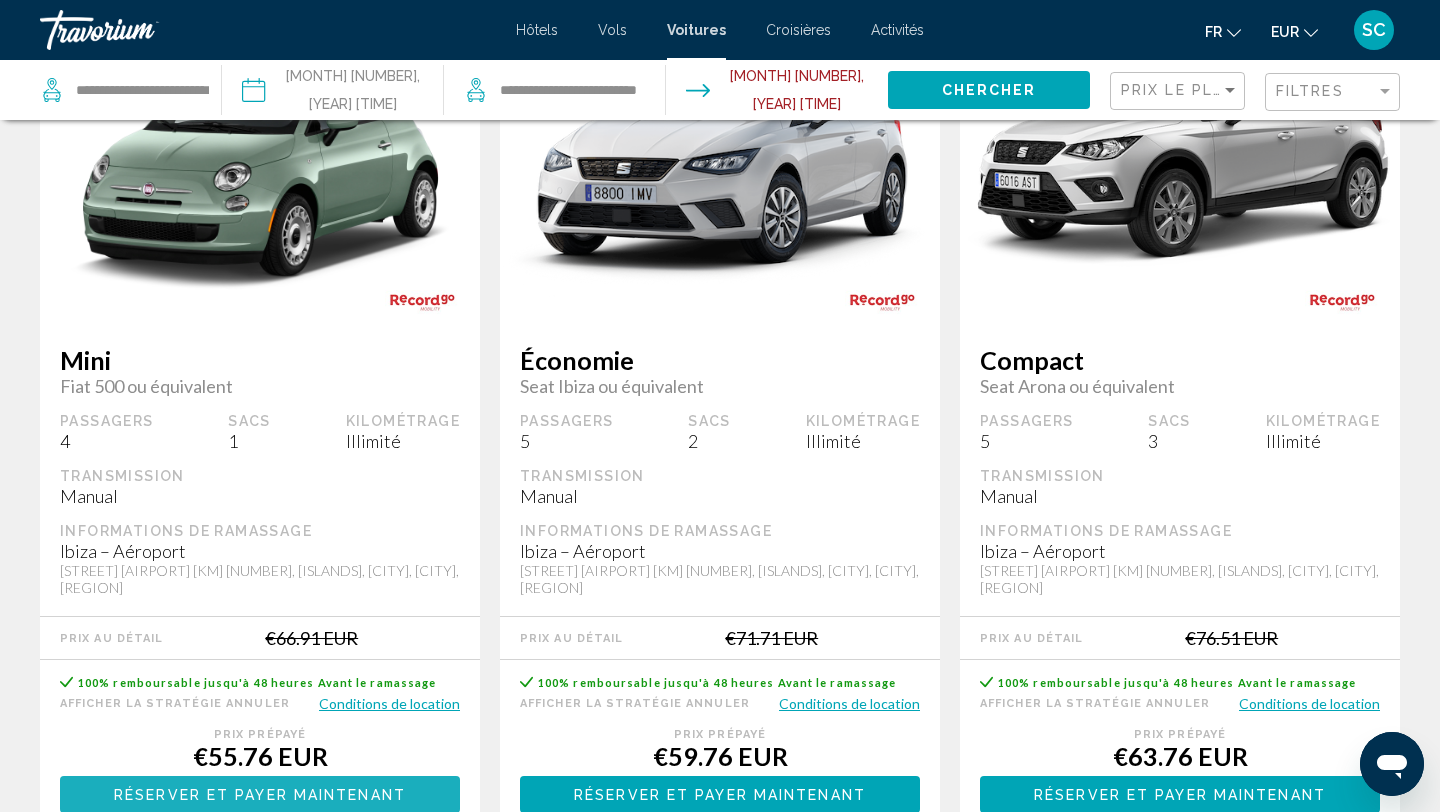 click on "Réserver et payer maintenant" at bounding box center (260, 795) 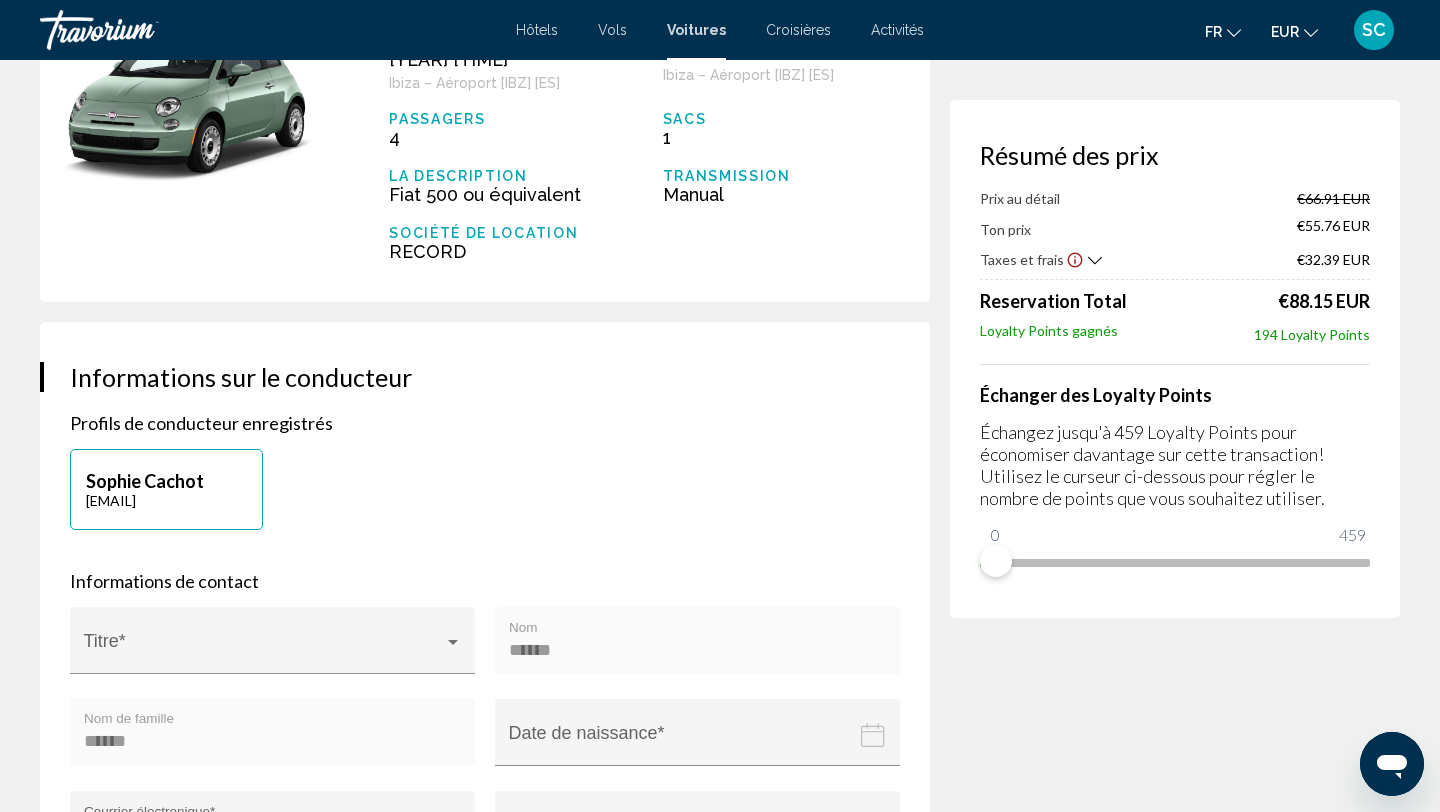 scroll, scrollTop: 0, scrollLeft: 0, axis: both 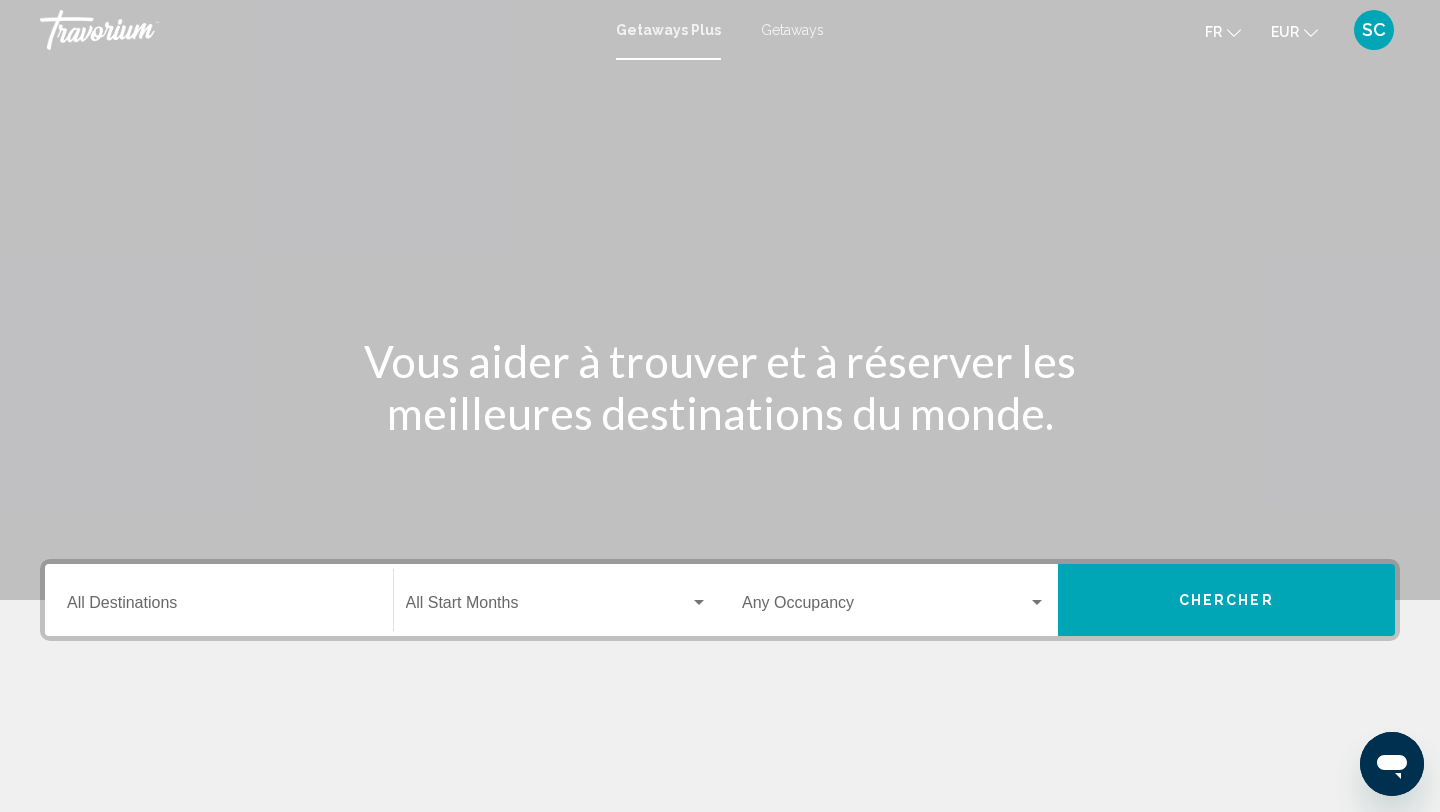 click on "Getaways" at bounding box center (792, 30) 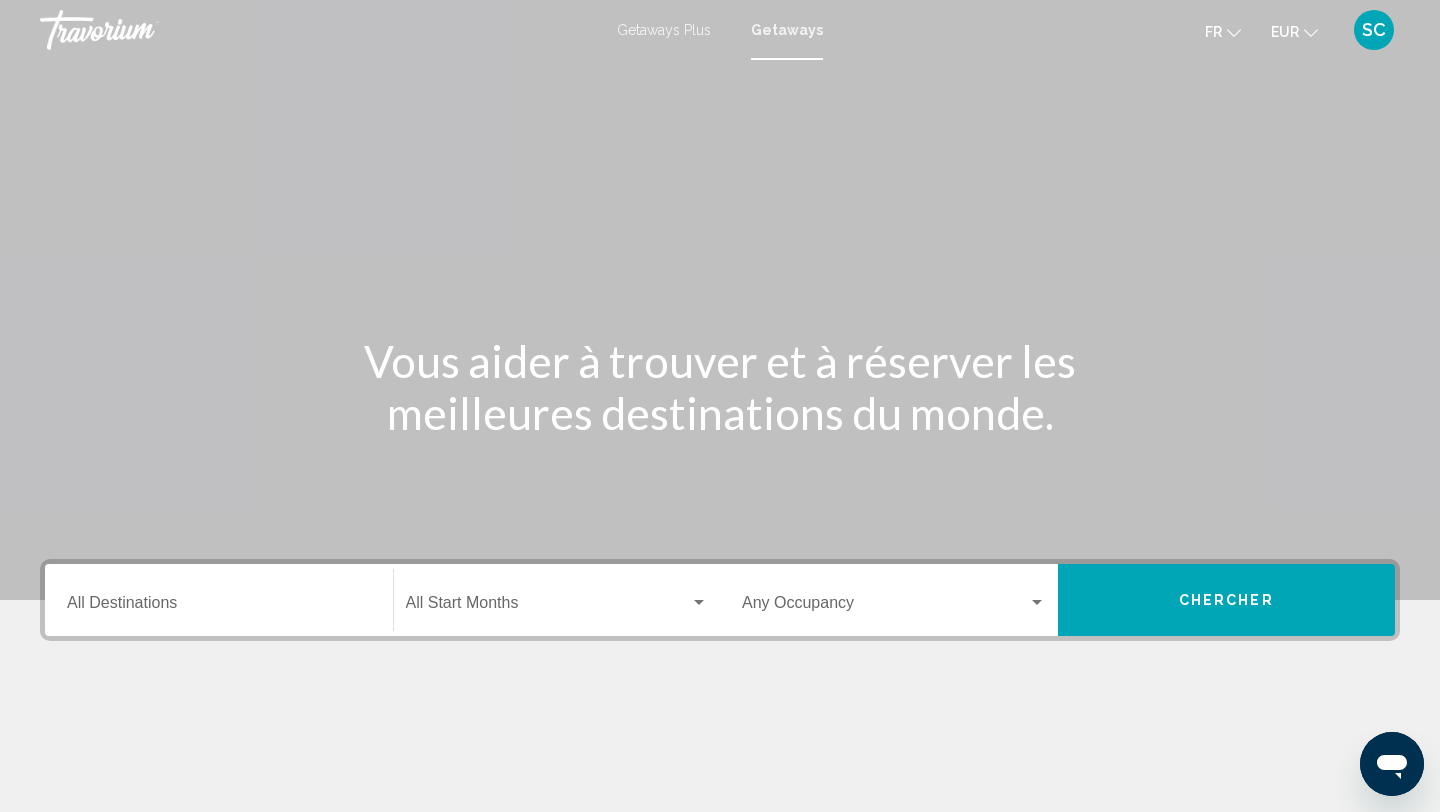 click on "Destination All Destinations" at bounding box center [219, 600] 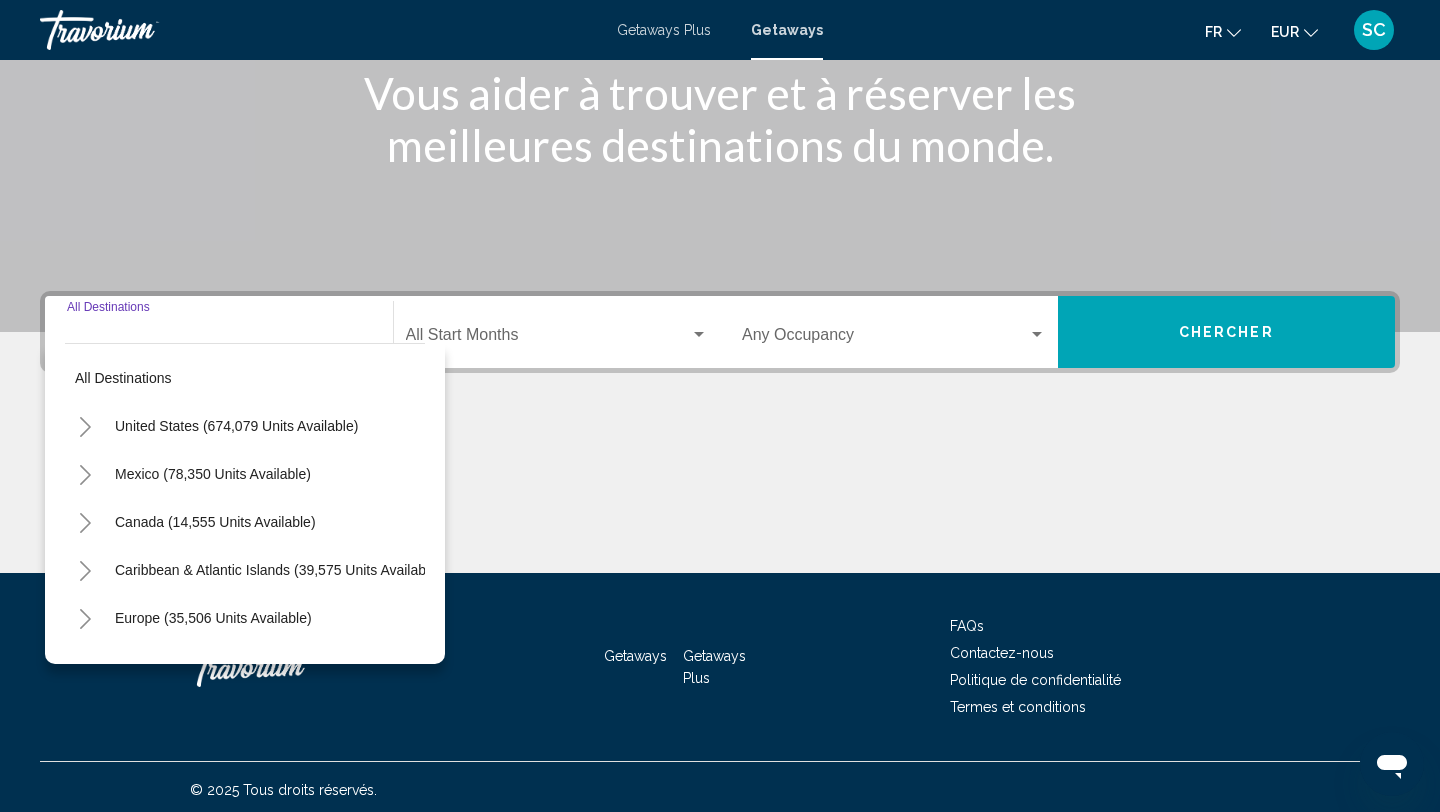scroll, scrollTop: 274, scrollLeft: 0, axis: vertical 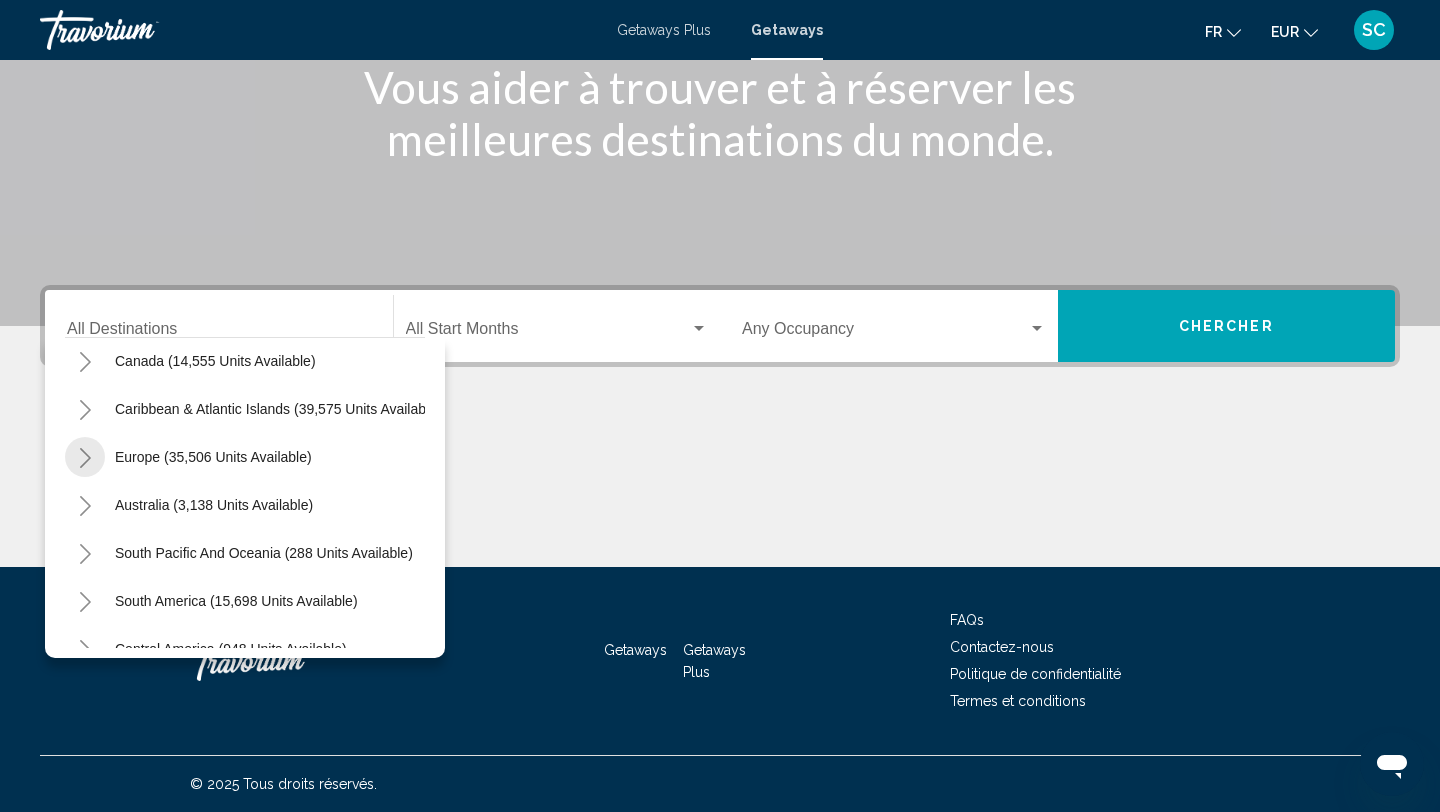 click 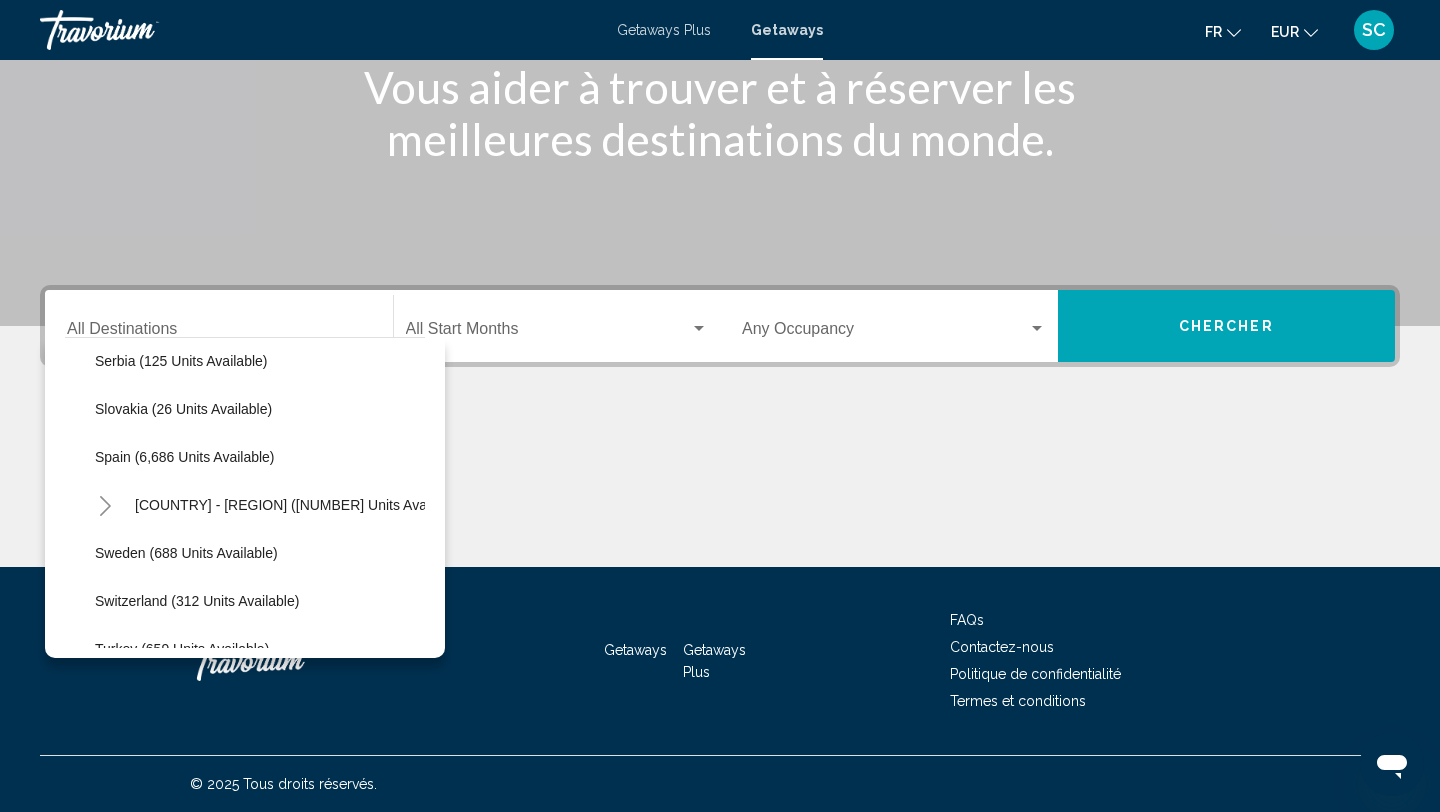 scroll, scrollTop: 975, scrollLeft: 0, axis: vertical 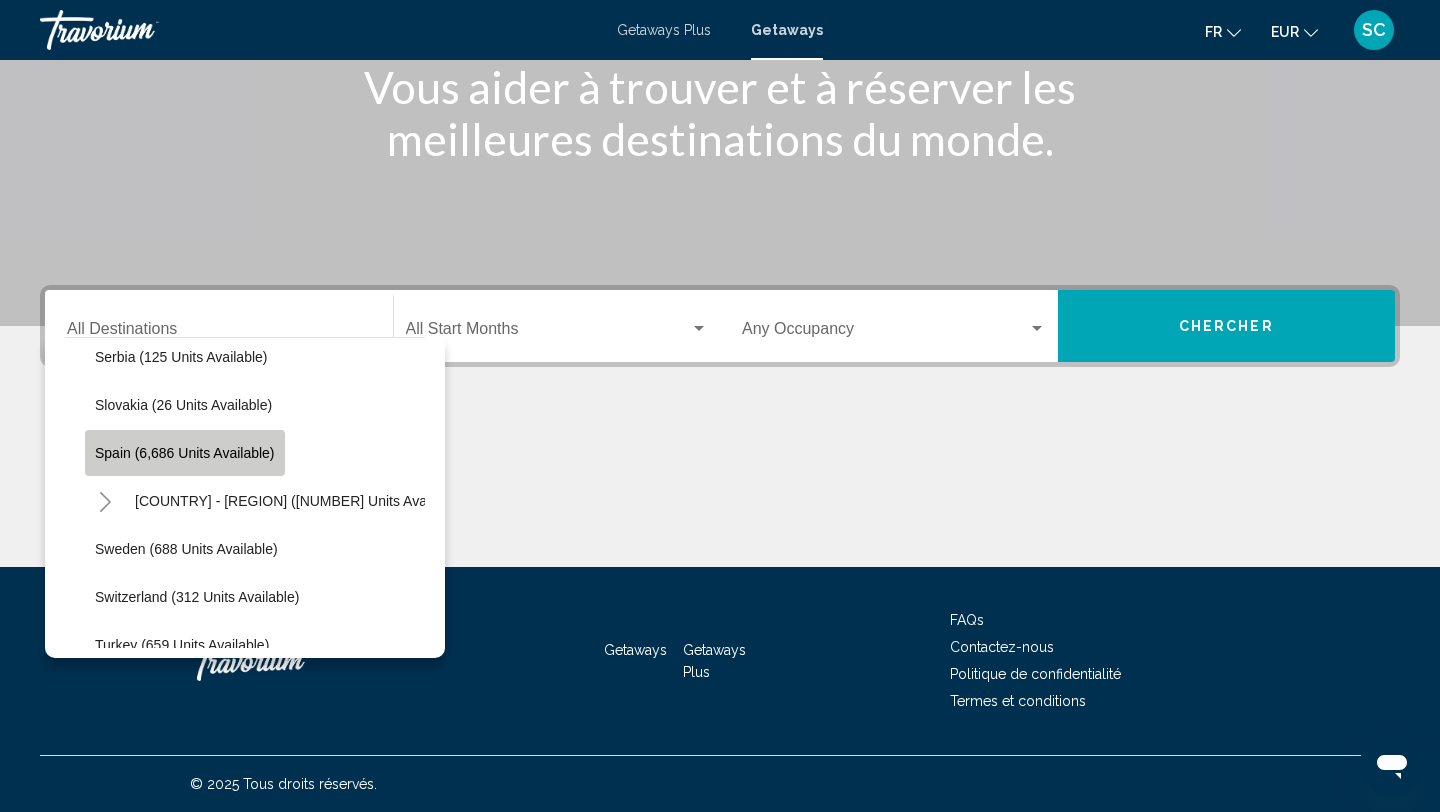 click on "Spain (6,686 units available)" 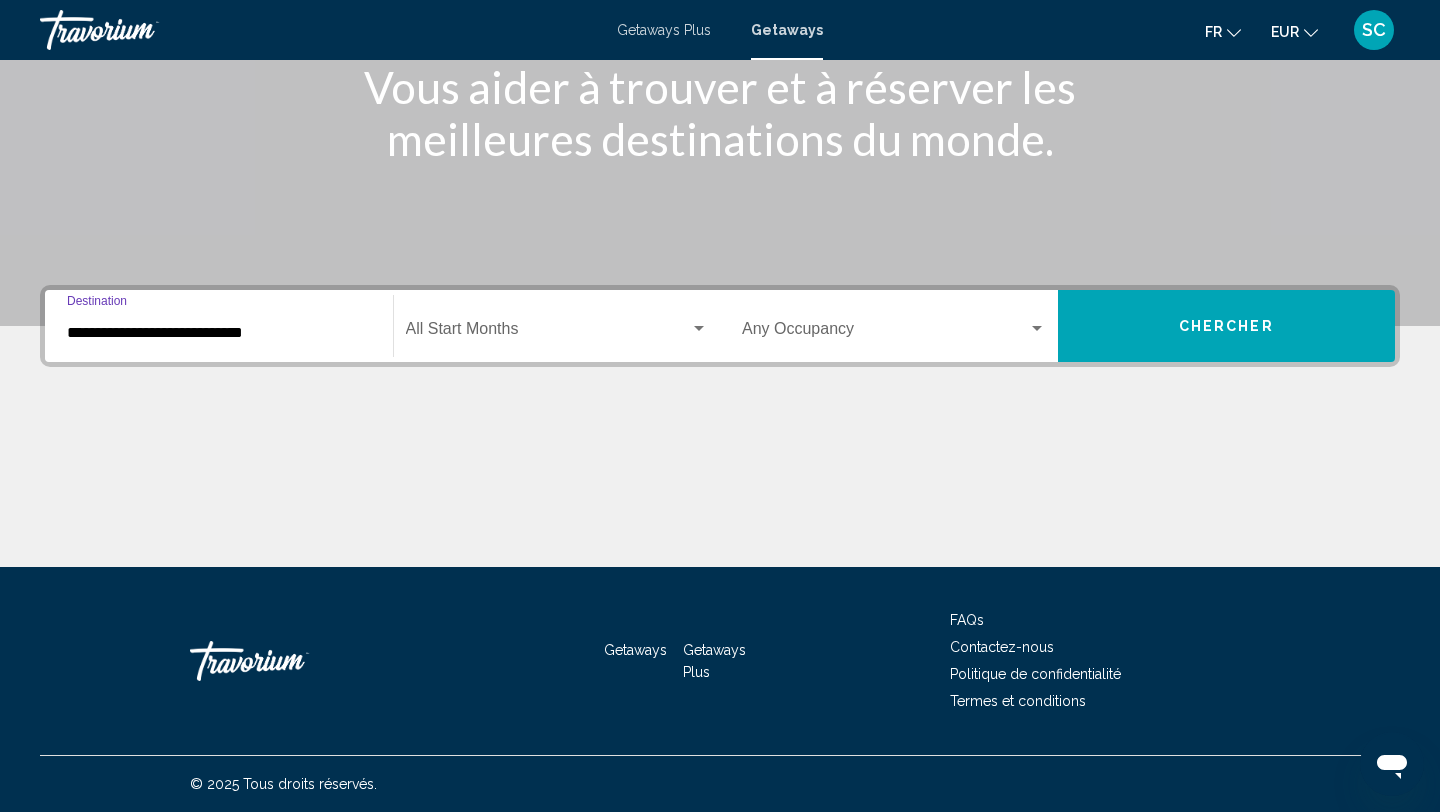click at bounding box center [548, 333] 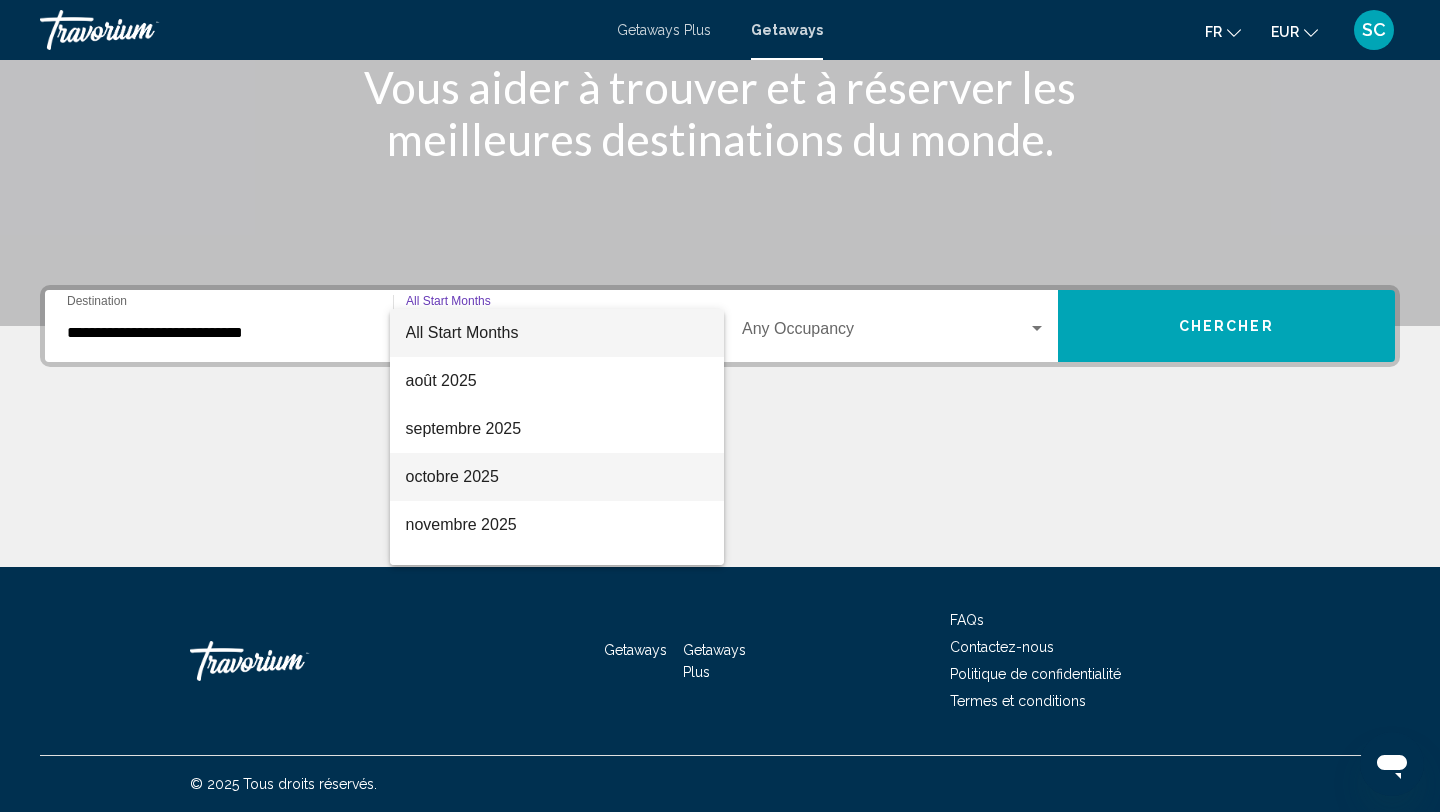 click on "octobre 2025" at bounding box center (557, 477) 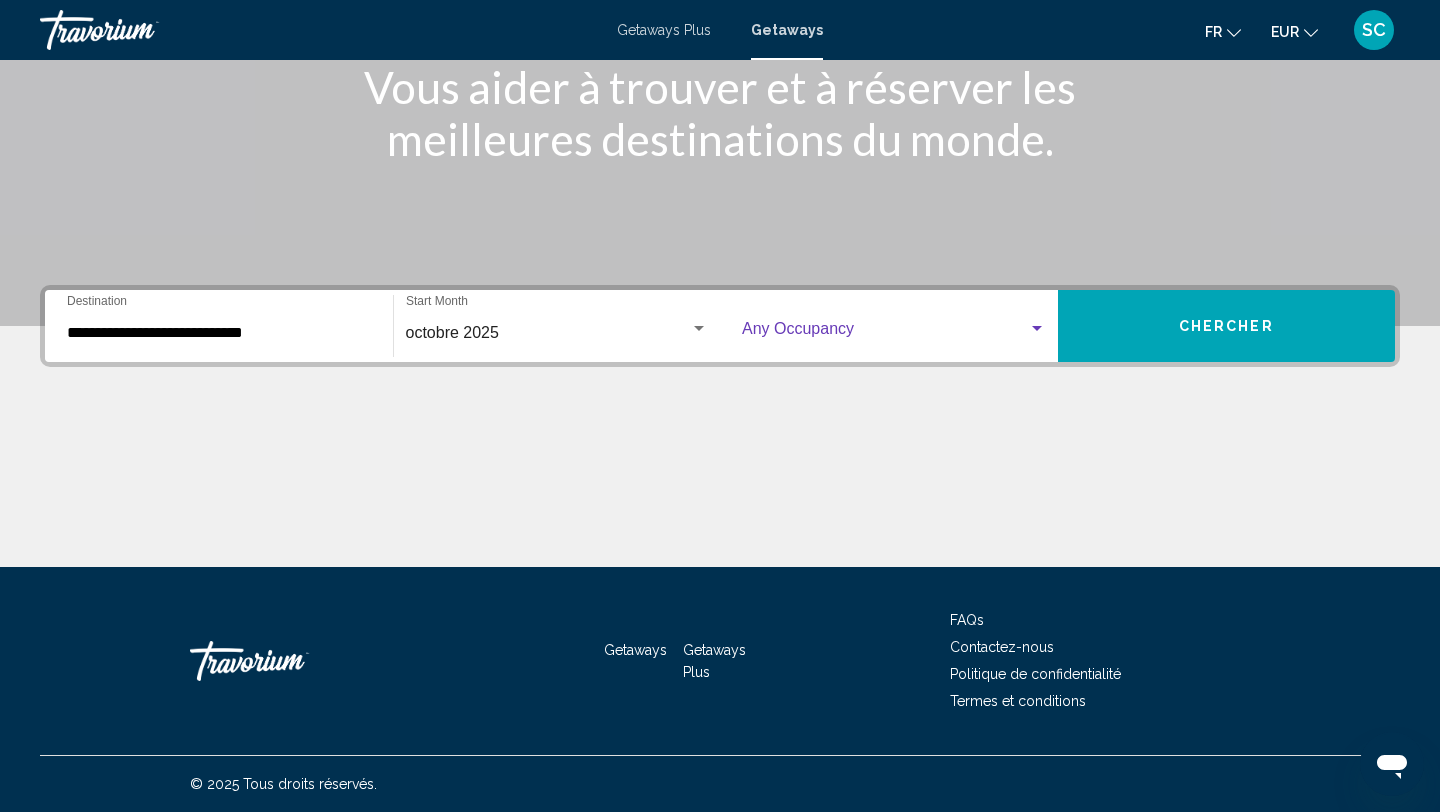 click at bounding box center [885, 333] 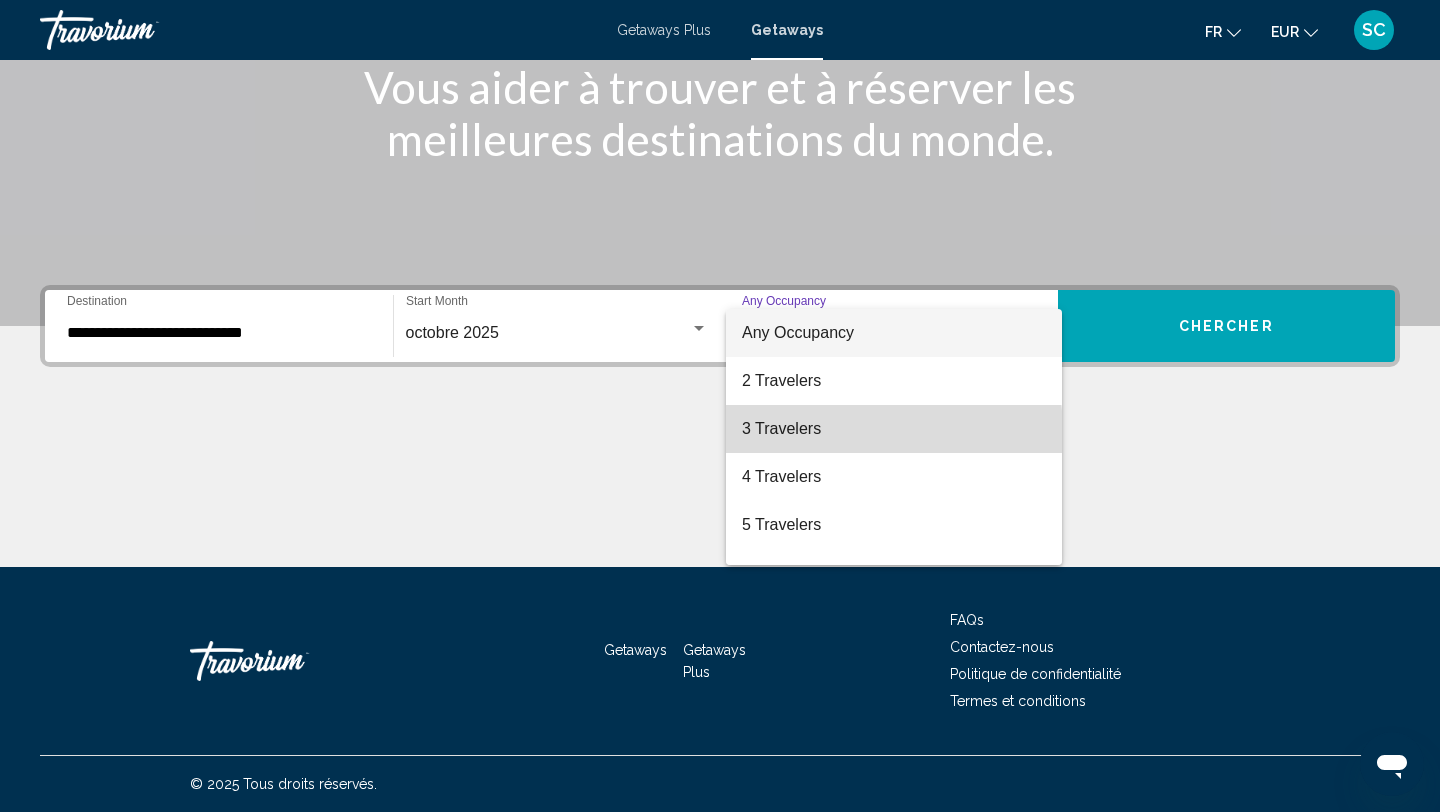 click on "3 Travelers" at bounding box center [894, 429] 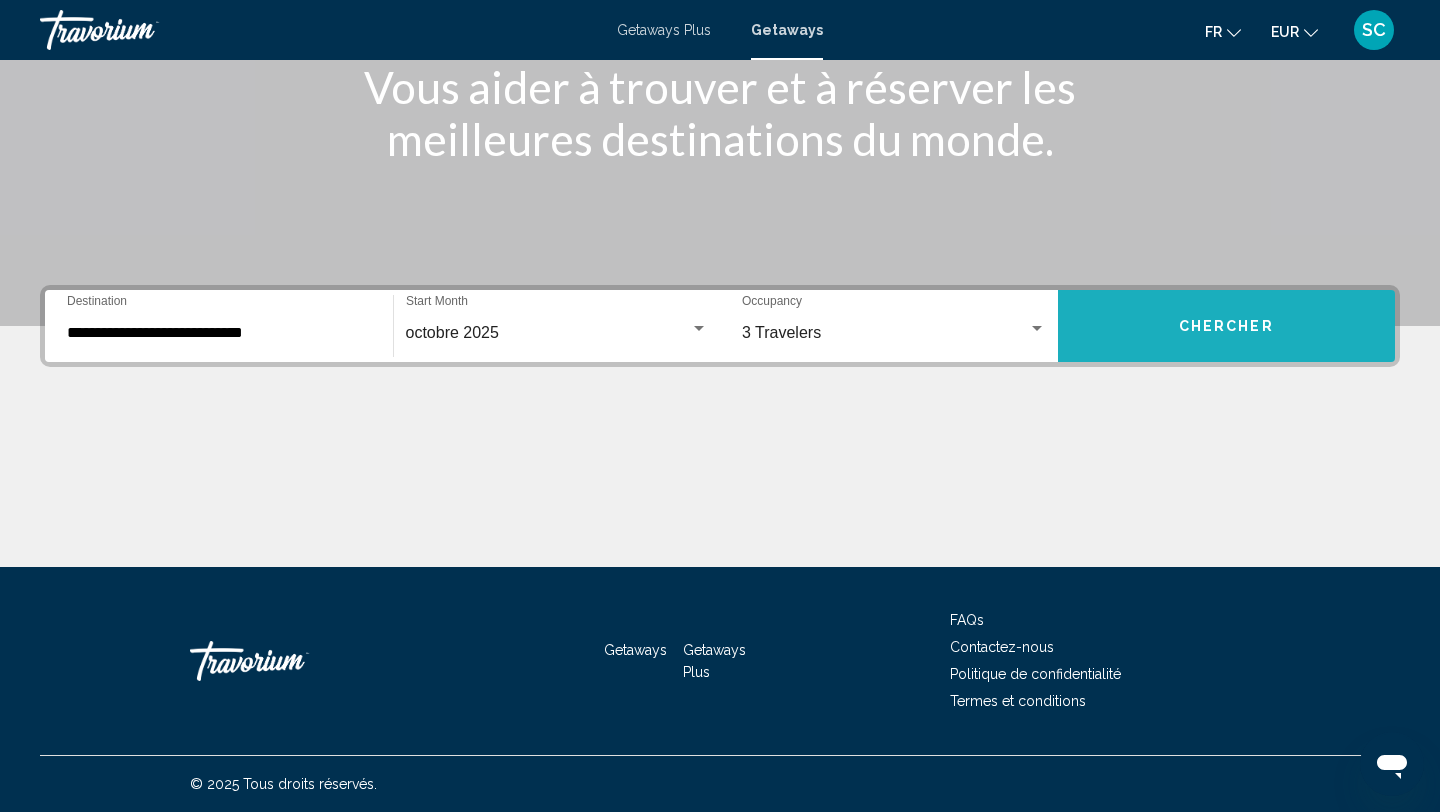 click on "Chercher" at bounding box center [1227, 326] 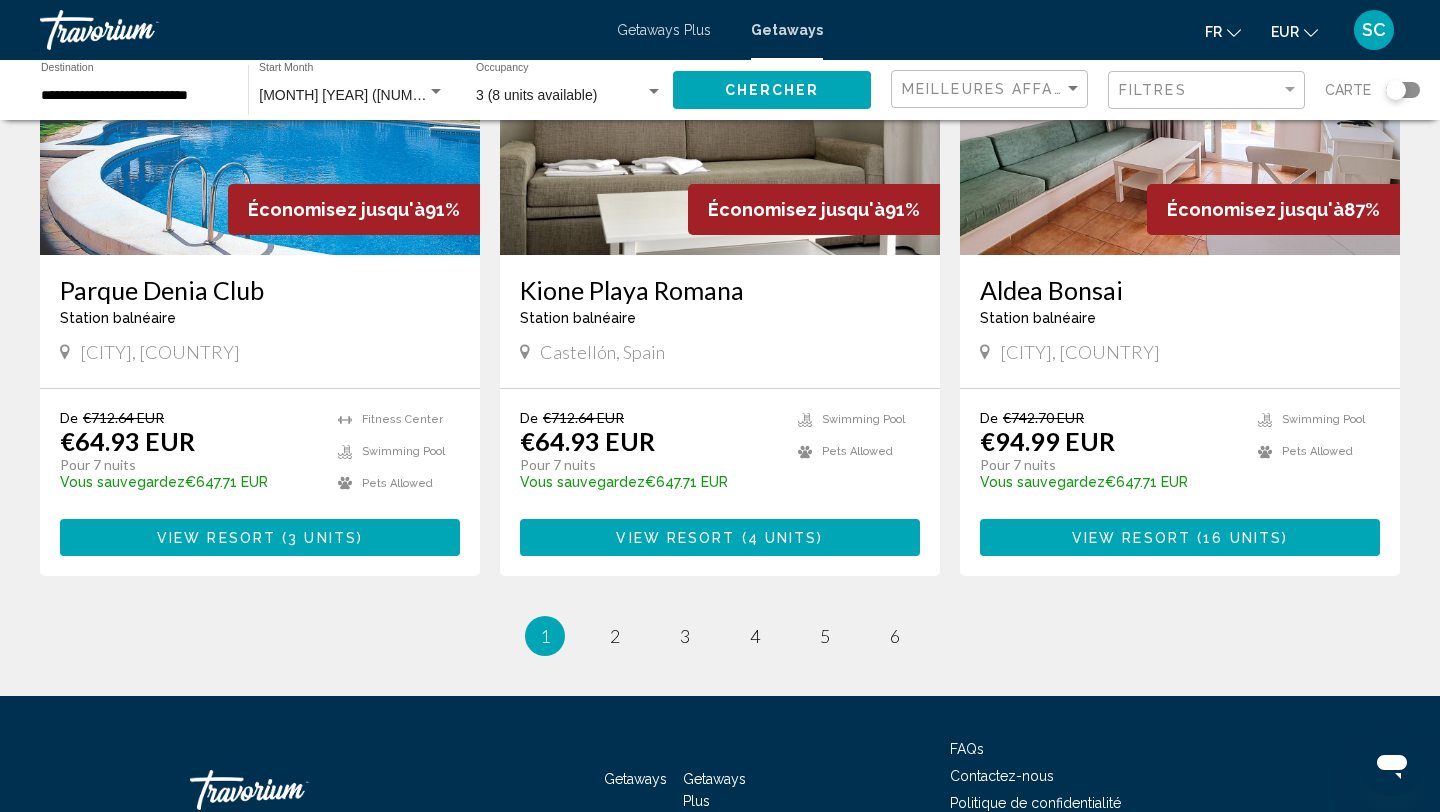 scroll, scrollTop: 2330, scrollLeft: 0, axis: vertical 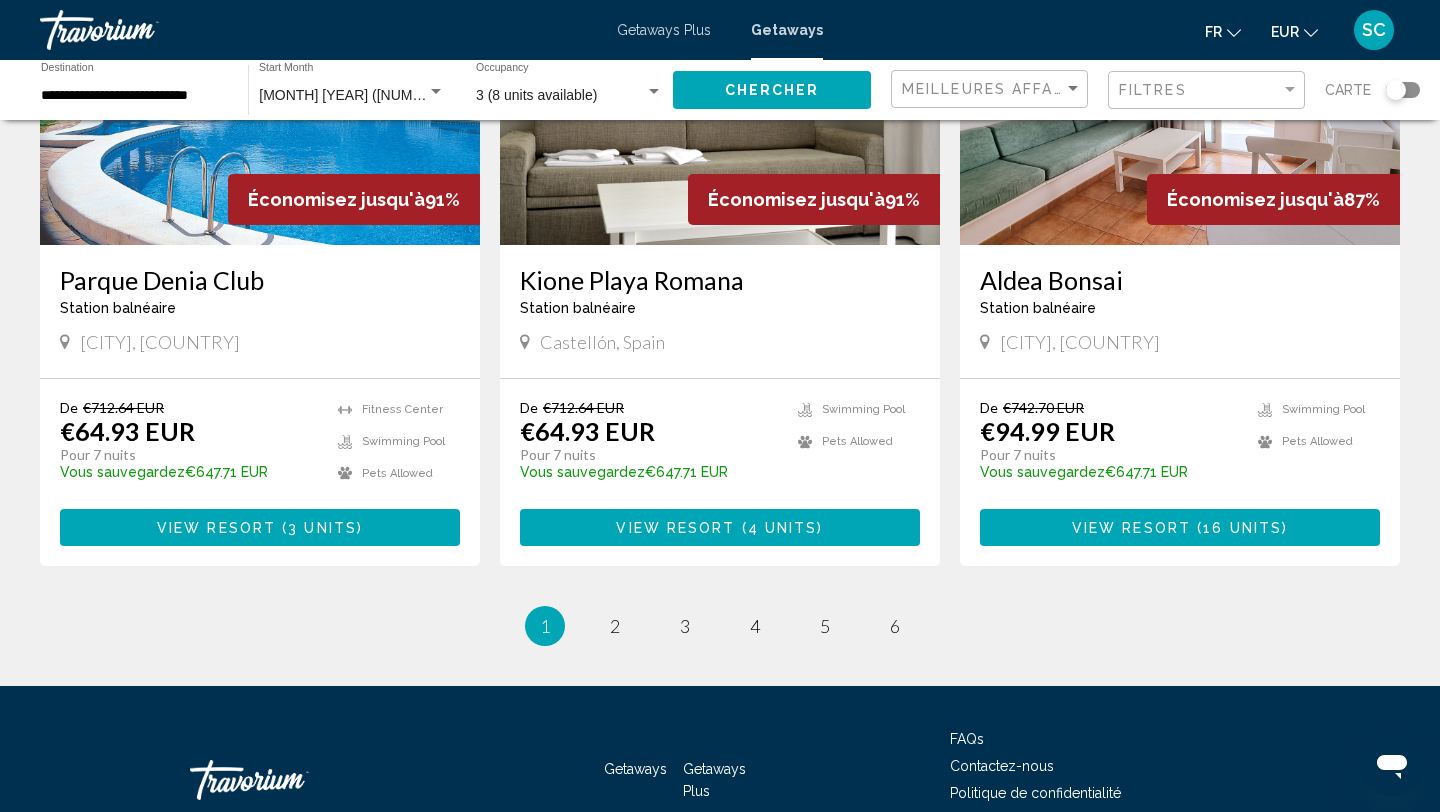 click on "View Resort" at bounding box center (1131, 528) 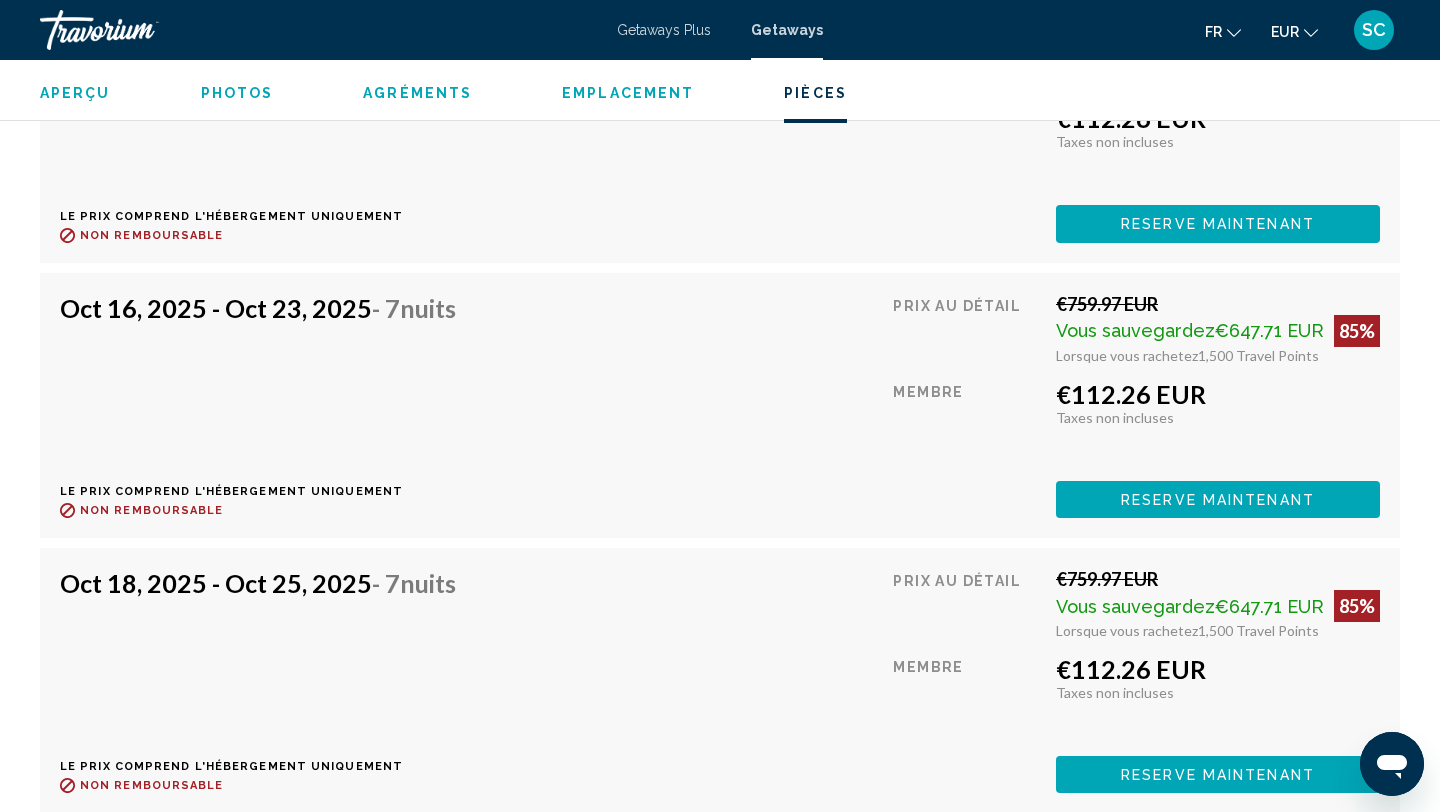 scroll, scrollTop: 3680, scrollLeft: 0, axis: vertical 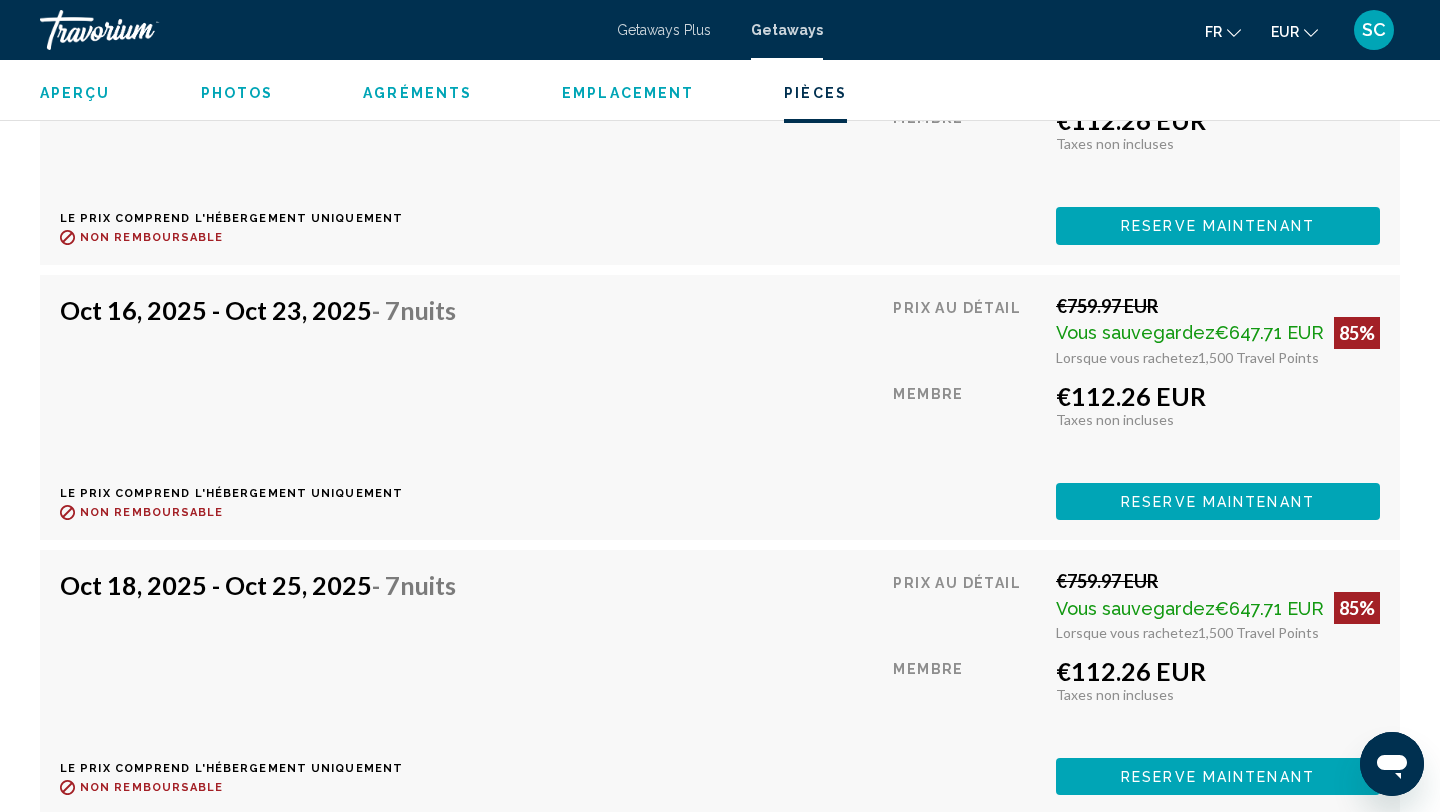 click on "Reserve maintenant" at bounding box center [1218, 227] 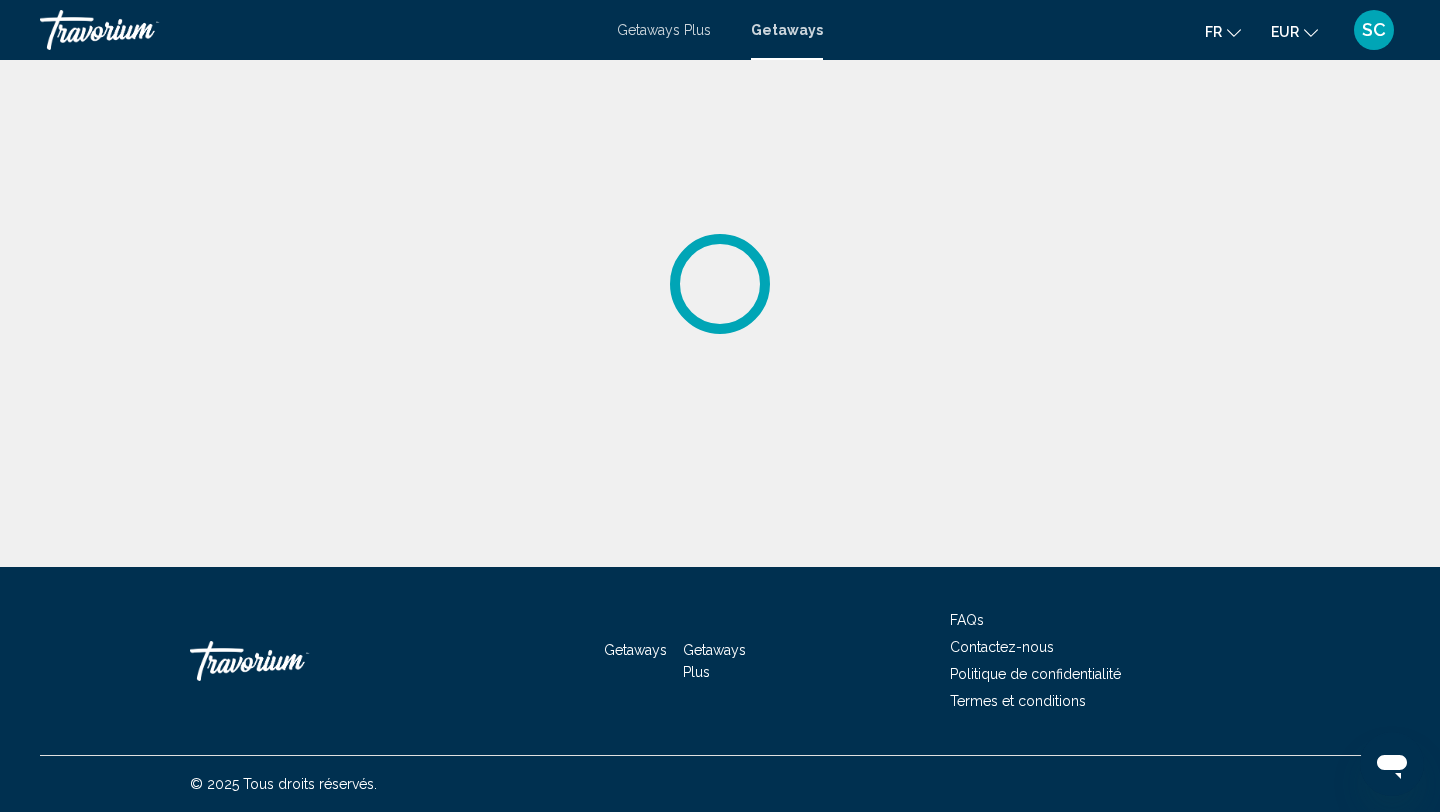 scroll, scrollTop: 0, scrollLeft: 0, axis: both 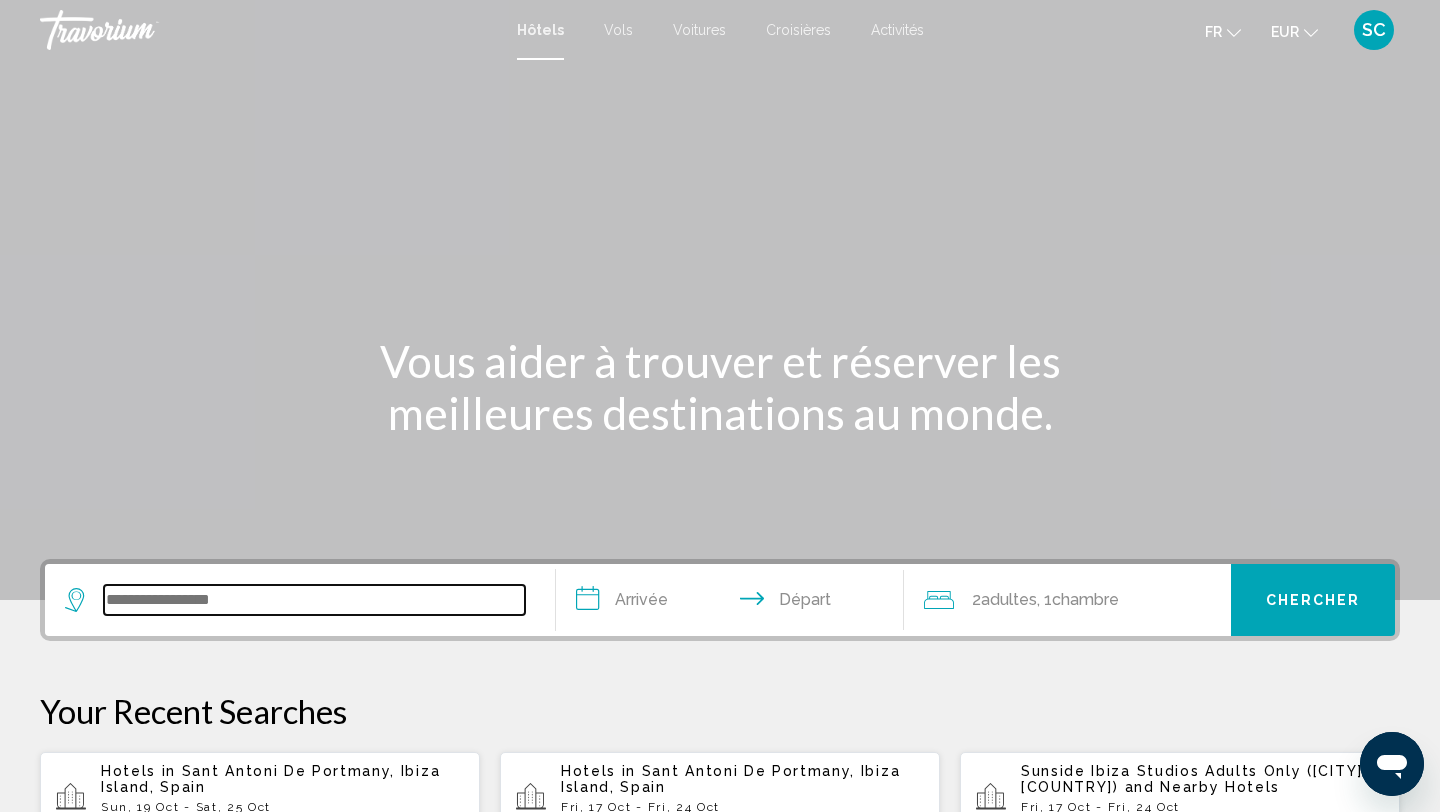 click at bounding box center [314, 600] 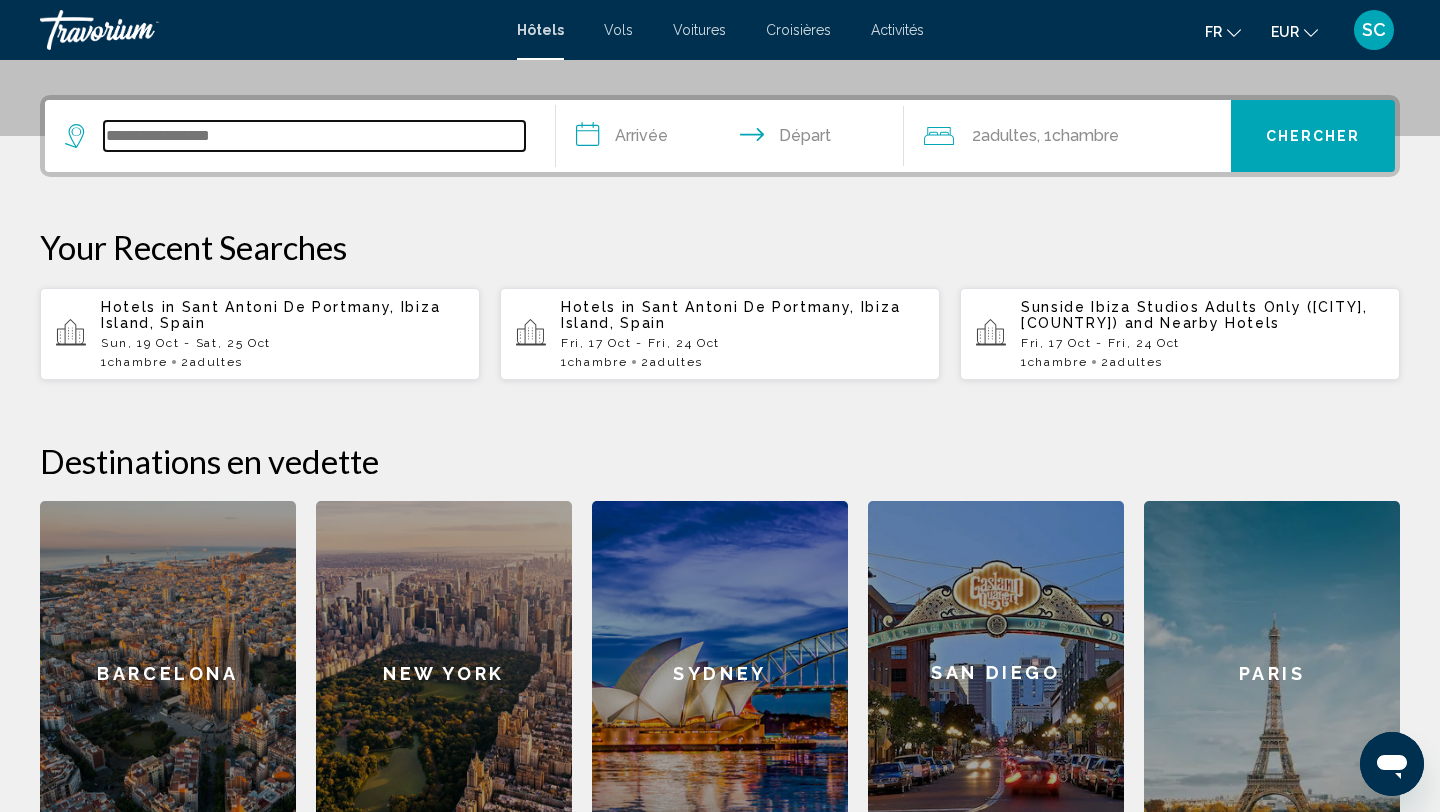 scroll, scrollTop: 494, scrollLeft: 0, axis: vertical 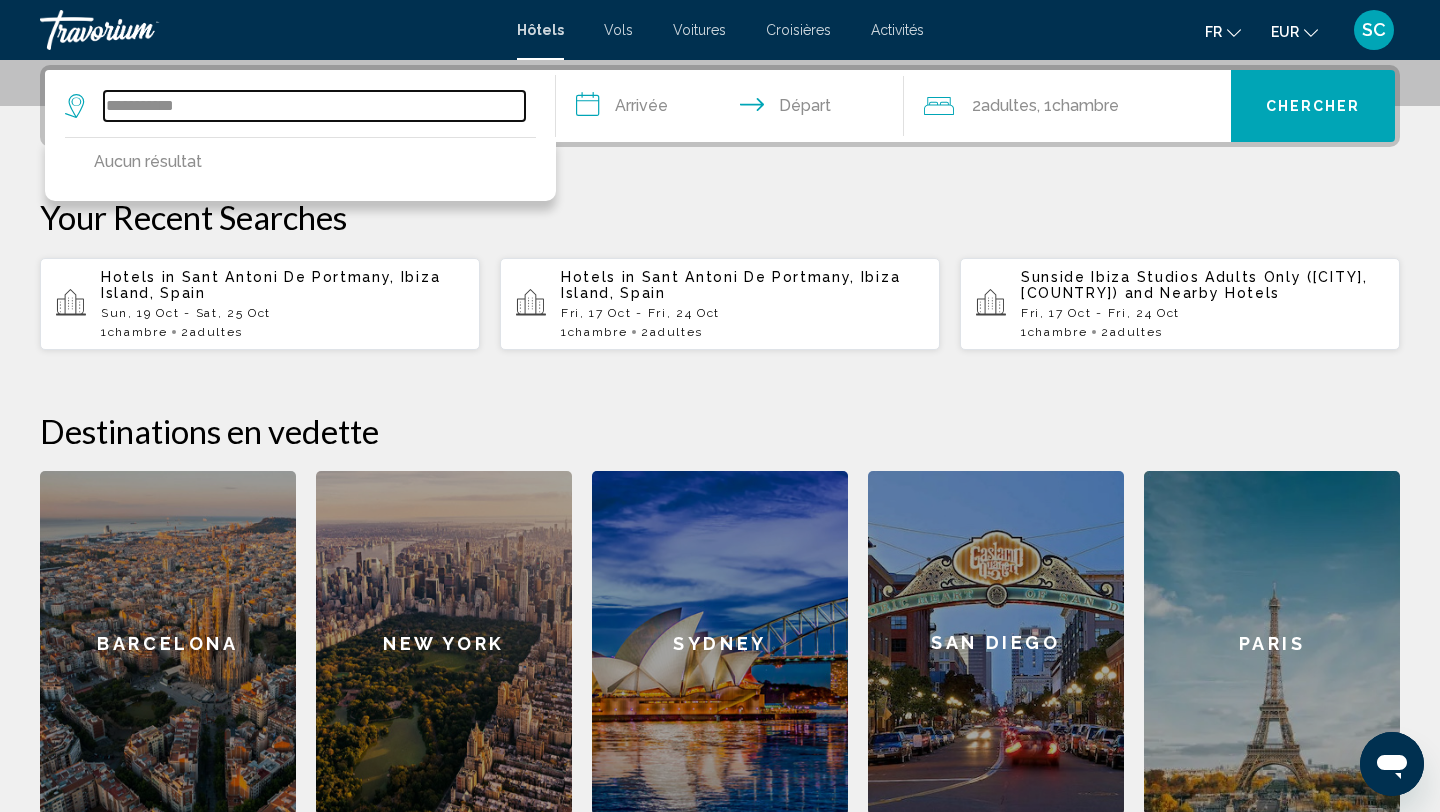 click on "**********" at bounding box center [314, 106] 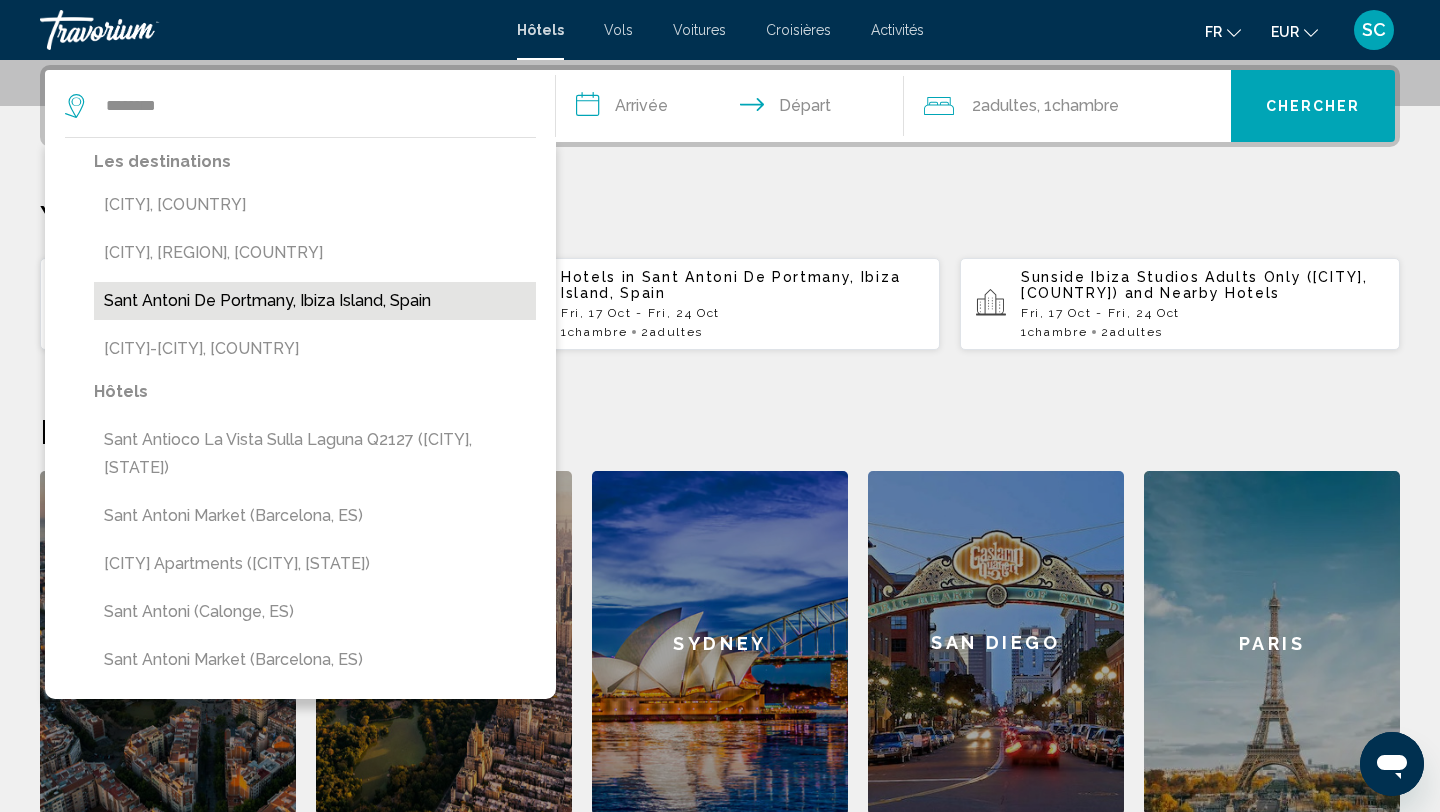 click on "Sant Antoni De Portmany, Ibiza Island, Spain" at bounding box center [315, 301] 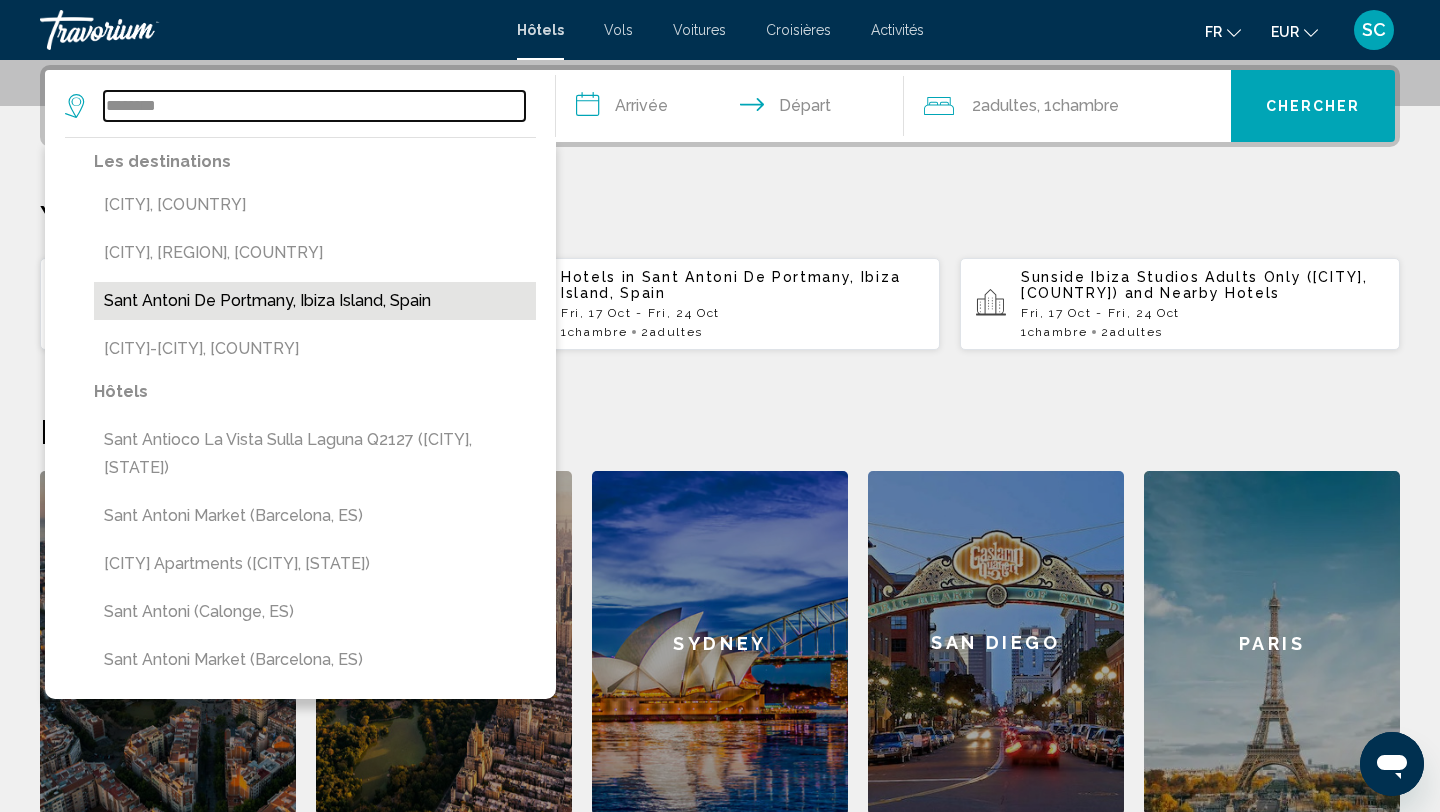 type on "**********" 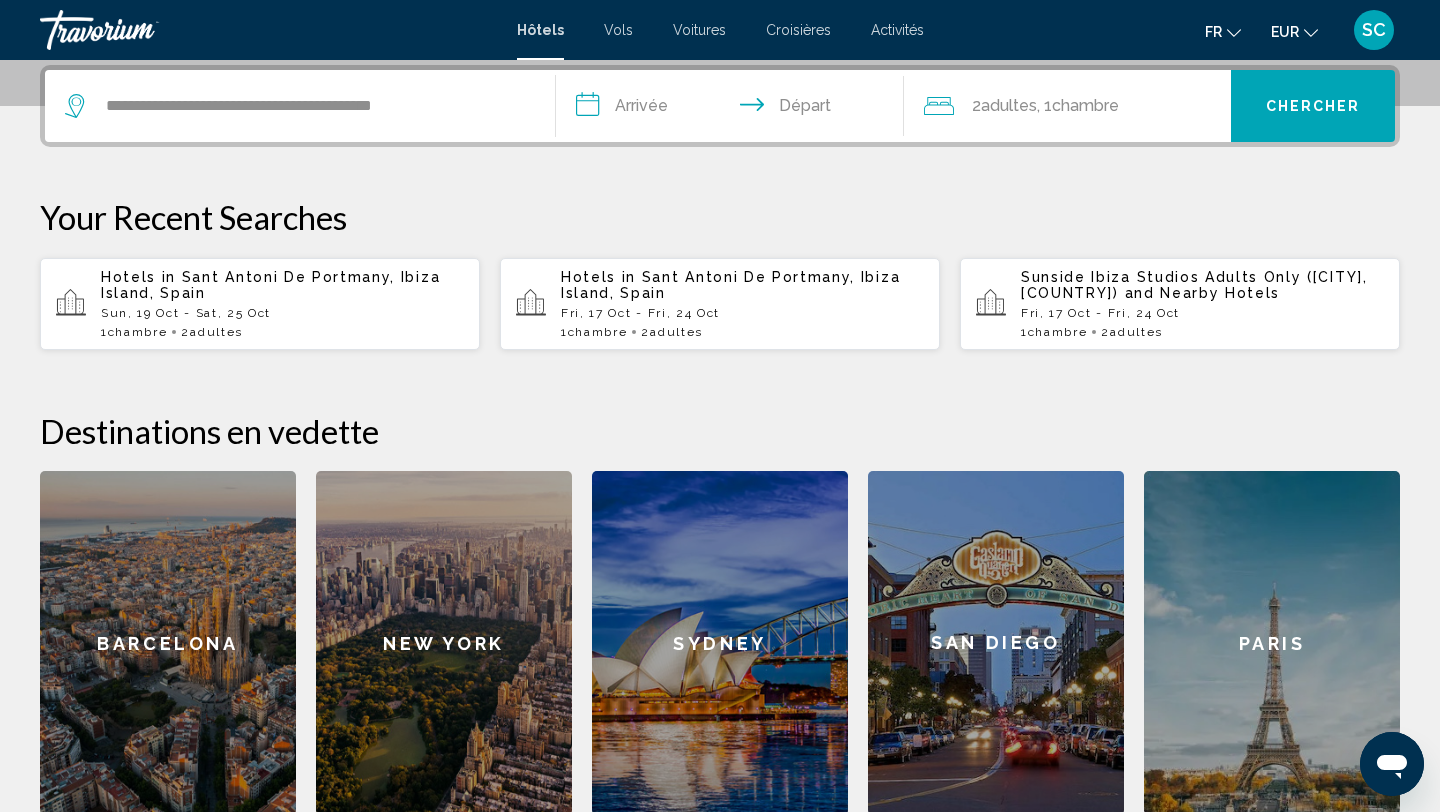 click on "**********" at bounding box center (734, 109) 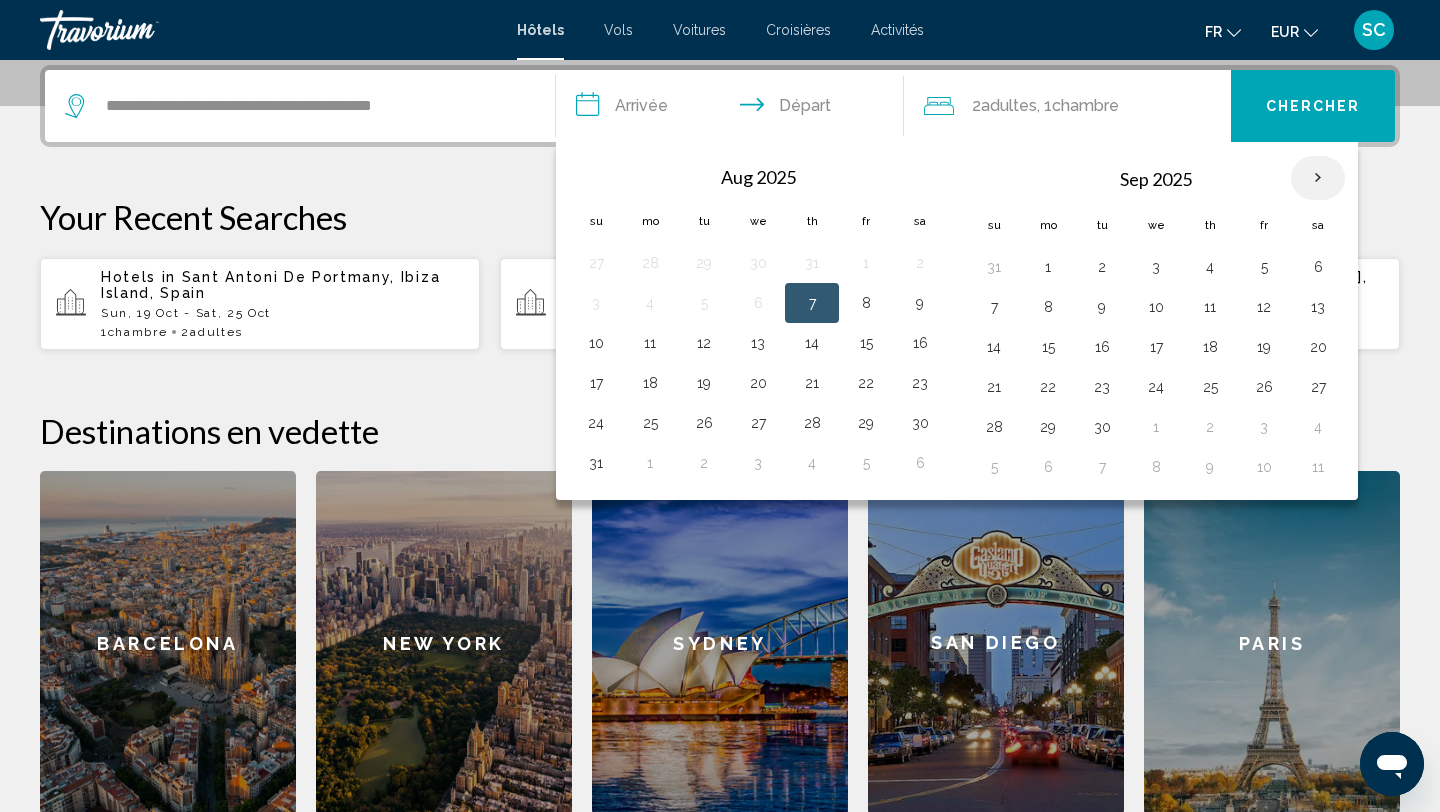 click at bounding box center (1318, 178) 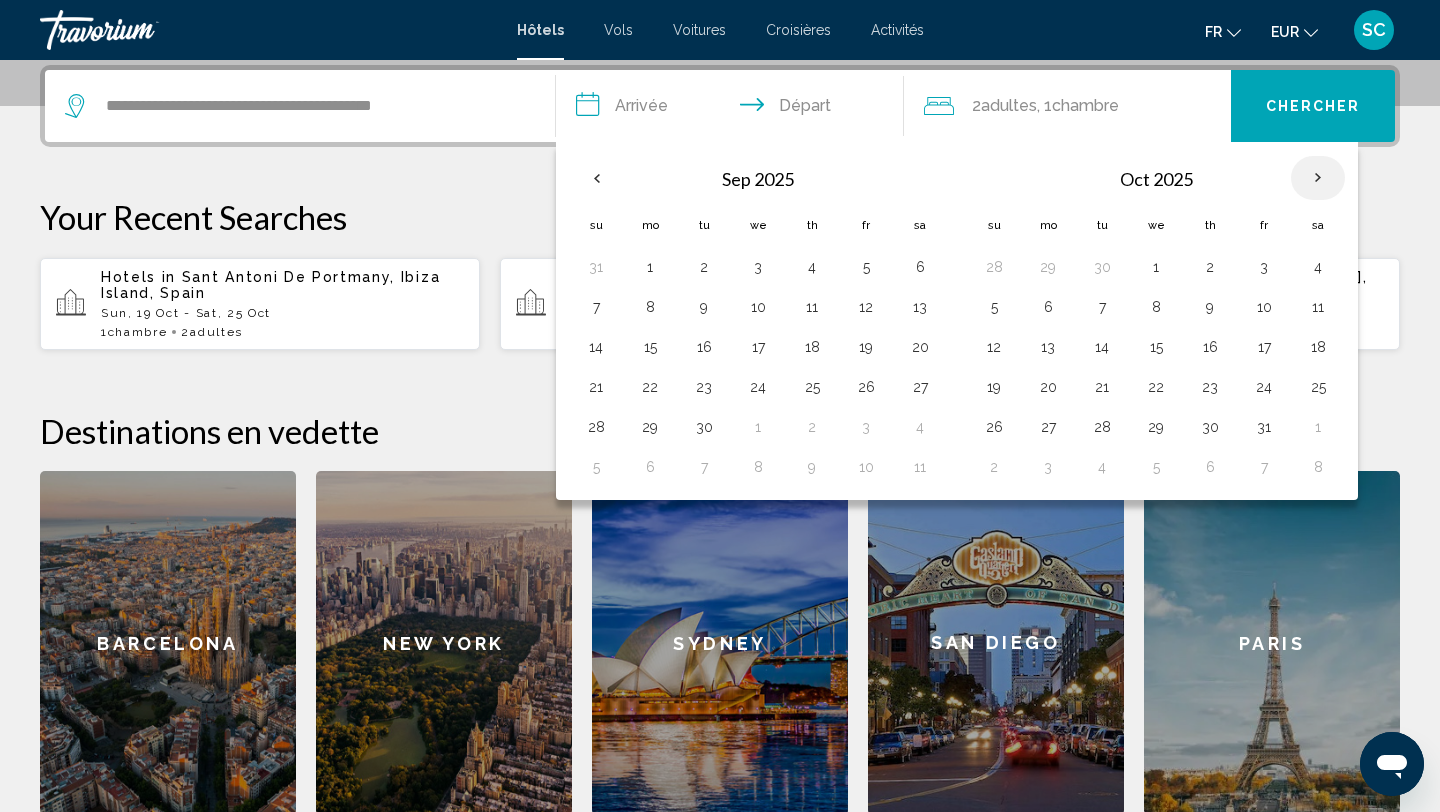 click at bounding box center (1318, 178) 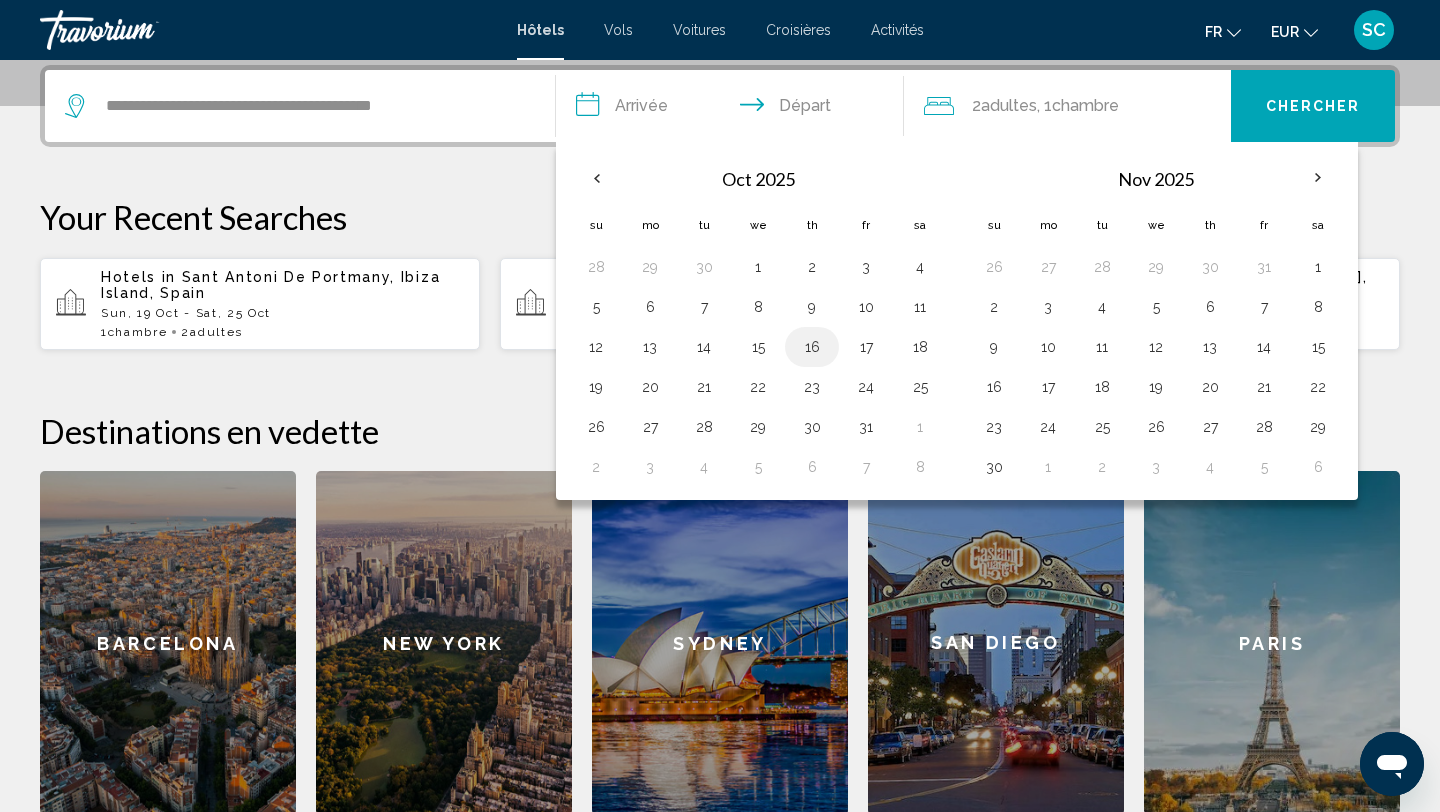 click on "16" at bounding box center (812, 347) 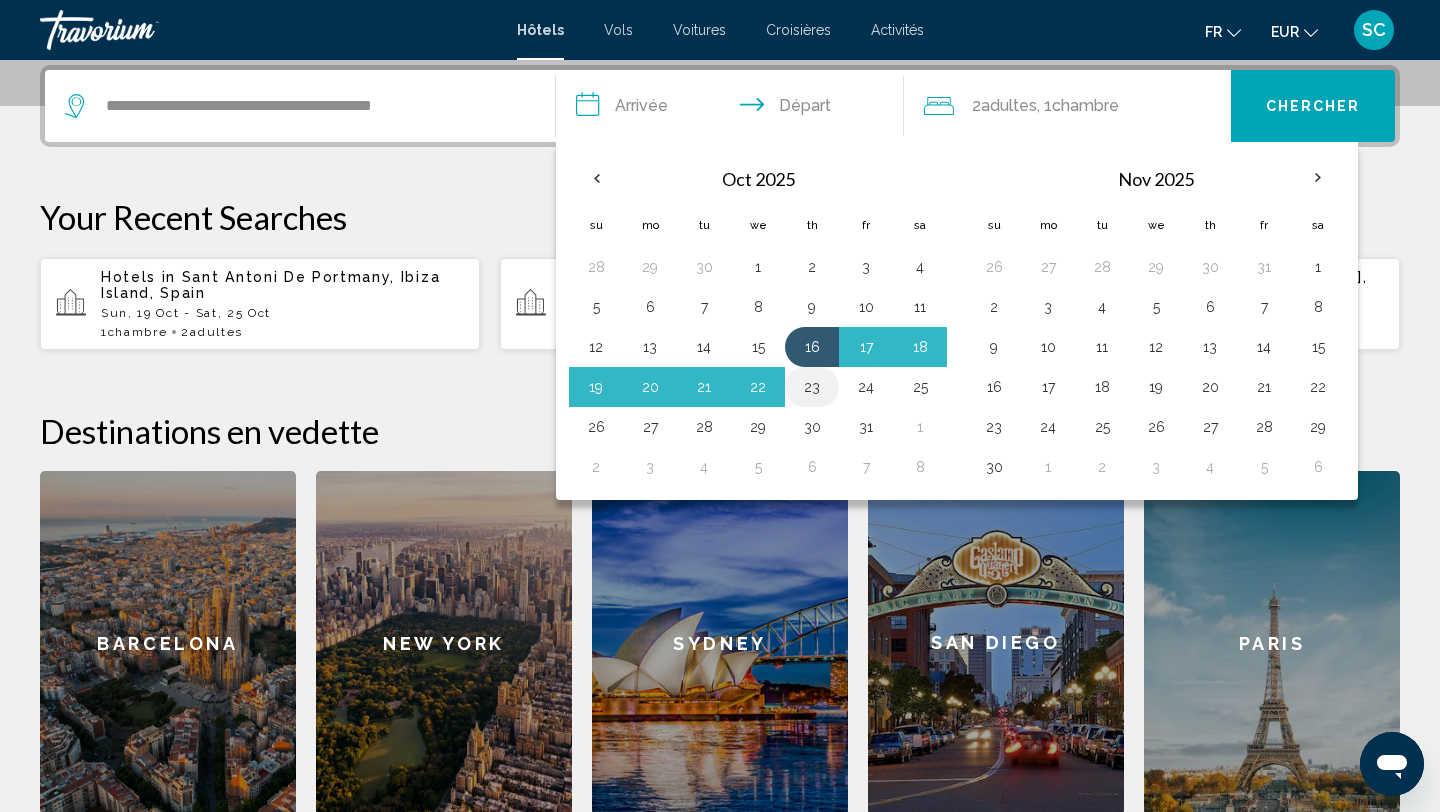 click on "23" at bounding box center [812, 387] 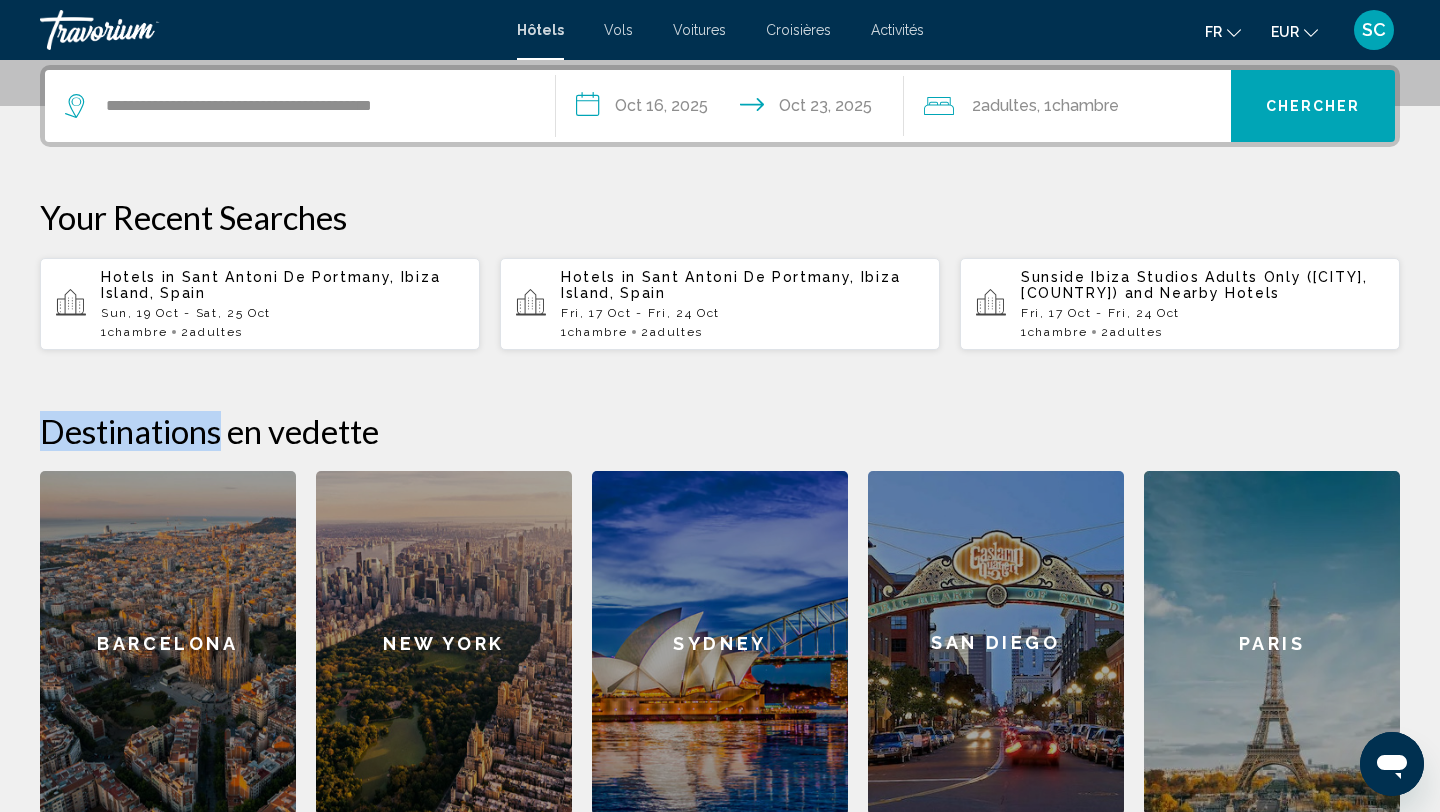 click on "**********" at bounding box center [720, 440] 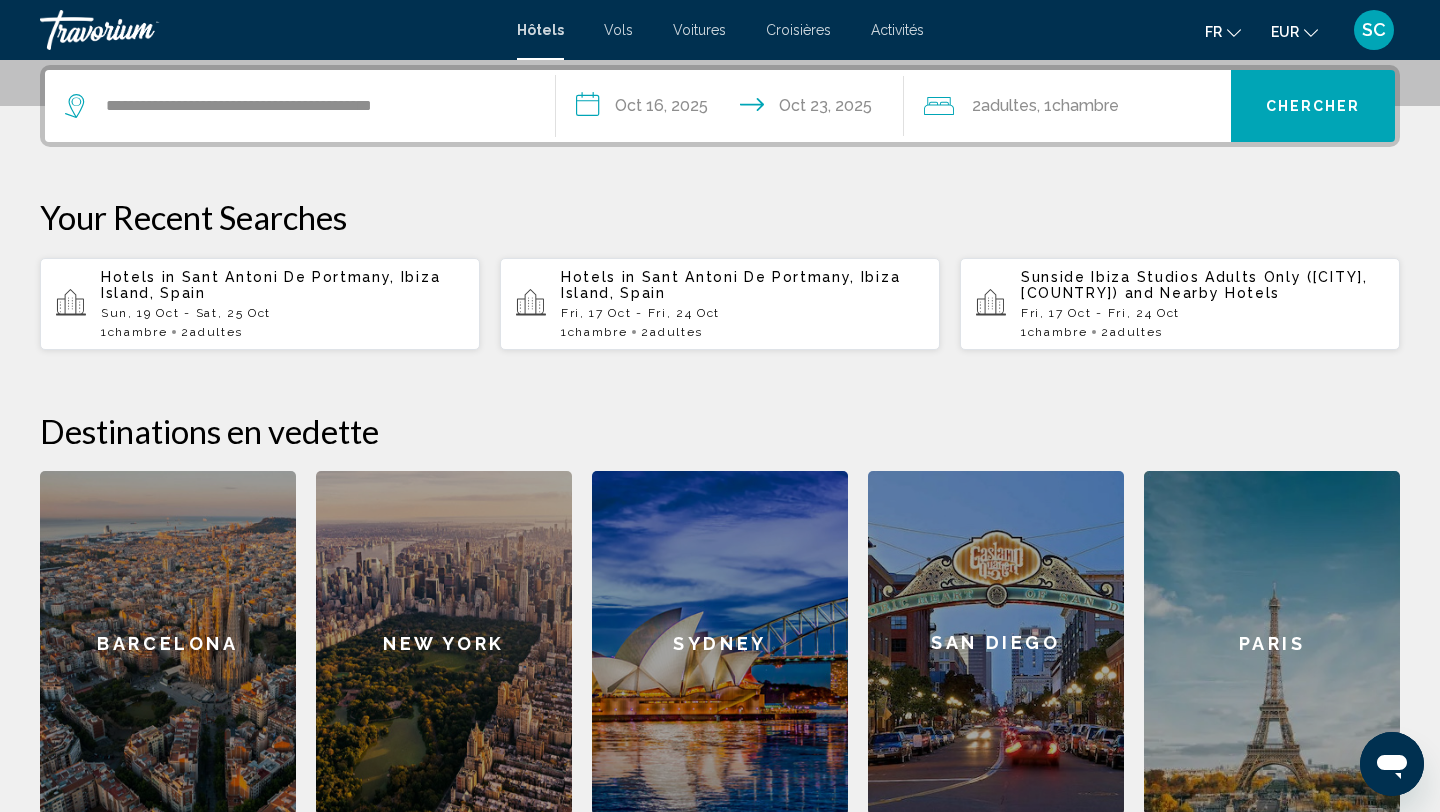 click on "**********" at bounding box center (734, 109) 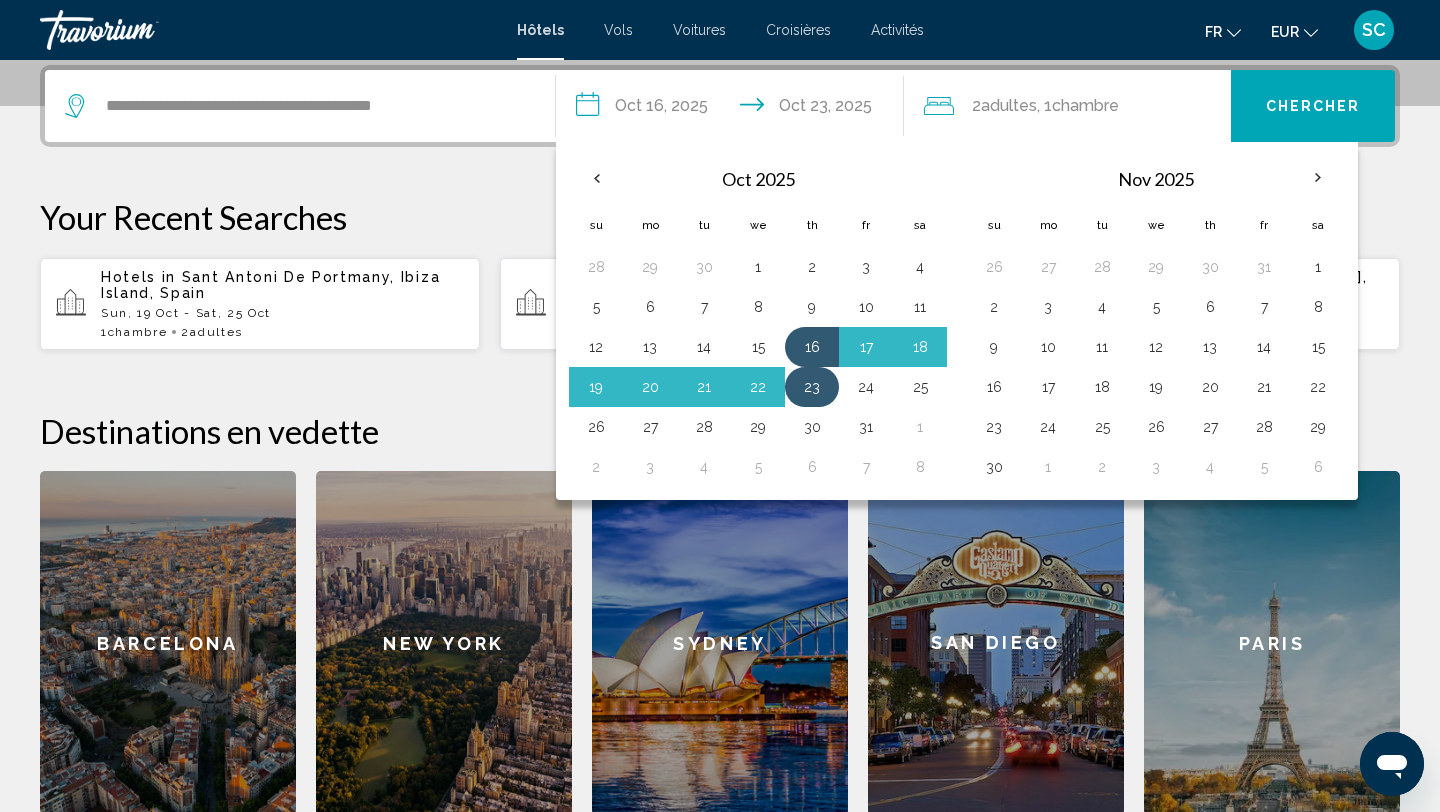 click on "23" at bounding box center [812, 387] 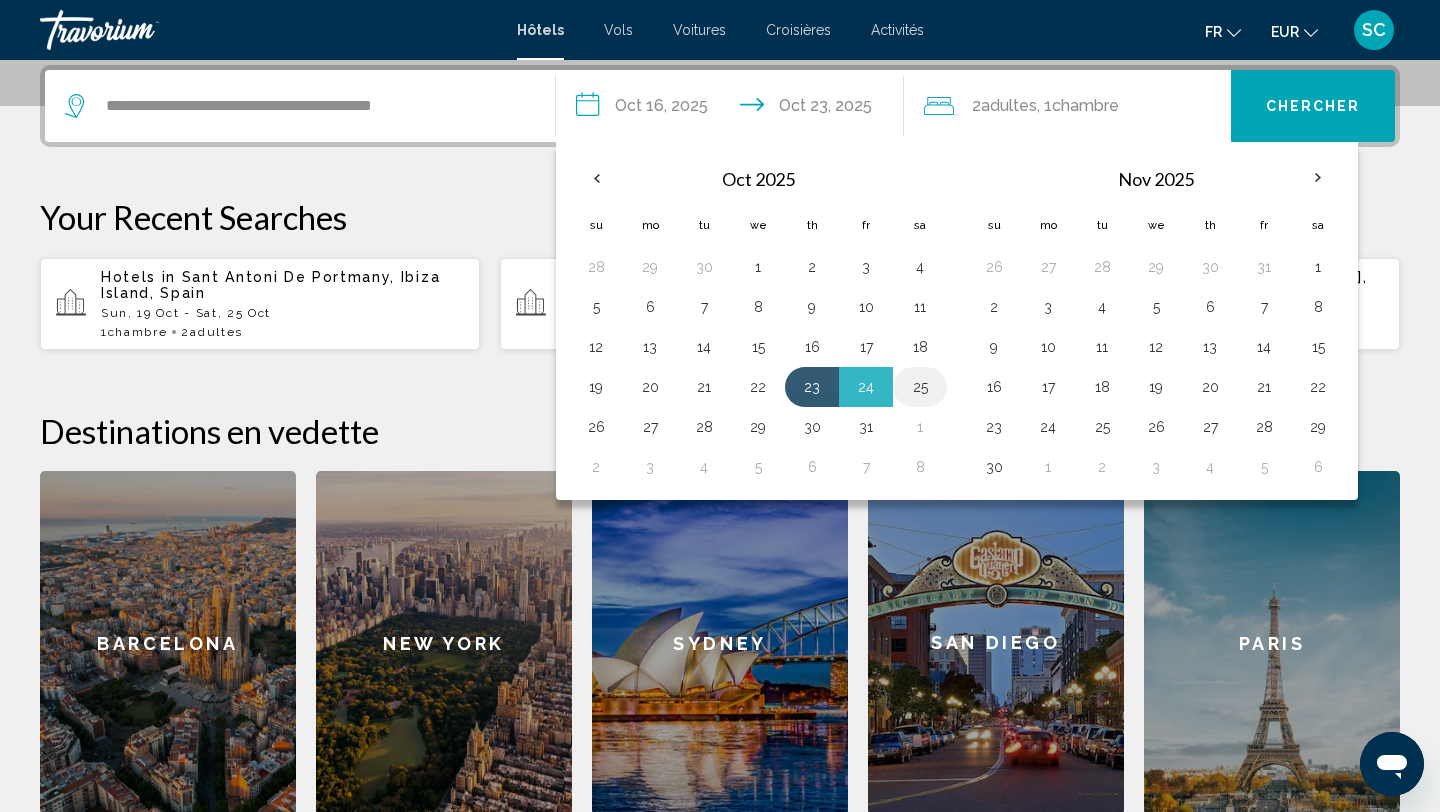 click on "25" at bounding box center [920, 387] 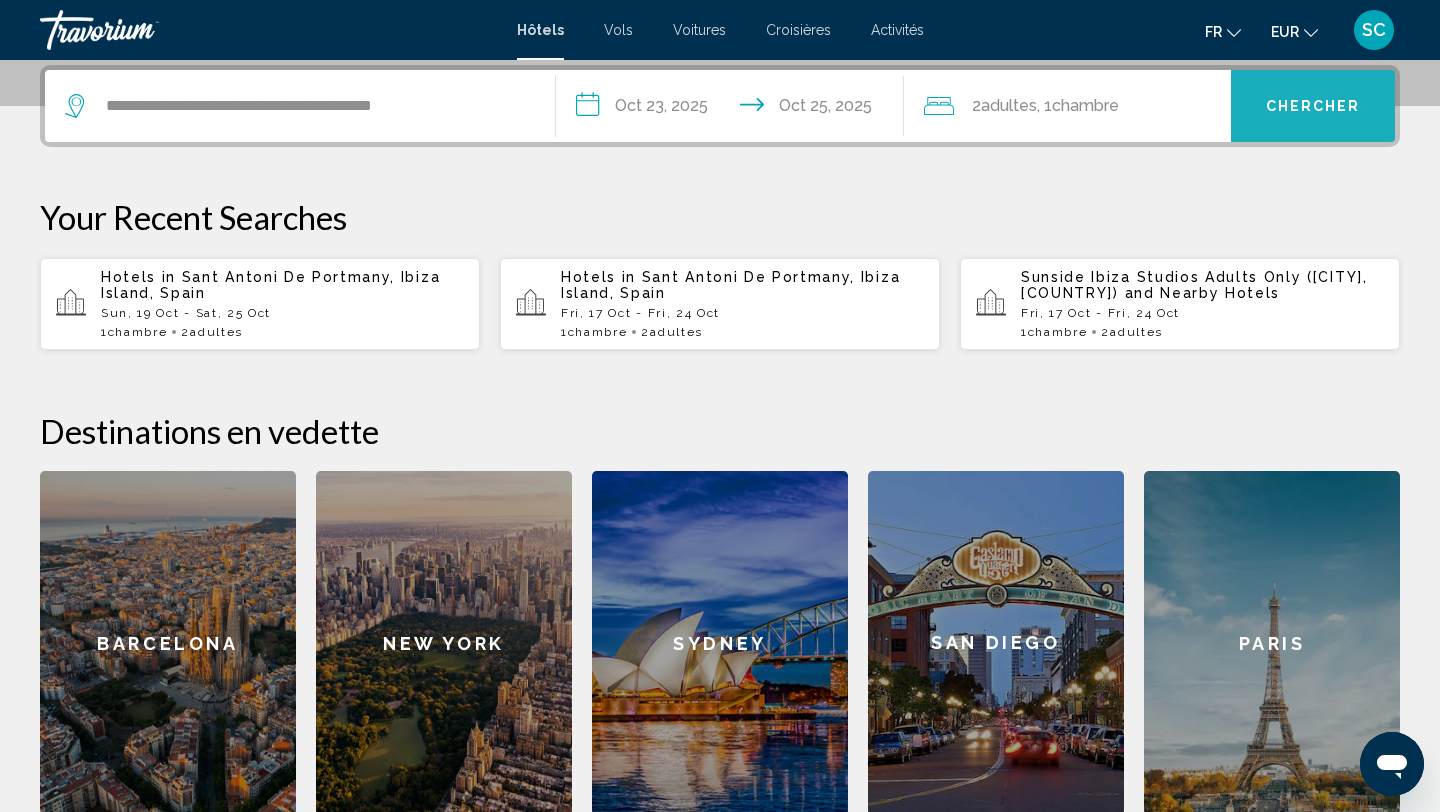 click on "Chercher" at bounding box center [1313, 107] 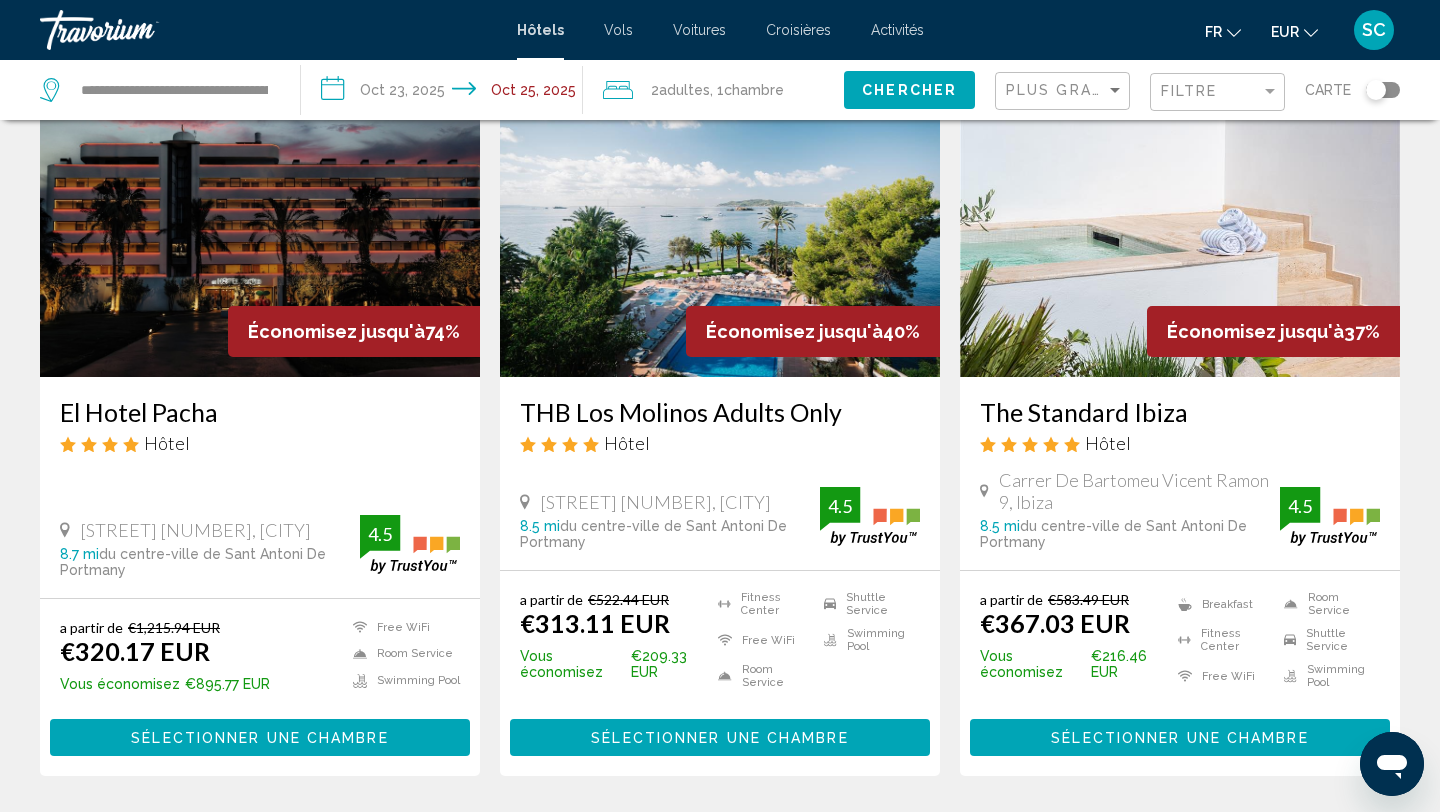 scroll, scrollTop: 134, scrollLeft: 0, axis: vertical 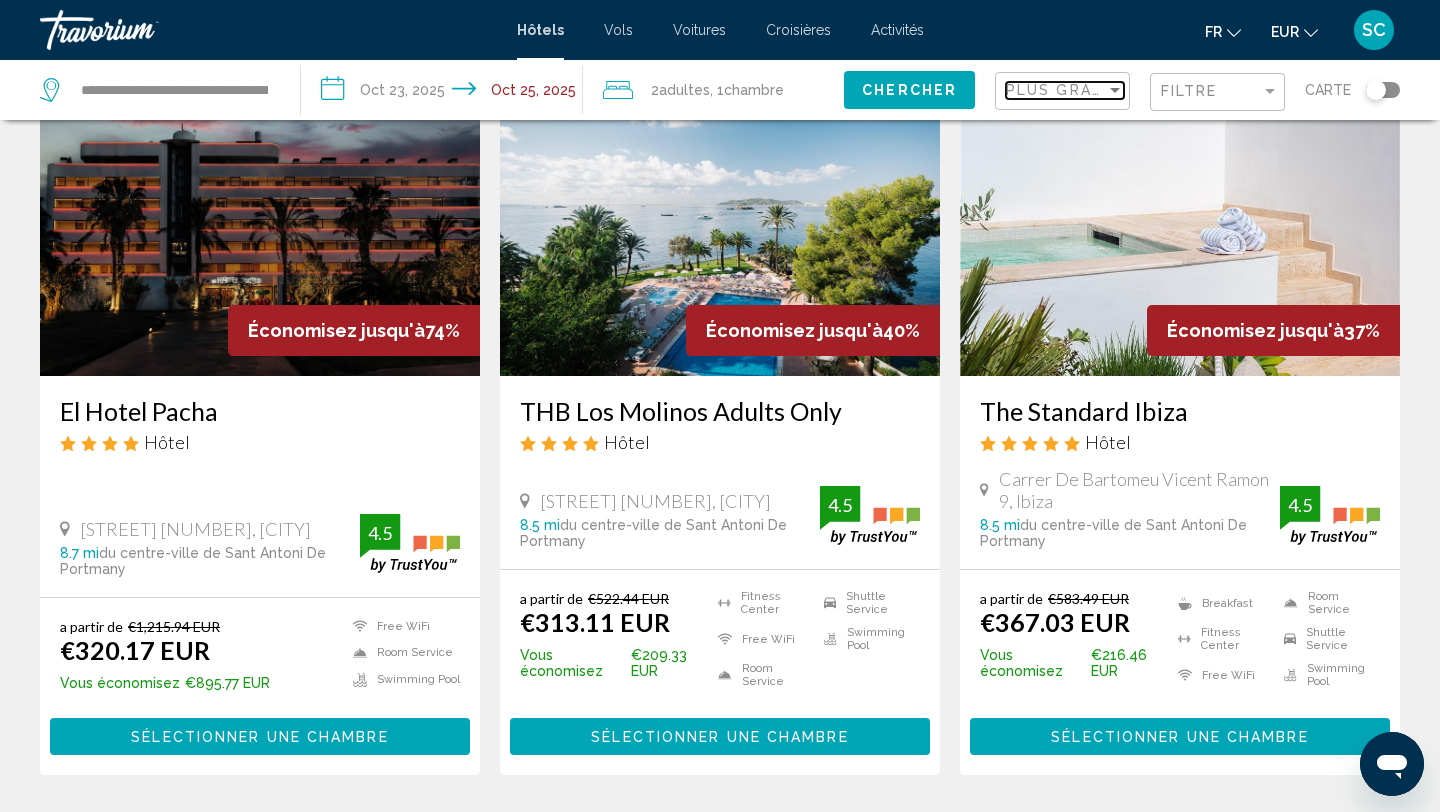 click on "Plus grandes économies" at bounding box center [1125, 90] 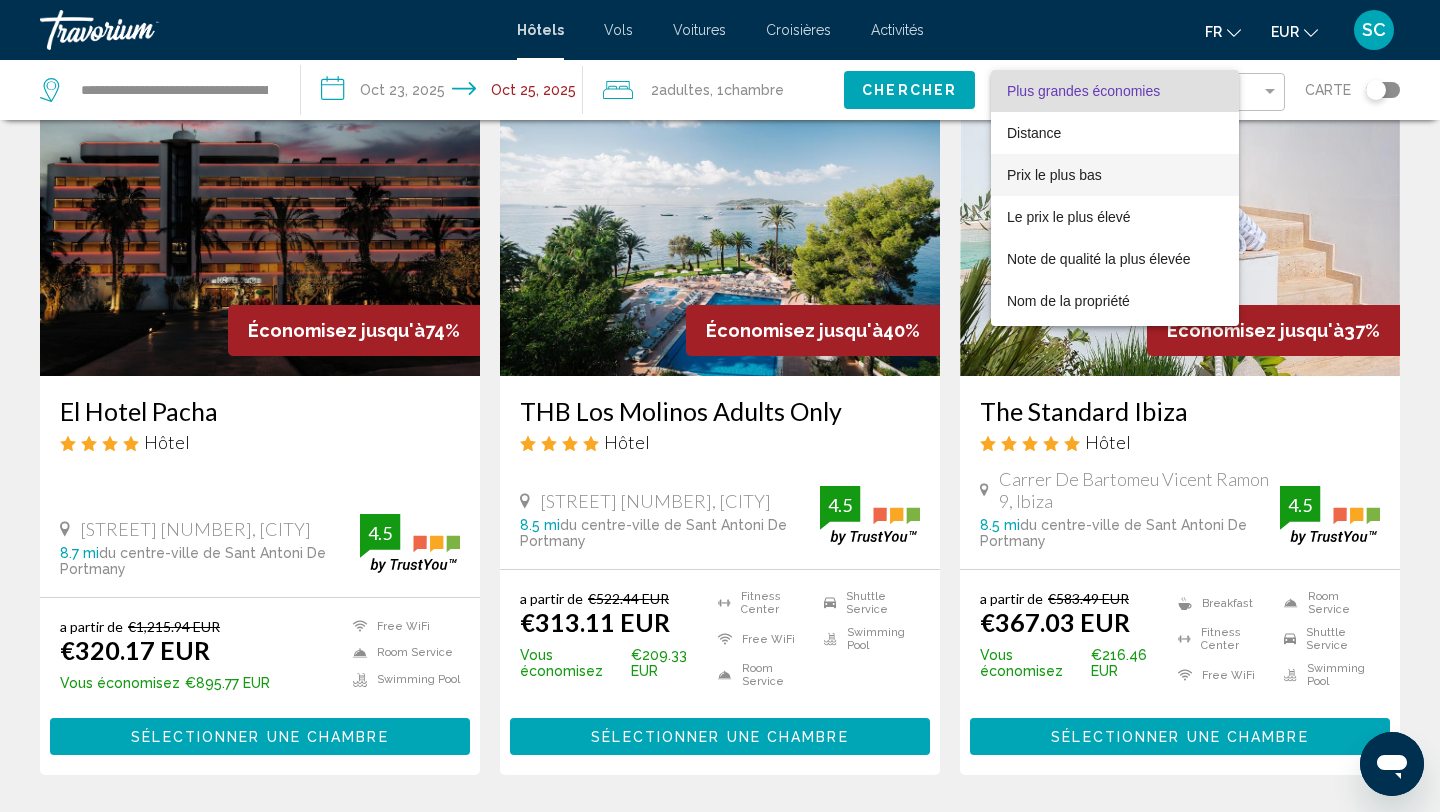 click on "Prix le plus bas" at bounding box center [1054, 175] 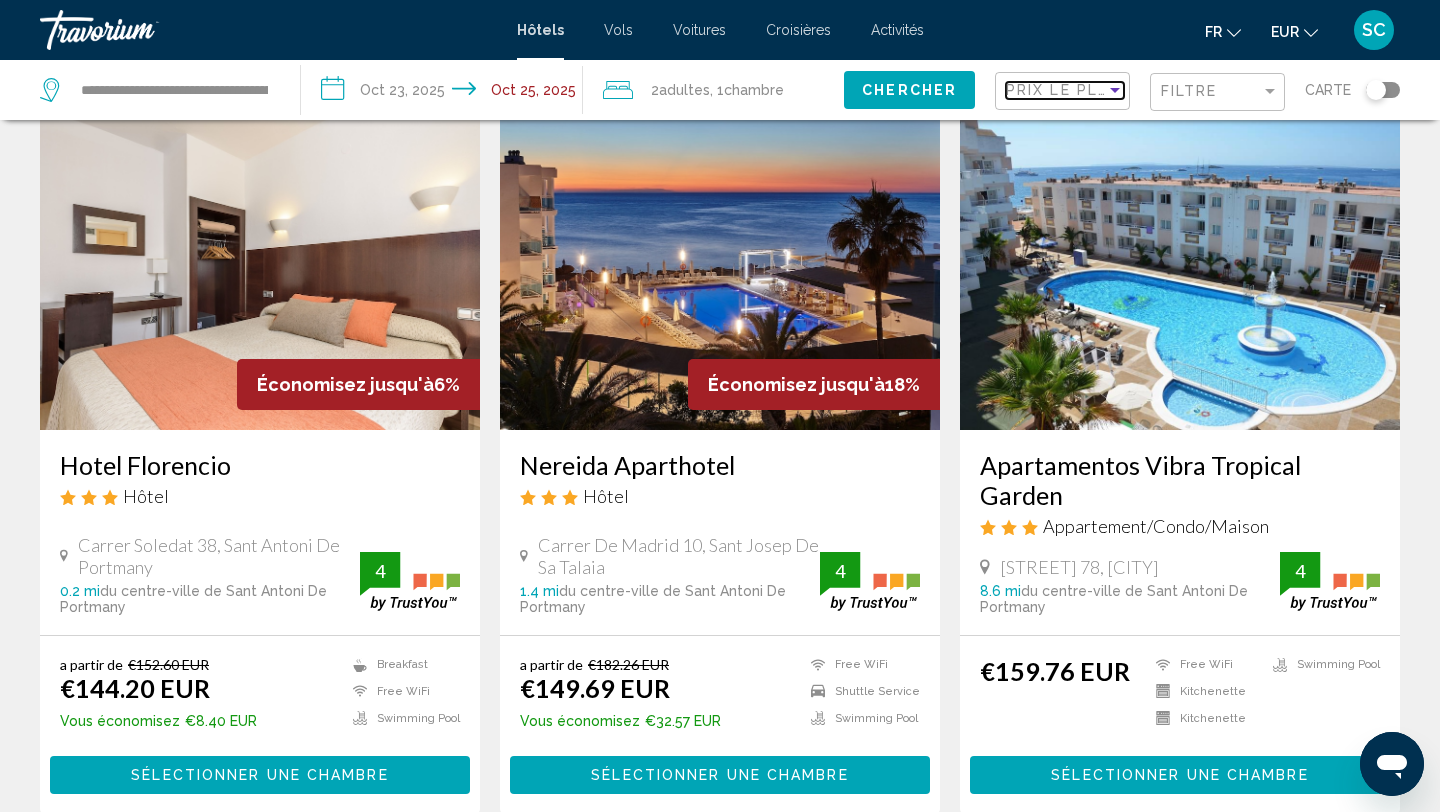 scroll, scrollTop: 82, scrollLeft: 0, axis: vertical 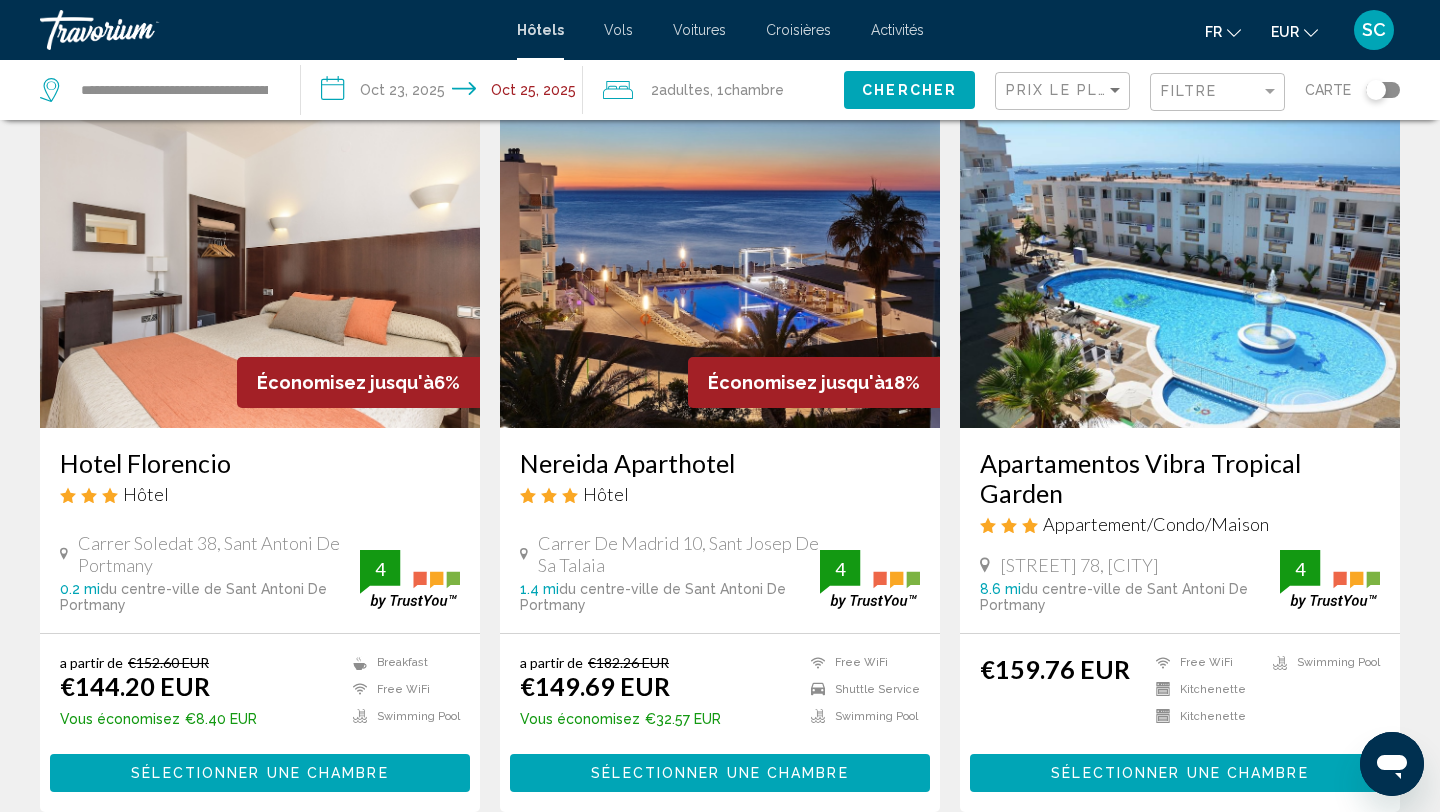 click 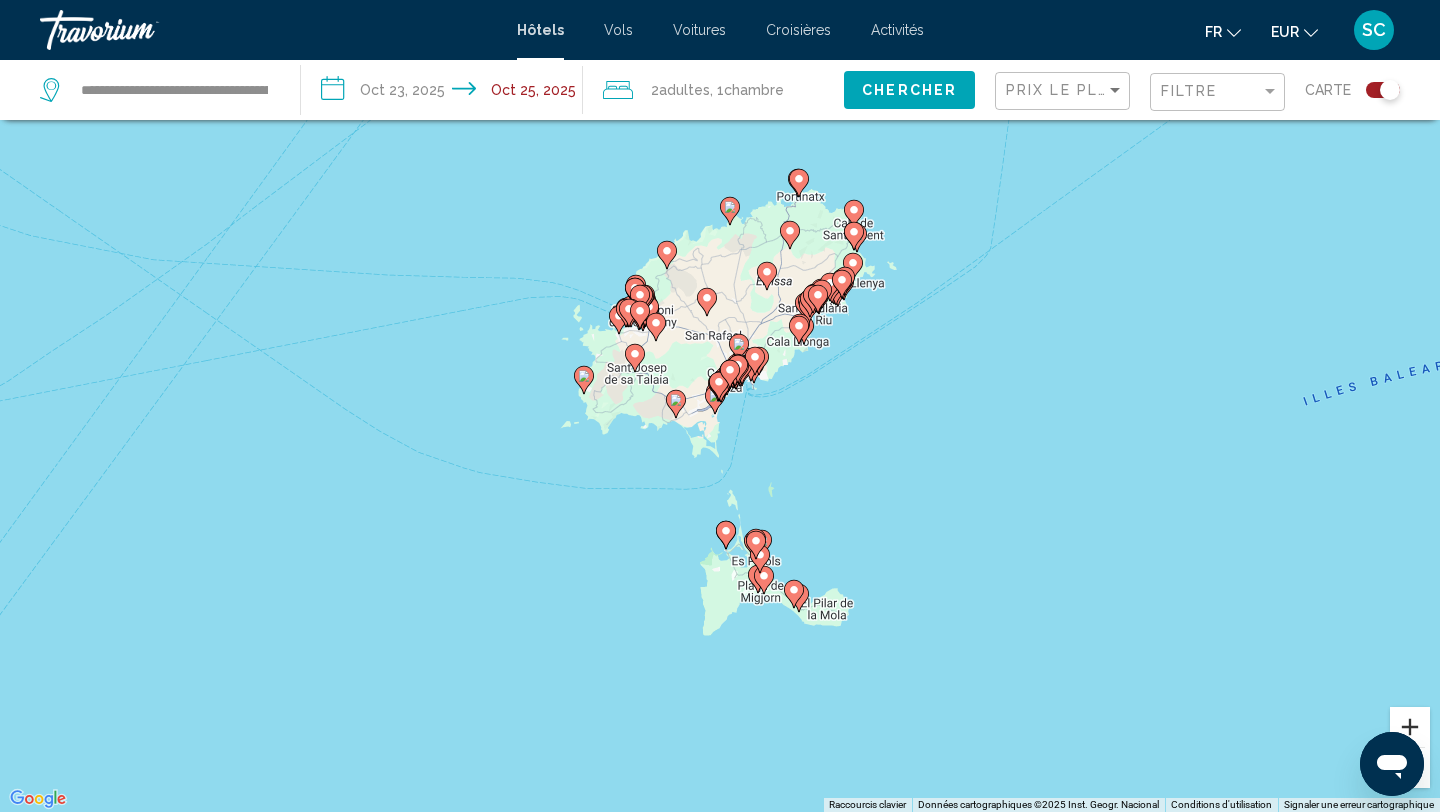 click at bounding box center [1410, 727] 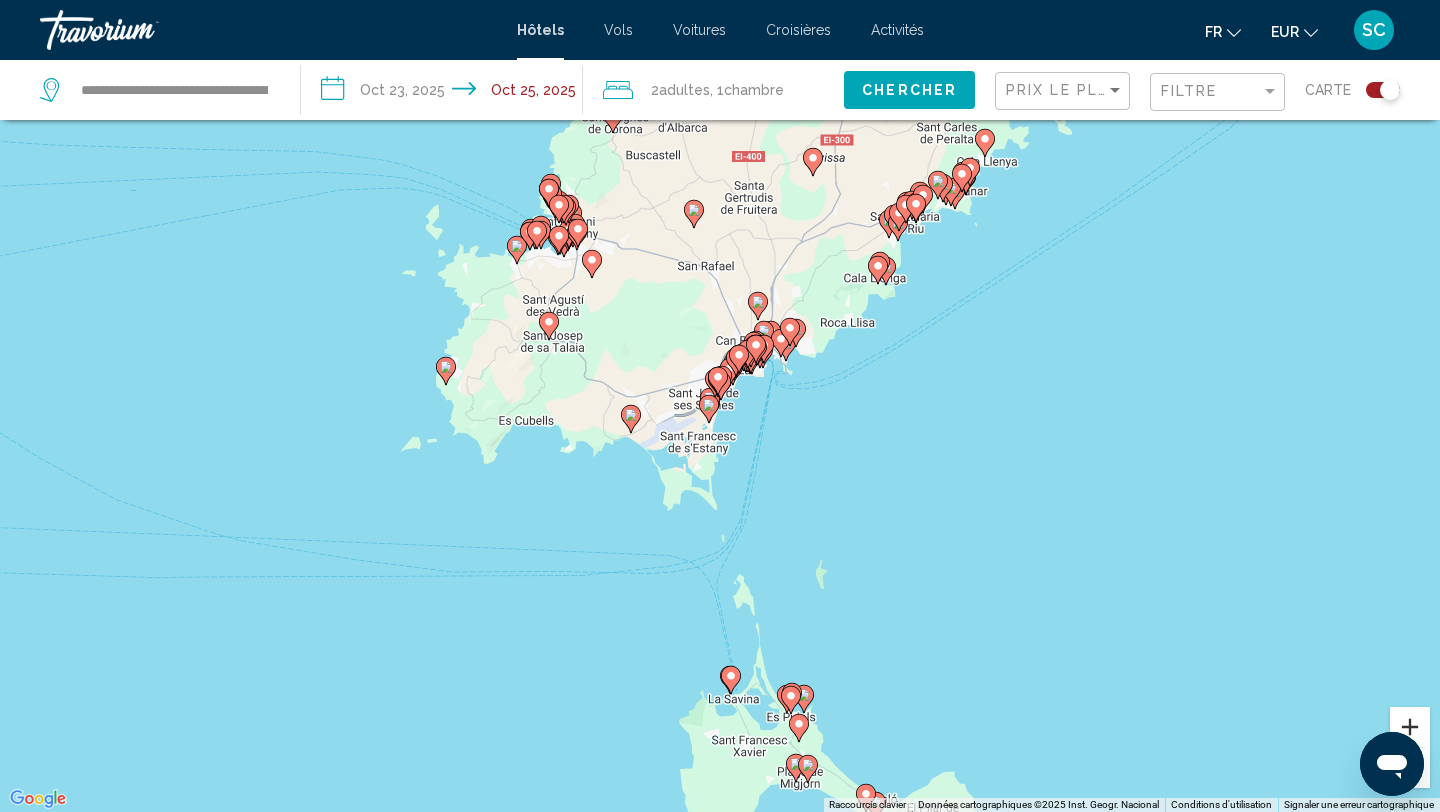 click at bounding box center (1410, 727) 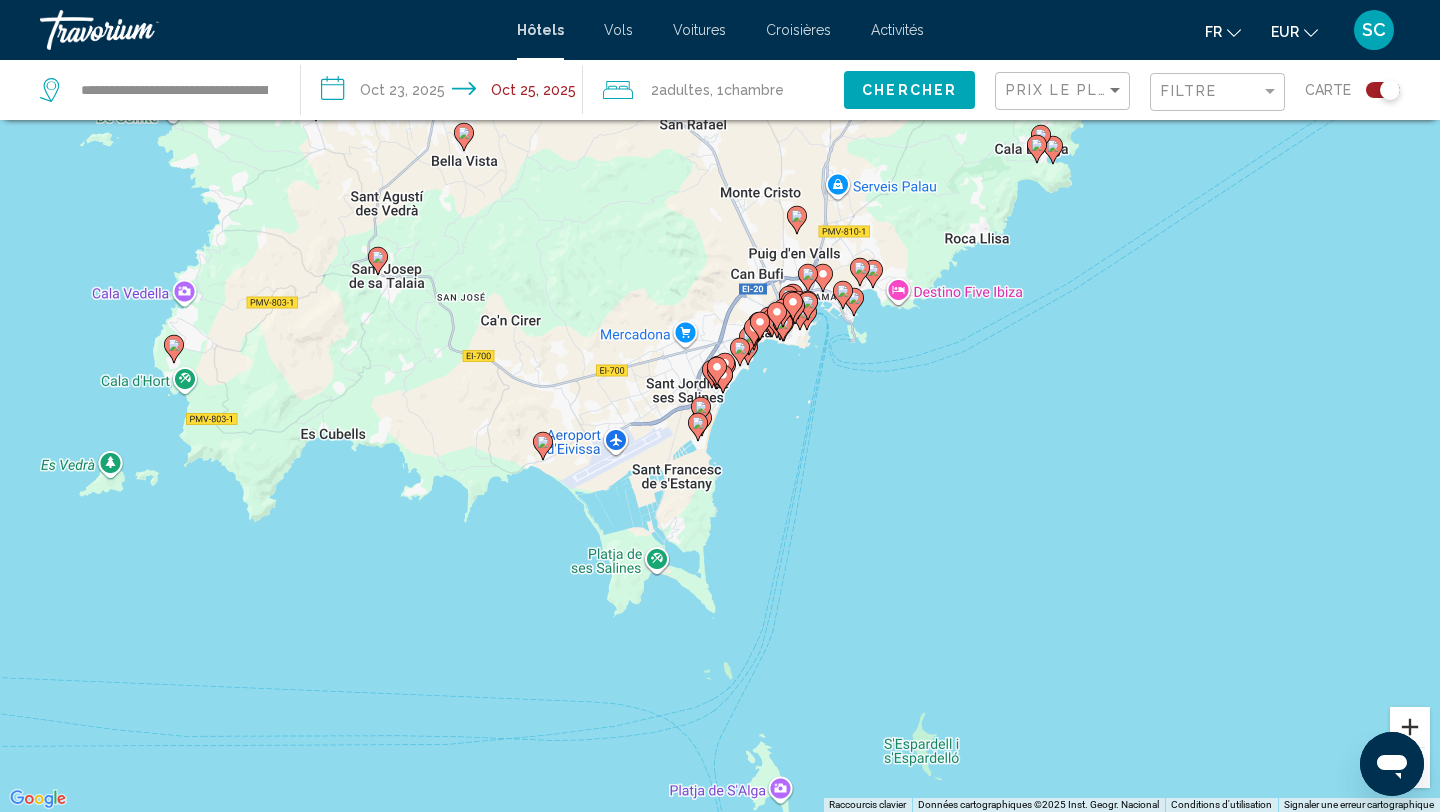 click at bounding box center (1410, 727) 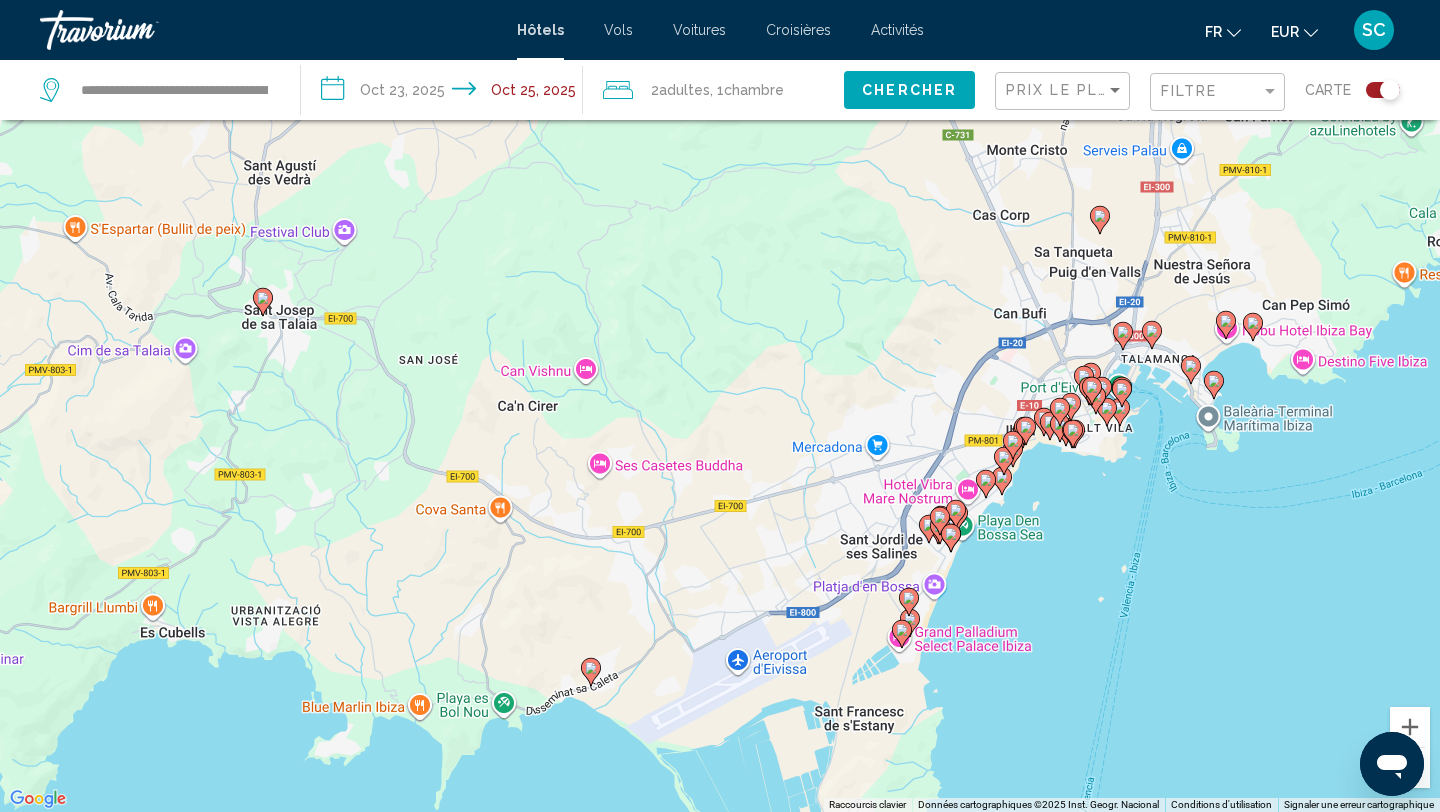 drag, startPoint x: 484, startPoint y: 350, endPoint x: 772, endPoint y: 570, distance: 362.41412 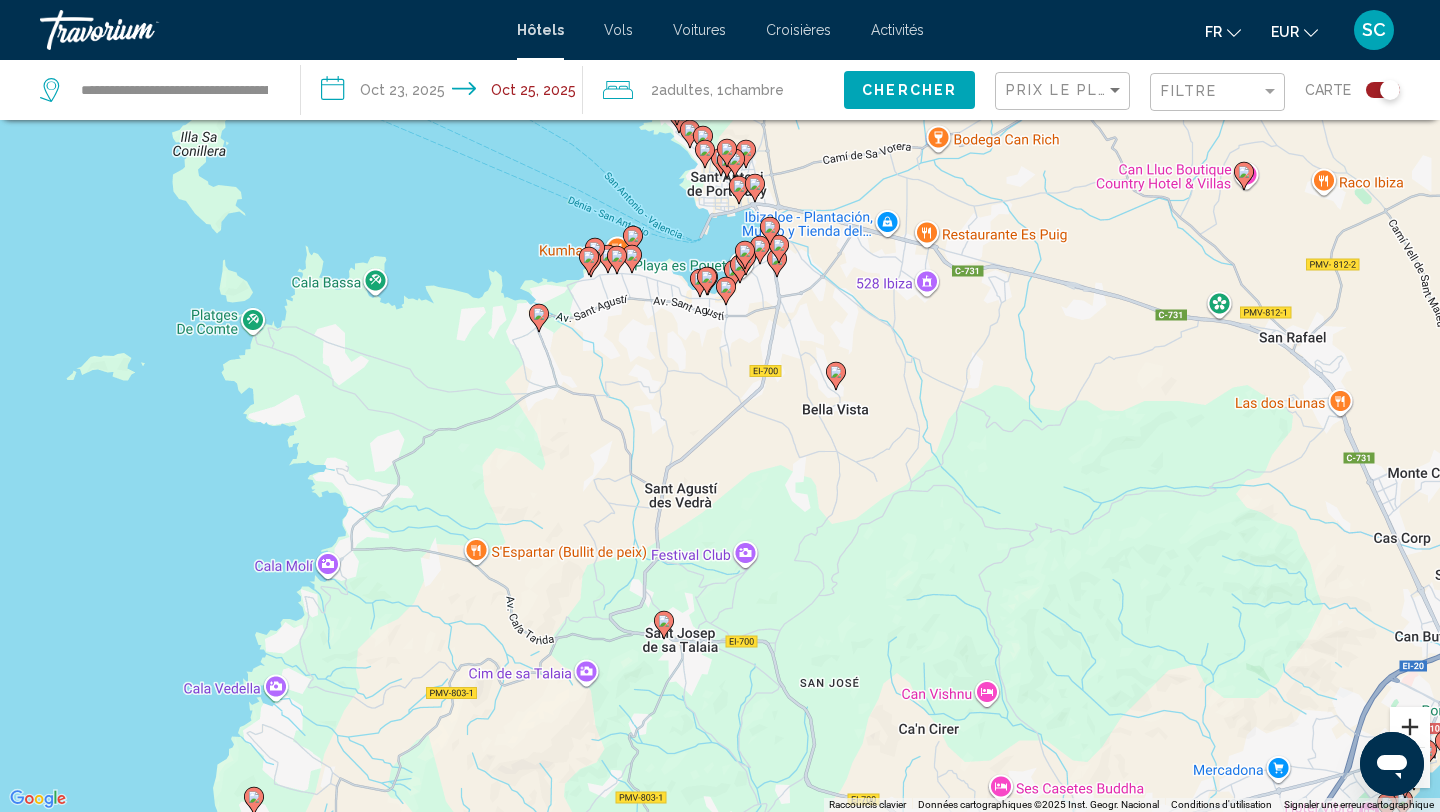 click at bounding box center [1410, 727] 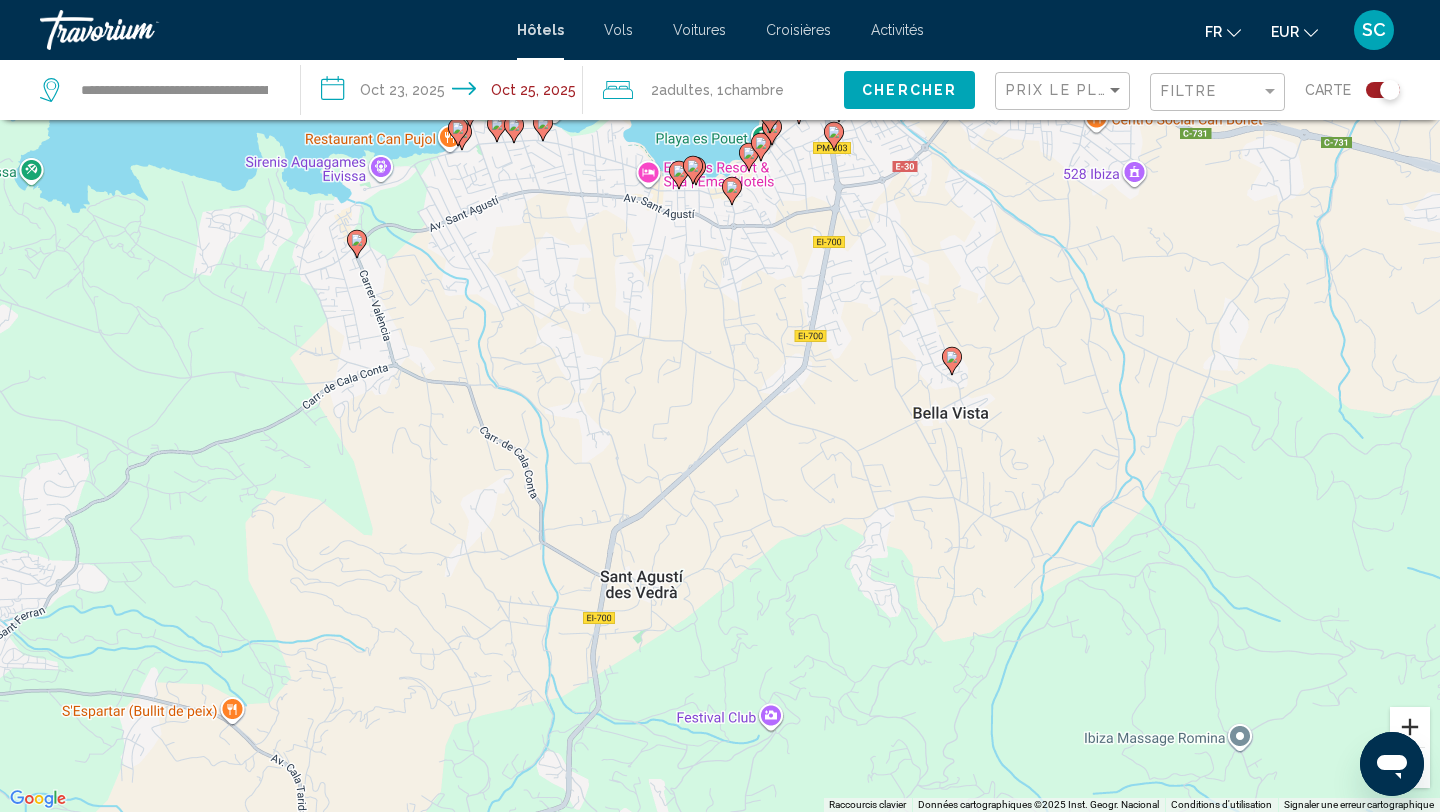 click at bounding box center [1410, 727] 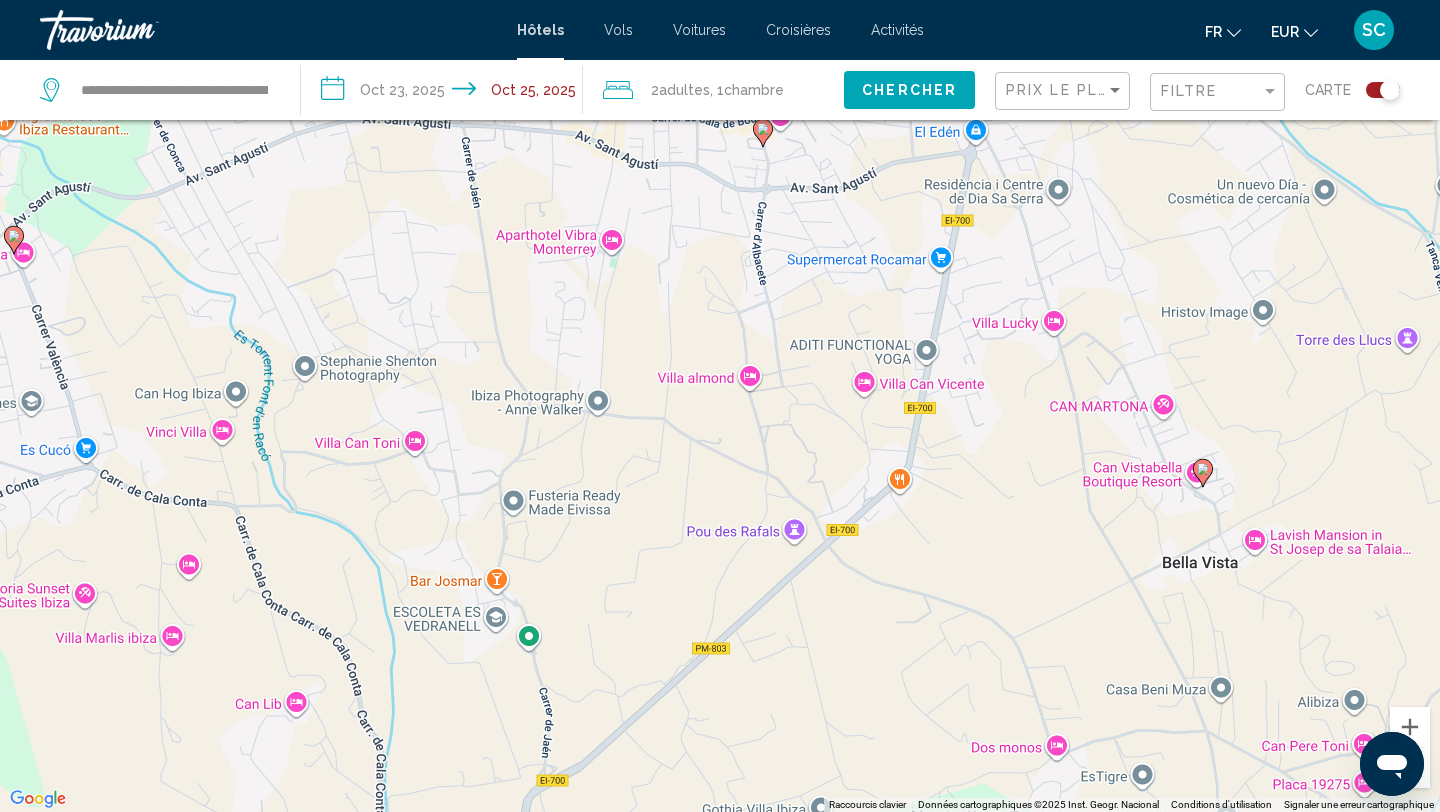 drag, startPoint x: 955, startPoint y: 396, endPoint x: 1005, endPoint y: 640, distance: 249.07027 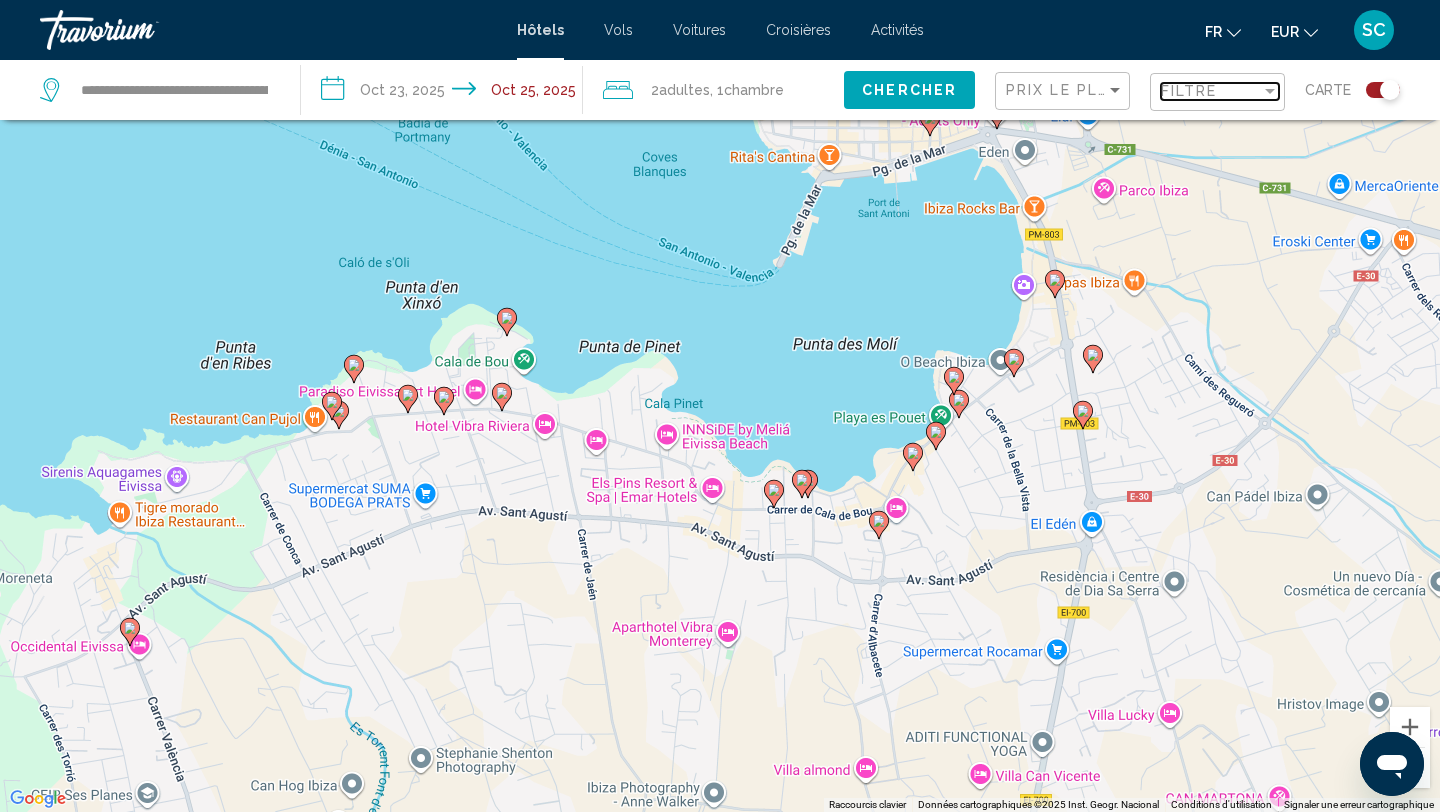 click at bounding box center (1270, 91) 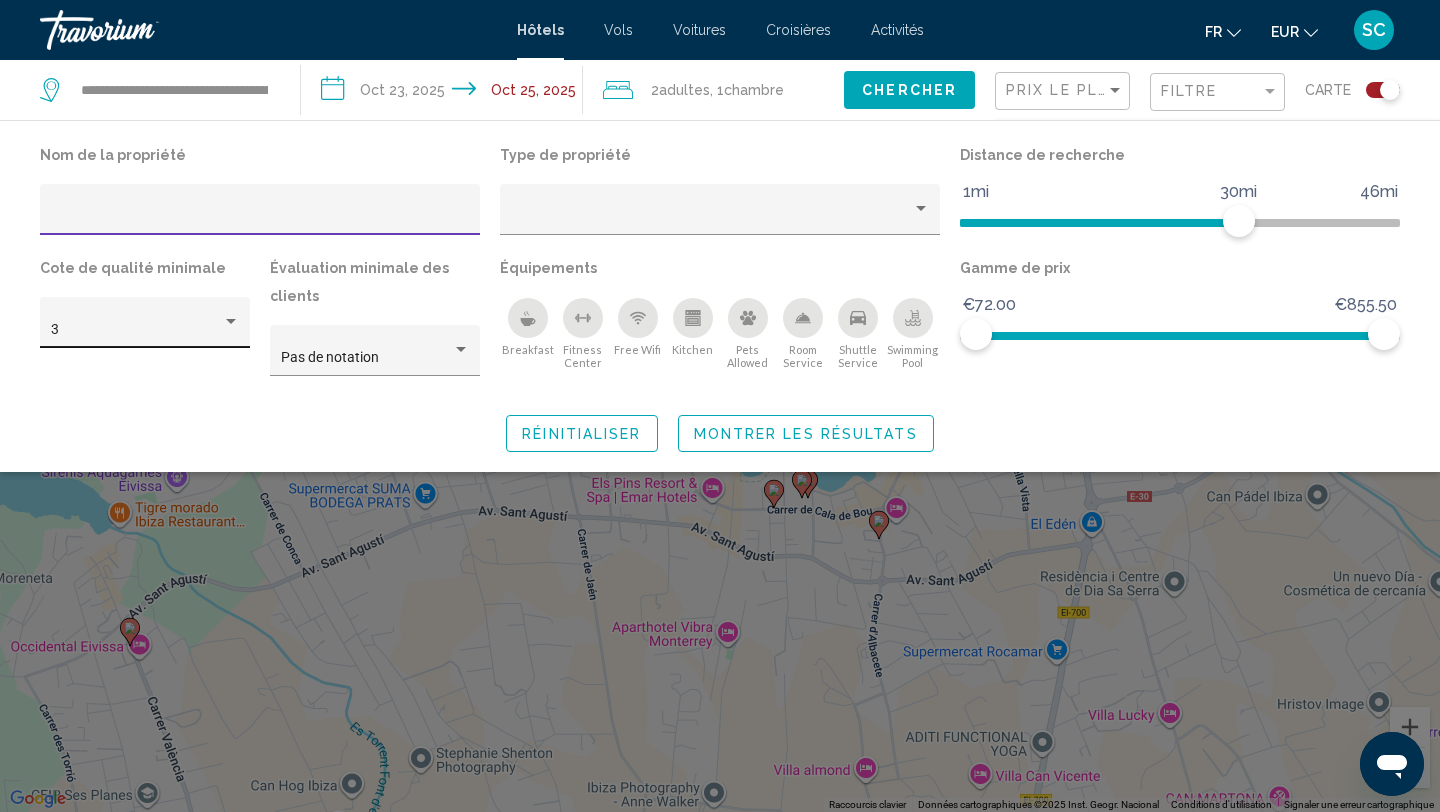 click at bounding box center (231, 322) 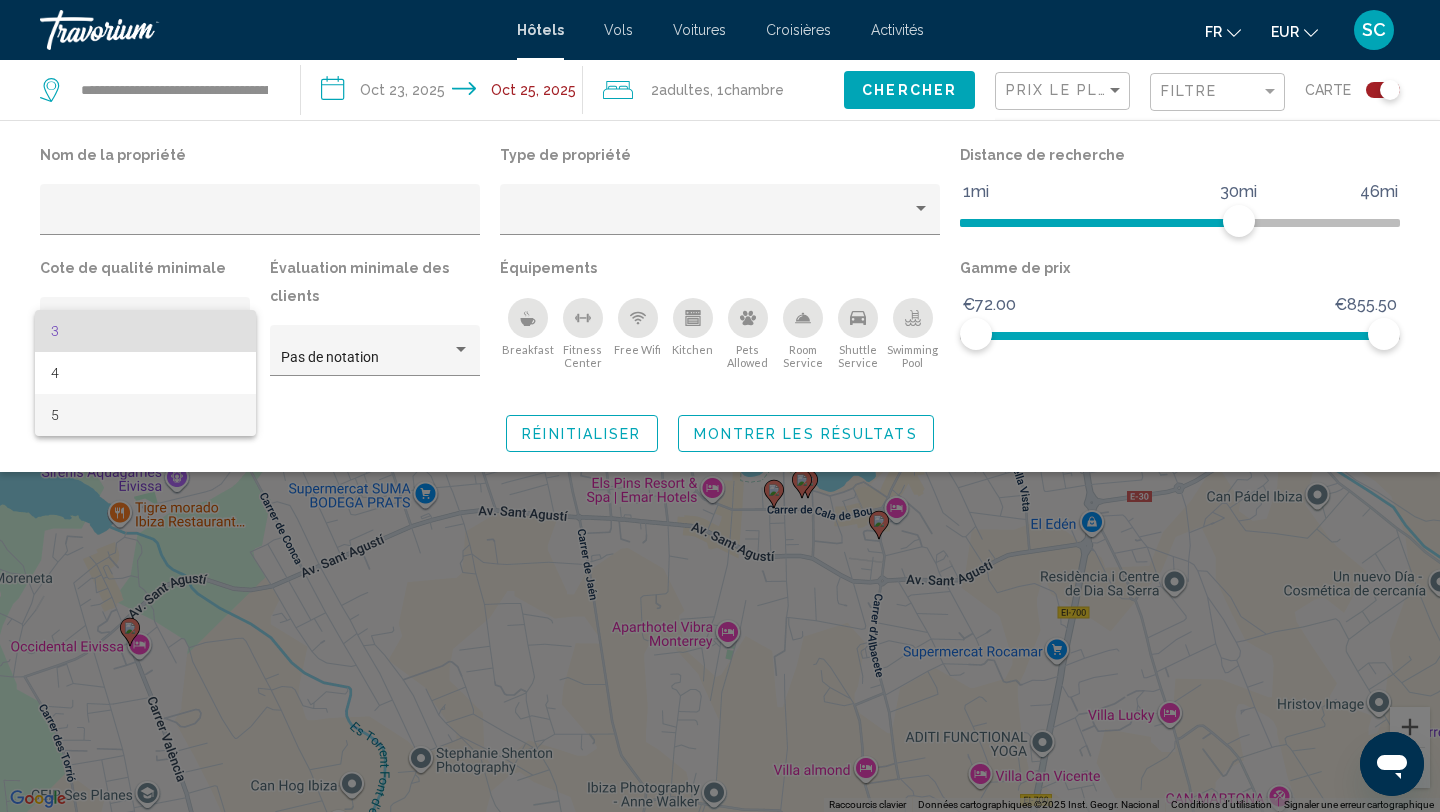click on "5" at bounding box center (145, 415) 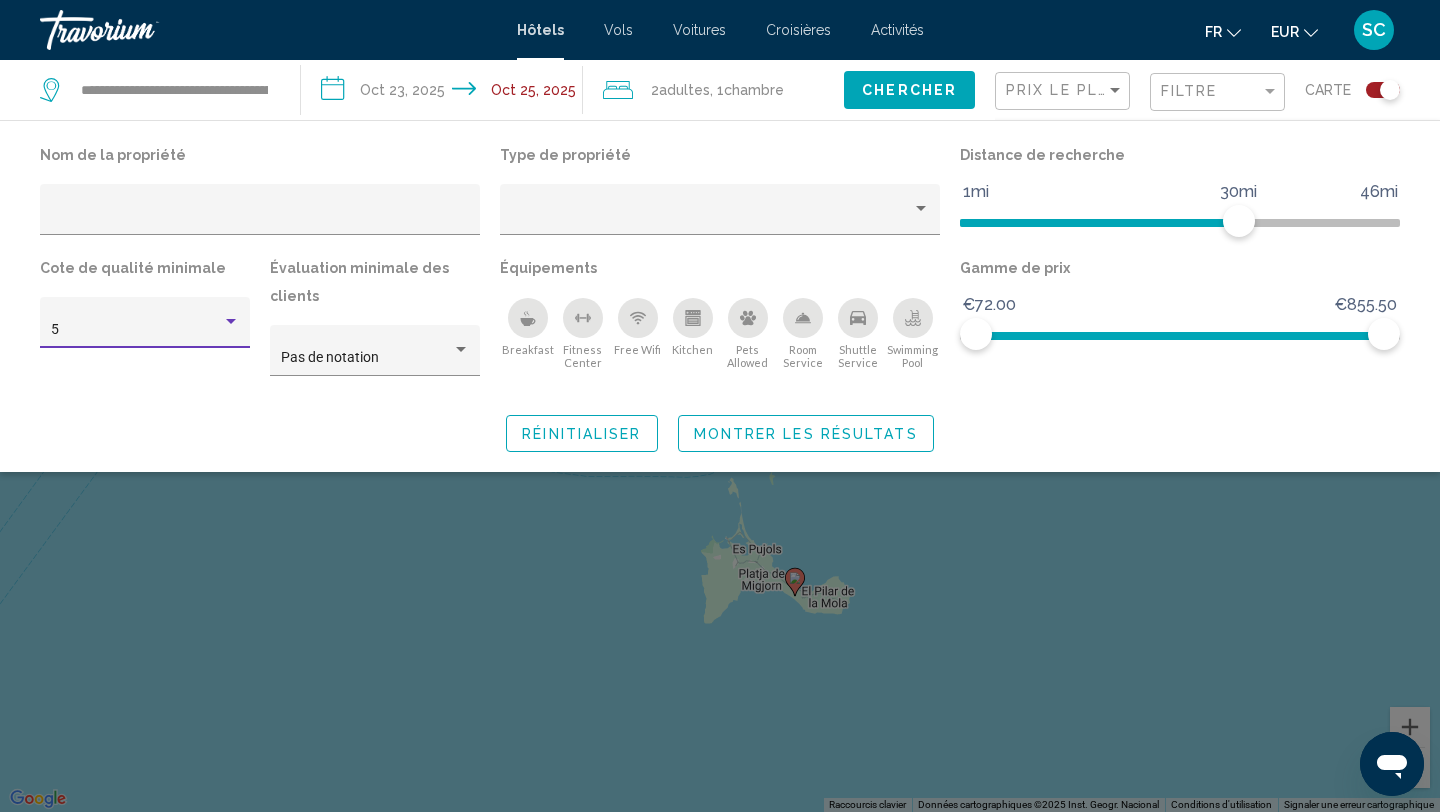 click on "Montrer les résultats" 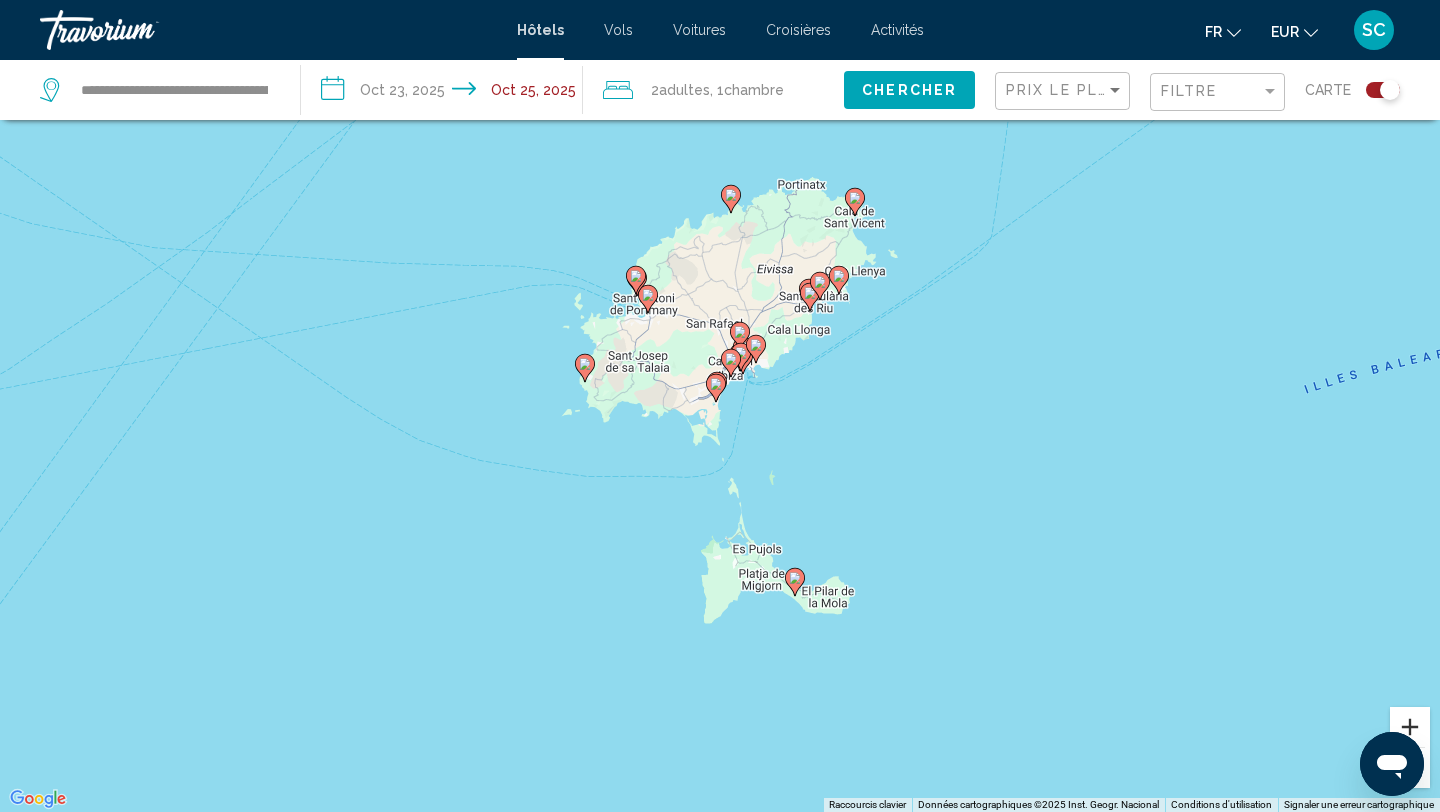 click at bounding box center [1410, 727] 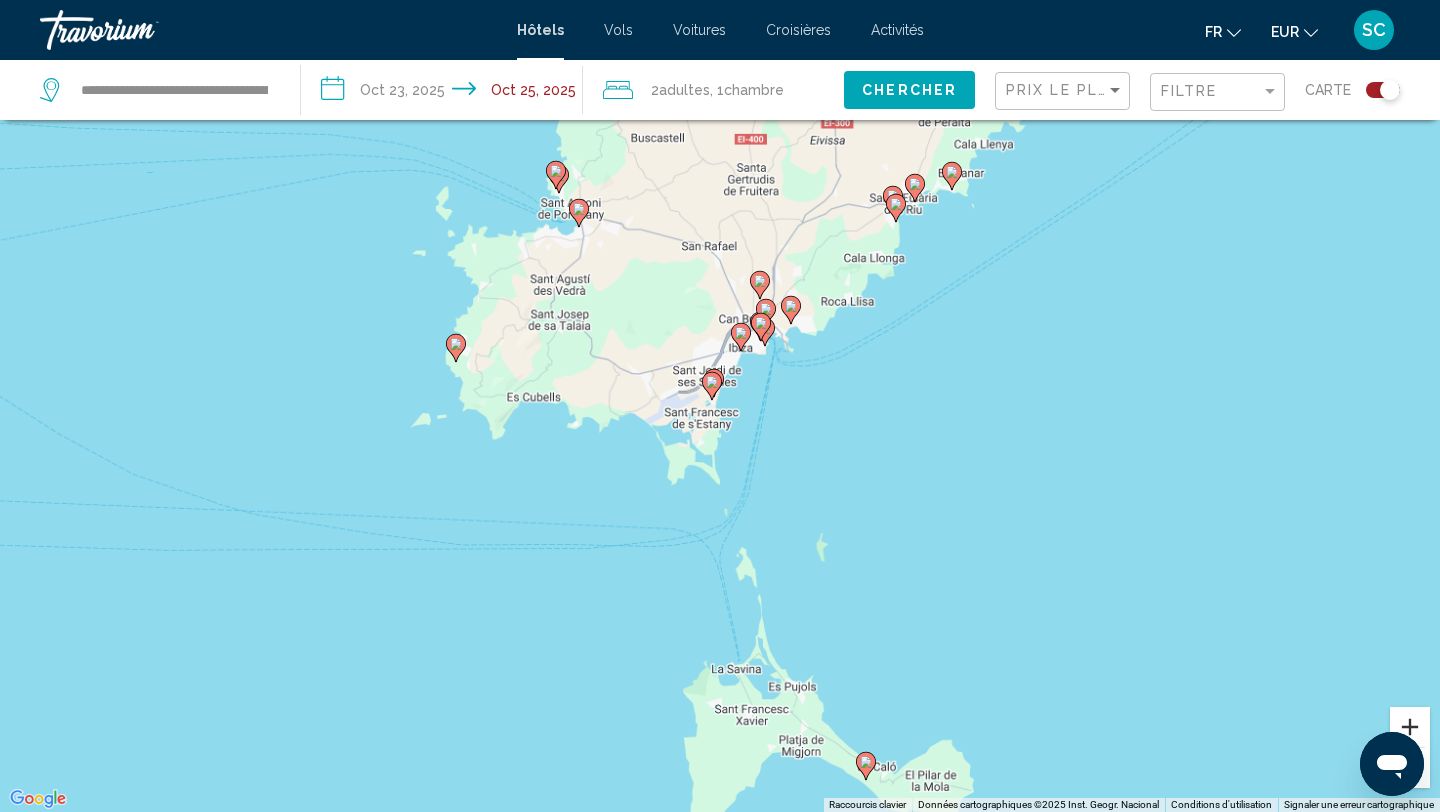 click at bounding box center (1410, 727) 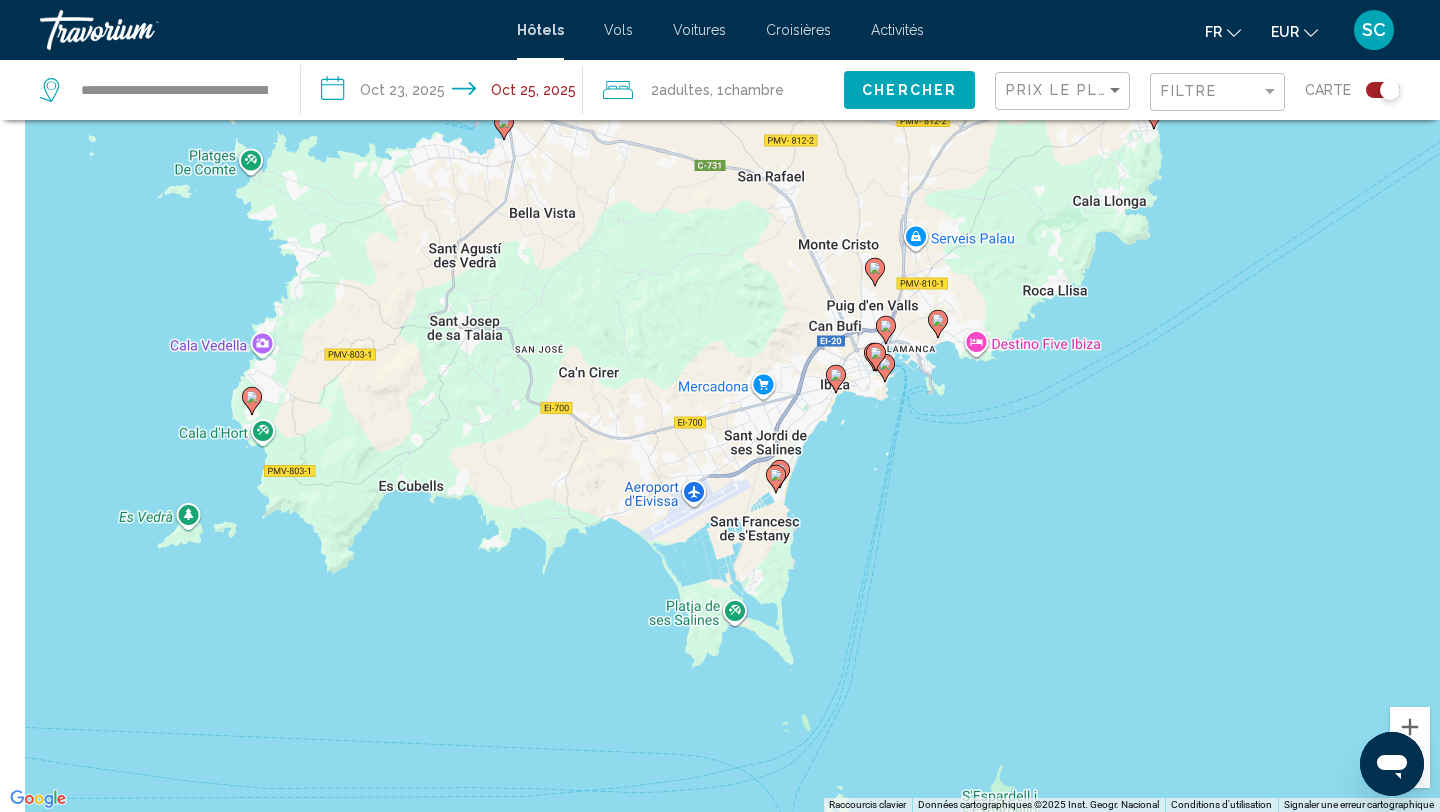 drag, startPoint x: 924, startPoint y: 400, endPoint x: 1038, endPoint y: 580, distance: 213.06337 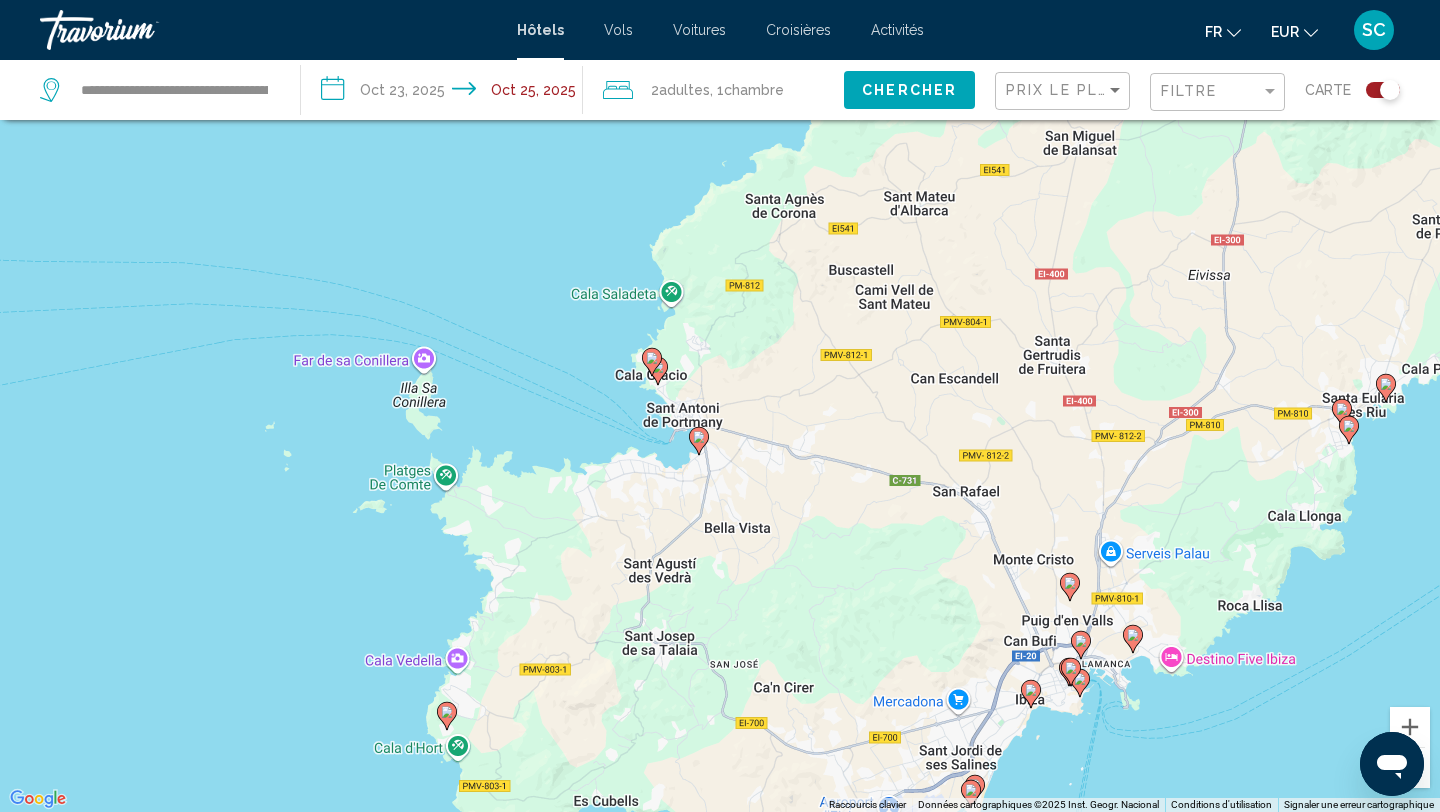 click 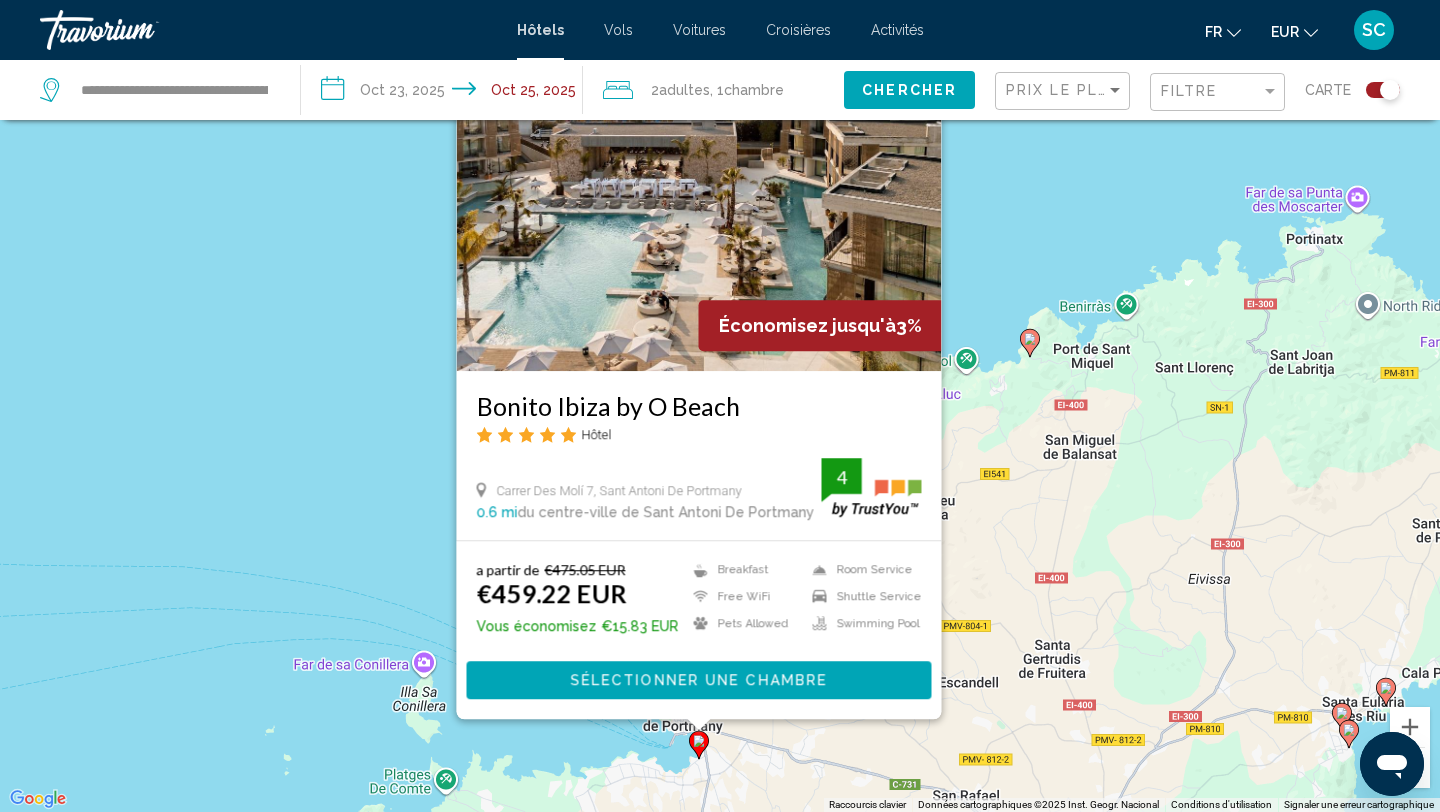 click on "Pour activer le glissement avec le clavier, appuyez sur Alt+Entrée. Une fois ce mode activé, utilisez les touches fléchées pour déplacer le repère. Pour valider le déplacement, appuyez sur Entrée. Pour annuler, appuyez sur Échap. Économisez jusqu'à  3%   Bonito Ibiza by O Beach
Hôtel
[STREET] [NUMBER], [CITY] 0.6 mi  du centre-ville de [CITY] de l'hôtel 4 a partir de €475.05 EUR €459.22 EUR  Vous économisez  €15.83 EUR
Breakfast
Free WiFi
Pets Allowed
Room Service
Shuttle Service
Swimming Pool  4 Sélectionner une chambre" at bounding box center (720, 406) 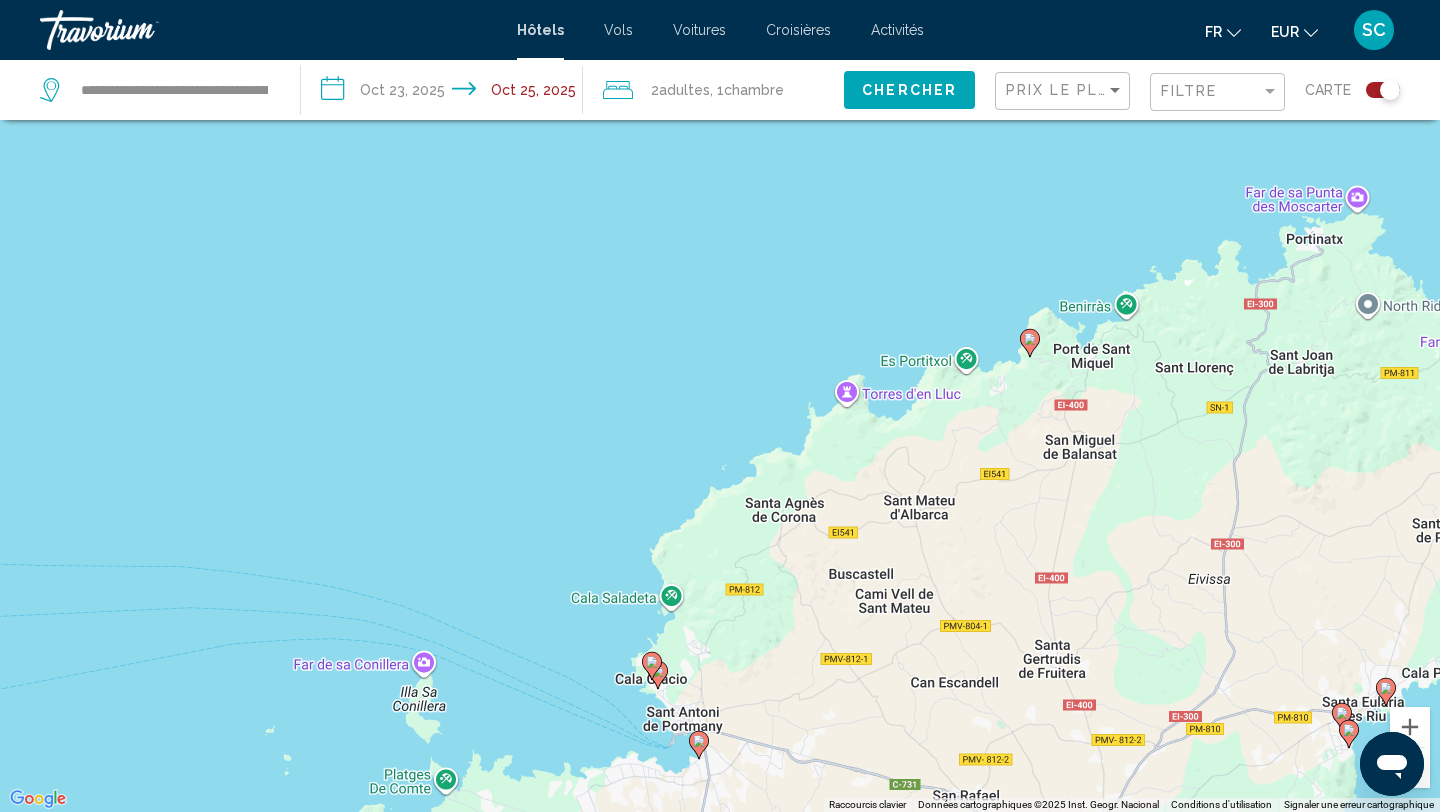 click at bounding box center [652, 666] 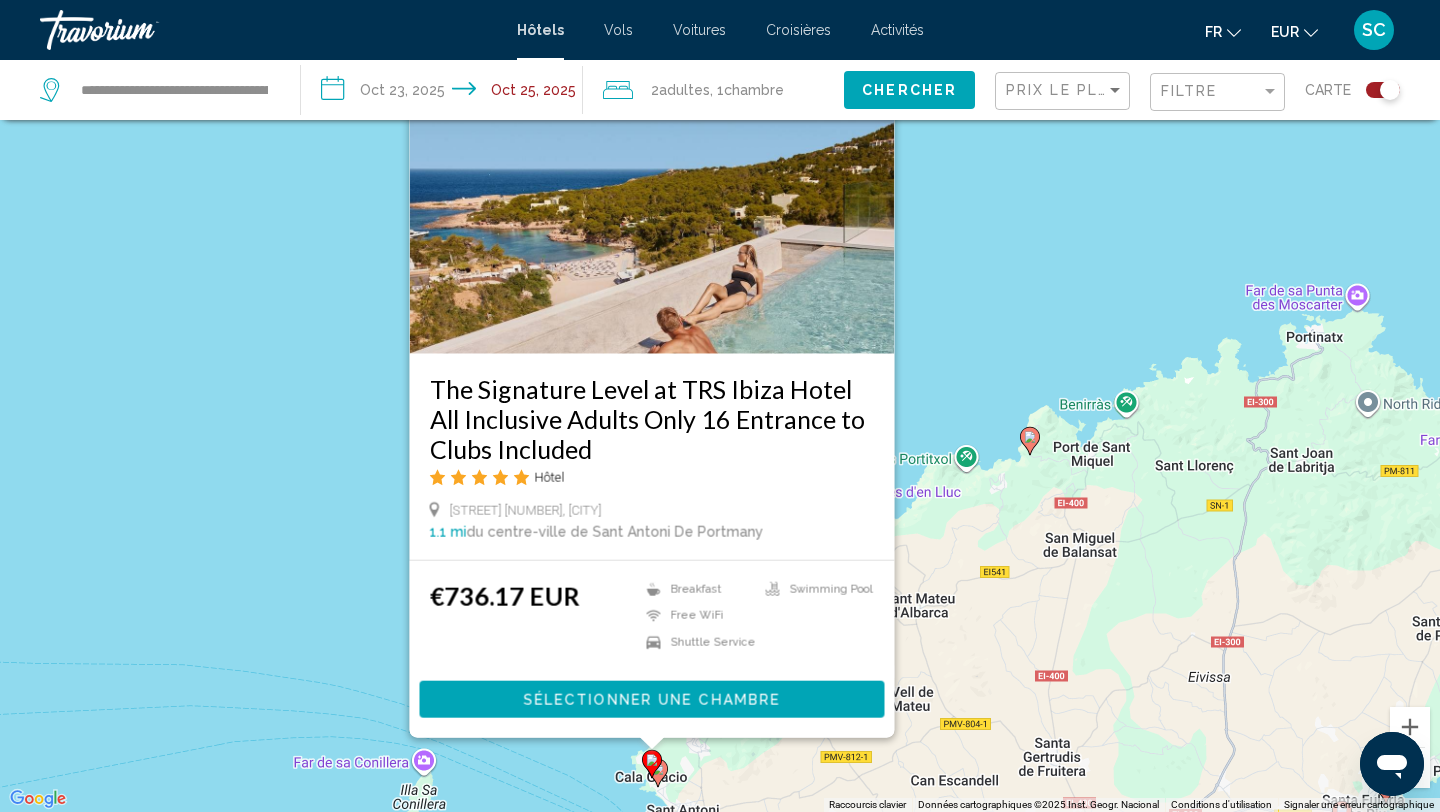 click on "Carretera Cala Gracio S N, [CITY] [NUMBER] mi  du centre-ville de [CITY] de l'hôtel €[PRICE] EUR
Breakfast
Free WiFi
Shuttle Service
Swimming Pool  Sélectionner une chambre" at bounding box center (720, 406) 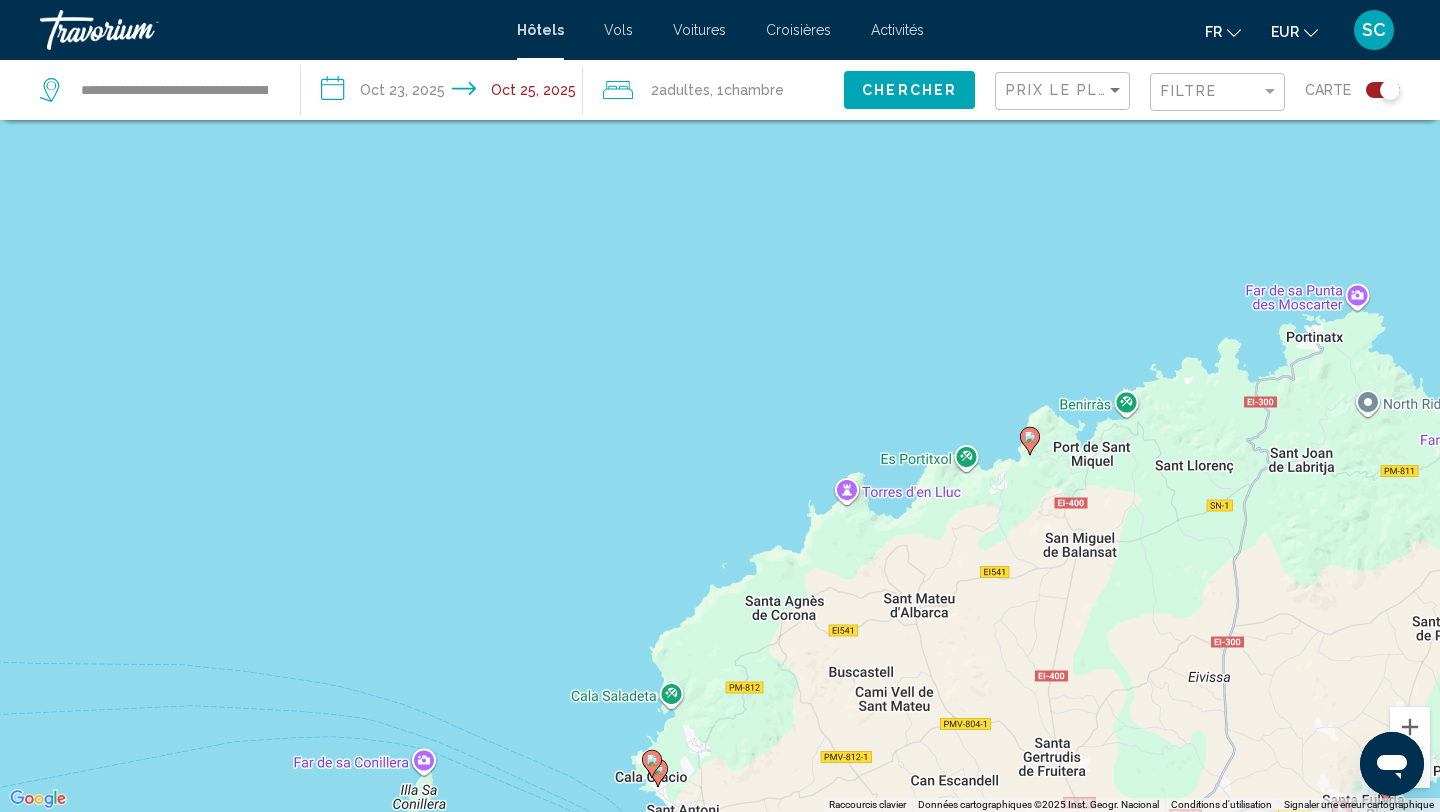 click 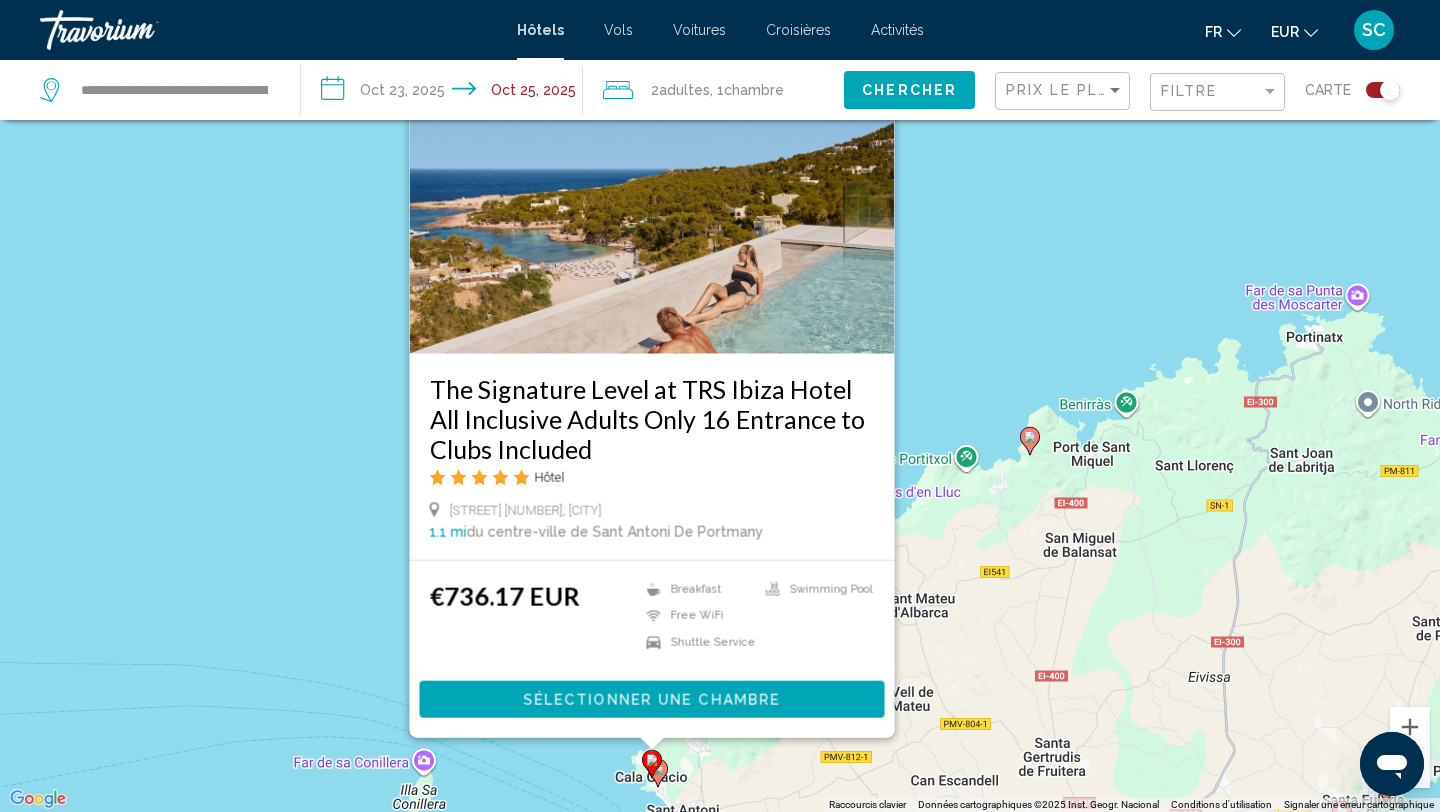 click 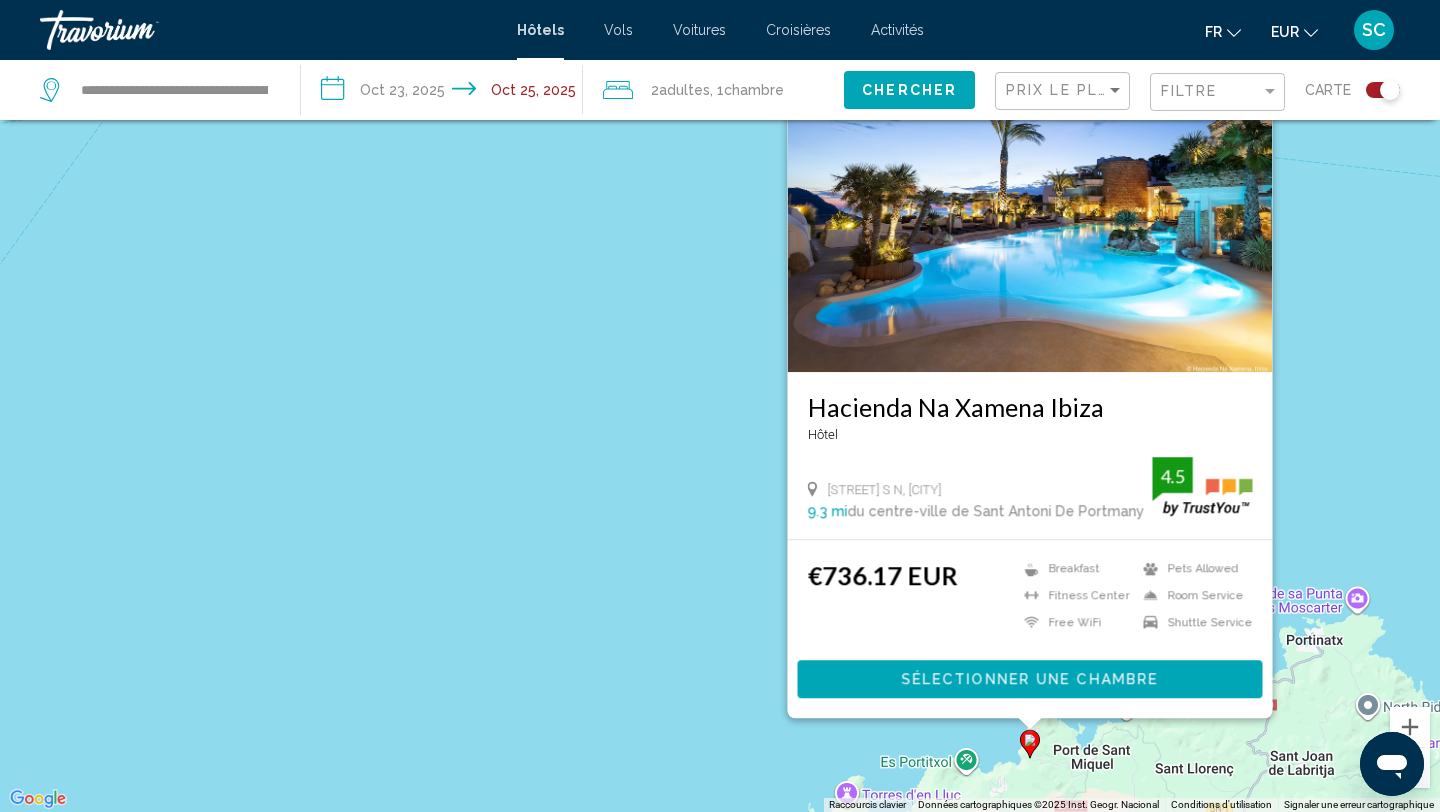 click on "Pour activer le glissement avec le clavier, appuyez sur Alt+Entrée. Une fois ce mode activé, utilisez les touches fléchées pour déplacer le repère. Pour valider le déplacement, appuyez sur Entrée. Pour annuler, appuyez sur Échap.  Hacienda Na Xamena Ibiza  Hôtel
[STREET] [NUMBER], [CITY] 9.3 mi  du centre-ville de [CITY] de l'hôtel 4.5 €736.17 EUR
Breakfast
Fitness Center
Free WiFi
Pets Allowed
Room Service
Shuttle Service  4.5 Sélectionner une chambre" at bounding box center [720, 406] 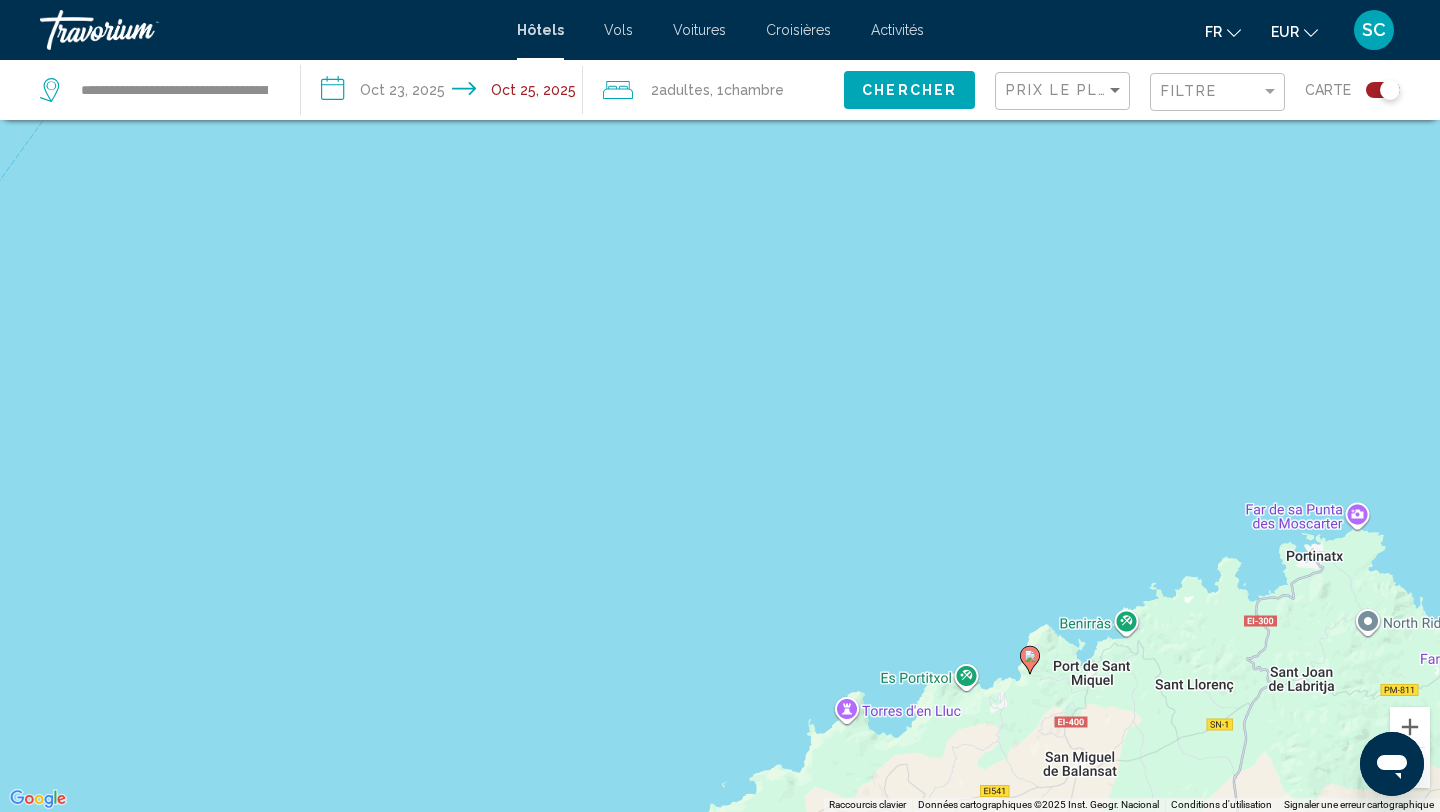 drag, startPoint x: 753, startPoint y: 576, endPoint x: 779, endPoint y: 146, distance: 430.78534 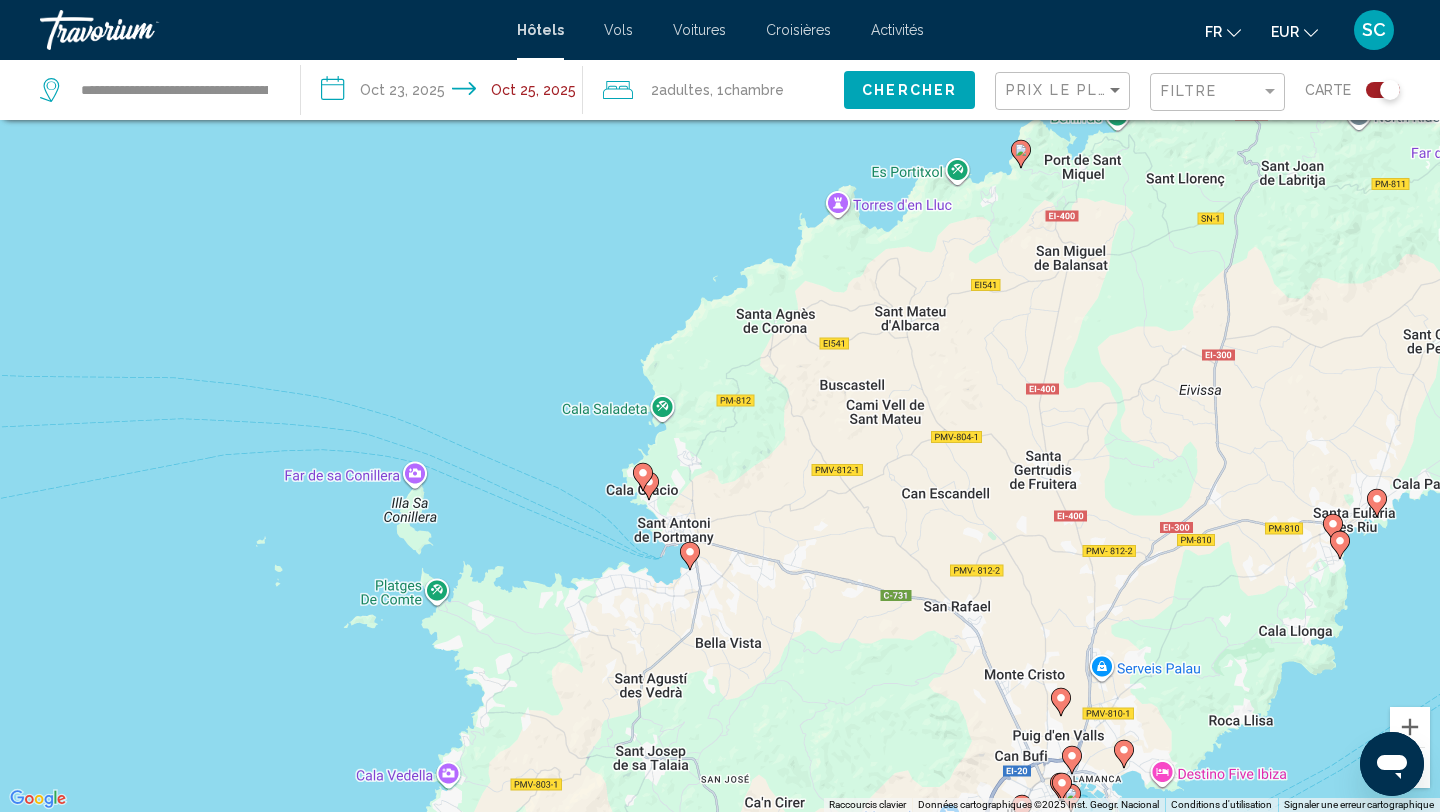 drag, startPoint x: 779, startPoint y: 146, endPoint x: 741, endPoint y: 35, distance: 117.32433 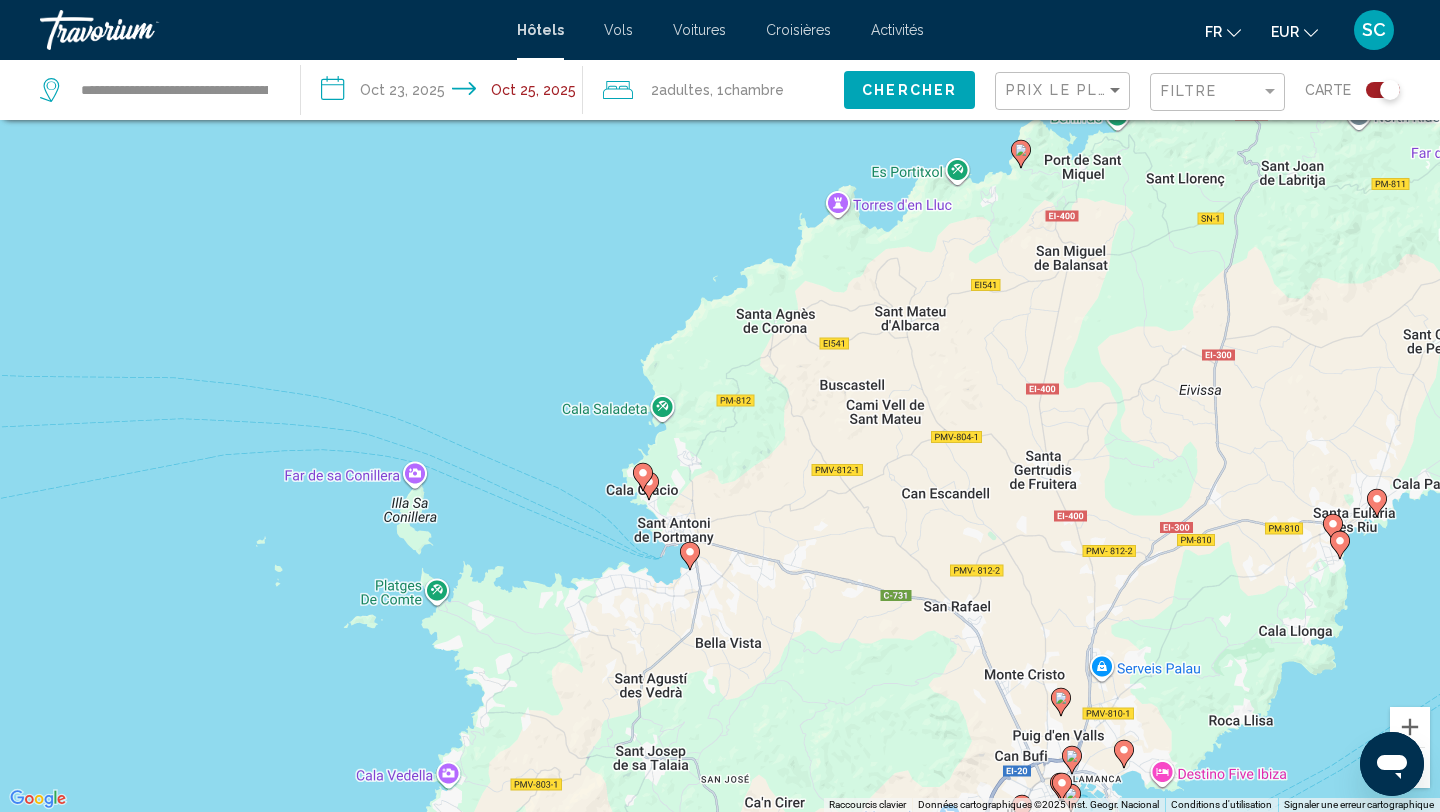 click on "**********" at bounding box center [720, 286] 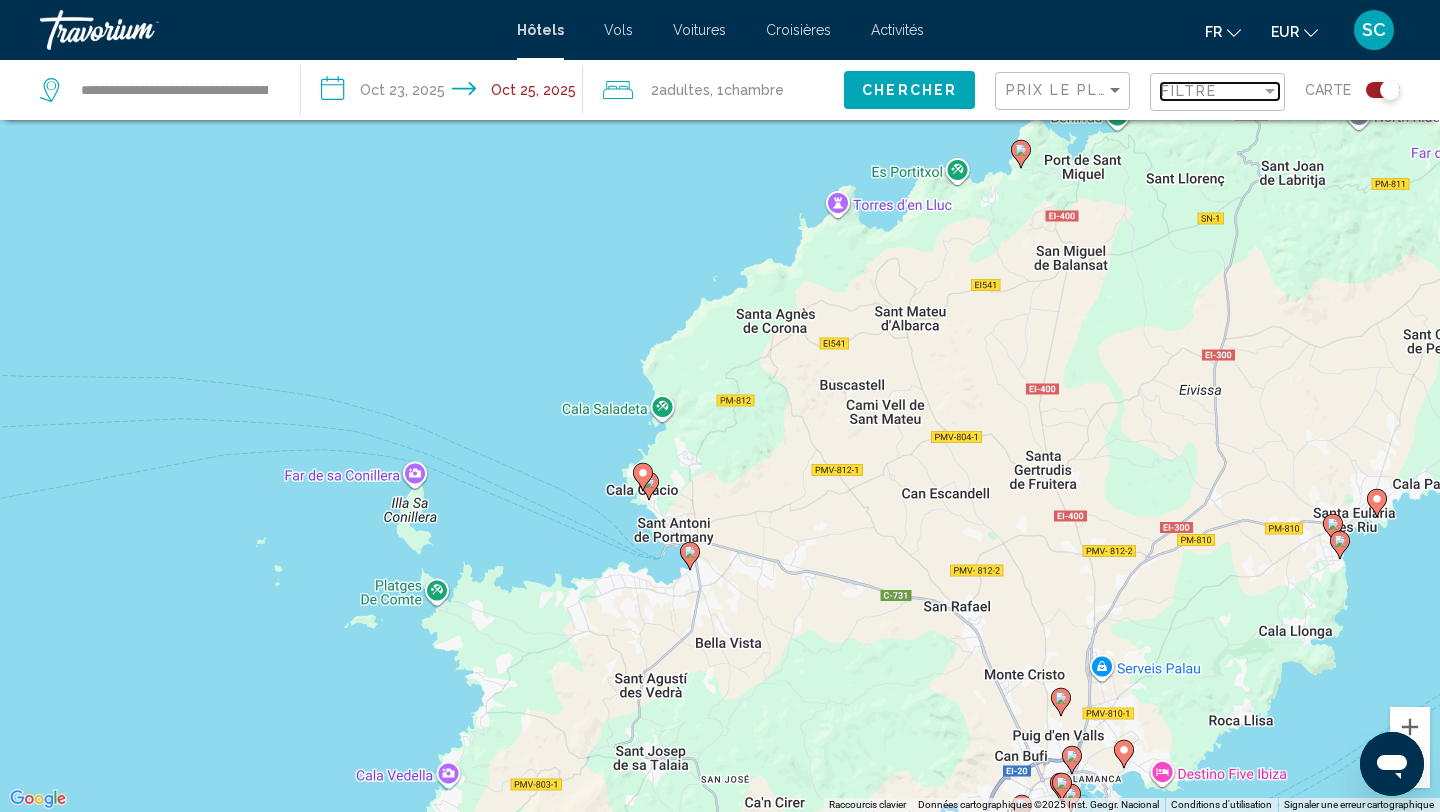 click at bounding box center (1270, 91) 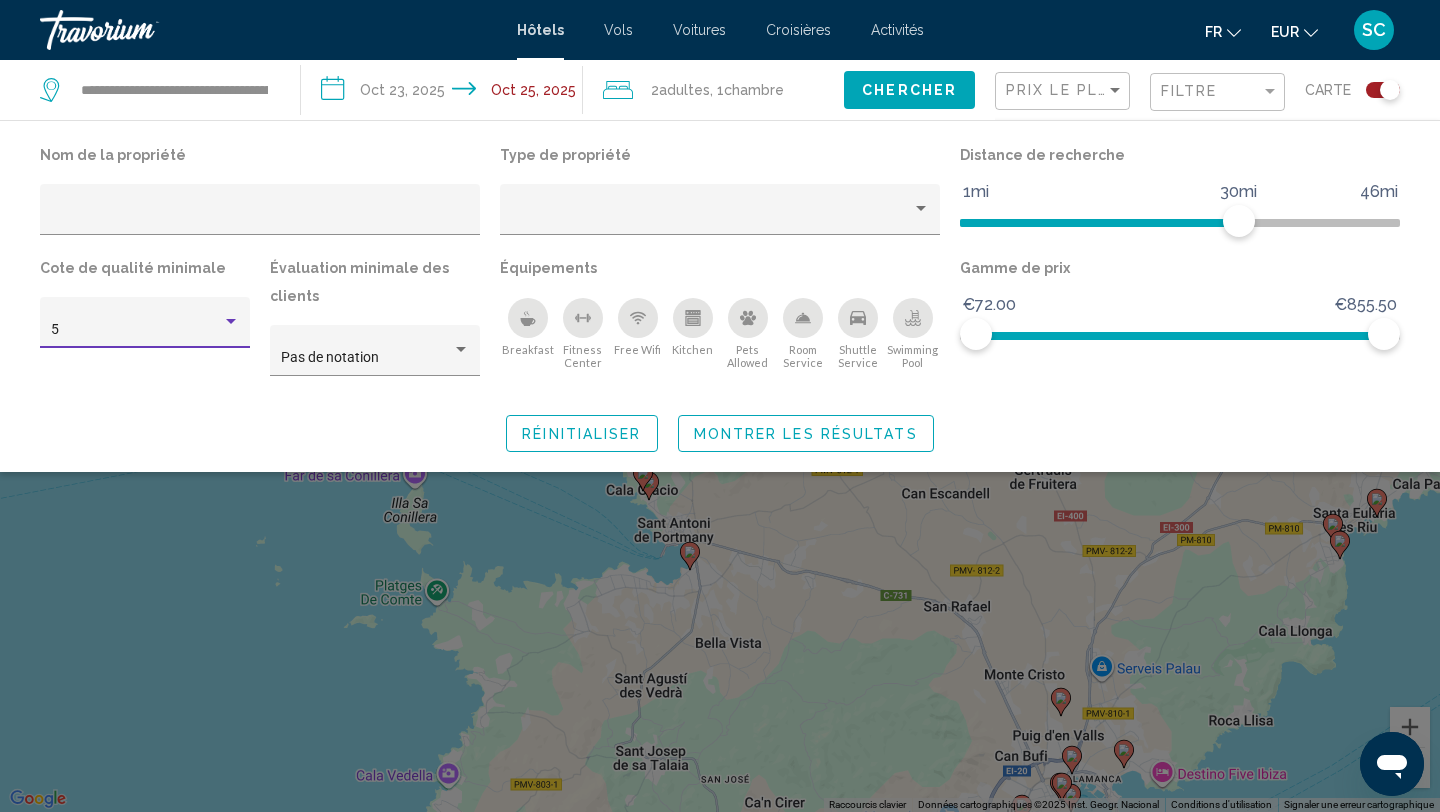click at bounding box center [231, 321] 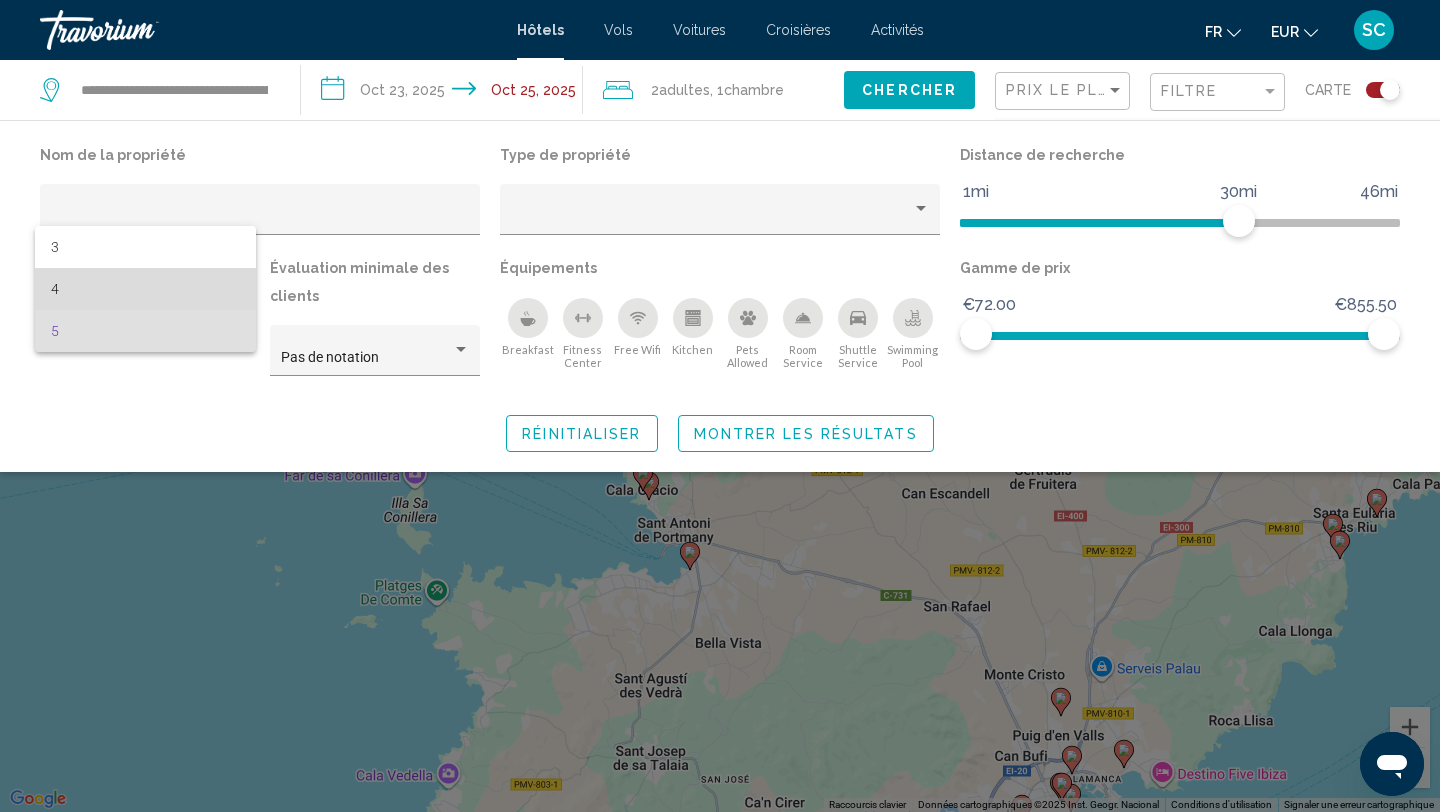 click on "4" at bounding box center (145, 289) 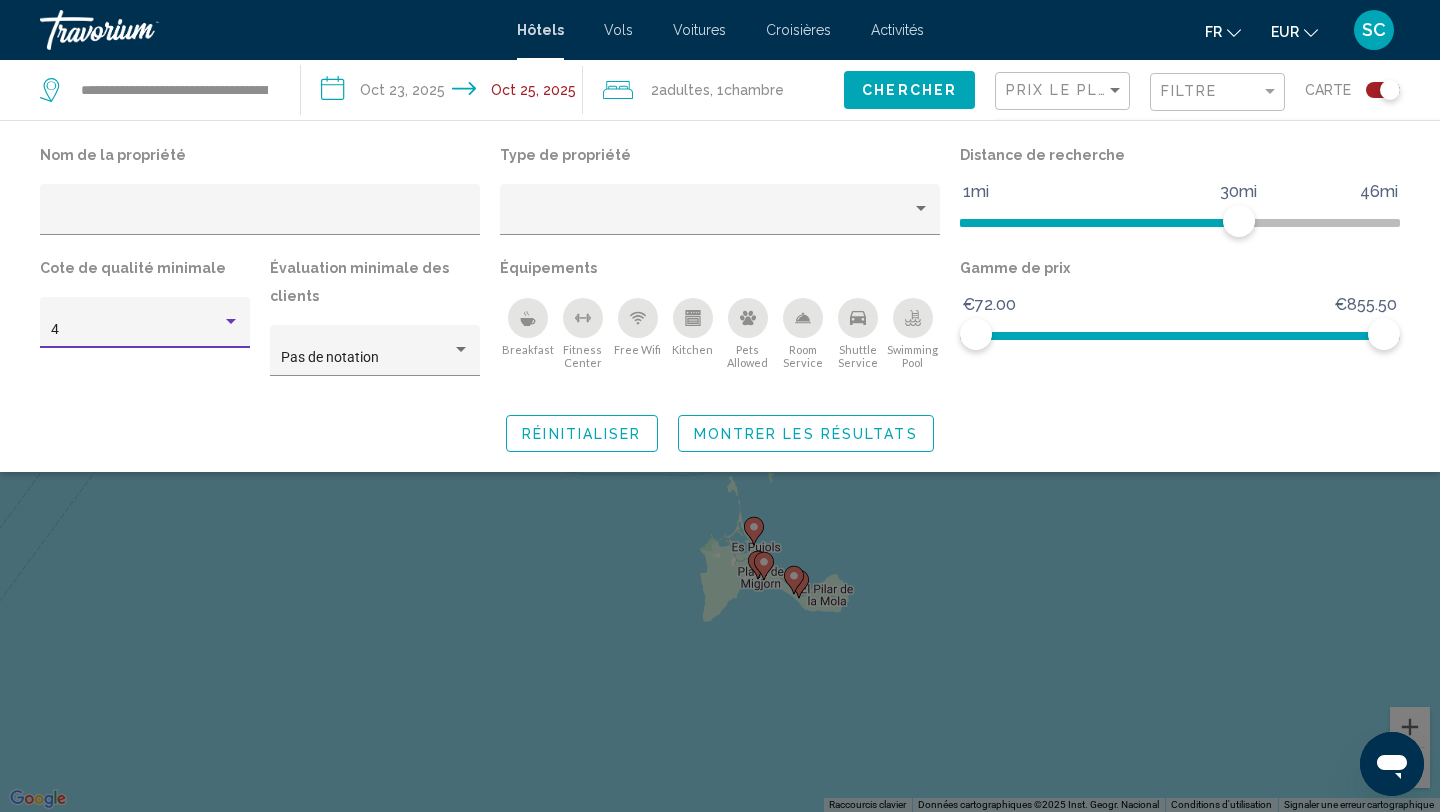 click on "Montrer les résultats" 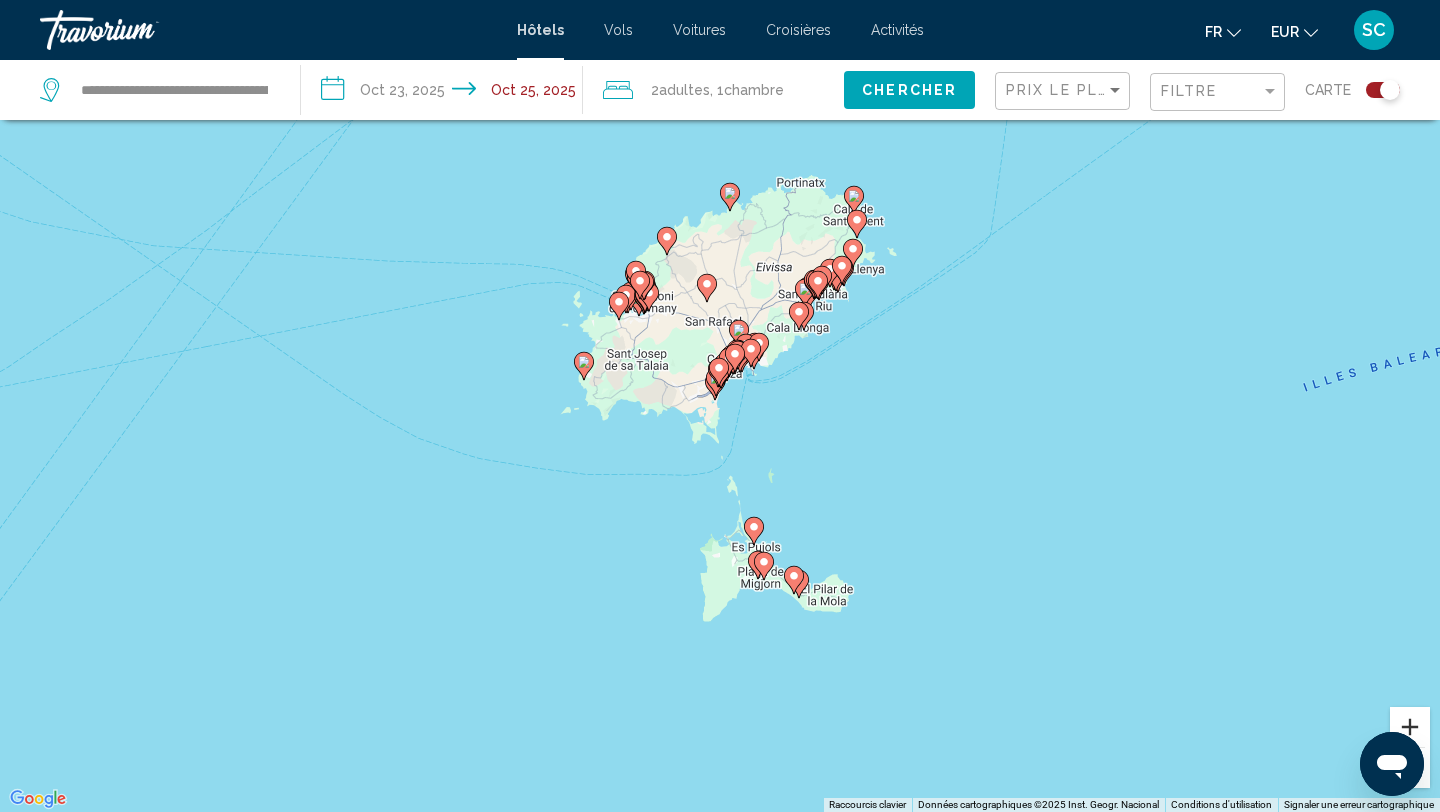 click at bounding box center (1410, 727) 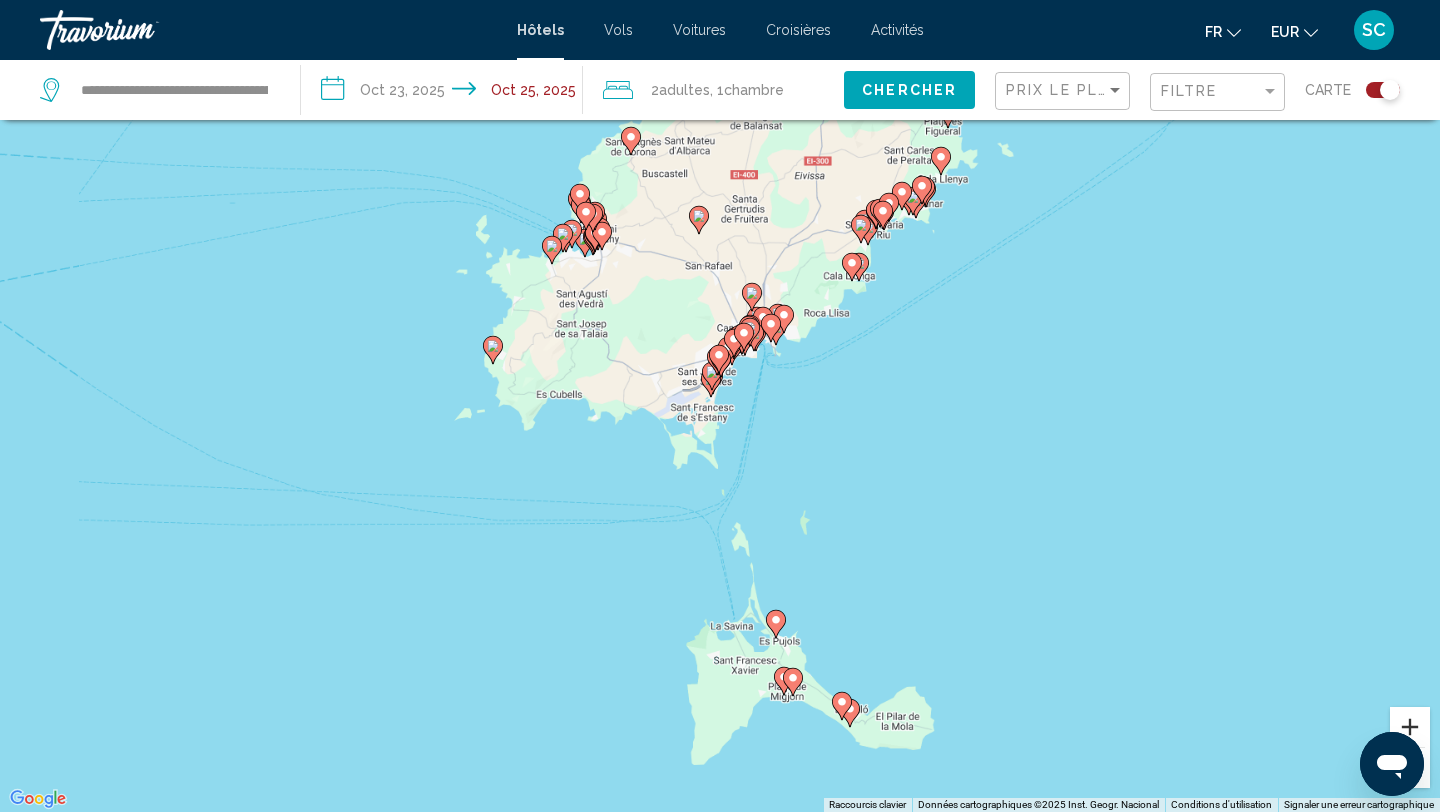 click at bounding box center (1410, 727) 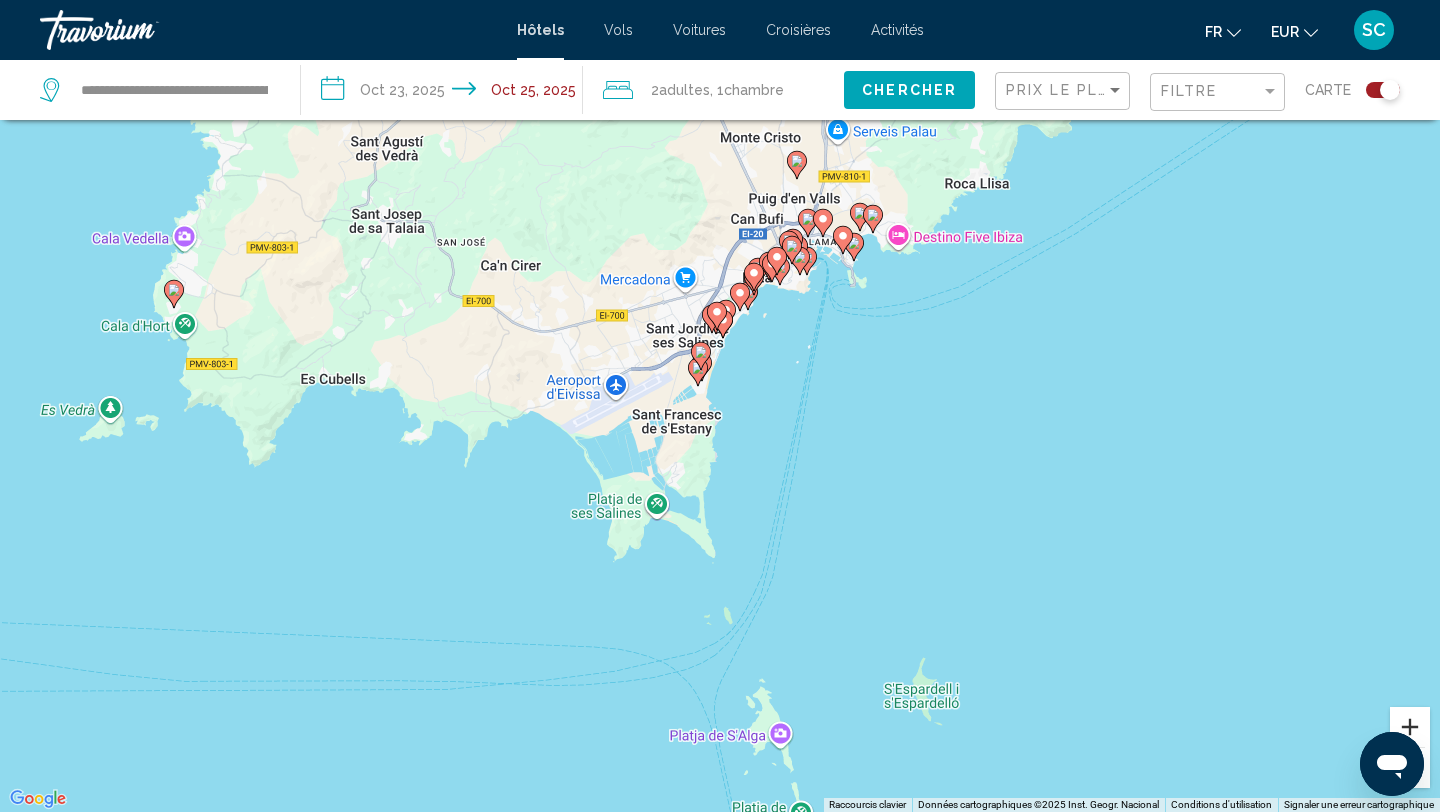 click at bounding box center [1410, 727] 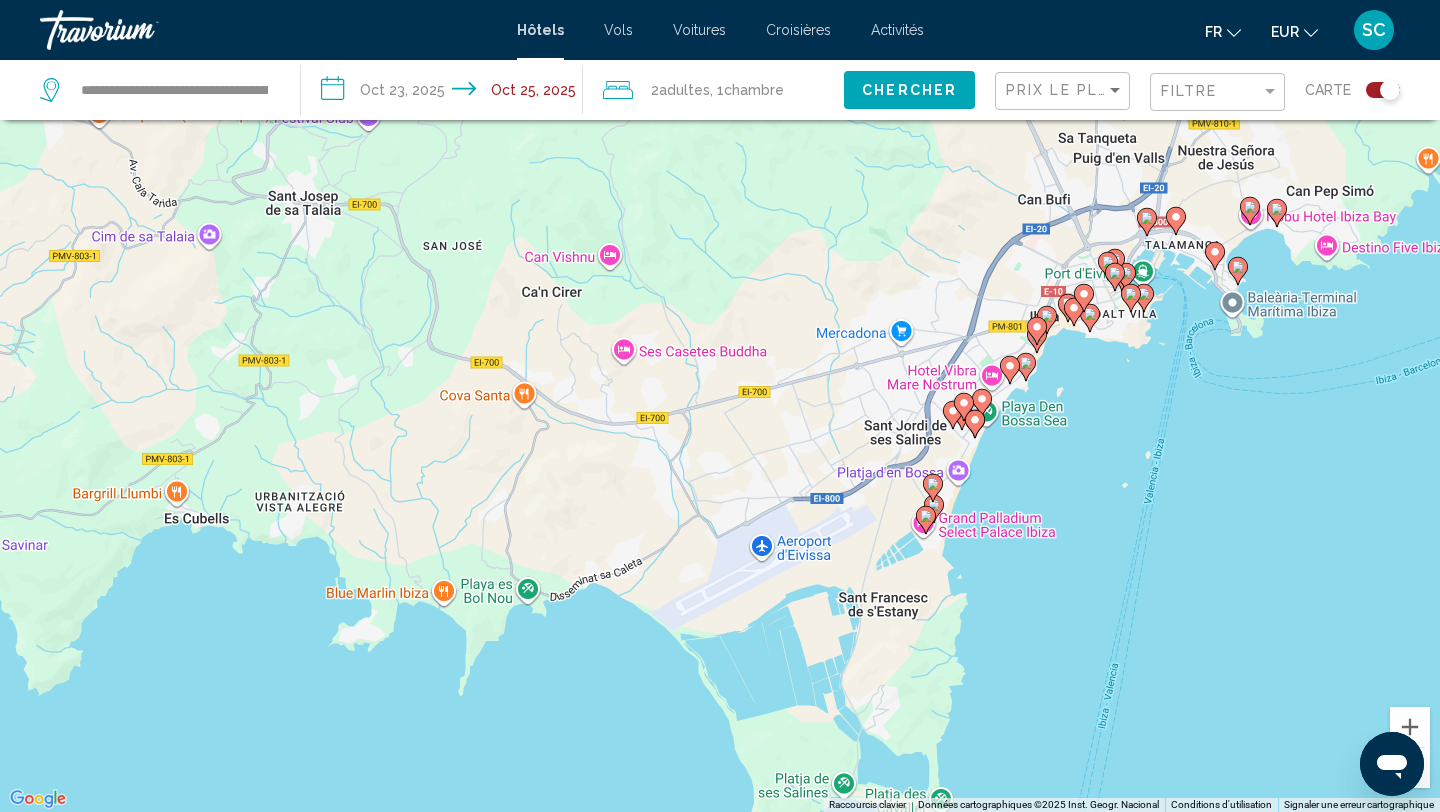 drag, startPoint x: 480, startPoint y: 376, endPoint x: 754, endPoint y: 562, distance: 331.16763 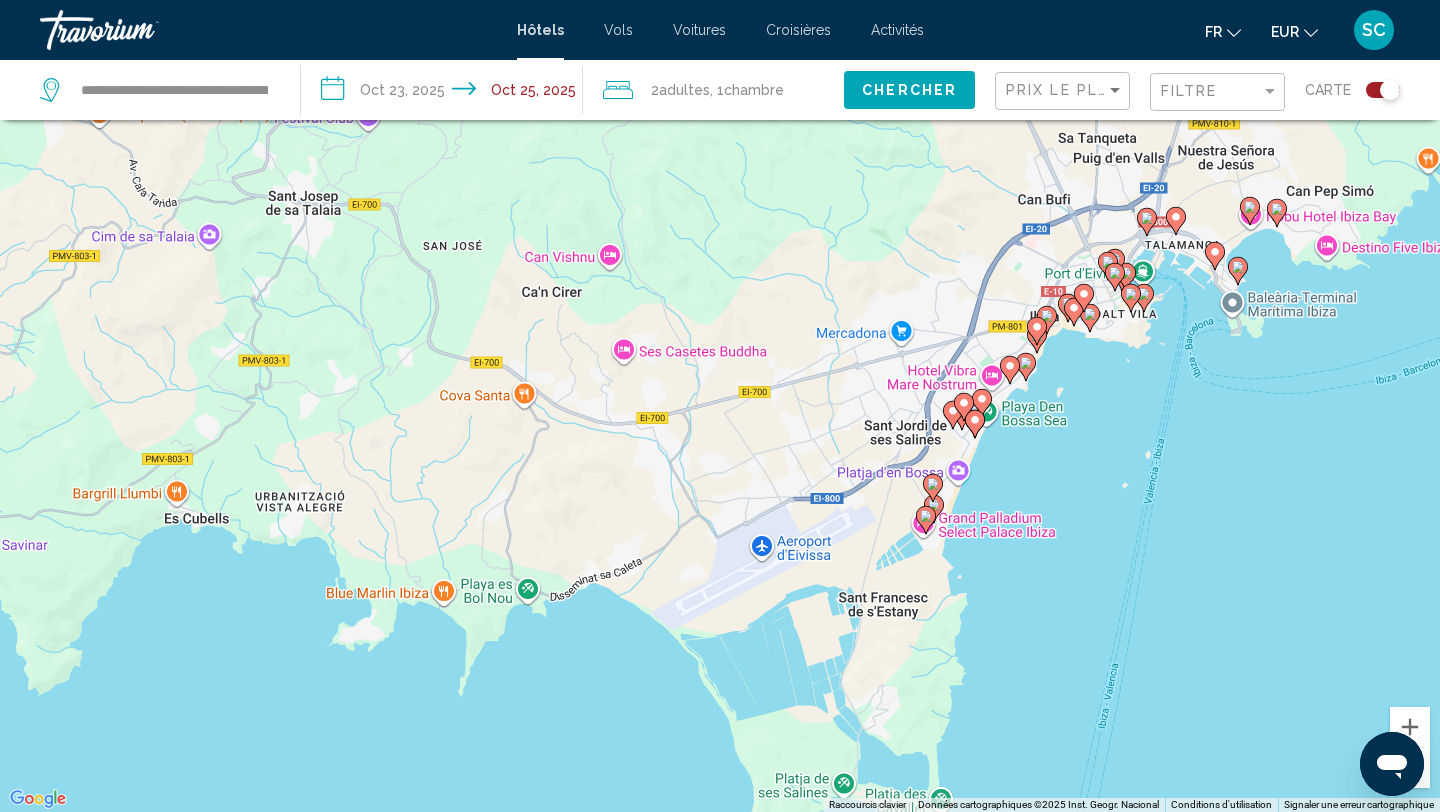 click on "Pour activer le glissement avec le clavier, appuyez sur Alt+Entrée. Une fois ce mode activé, utilisez les touches fléchées pour déplacer le repère. Pour valider le déplacement, appuyez sur Entrée. Pour annuler, appuyez sur Échap." at bounding box center [720, 406] 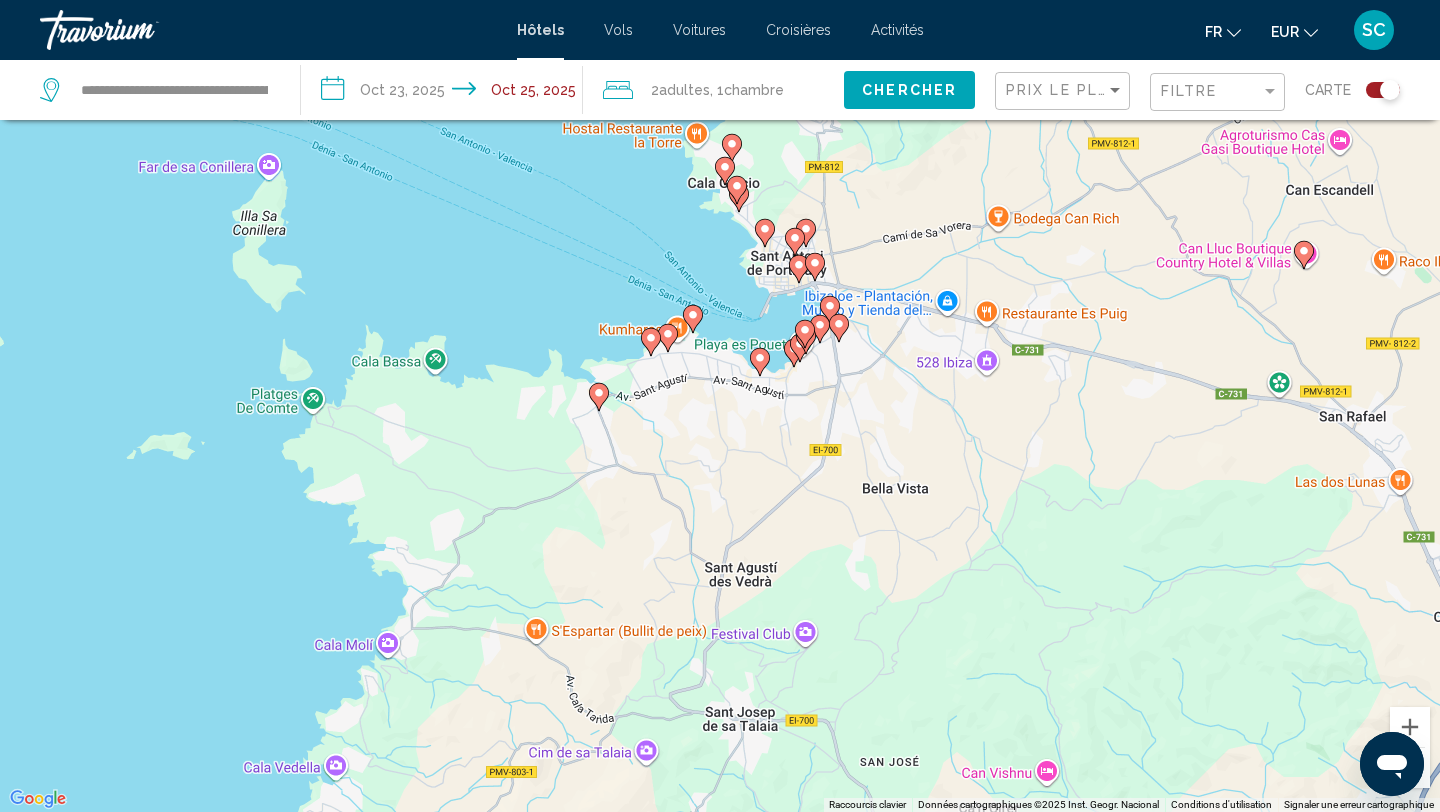 drag, startPoint x: 574, startPoint y: 325, endPoint x: 554, endPoint y: 496, distance: 172.16562 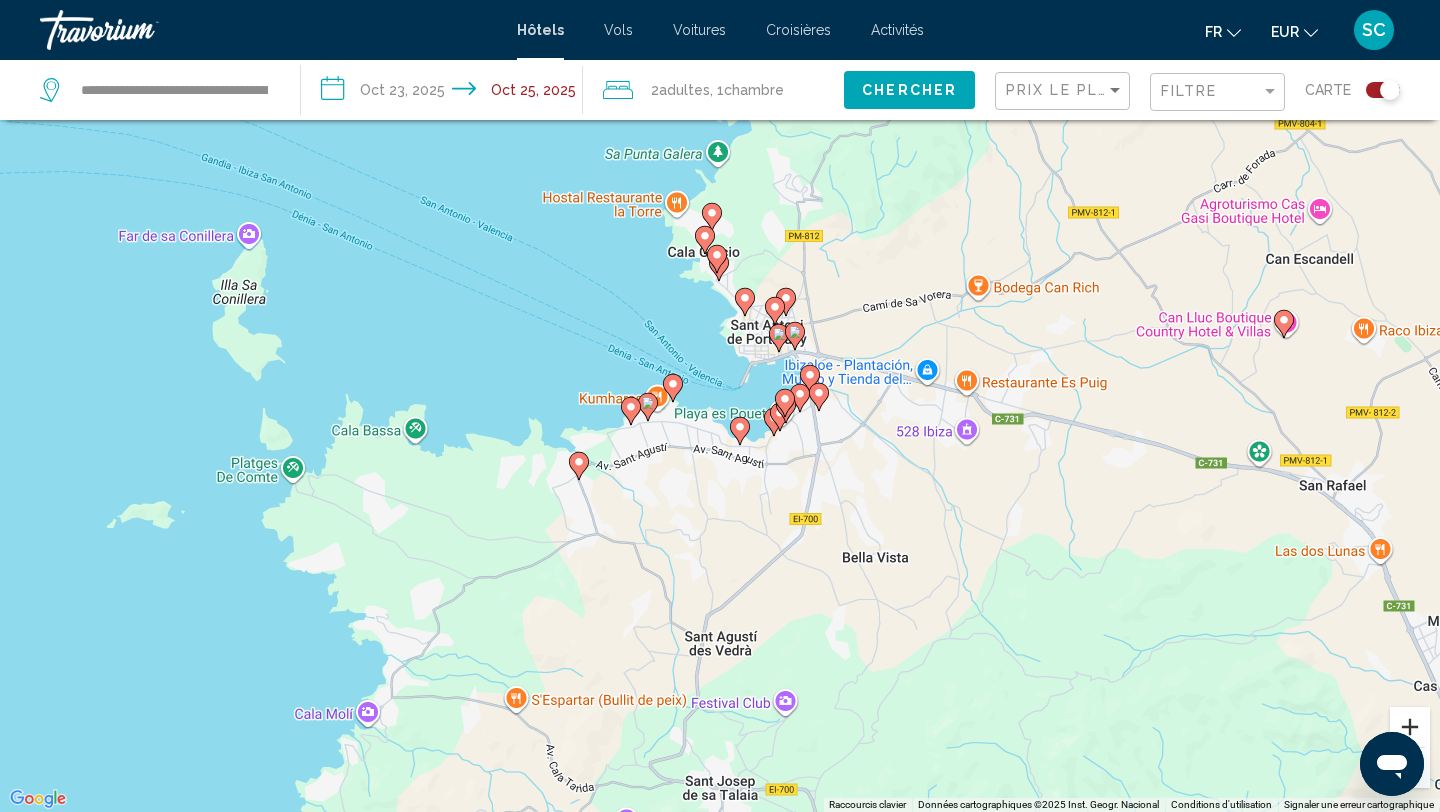 click at bounding box center [1410, 727] 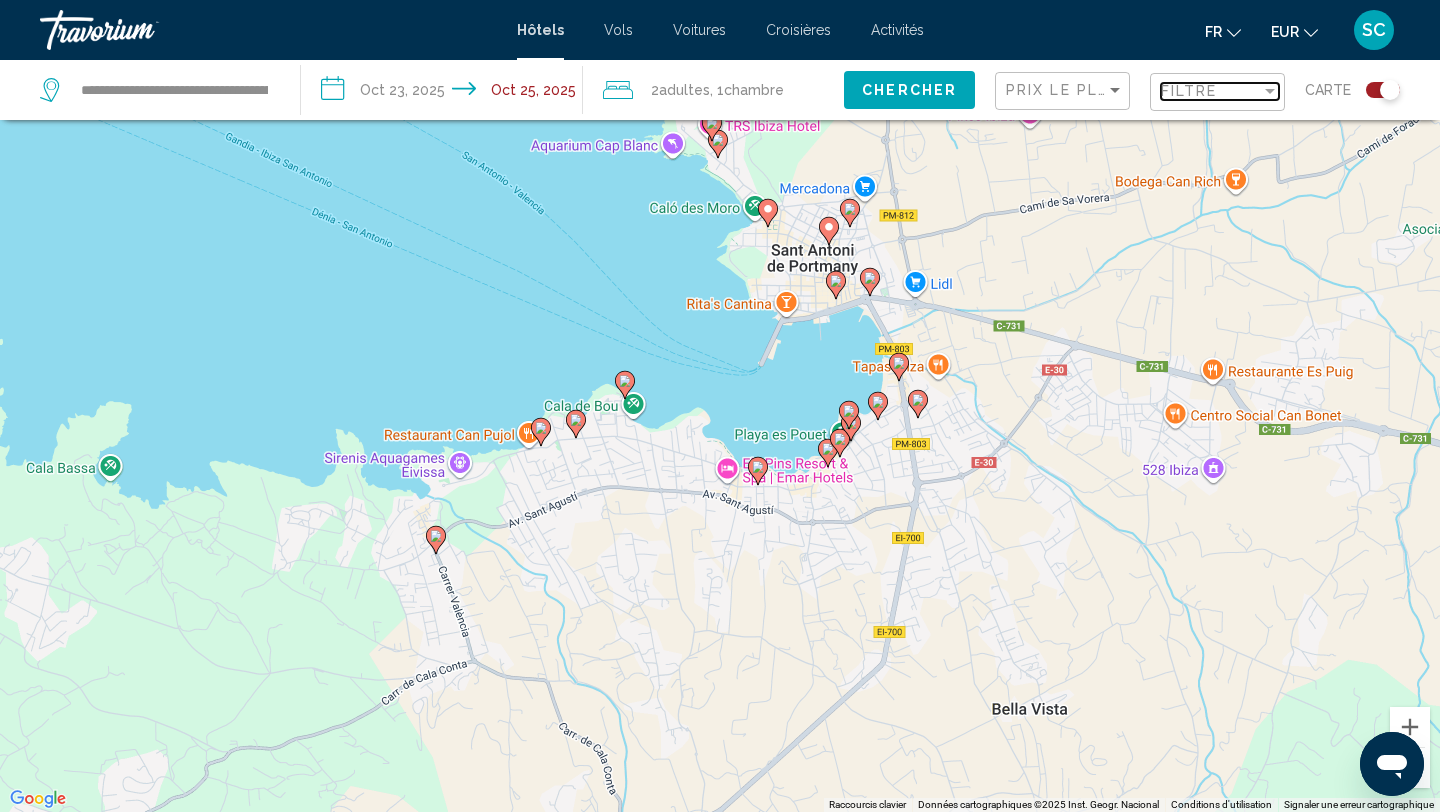 click at bounding box center [1270, 91] 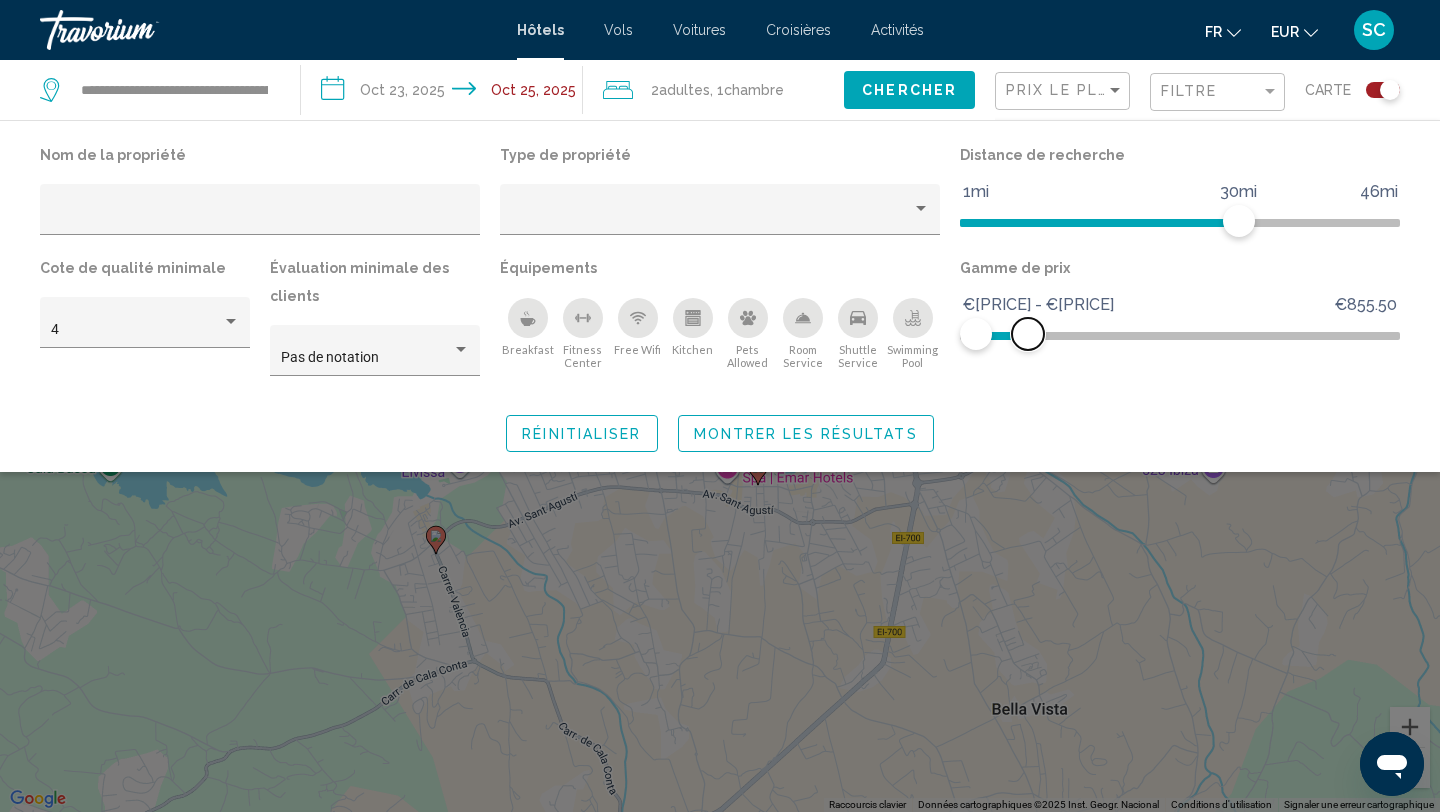 drag, startPoint x: 1385, startPoint y: 332, endPoint x: 1028, endPoint y: 332, distance: 357 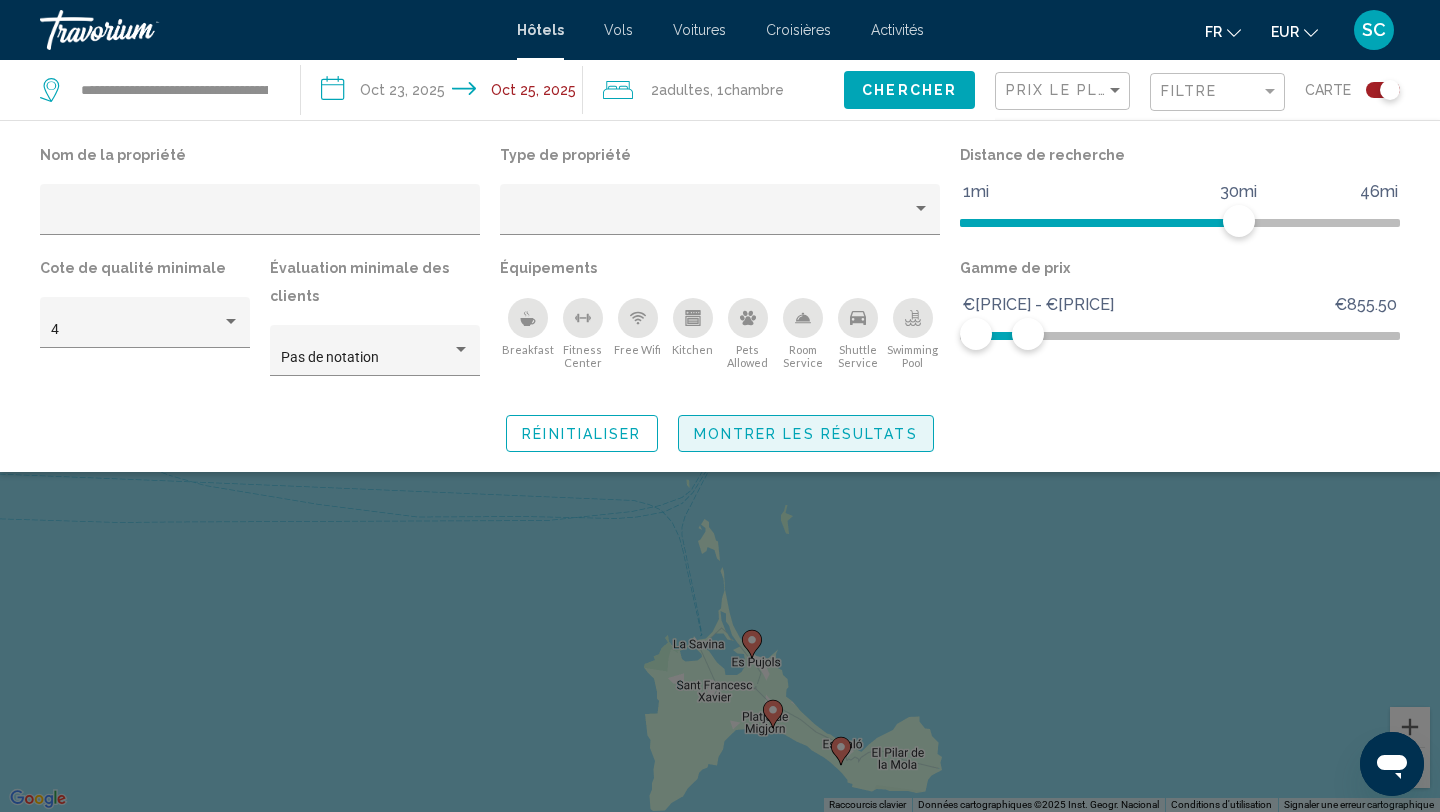 click on "Montrer les résultats" 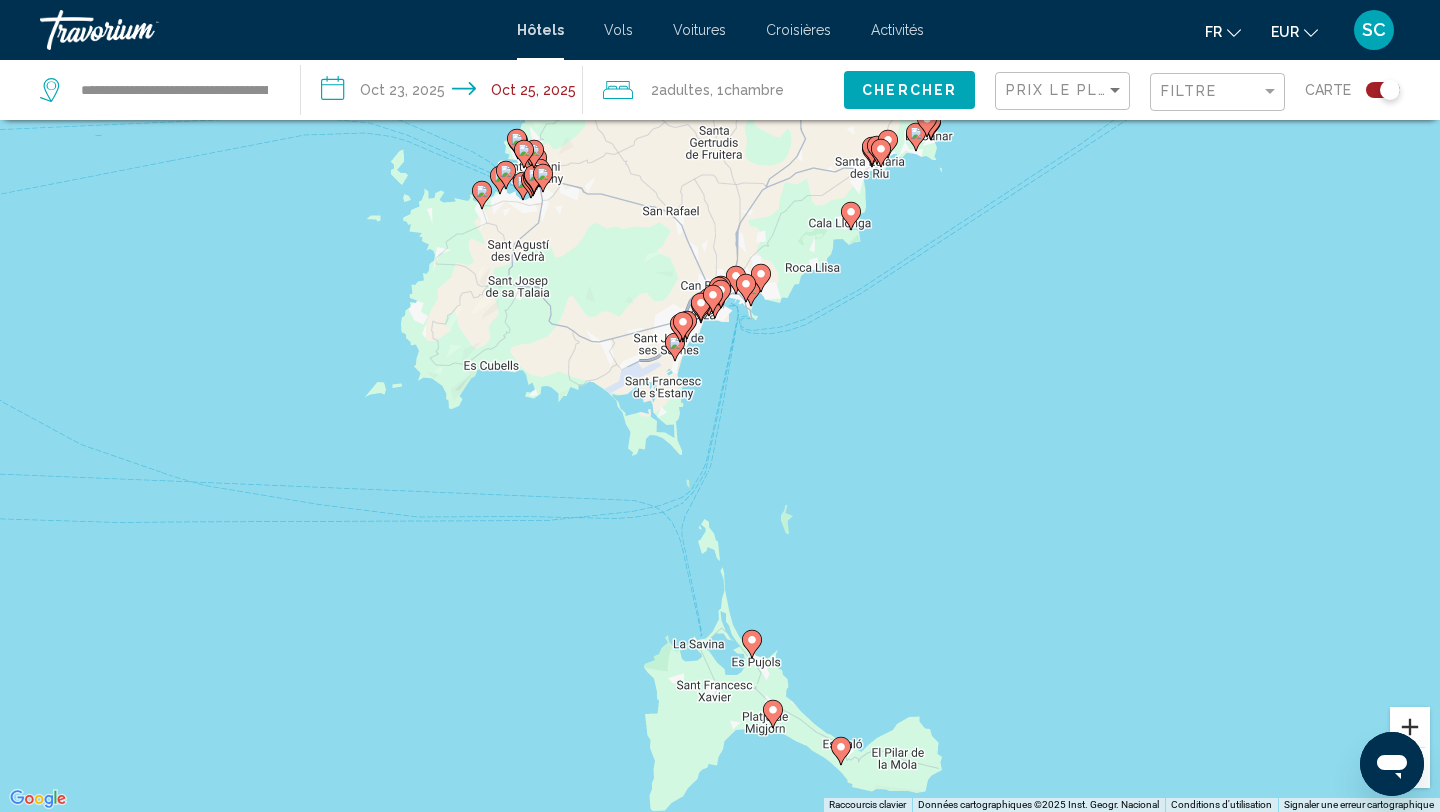 click at bounding box center [1410, 727] 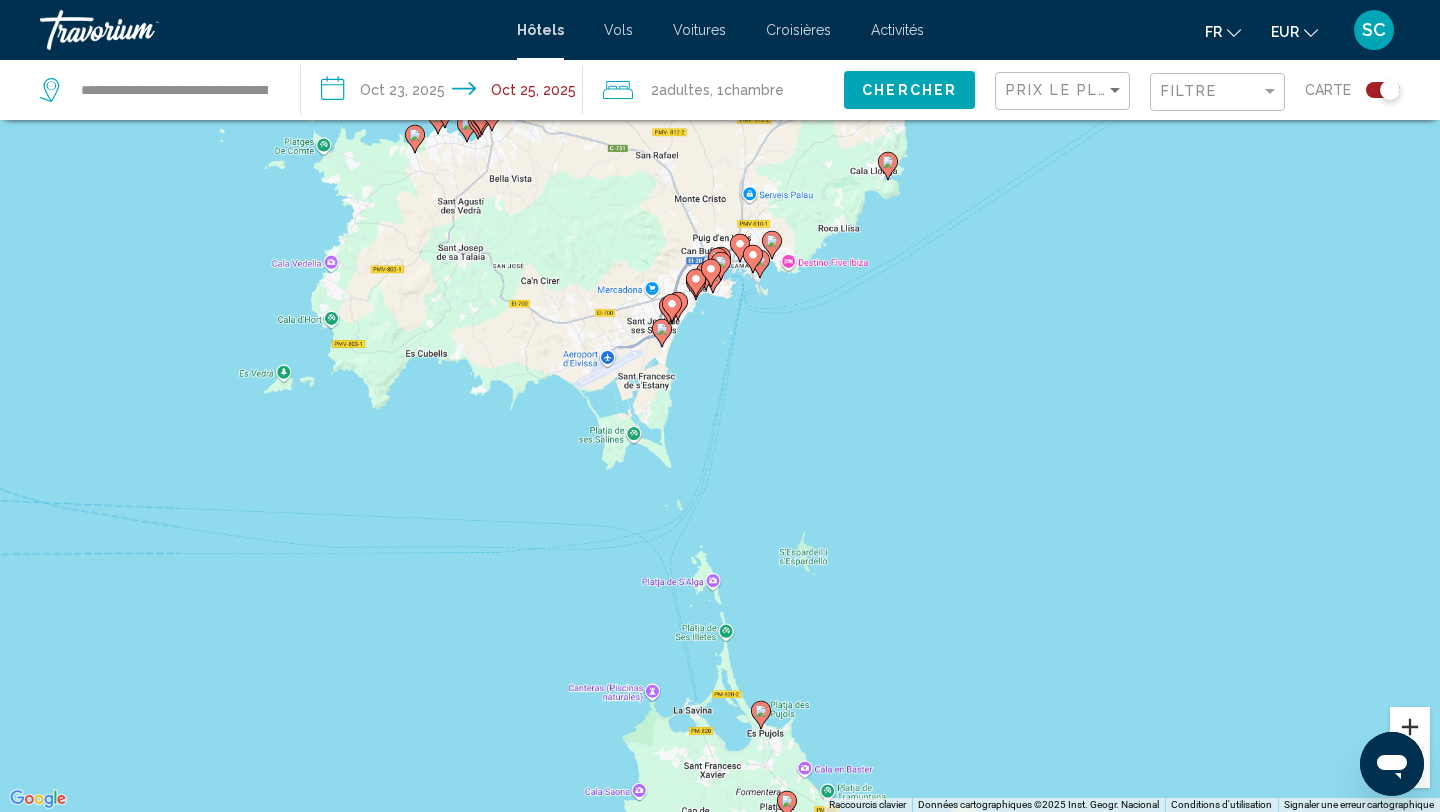 click at bounding box center [1410, 727] 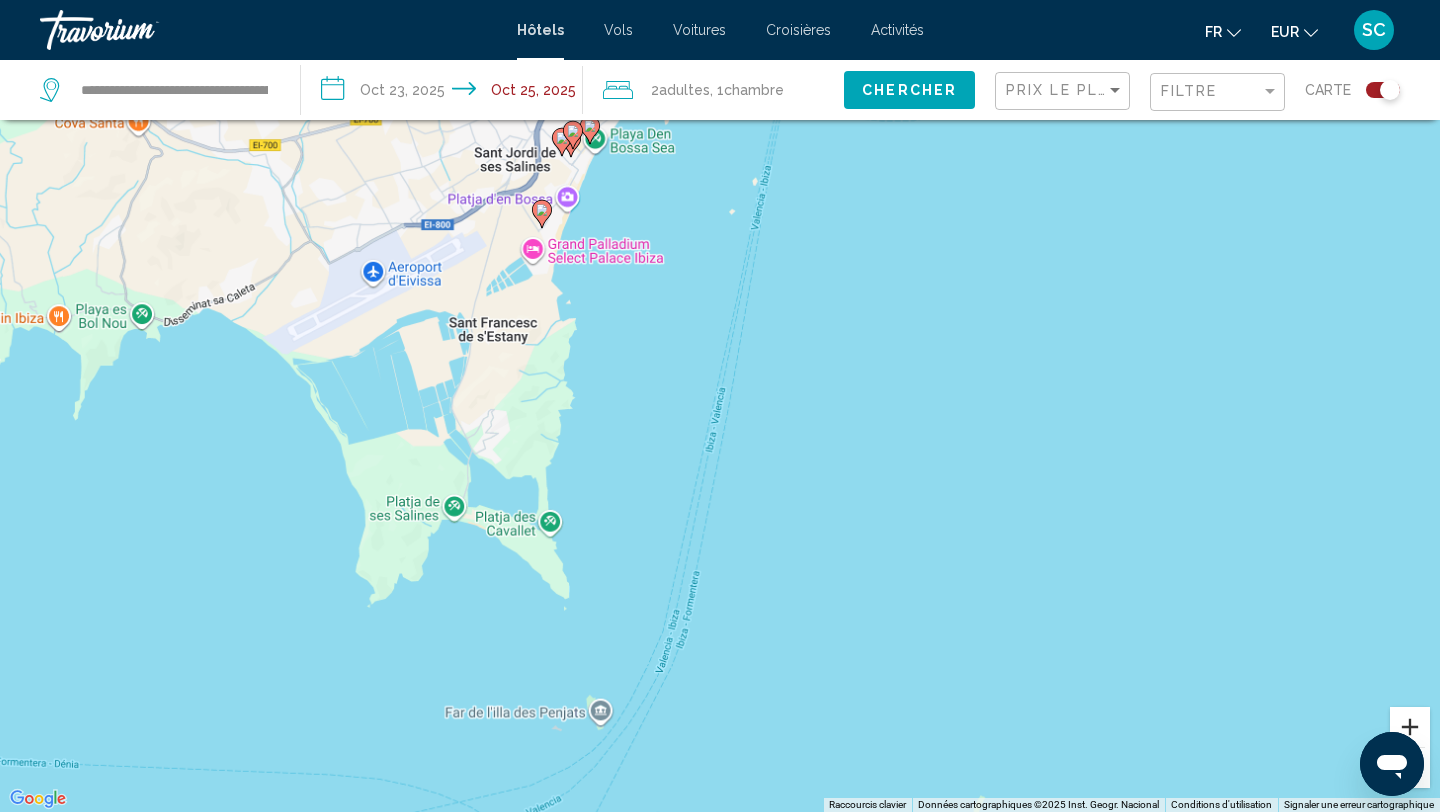 click at bounding box center (1410, 727) 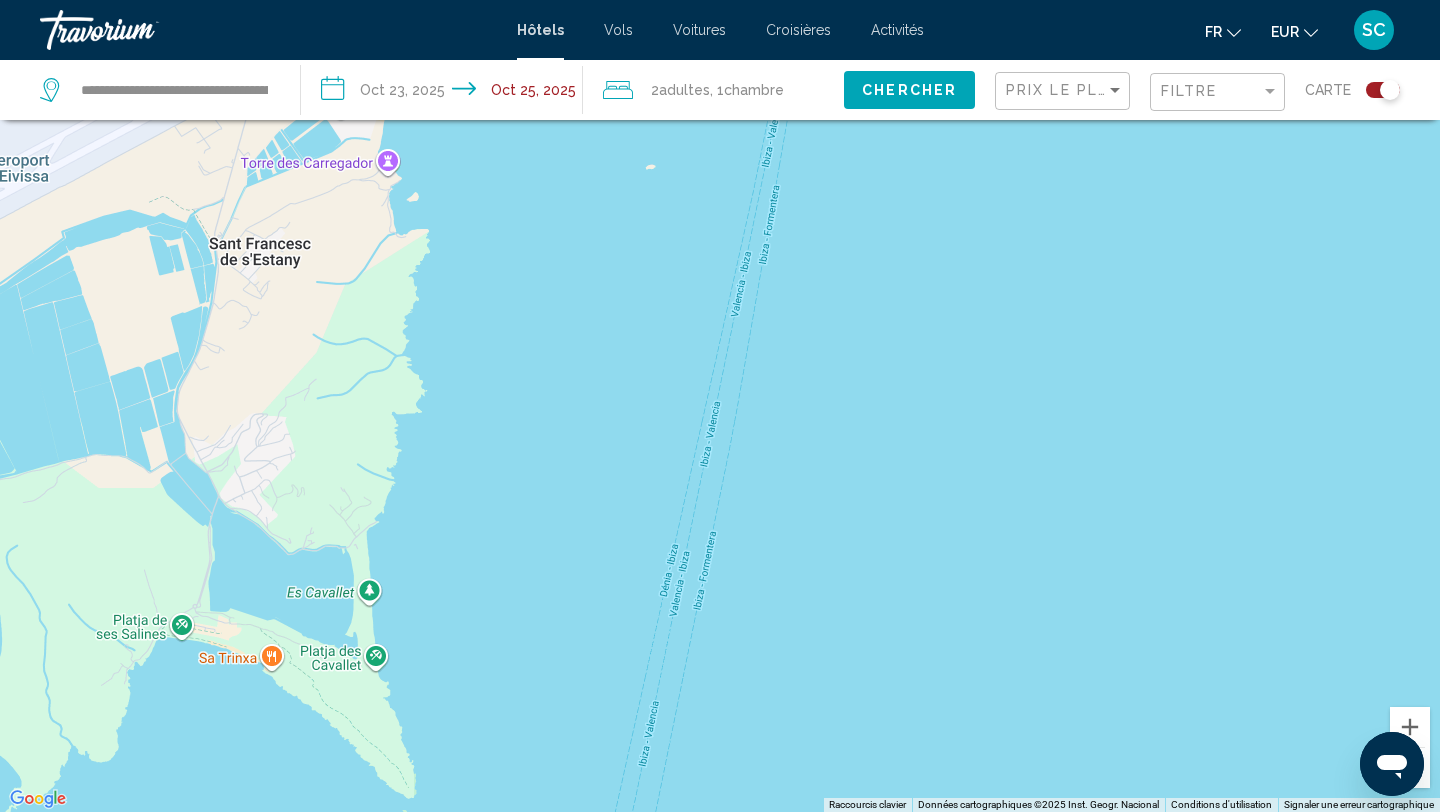 drag, startPoint x: 755, startPoint y: 462, endPoint x: 1133, endPoint y: 552, distance: 388.5666 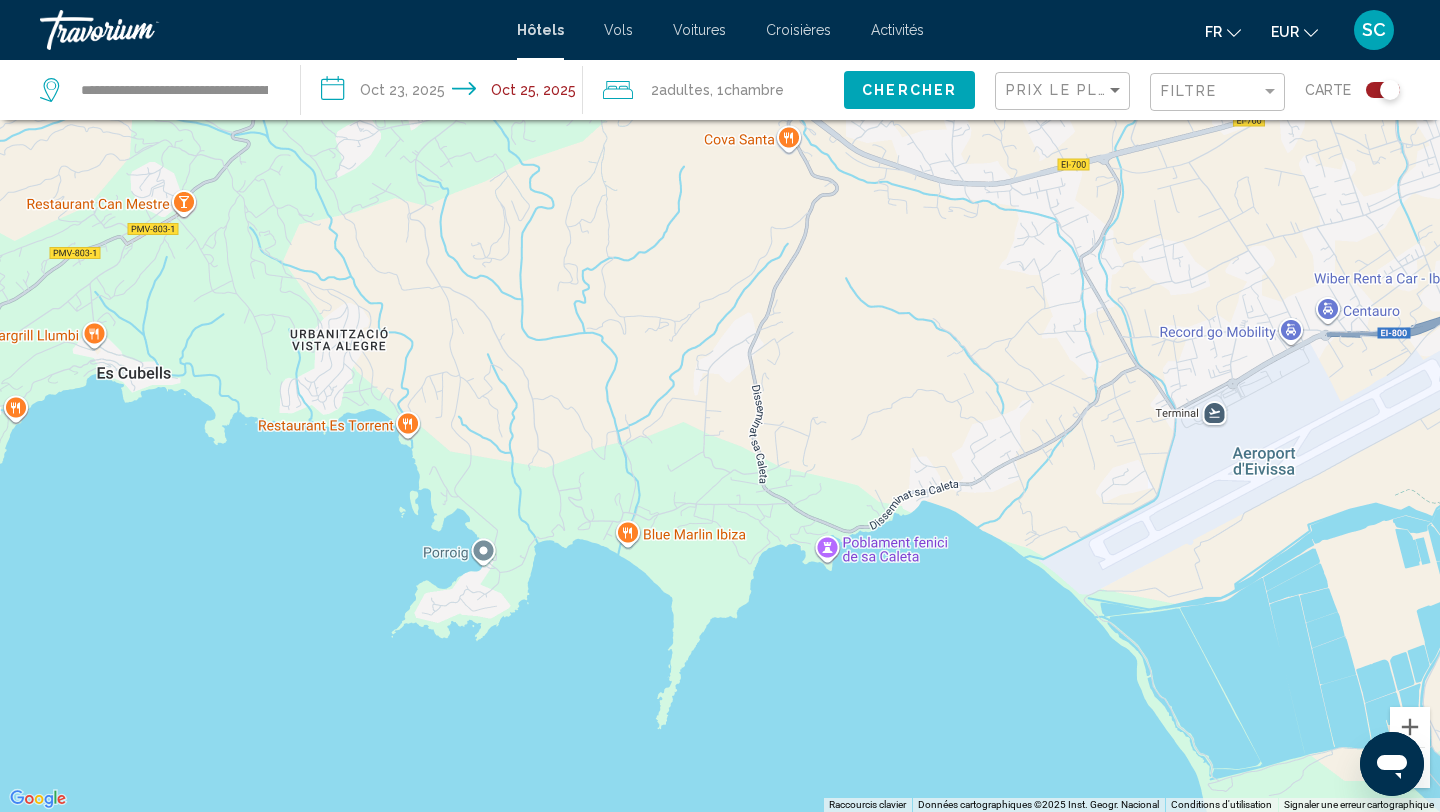 drag, startPoint x: 909, startPoint y: 278, endPoint x: 955, endPoint y: 525, distance: 251.24689 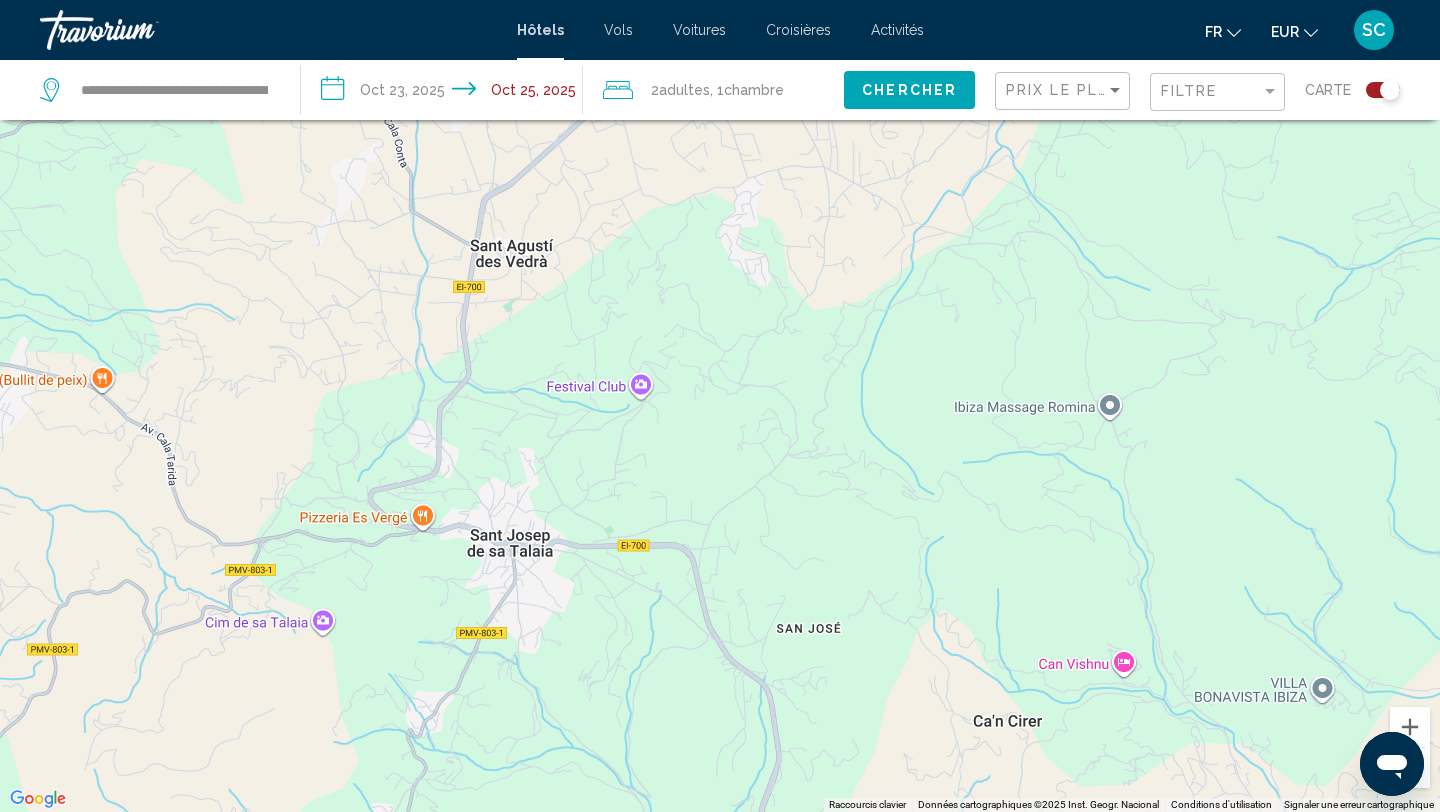 drag, startPoint x: 721, startPoint y: 339, endPoint x: 926, endPoint y: 517, distance: 271.49402 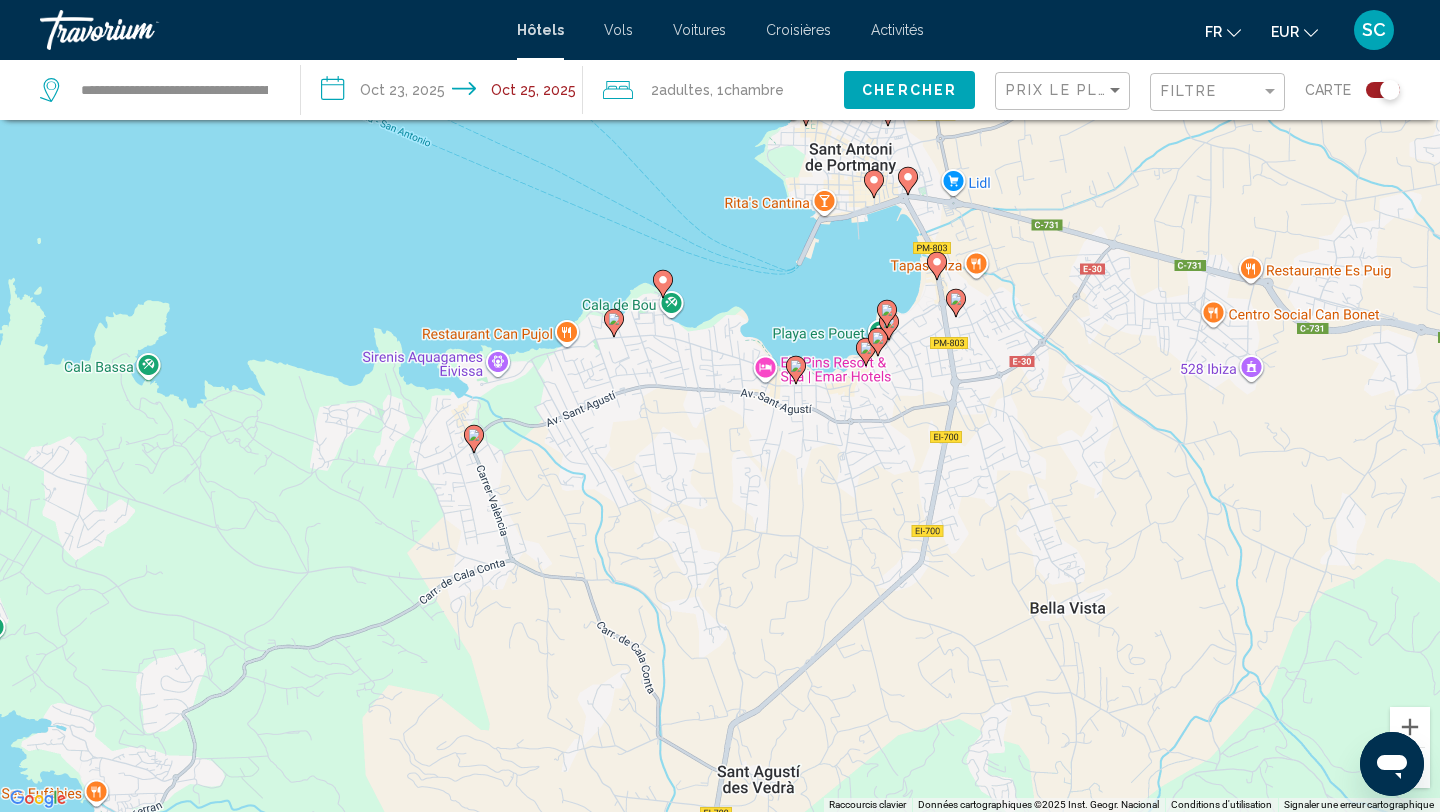 drag, startPoint x: 1089, startPoint y: 561, endPoint x: 608, endPoint y: 519, distance: 482.8302 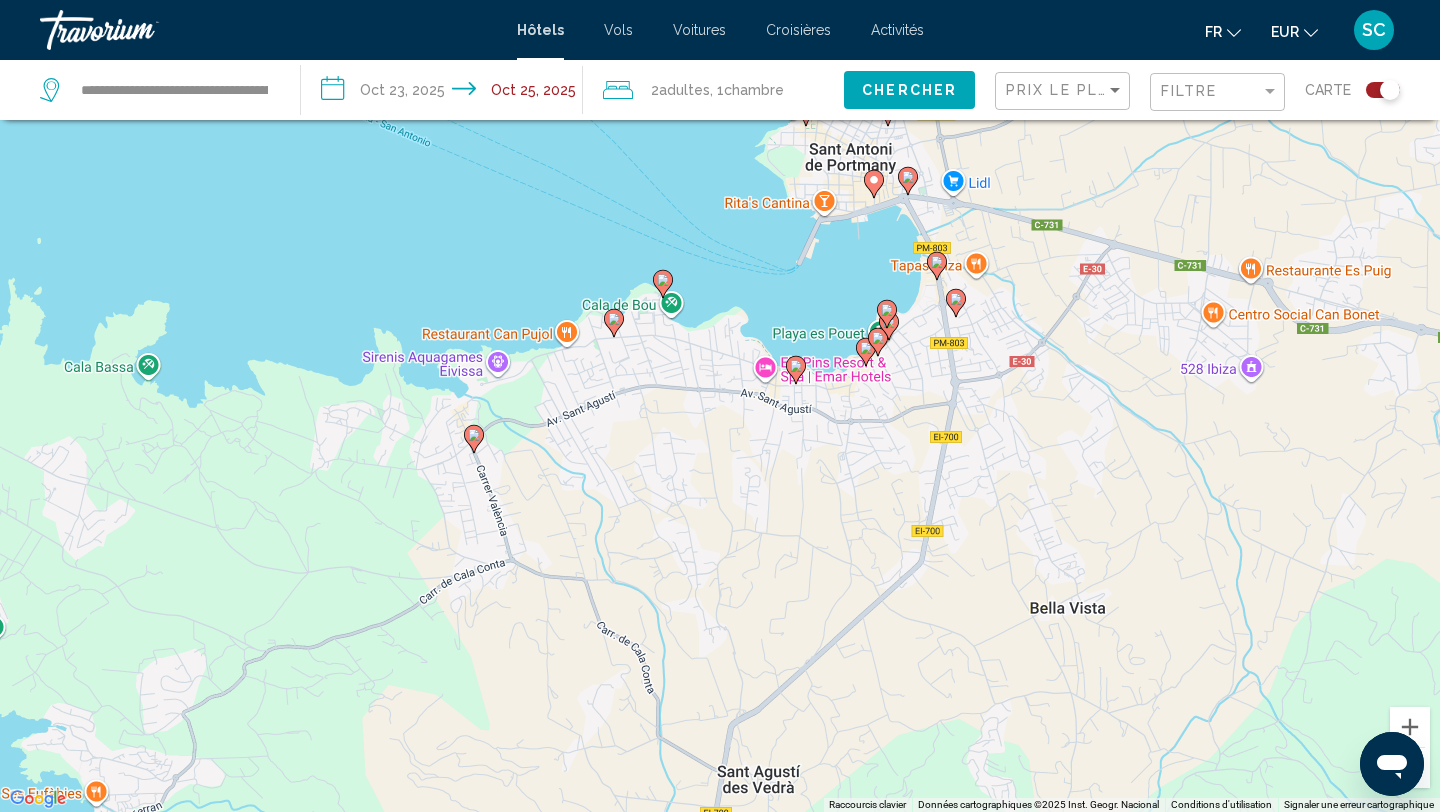 click on "Pour activer le glissement avec le clavier, appuyez sur Alt+Entrée. Une fois ce mode activé, utilisez les touches fléchées pour déplacer le repère. Pour valider le déplacement, appuyez sur Entrée. Pour annuler, appuyez sur Échap." at bounding box center [720, 406] 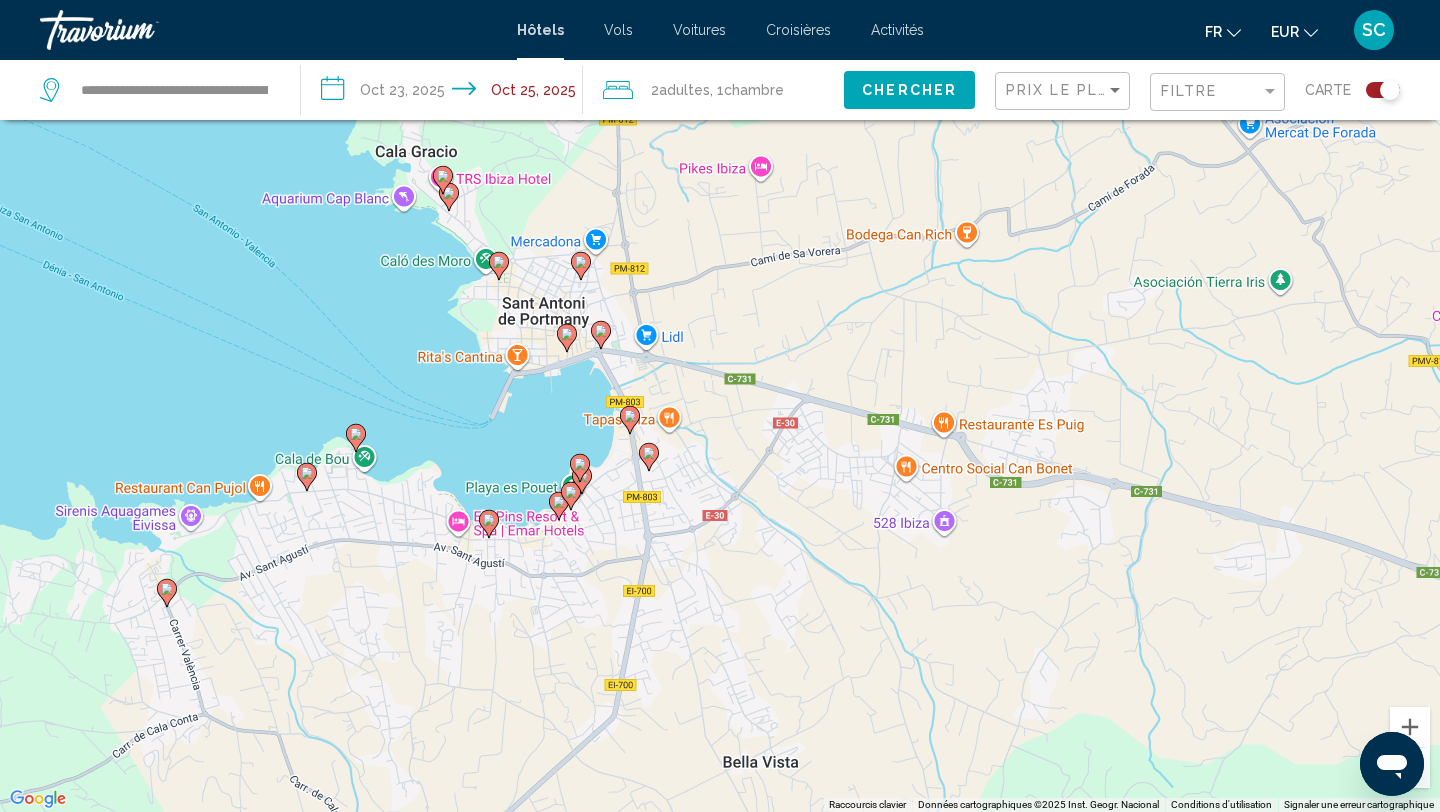 drag, startPoint x: 756, startPoint y: 384, endPoint x: 757, endPoint y: 512, distance: 128.0039 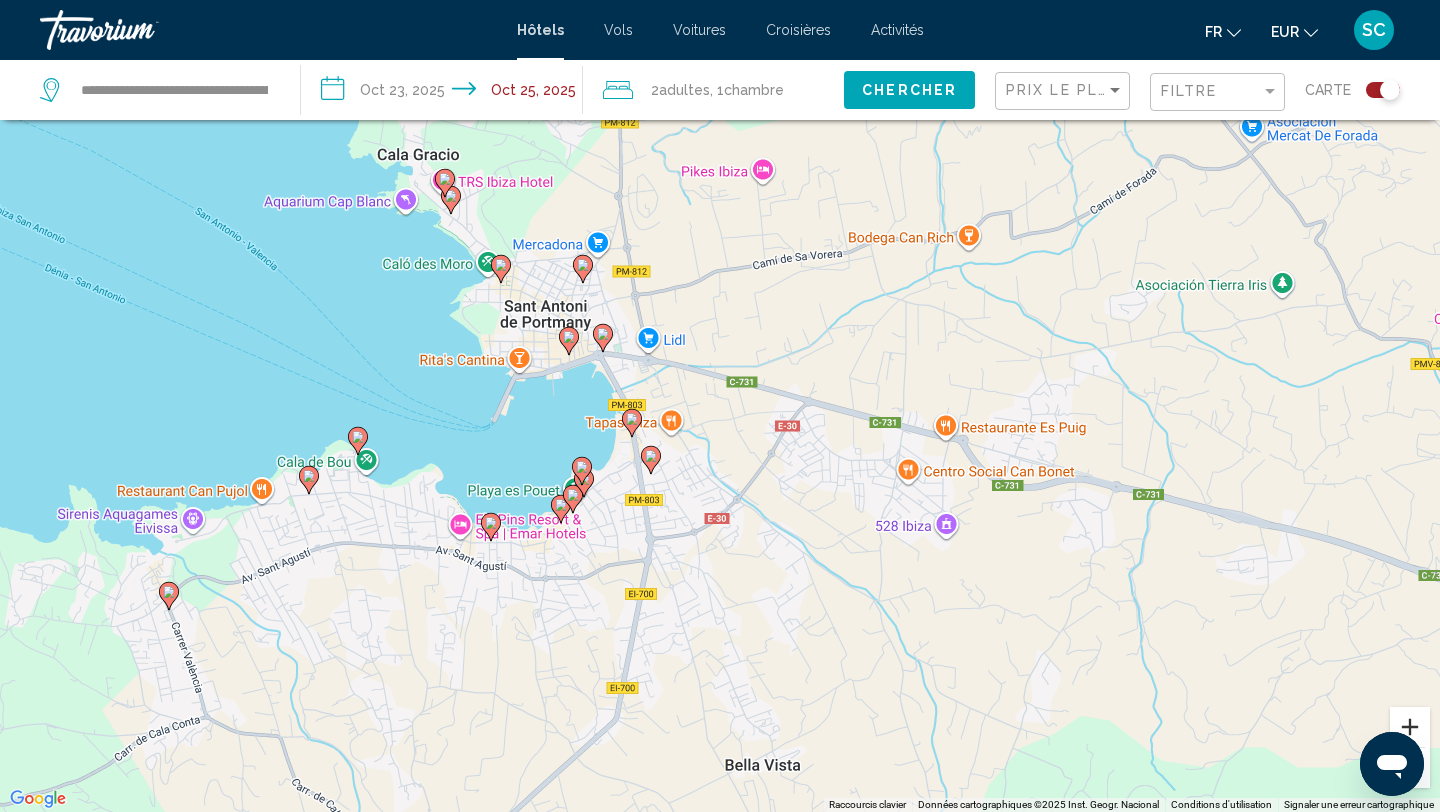click at bounding box center [1410, 727] 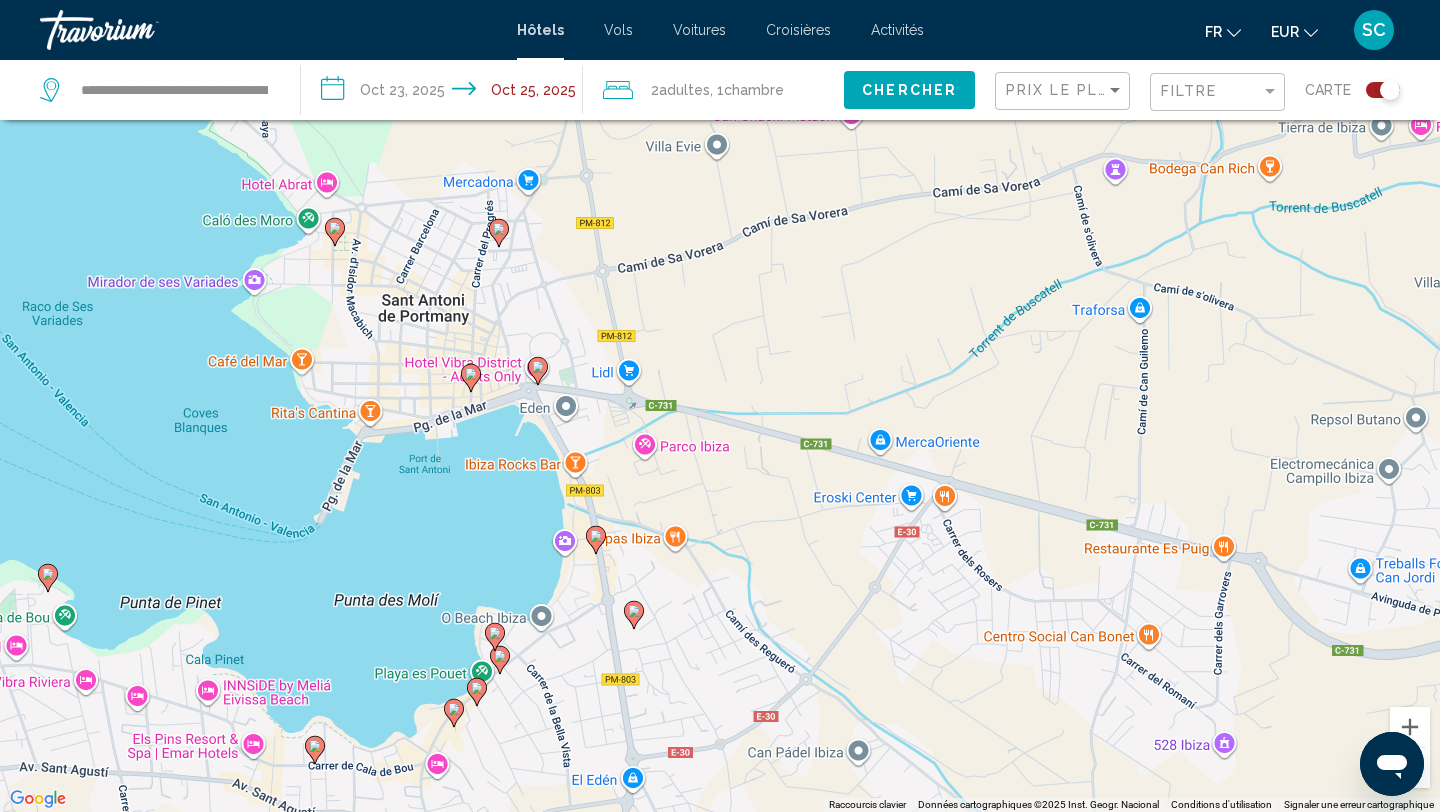 drag, startPoint x: 741, startPoint y: 323, endPoint x: 797, endPoint y: 417, distance: 109.41663 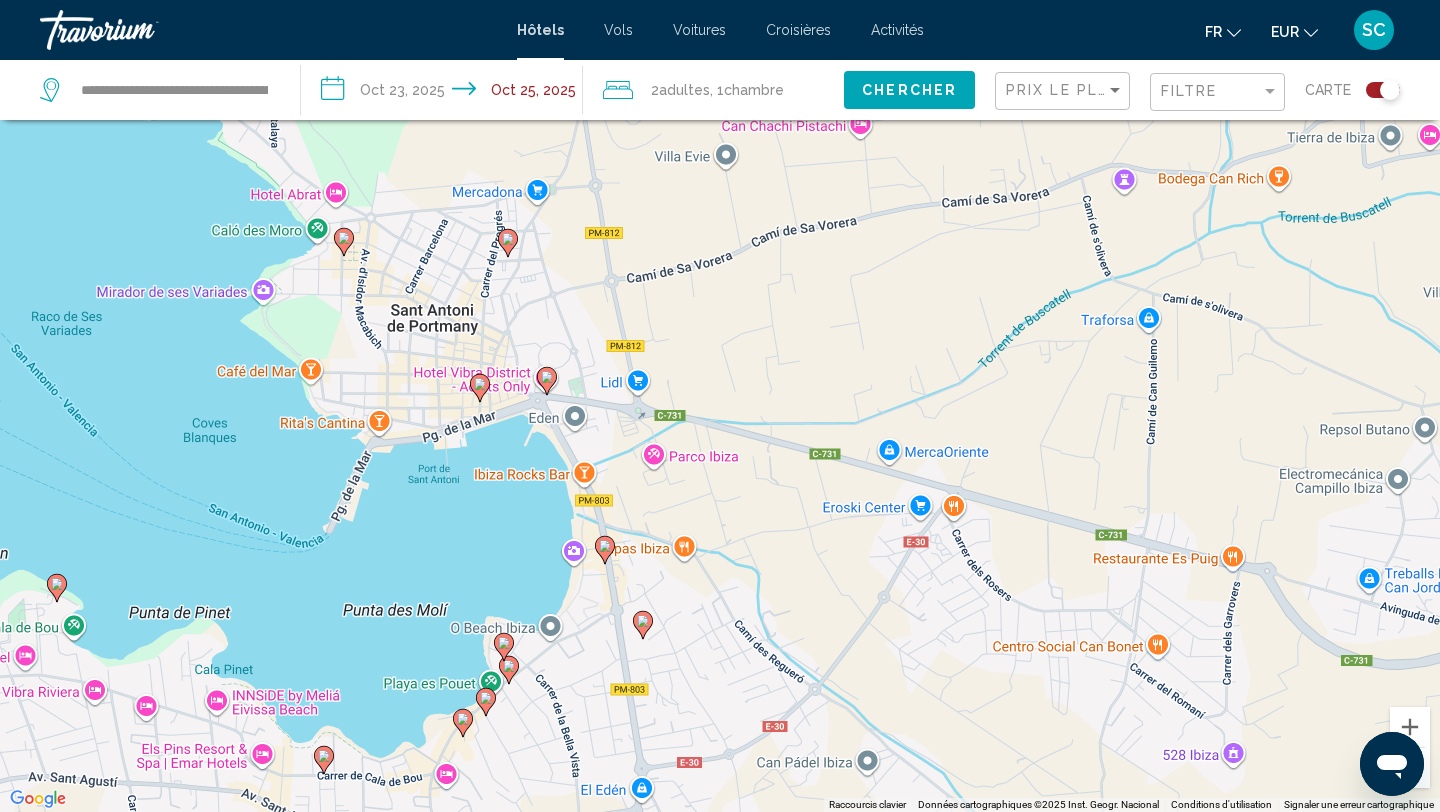 click 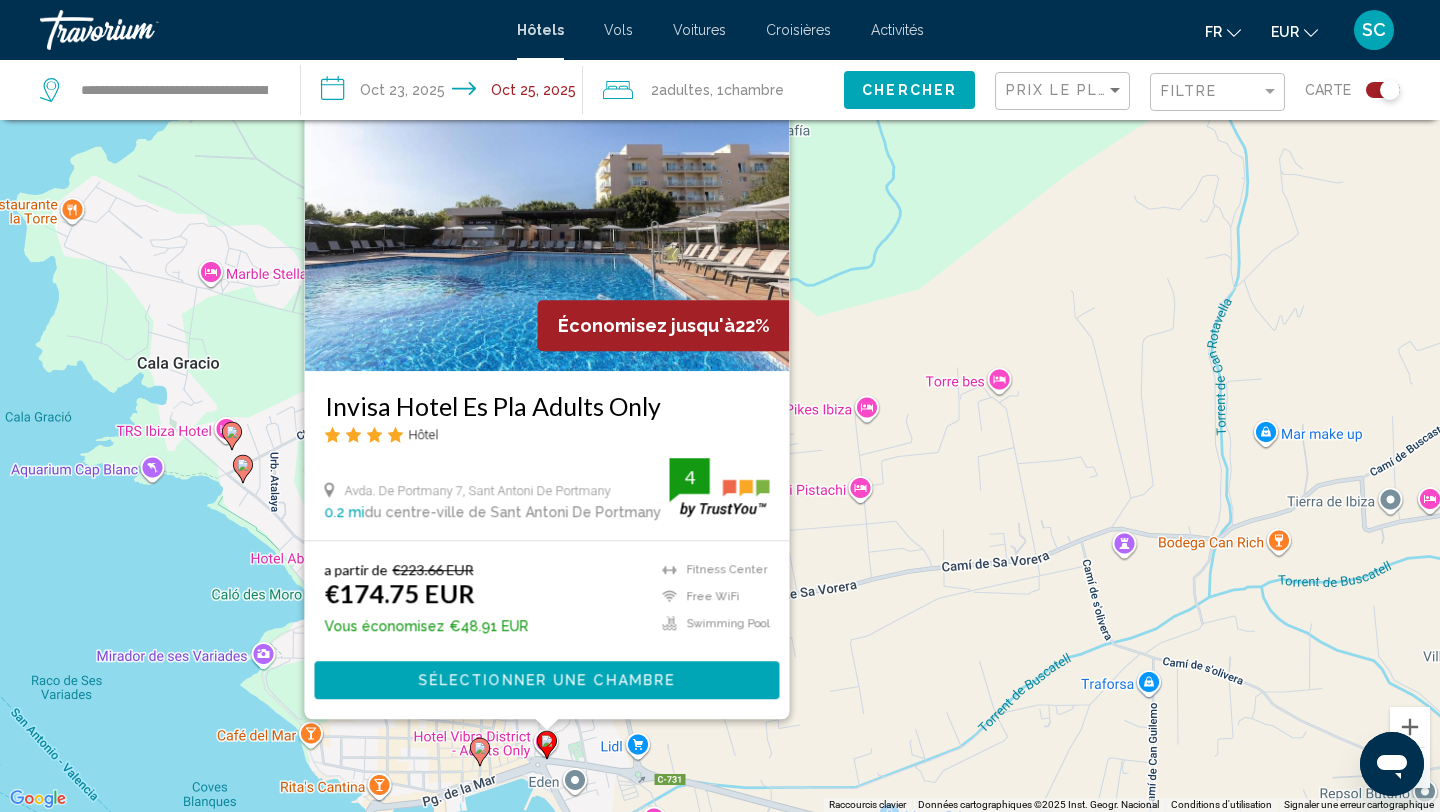 click 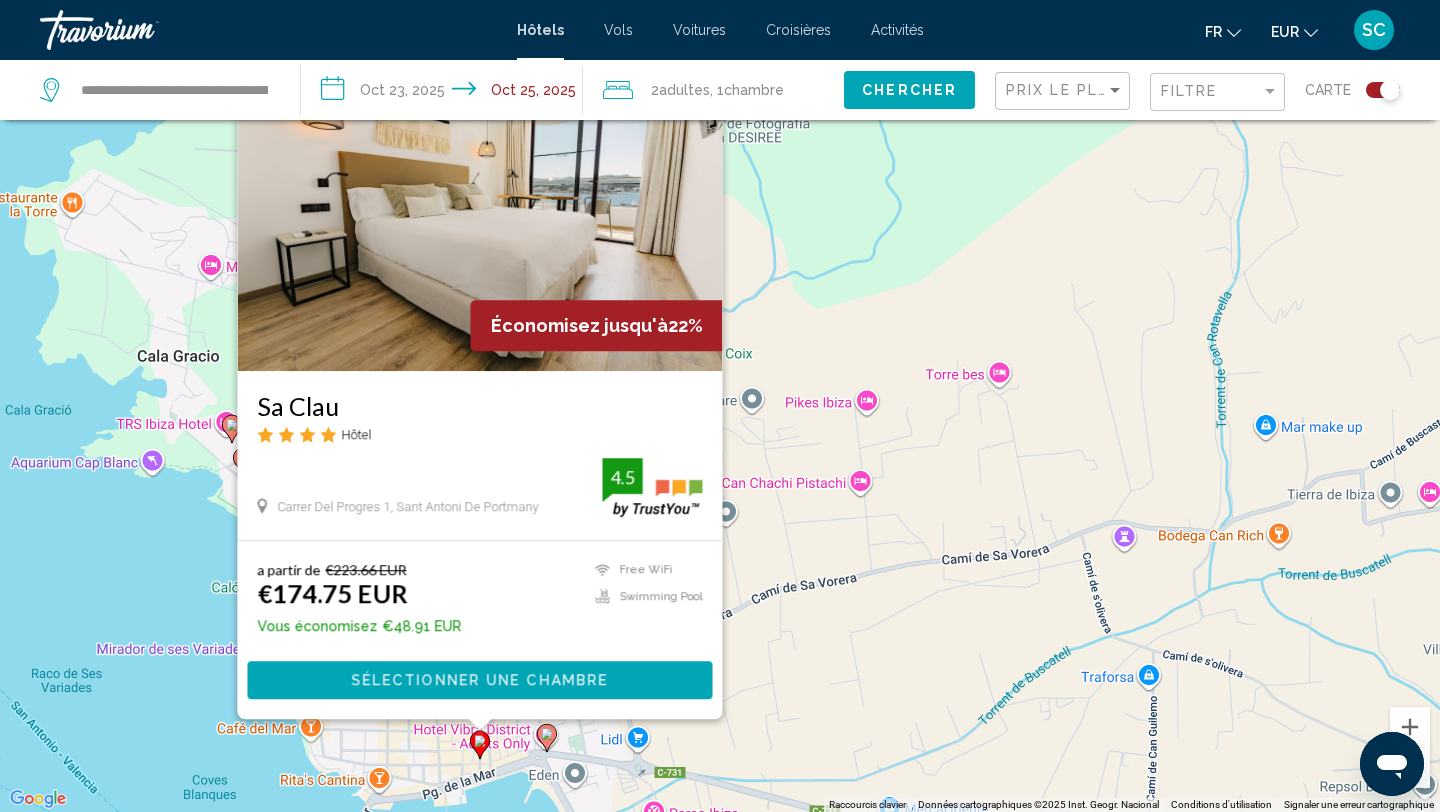 click on "Pour activer le glissement avec le clavier, appuyez sur Alt+Entrée. Une fois ce mode activé, utilisez les touches fléchées pour déplacer le repère. Pour valider le déplacement, appuyez sur Entrée. Pour annuler, appuyez sur Échap. Économisez jusqu'à  22%   Sa Clau
Hôtel
[STREET] [NUMBER], [CITY] 0 mi  du centre-ville de [CITY] de l'hôtel 4.5 a partir de €223.66 EUR €174.75 EUR  Vous économisez  €48.91 EUR
Free WiFi
Swimming Pool  4.5 Sélectionner une chambre" at bounding box center (720, 406) 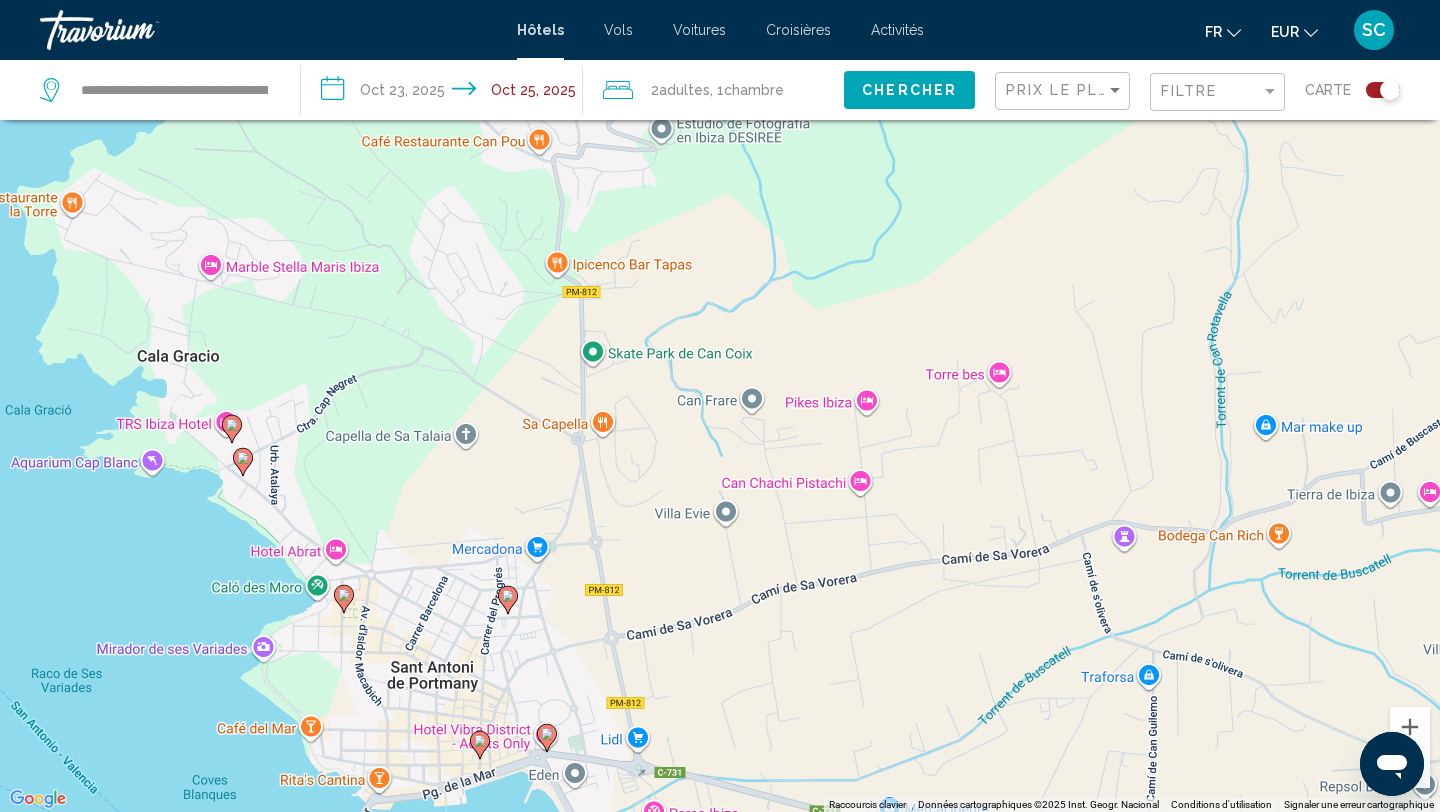 click 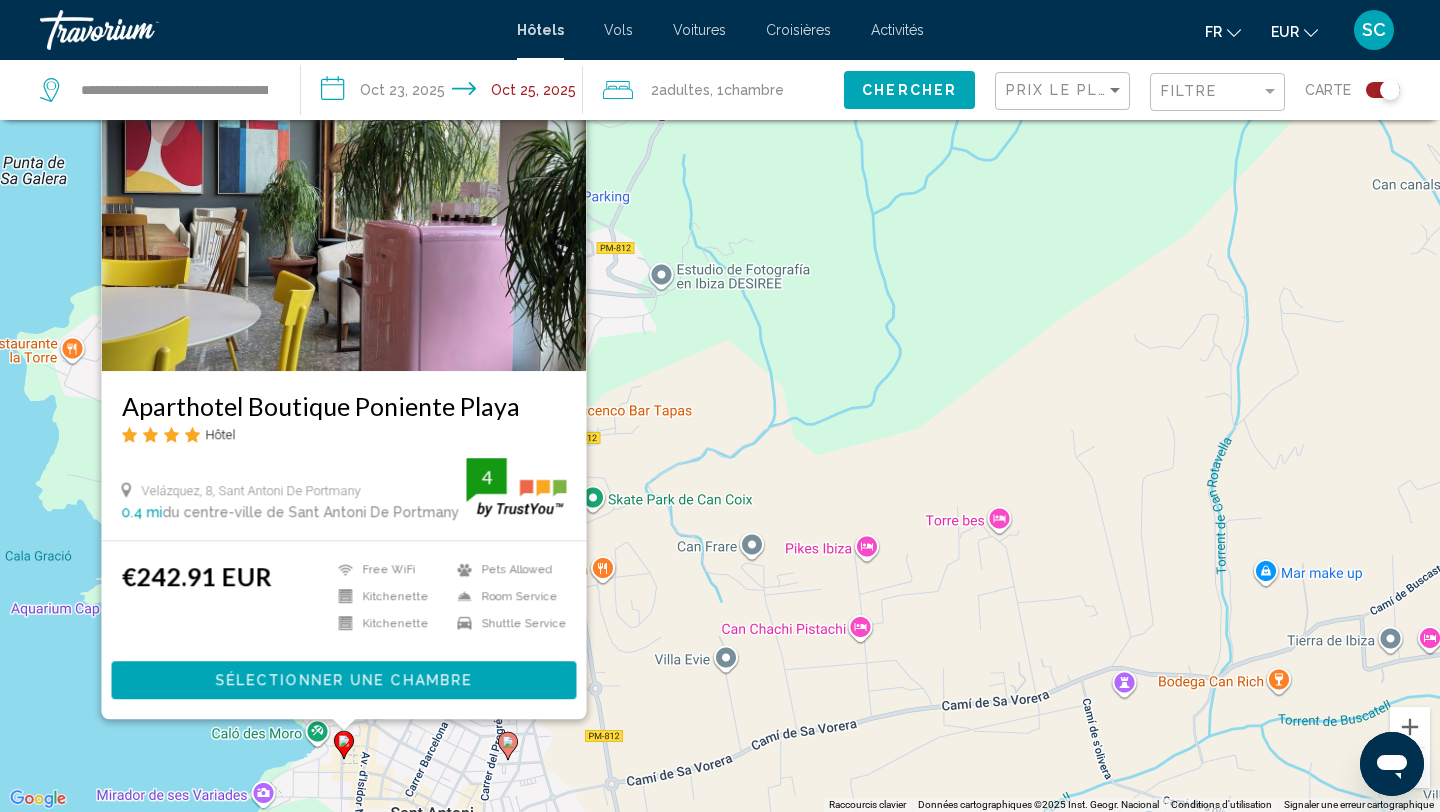 click on "Velázquez, [NUMBER], [CITY] [NUMBER] mi  du centre-ville de [CITY] de l'hôtel 4 €[PRICE] EUR
Free WiFi
Kitchenette
Kitchenette
Pets Allowed
Room Service
Shuttle Service  4 Sélectionner une chambre" at bounding box center [720, 406] 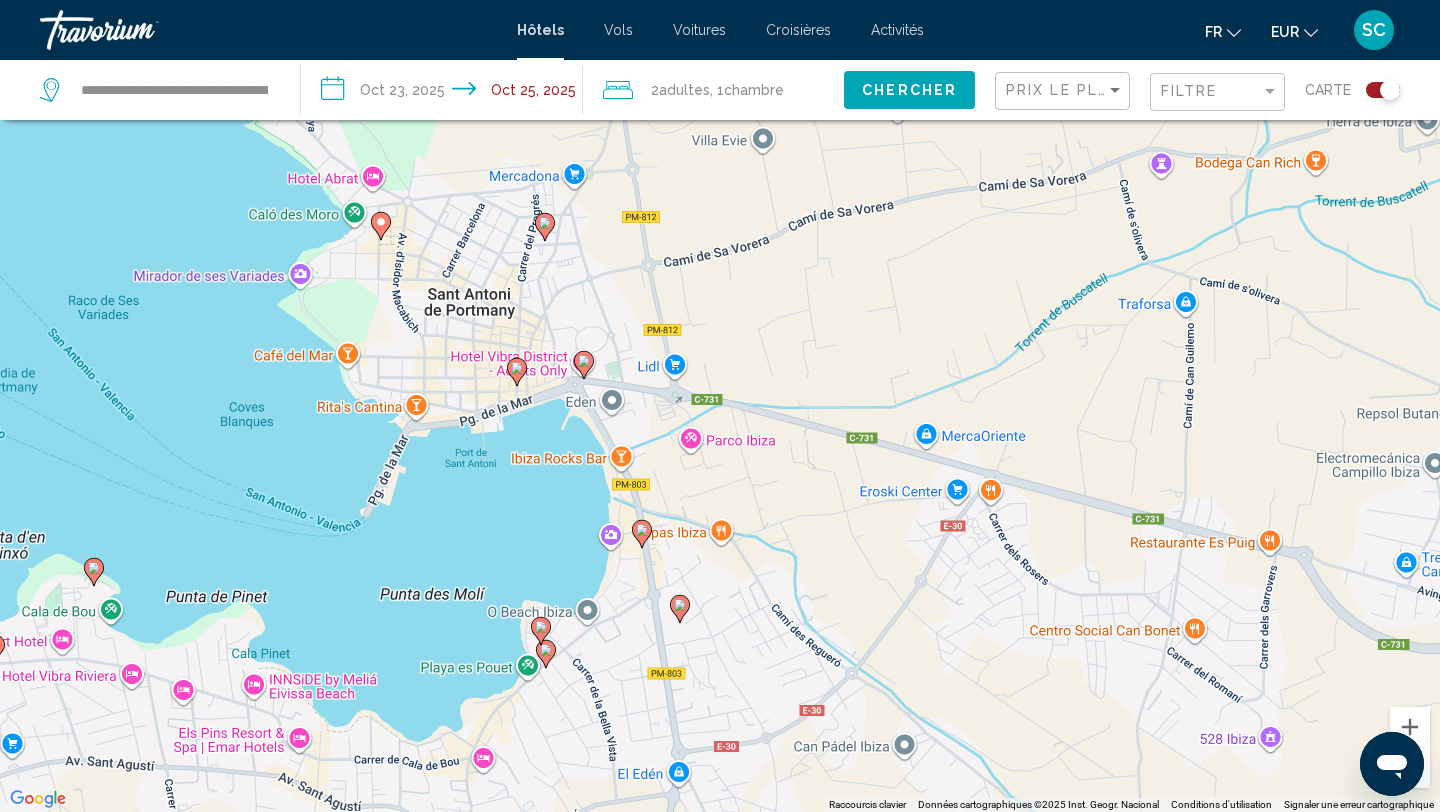 drag, startPoint x: 430, startPoint y: 745, endPoint x: 467, endPoint y: 218, distance: 528.29724 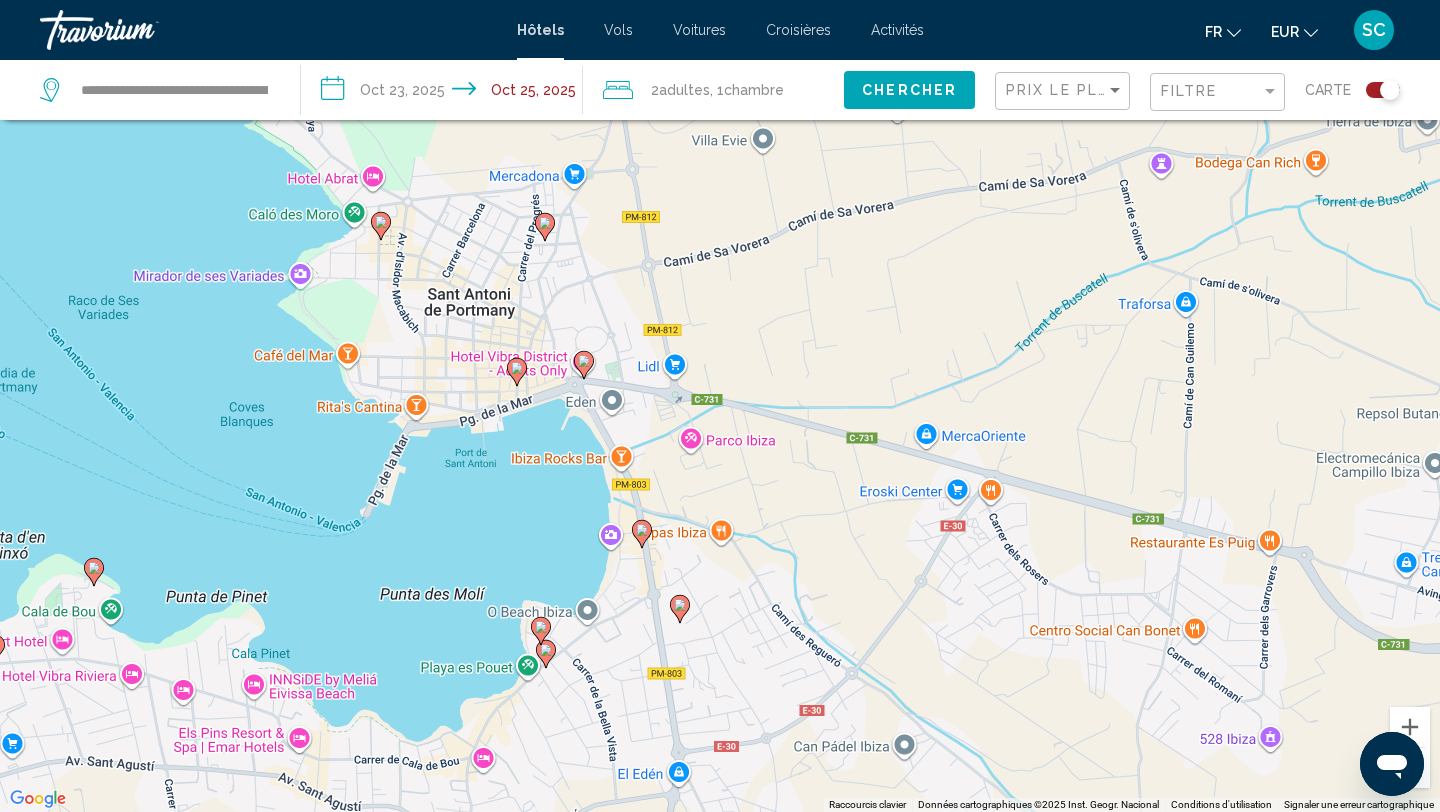 click on "Pour activer le glissement avec le clavier, appuyez sur Alt+Entrée. Une fois ce mode activé, utilisez les touches fléchées pour déplacer le repère. Pour valider le déplacement, appuyez sur Entrée. Pour annuler, appuyez sur Échap." at bounding box center (720, 406) 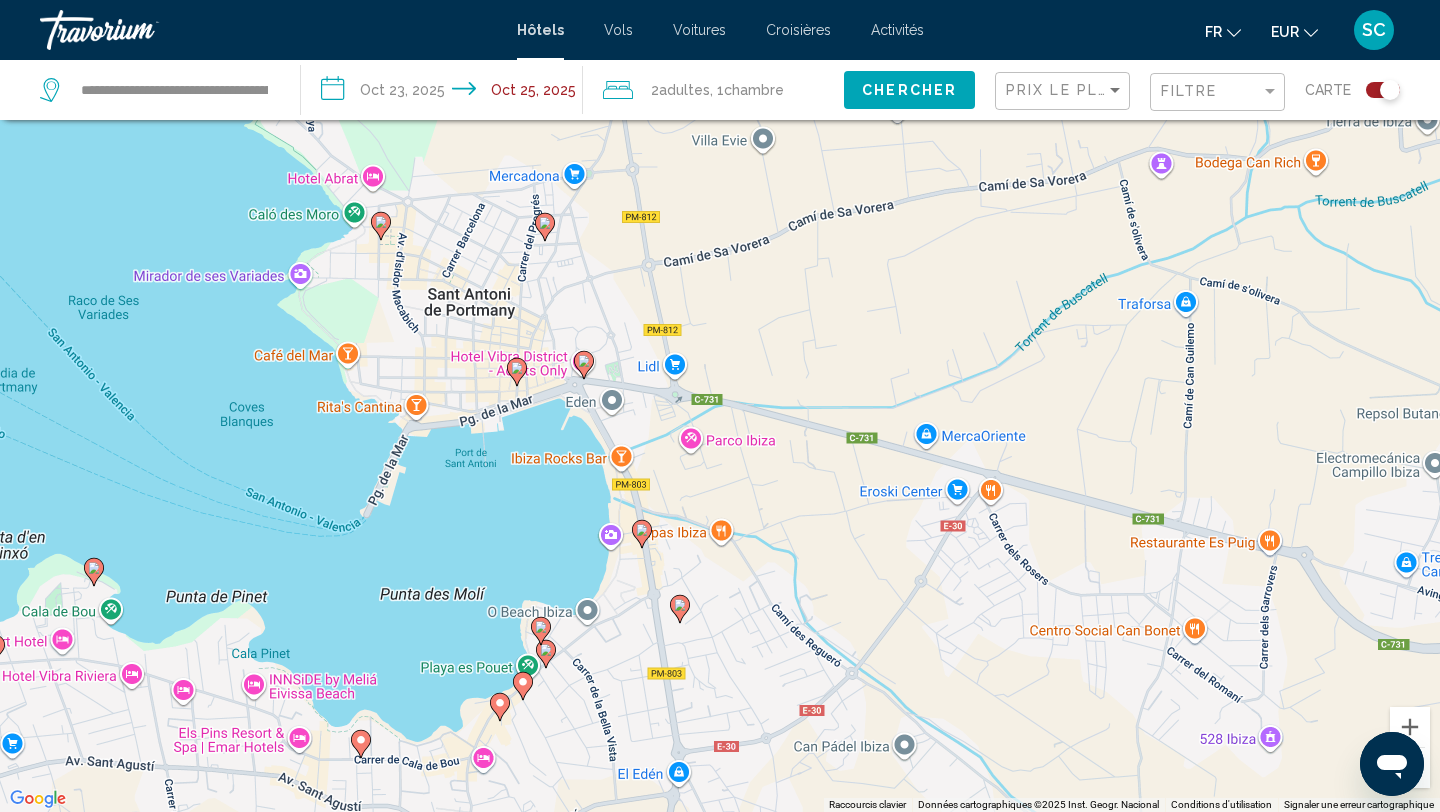 click 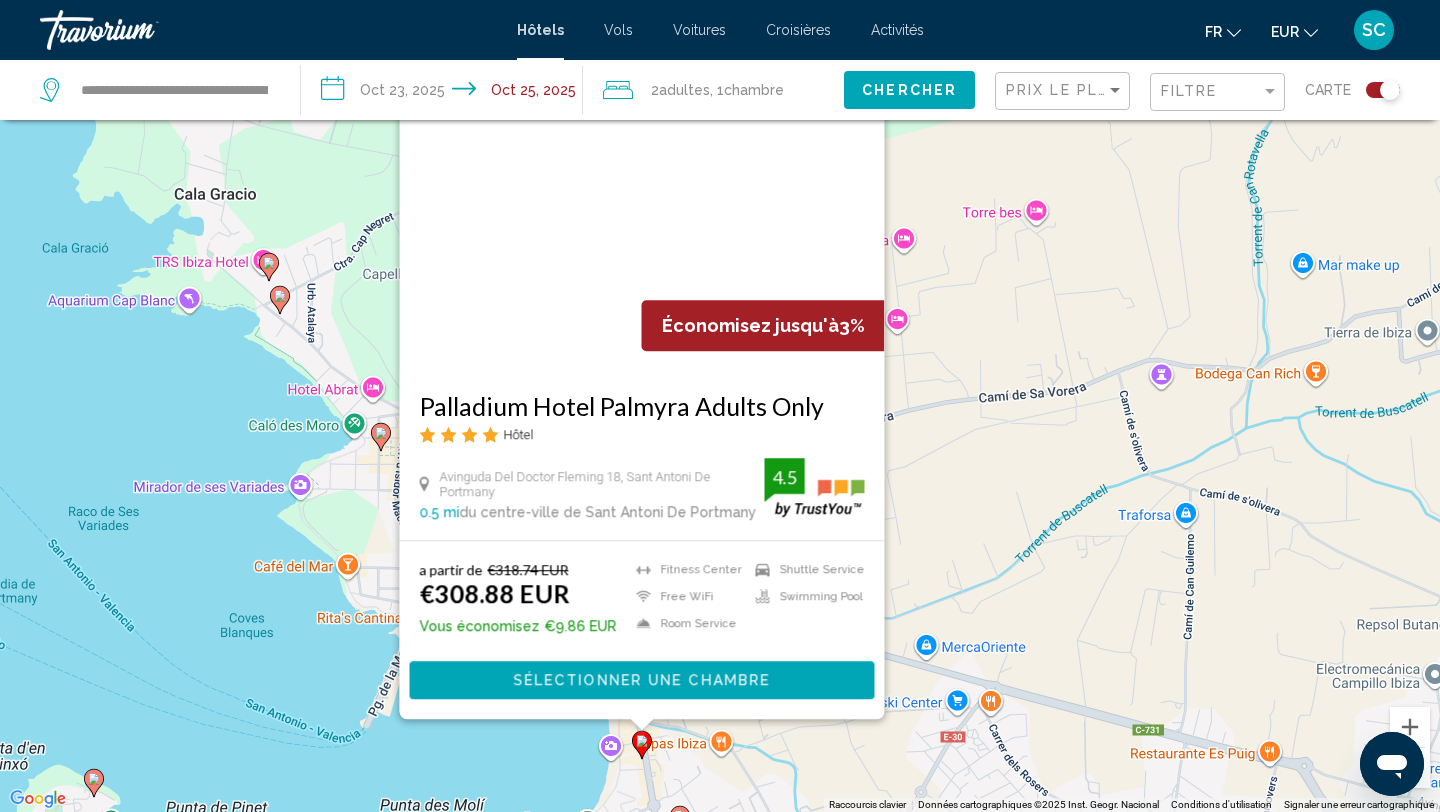 click on "Avinguda Del Doctor Fleming [NUMBER], [CITY] [NUMBER] mi  du centre-ville de [CITY] de l'hôtel 4.5 a partir de €[PRICE] EUR €[PRICE] EUR  Vous économisez  €[PRICE] EUR
Fitness Center
Free WiFi
Room Service
Shuttle Service
Swimming Pool  4.5 Sélectionner une chambre" at bounding box center (720, 406) 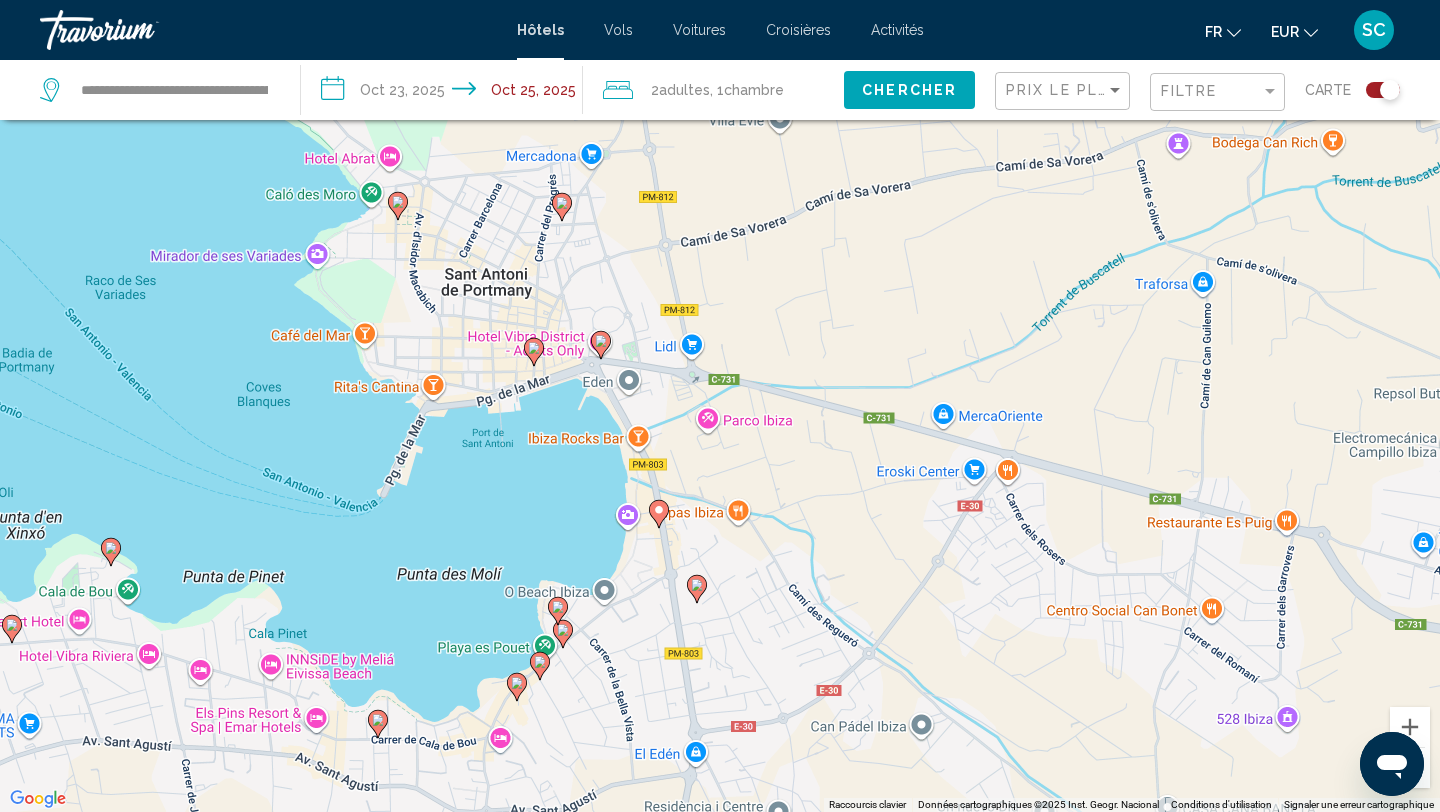 drag, startPoint x: 479, startPoint y: 750, endPoint x: 496, endPoint y: 513, distance: 237.60892 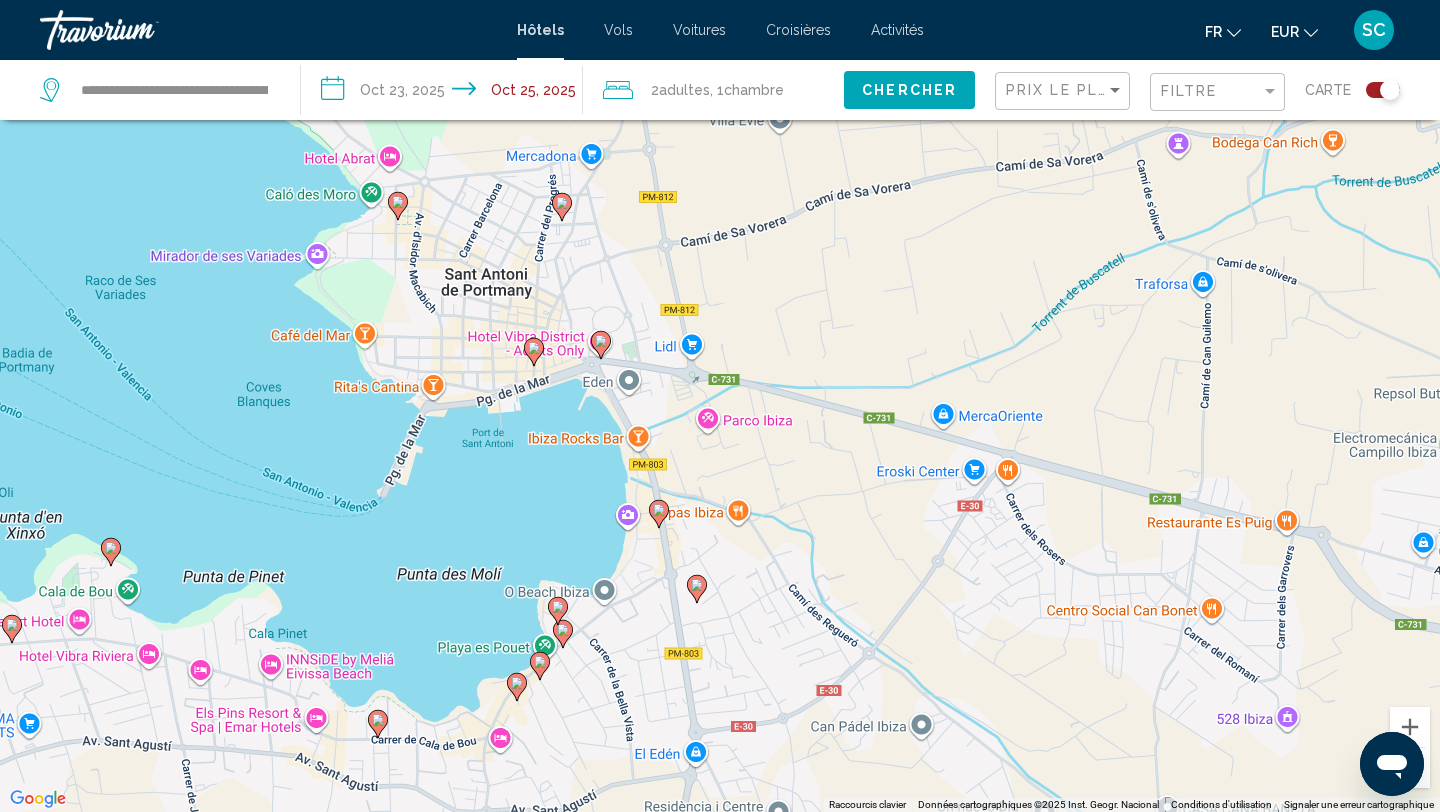 click on "Pour activer le glissement avec le clavier, appuyez sur Alt+Entrée. Une fois ce mode activé, utilisez les touches fléchées pour déplacer le repère. Pour valider le déplacement, appuyez sur Entrée. Pour annuler, appuyez sur Échap." at bounding box center (720, 406) 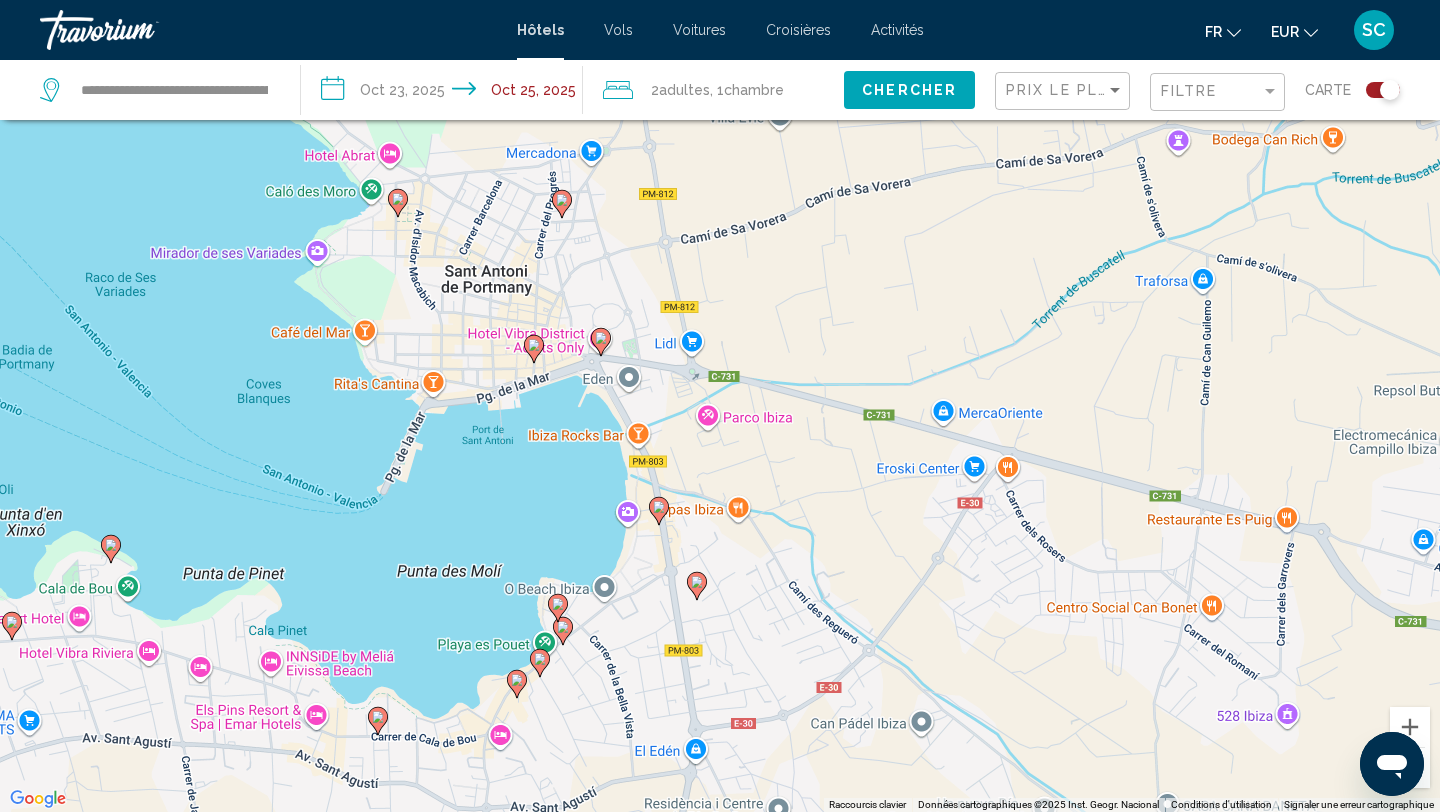 click 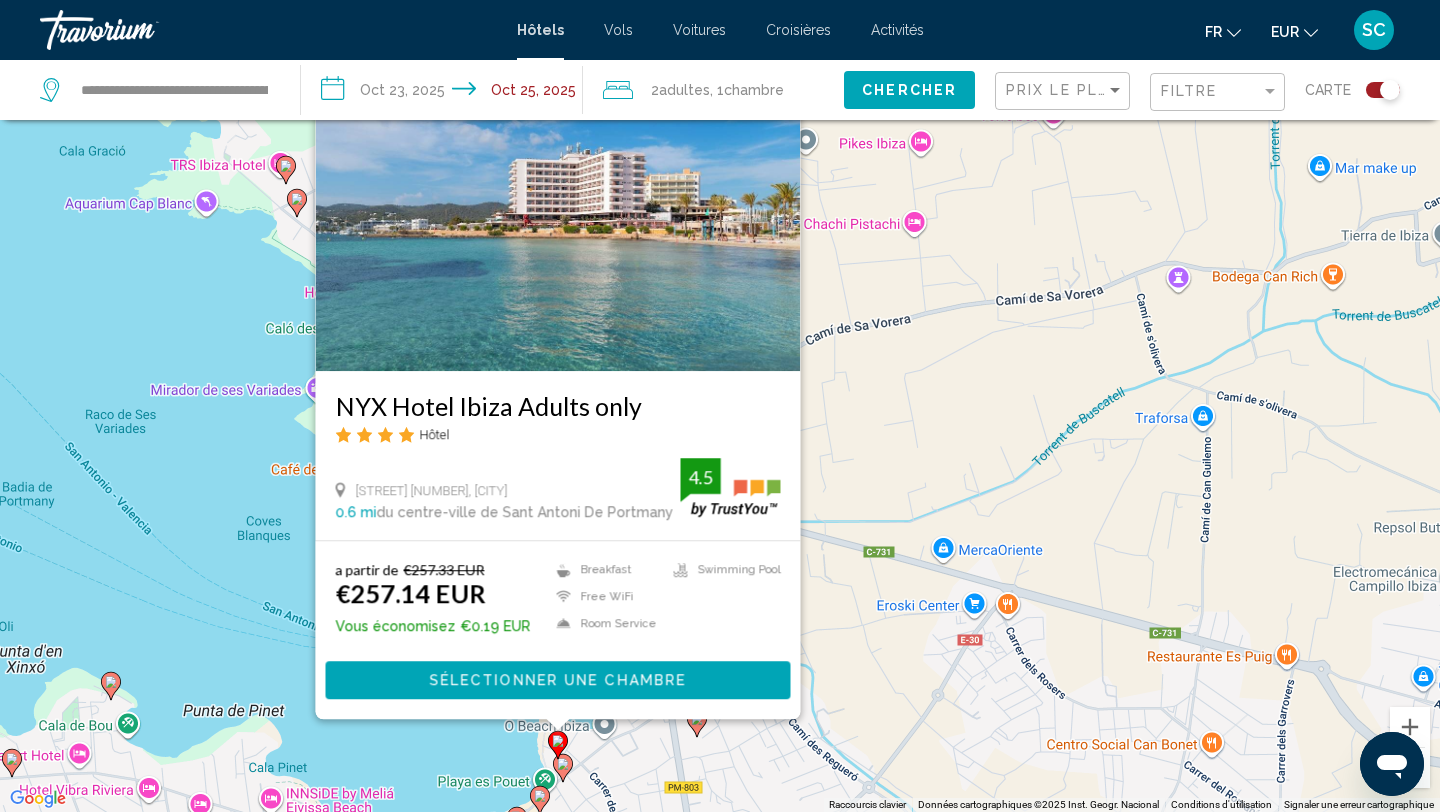 click on "Pour activer le glissement avec le clavier, appuyez sur Alt+Entrée. Une fois ce mode activé, utilisez les touches fléchées pour déplacer le repère. Pour valider le déplacement, appuyez sur Entrée. Pour annuler, appuyez sur Échap.  NYX Hotel Ibiza Adults only
Hôtel
Calle S'embarcador Playa Es Puet S N, Sant Antoni De Portmany 0.6 mi  du centre-ville de Sant Antoni De Portmany de l'hôtel 4.5 a partir de €257.33 EUR €257.14 EUR  Vous économisez  €0.19 EUR
Breakfast
Free WiFi
Room Service
Swimming Pool  4.5 Sélectionner une chambre" at bounding box center [720, 406] 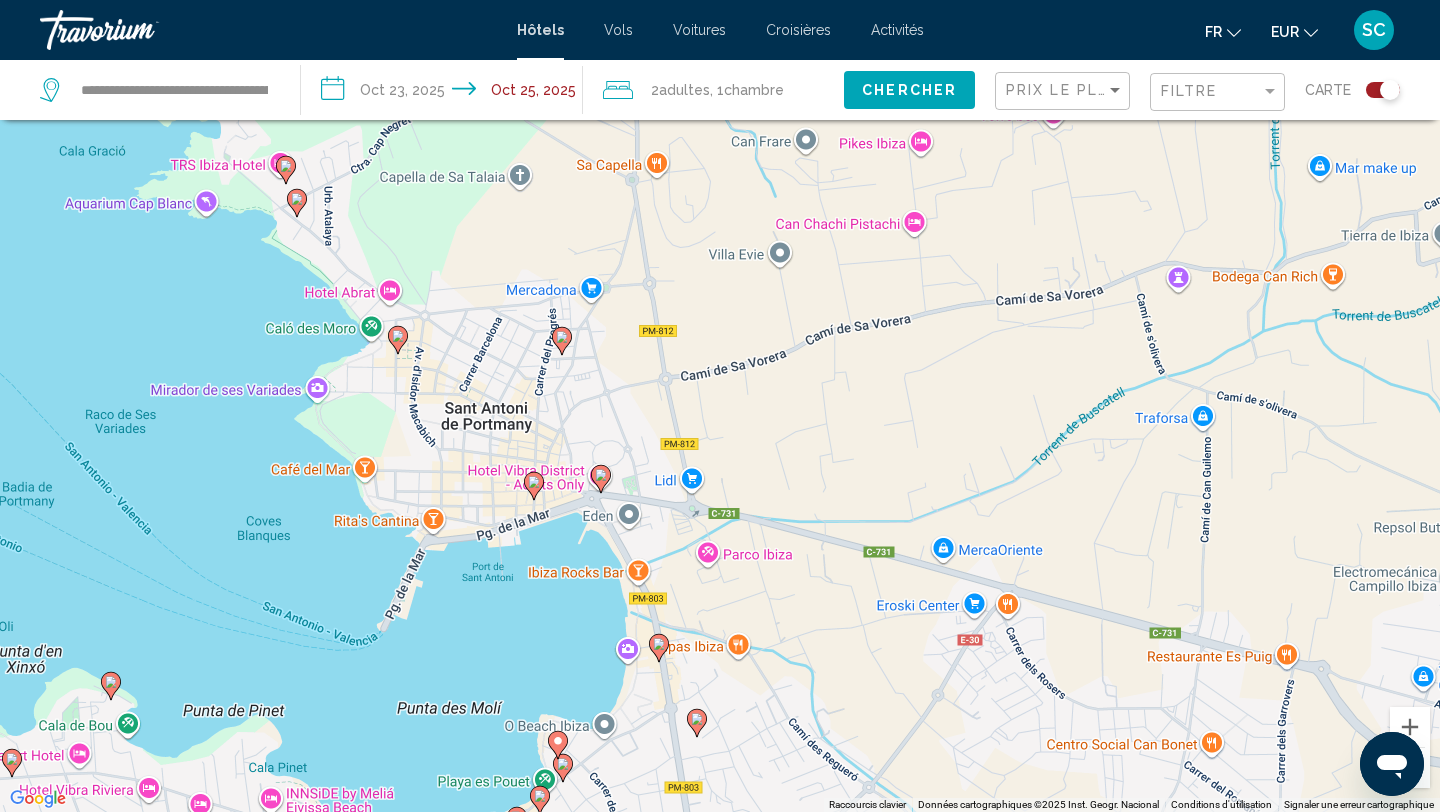 click at bounding box center (563, 768) 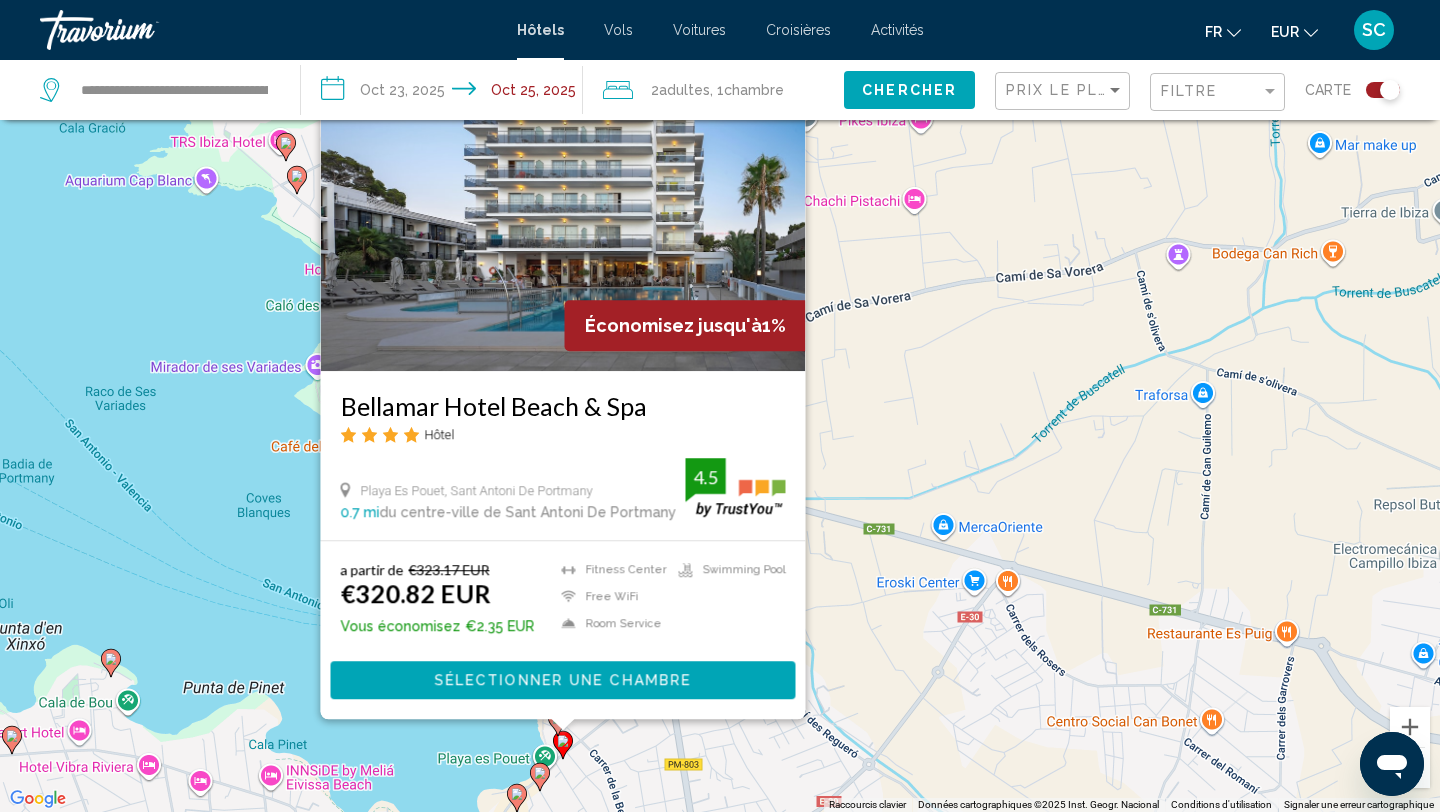 click on "Playa Es Pouet, [CITY] [NUMBER] mi  du centre-ville de [CITY] de l'hôtel 4.5 a partir de €[PRICE] EUR €[PRICE] EUR  Vous économisez  €[PRICE] EUR
Fitness Center
Free WiFi
Room Service
Swimming Pool  4.5 Sélectionner une chambre" at bounding box center (720, 406) 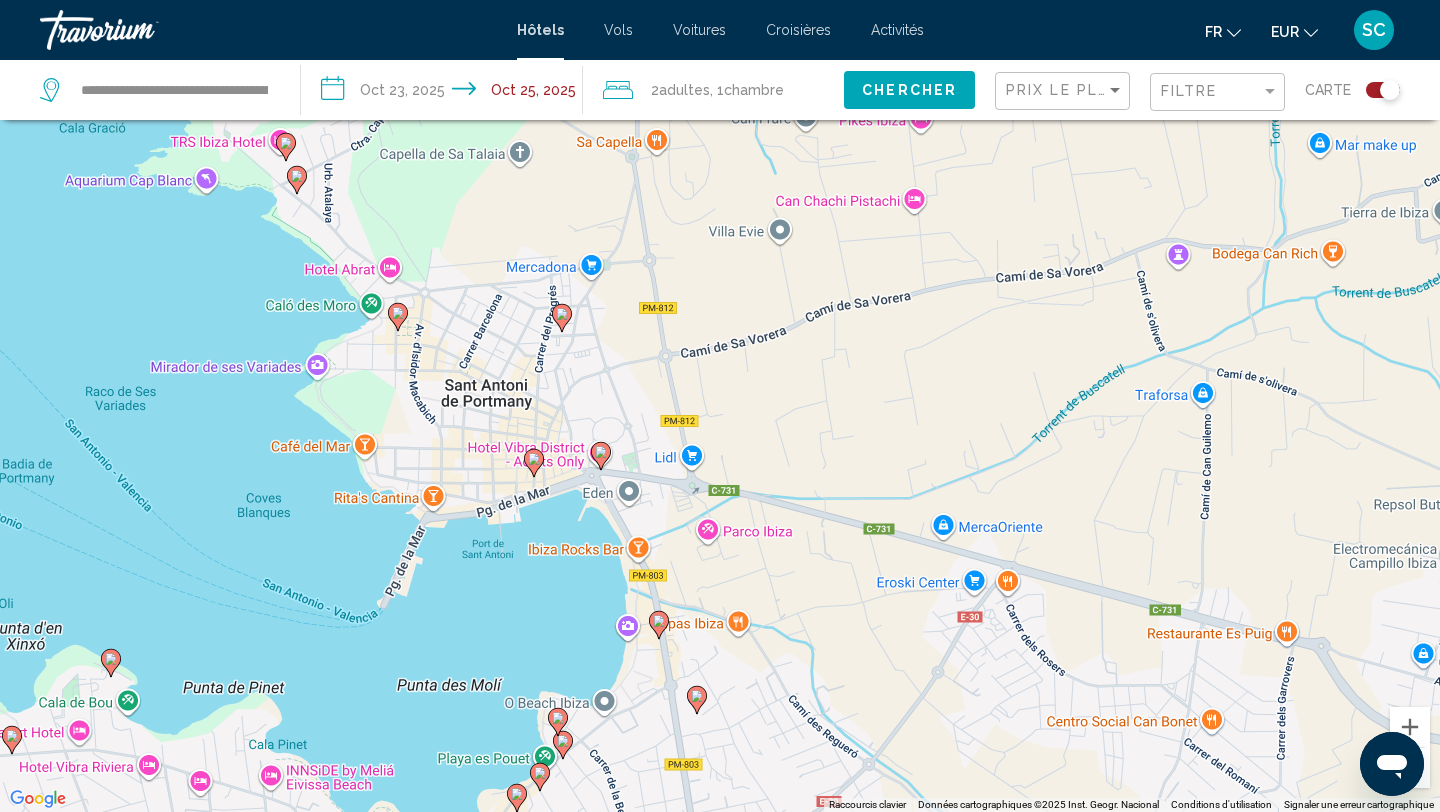 click 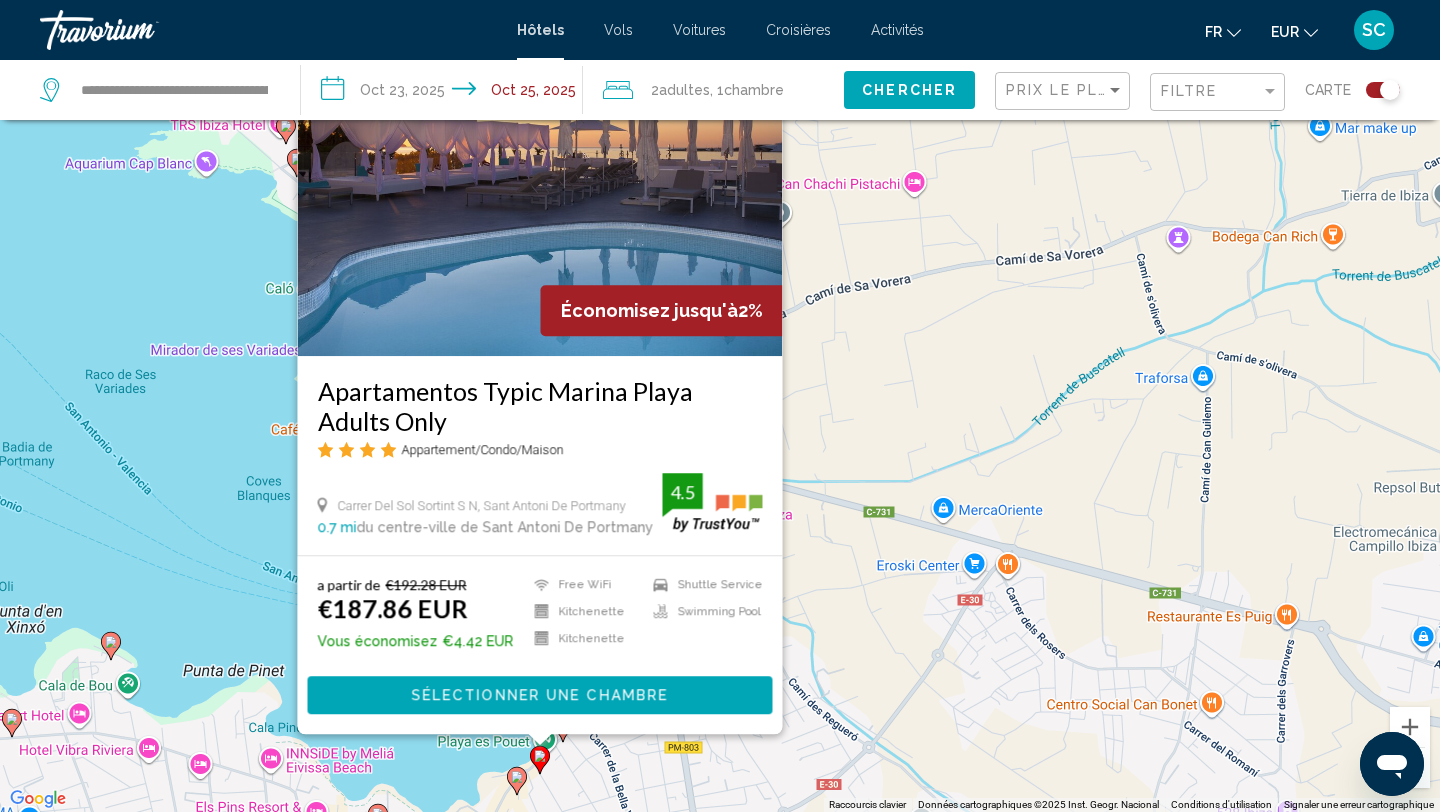 click 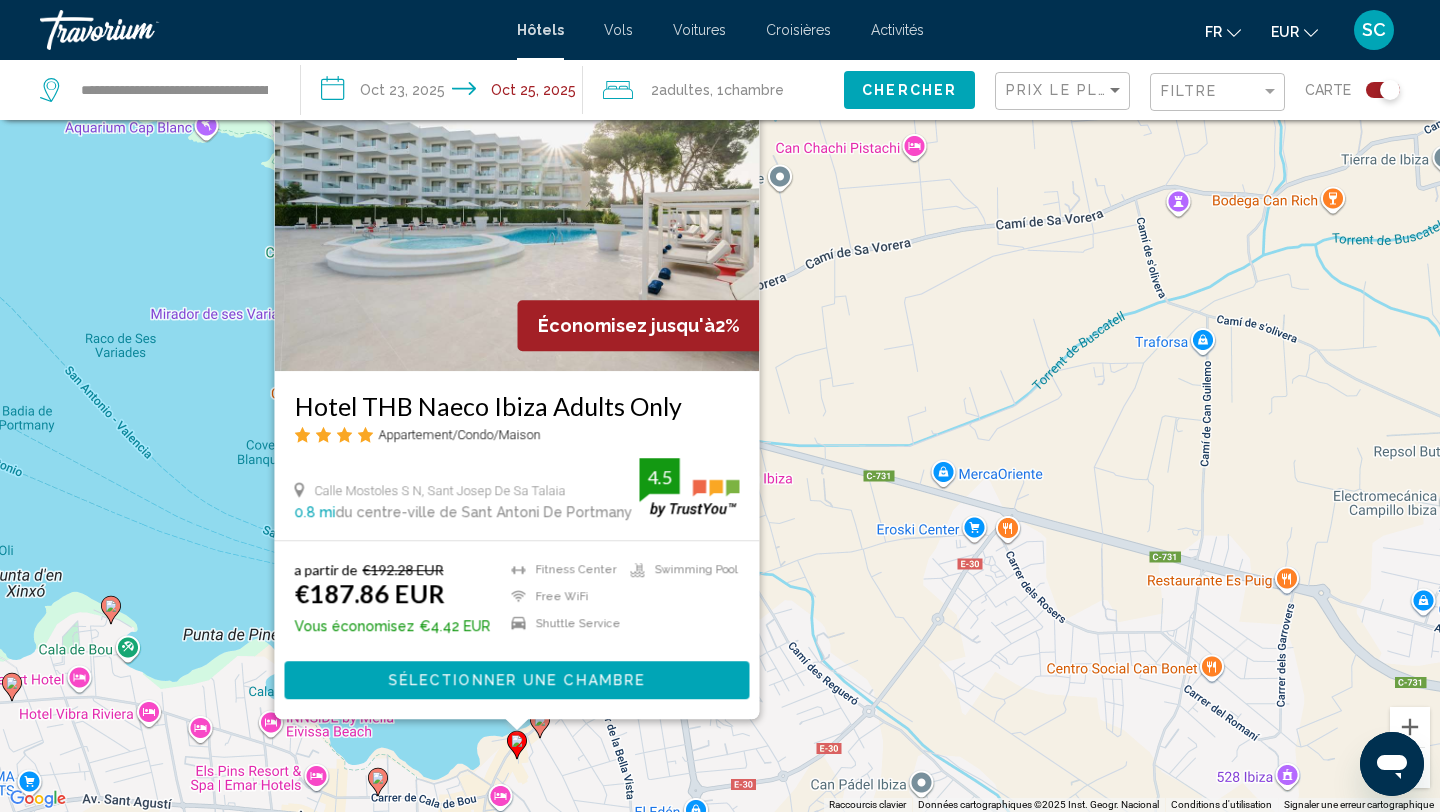 click on "Pour activer le glissement avec le clavier, appuyez sur Alt+Entrée. Une fois ce mode activé, utilisez les touches fléchées pour déplacer le repère. Pour valider le déplacement, appuyez sur Entrée. Pour annuler, appuyez sur Échap. Économisez jusqu'à  2%   Hotel THB Naeco Ibiza Adults Only
Appartement/Condo/Maison
[NUMBER] [STREET], [CITY] [STATE] 0.8 mi  du centre-ville de [CITY] de l'hôtel 4.5 a partir de €192.28 EUR €187.86 EUR  Vous économisez  €4.42 EUR
Fitness Center
Free WiFi
Shuttle Service
Swimming Pool  4.5 Sélectionner une chambre" at bounding box center [720, 406] 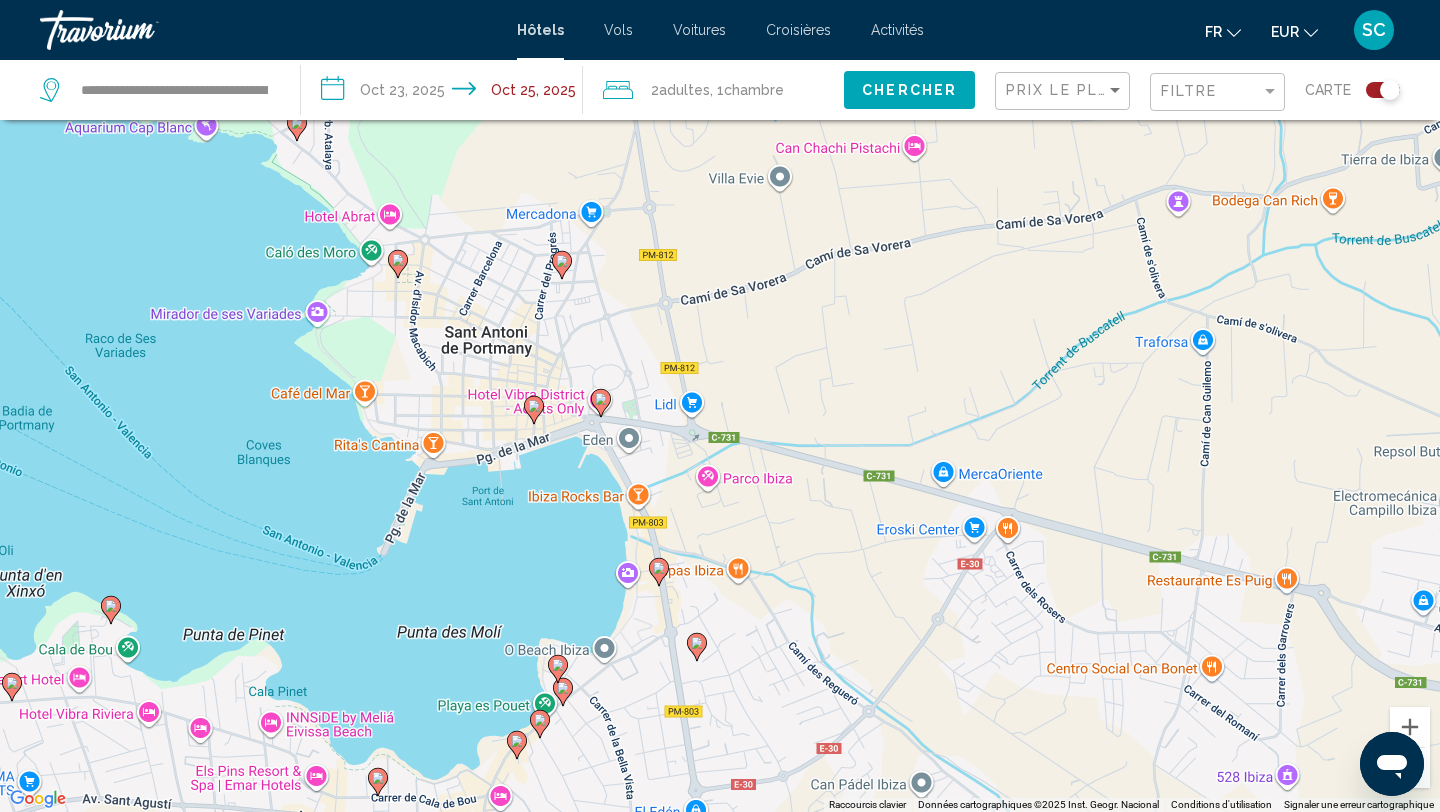 click 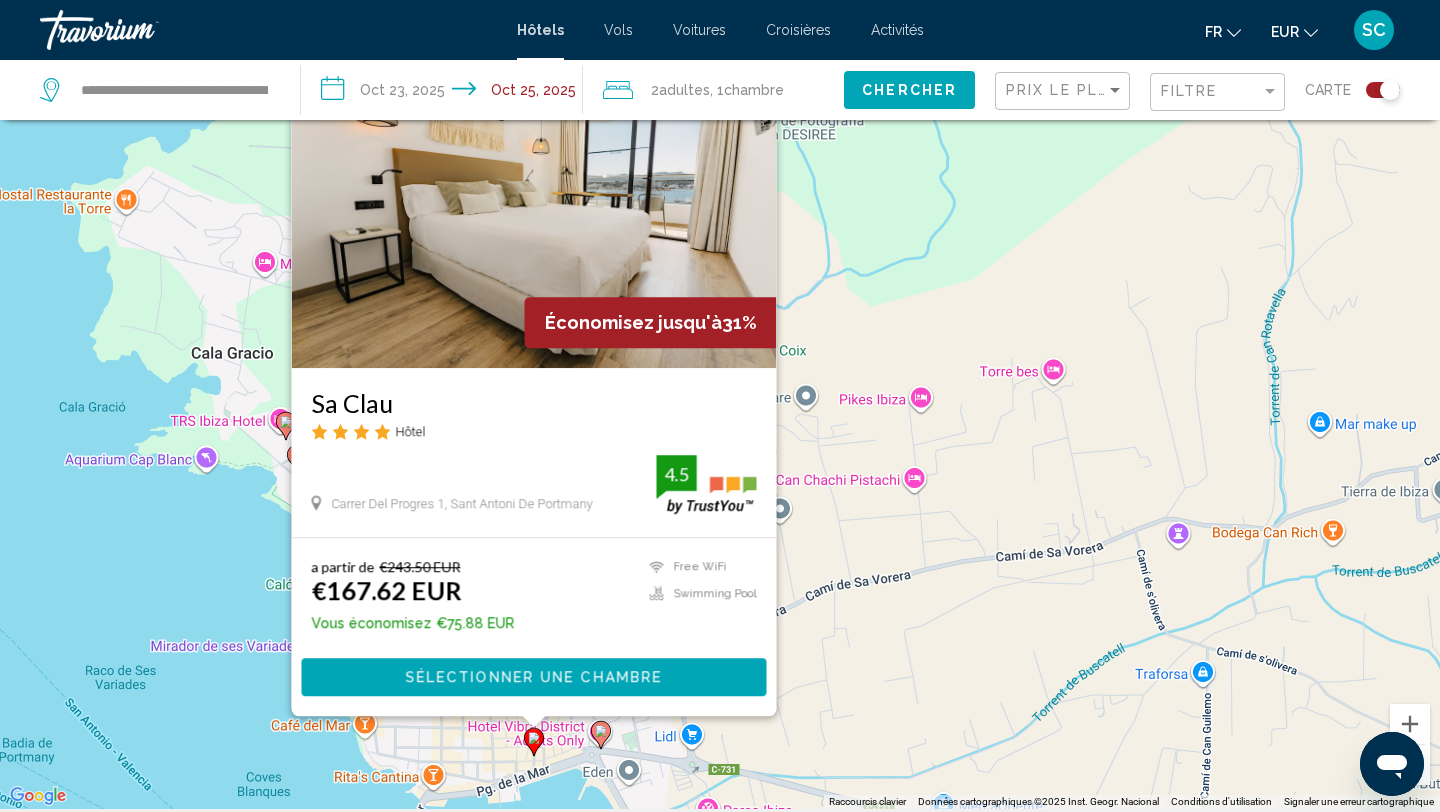 scroll, scrollTop: 125, scrollLeft: 0, axis: vertical 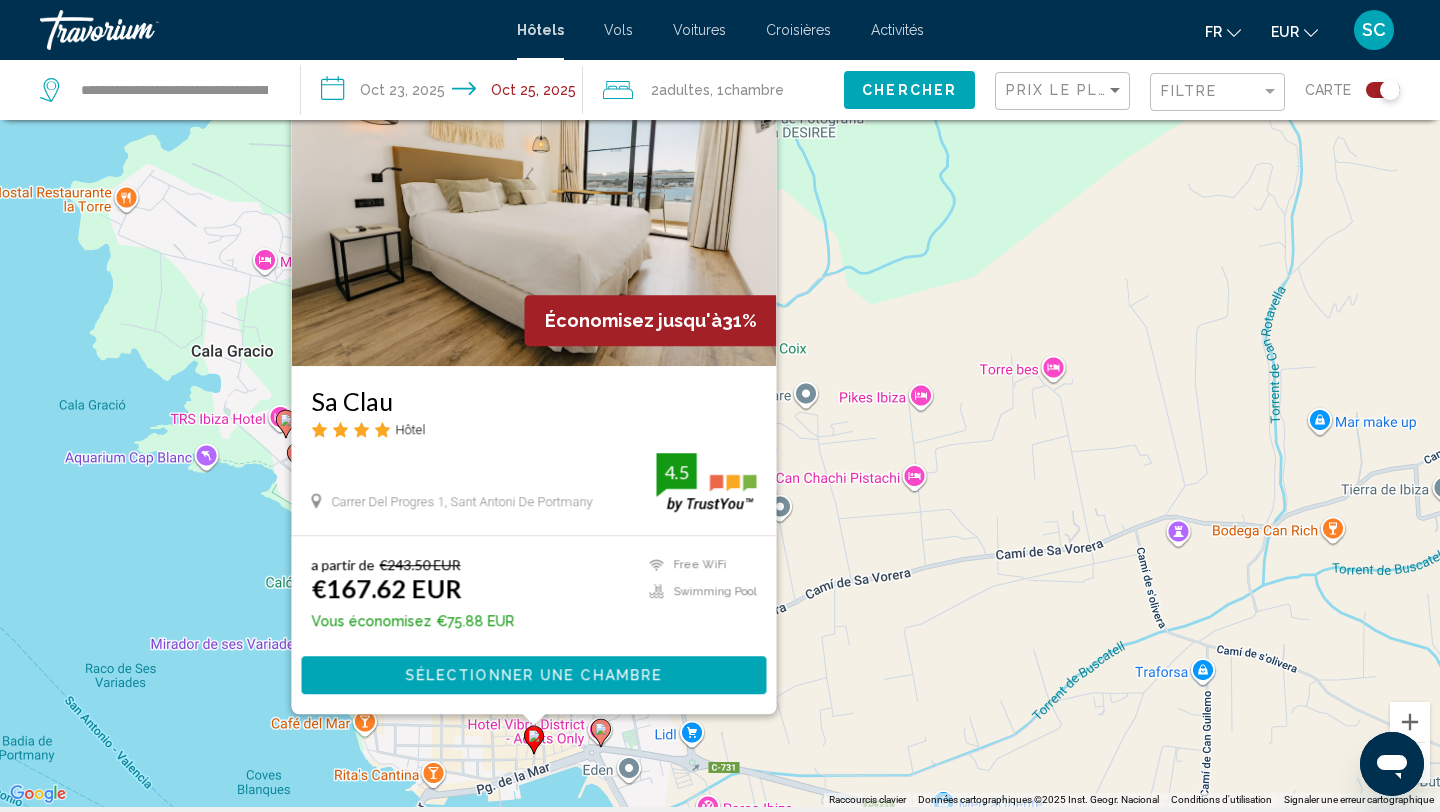 click at bounding box center [534, 206] 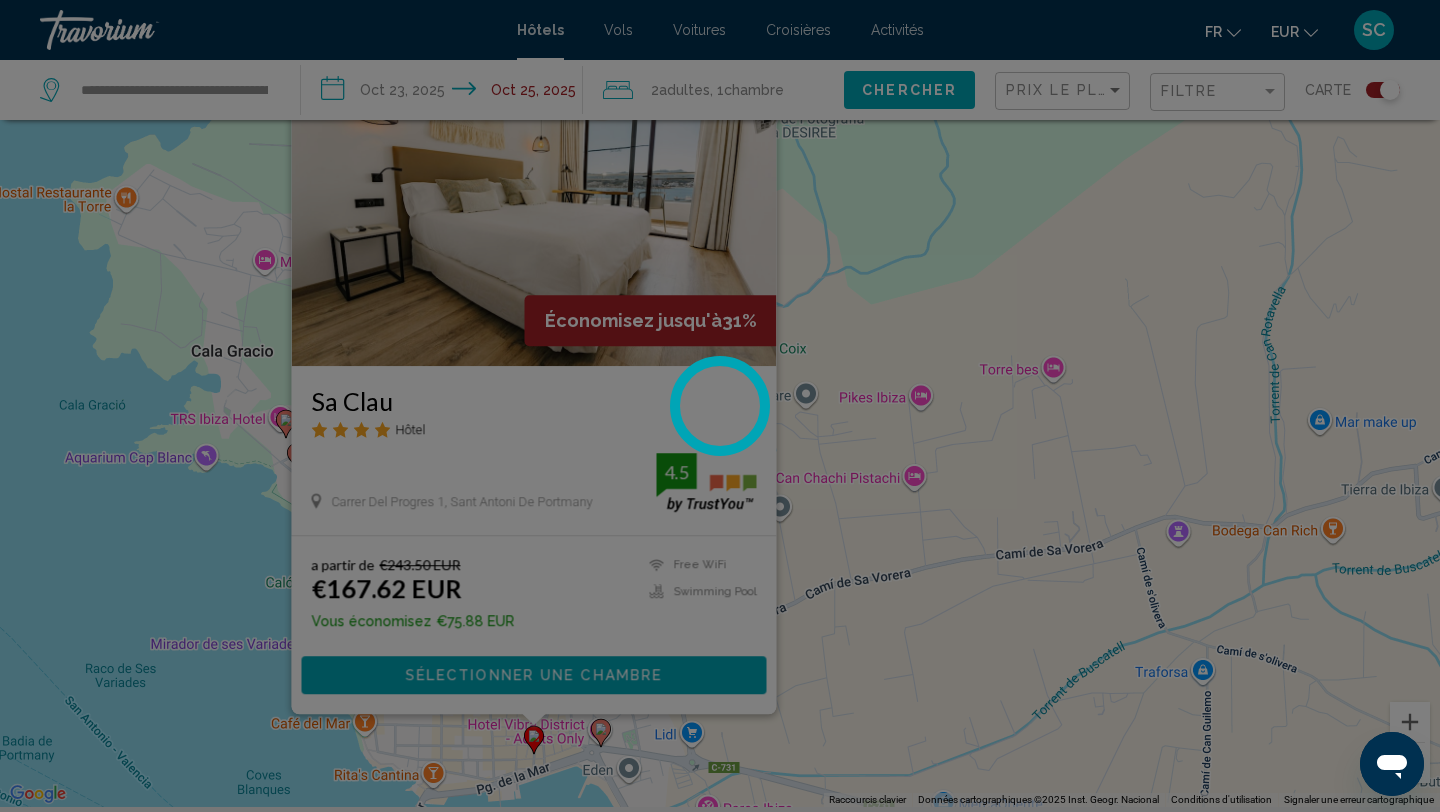 scroll, scrollTop: 0, scrollLeft: 0, axis: both 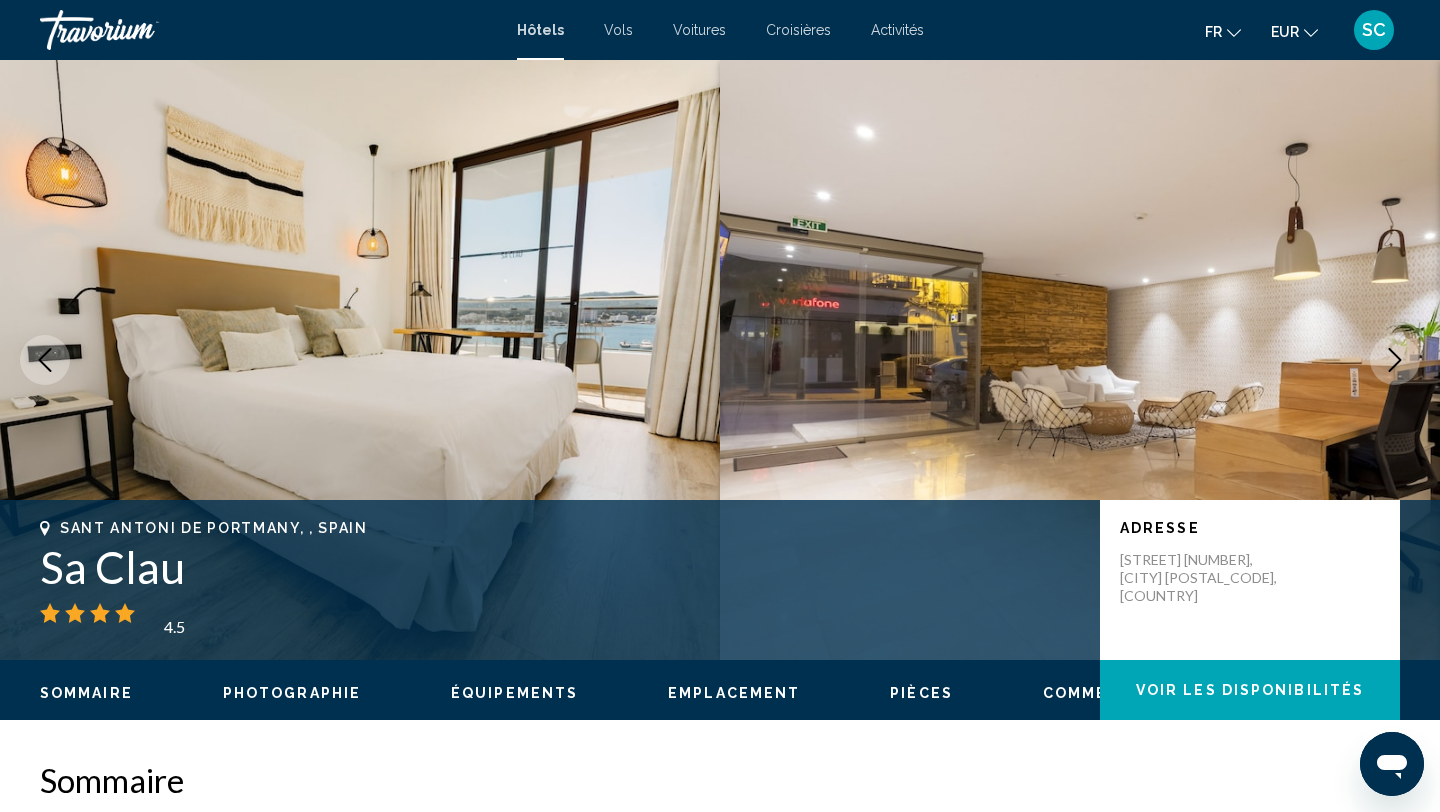 click 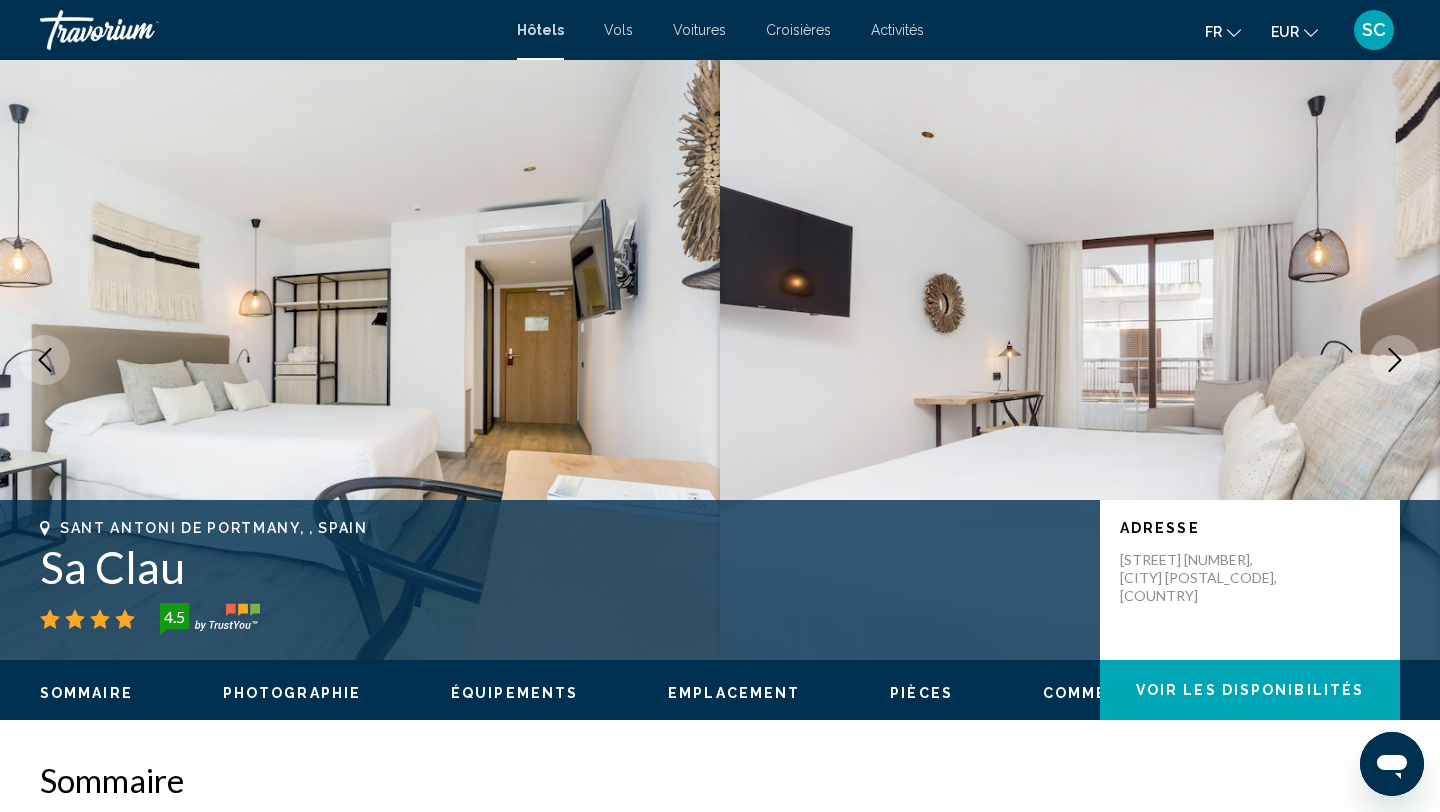 click 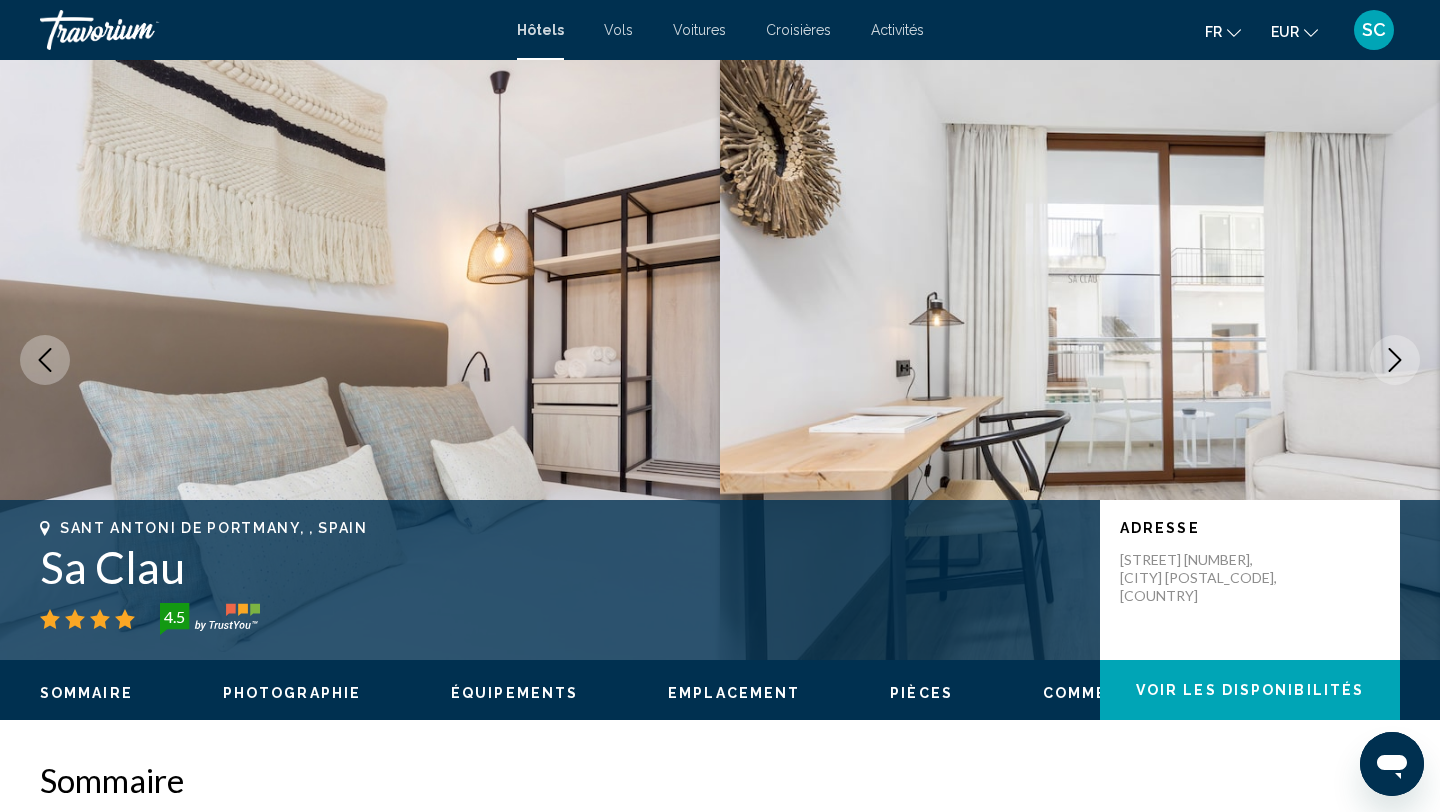 click 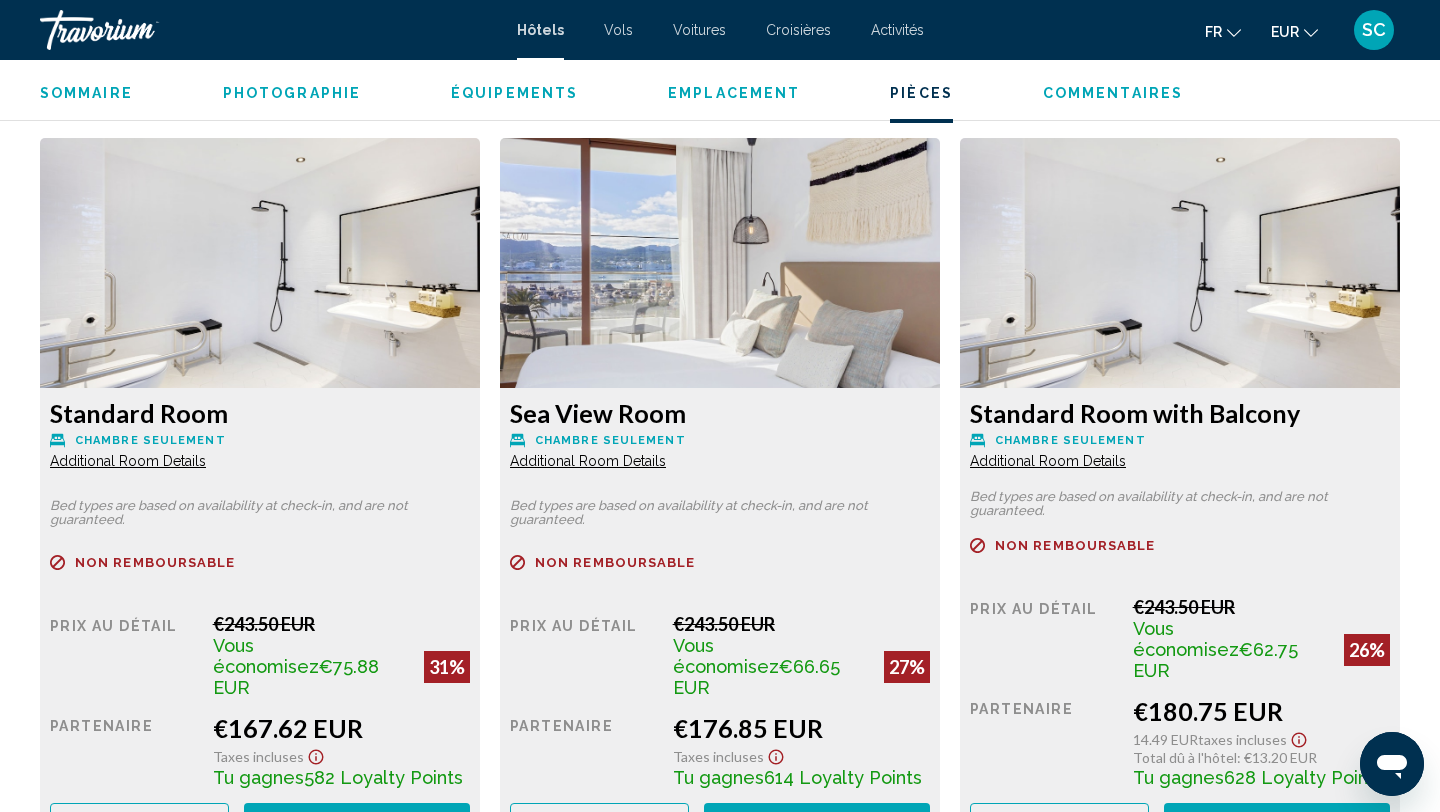 scroll, scrollTop: 2689, scrollLeft: 0, axis: vertical 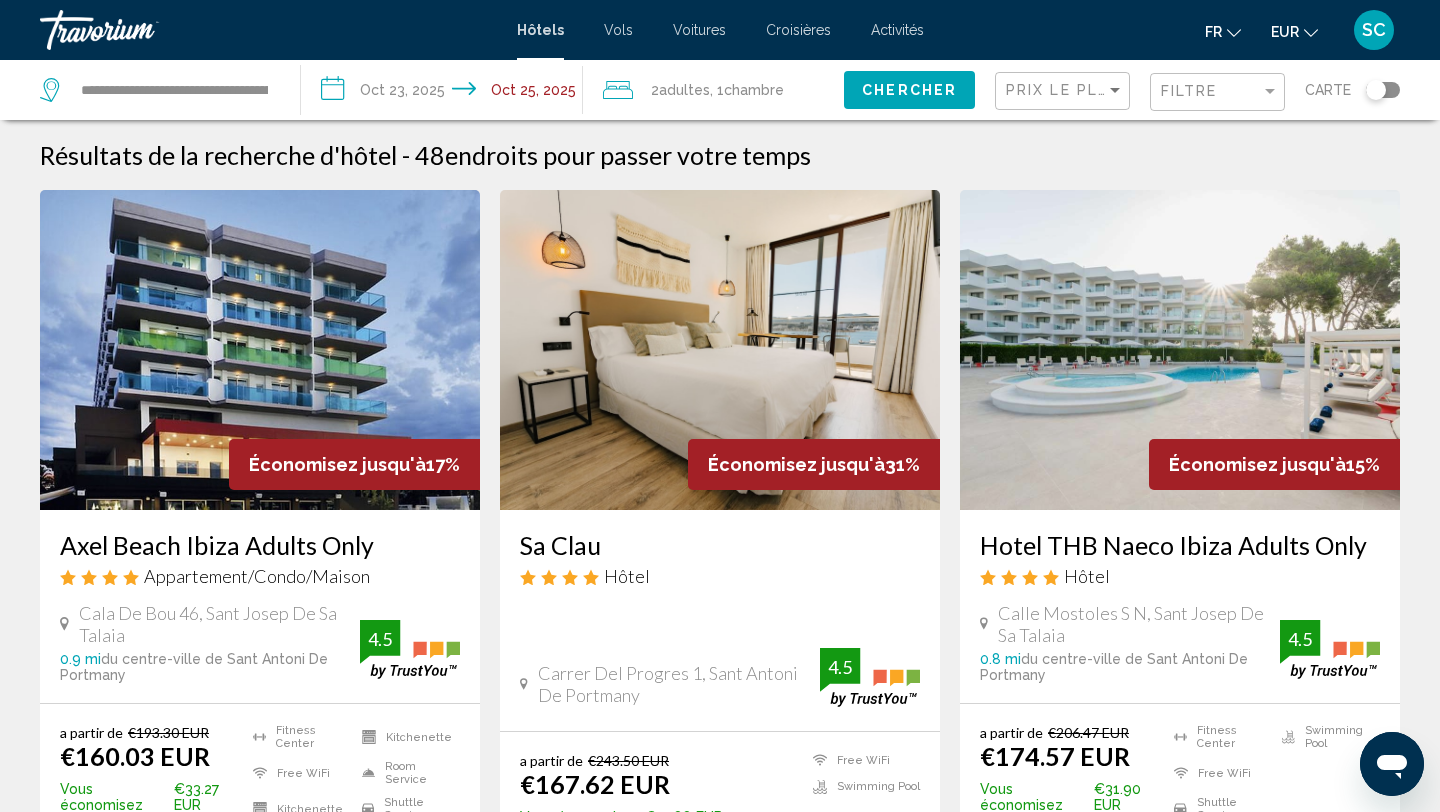 click 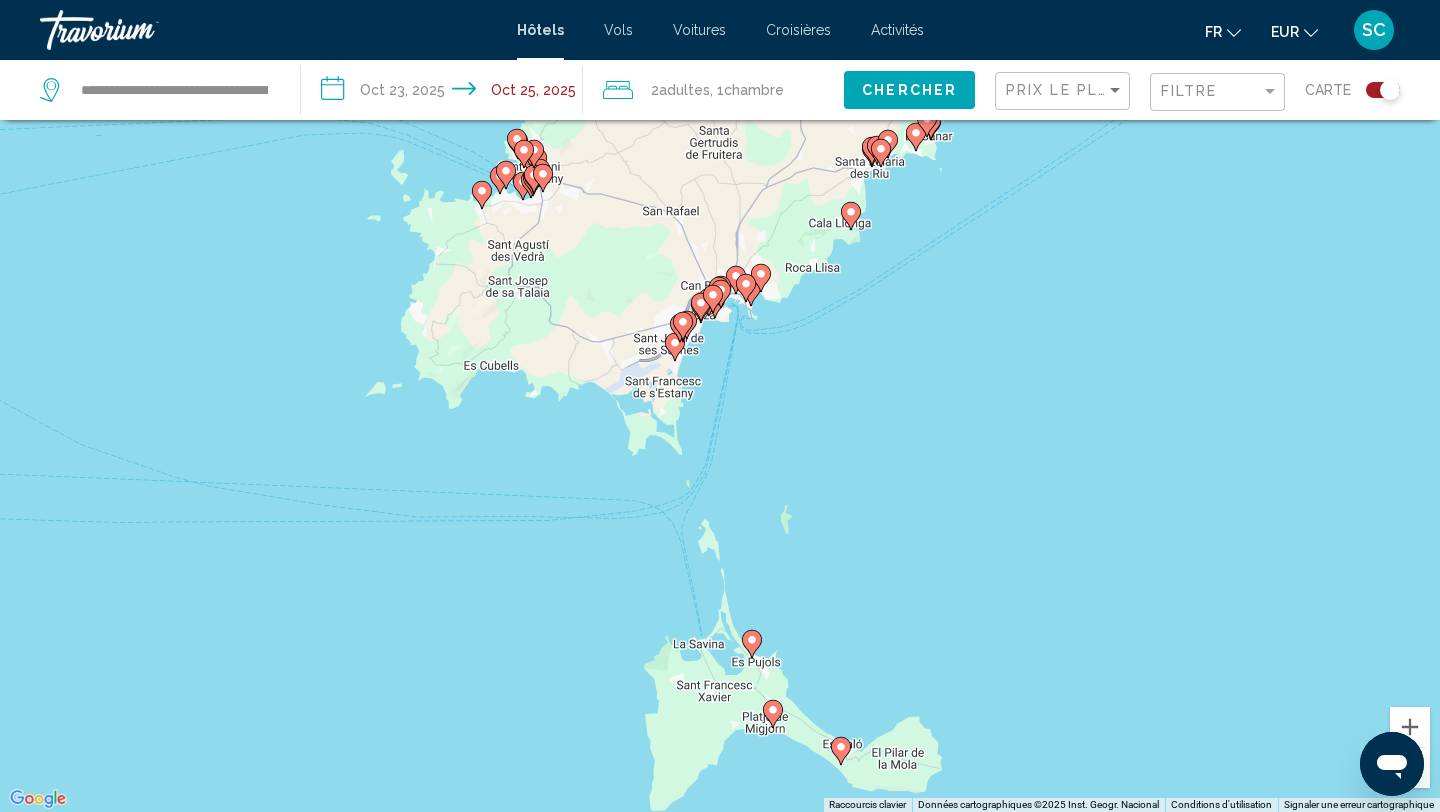 click 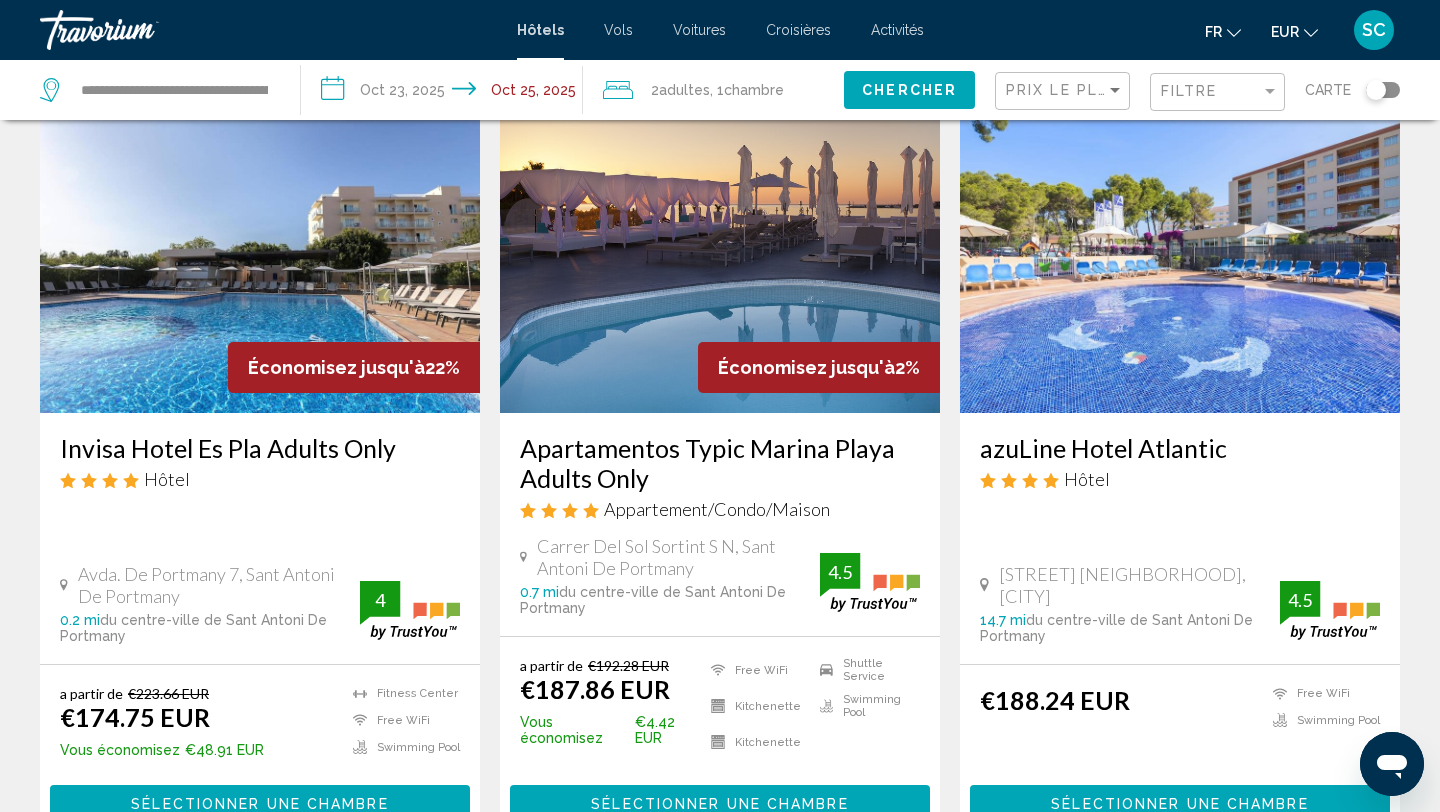 scroll, scrollTop: 859, scrollLeft: 0, axis: vertical 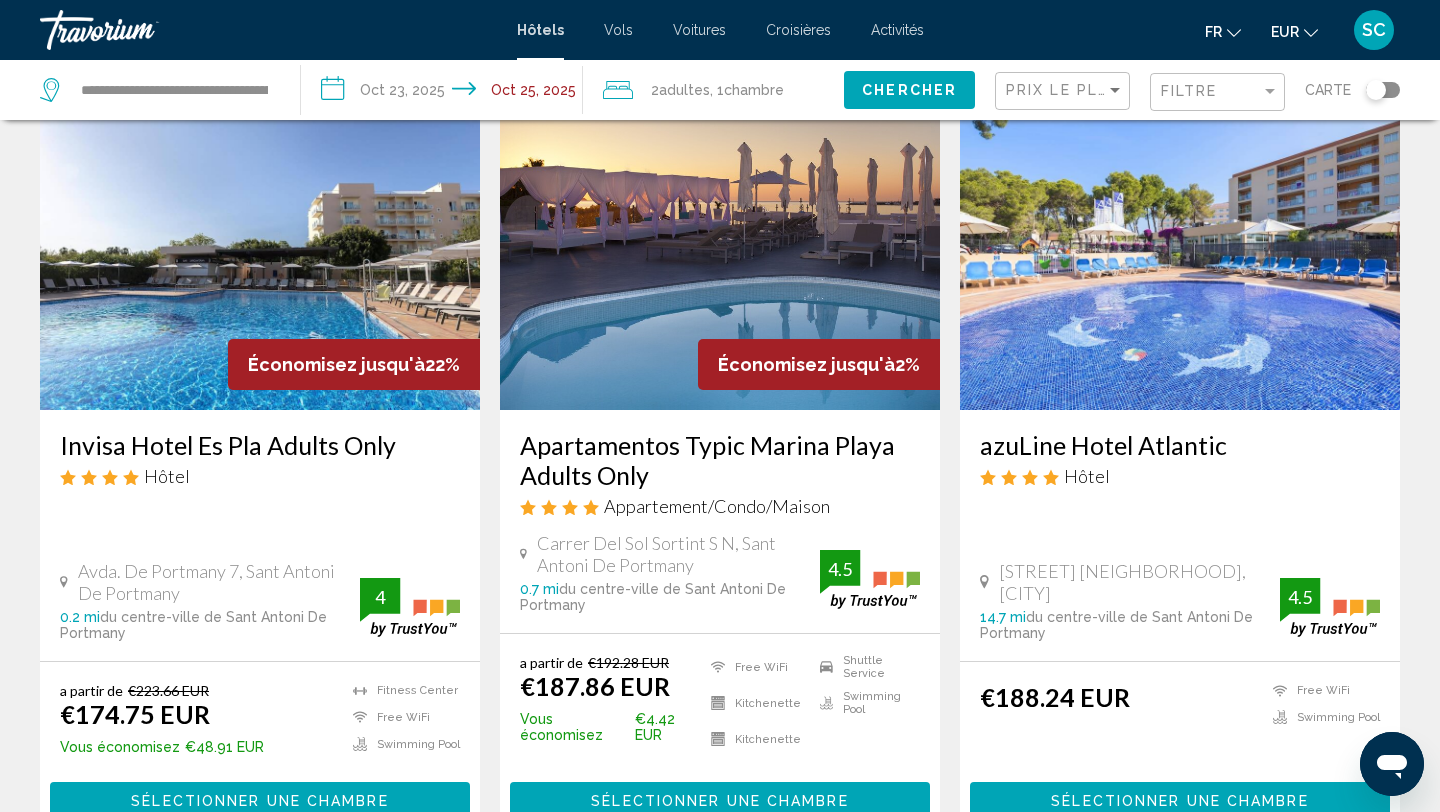 click on "Apartamentos Typic Marina Playa Adults Only" at bounding box center (720, 460) 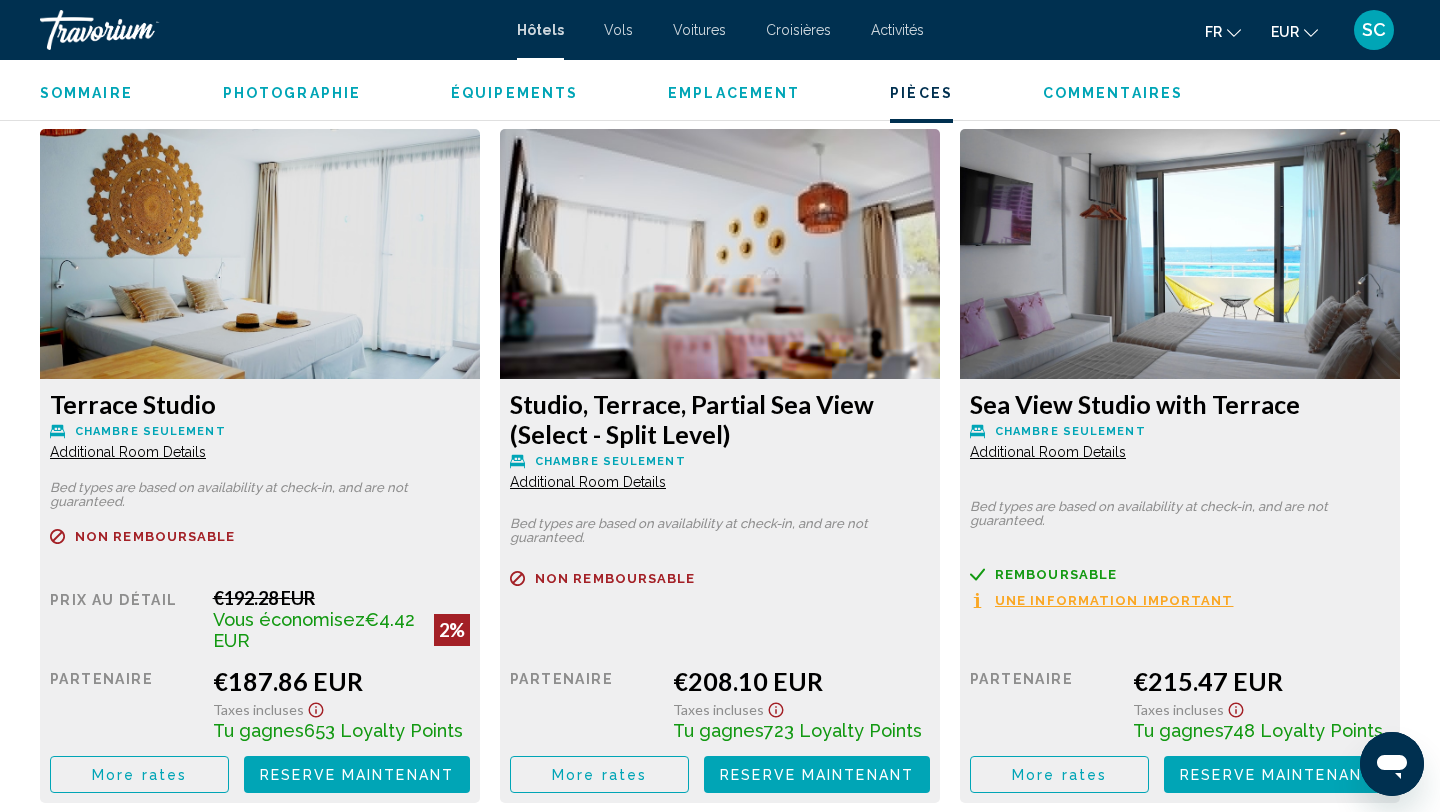 scroll, scrollTop: 2709, scrollLeft: 0, axis: vertical 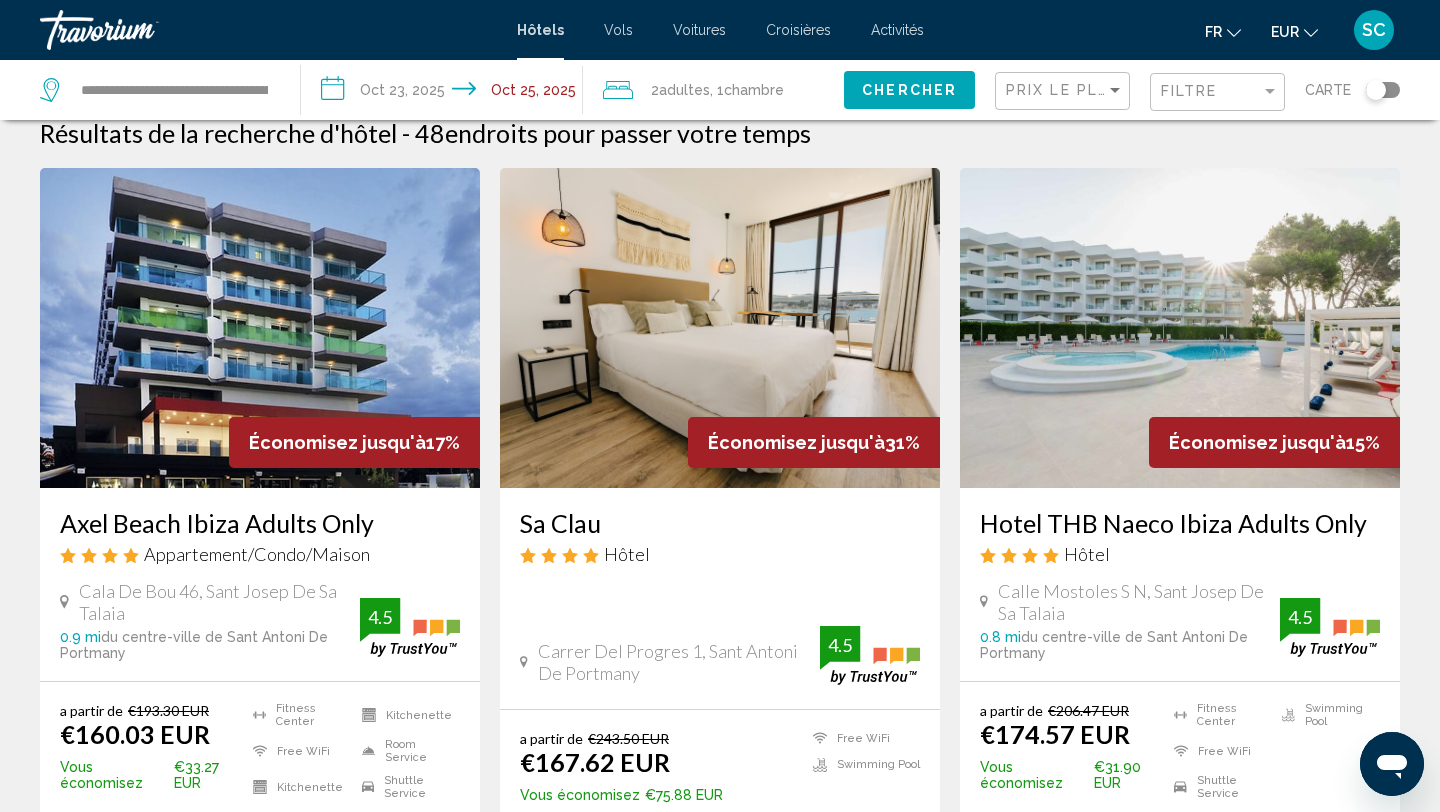 click on "Hotel THB Naeco Ibiza Adults Only" at bounding box center (1180, 523) 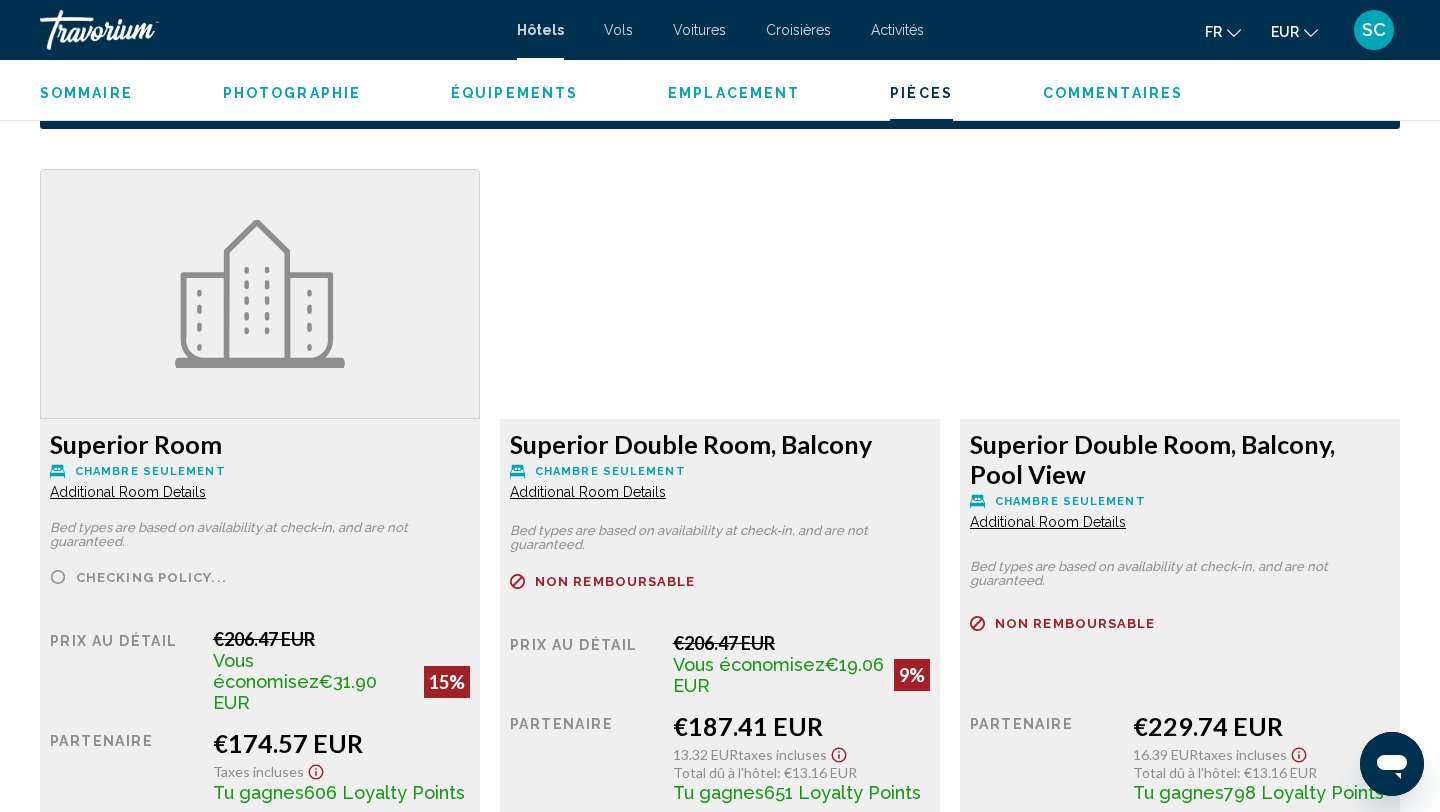 scroll, scrollTop: 2679, scrollLeft: 0, axis: vertical 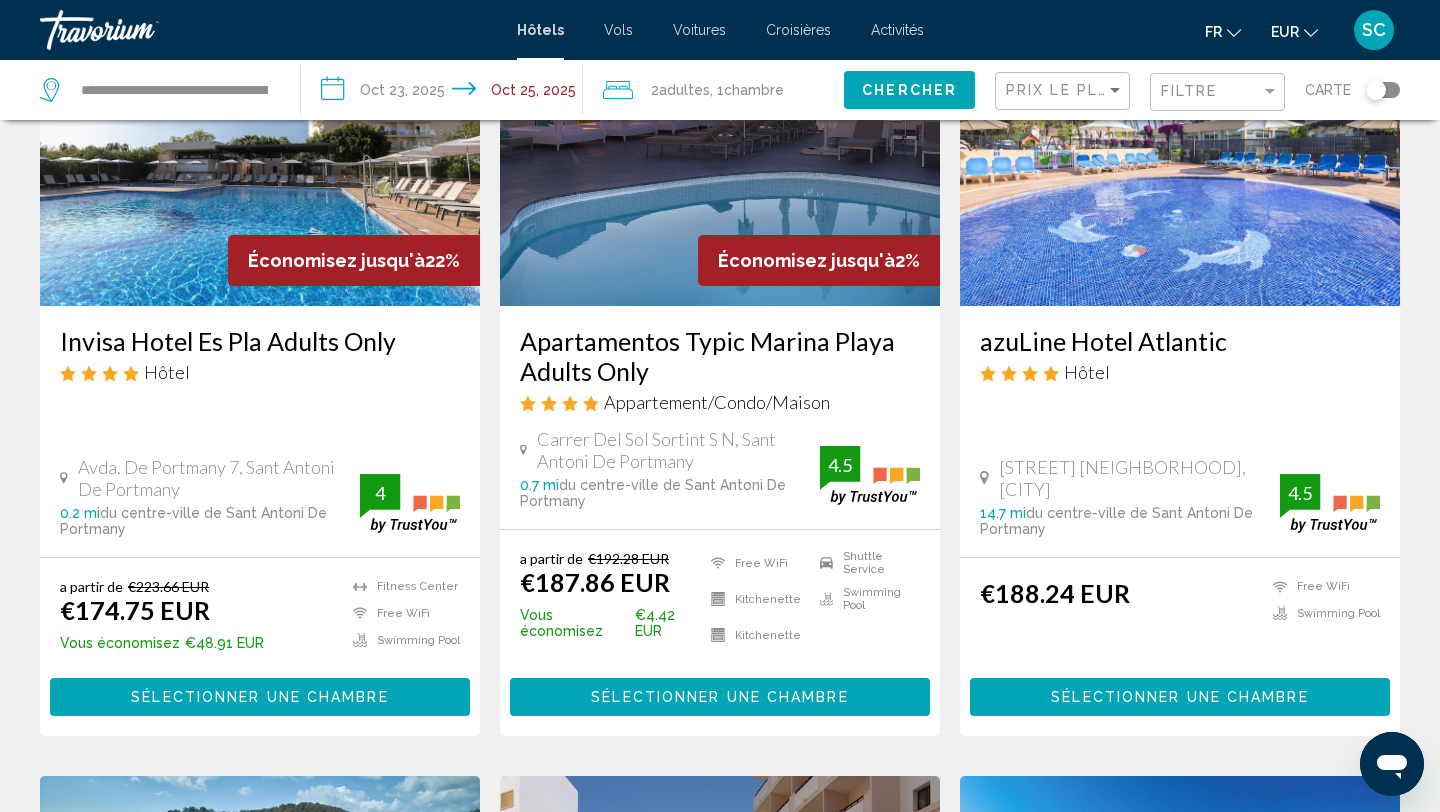 click on "Invisa Hotel Es Pla Adults Only" at bounding box center [260, 341] 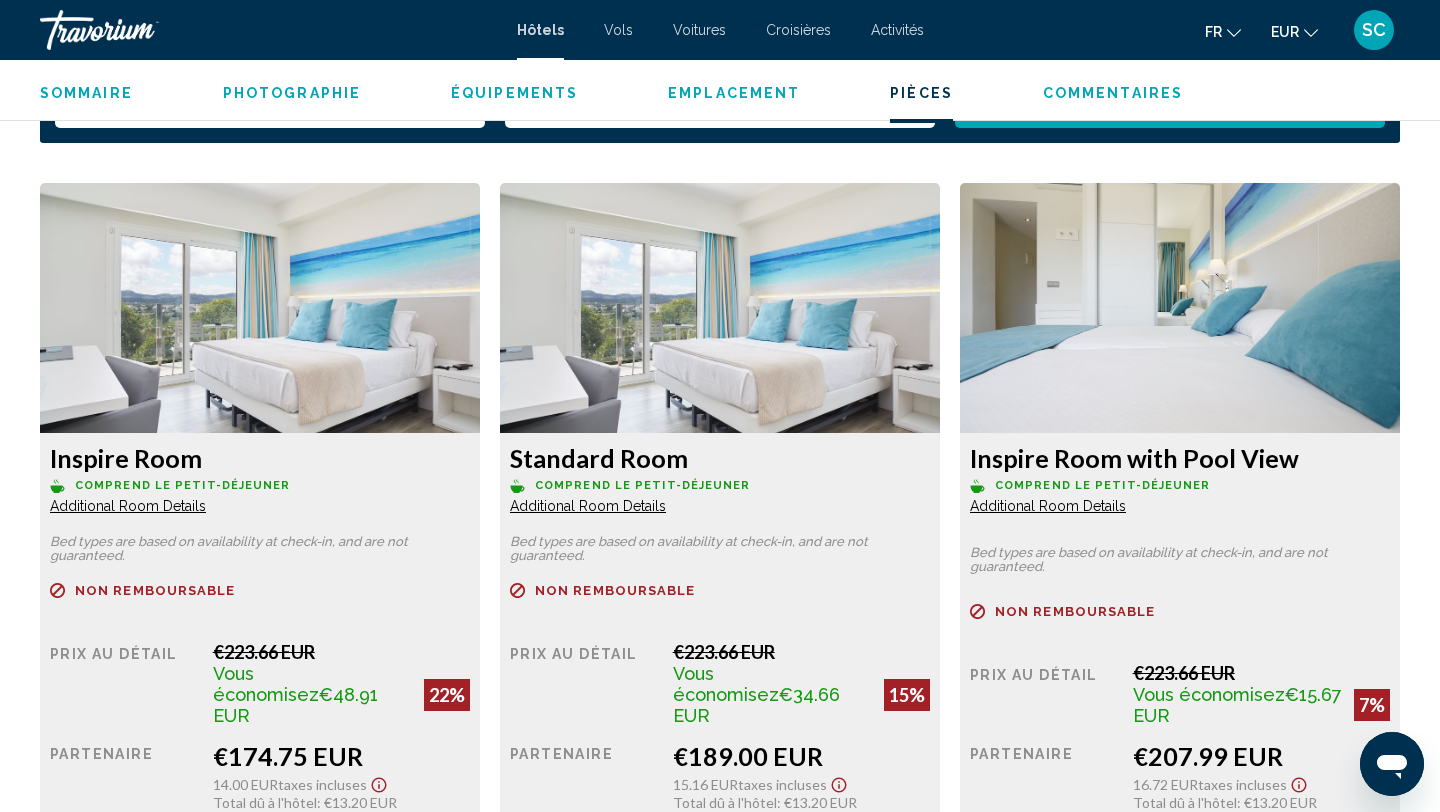 scroll, scrollTop: 2685, scrollLeft: 0, axis: vertical 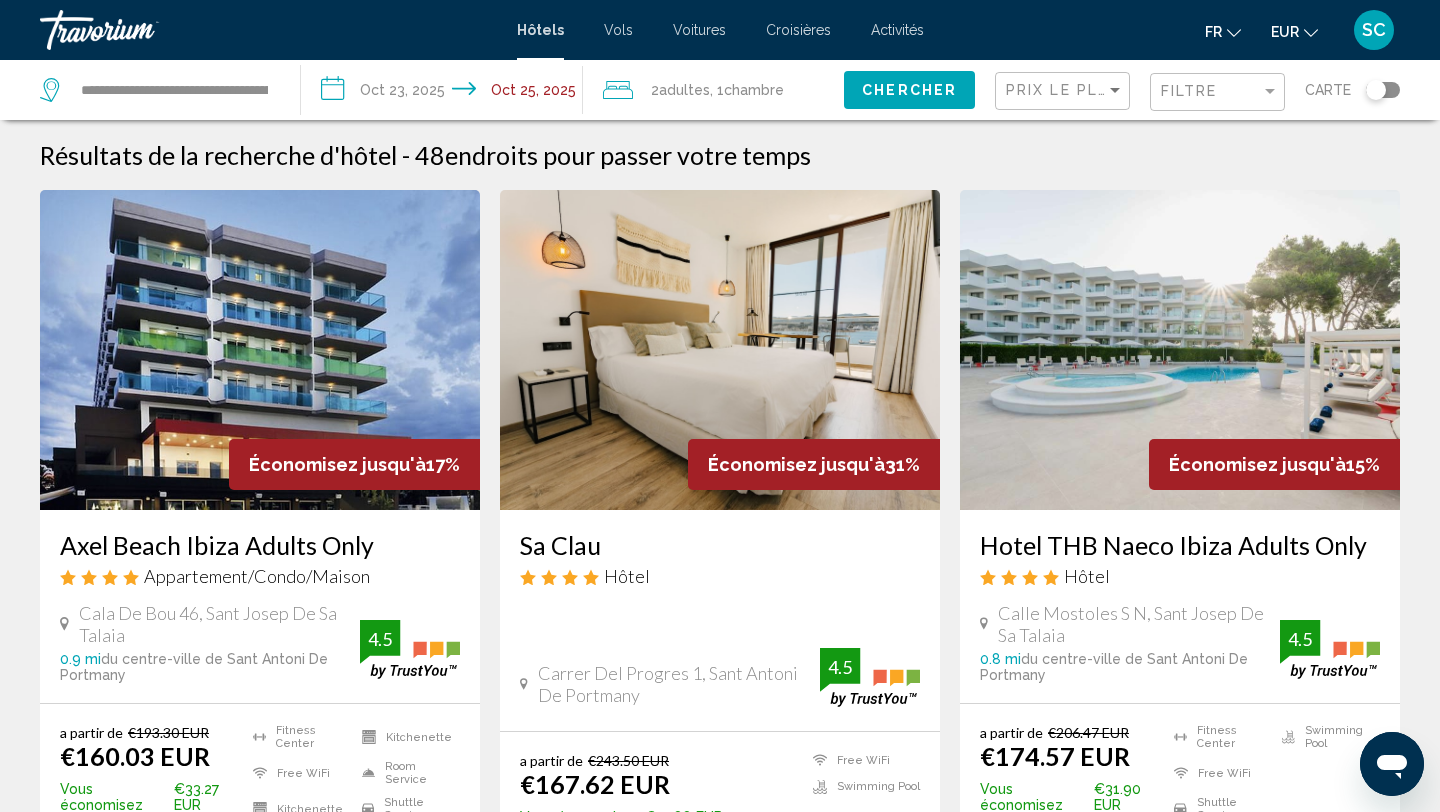 click on "**********" at bounding box center [445, 93] 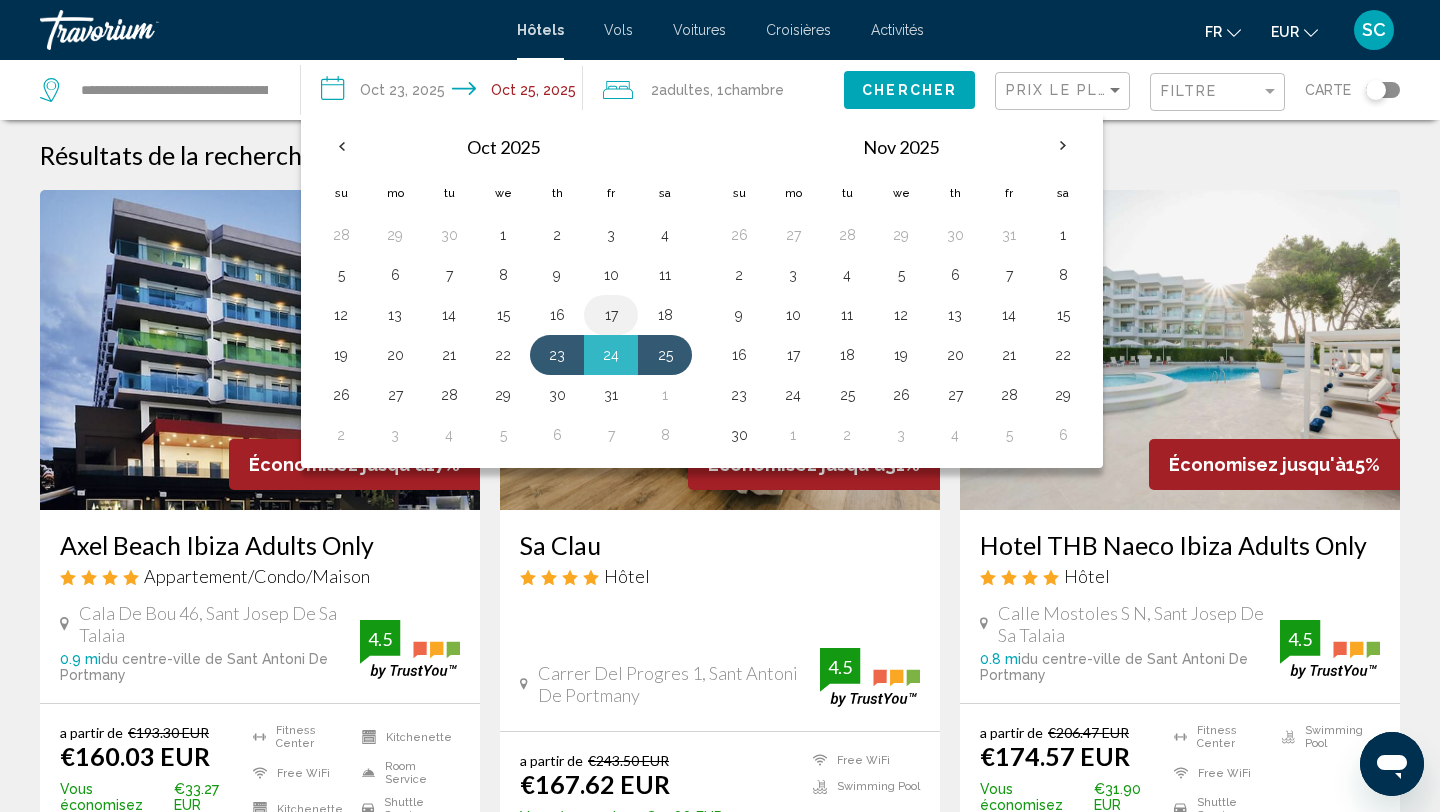 click on "17" at bounding box center (611, 315) 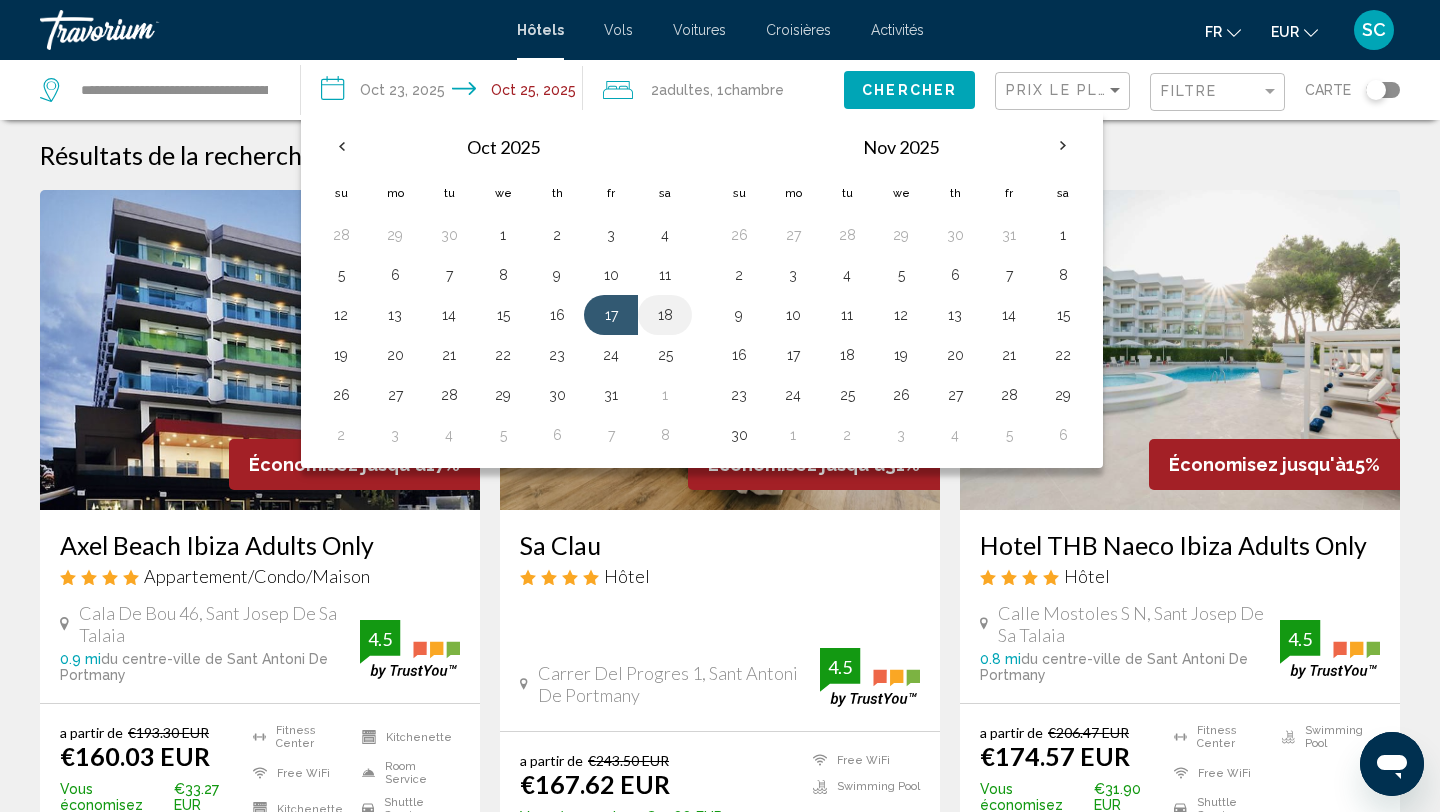click on "18" at bounding box center (665, 315) 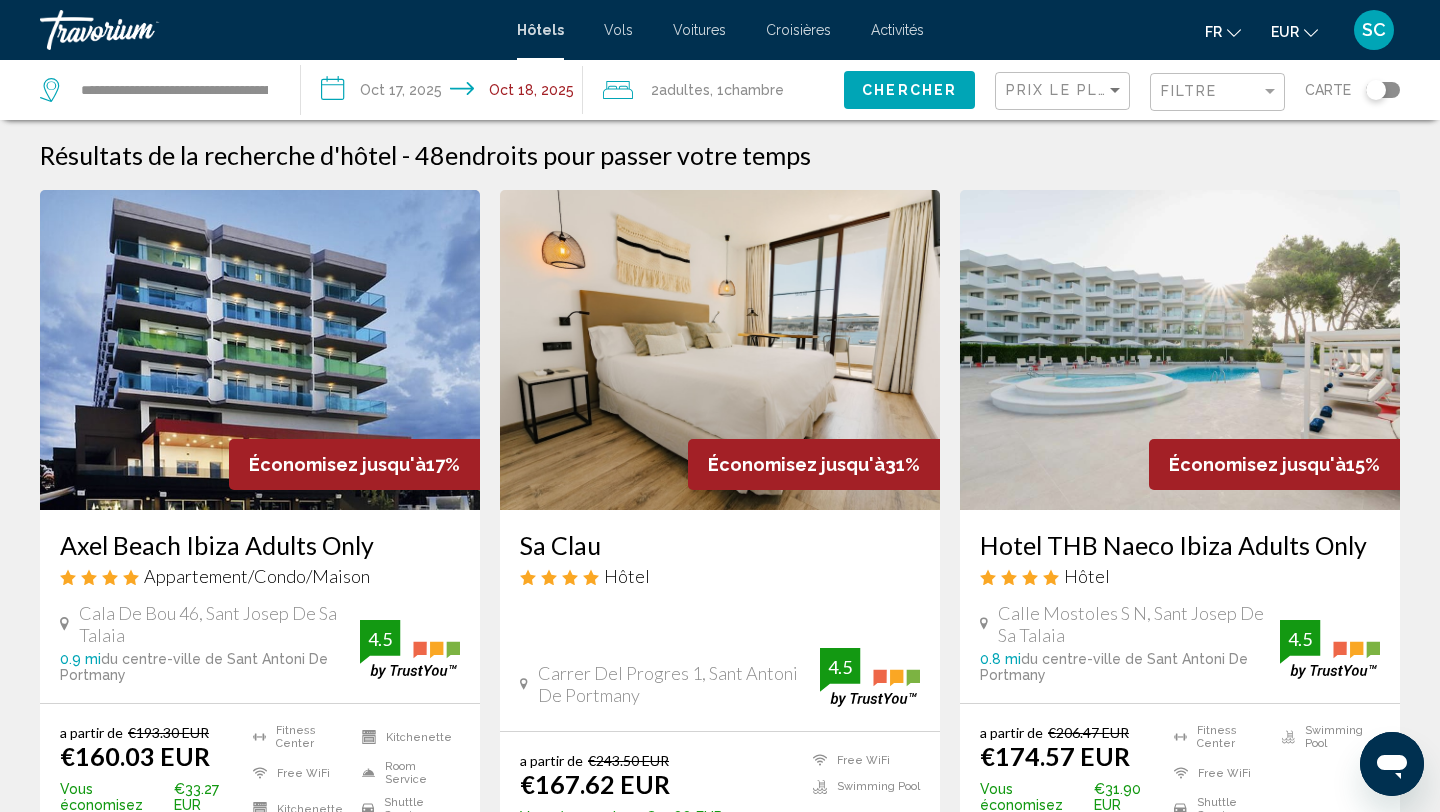 click on "Adultes" 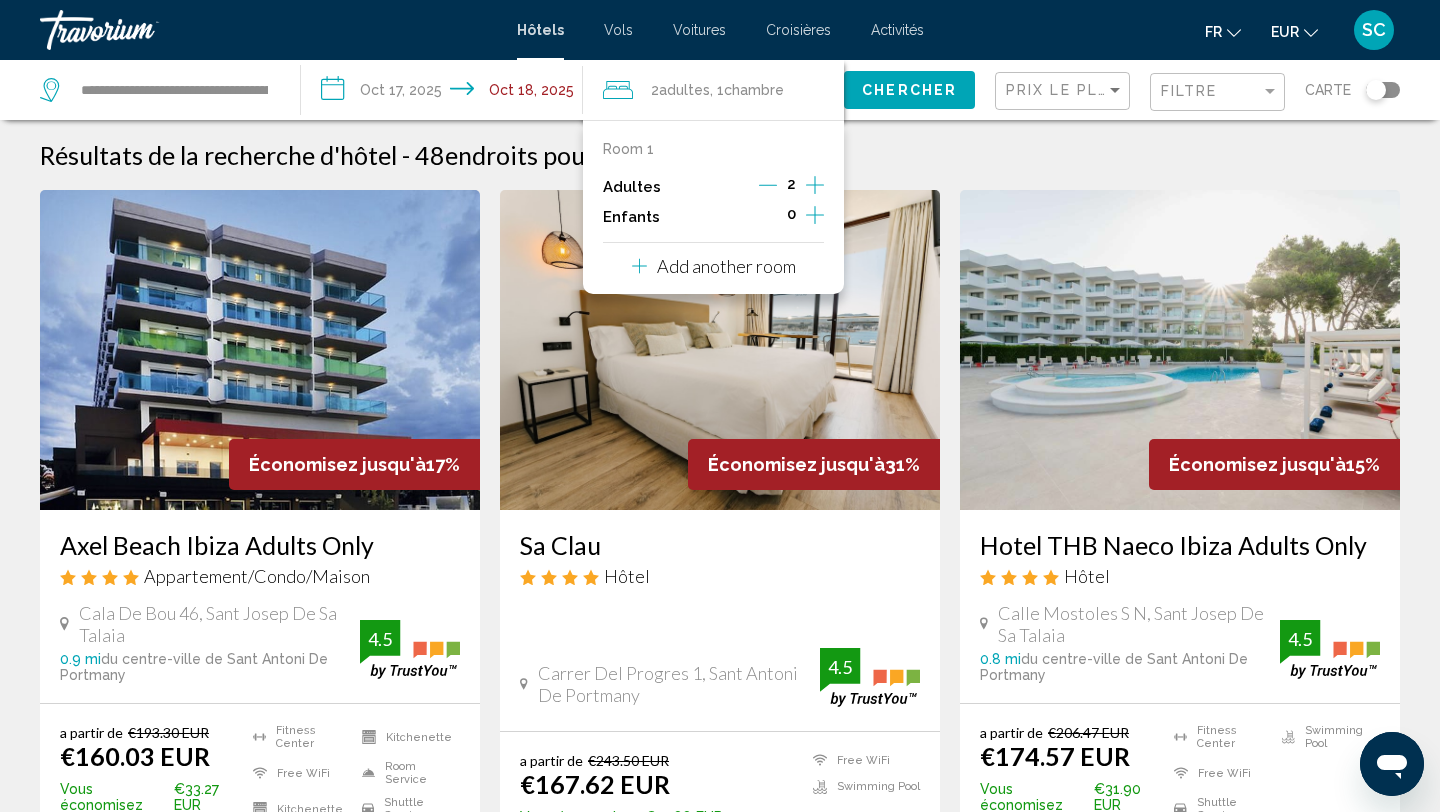 click 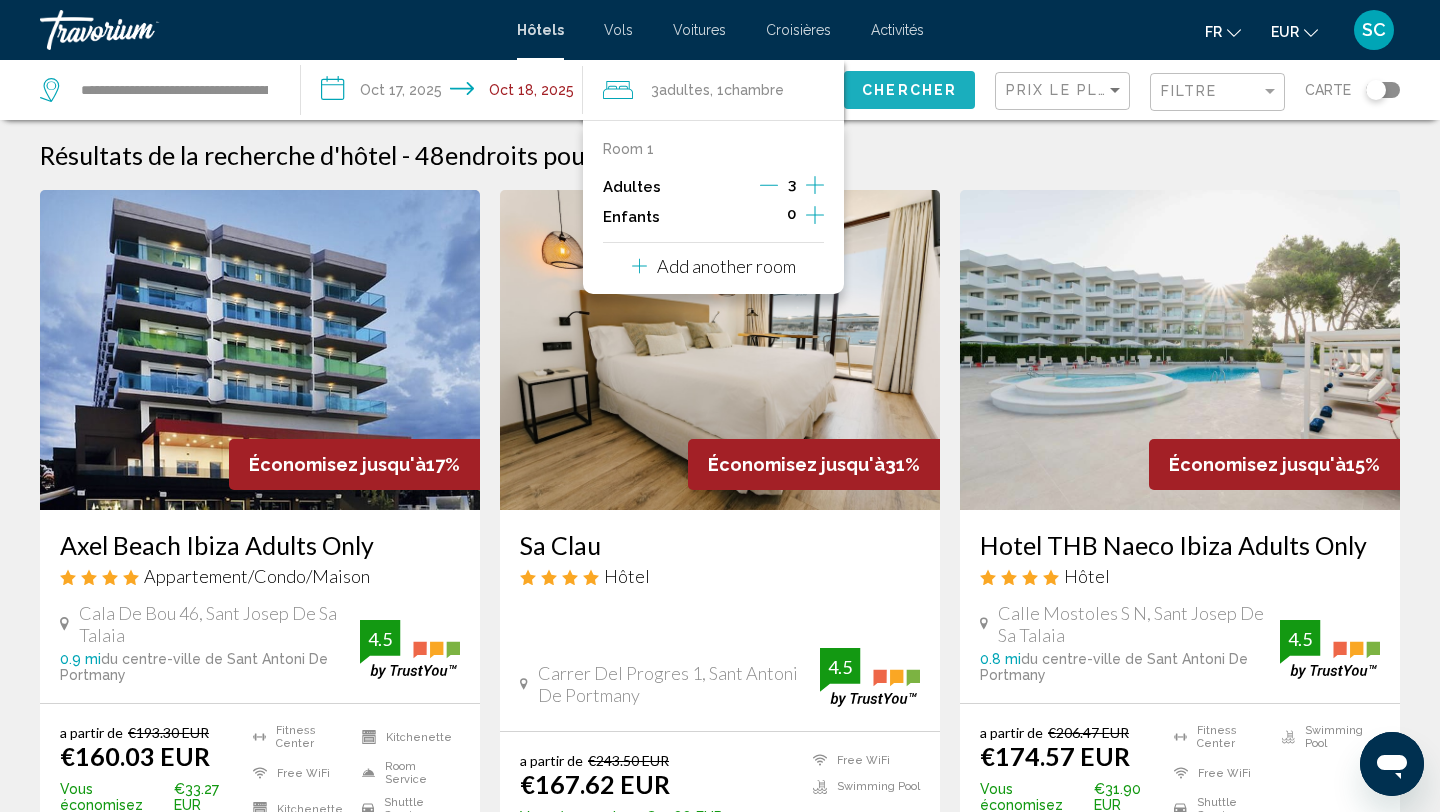 click on "Chercher" 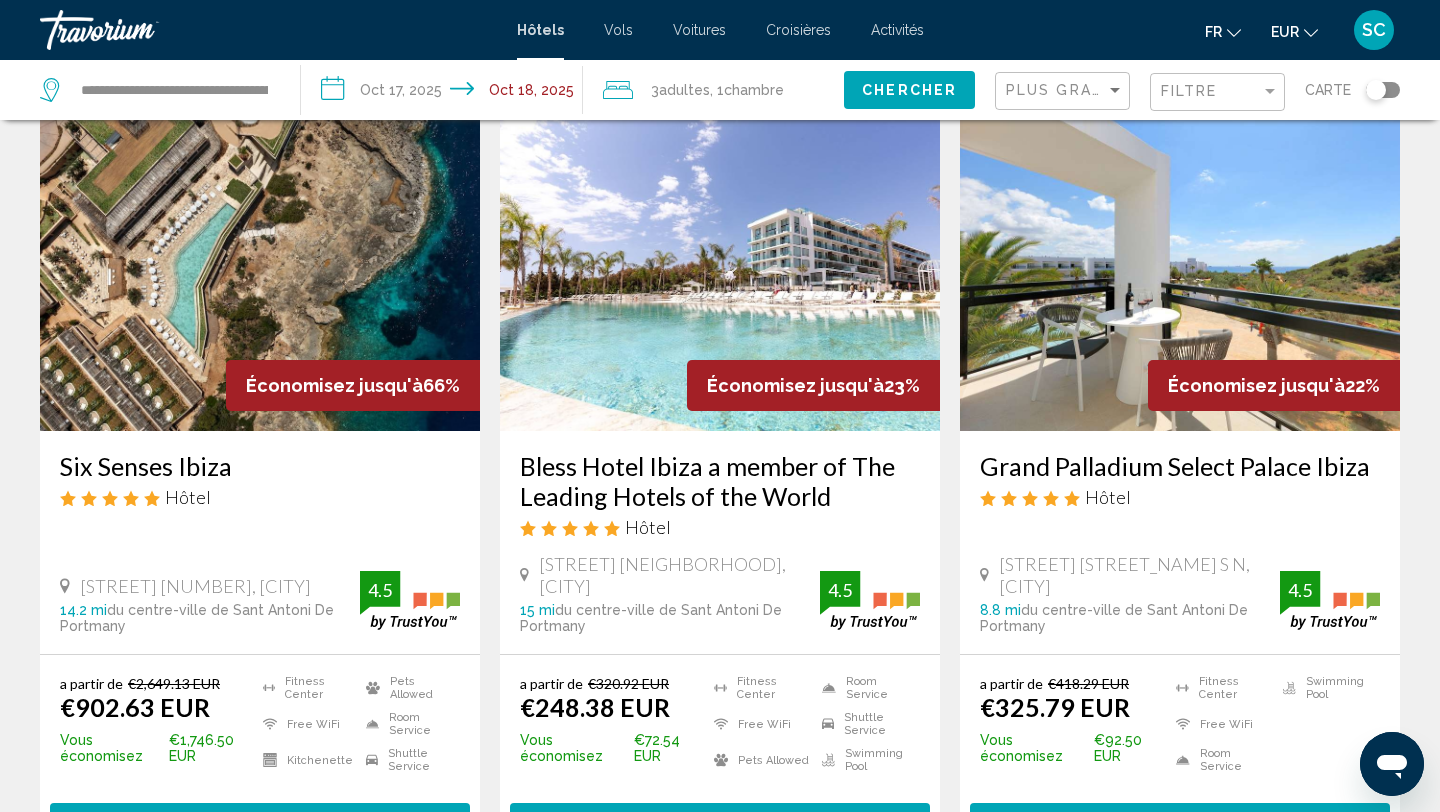 scroll, scrollTop: 81, scrollLeft: 0, axis: vertical 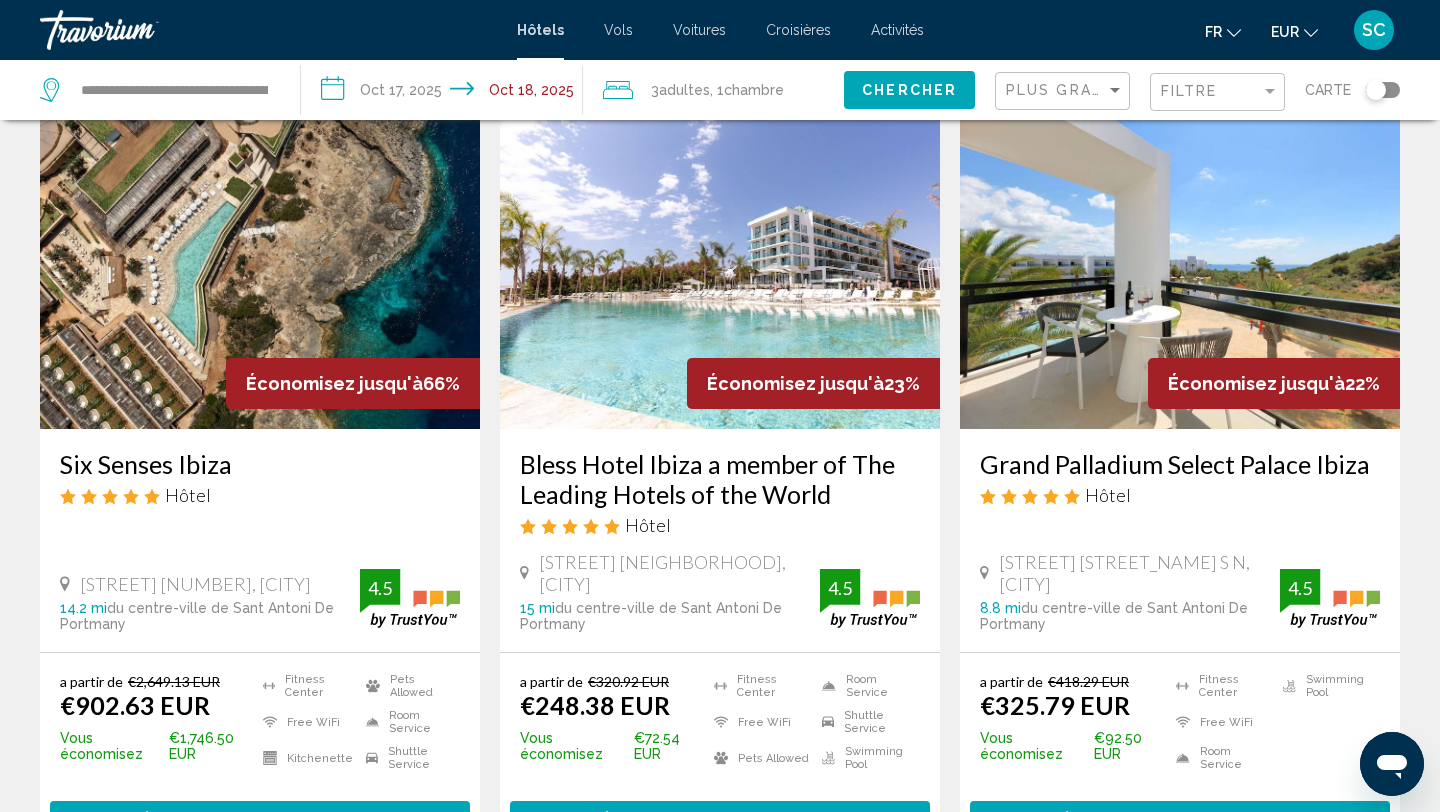click on "Filtre" 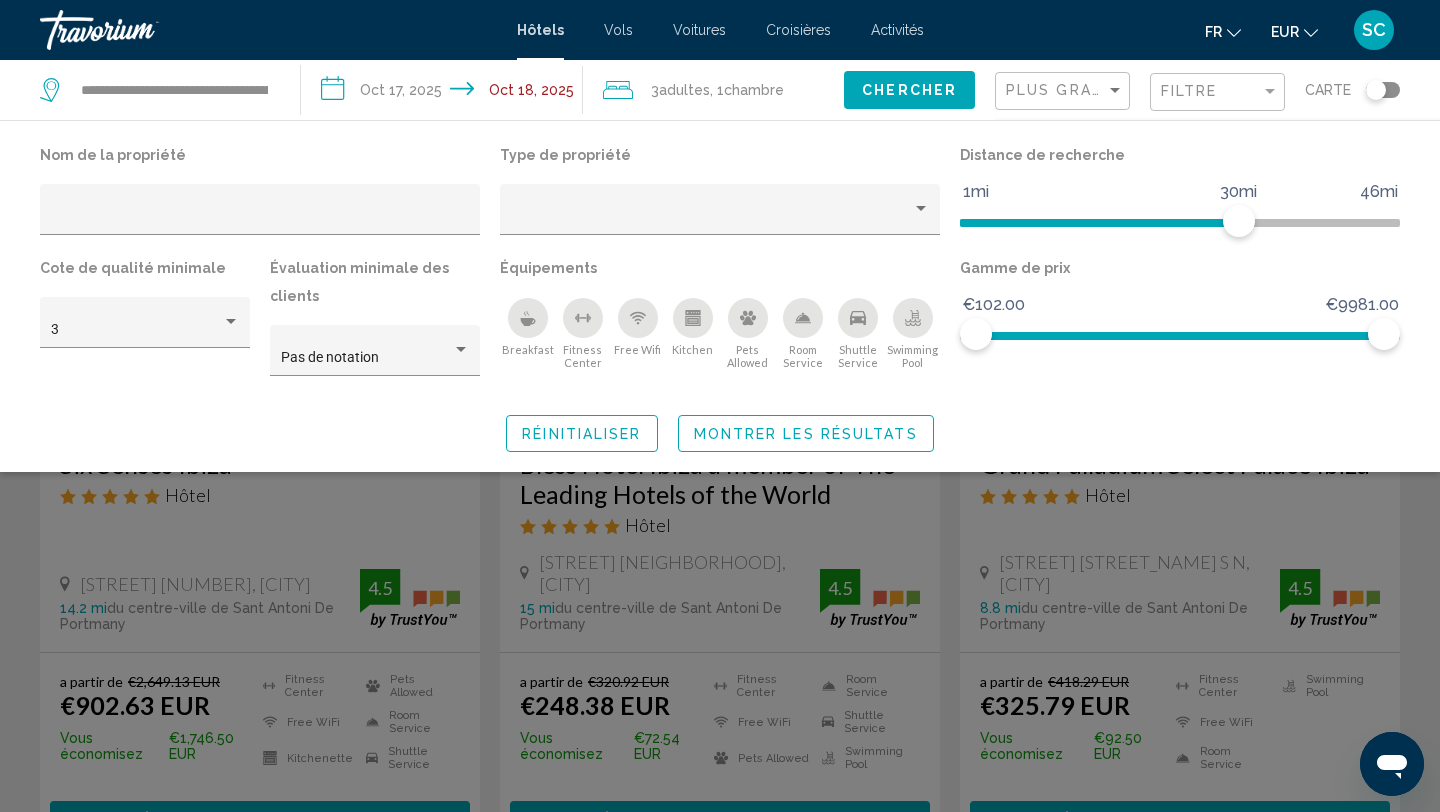 click on "Plus grandes économies" 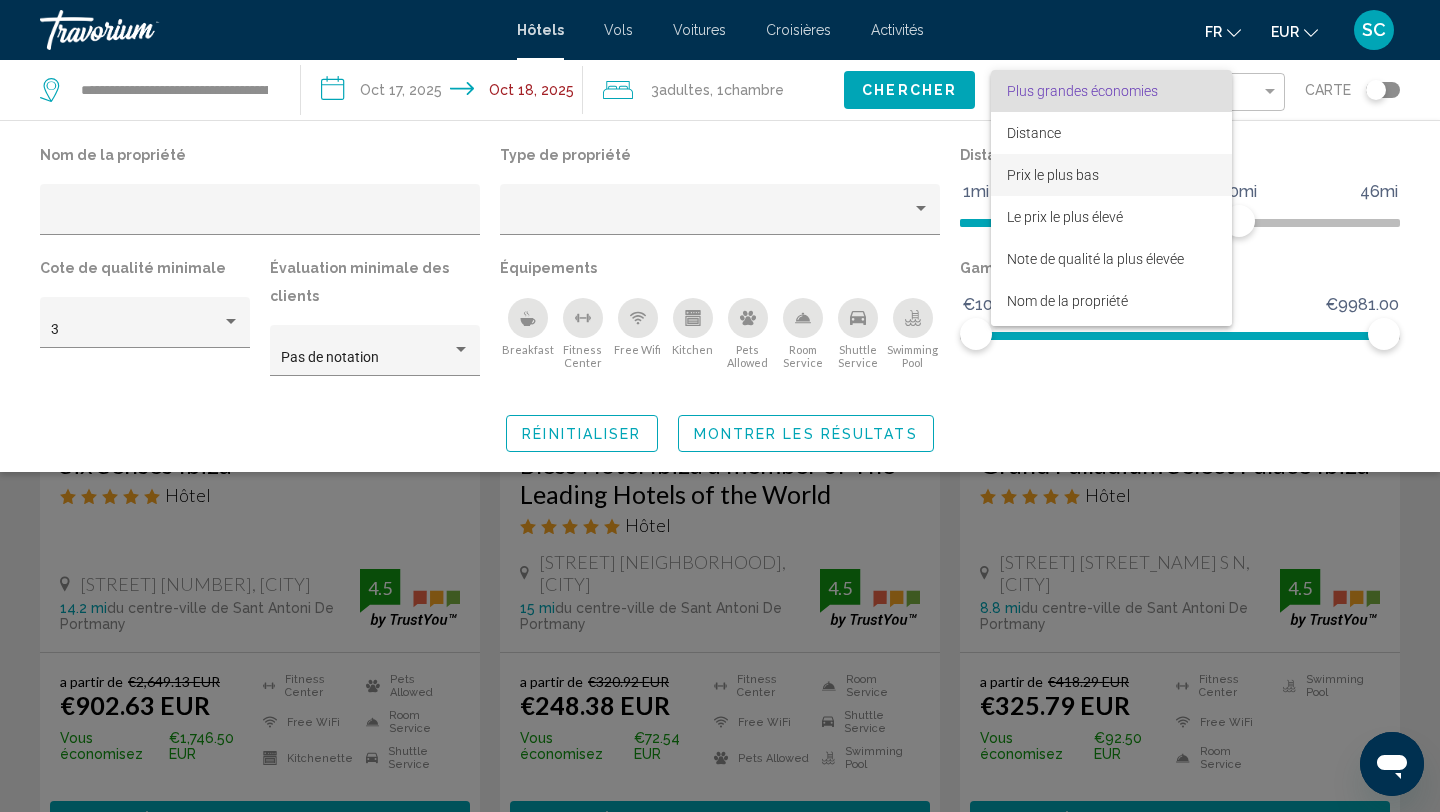 click on "Prix le plus bas" at bounding box center (1053, 175) 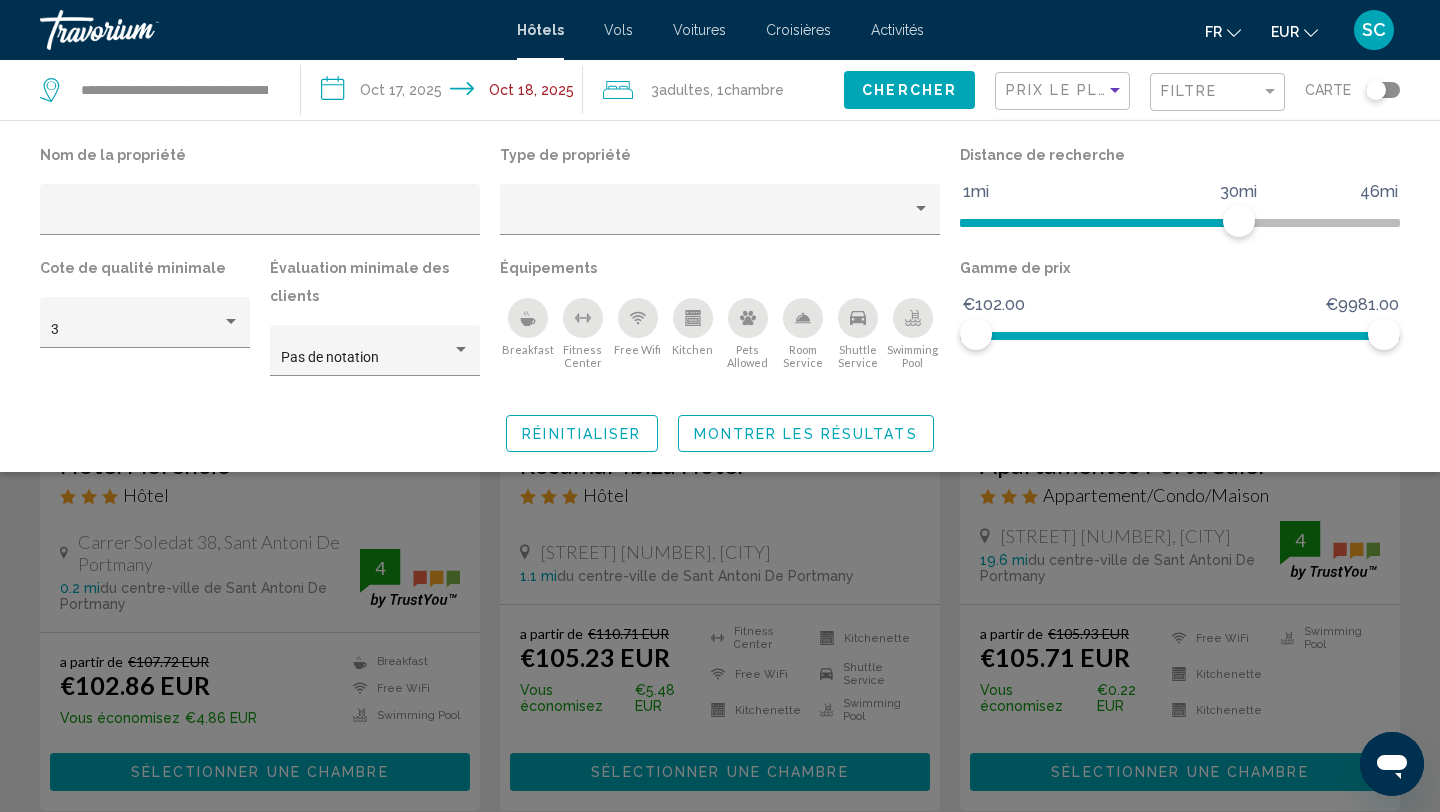 click on "Montrer les résultats" 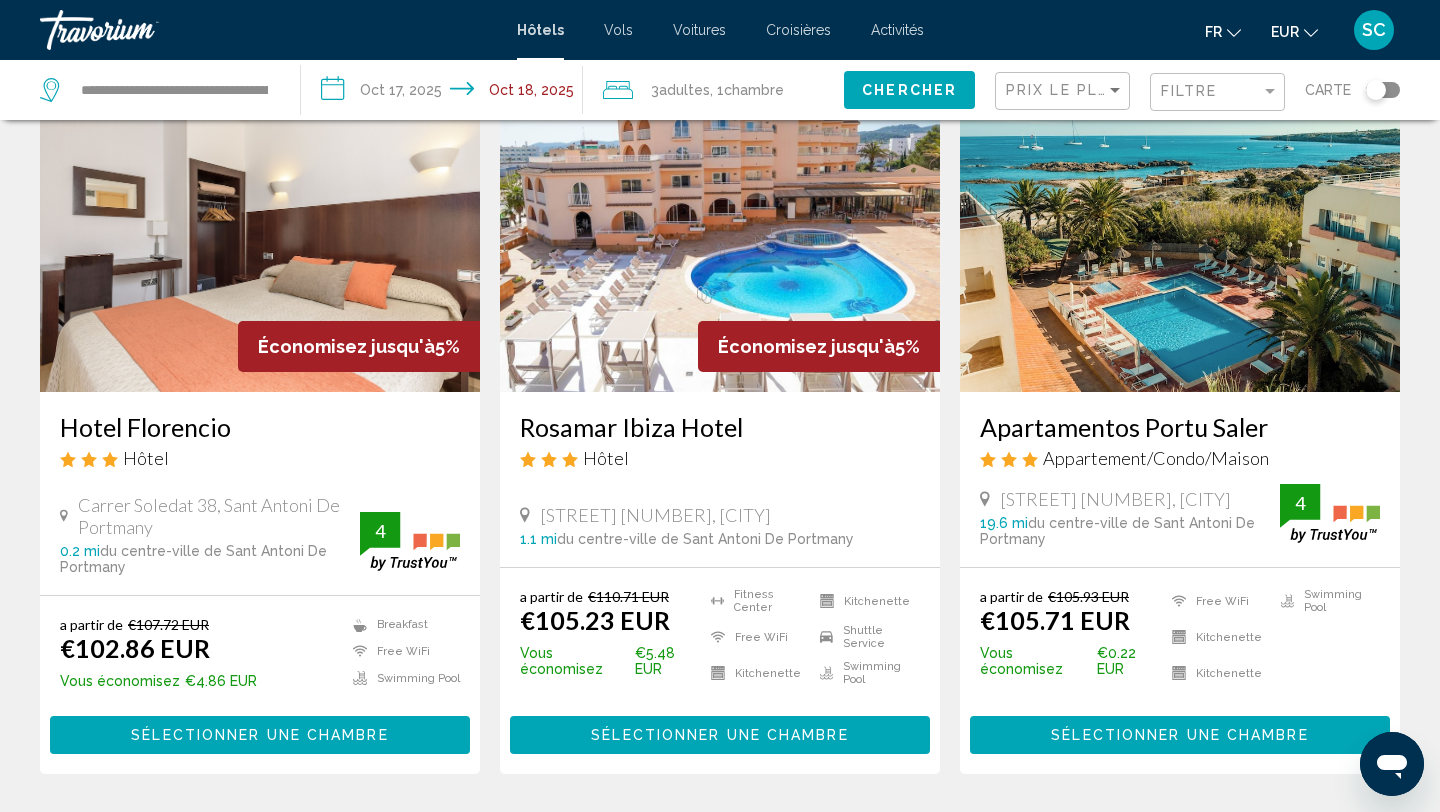 scroll, scrollTop: 122, scrollLeft: 0, axis: vertical 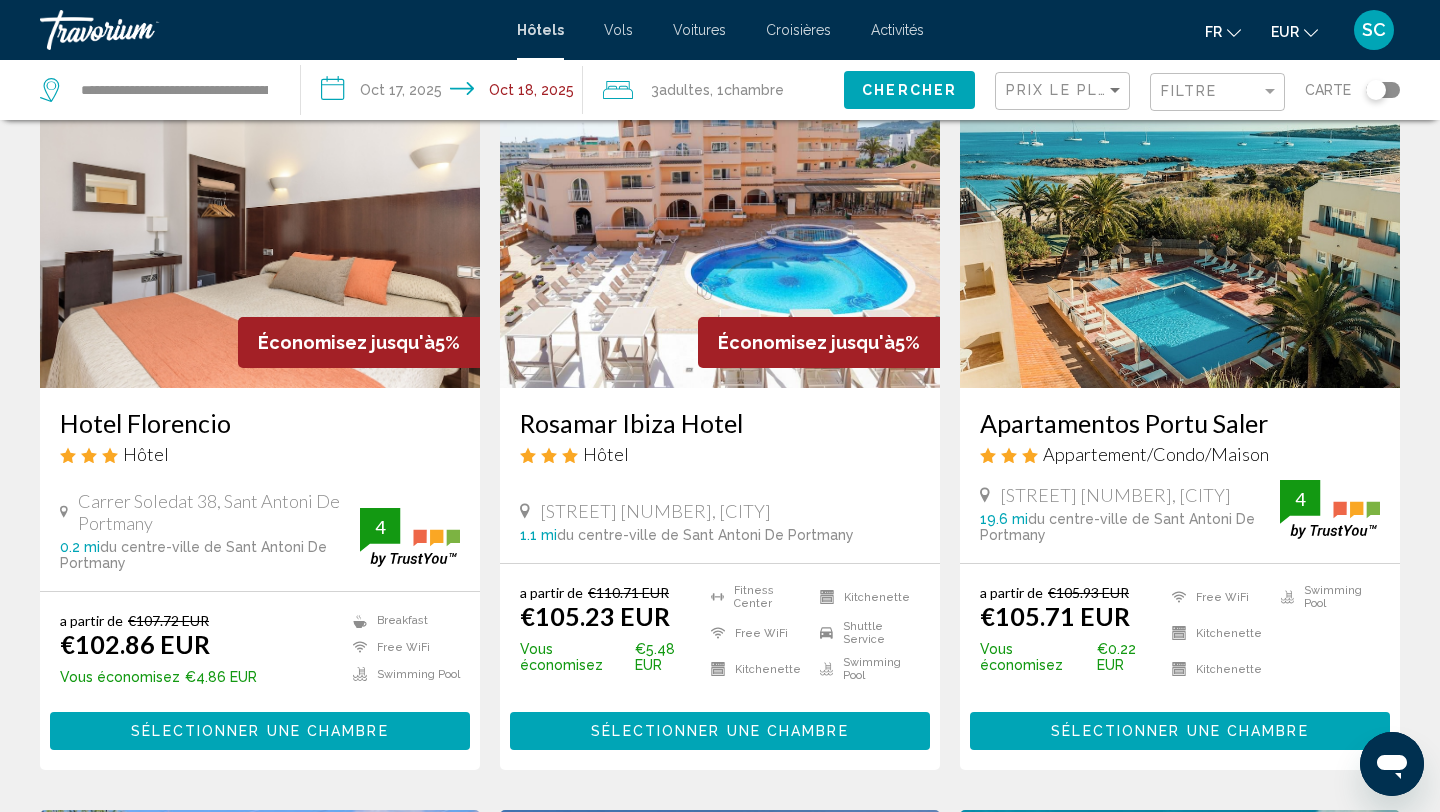 click on "Apartamentos Portu Saler" at bounding box center [1180, 423] 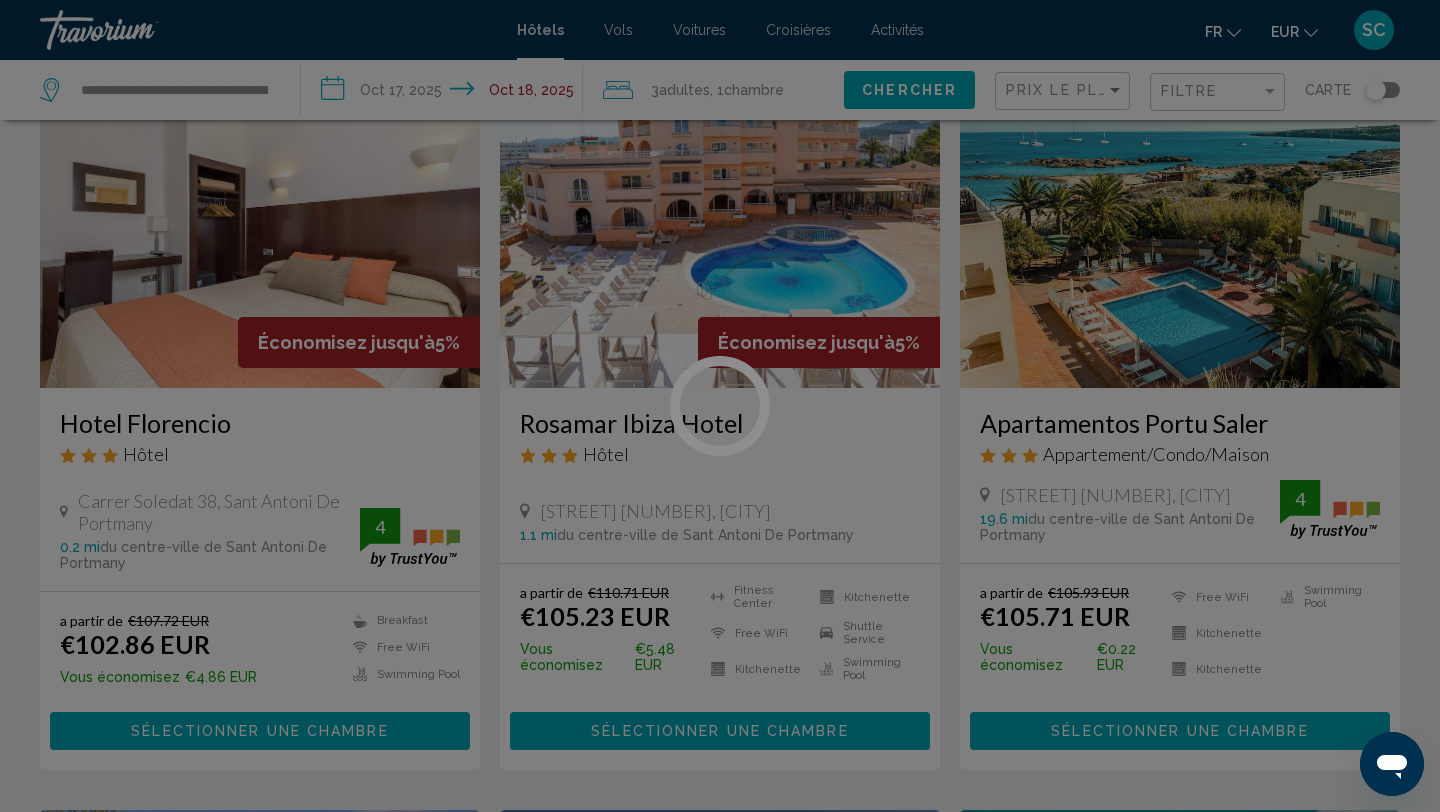 scroll, scrollTop: 0, scrollLeft: 0, axis: both 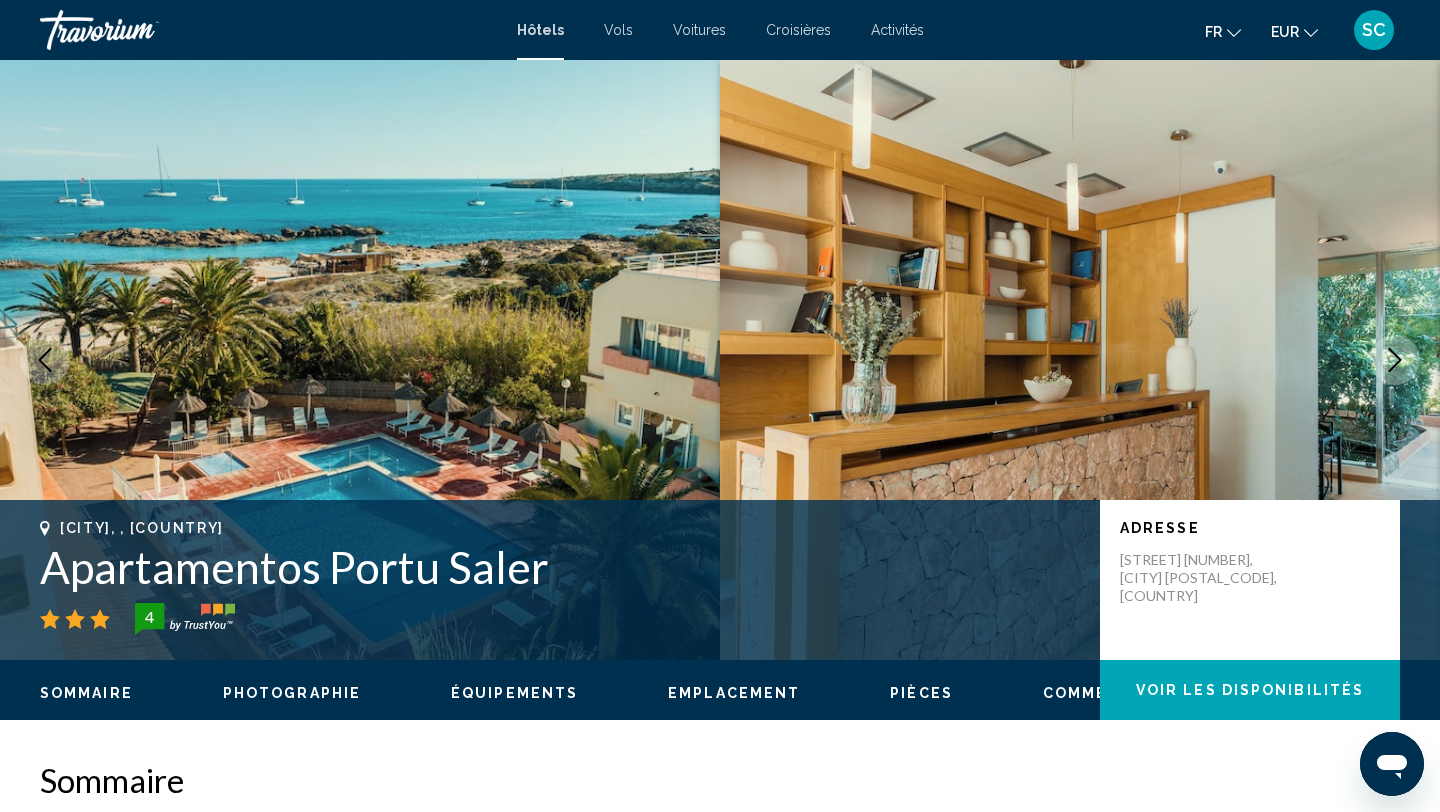 click 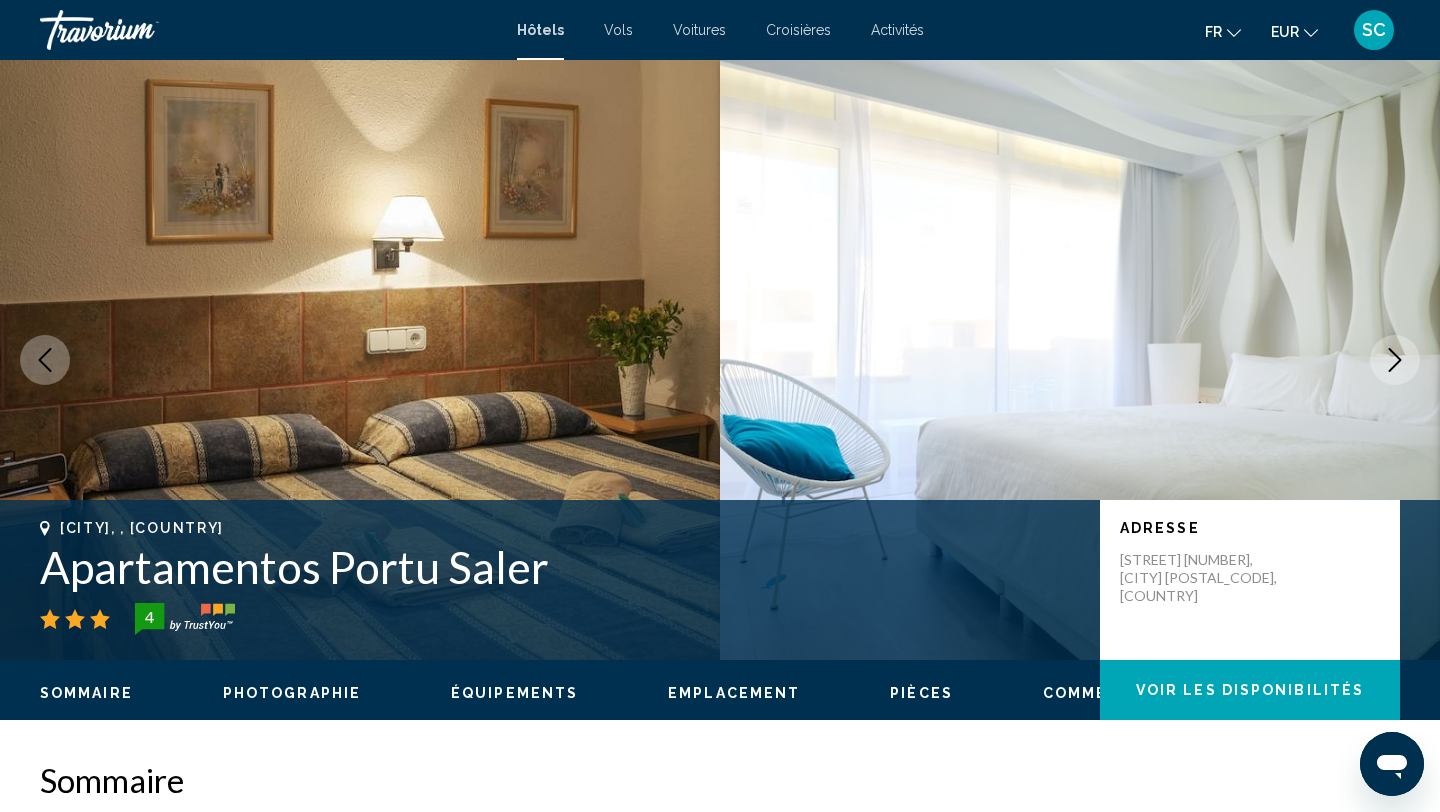 click 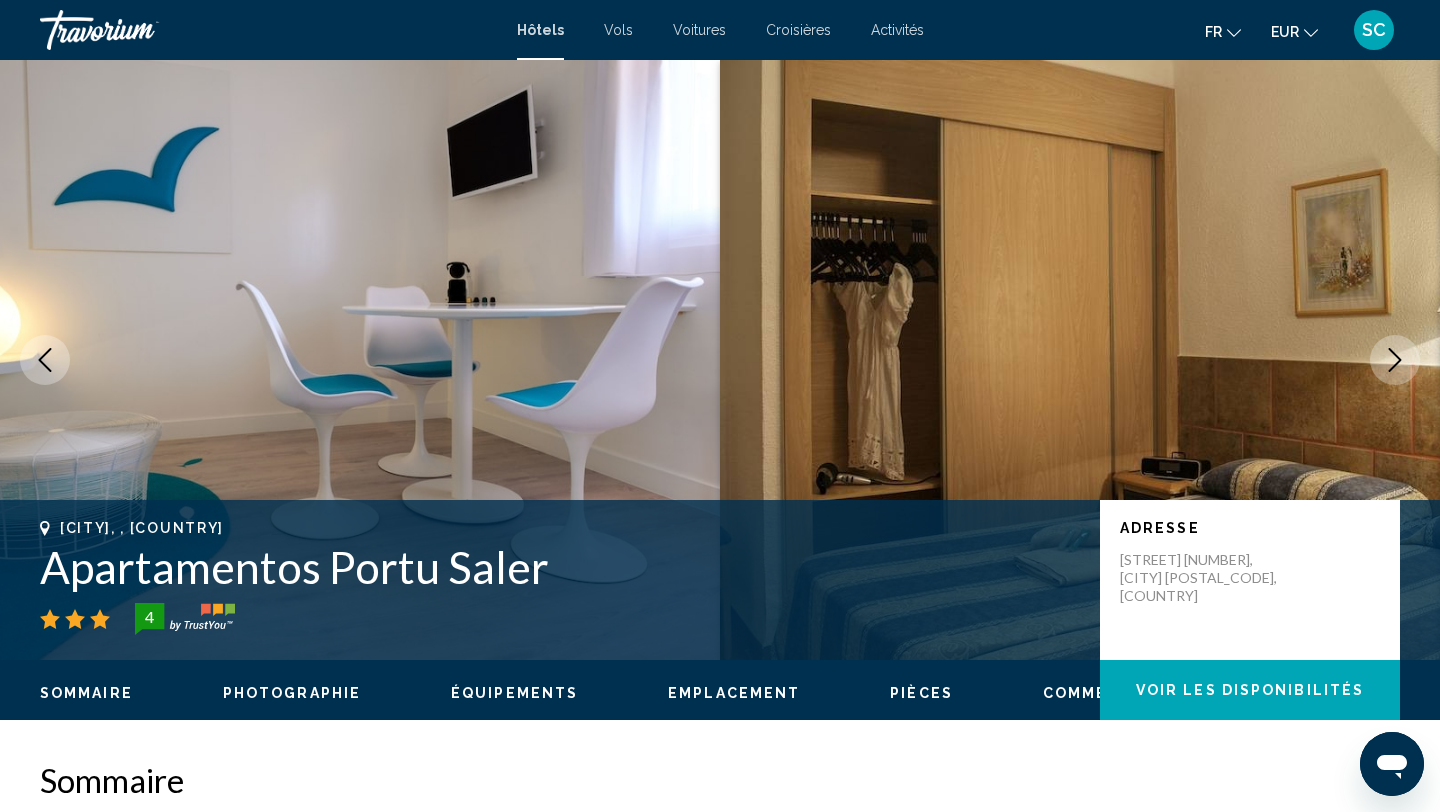 click 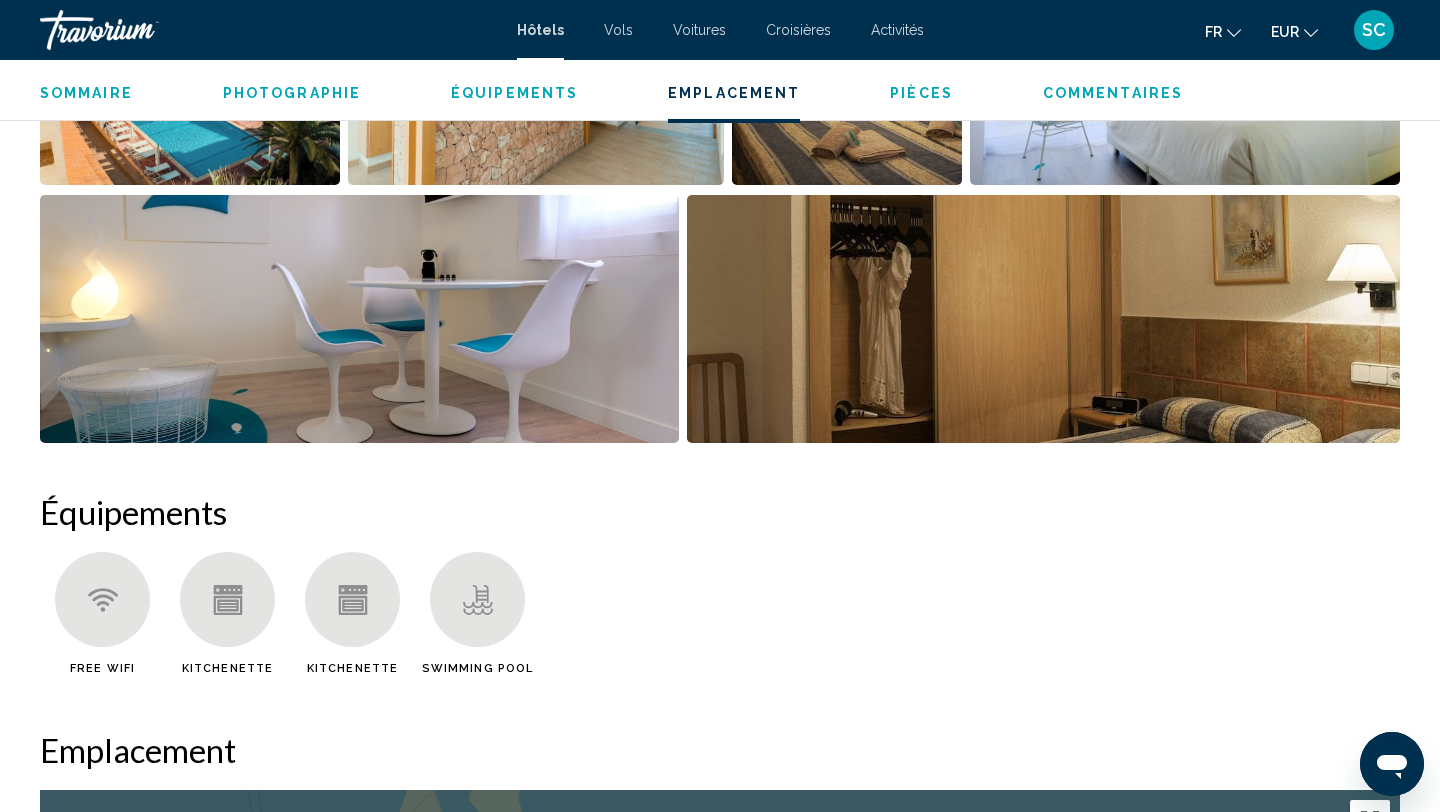scroll, scrollTop: 939, scrollLeft: 0, axis: vertical 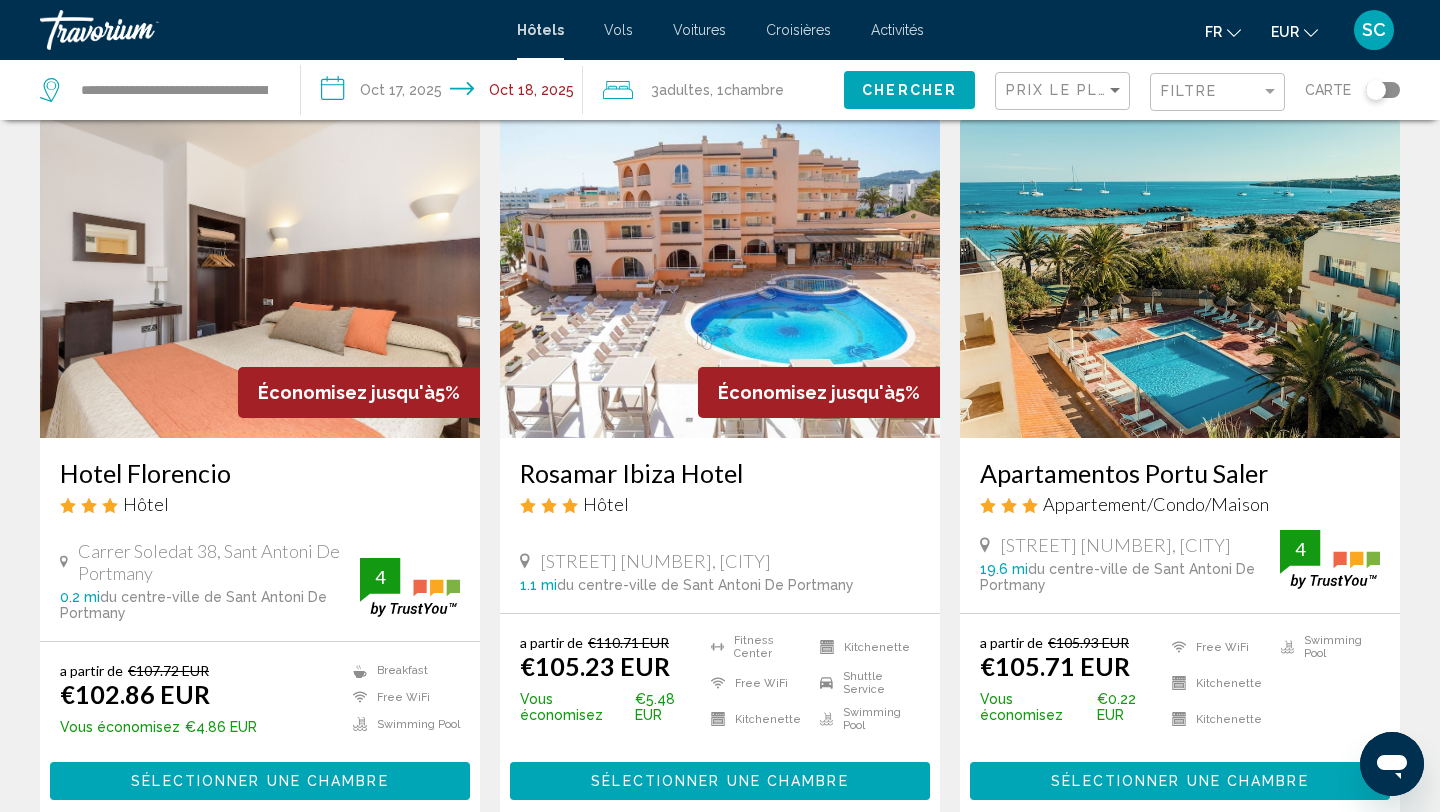 click on "Rosamar Ibiza Hotel" at bounding box center (720, 473) 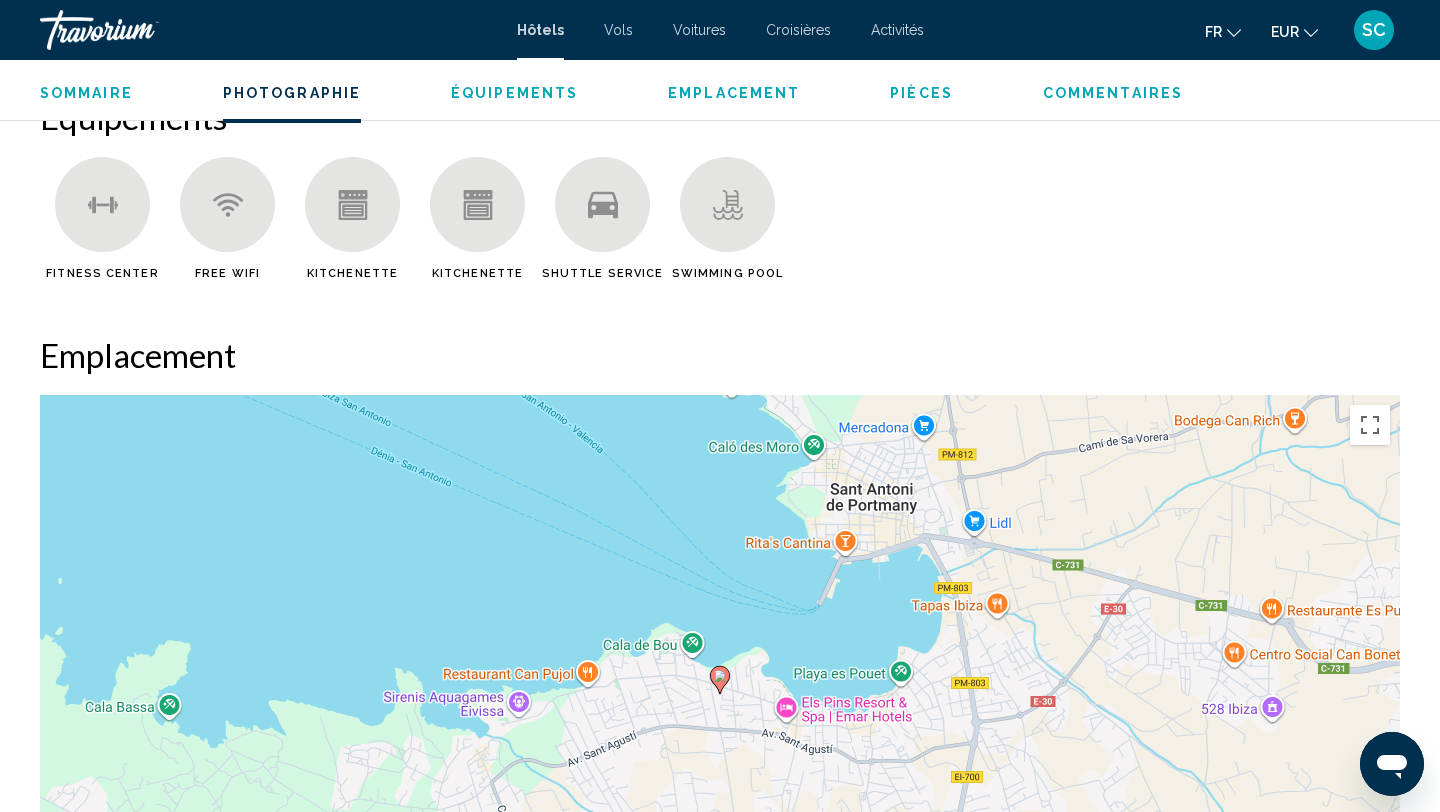 scroll, scrollTop: 0, scrollLeft: 0, axis: both 